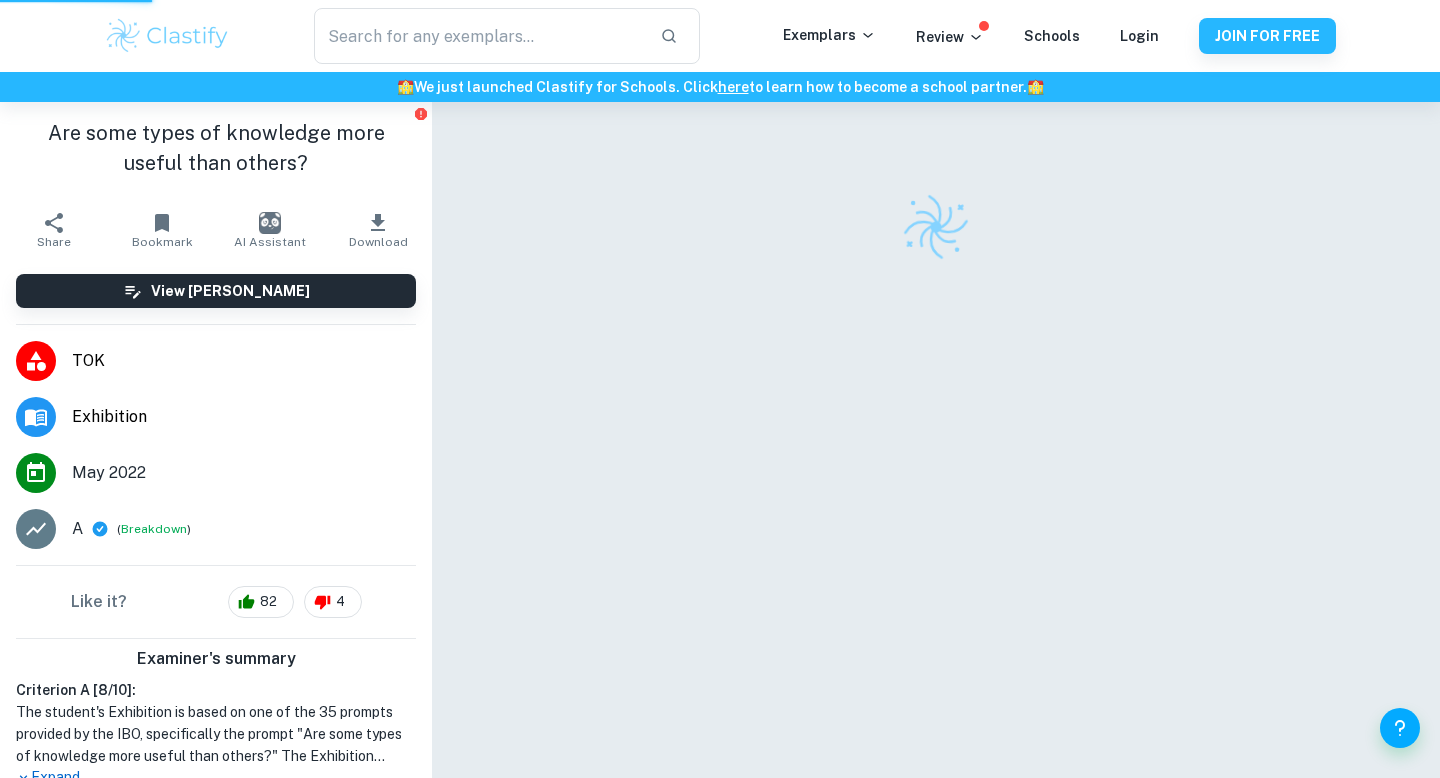 scroll, scrollTop: 0, scrollLeft: 0, axis: both 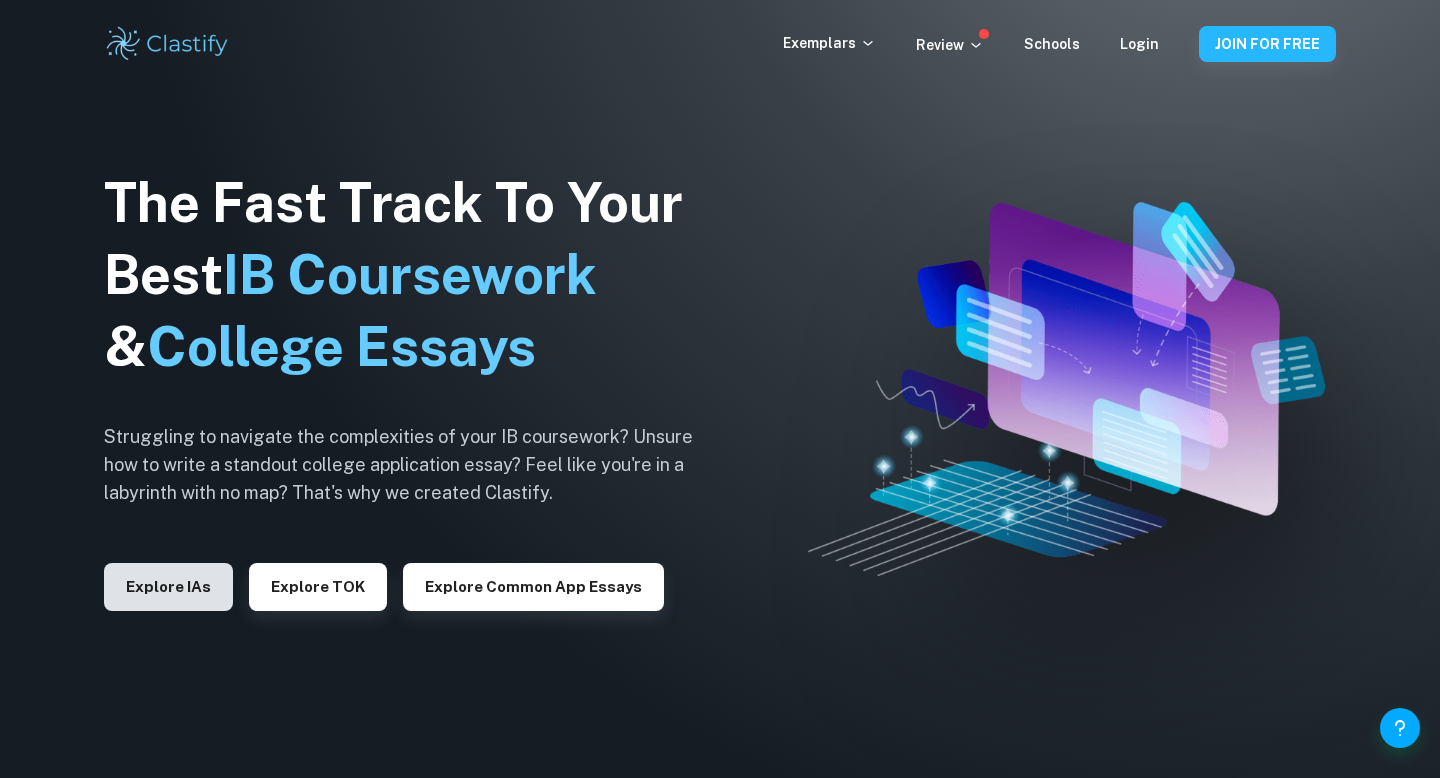 click on "Explore IAs" at bounding box center (168, 587) 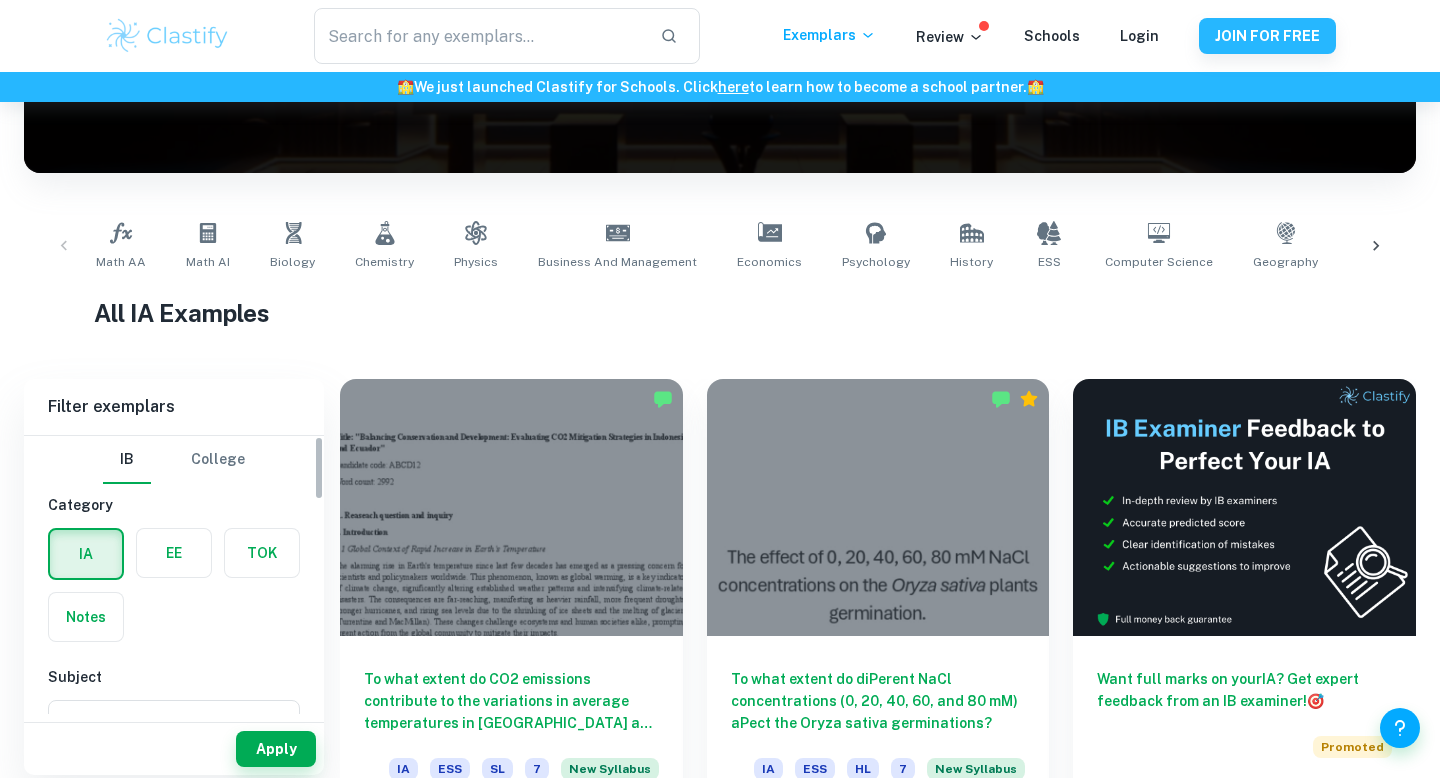 scroll, scrollTop: 301, scrollLeft: 0, axis: vertical 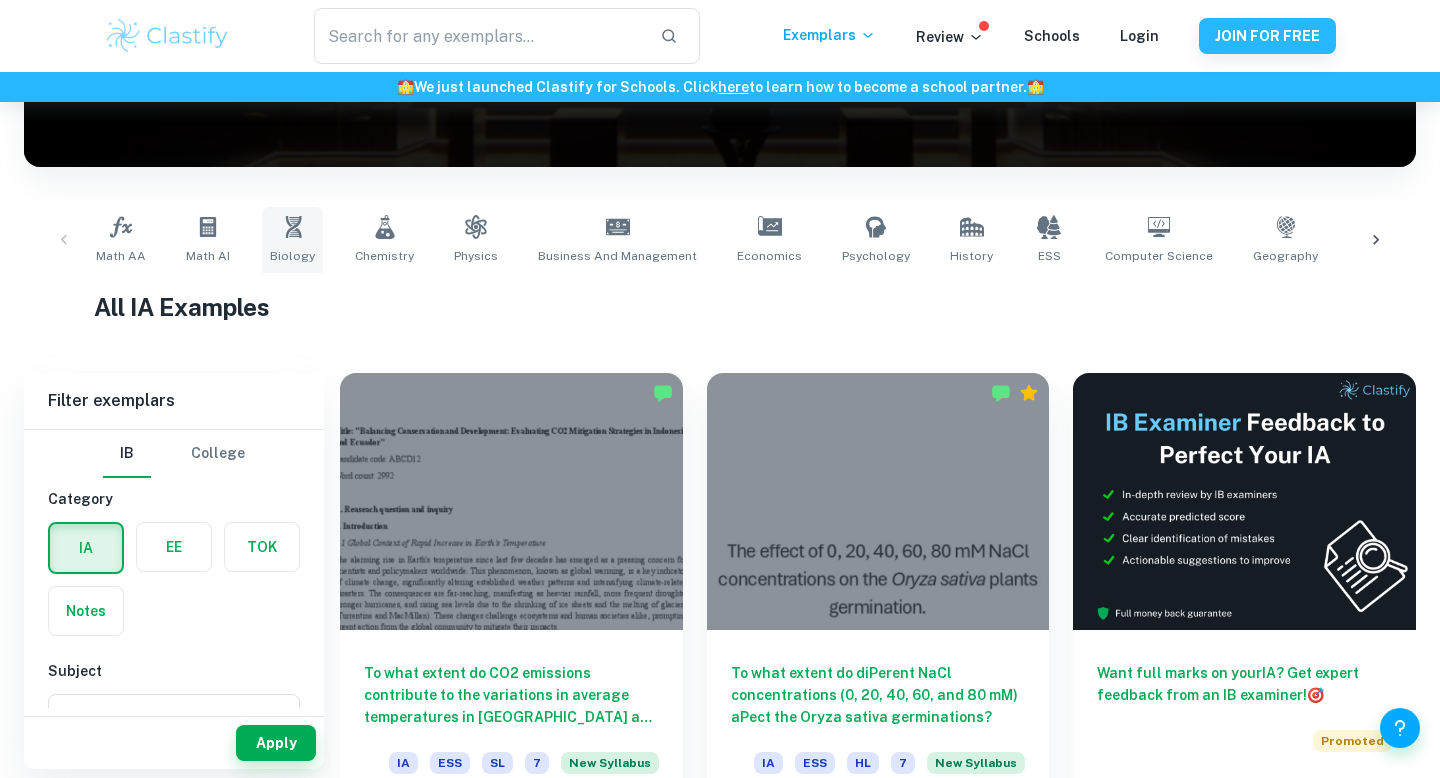 click 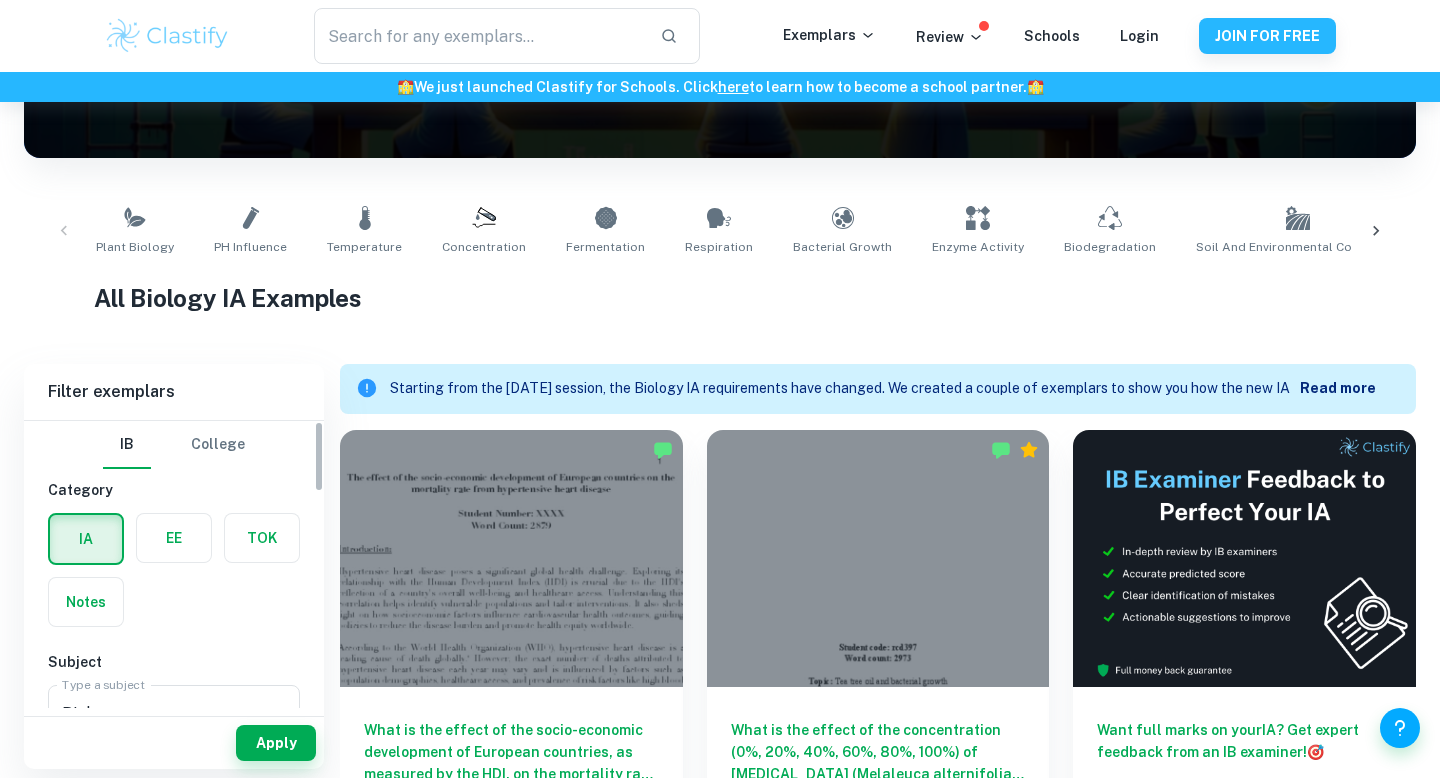 scroll, scrollTop: 309, scrollLeft: 0, axis: vertical 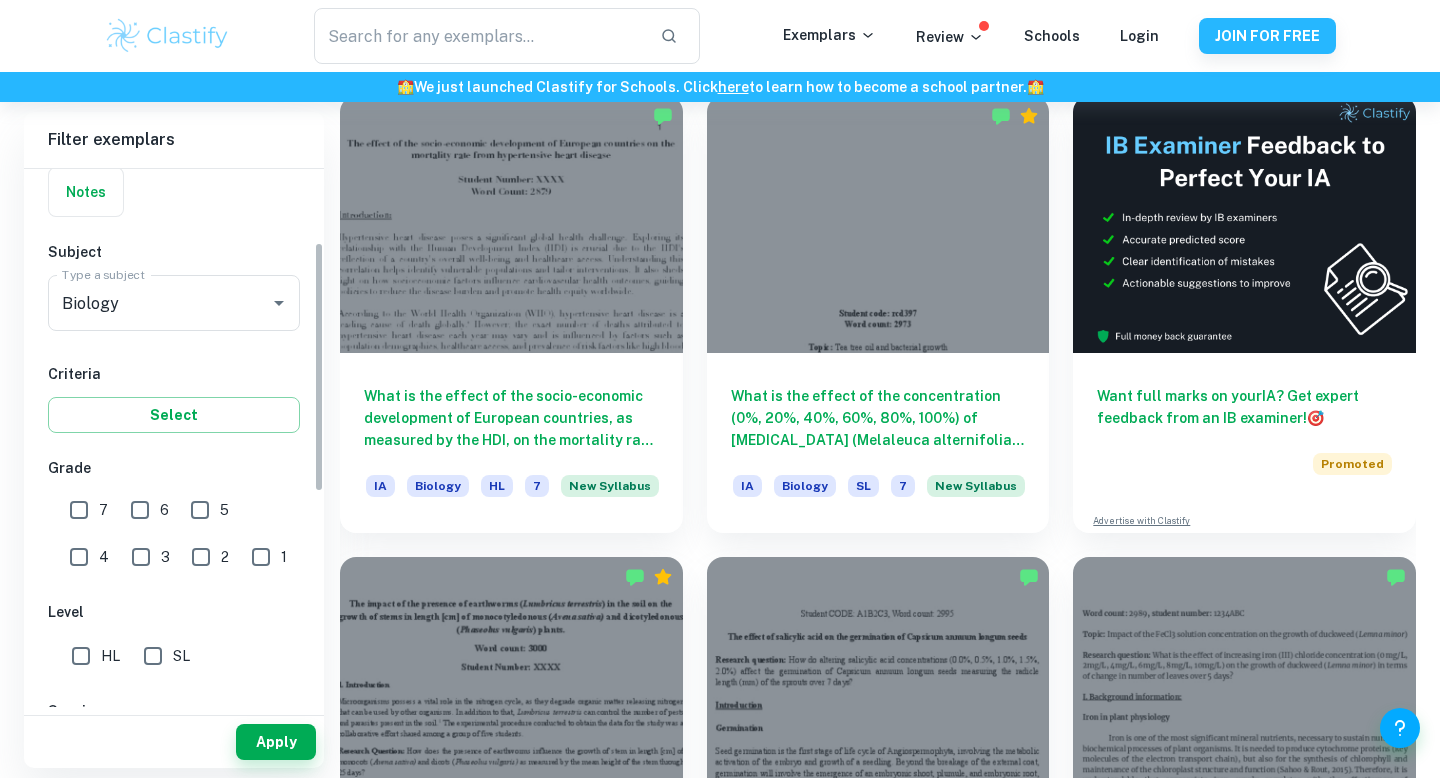 click on "7" at bounding box center [79, 510] 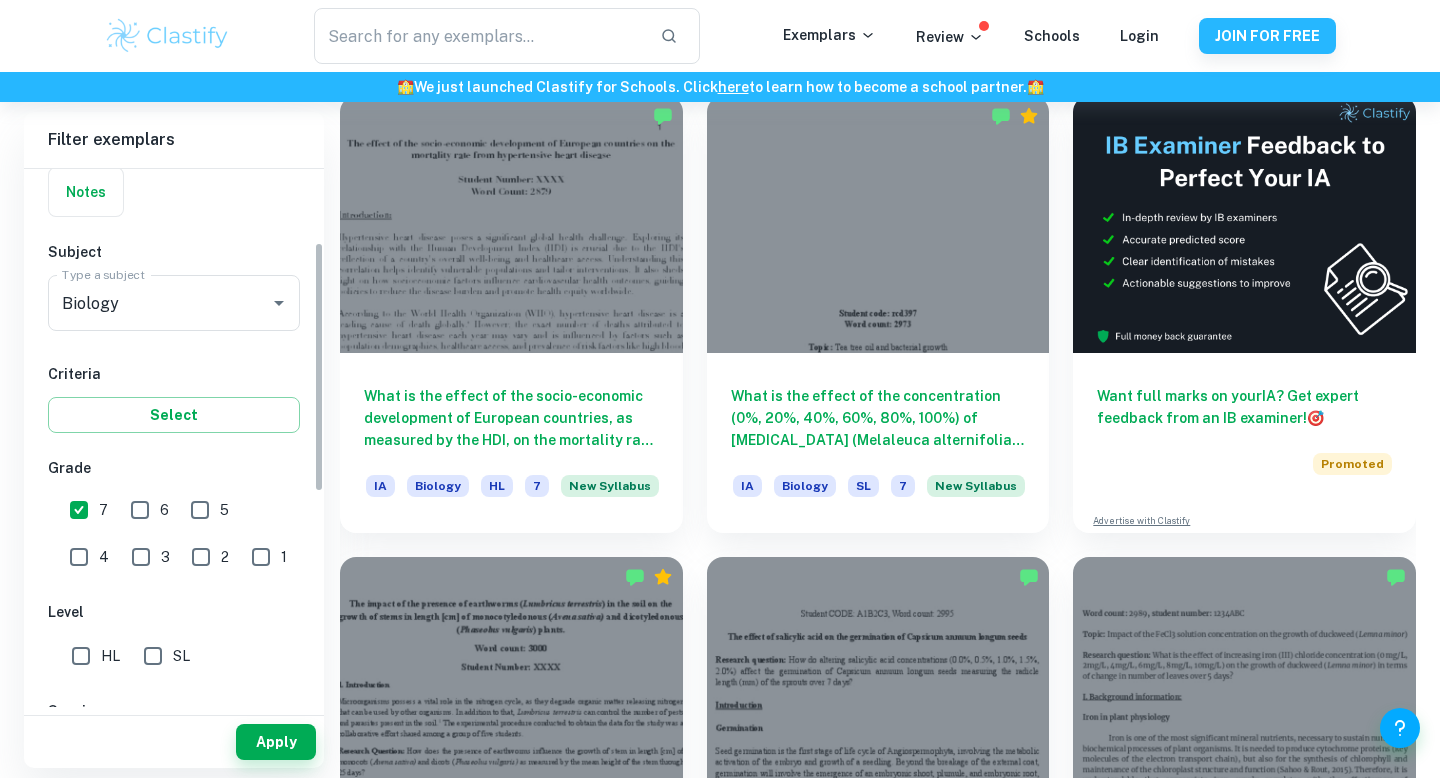 click on "HL" at bounding box center (81, 656) 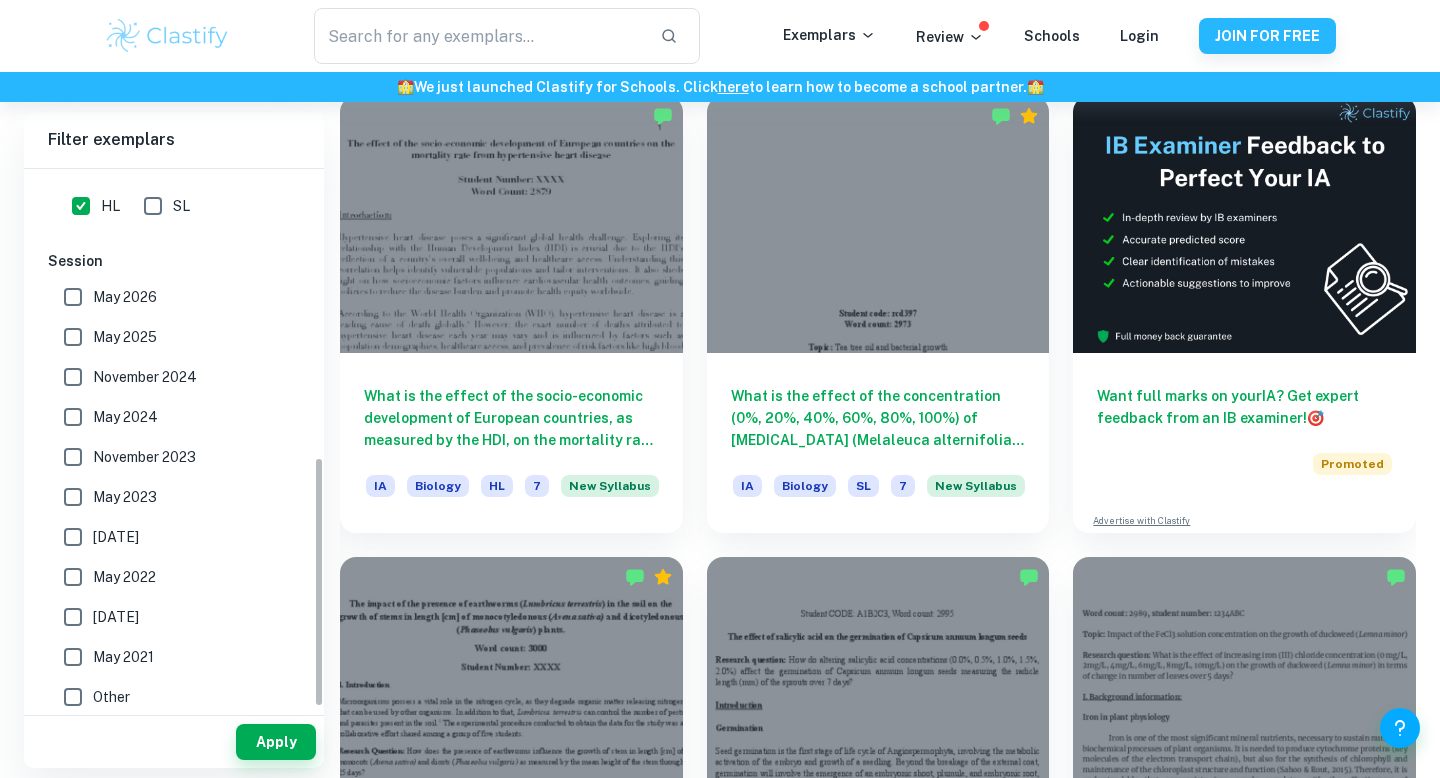 scroll, scrollTop: 618, scrollLeft: 0, axis: vertical 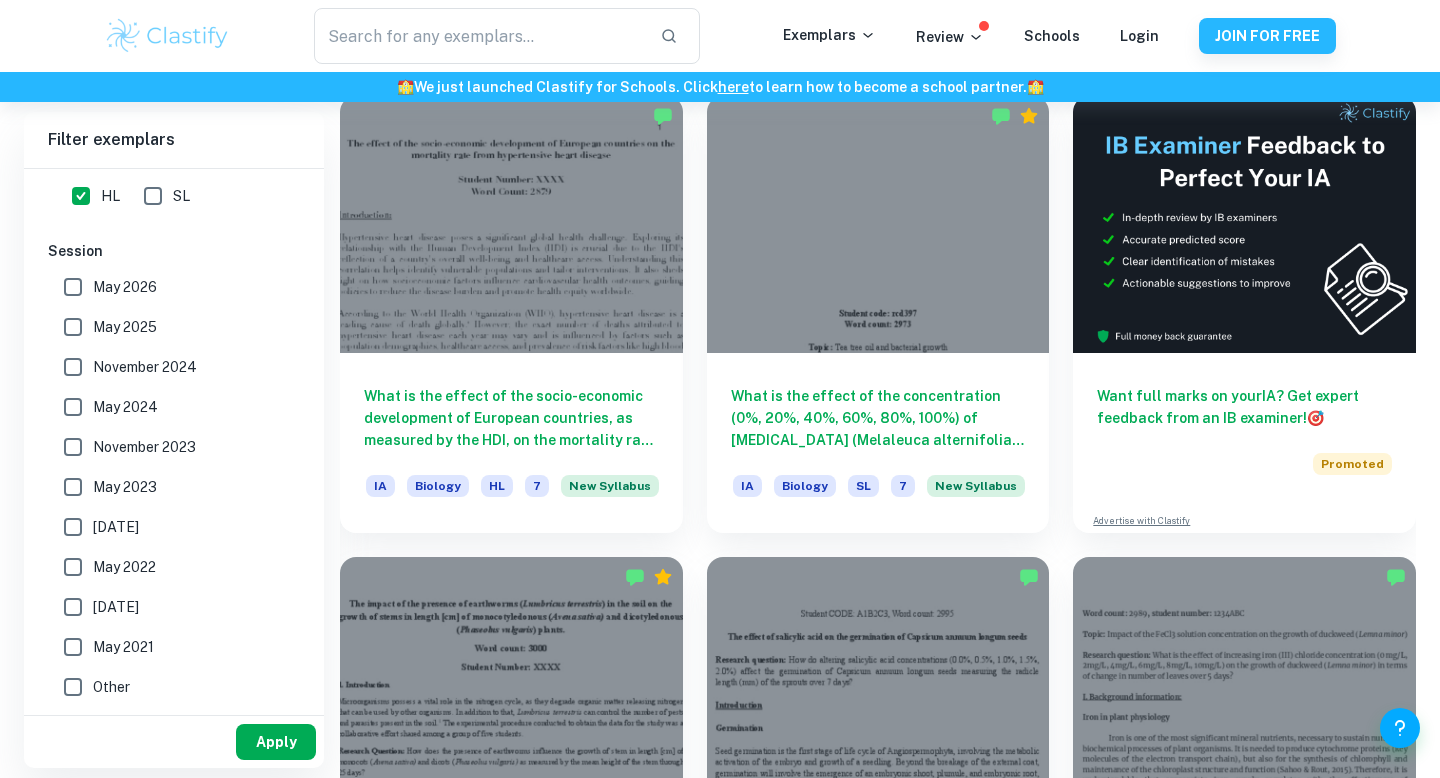 click on "Apply" at bounding box center [276, 742] 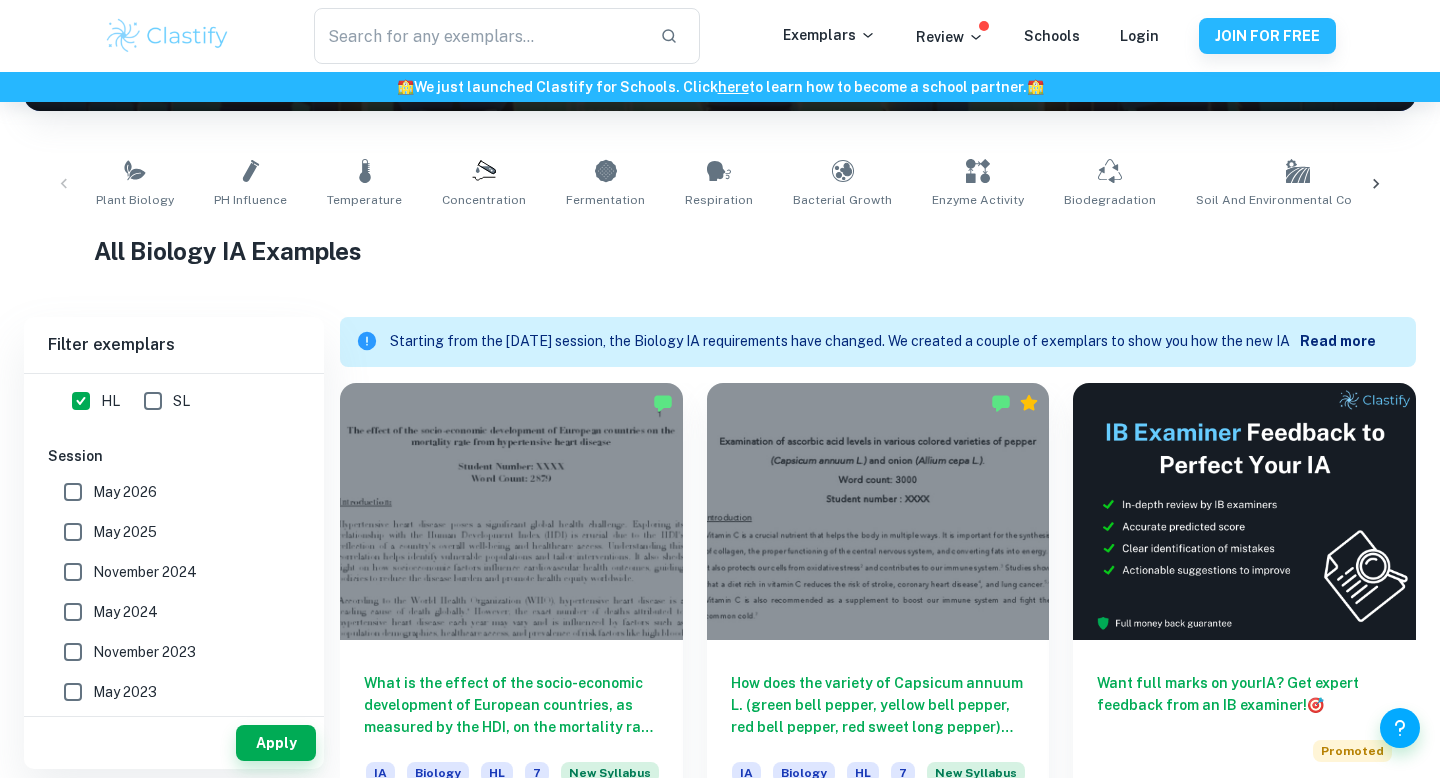 scroll, scrollTop: 358, scrollLeft: 0, axis: vertical 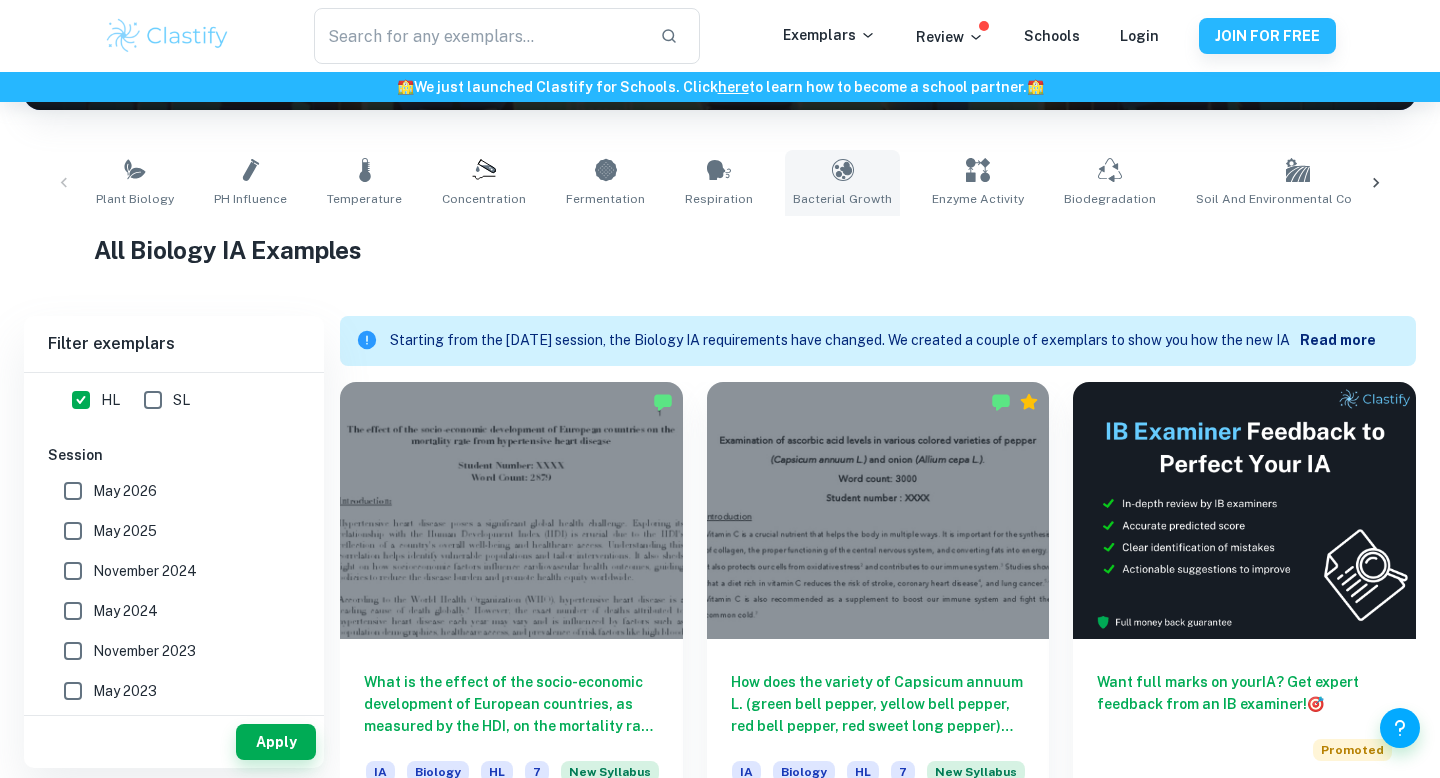 click on "Bacterial Growth" at bounding box center (842, 199) 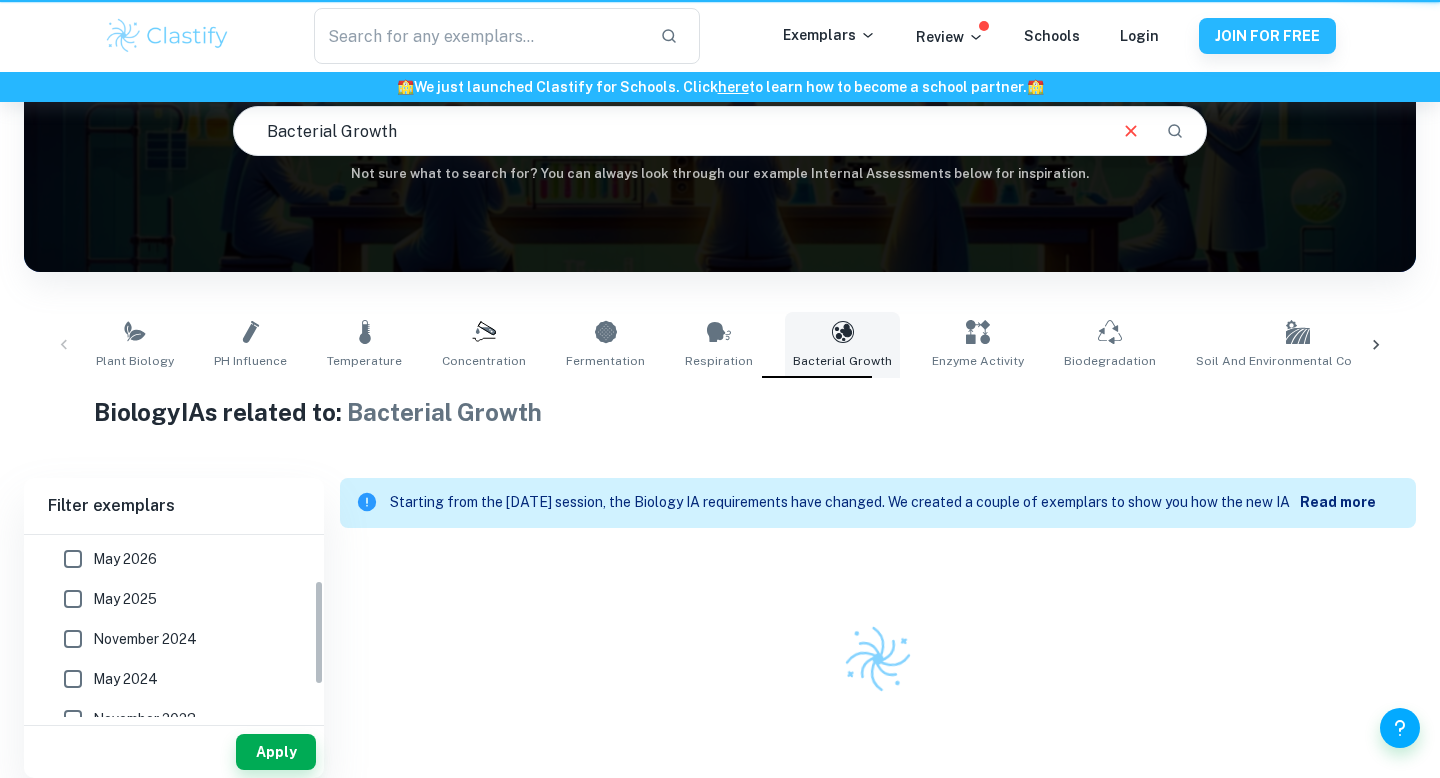 scroll, scrollTop: 0, scrollLeft: 0, axis: both 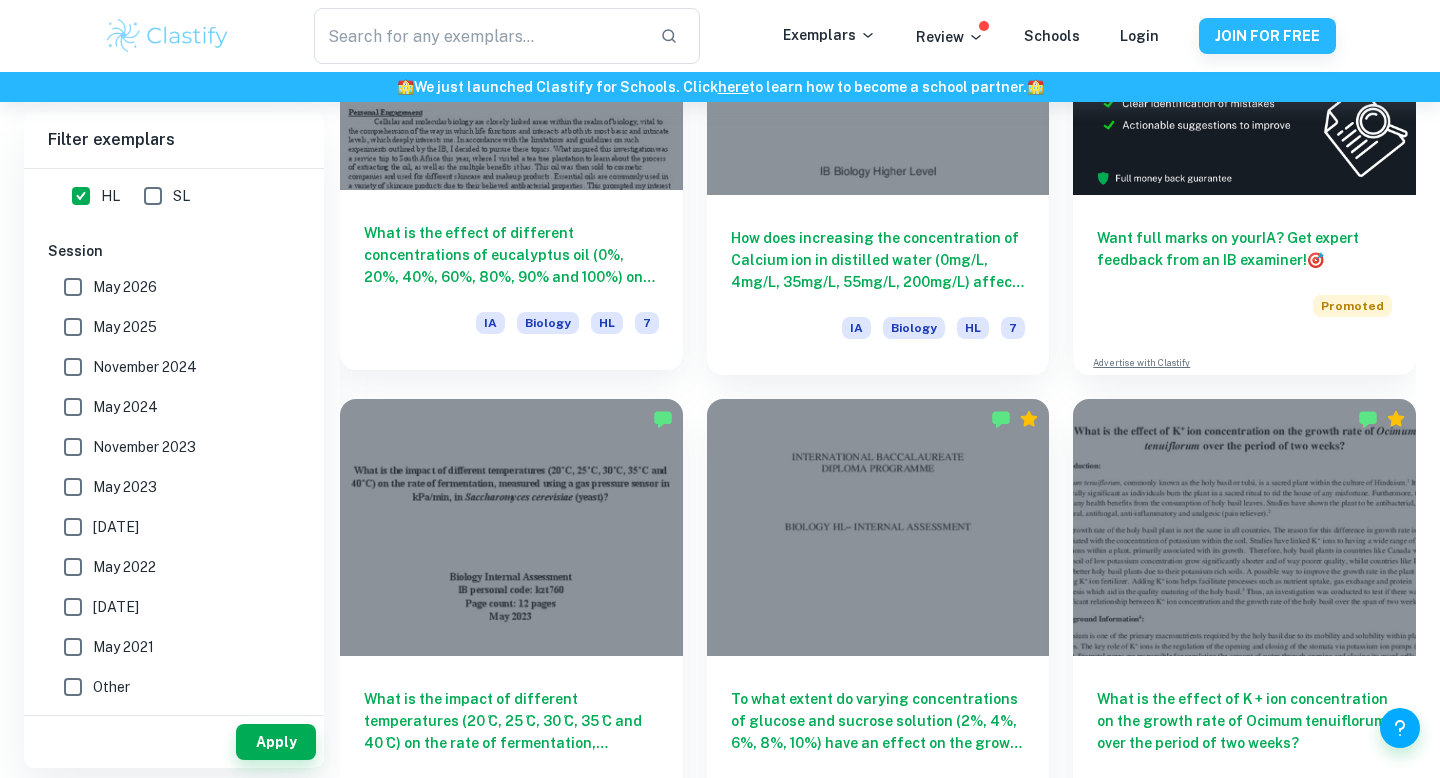 click on "What is the effect of different concentrations of eucalyptus oil (0%, 20%, 40%, 60%, 80%, 90% and 100%) on the growth of [MEDICAL_DATA] bacteria, measured by the largest diameter of the zone of inhibition (in cm)? IA Biology HL 7" at bounding box center (511, 280) 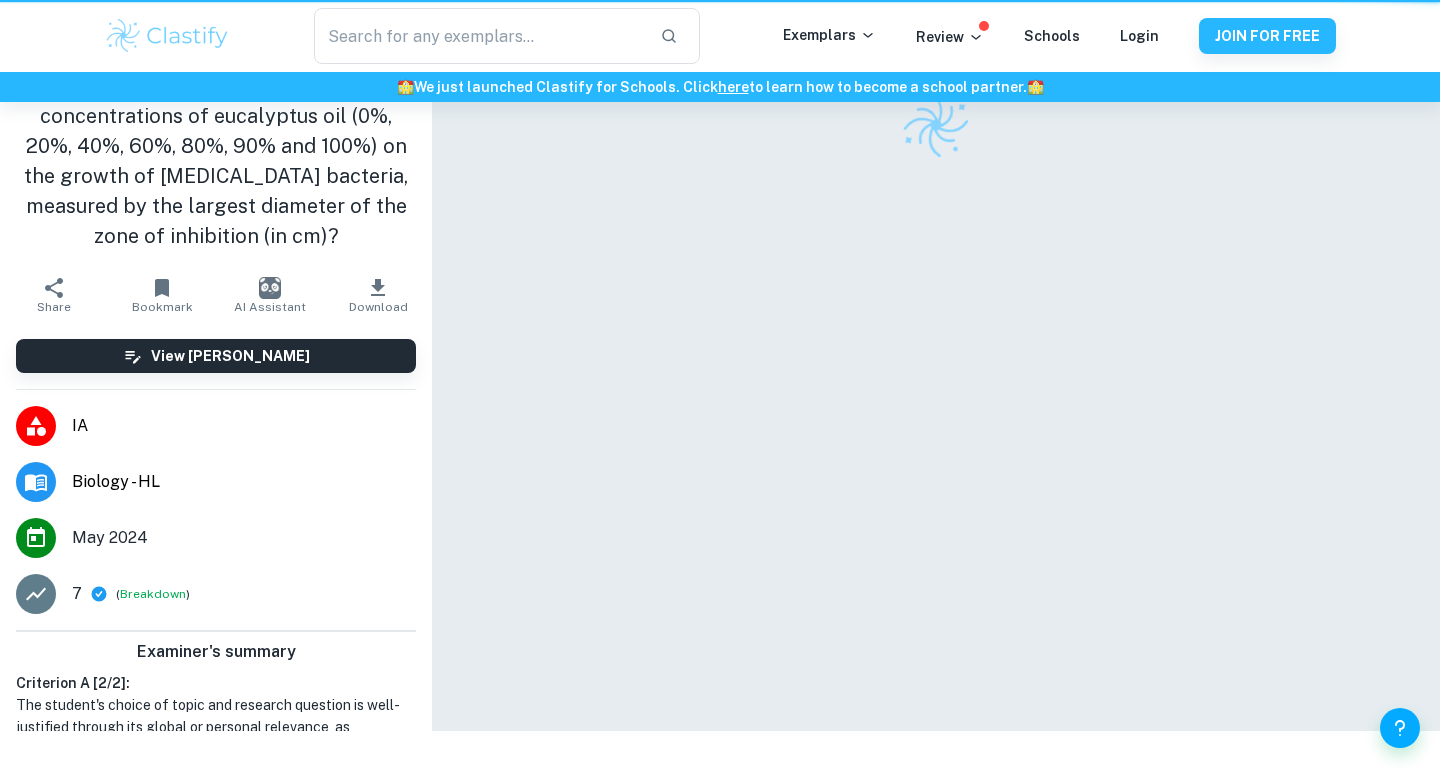 scroll, scrollTop: 0, scrollLeft: 0, axis: both 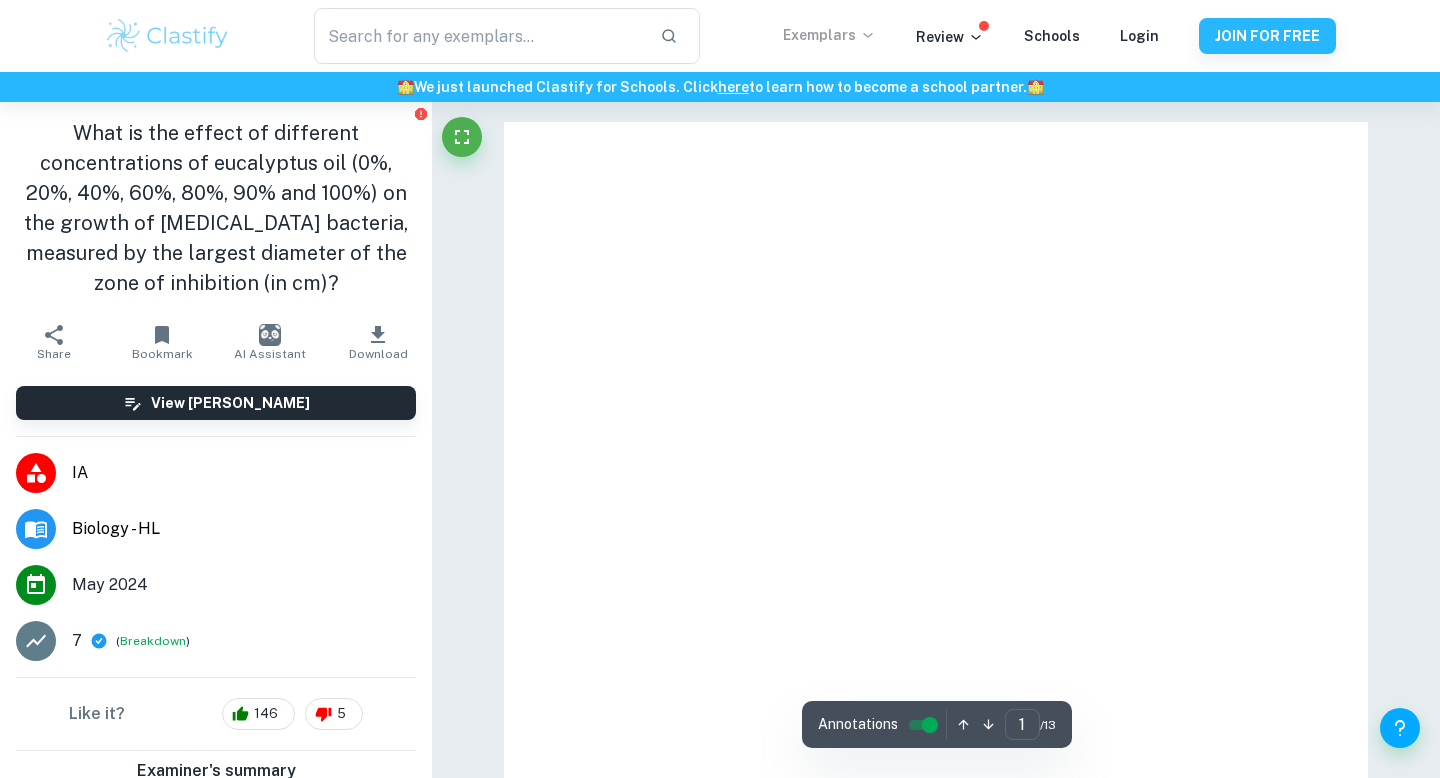 click on "Exemplars" at bounding box center [829, 35] 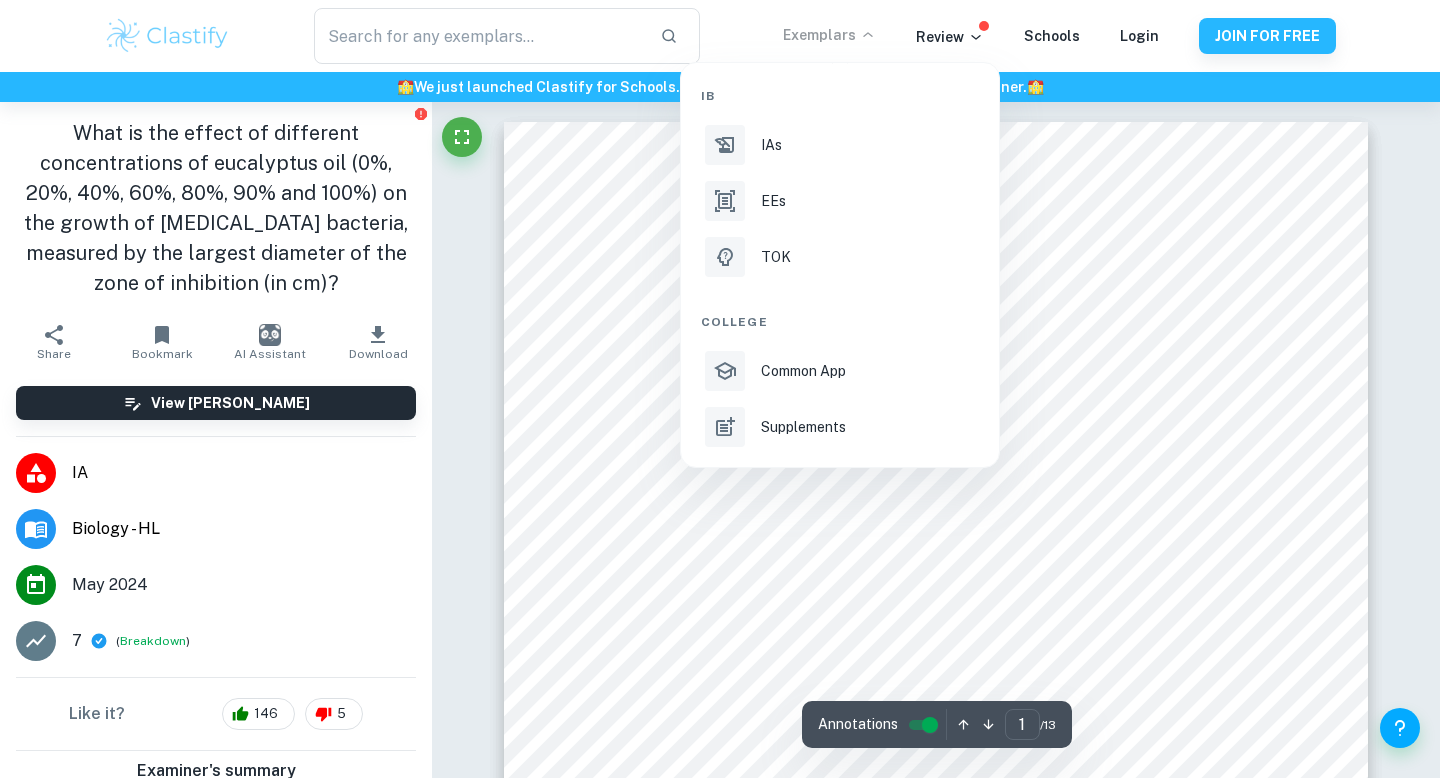 click at bounding box center (720, 389) 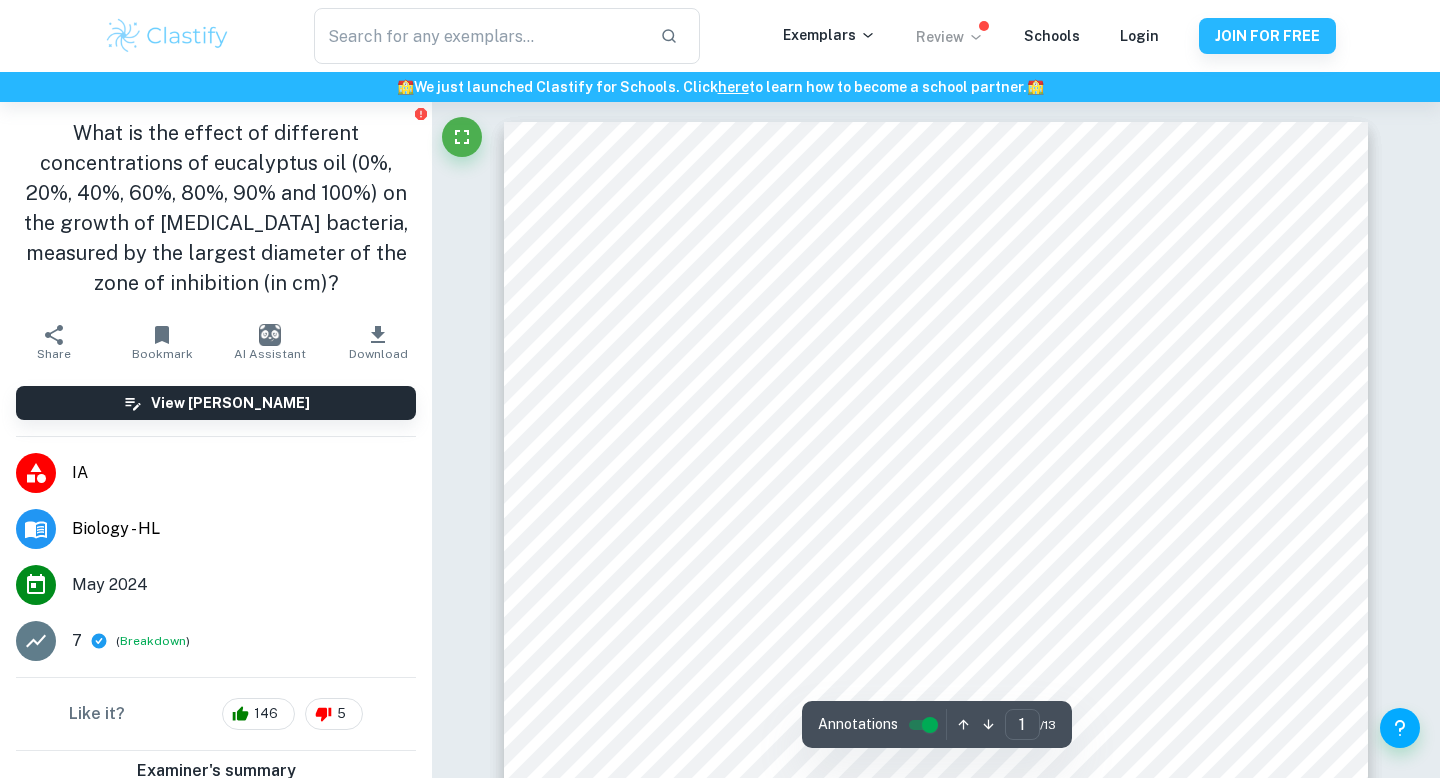 click 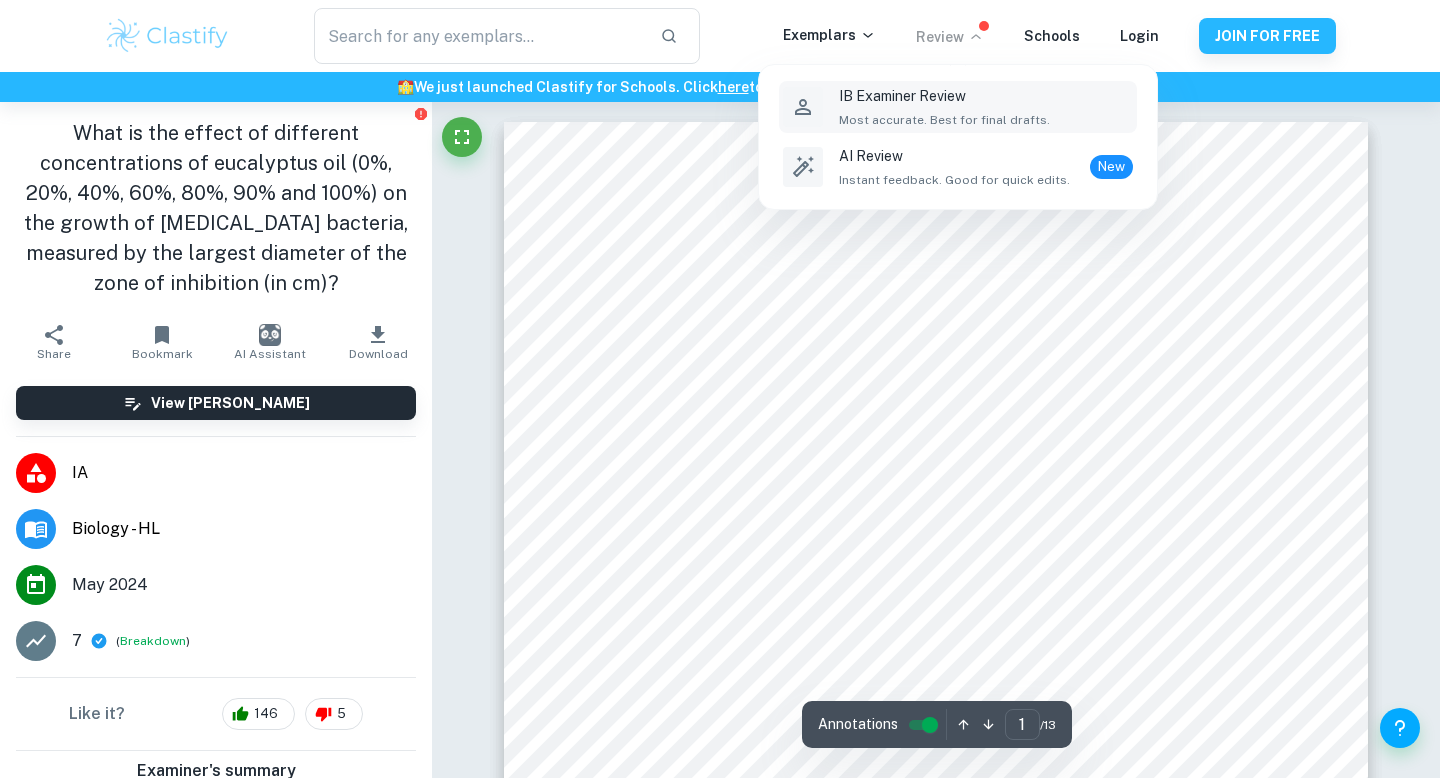 click on "IB Examiner Review" at bounding box center [944, 96] 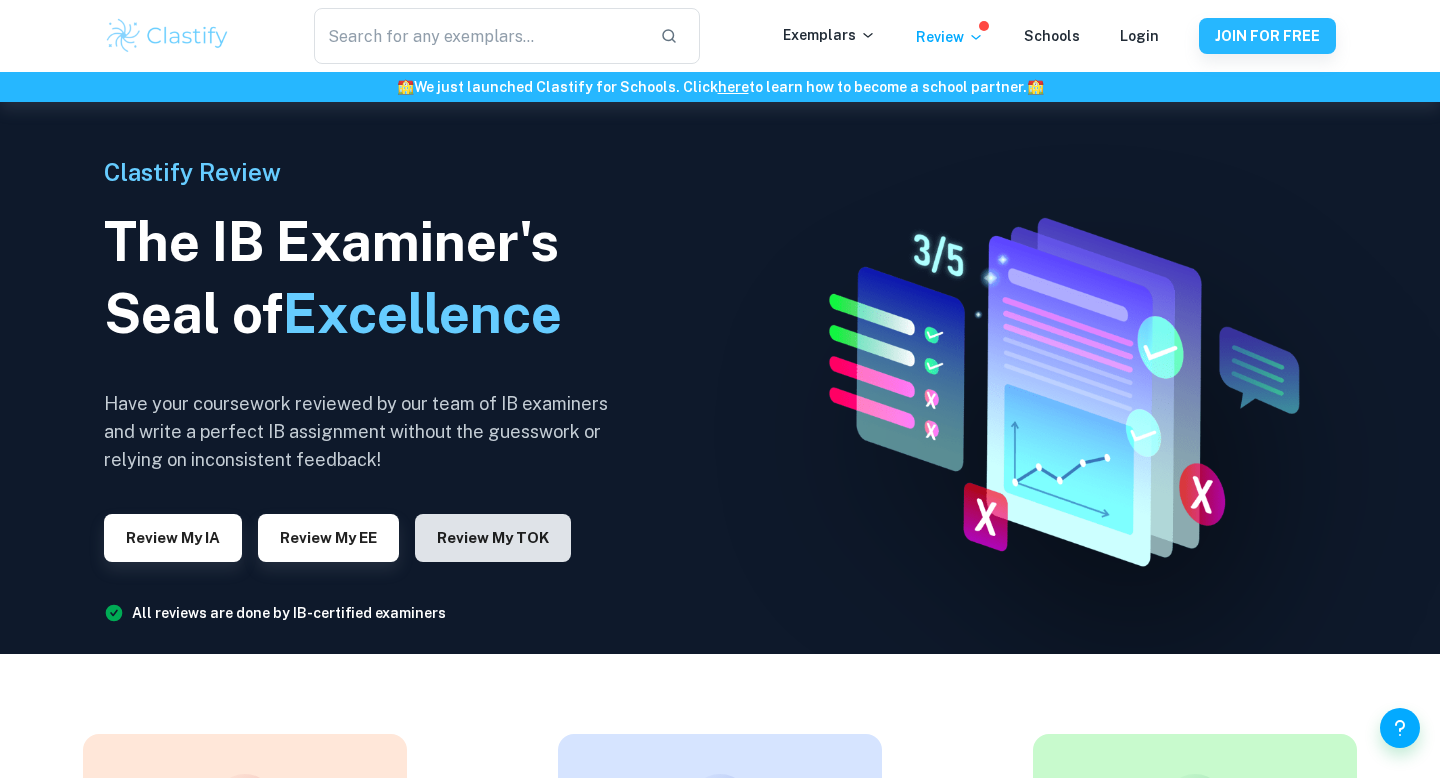 scroll, scrollTop: 99, scrollLeft: 0, axis: vertical 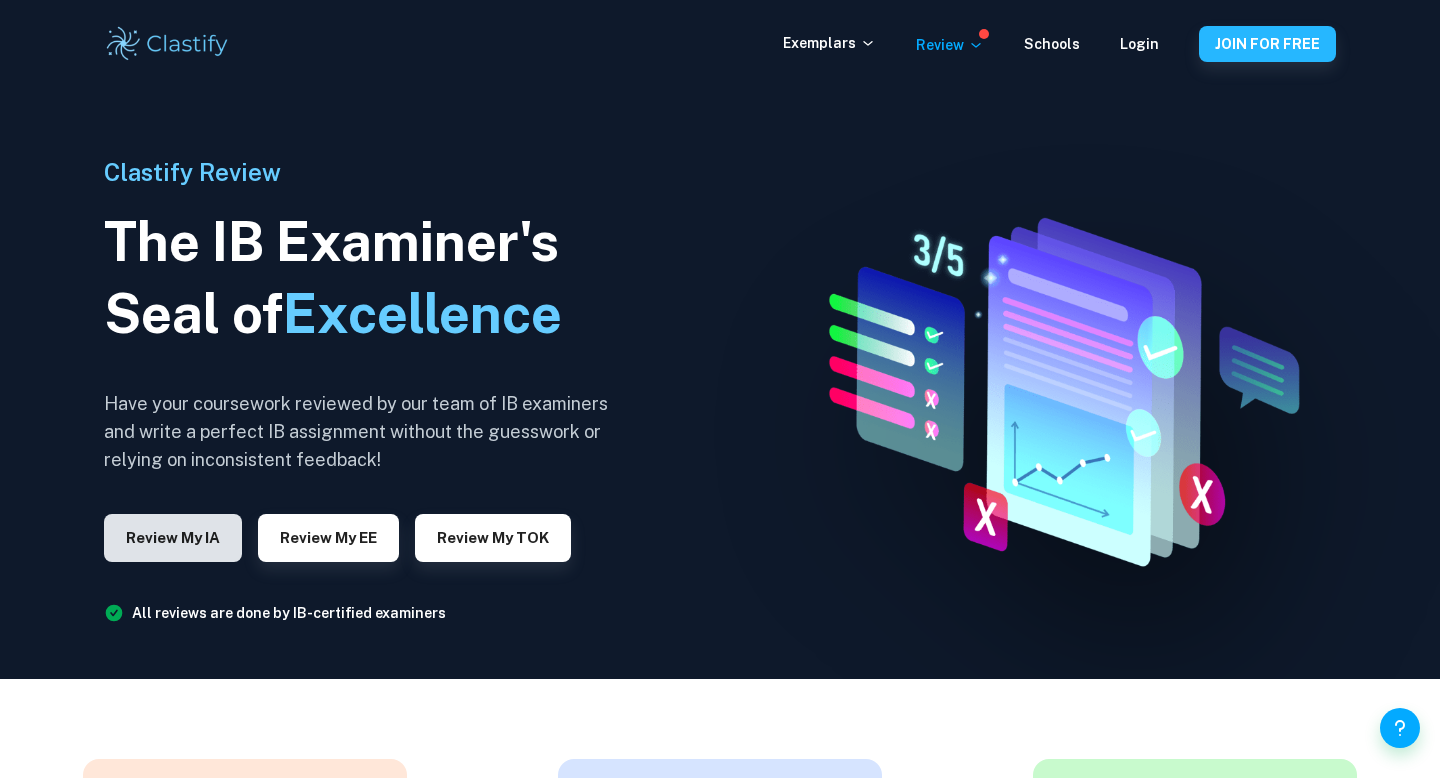 click on "Review my IA" at bounding box center (173, 538) 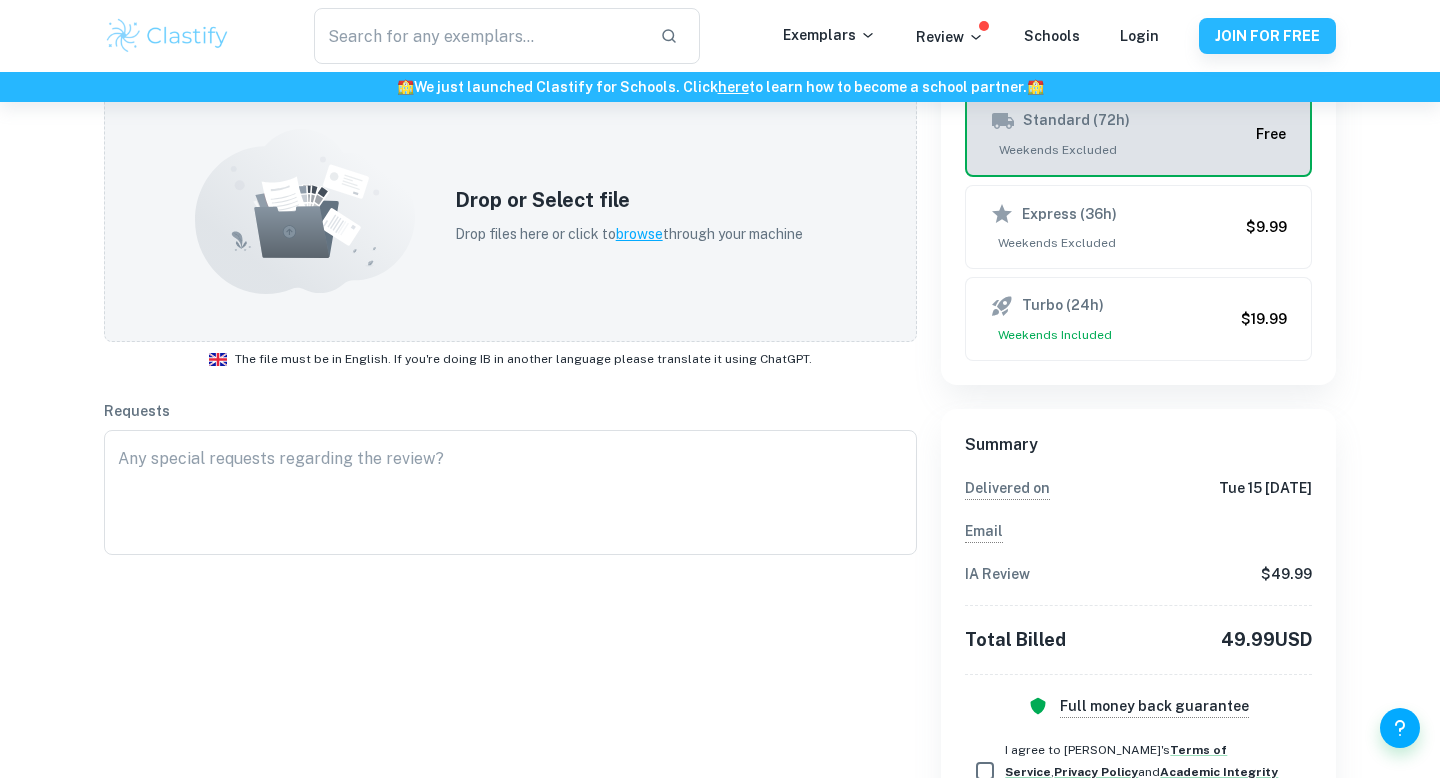 scroll, scrollTop: 511, scrollLeft: 0, axis: vertical 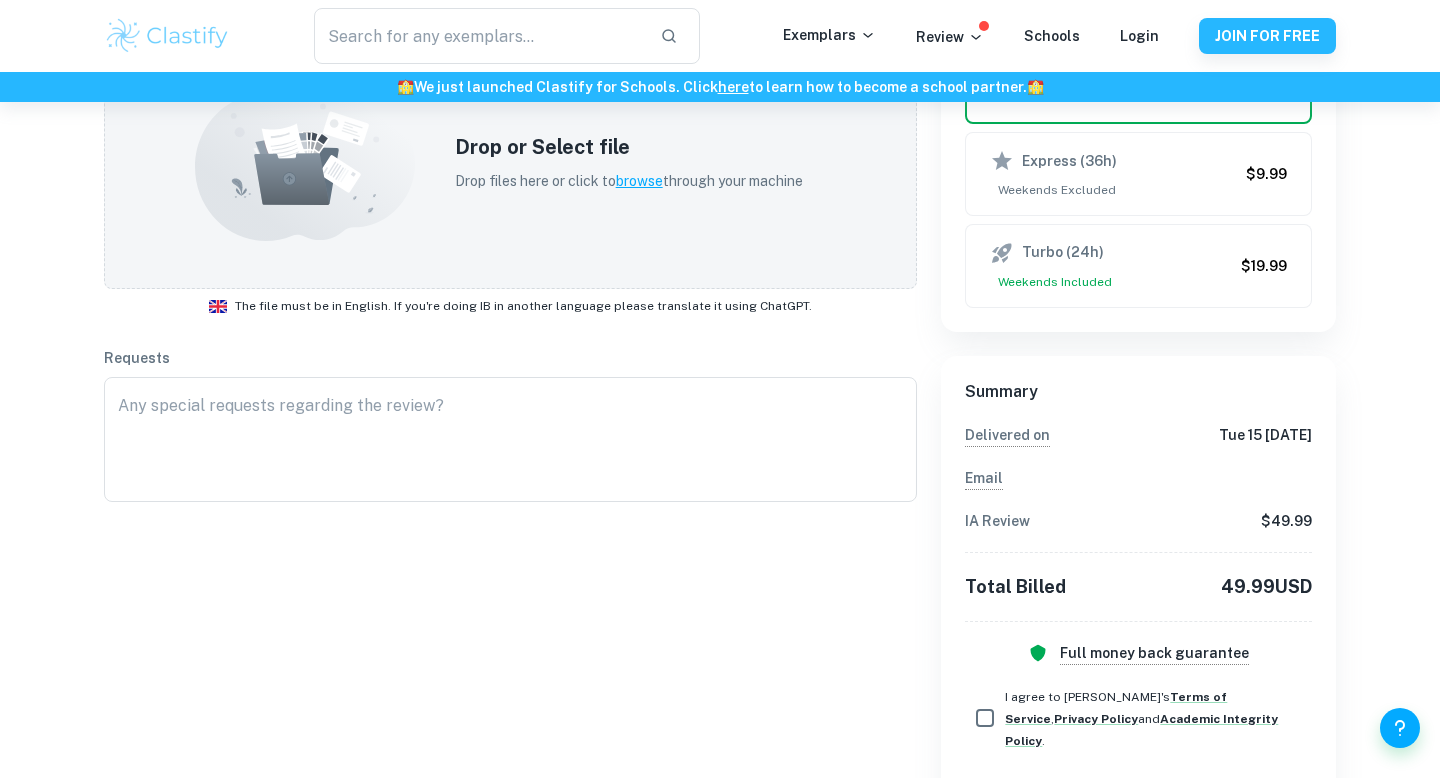 drag, startPoint x: 1315, startPoint y: 588, endPoint x: 1149, endPoint y: 585, distance: 166.0271 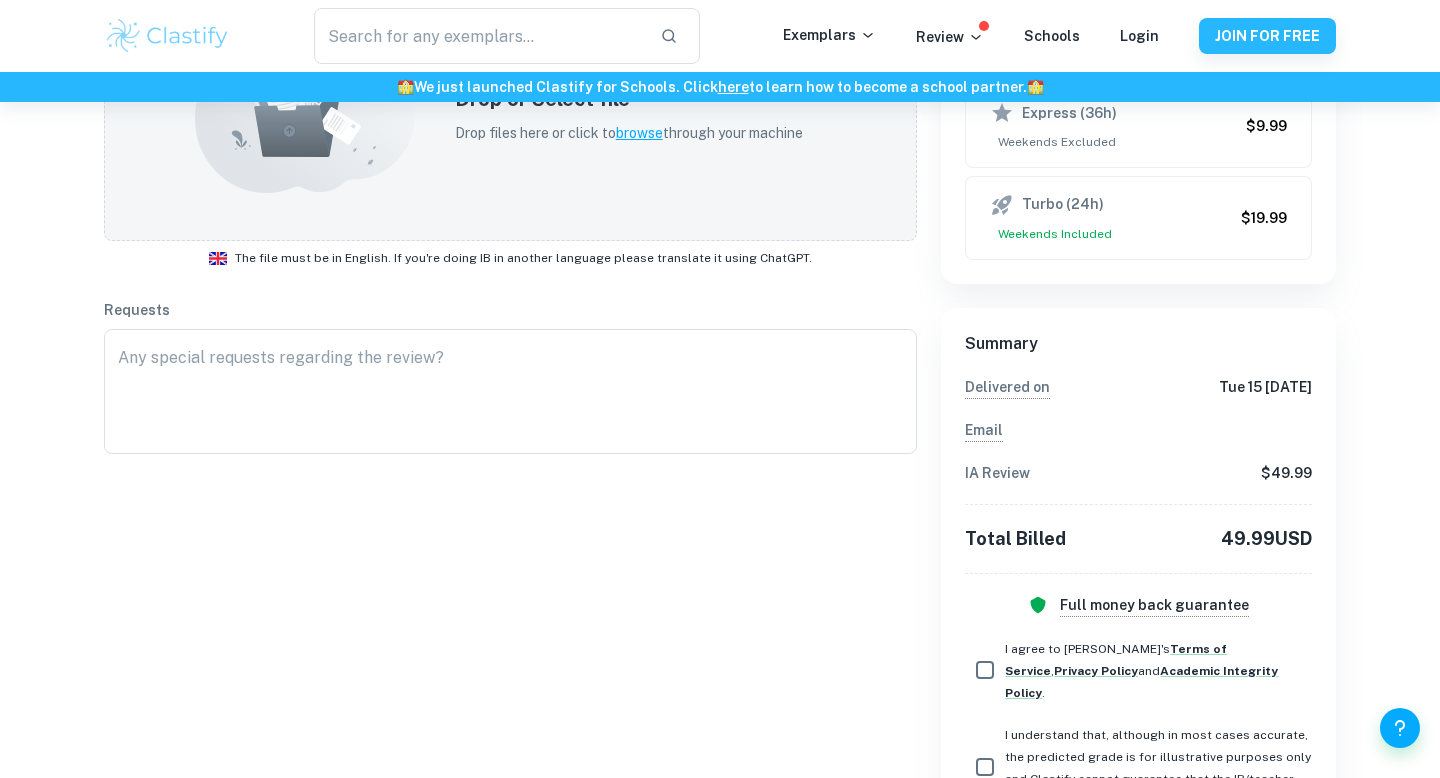scroll, scrollTop: 0, scrollLeft: 0, axis: both 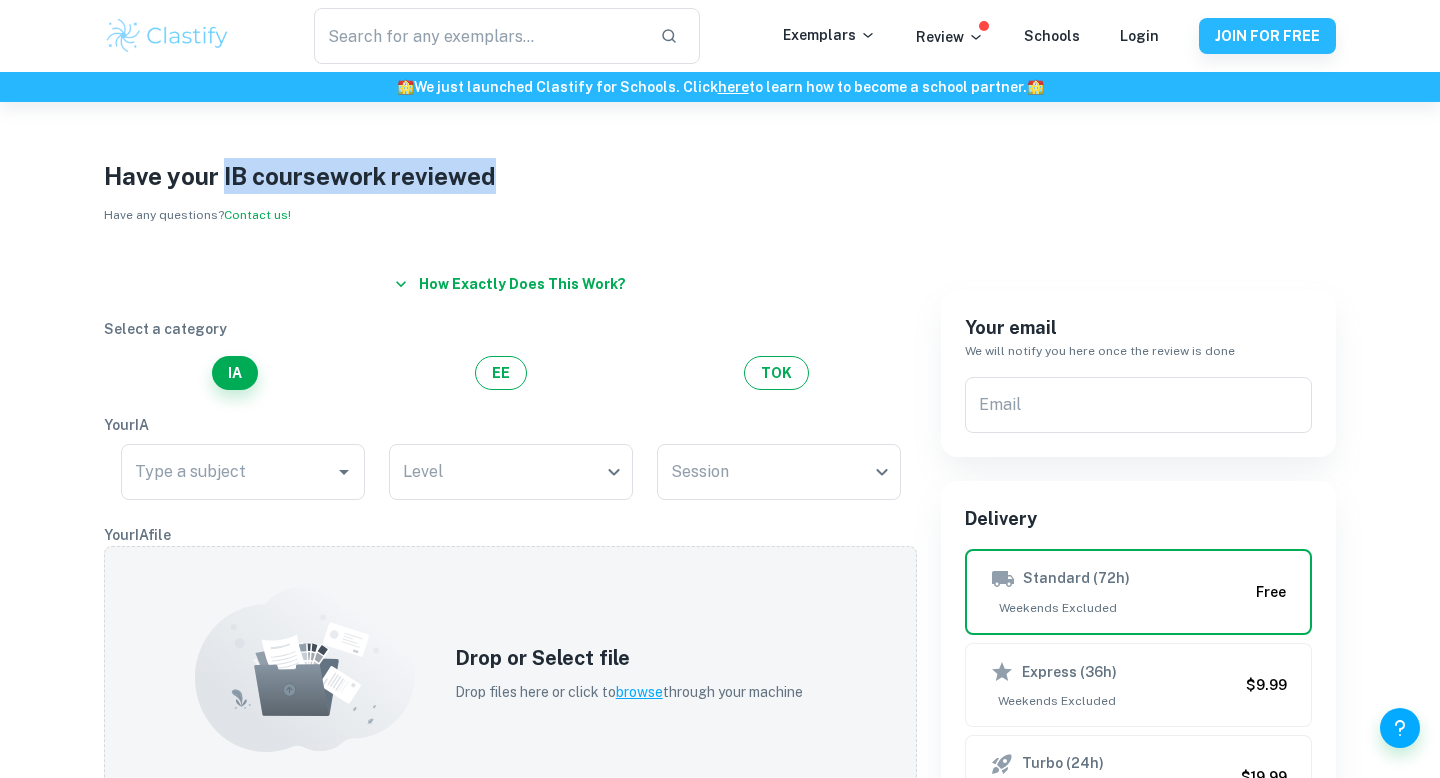 drag, startPoint x: 225, startPoint y: 171, endPoint x: 543, endPoint y: 181, distance: 318.1572 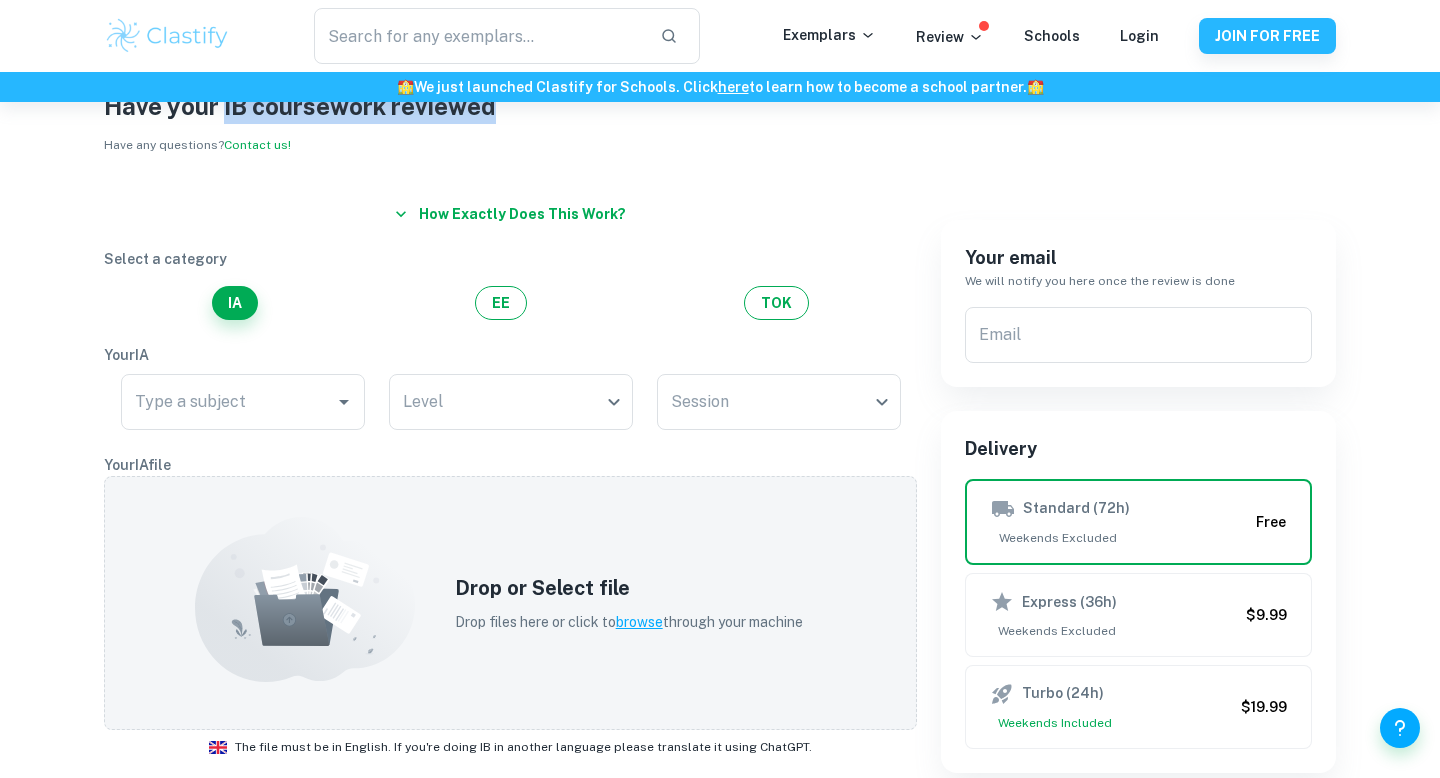 scroll, scrollTop: 0, scrollLeft: 0, axis: both 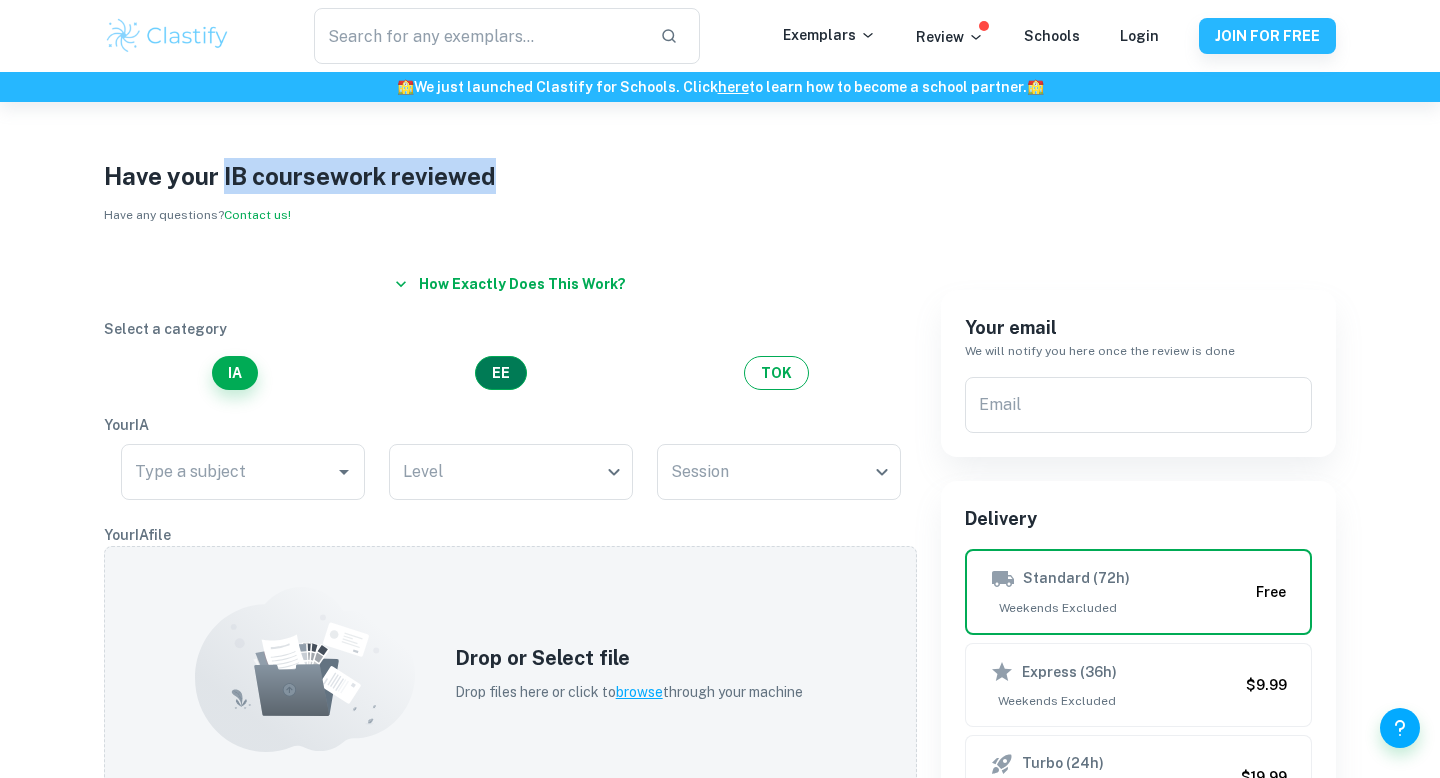 click on "EE" at bounding box center (501, 373) 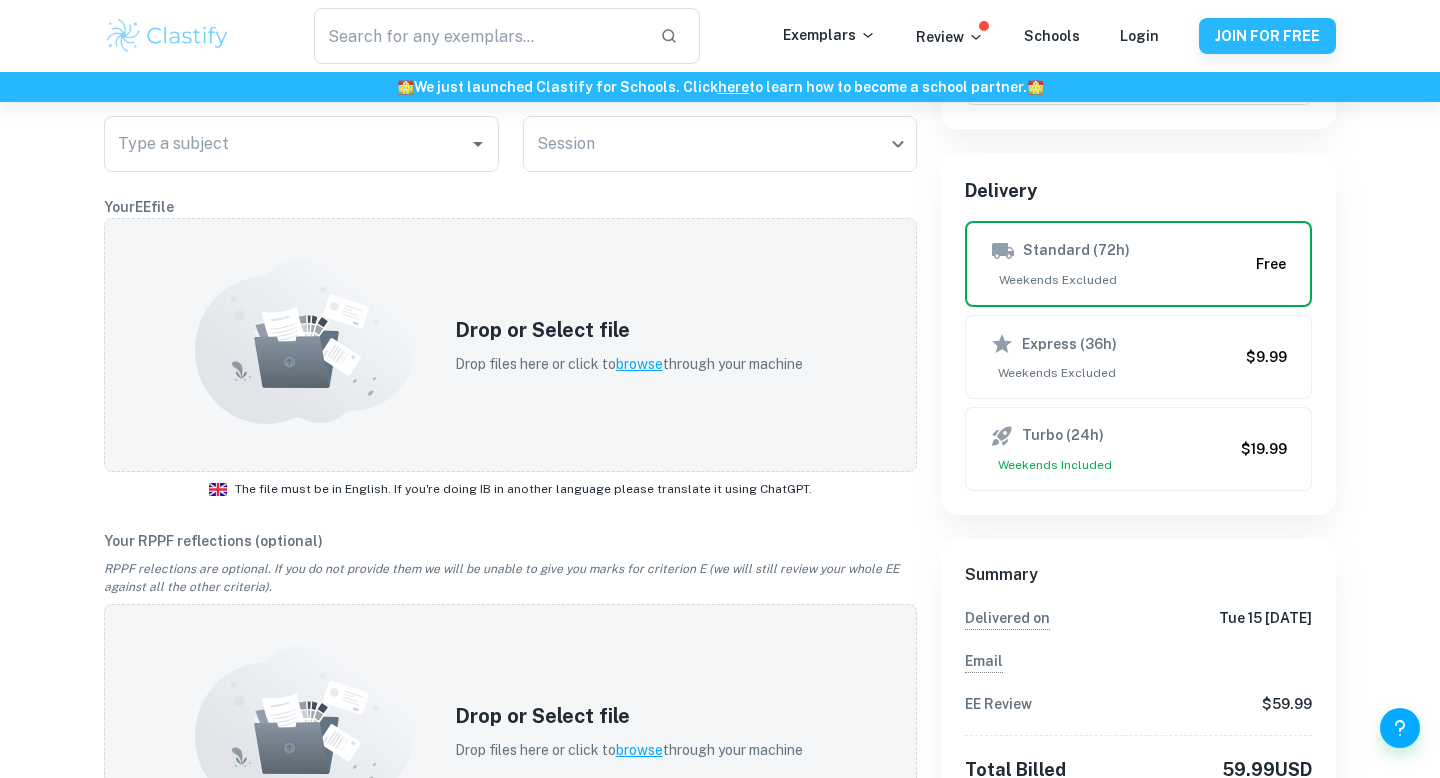 scroll, scrollTop: 0, scrollLeft: 0, axis: both 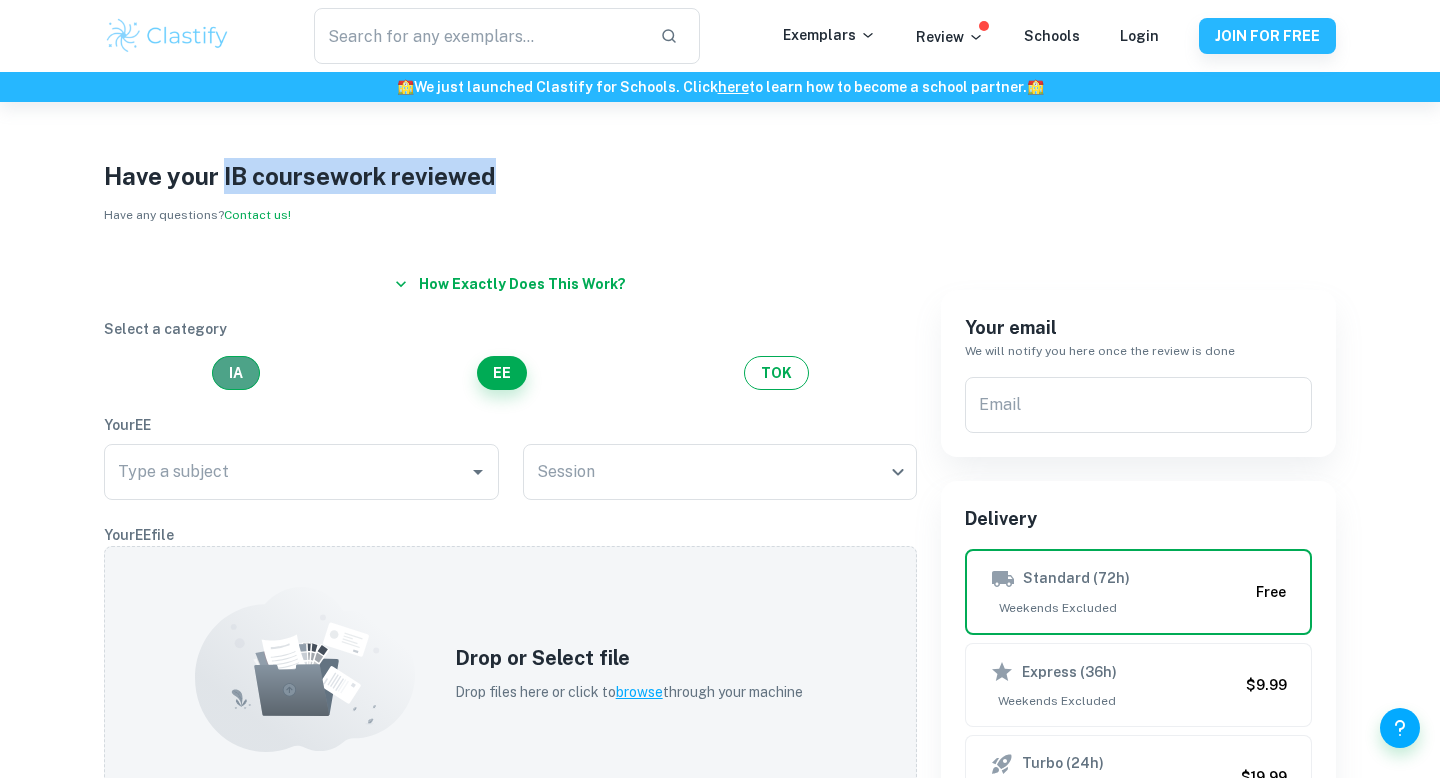 click on "IA" at bounding box center [236, 373] 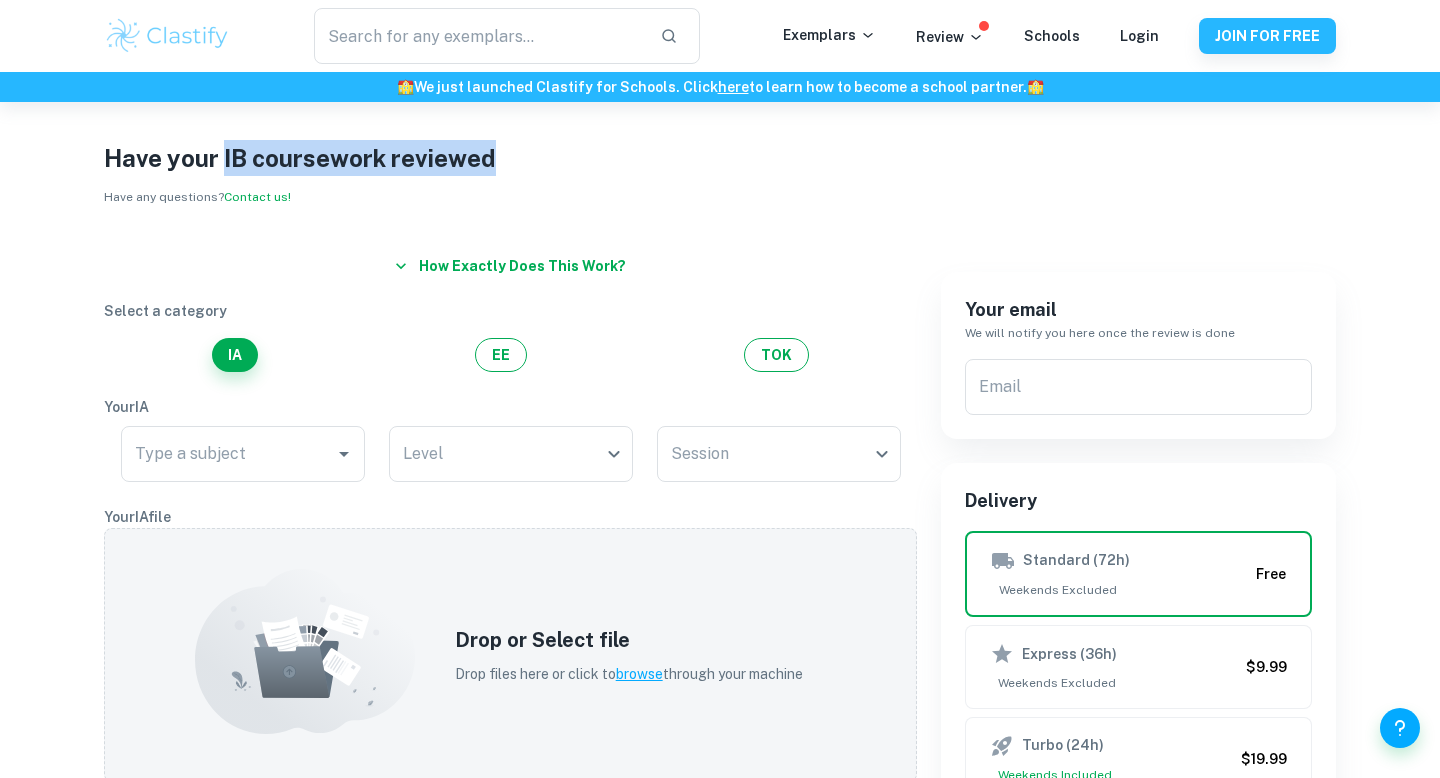 scroll, scrollTop: 0, scrollLeft: 0, axis: both 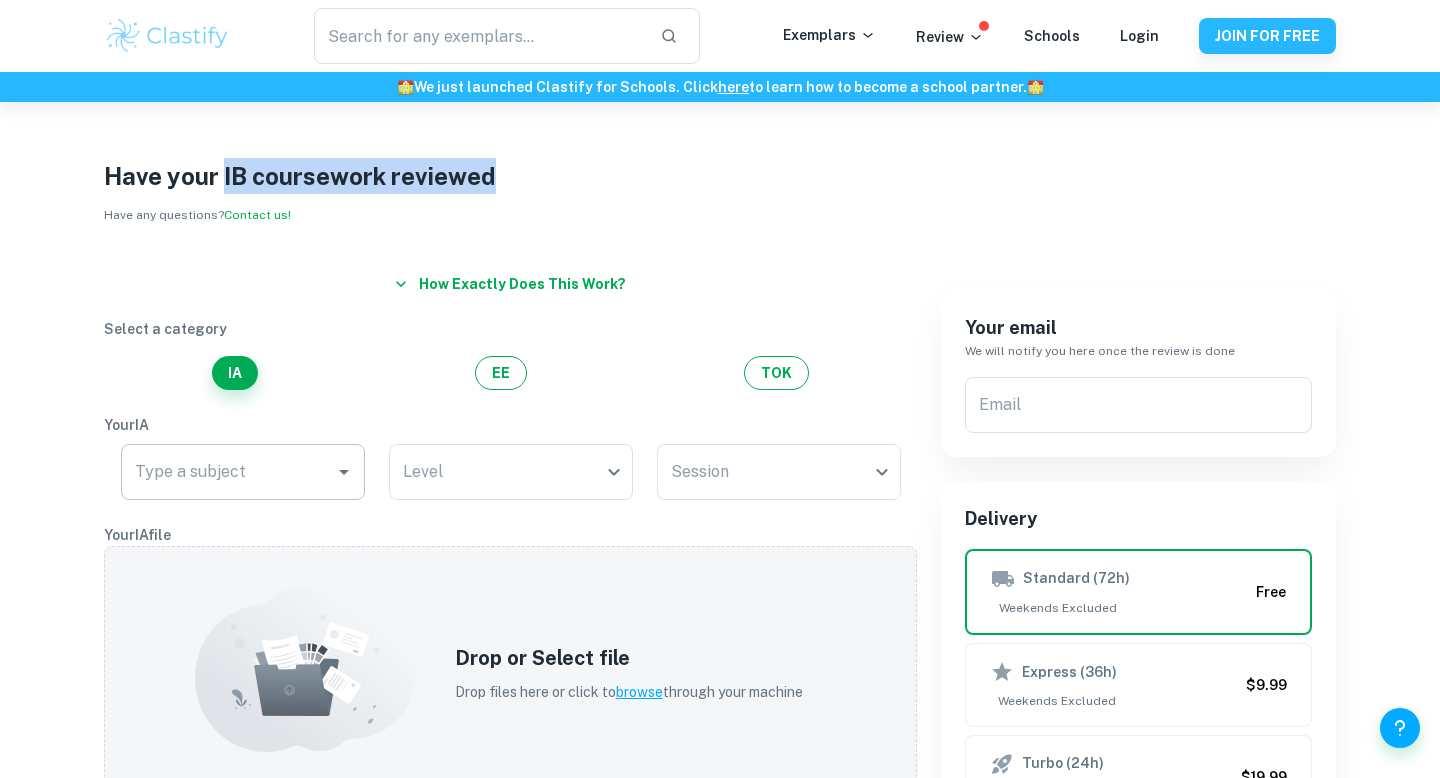 click on "Type a subject" at bounding box center (228, 472) 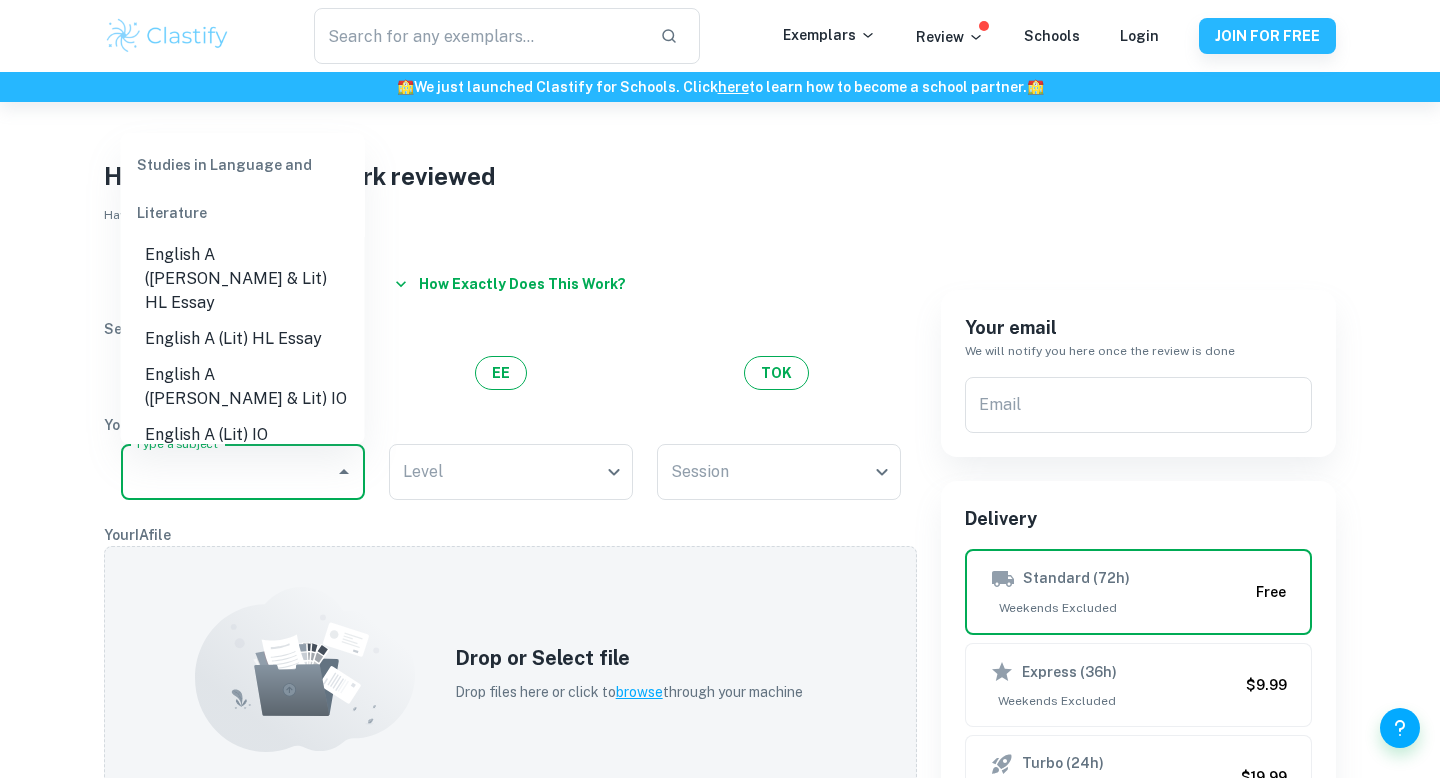 click on "How exactly does this work? Select a category IA EE TOK Your  IA Type a subject Type a subject Level ​ Level Session ​ Session Your  IA  file Drop or Select file Drop files here or click to  browse  through your machine The file must be in English. If you're doing IB in another language please translate it using ChatGPT. Requests x ​" at bounding box center (498, 852) 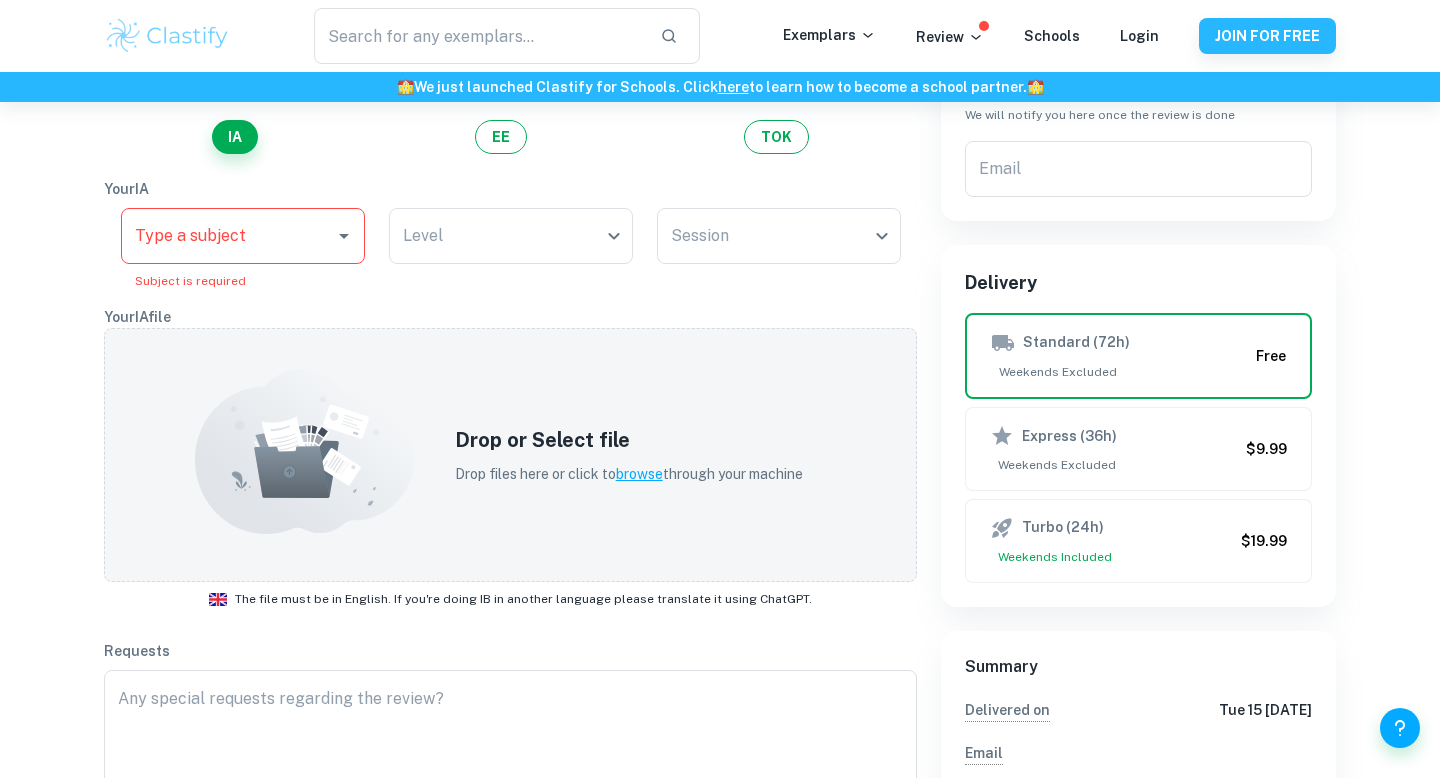 scroll, scrollTop: 0, scrollLeft: 0, axis: both 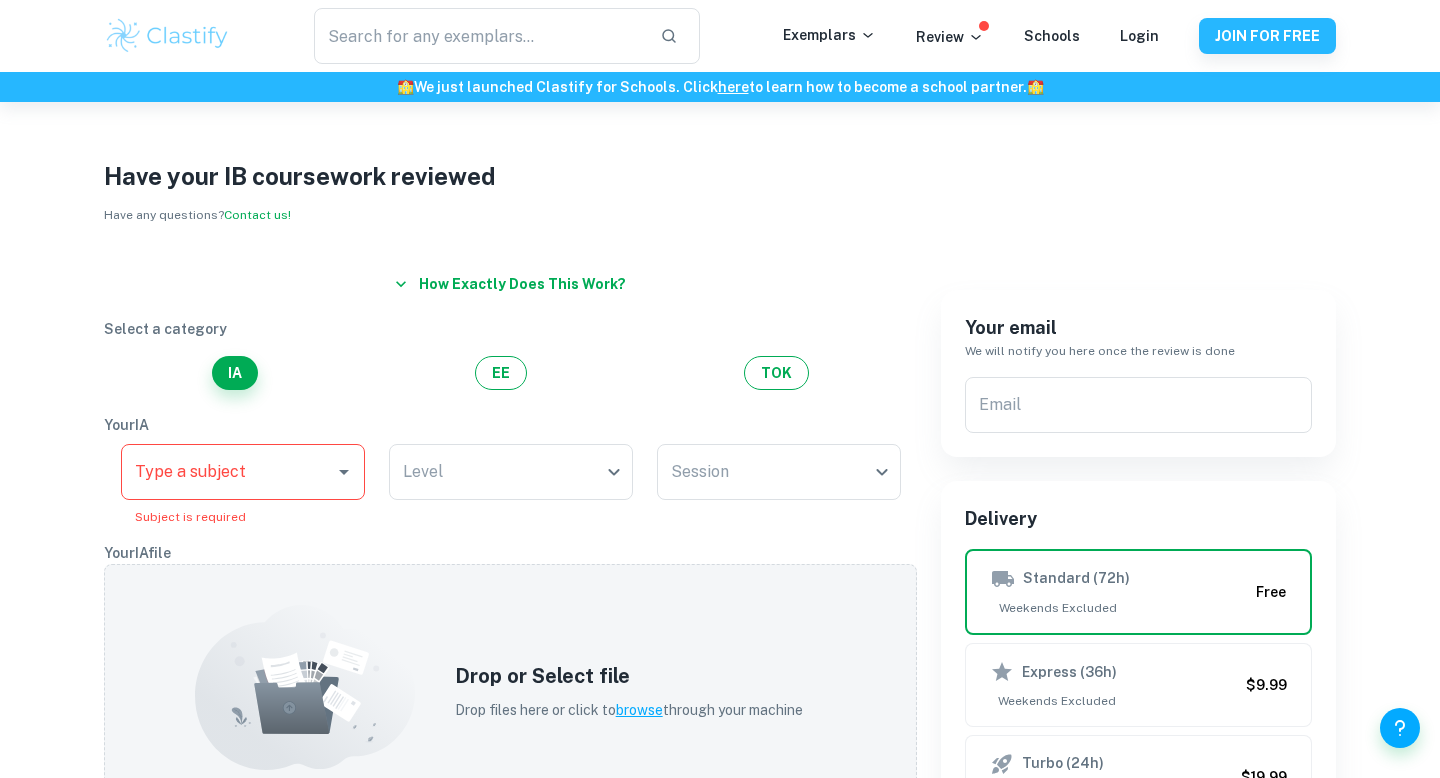 click 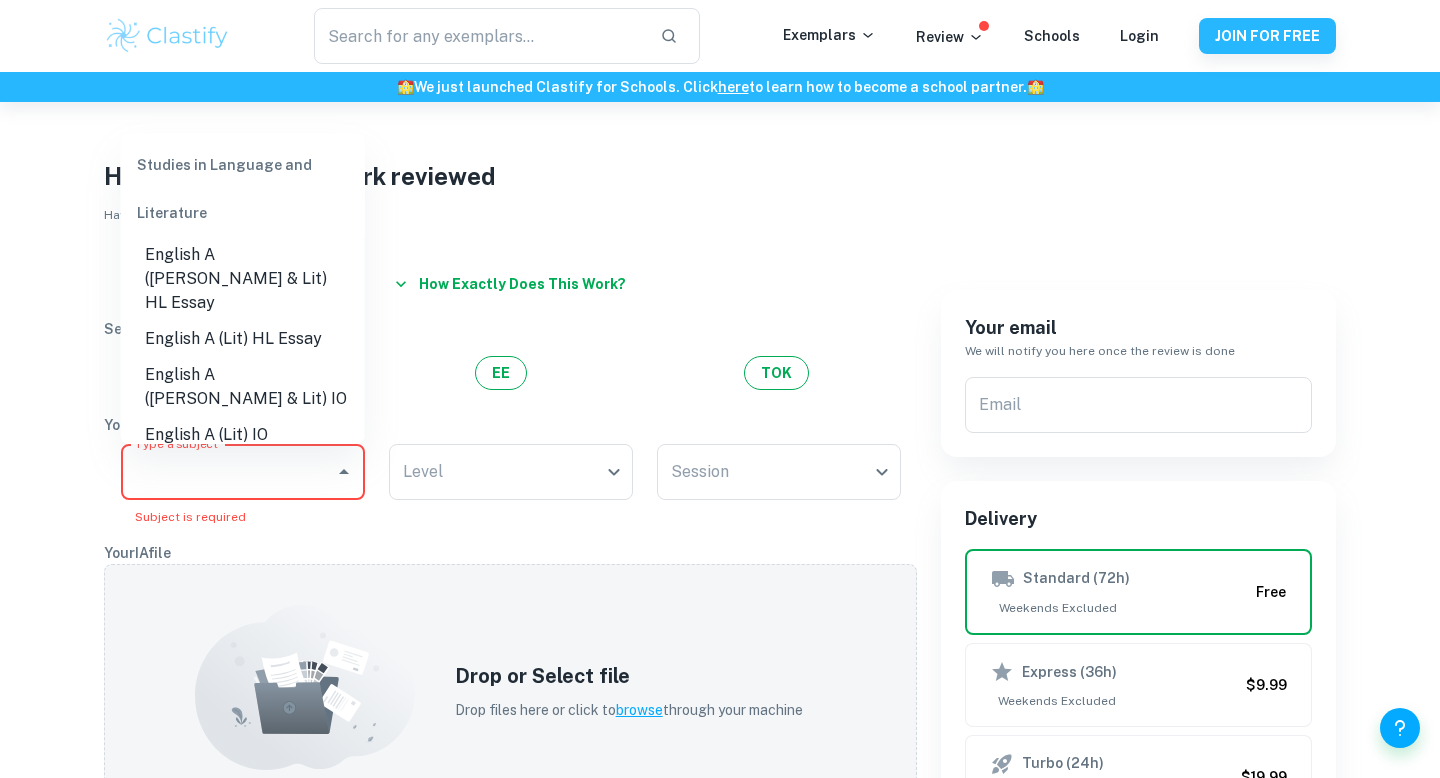 click on "Your  IA  file" at bounding box center [510, 553] 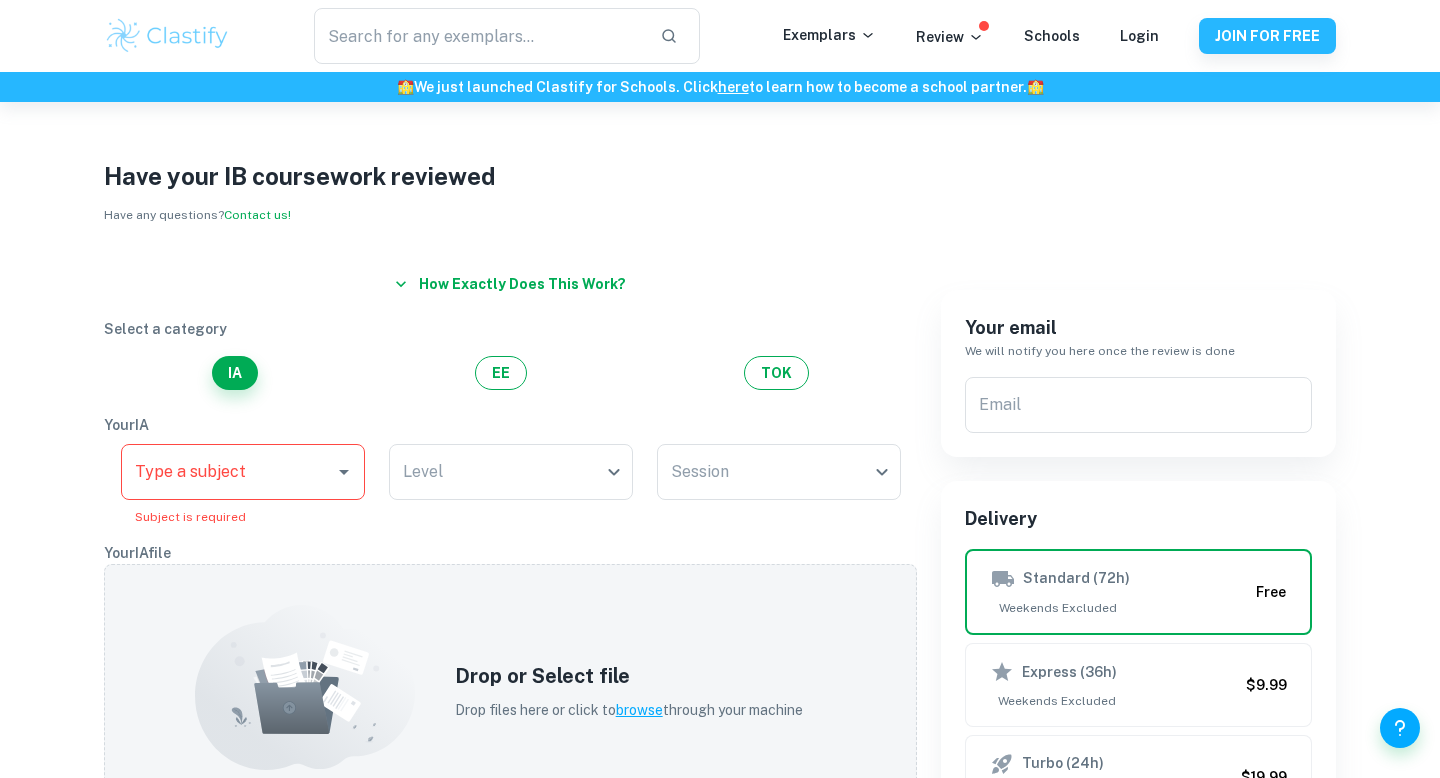 click on "Type a subject" at bounding box center [228, 472] 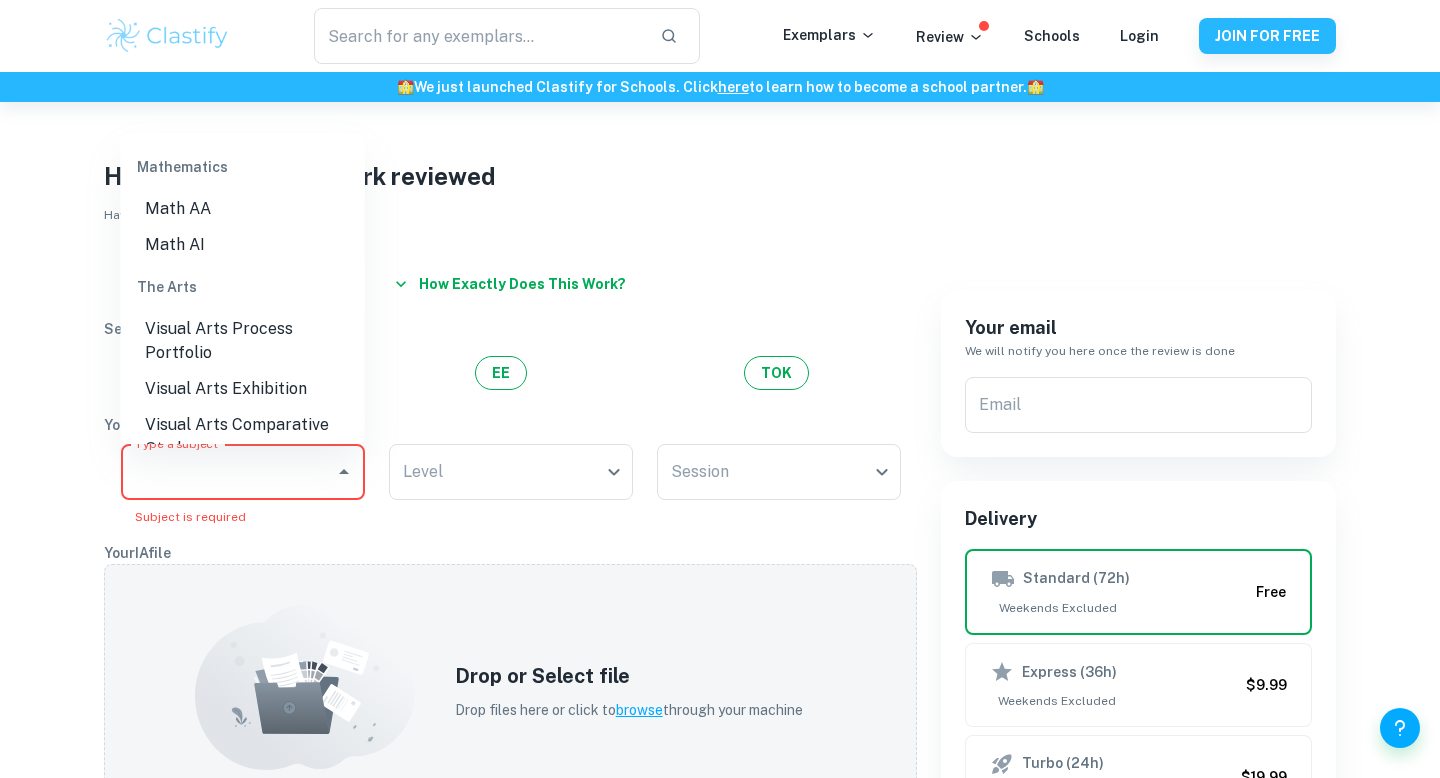 scroll, scrollTop: 917, scrollLeft: 0, axis: vertical 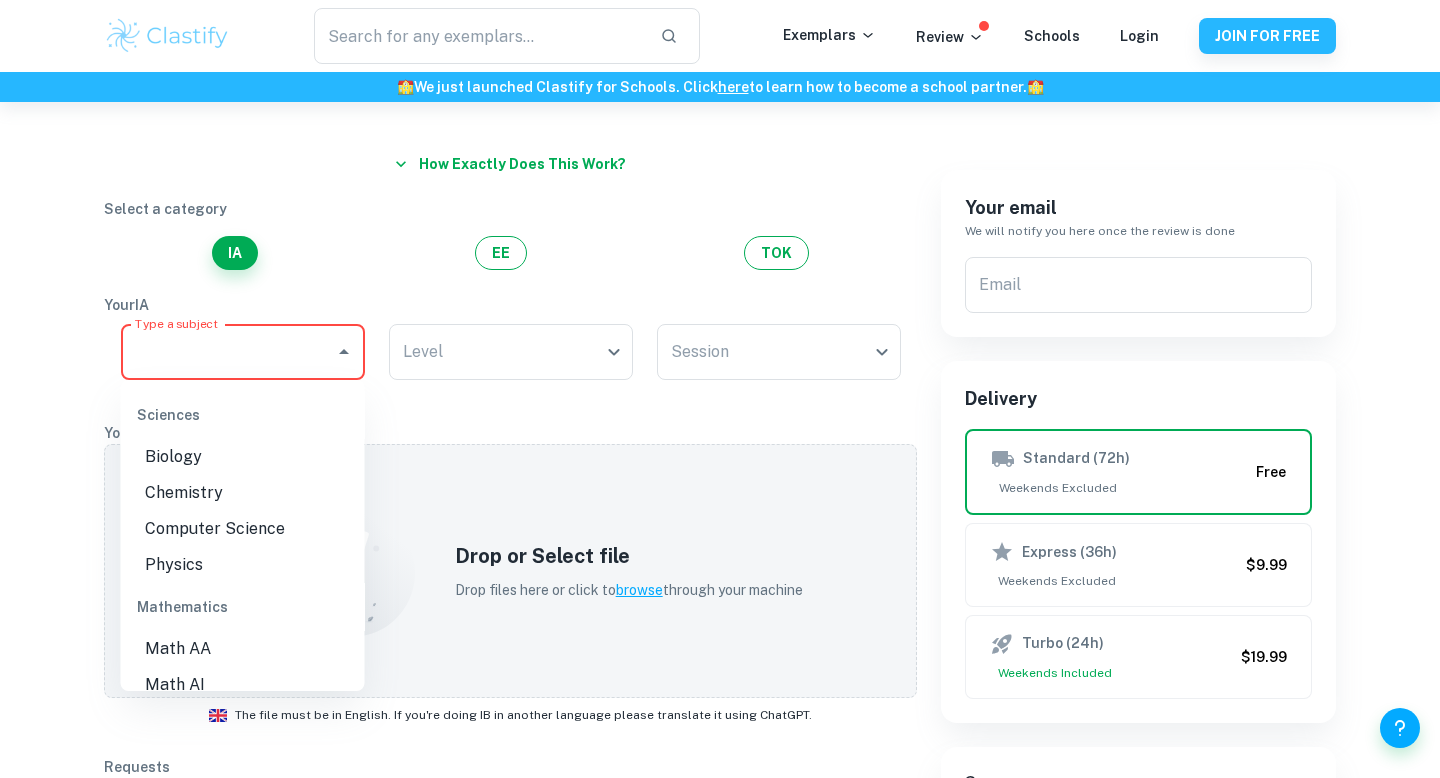 click on "Your  IA  file" at bounding box center (510, 433) 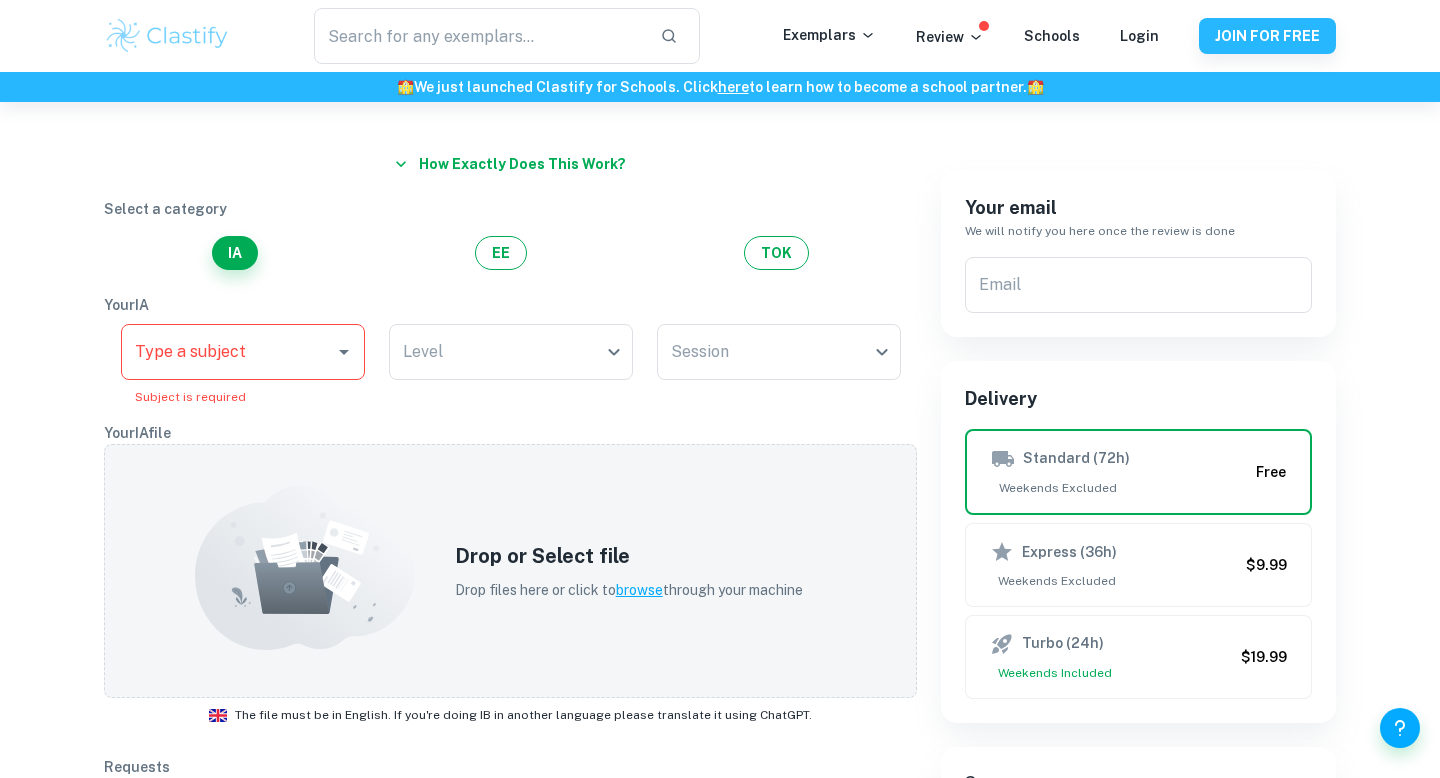 click on "​ Exemplars Review Schools Login JOIN FOR FREE" at bounding box center (720, 36) 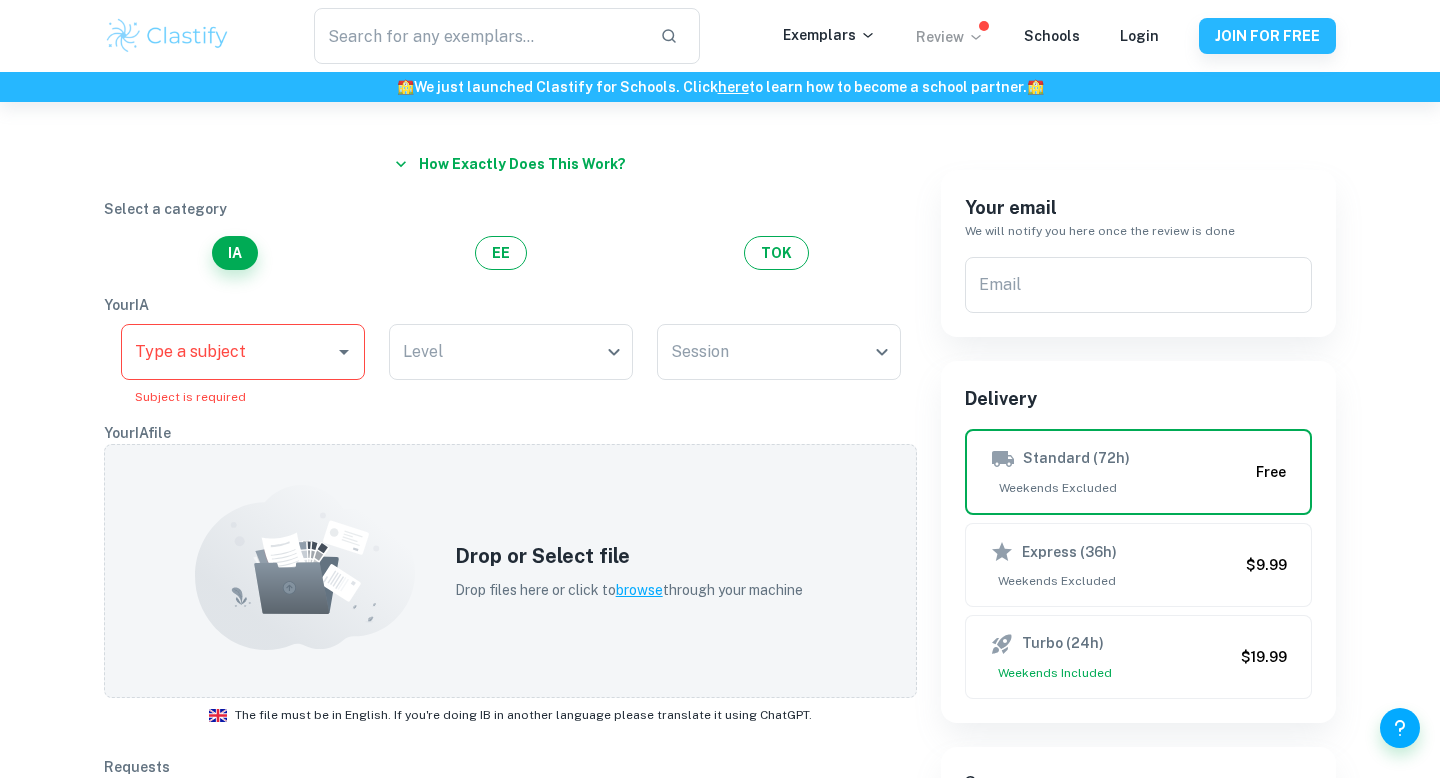 click 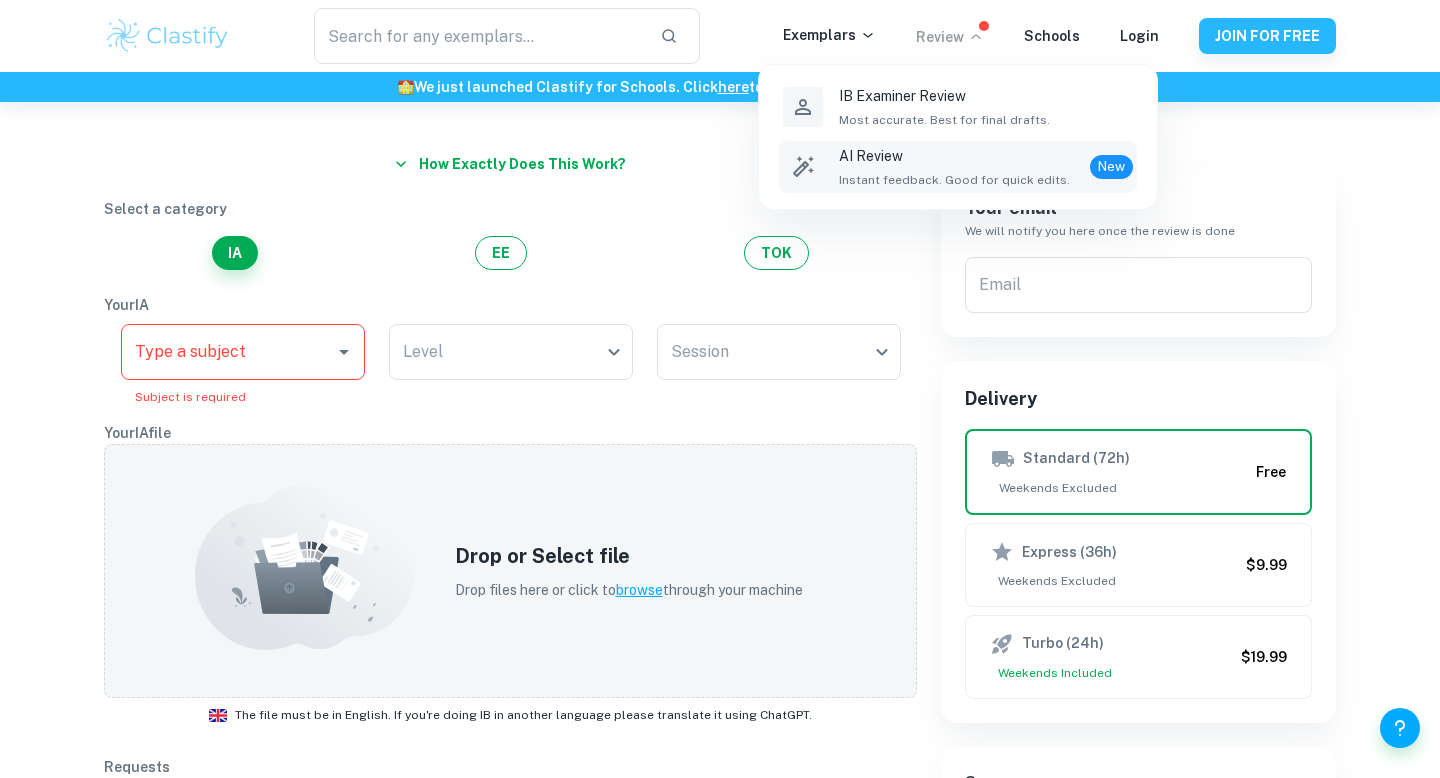 click on "Instant feedback. Good for quick edits." at bounding box center (954, 180) 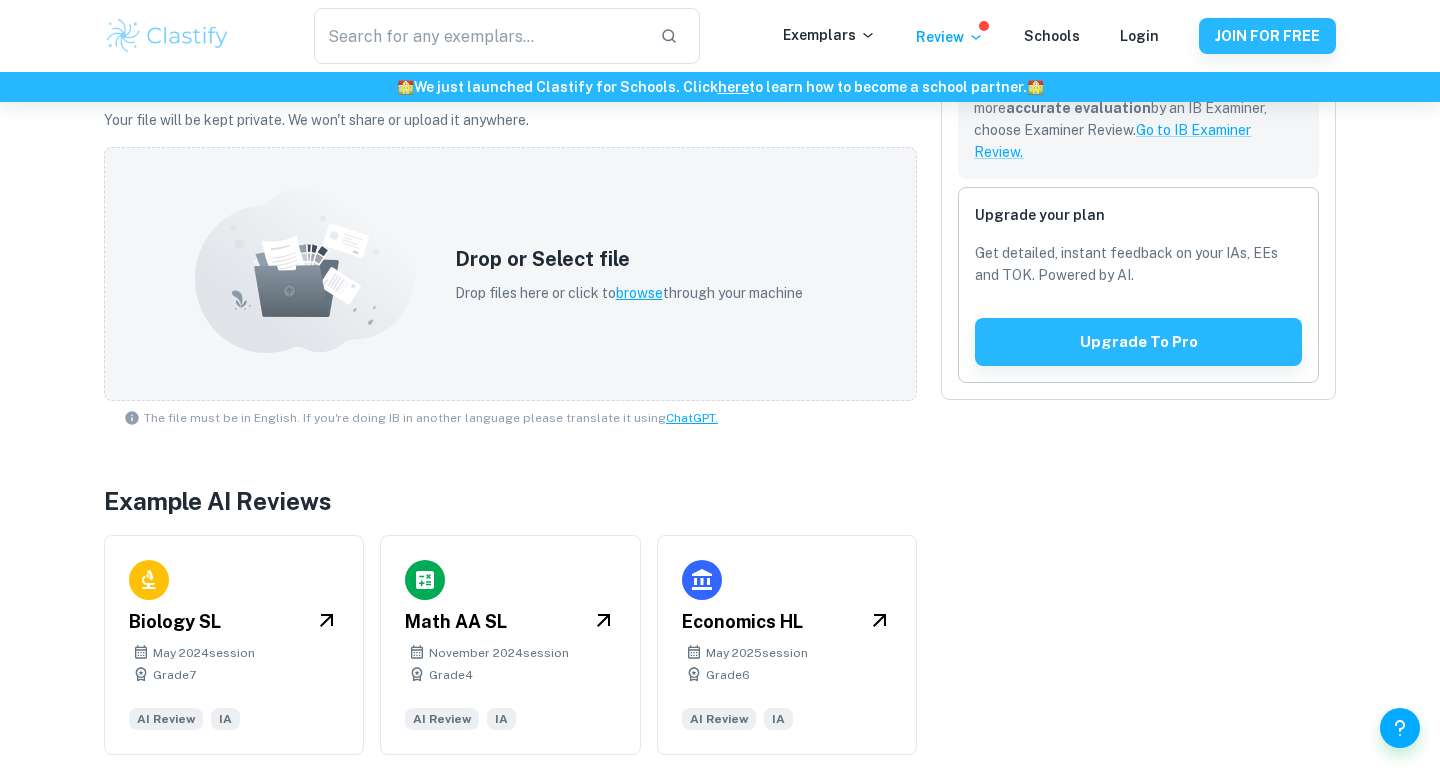 scroll, scrollTop: 0, scrollLeft: 0, axis: both 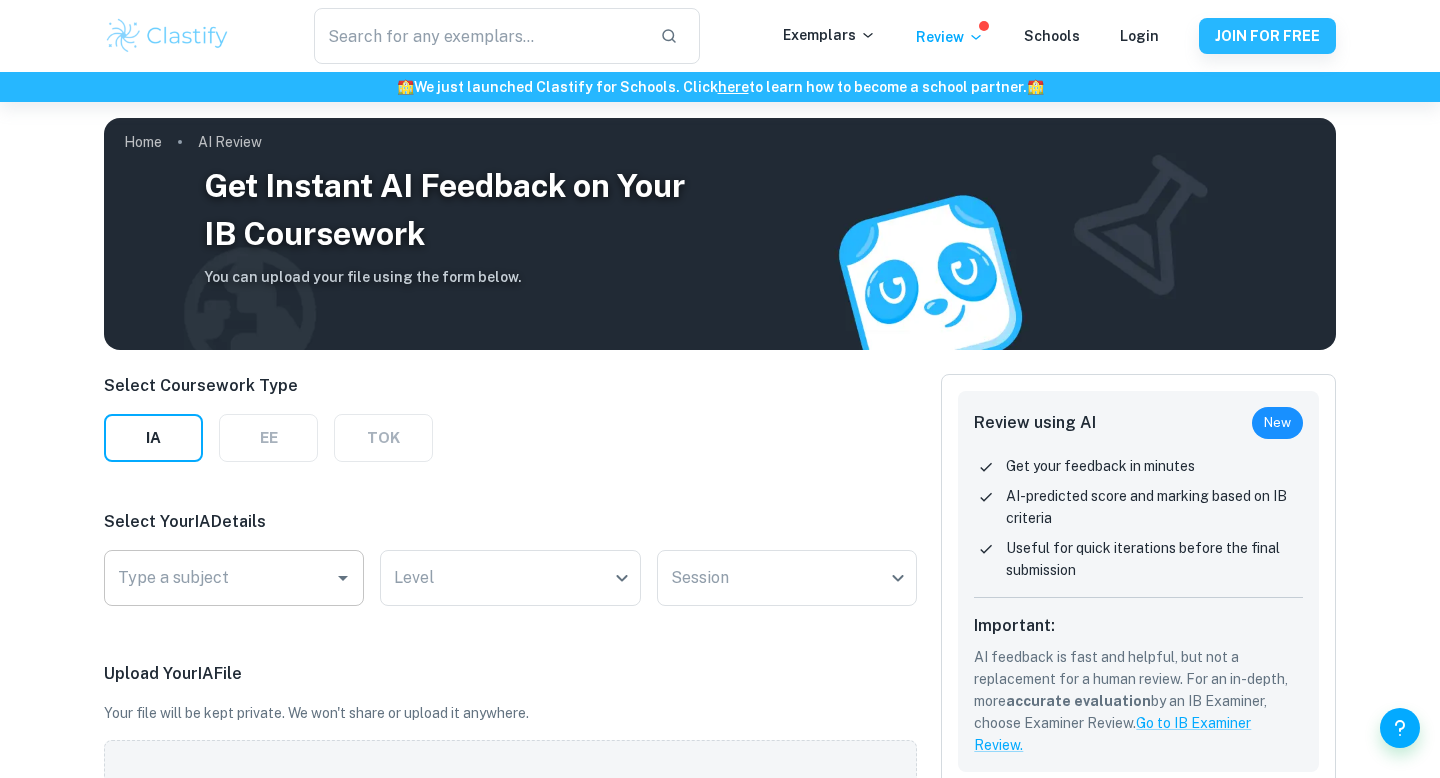 click on "Type a subject" at bounding box center [219, 578] 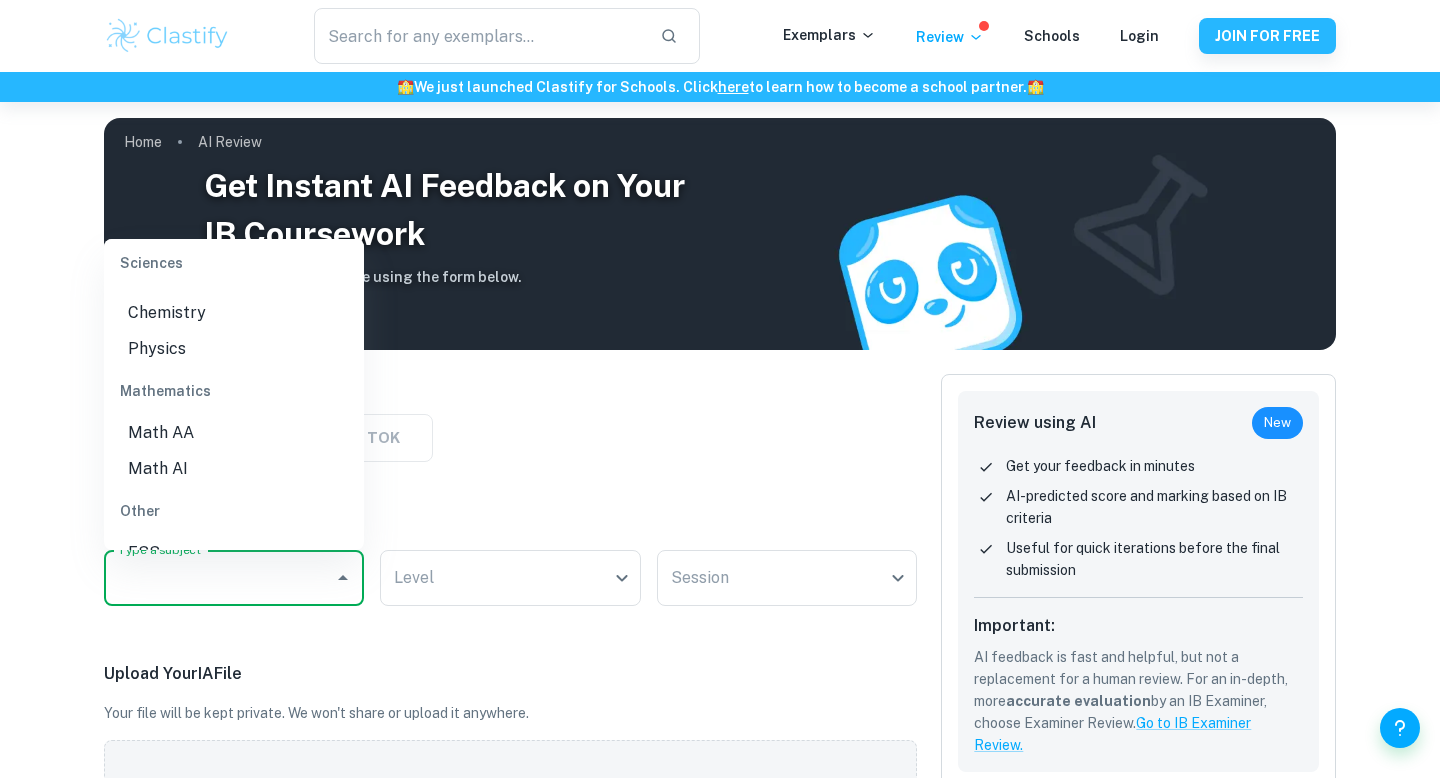 scroll, scrollTop: 653, scrollLeft: 0, axis: vertical 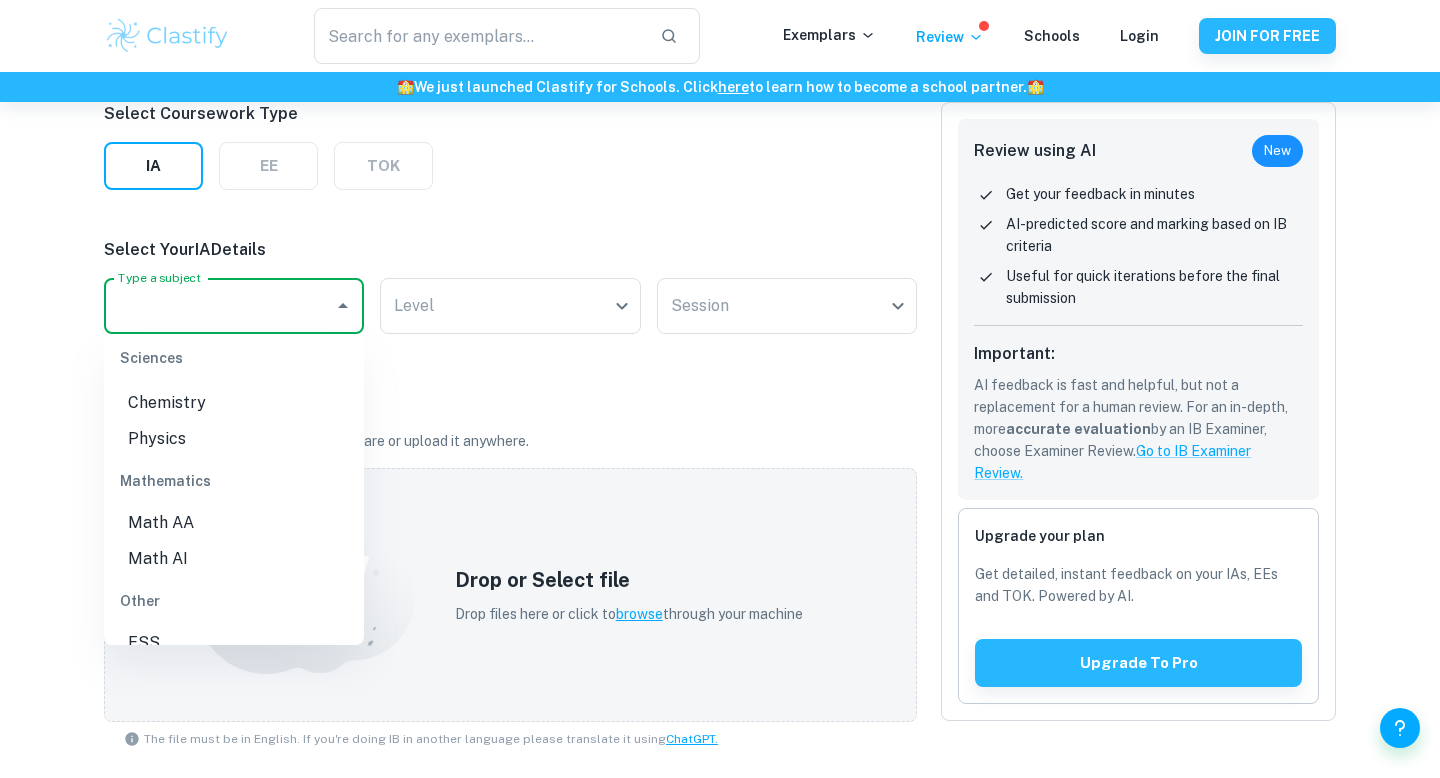 click on "Select Coursework Type IA EE TOK Select Your  IA  Details Type a subject Type a subject Level ​ Level Session ​ Session Upload Your  IA  File Your file will be kept private. We won't share or upload it anywhere. Drop or Select file Drop files here or click to  browse  through your machine The file must be in English. If you're doing IB in another language please translate it using  ChatGPT. Example AI Reviews Biology SL May 2024  session Grade  7 AI Review IA Math AA SL November 2024  session Grade  4 AI Review IA Economics HL May 2025  session Grade  6 AI Review IA" at bounding box center [510, 589] 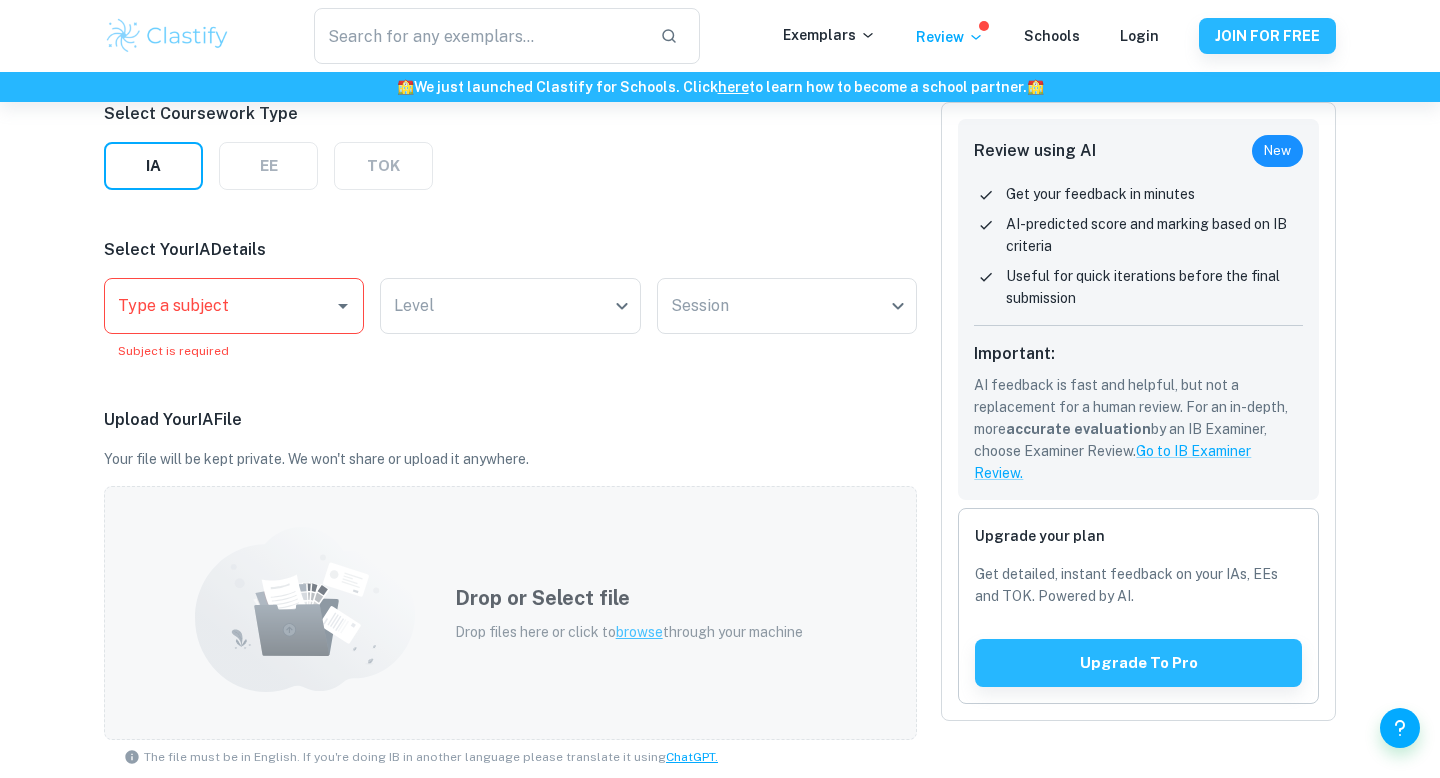 scroll, scrollTop: 611, scrollLeft: 0, axis: vertical 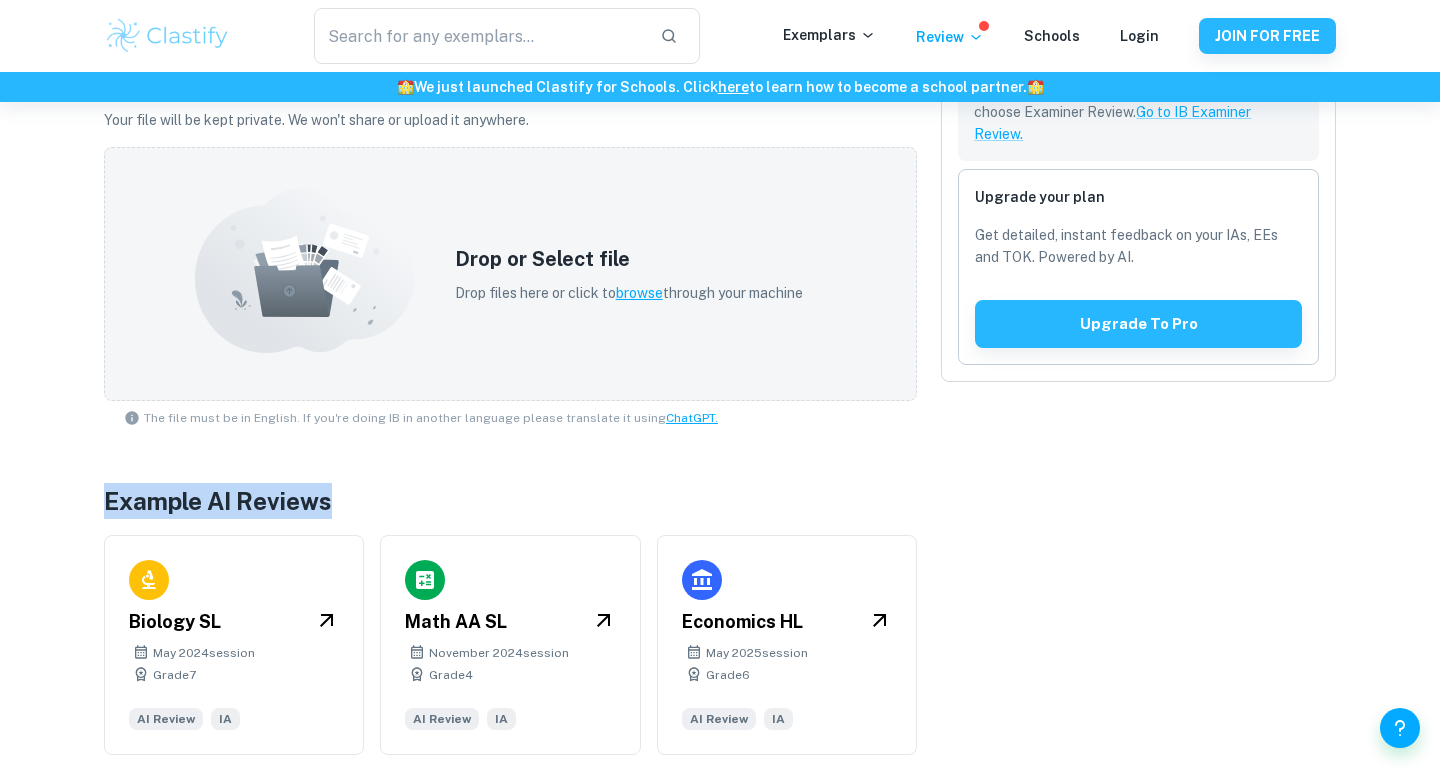drag, startPoint x: 381, startPoint y: 507, endPoint x: 38, endPoint y: 497, distance: 343.14575 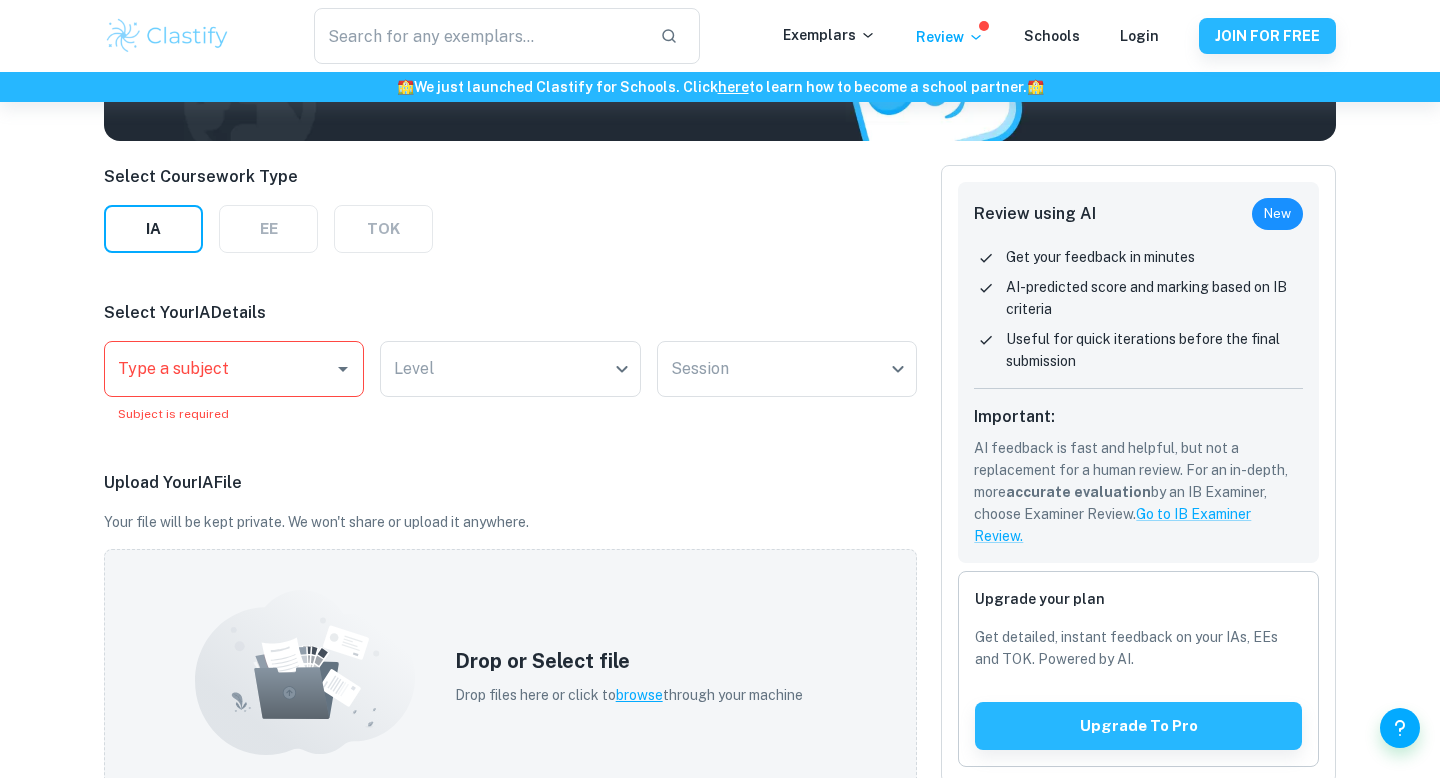 scroll, scrollTop: 0, scrollLeft: 0, axis: both 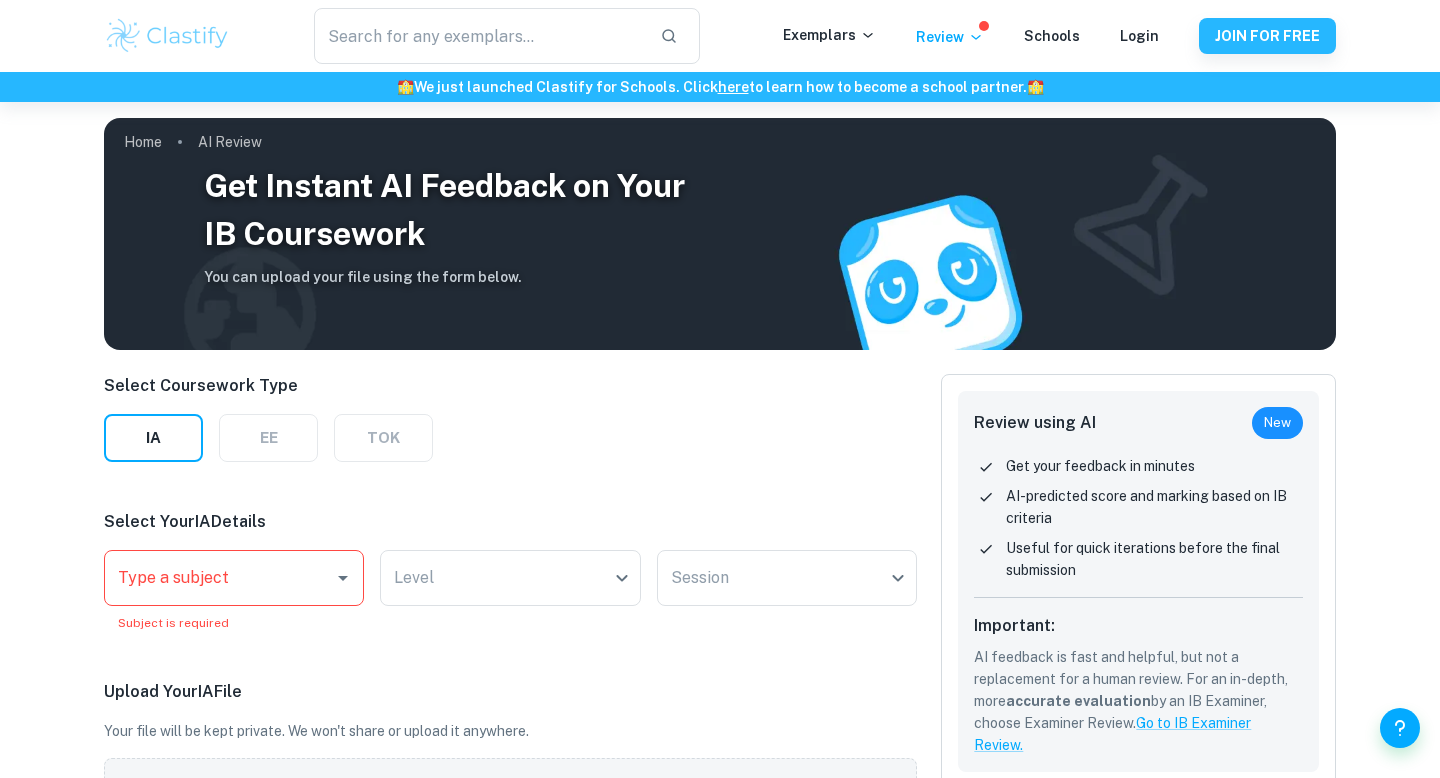click on "Exemplars Review Schools Login" at bounding box center (991, 36) 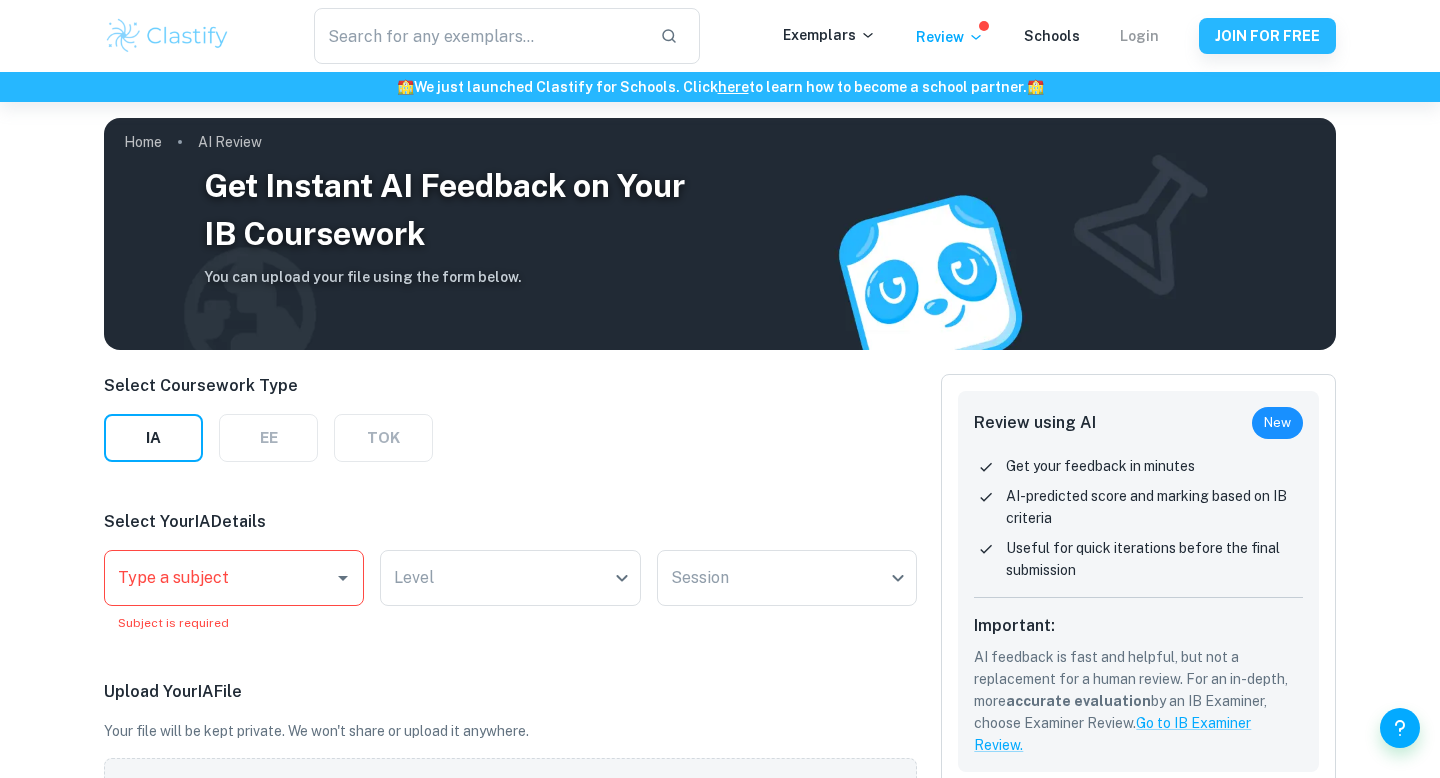 click on "Login" at bounding box center [1139, 36] 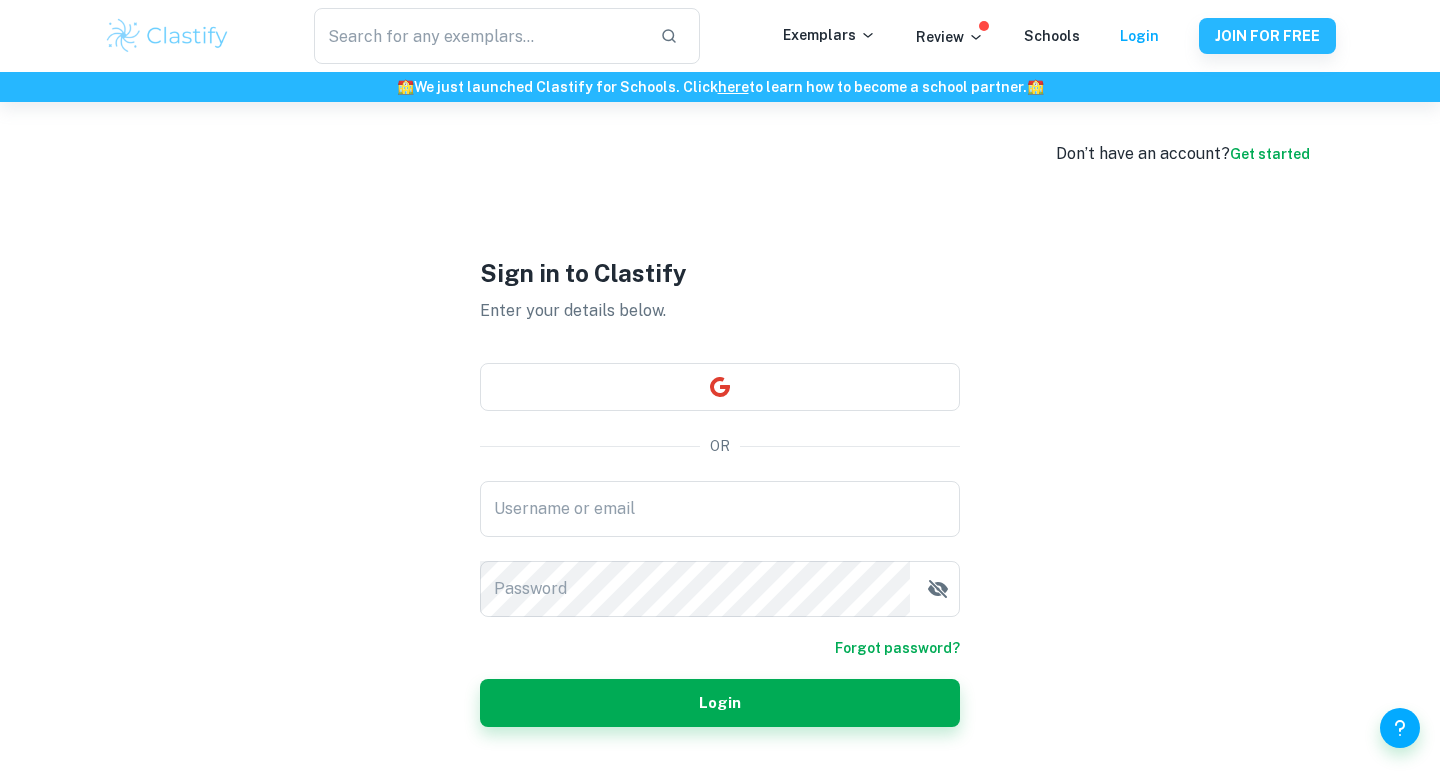 type on "IB154" 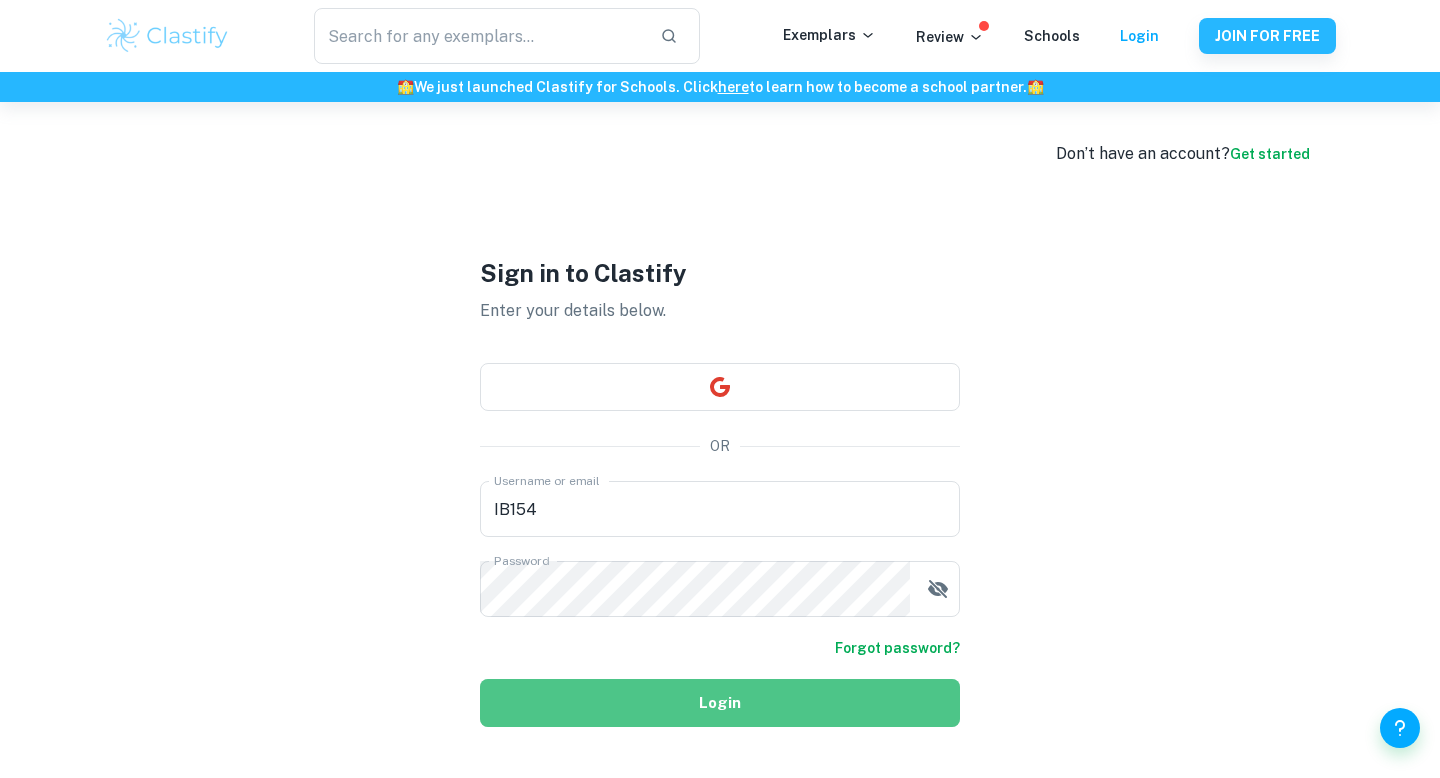 click on "Login" at bounding box center [720, 703] 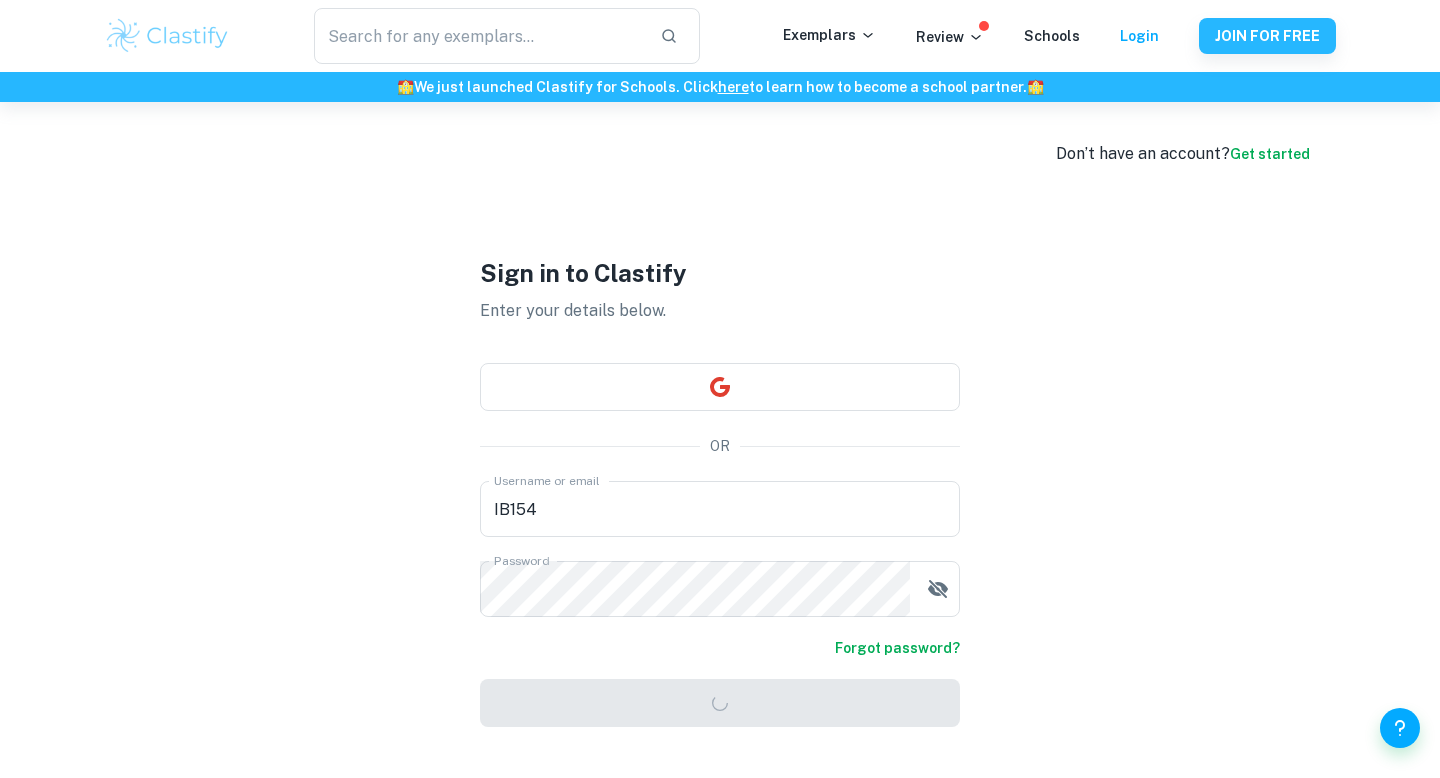 scroll, scrollTop: 102, scrollLeft: 0, axis: vertical 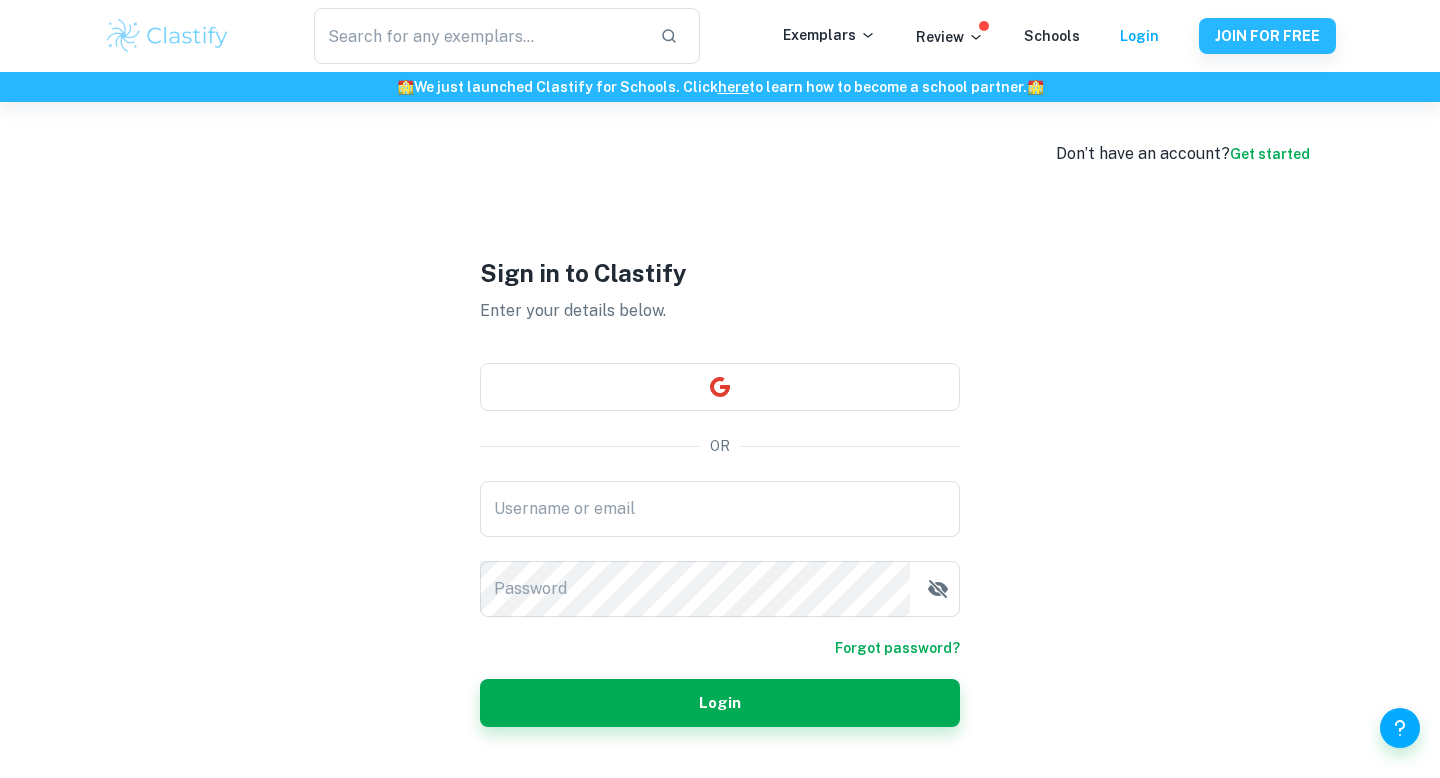 type on "IB154" 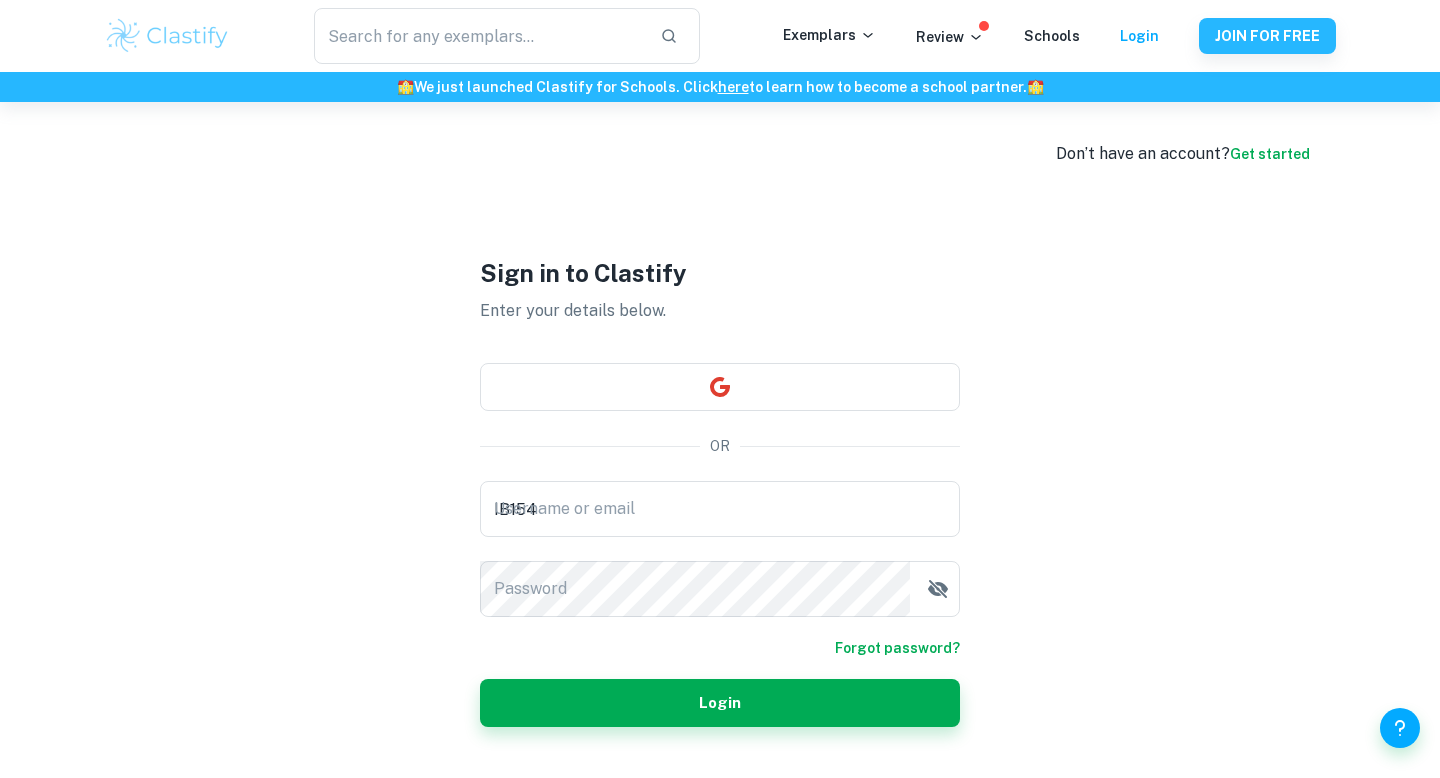 scroll, scrollTop: 102, scrollLeft: 0, axis: vertical 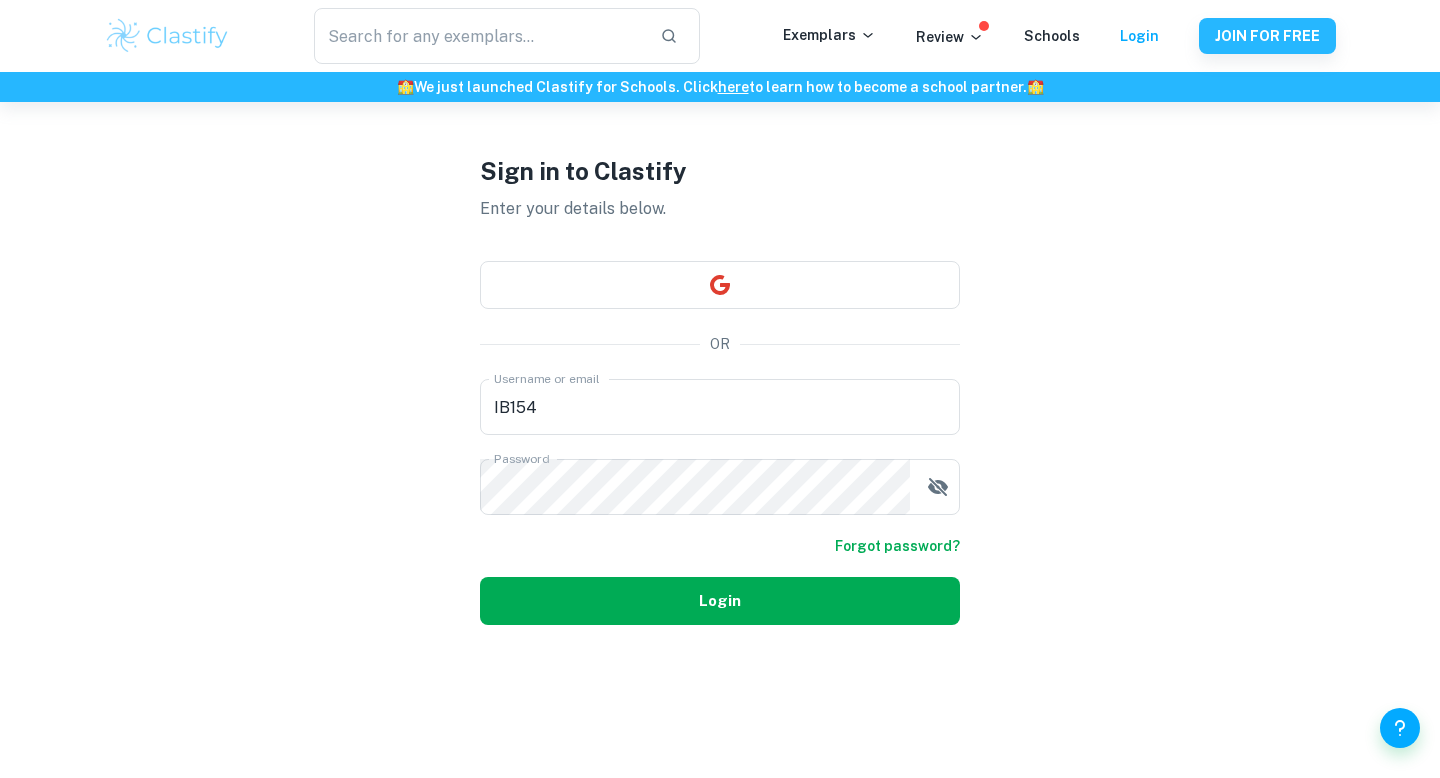 click on "Login" at bounding box center (720, 601) 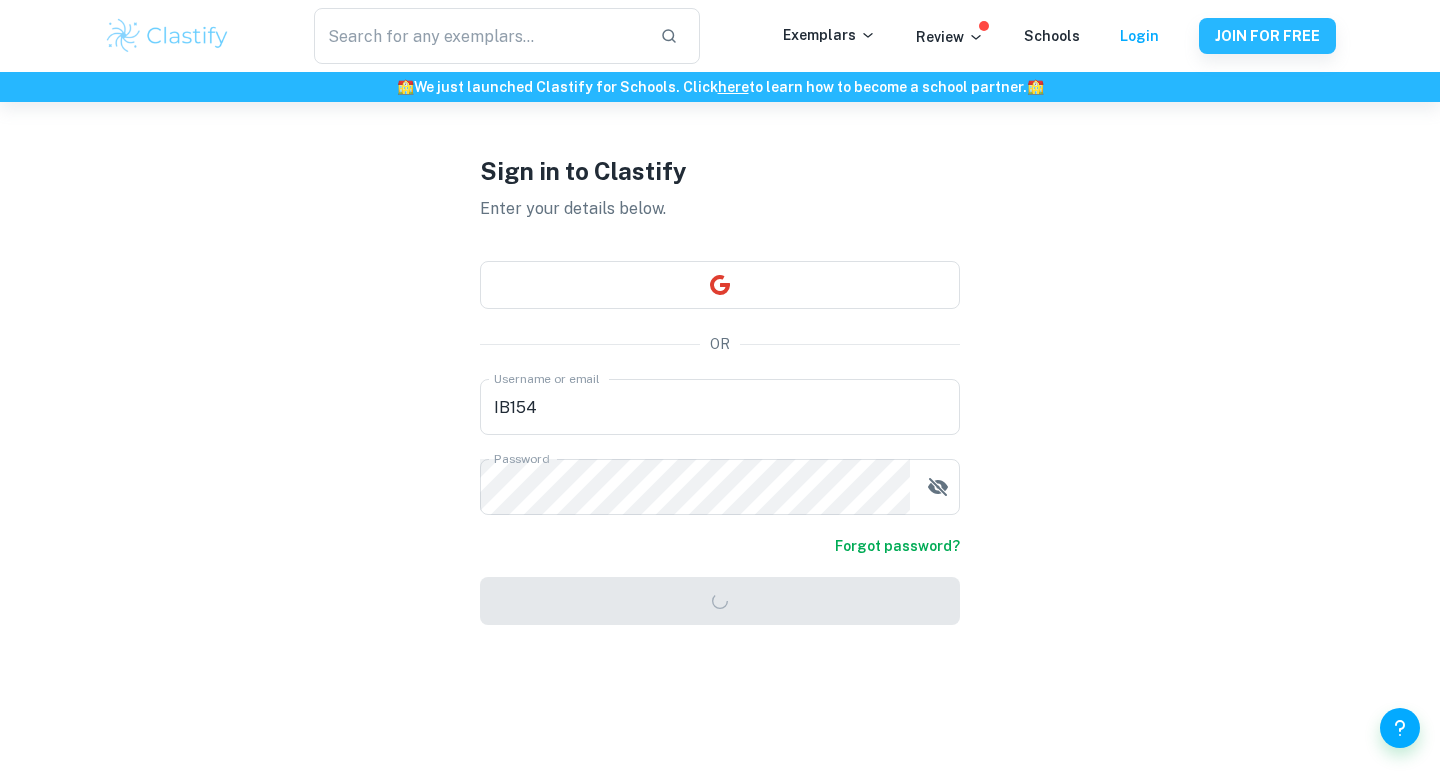 scroll, scrollTop: 8, scrollLeft: 0, axis: vertical 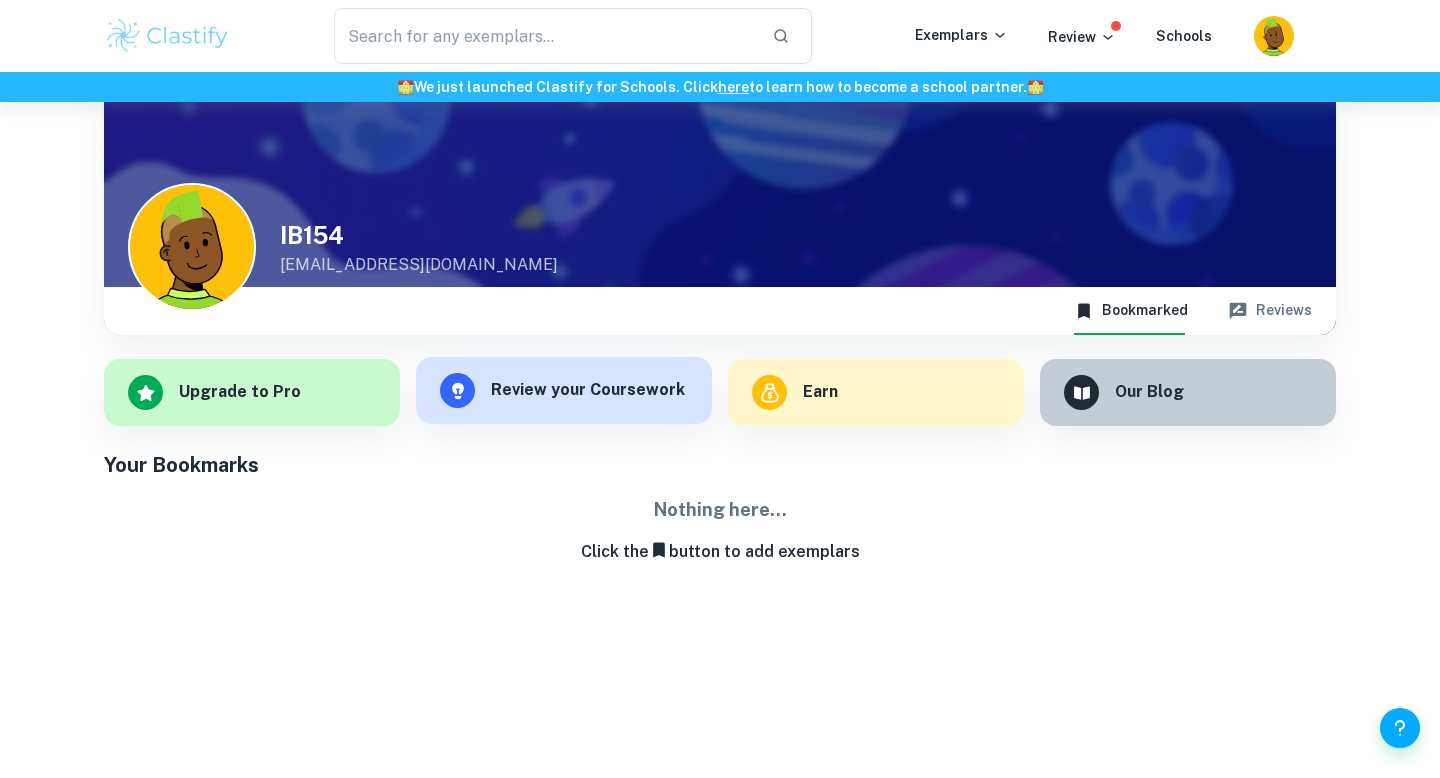 click on "Review your Coursework" at bounding box center [564, 390] 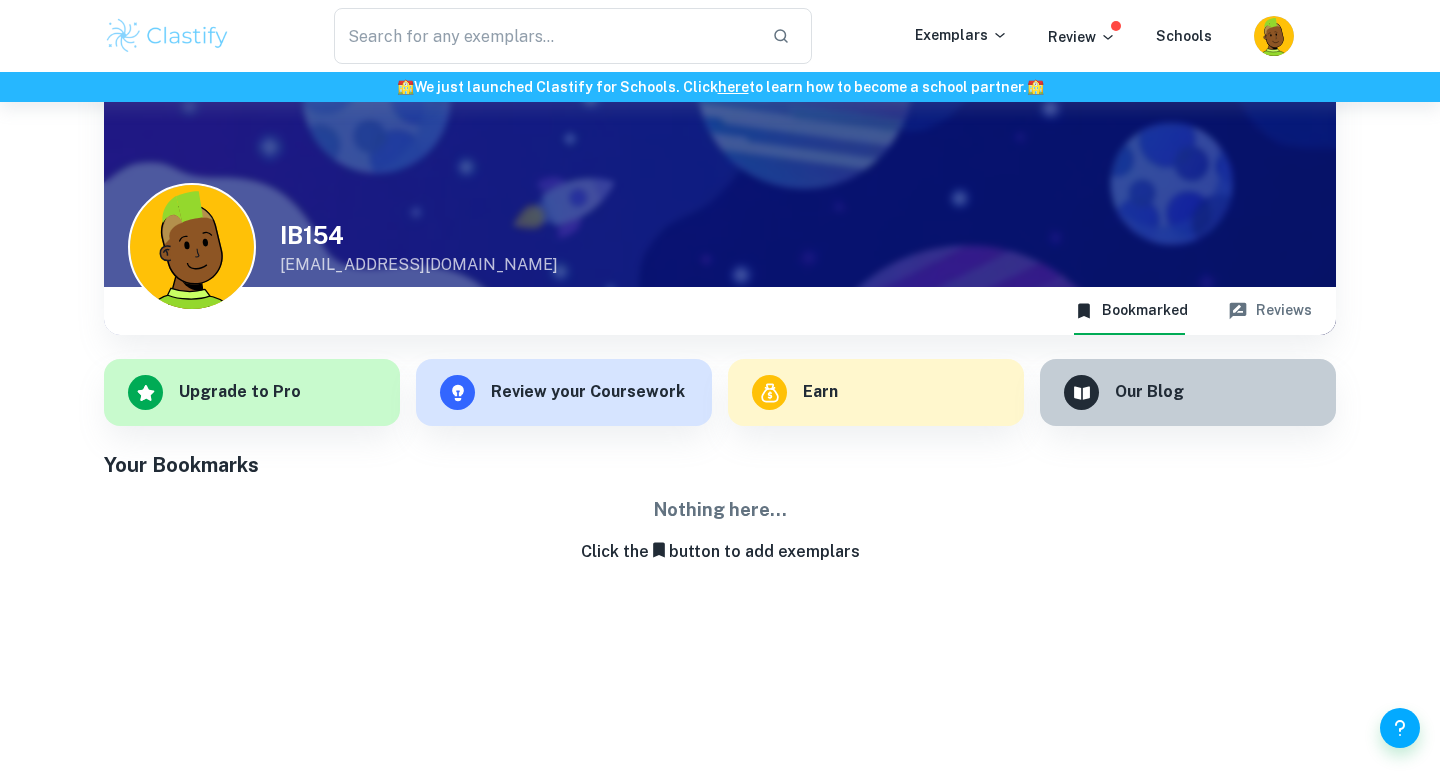 scroll, scrollTop: 0, scrollLeft: 0, axis: both 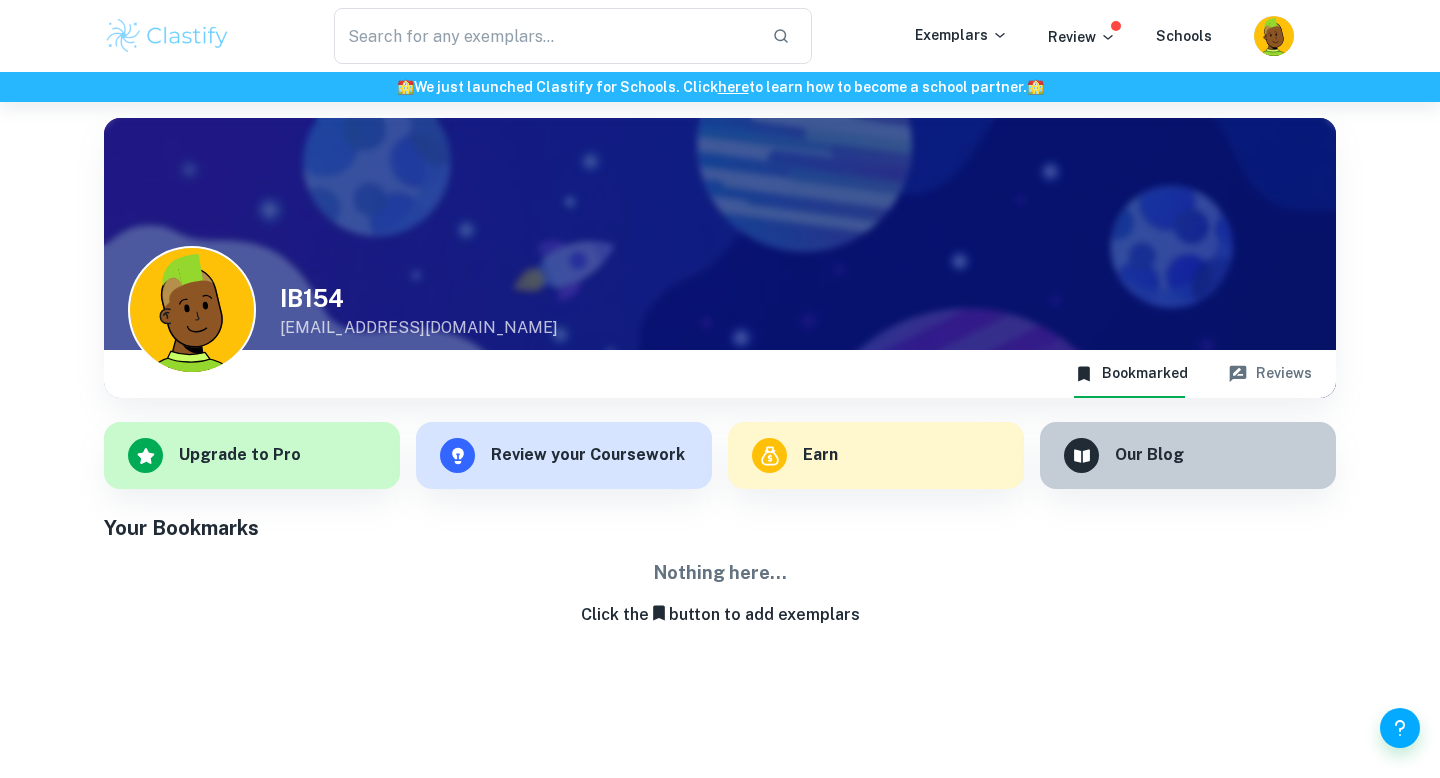 click at bounding box center (167, 36) 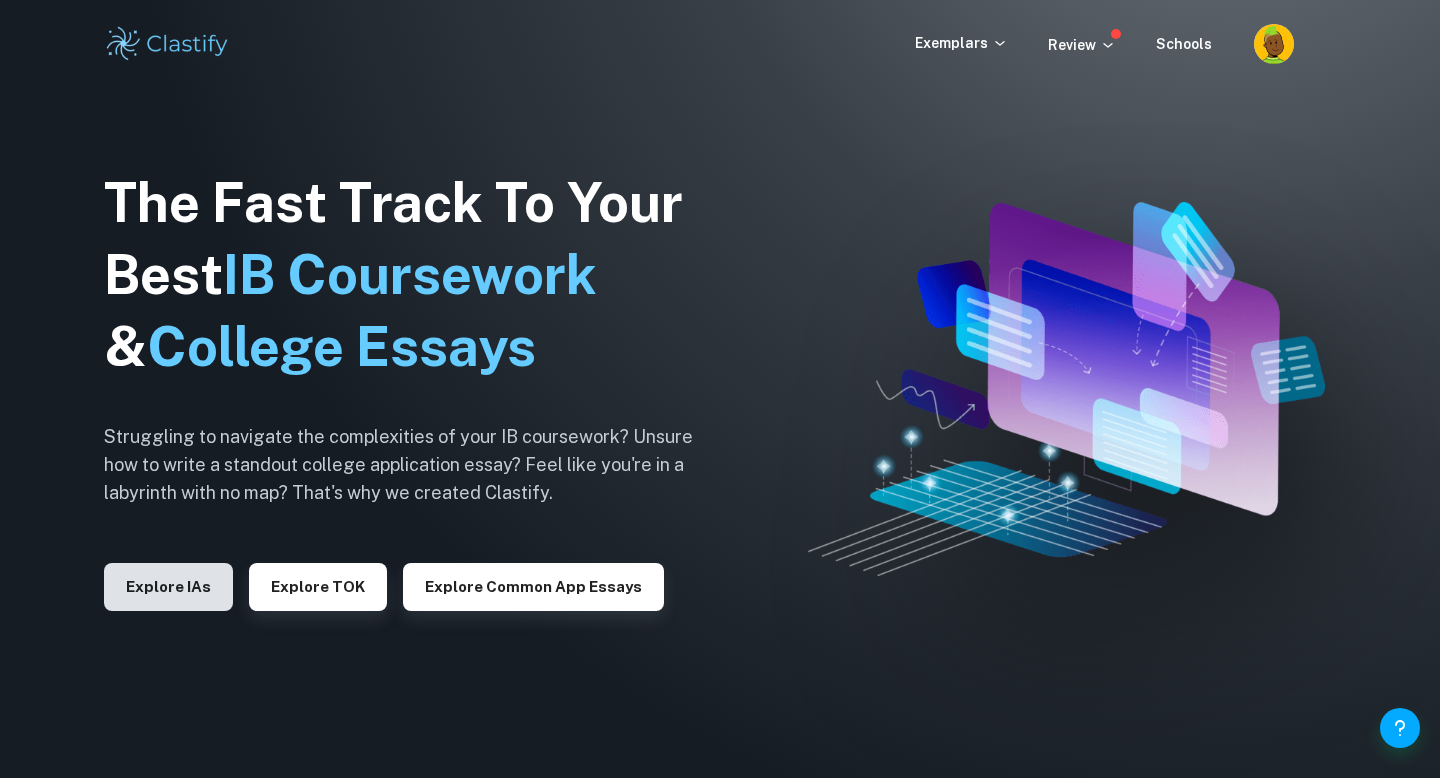 click on "Explore IAs" at bounding box center [168, 587] 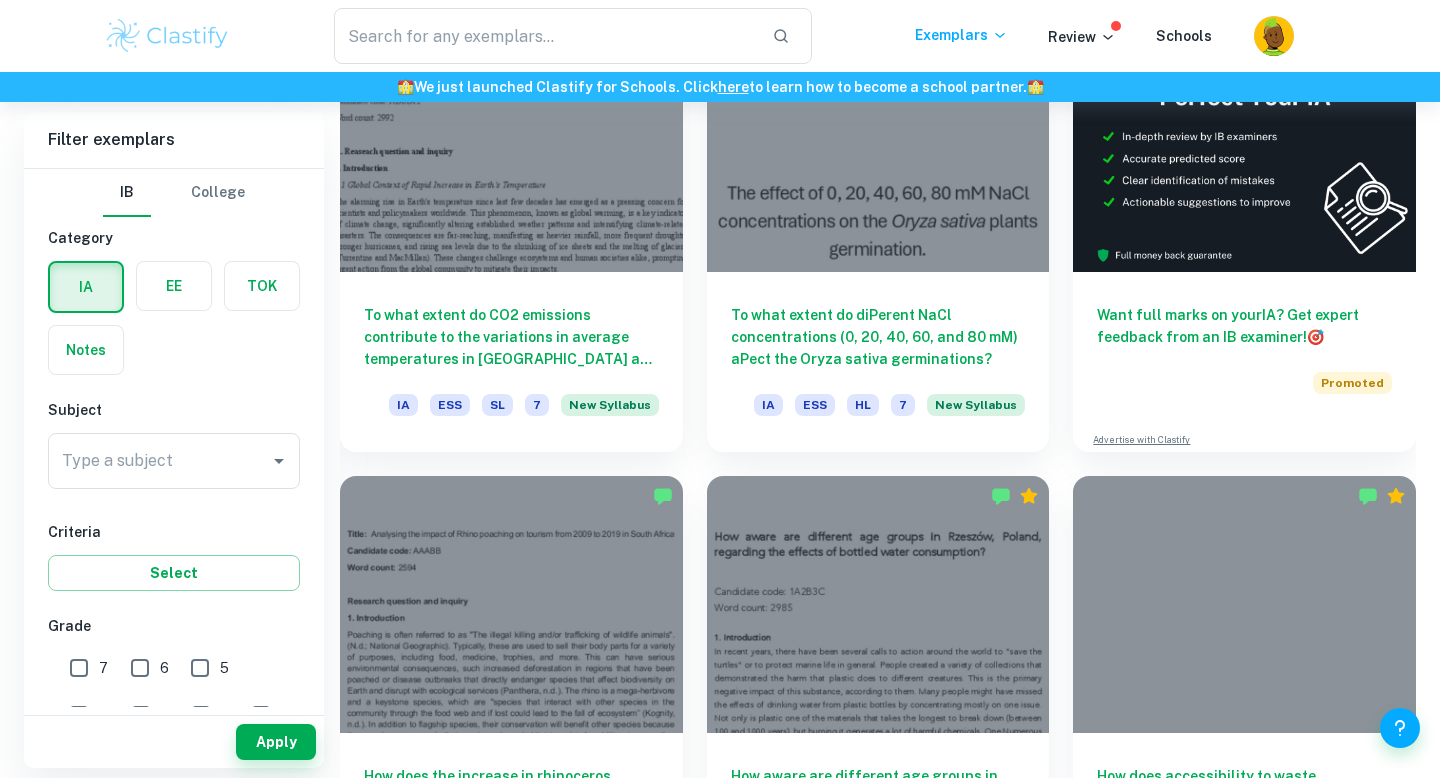 scroll, scrollTop: 677, scrollLeft: 0, axis: vertical 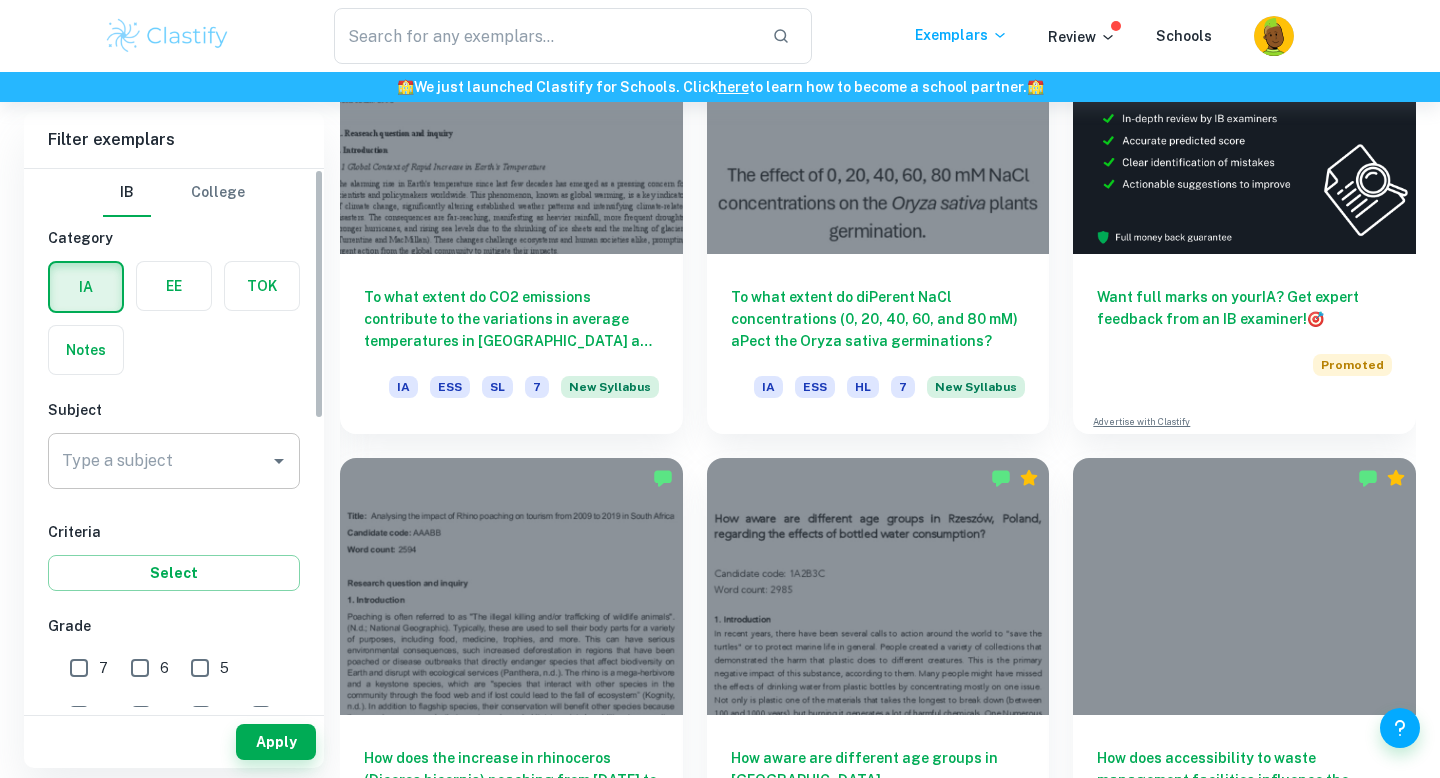click on "Type a subject" at bounding box center (174, 461) 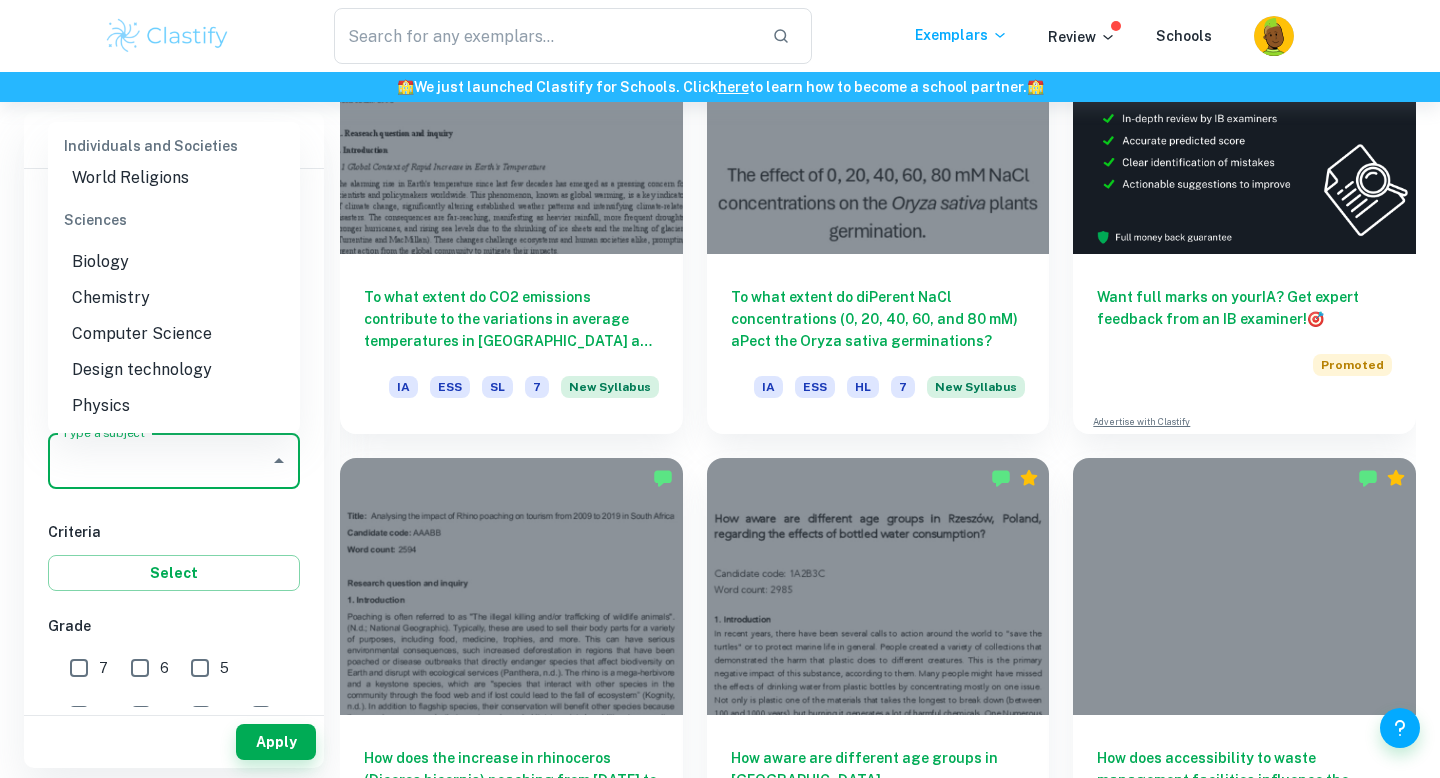 scroll, scrollTop: 2404, scrollLeft: 0, axis: vertical 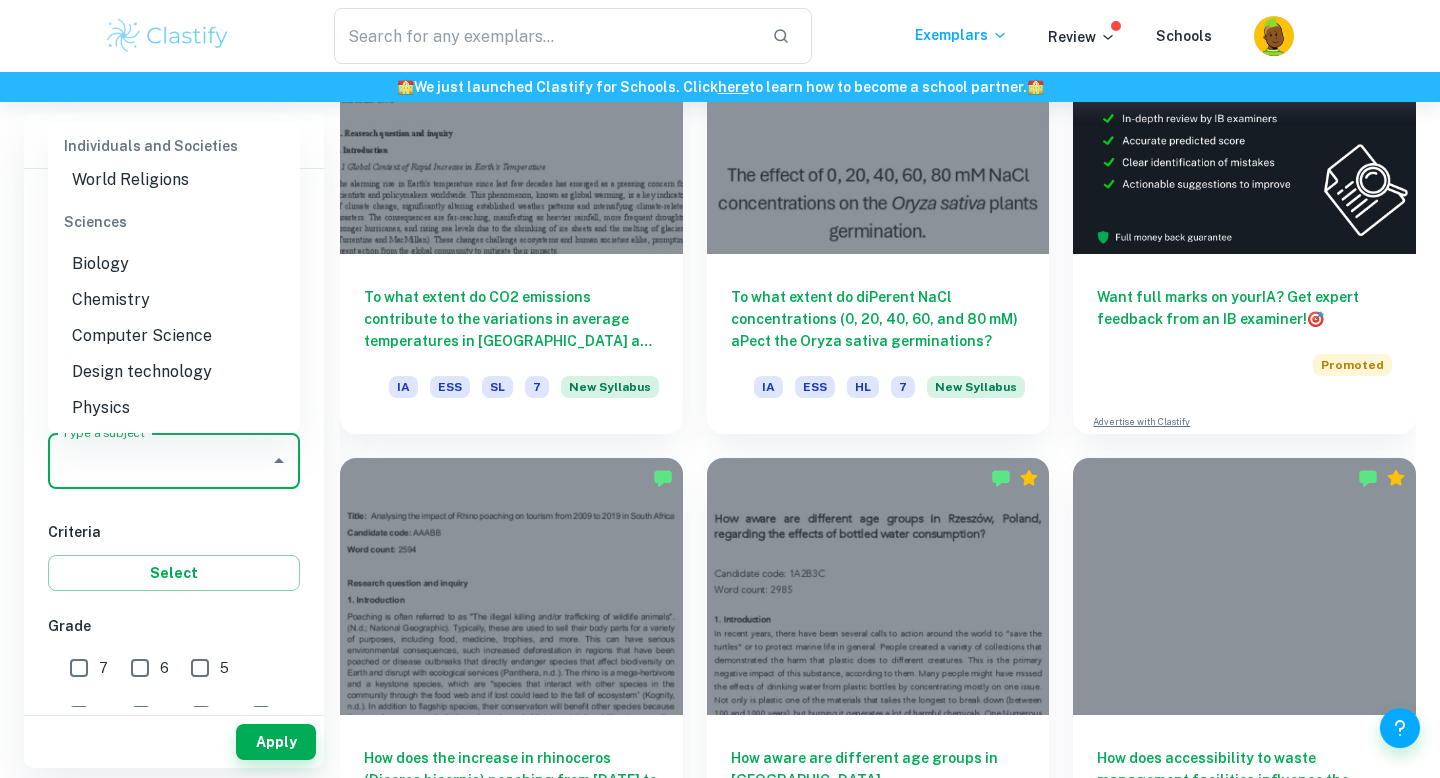 click on "Biology" at bounding box center [174, 264] 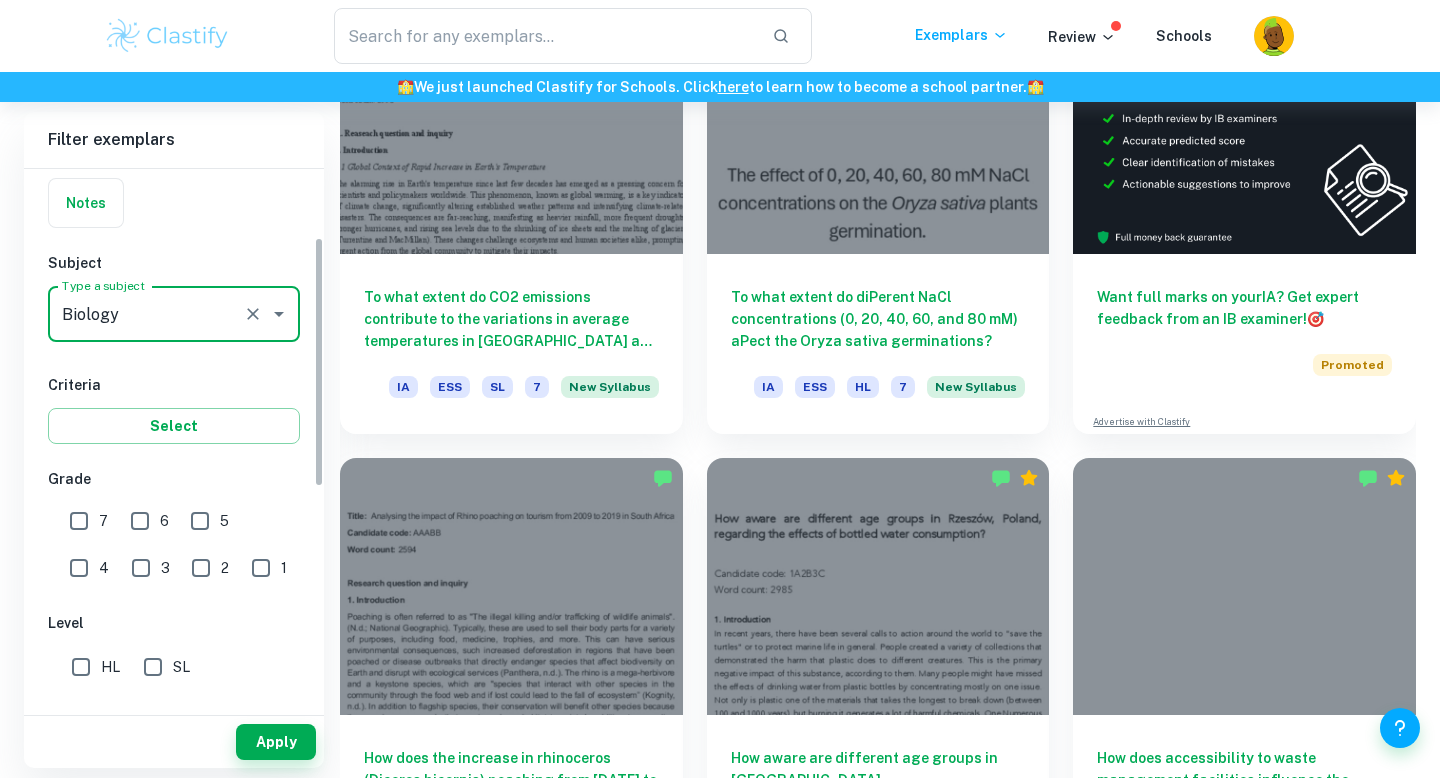 scroll, scrollTop: 152, scrollLeft: 0, axis: vertical 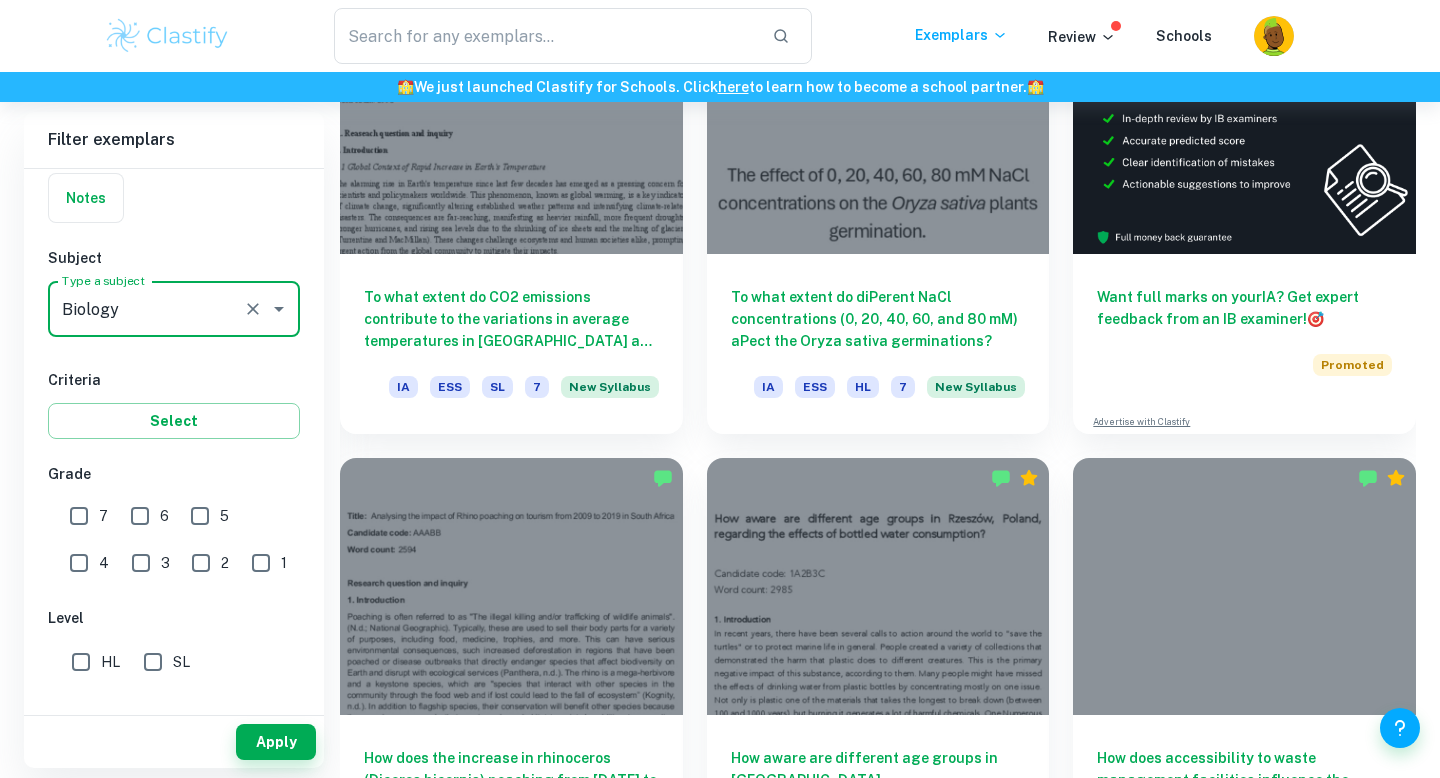 click on "7" at bounding box center [79, 516] 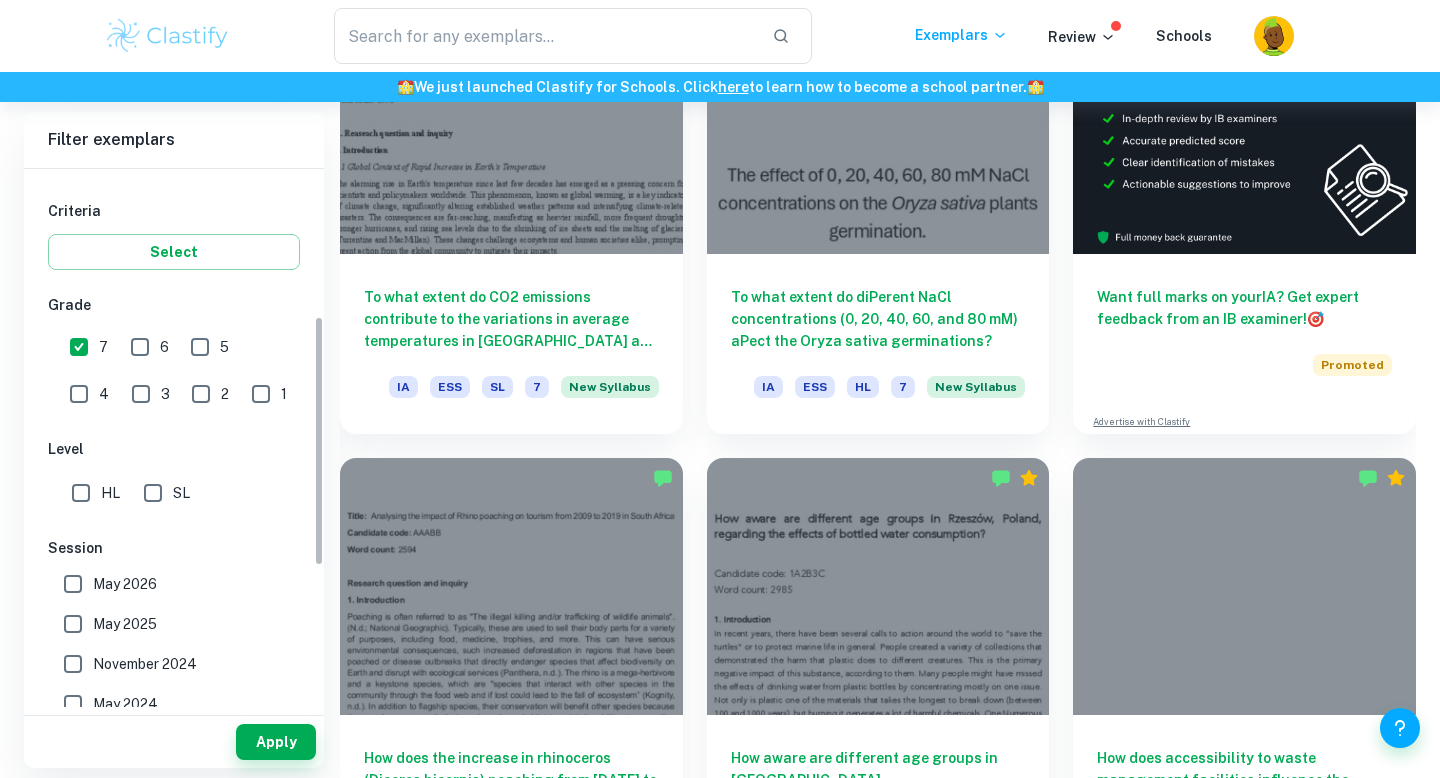 scroll, scrollTop: 323, scrollLeft: 0, axis: vertical 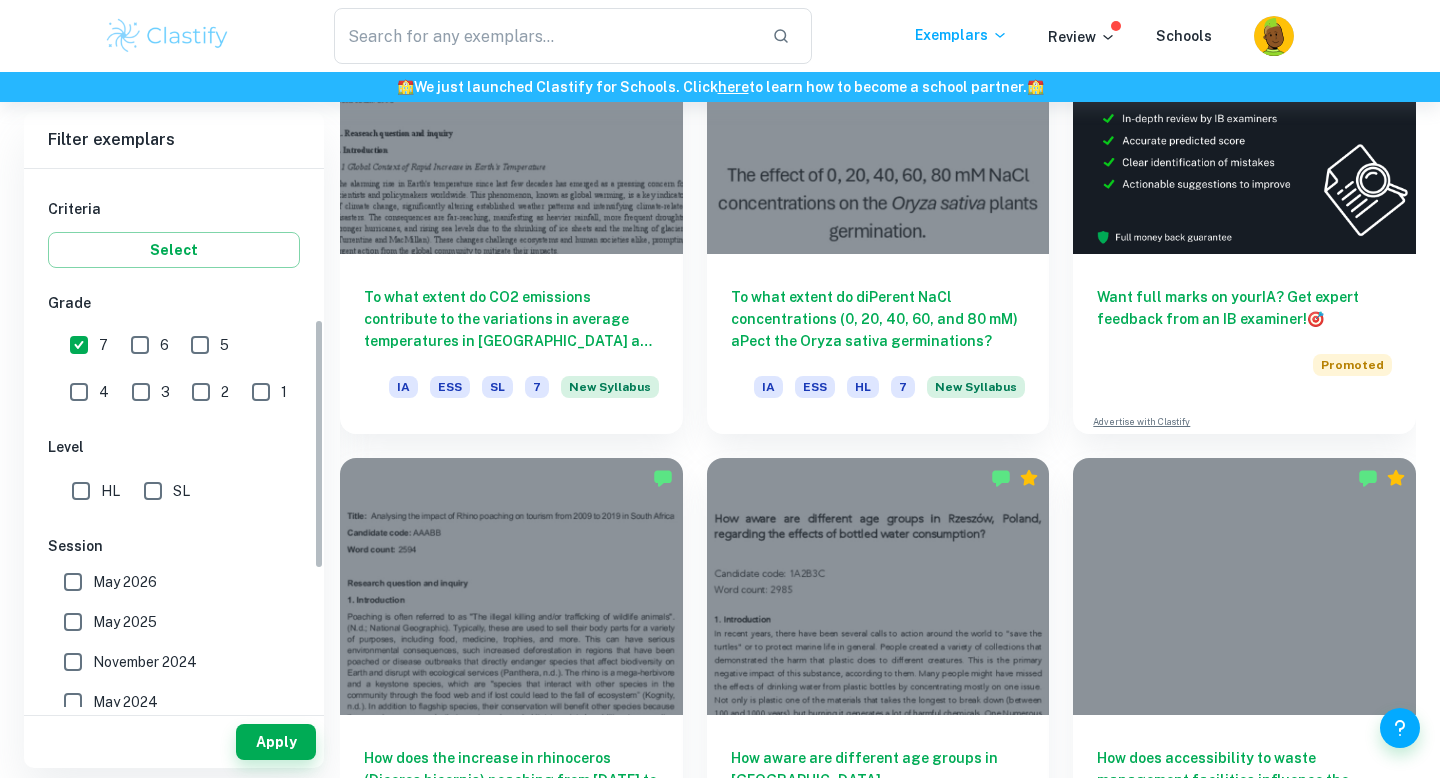 click on "HL" at bounding box center [81, 491] 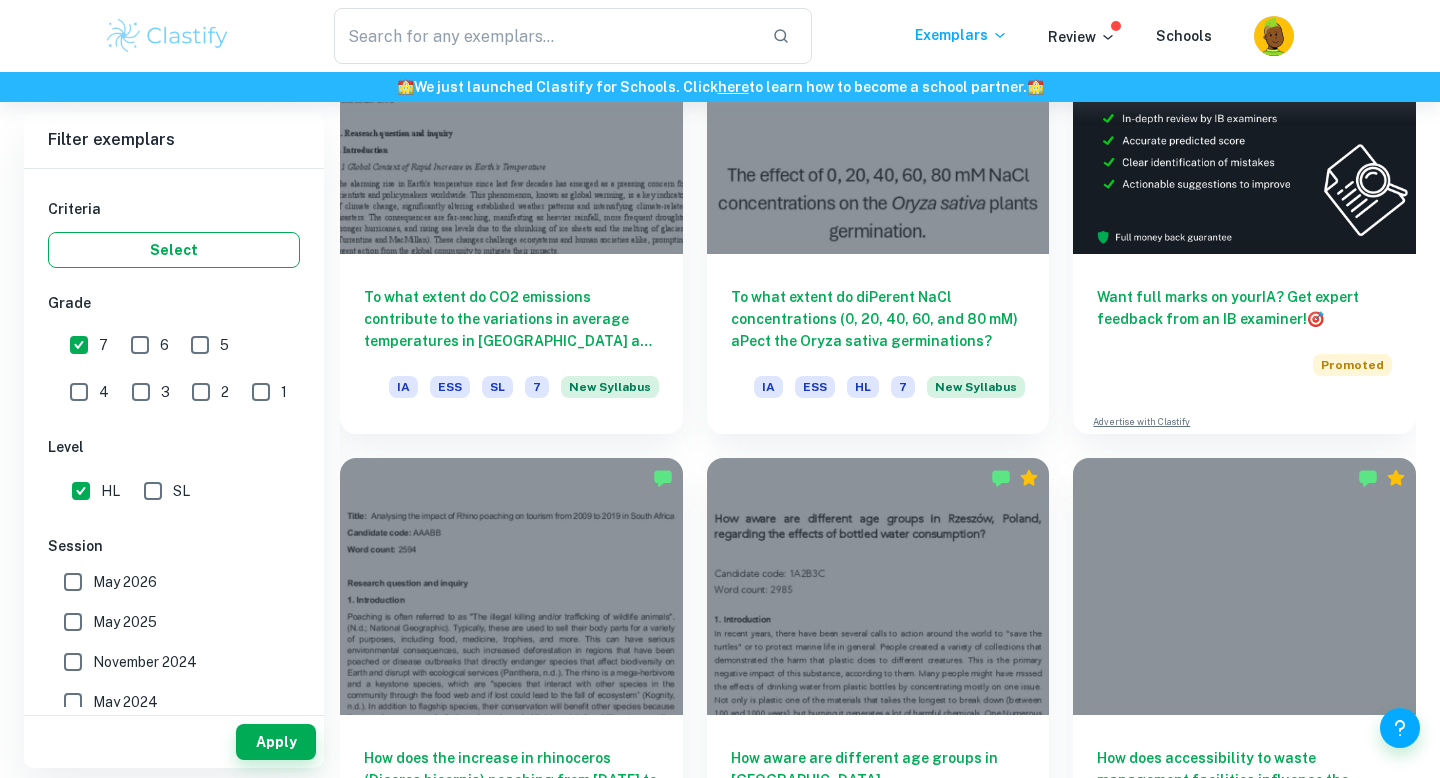 click on "Select" at bounding box center (174, 250) 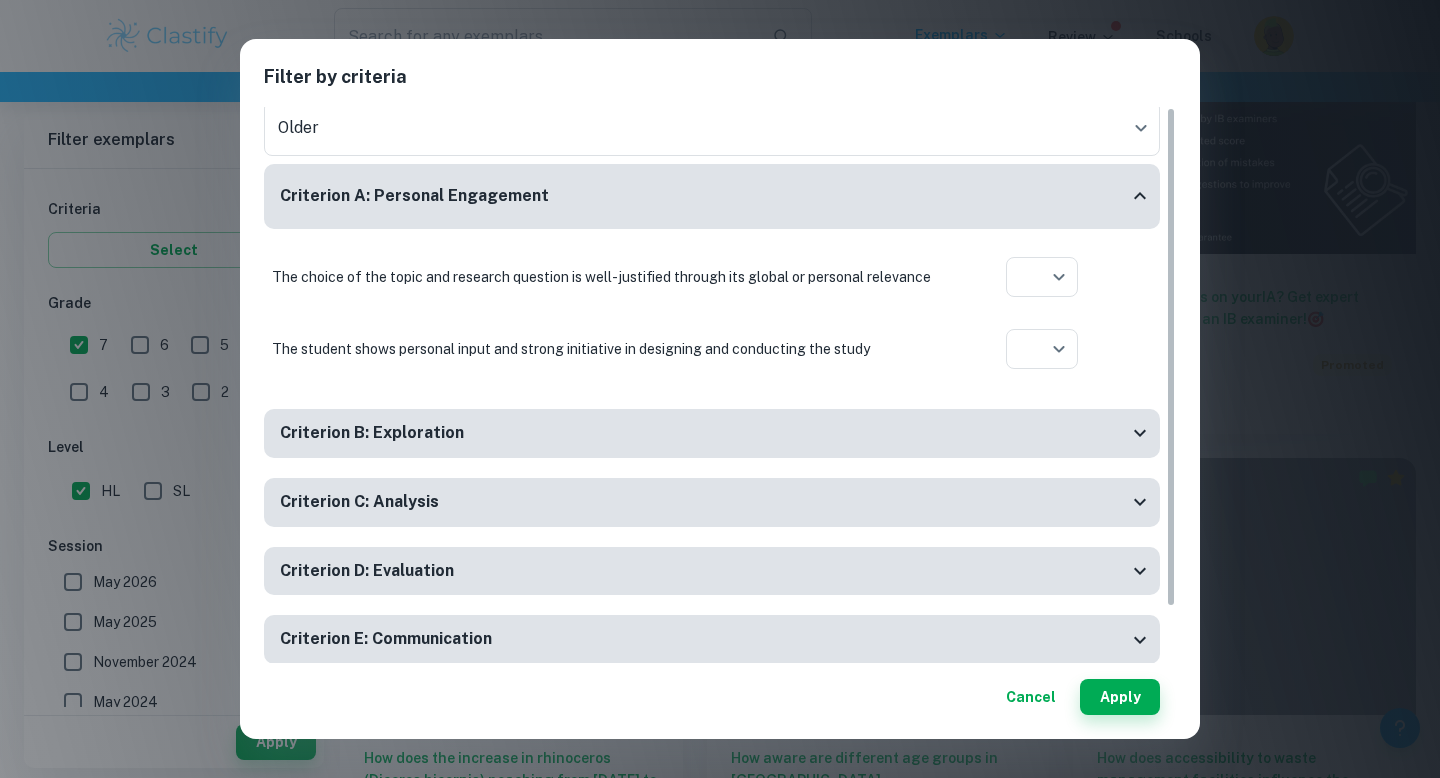scroll, scrollTop: 0, scrollLeft: 0, axis: both 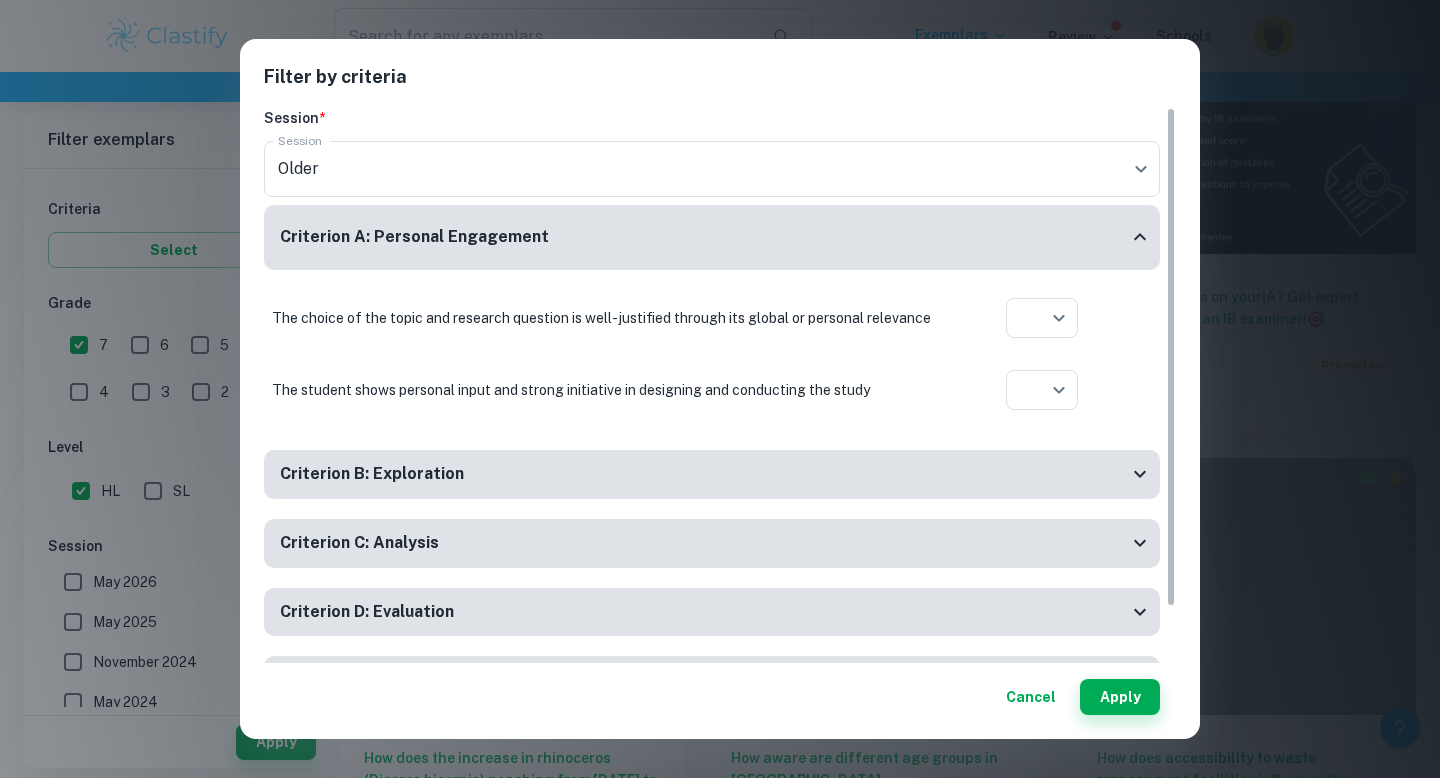 click on "Cancel" at bounding box center [1031, 697] 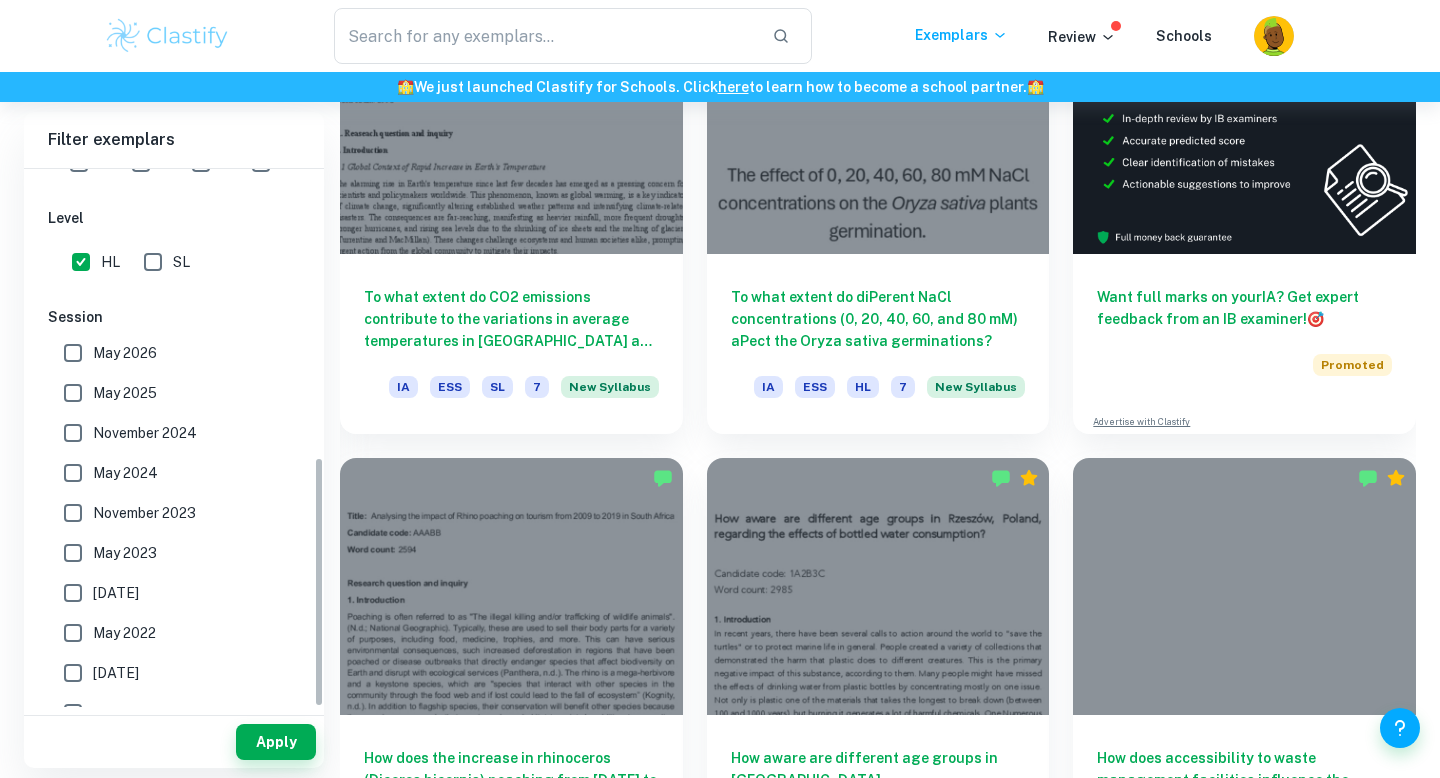 scroll, scrollTop: 618, scrollLeft: 0, axis: vertical 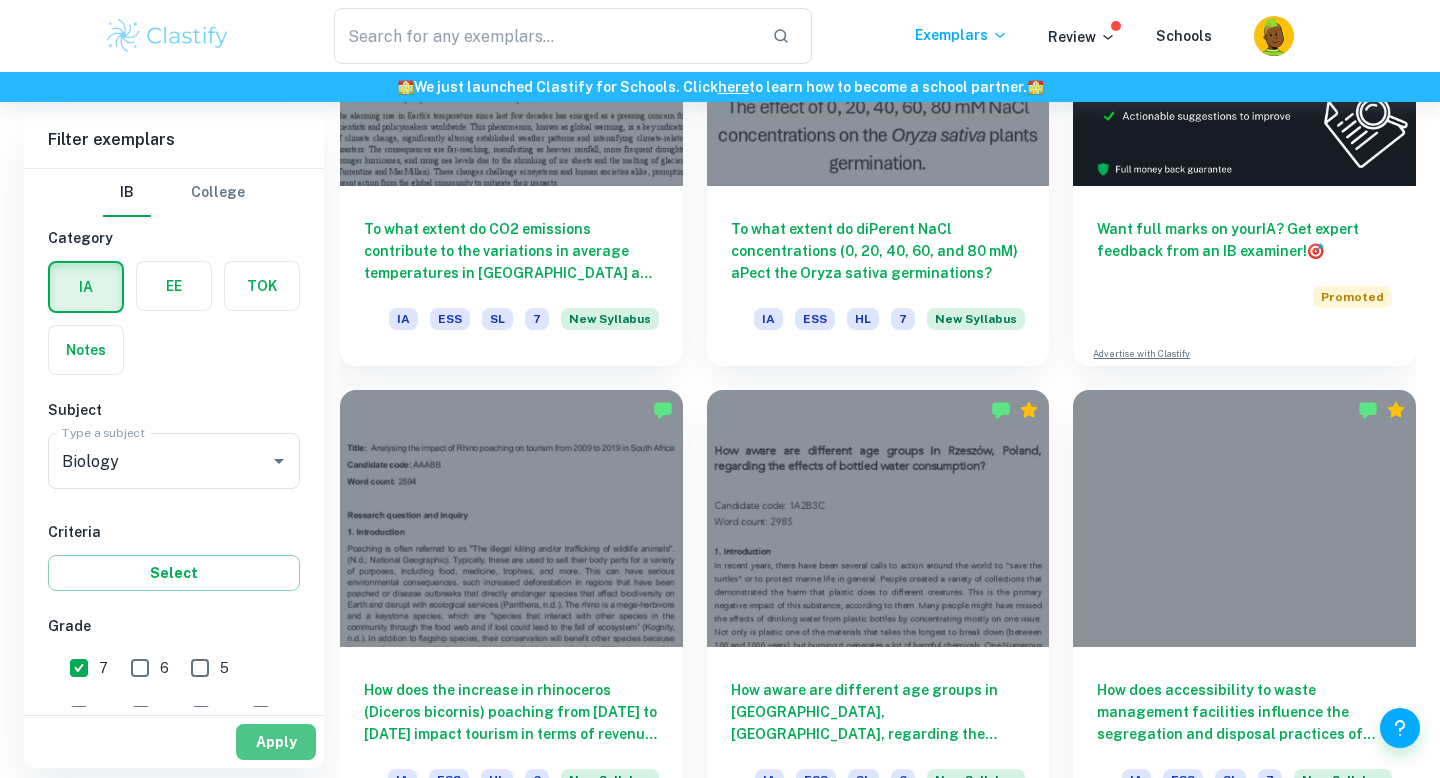 click on "Apply" at bounding box center [276, 742] 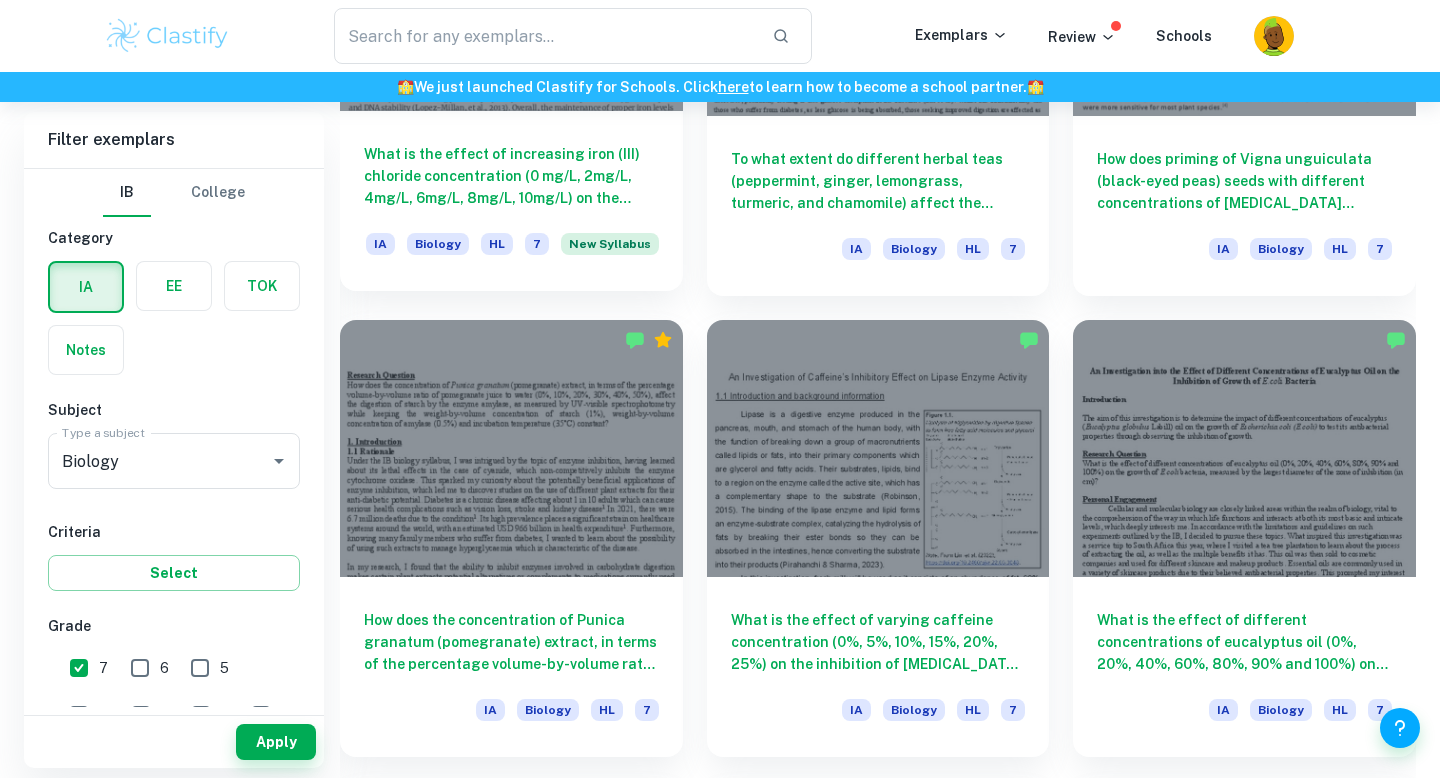scroll, scrollTop: 1389, scrollLeft: 0, axis: vertical 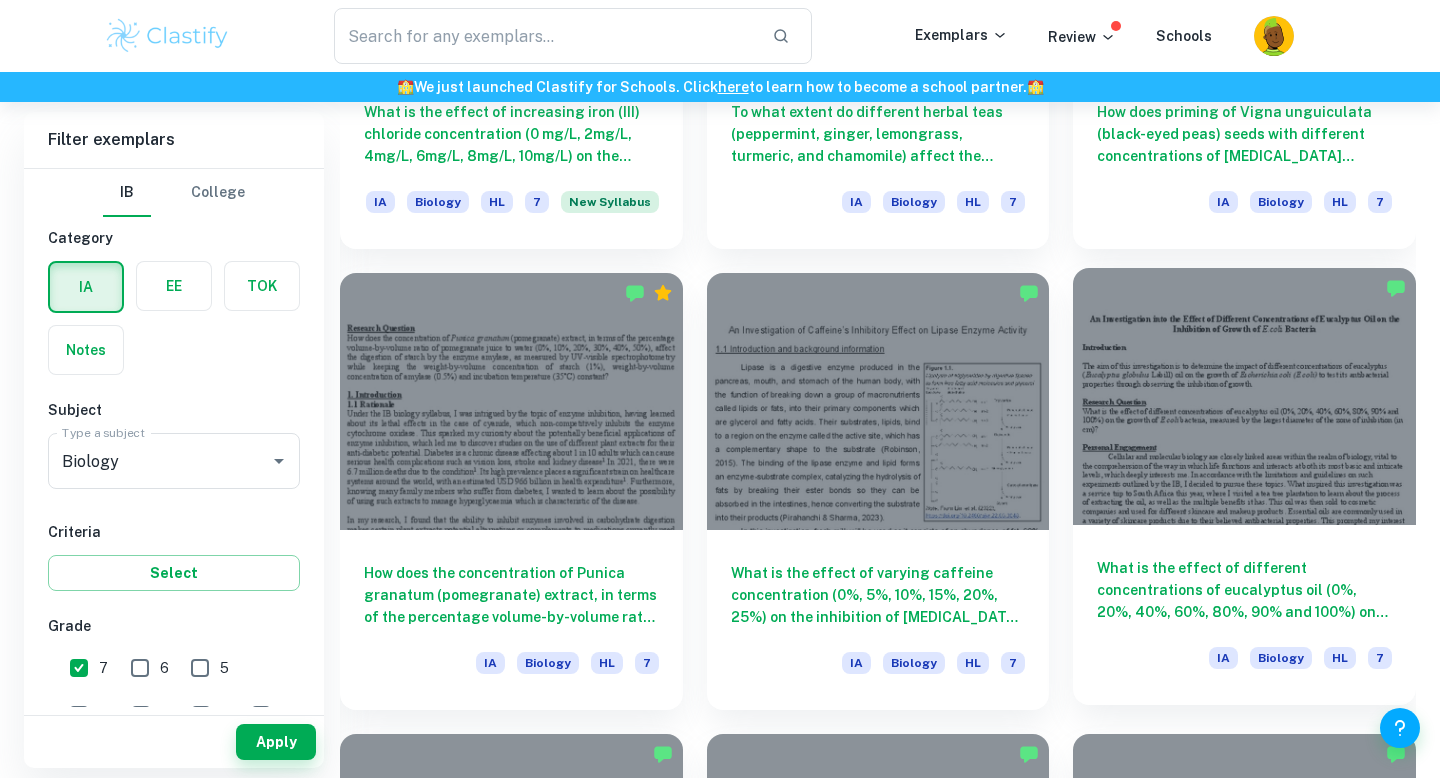 click at bounding box center (1244, 396) 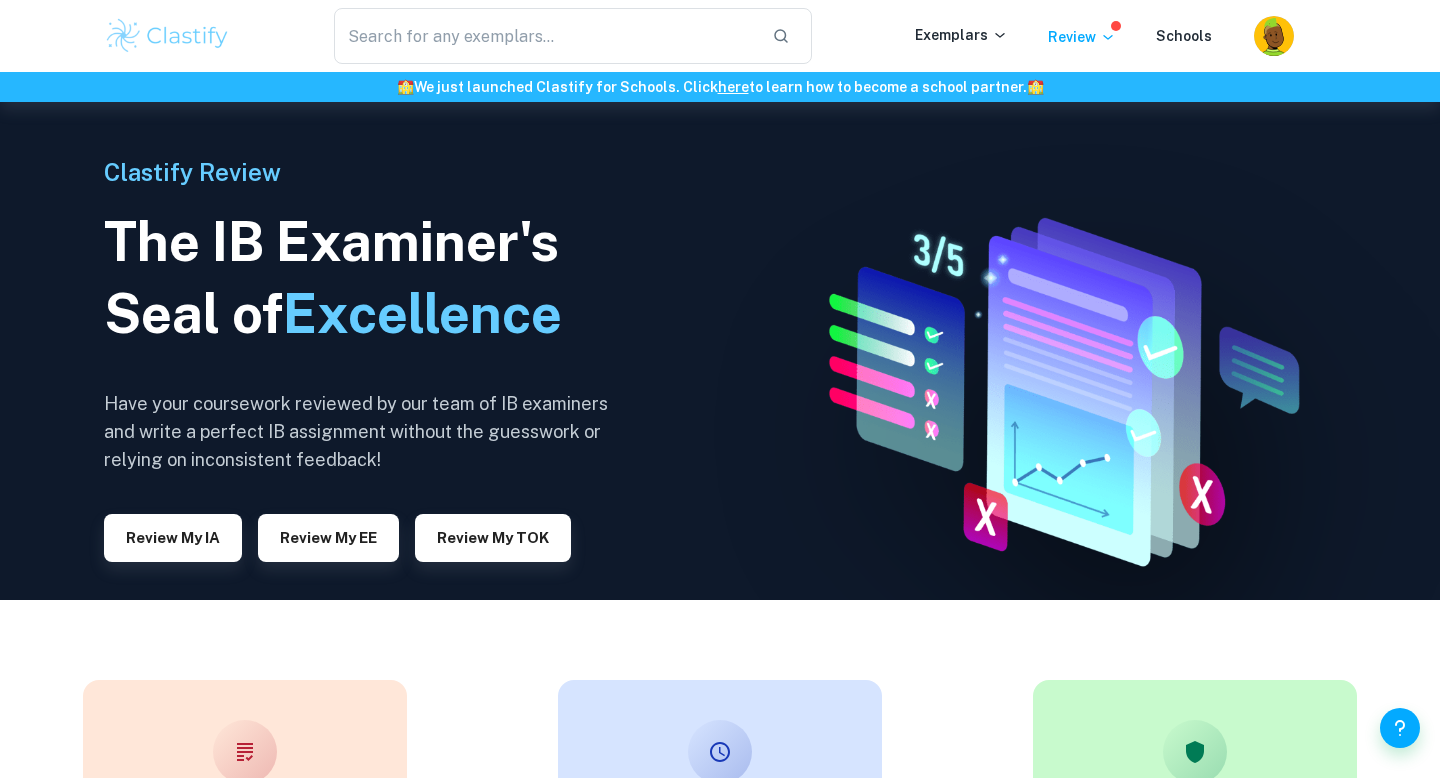 scroll, scrollTop: 182, scrollLeft: 0, axis: vertical 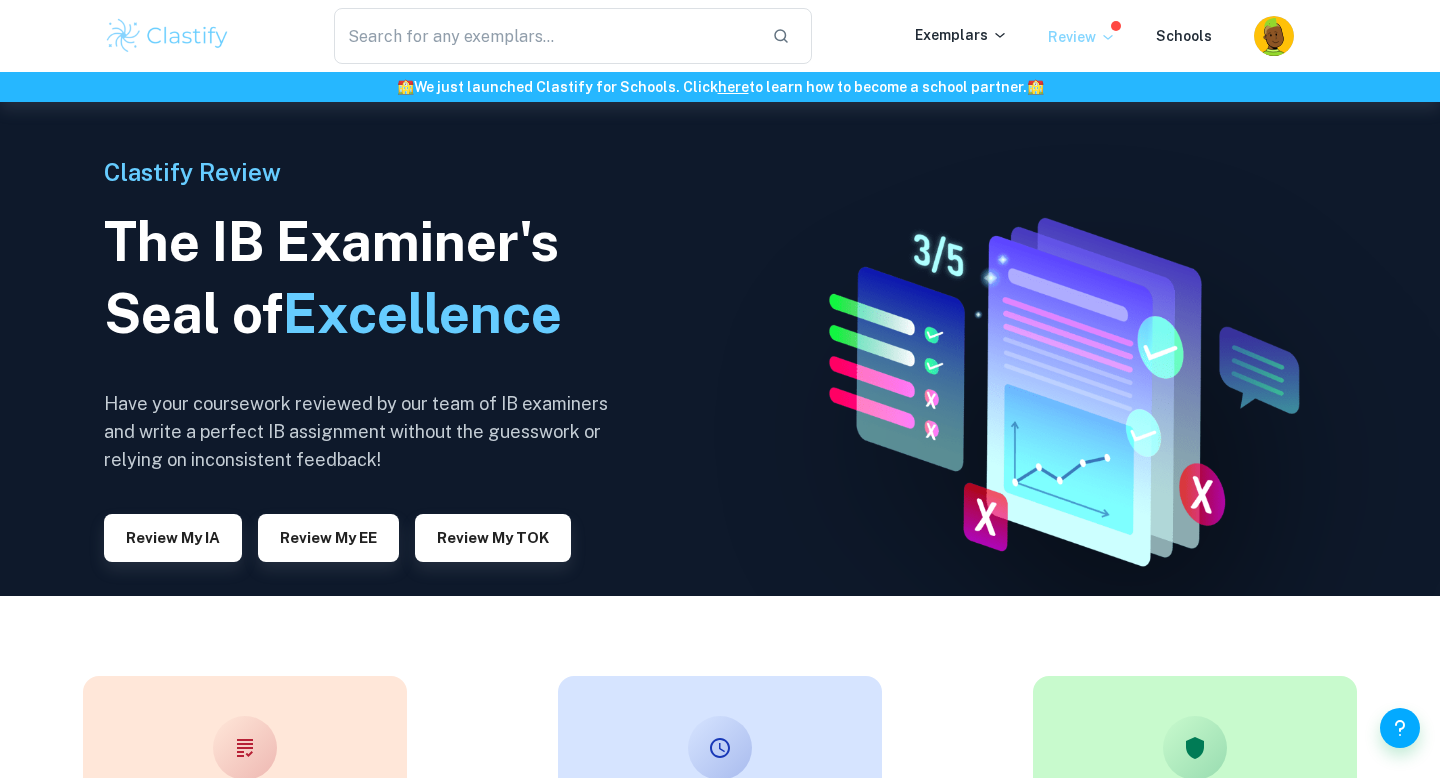 click on "Review" at bounding box center (1082, 37) 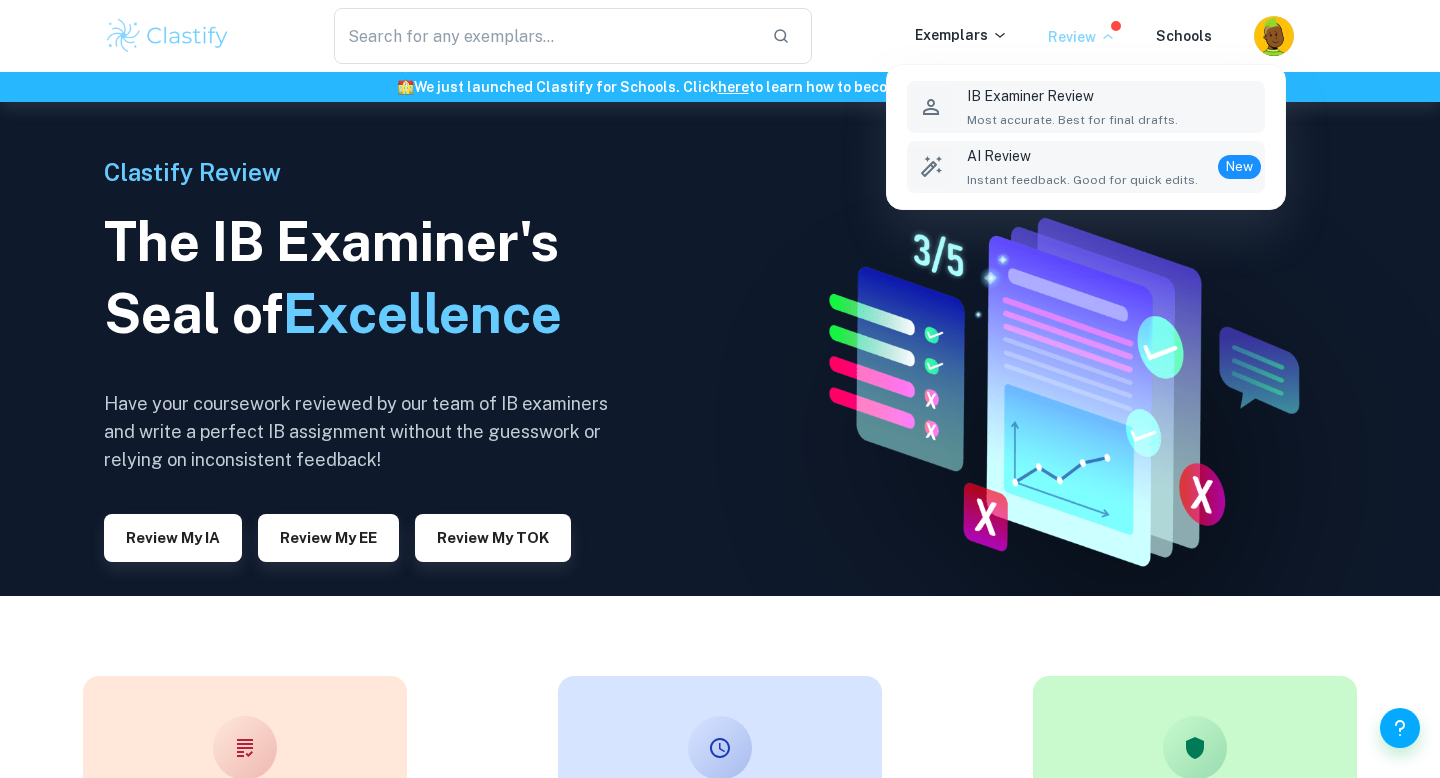 click on "AI Review" at bounding box center (1082, 156) 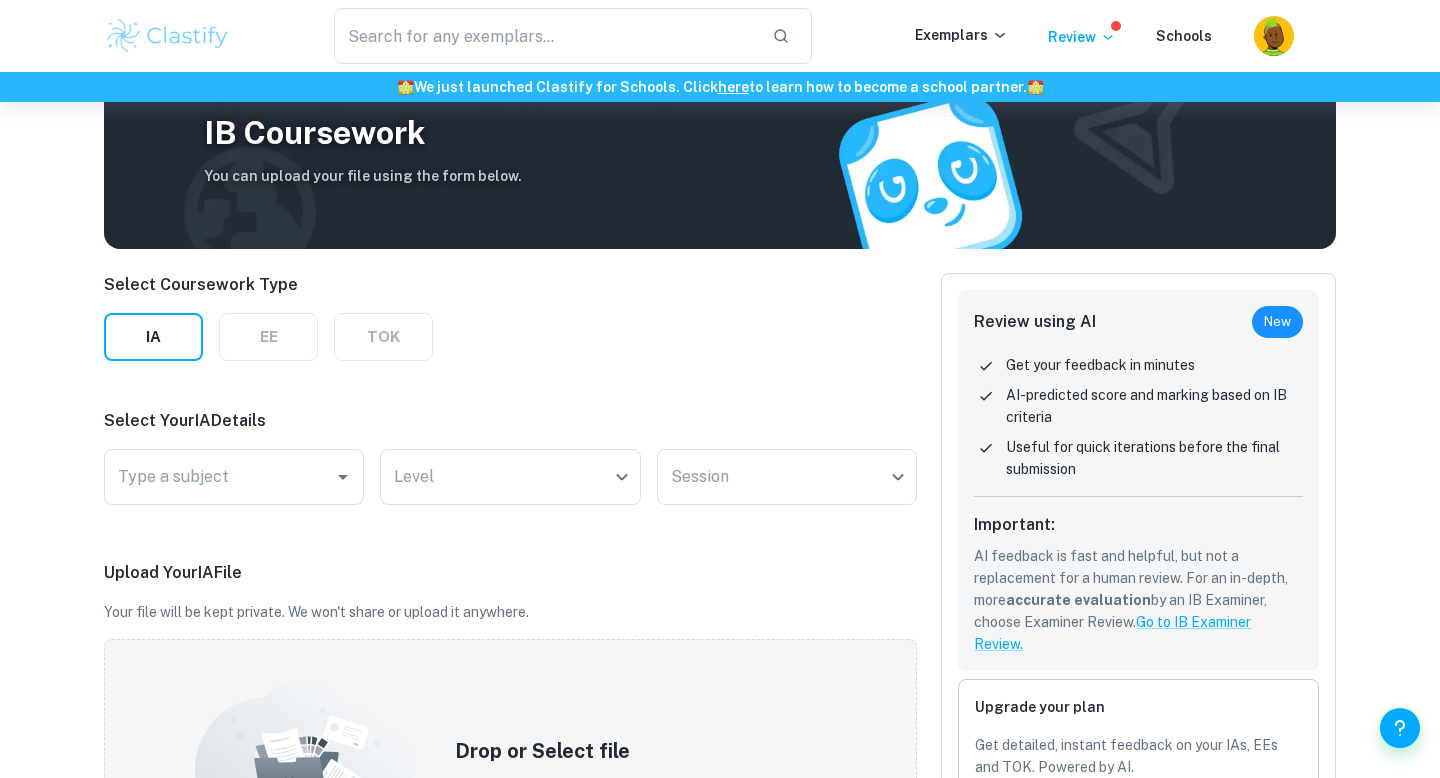 scroll, scrollTop: 0, scrollLeft: 0, axis: both 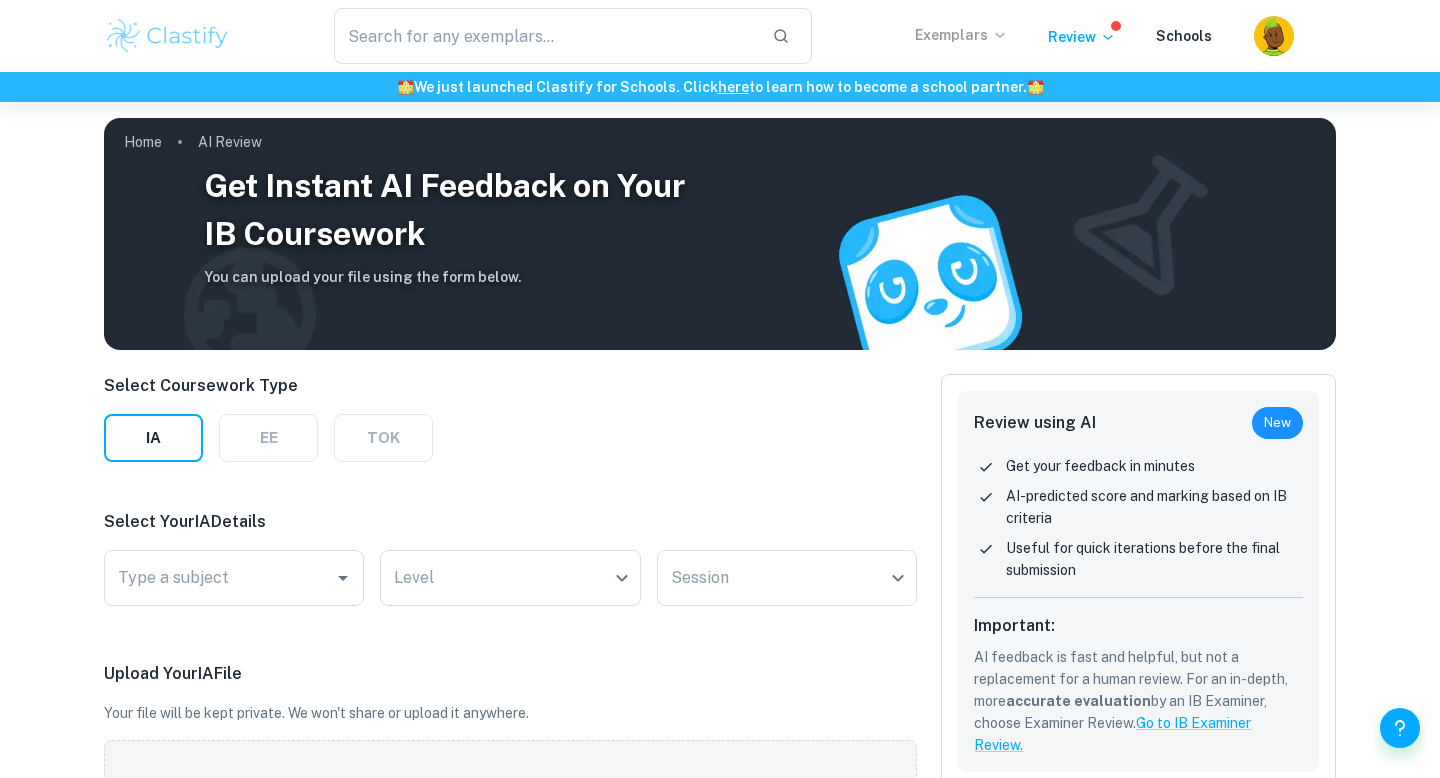 click on "Exemplars" at bounding box center (961, 35) 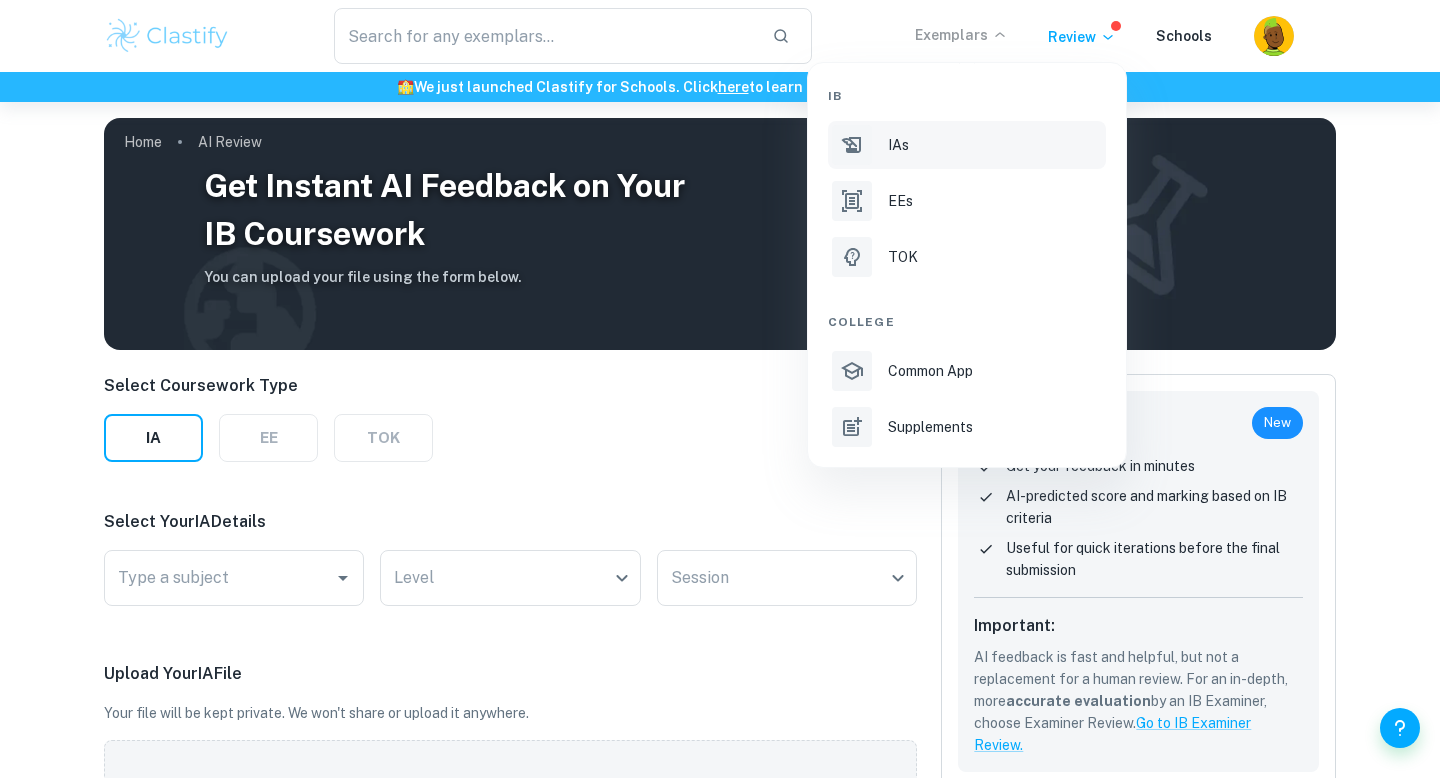 click on "IAs" at bounding box center [898, 145] 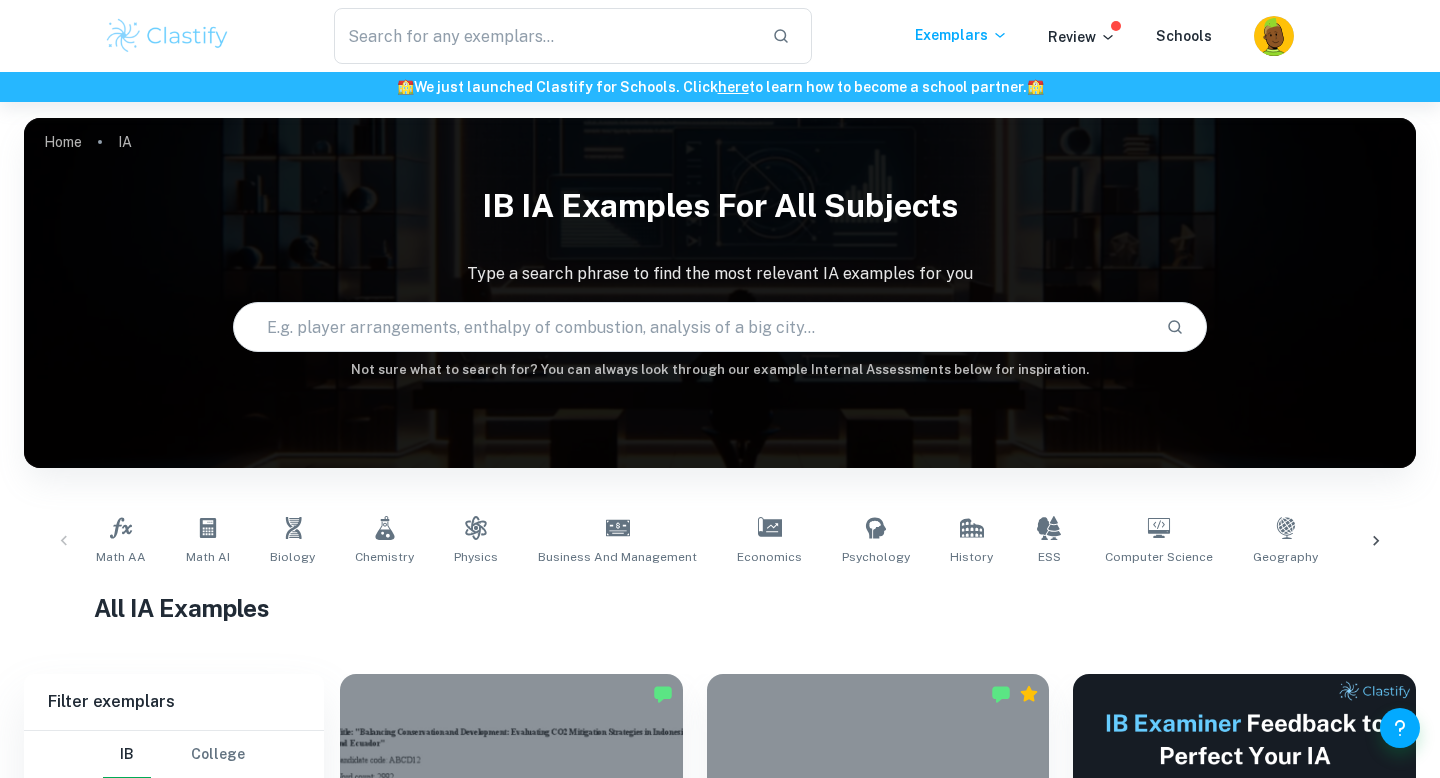 scroll, scrollTop: 211, scrollLeft: 0, axis: vertical 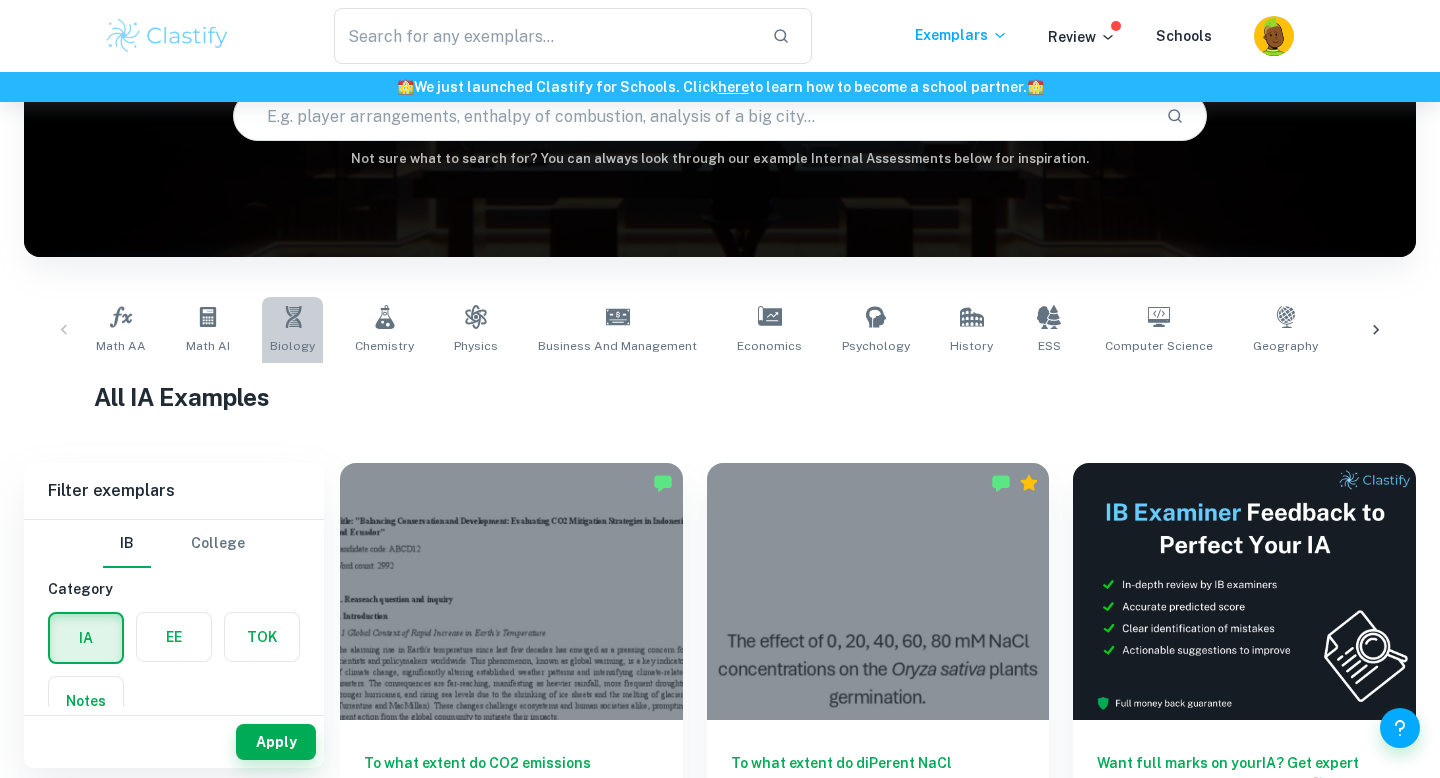click on "Biology" at bounding box center [292, 346] 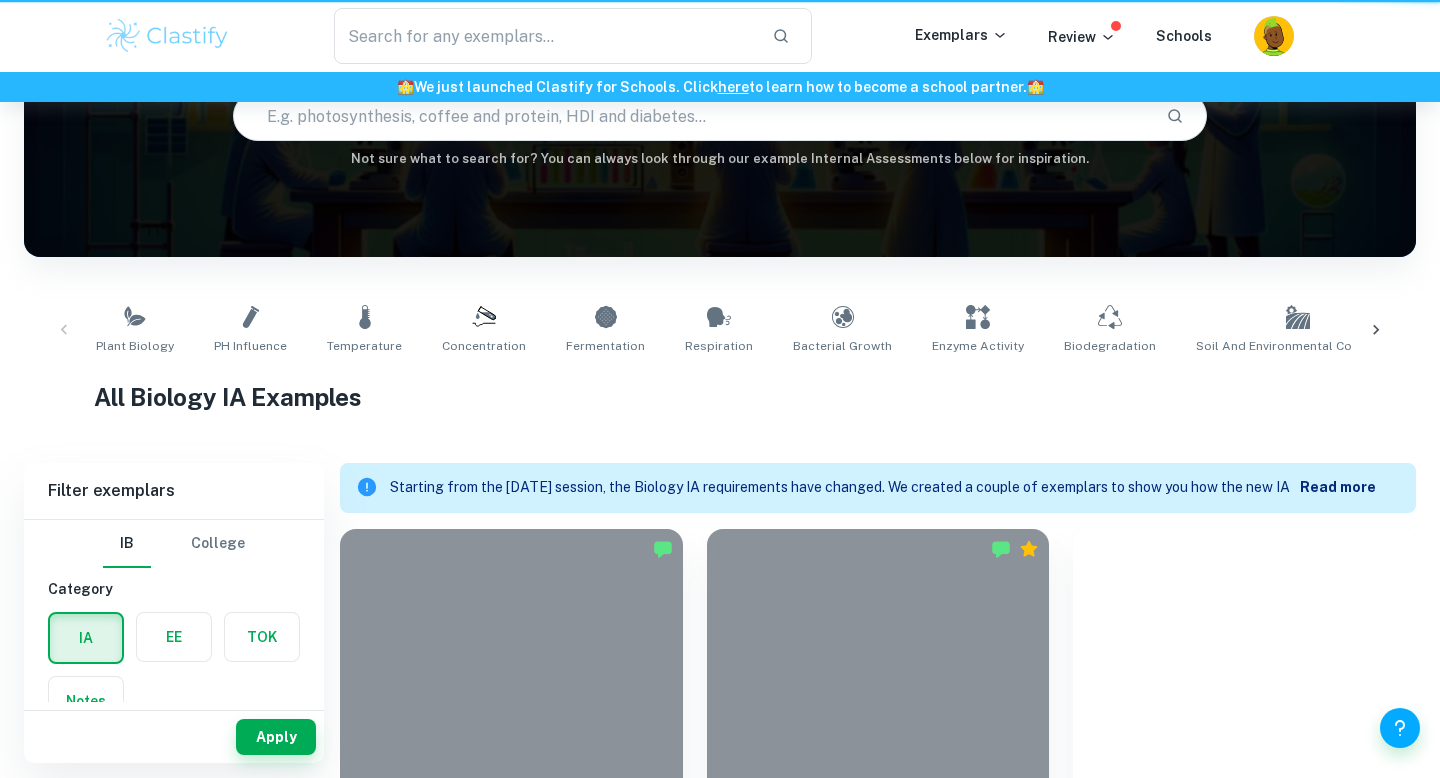 scroll, scrollTop: 0, scrollLeft: 0, axis: both 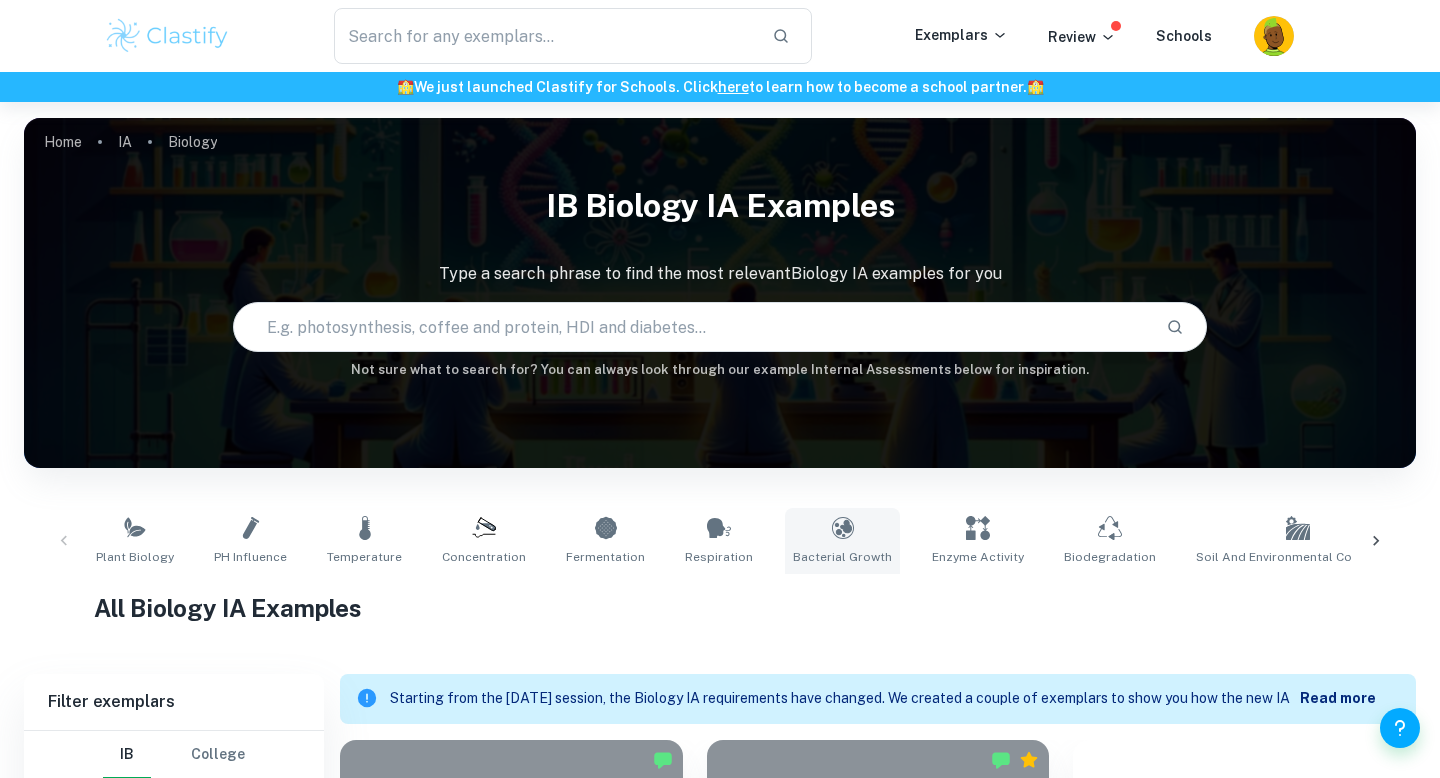 click on "Bacterial Growth" at bounding box center (842, 557) 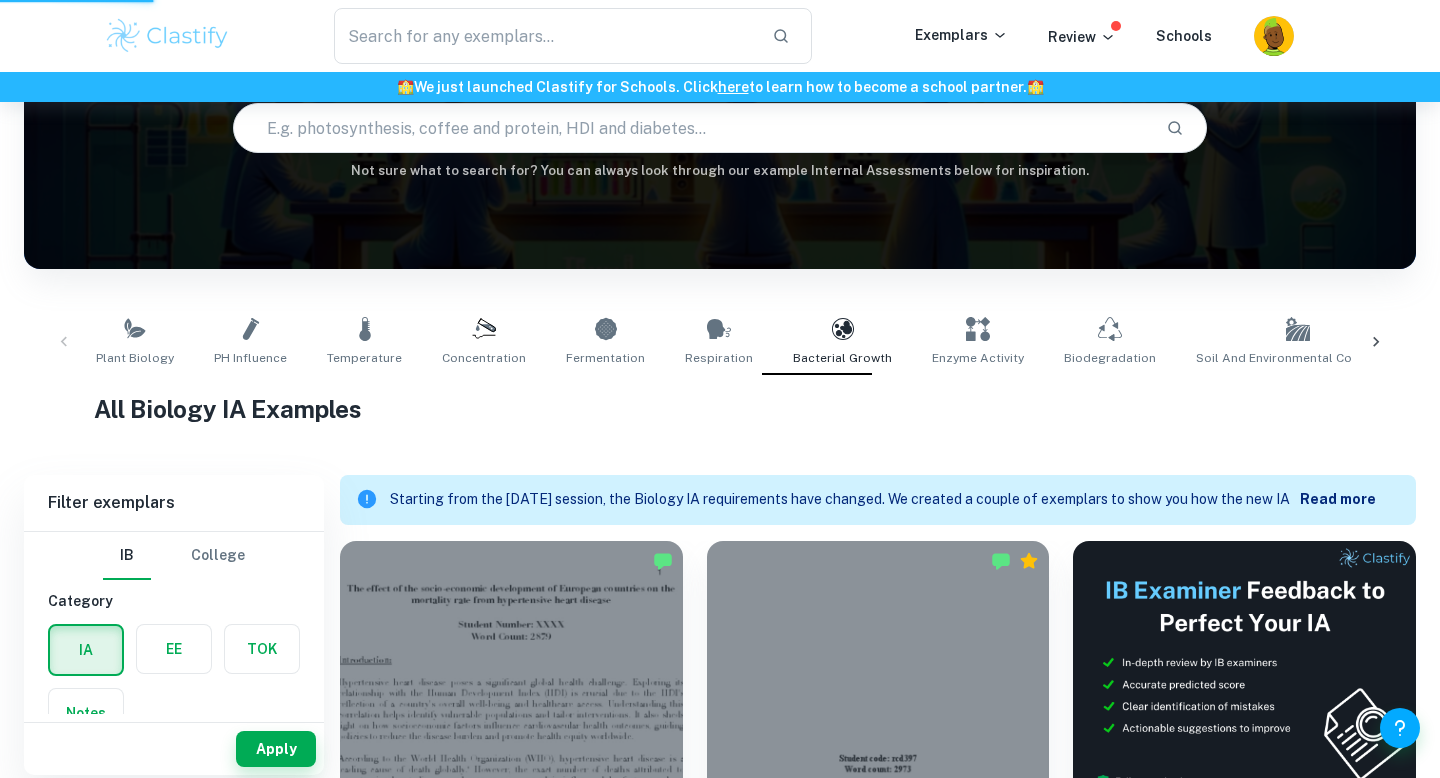 type on "Bacterial Growth" 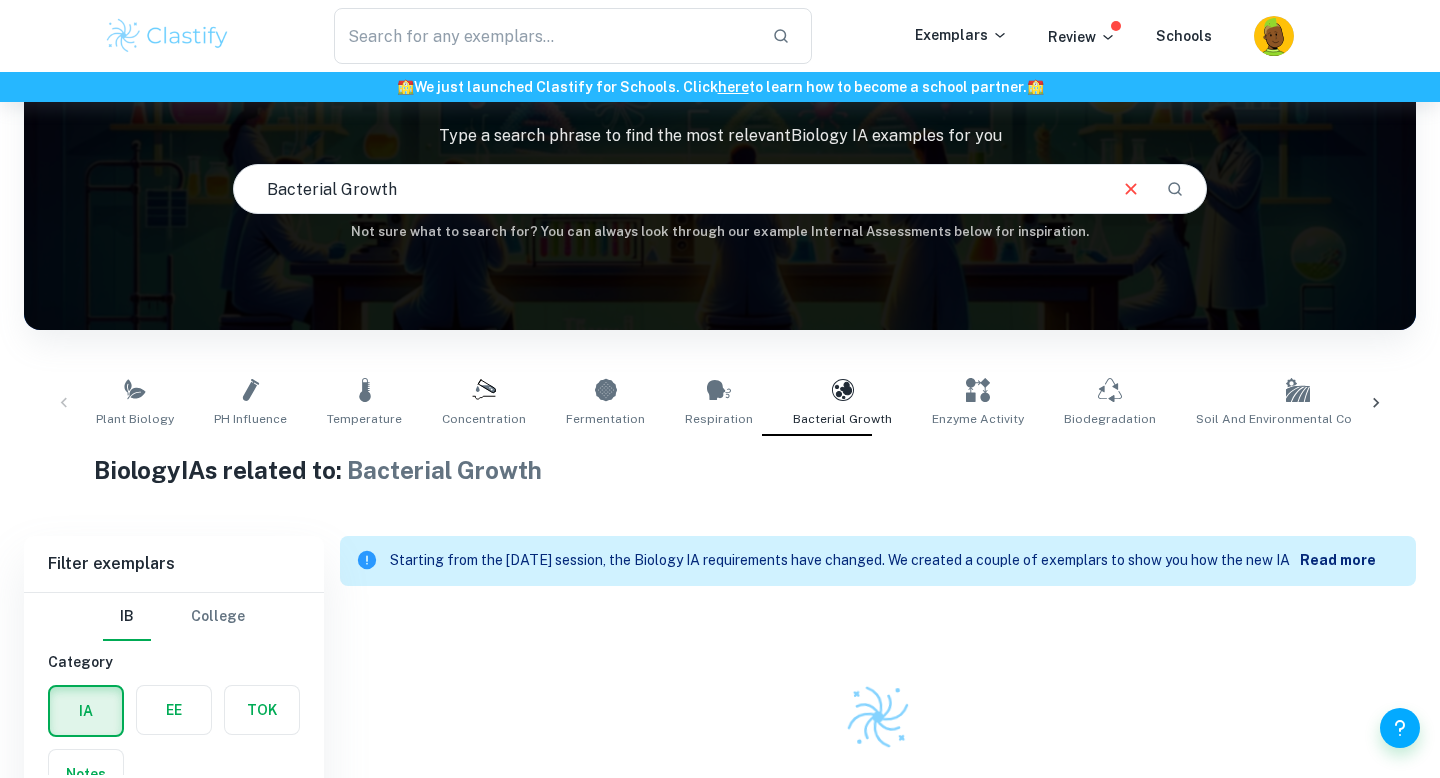 scroll, scrollTop: 196, scrollLeft: 0, axis: vertical 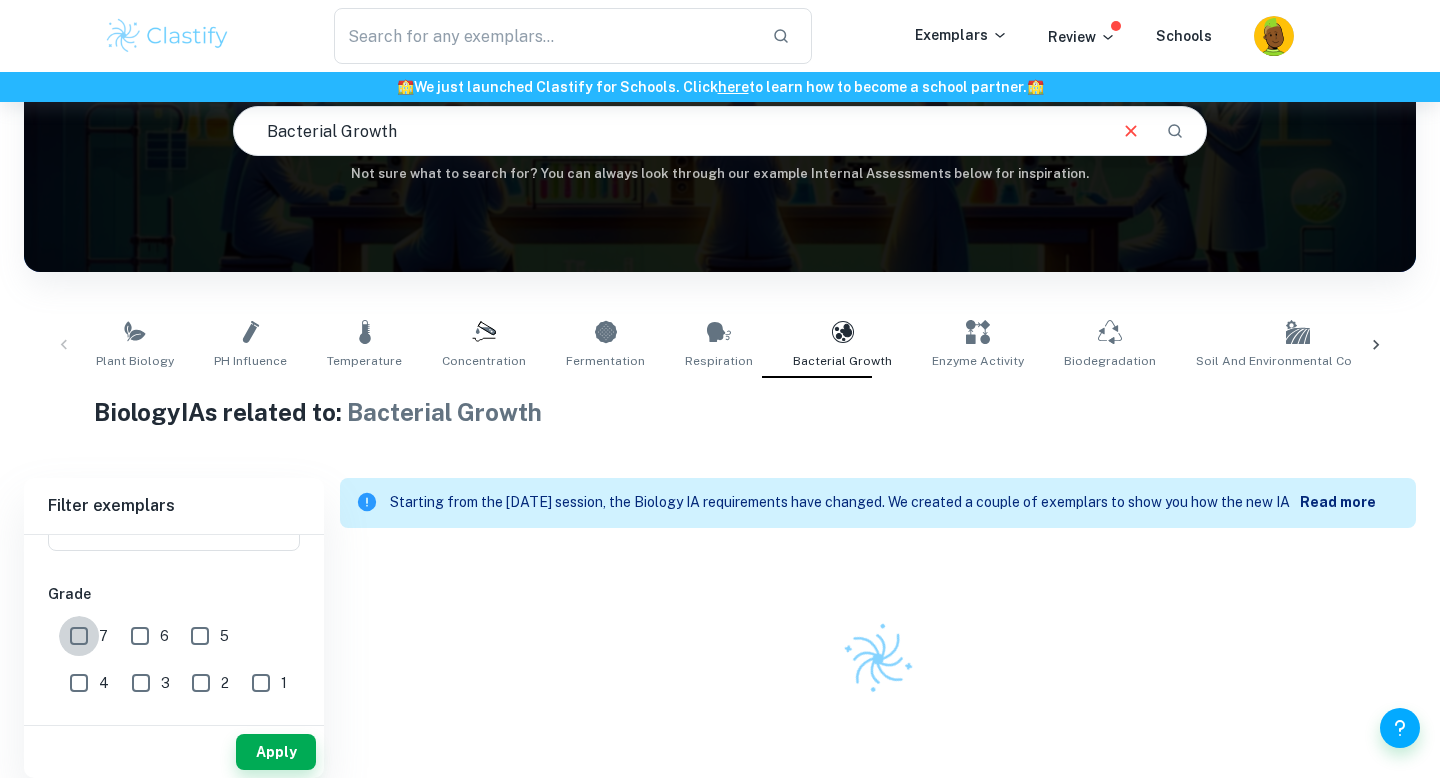 click on "7" at bounding box center (79, 636) 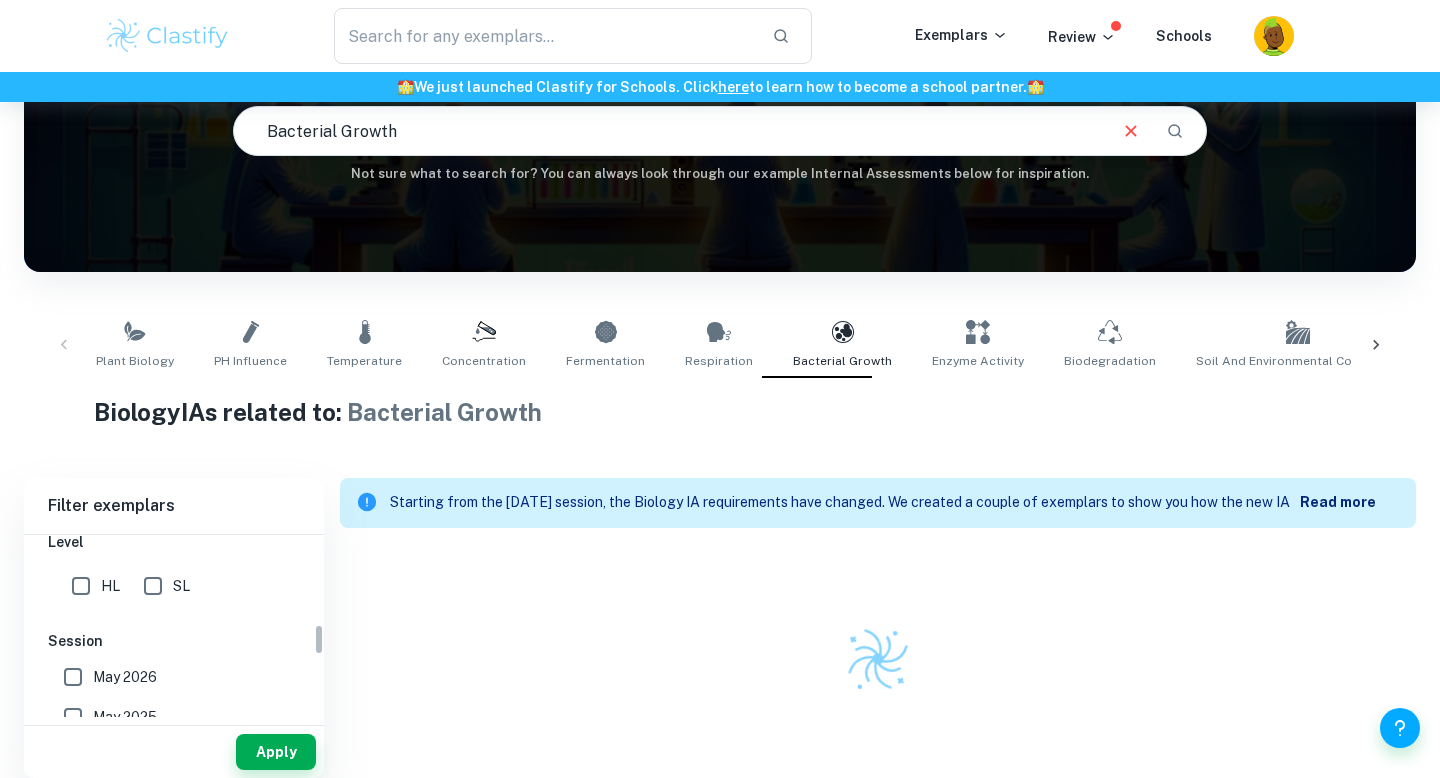 scroll, scrollTop: 522, scrollLeft: 0, axis: vertical 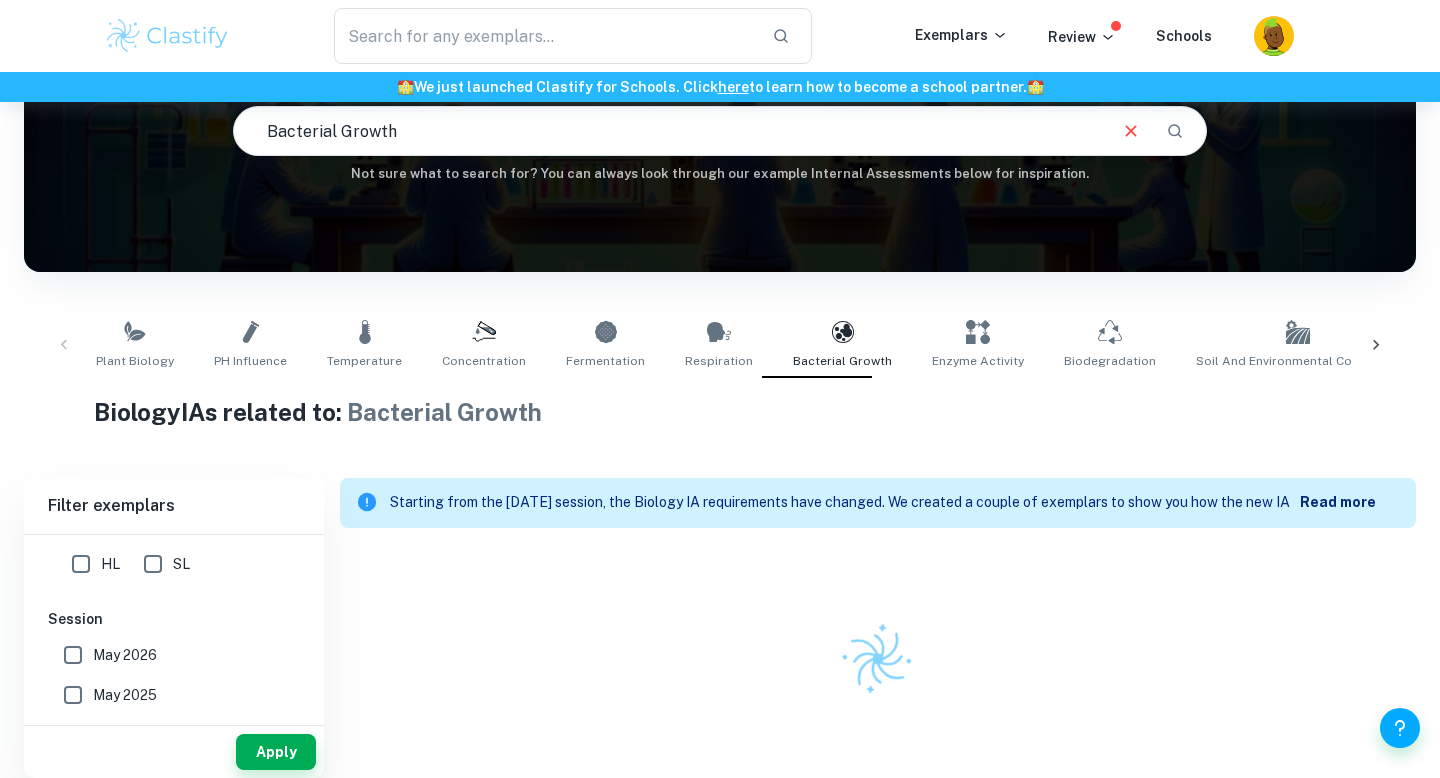 click on "HL" at bounding box center (81, 564) 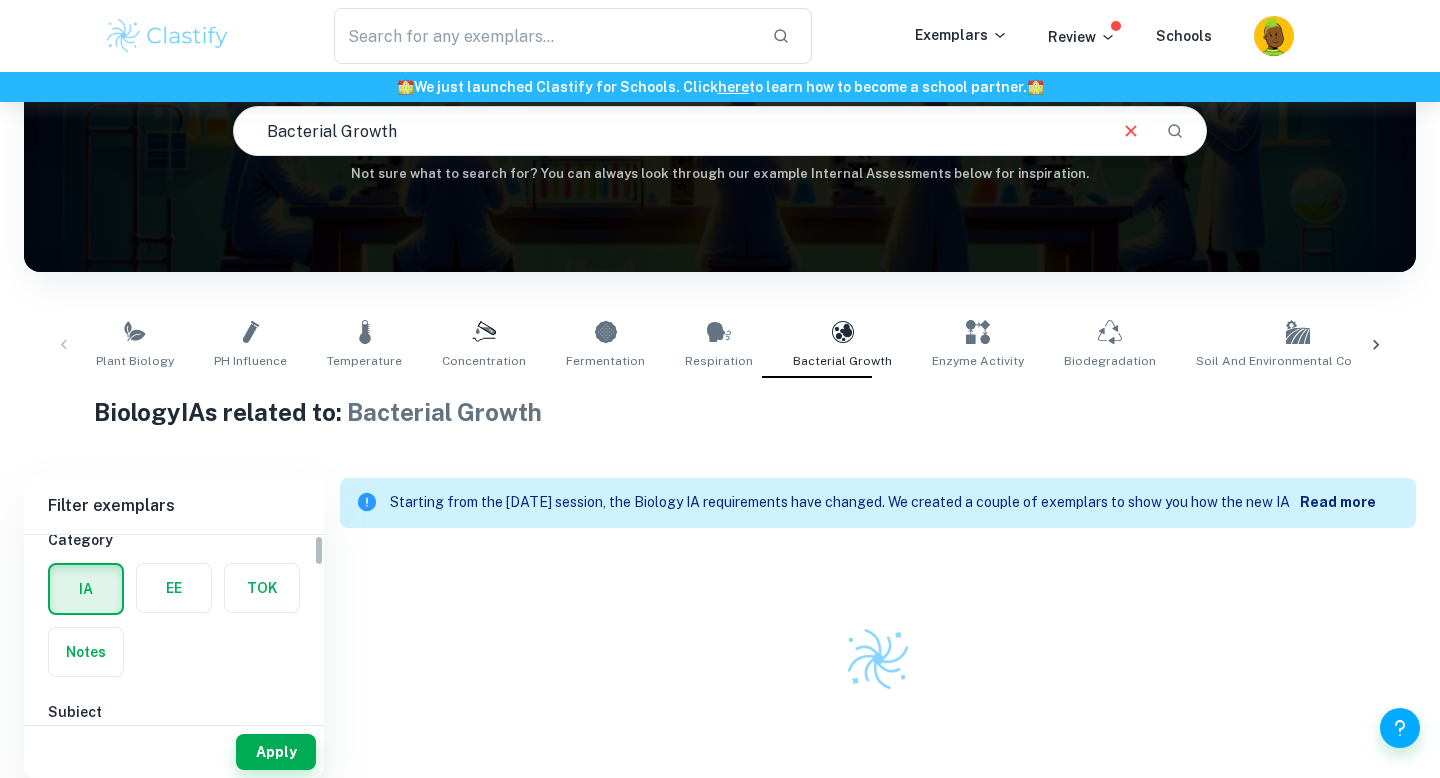 scroll, scrollTop: 0, scrollLeft: 0, axis: both 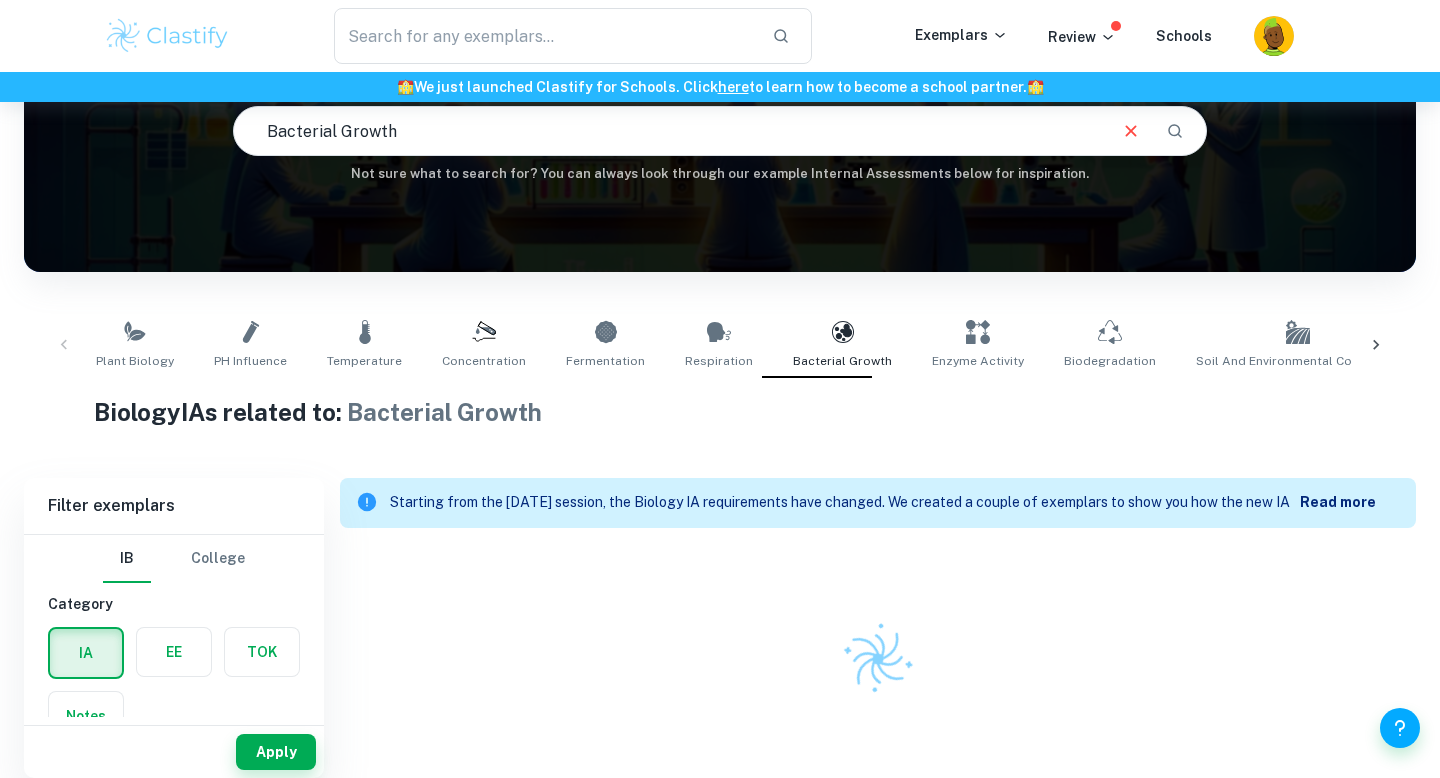 click on "Starting from the May 2025 session, the Biology IA requirements have changed.
We created a couple of exemplars to show you how the new IA should look like.
It's OK to refer to the old Biology IA exemplars (since the new IA is quite similar) for inspiration/ideas,
but make sure to follow the new requirements. Read more" at bounding box center [878, 628] 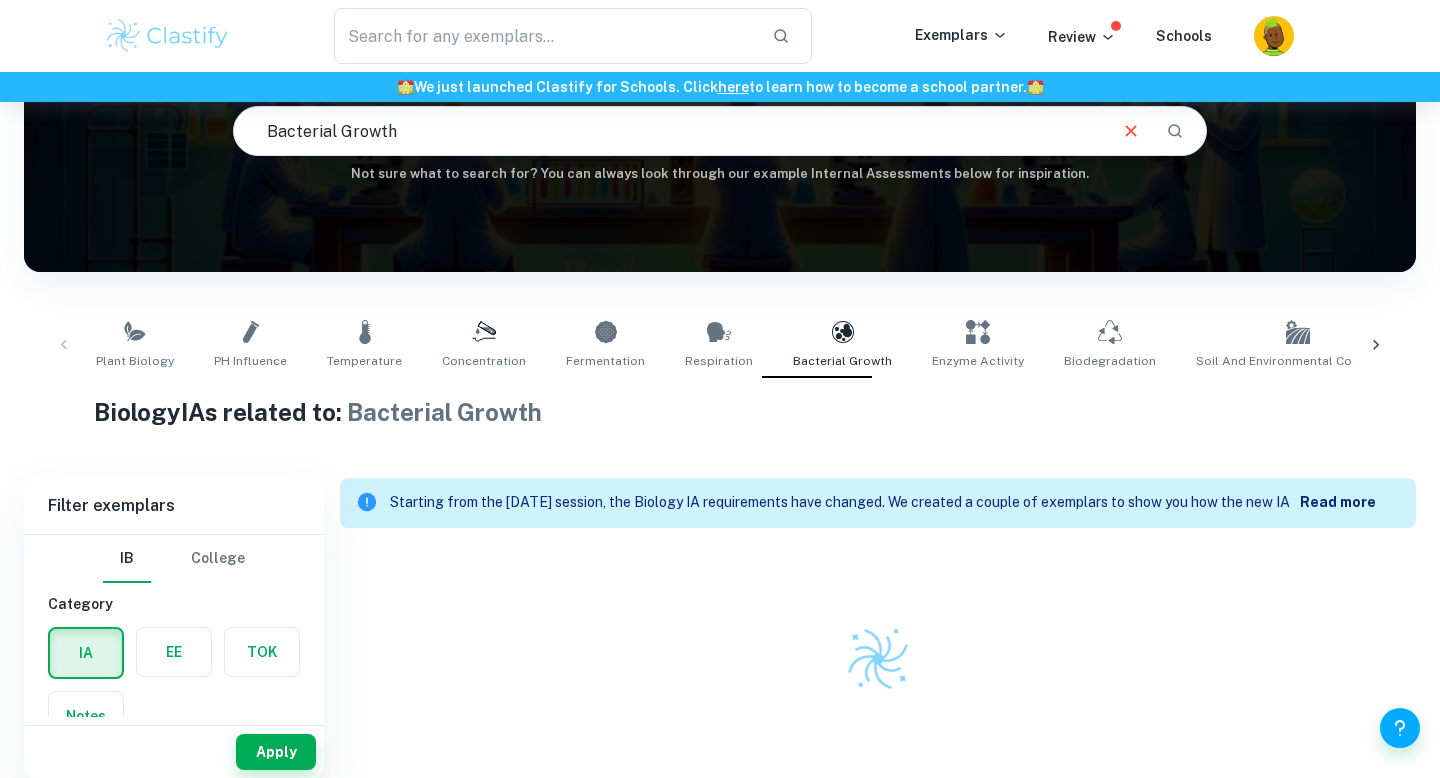 click at bounding box center (877, 658) 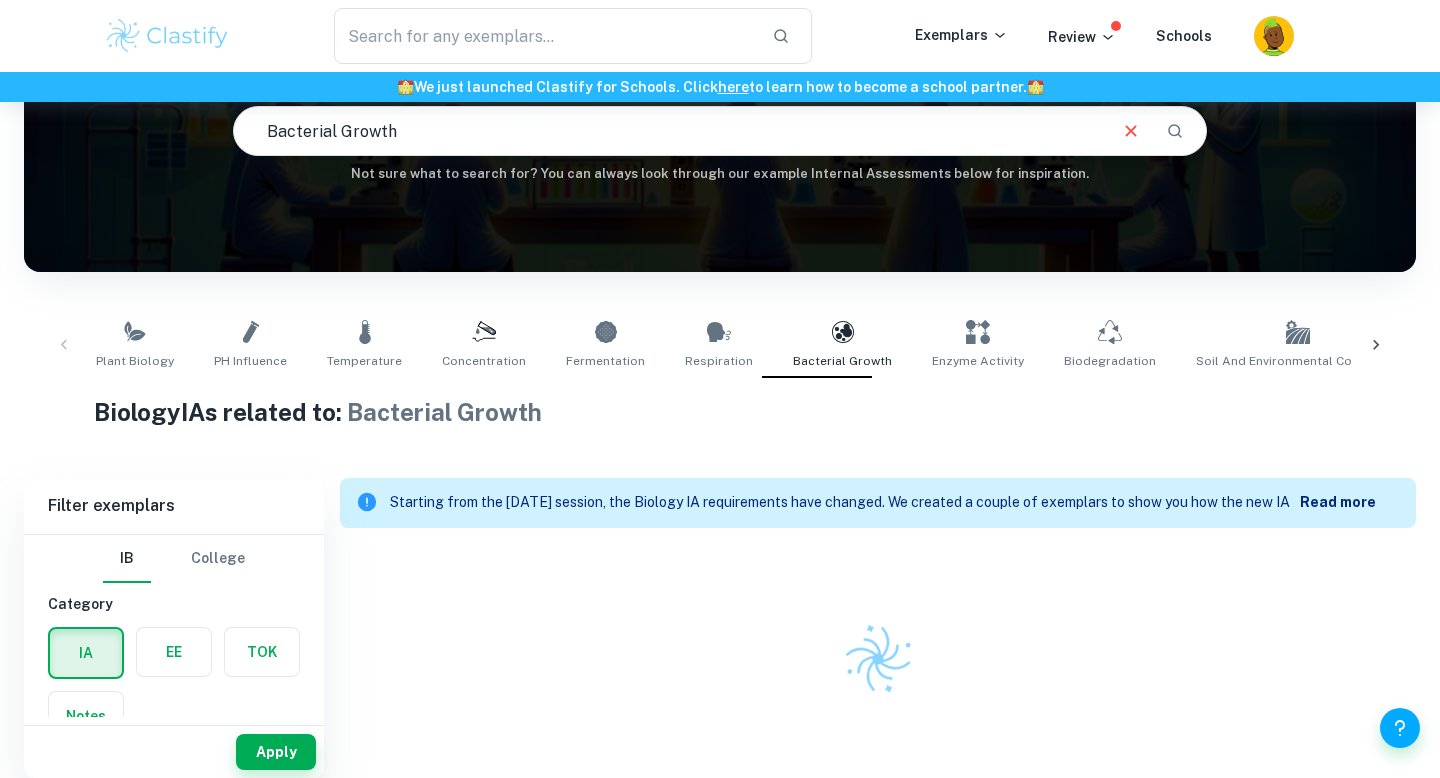 click at bounding box center [878, 659] 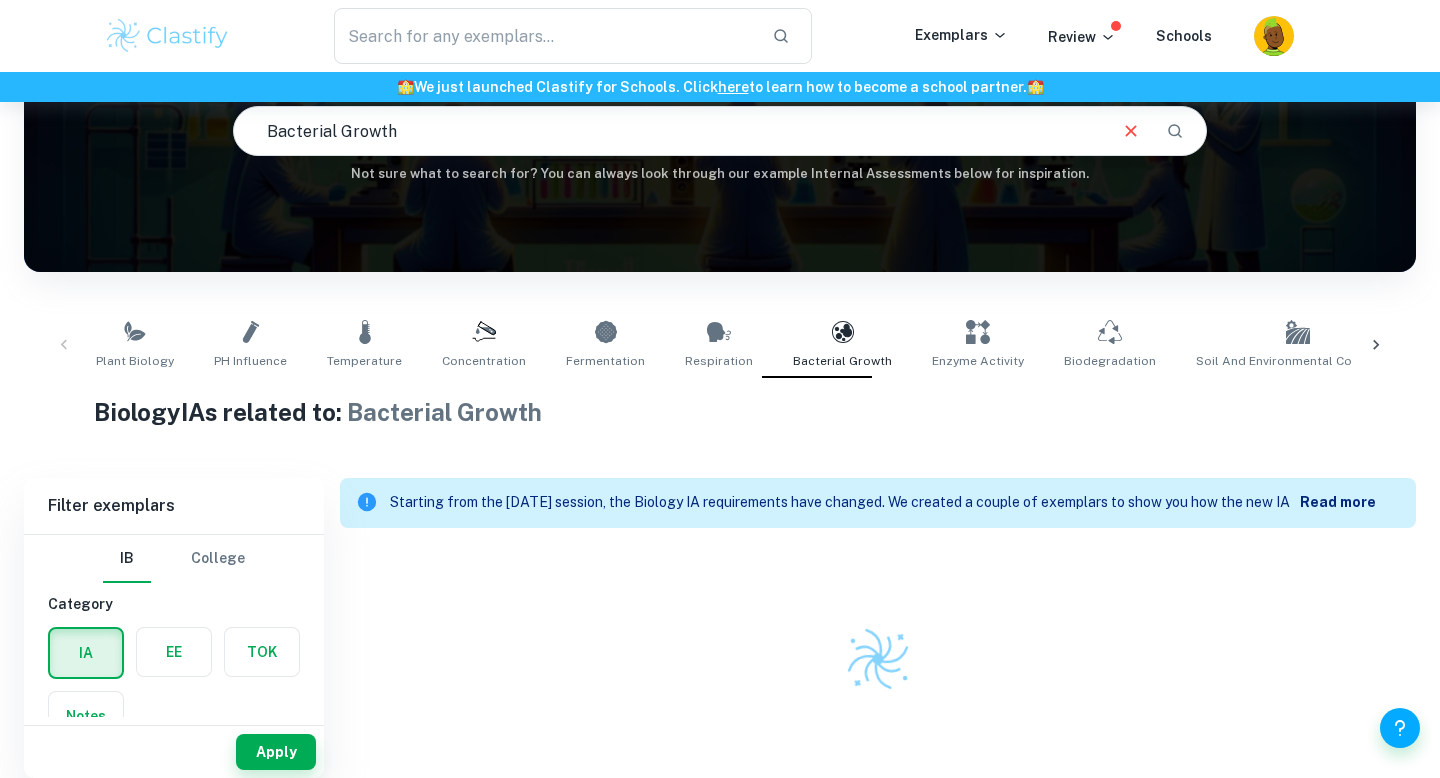 click at bounding box center [877, 658] 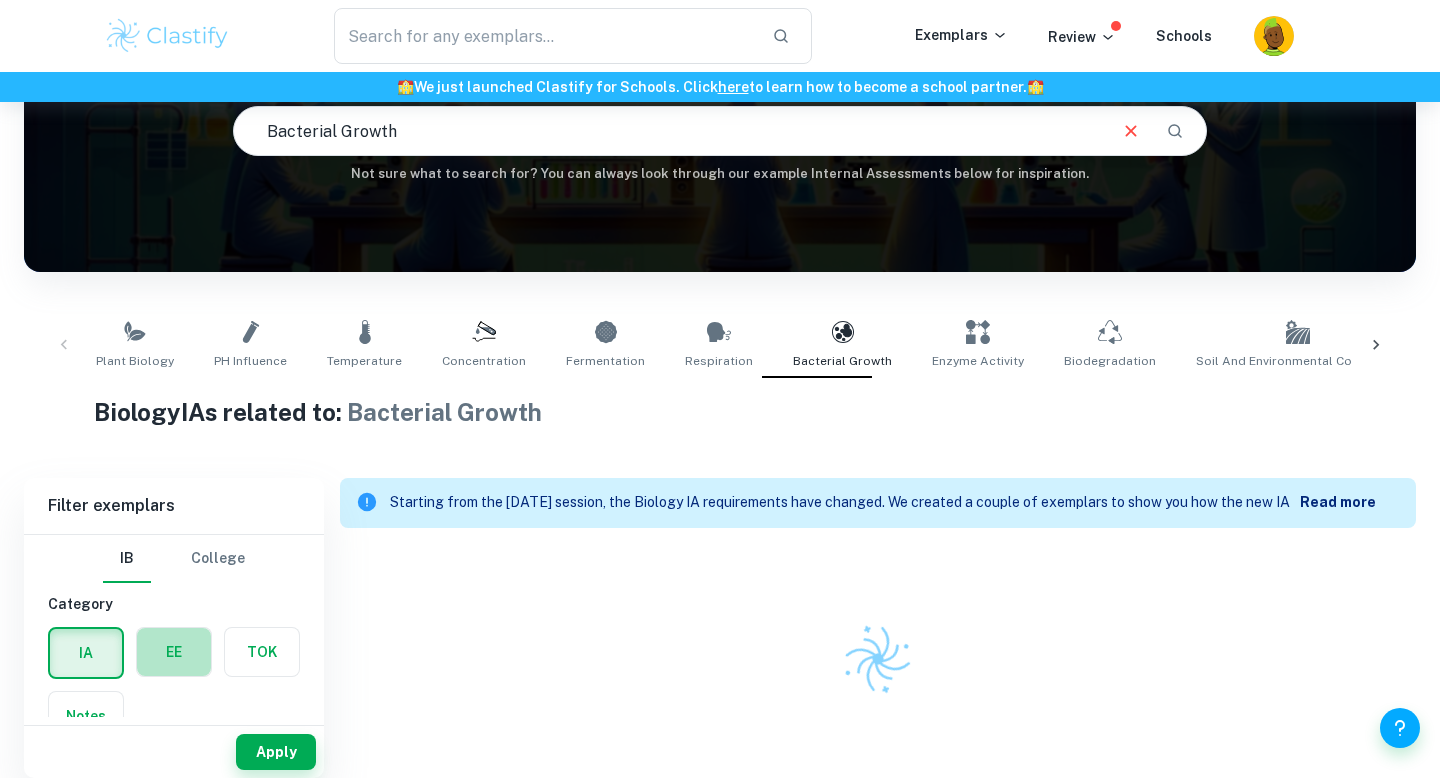 click at bounding box center [174, 652] 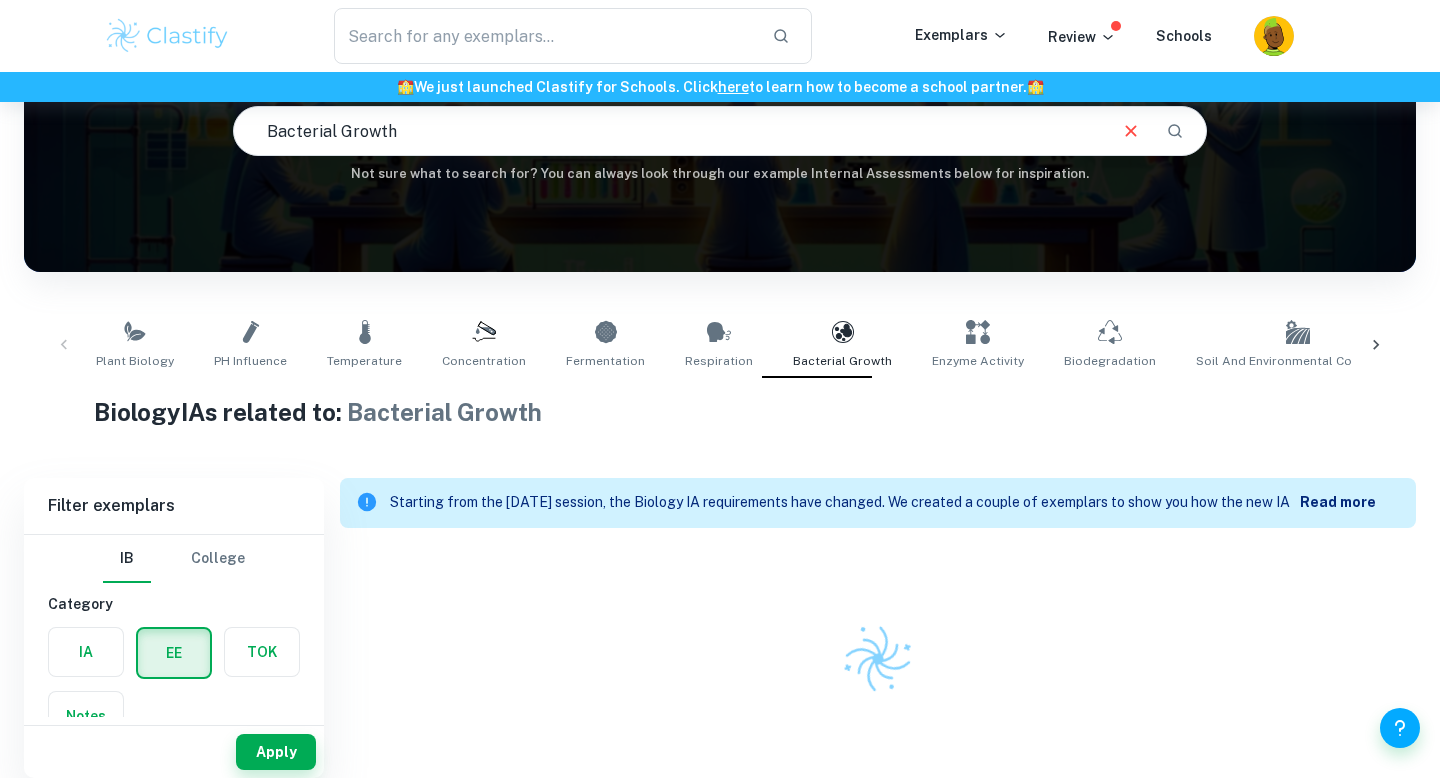 click at bounding box center (86, 652) 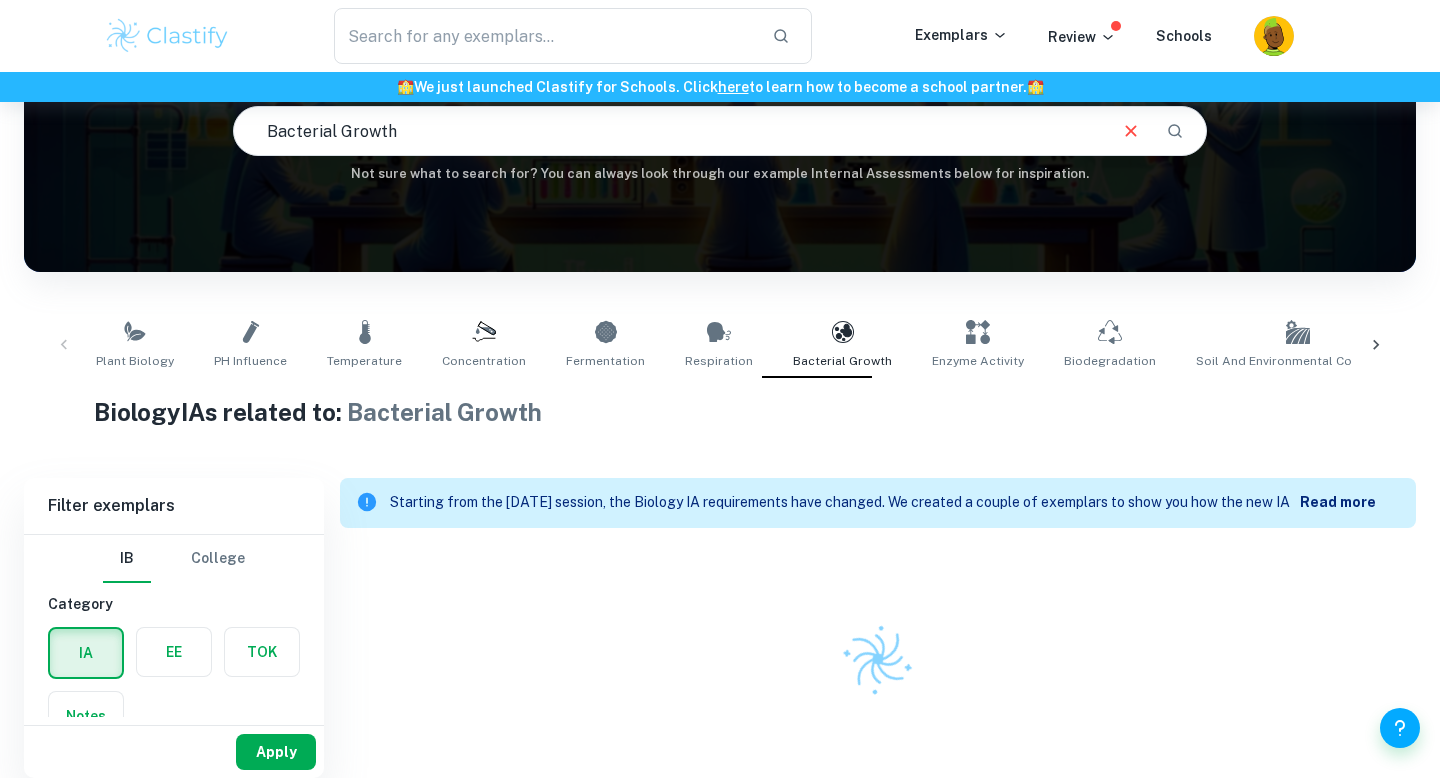 click on "Apply" at bounding box center [276, 752] 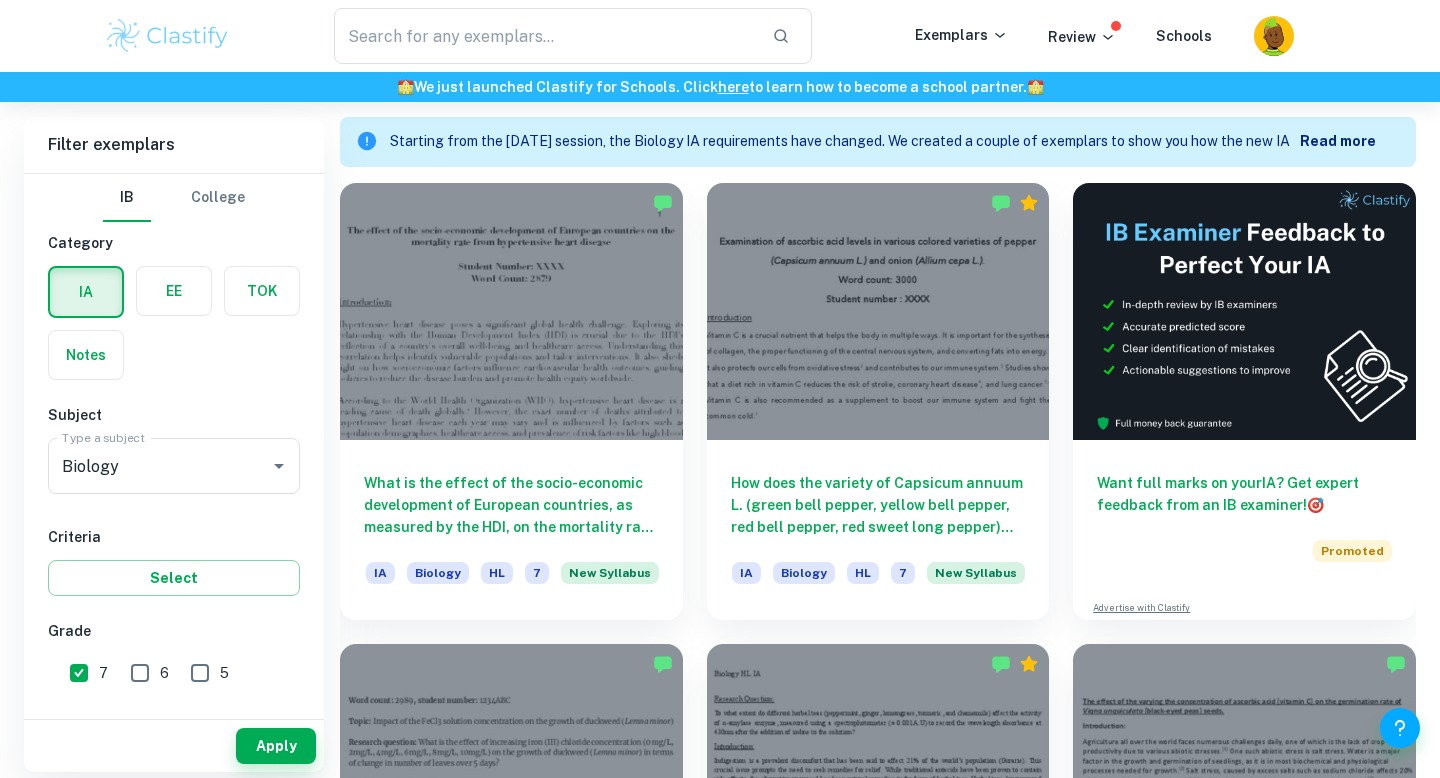 scroll, scrollTop: 561, scrollLeft: 0, axis: vertical 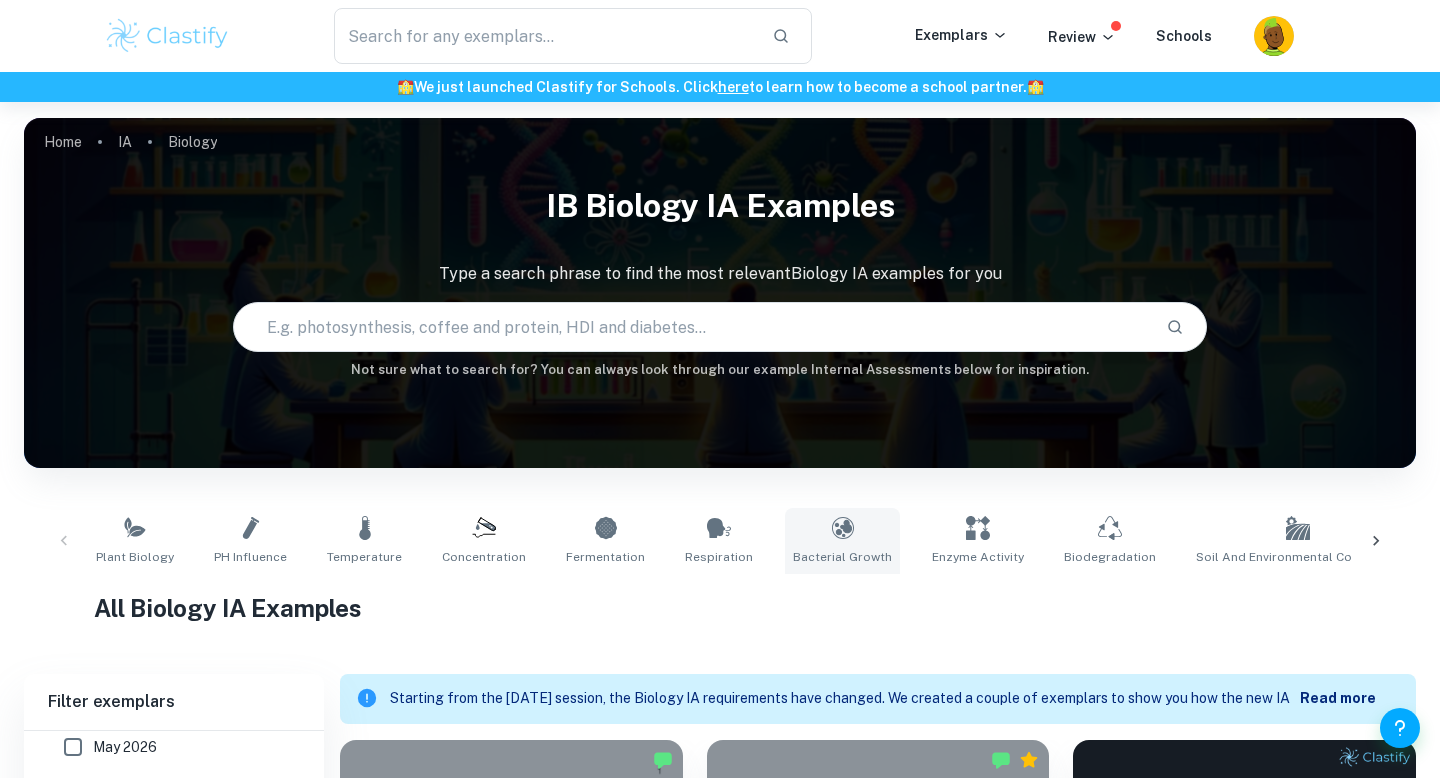 click 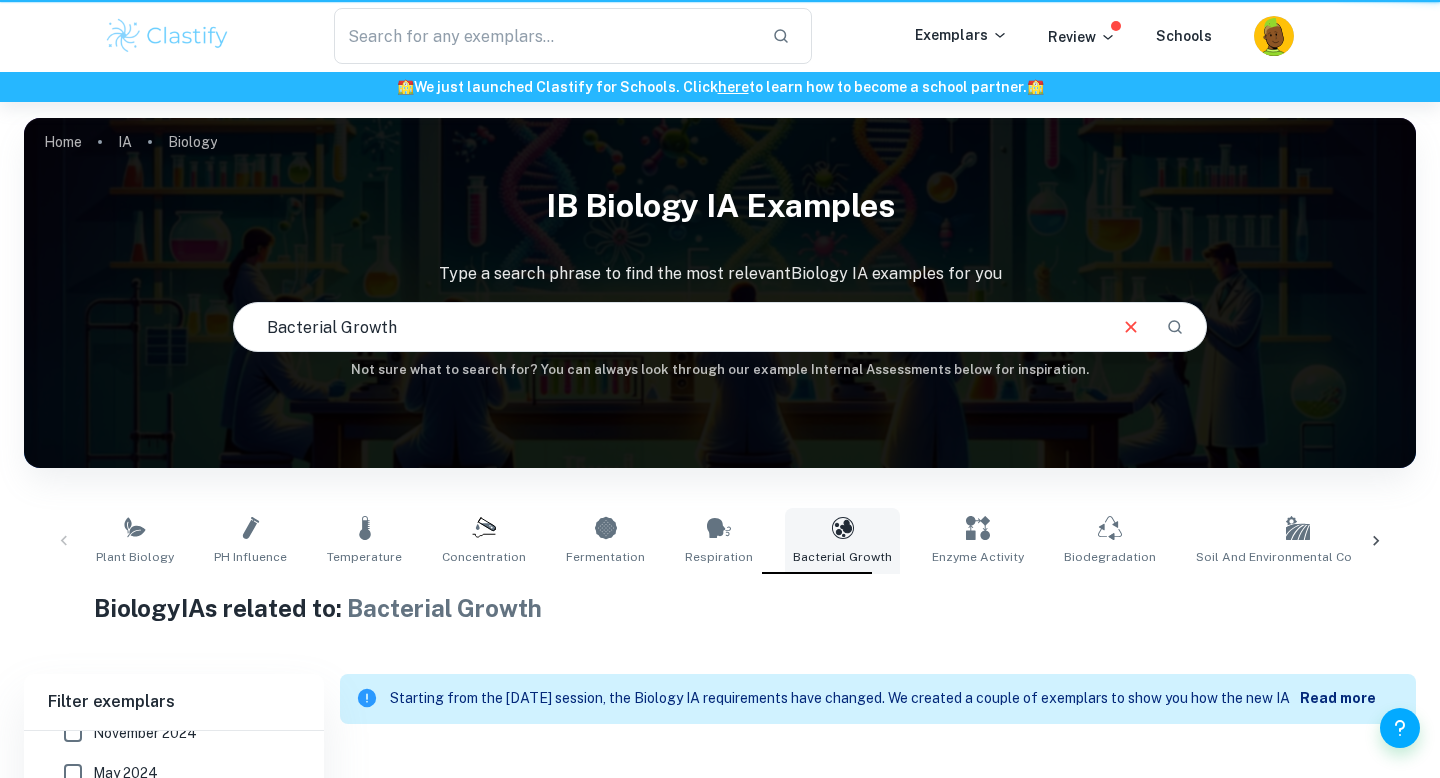 scroll, scrollTop: 626, scrollLeft: 0, axis: vertical 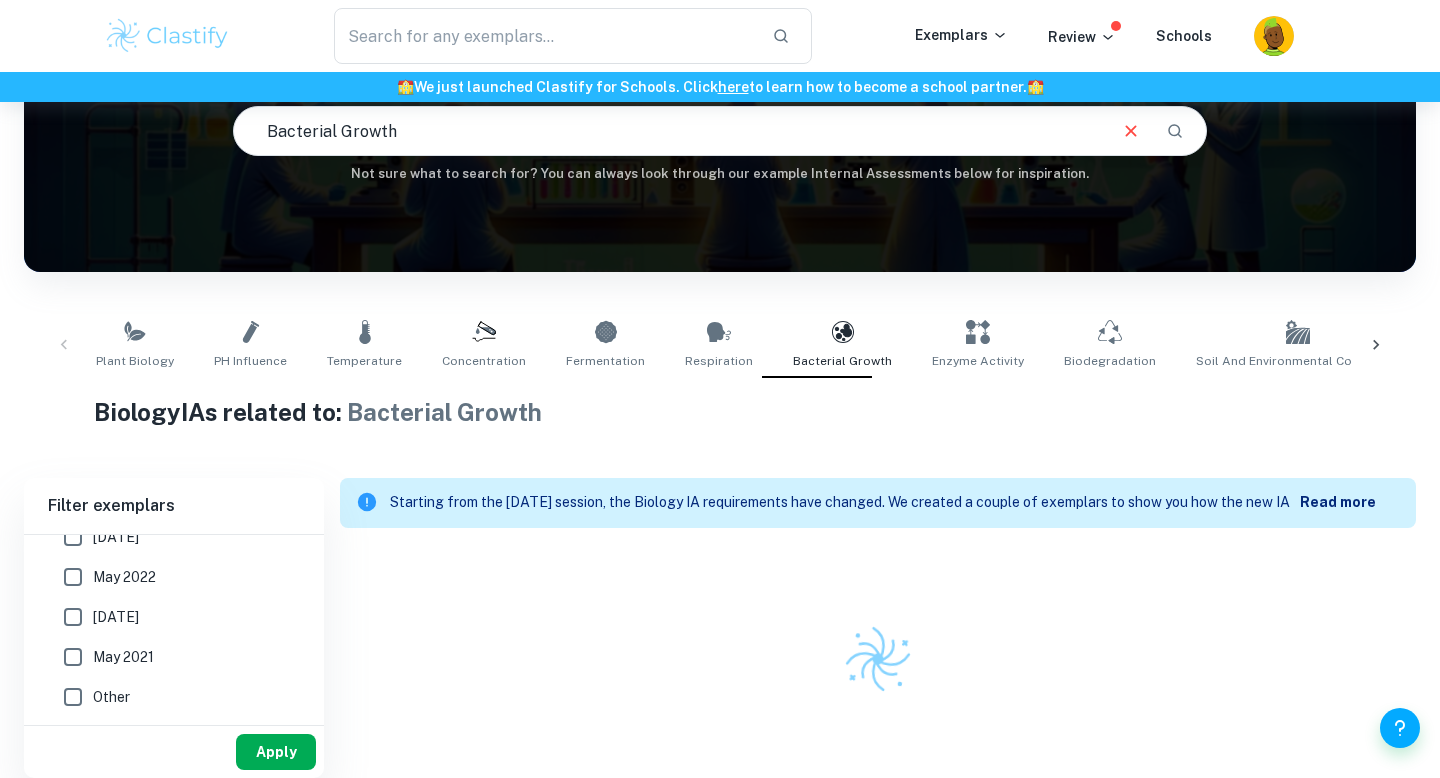 click on "Apply" at bounding box center [276, 752] 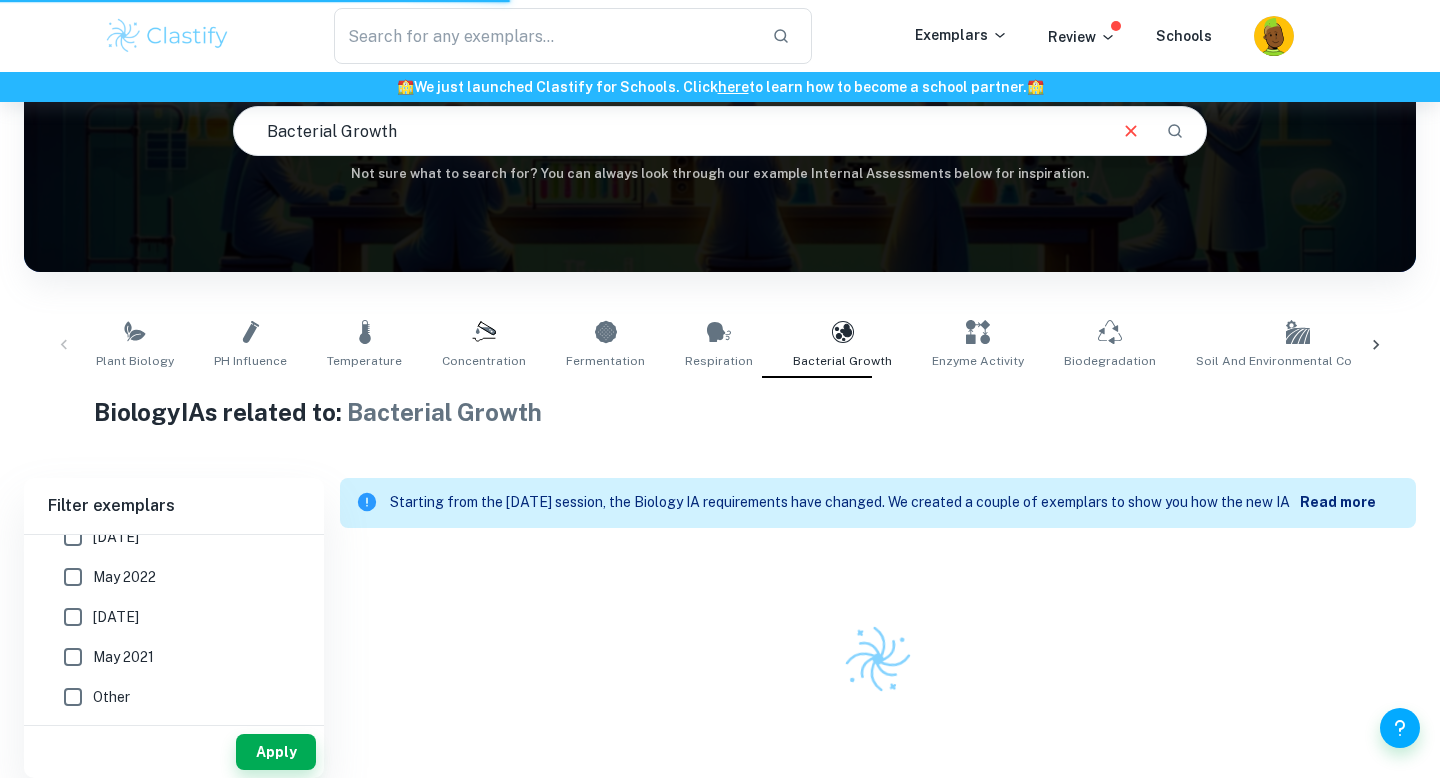 click on "Read more" at bounding box center [1338, 502] 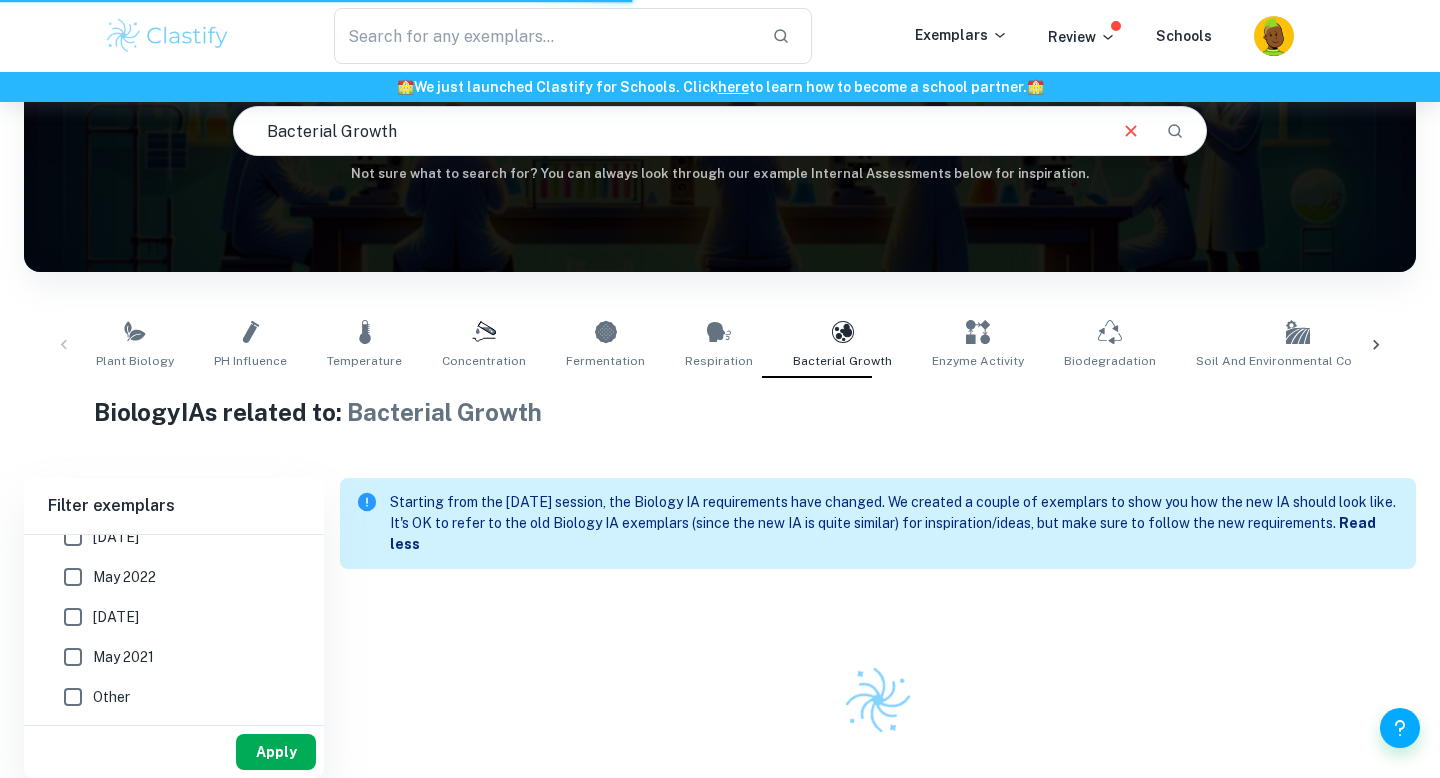 click on "Apply" at bounding box center [276, 752] 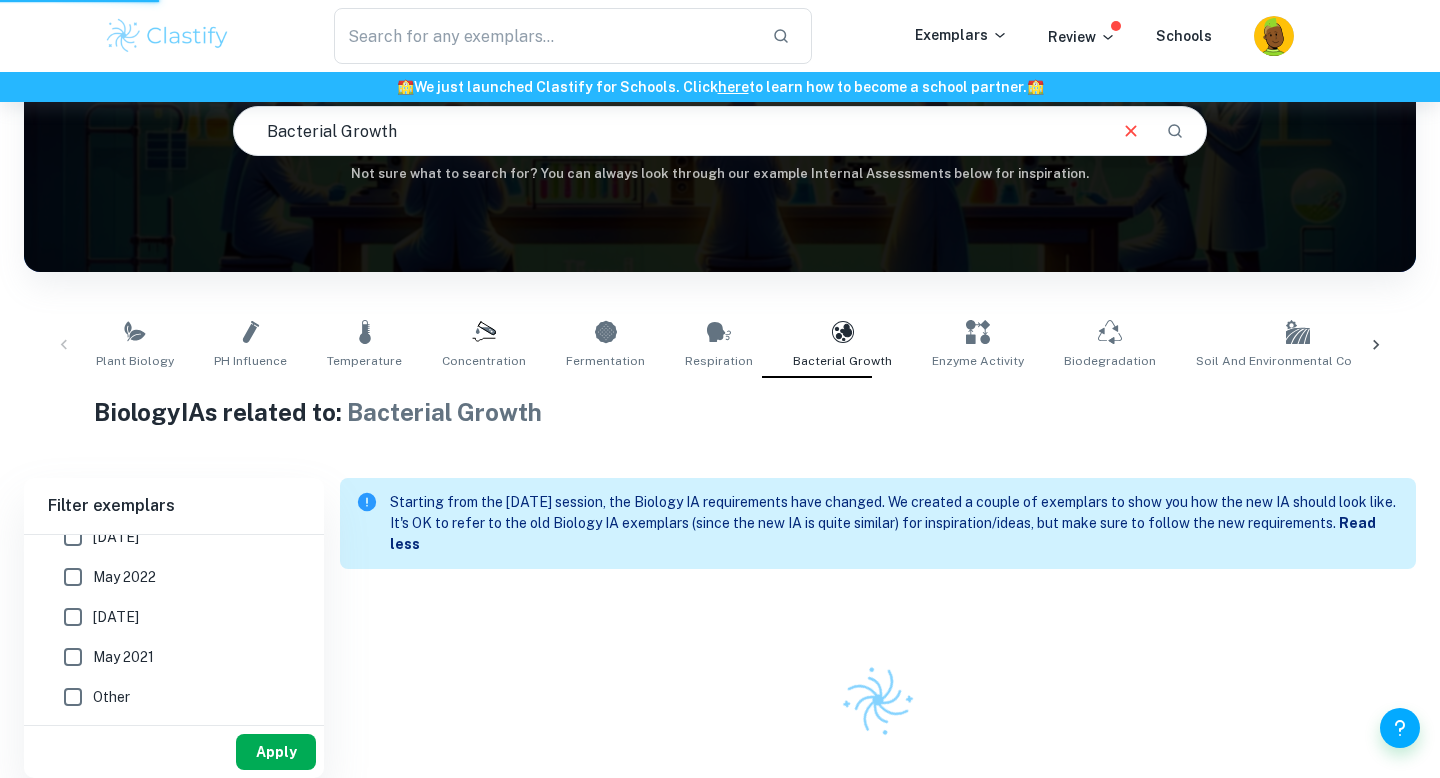click on "Apply" at bounding box center [276, 752] 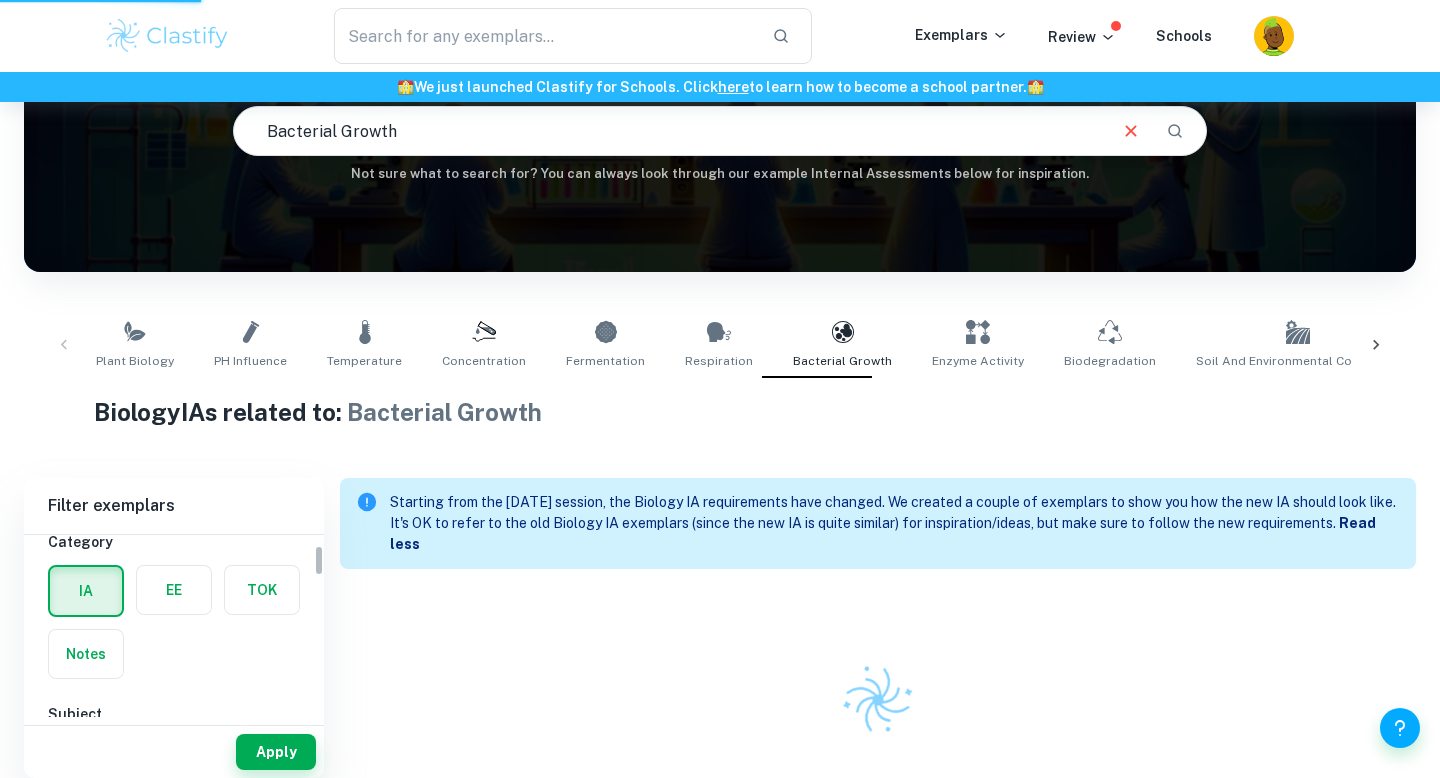 scroll, scrollTop: 0, scrollLeft: 0, axis: both 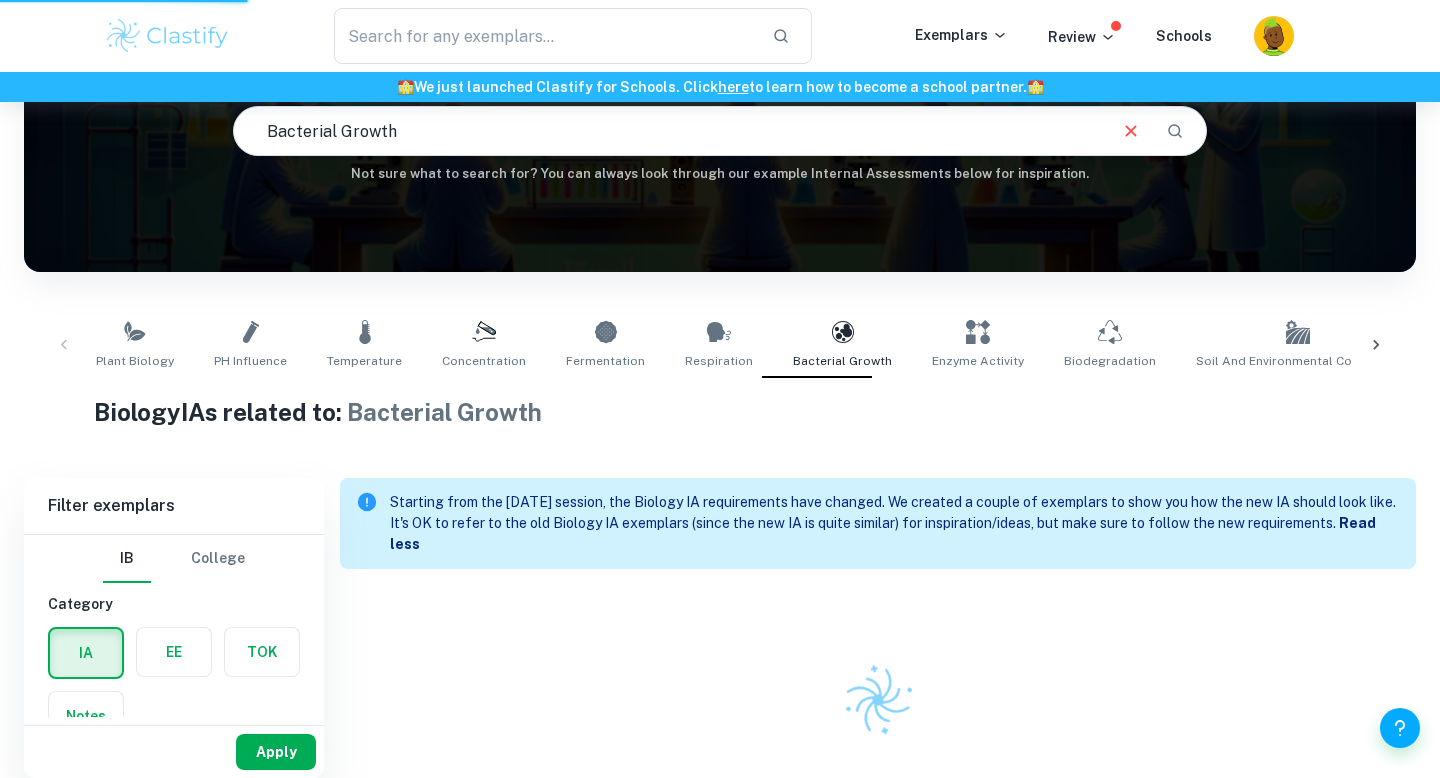 click on "Apply" at bounding box center [276, 752] 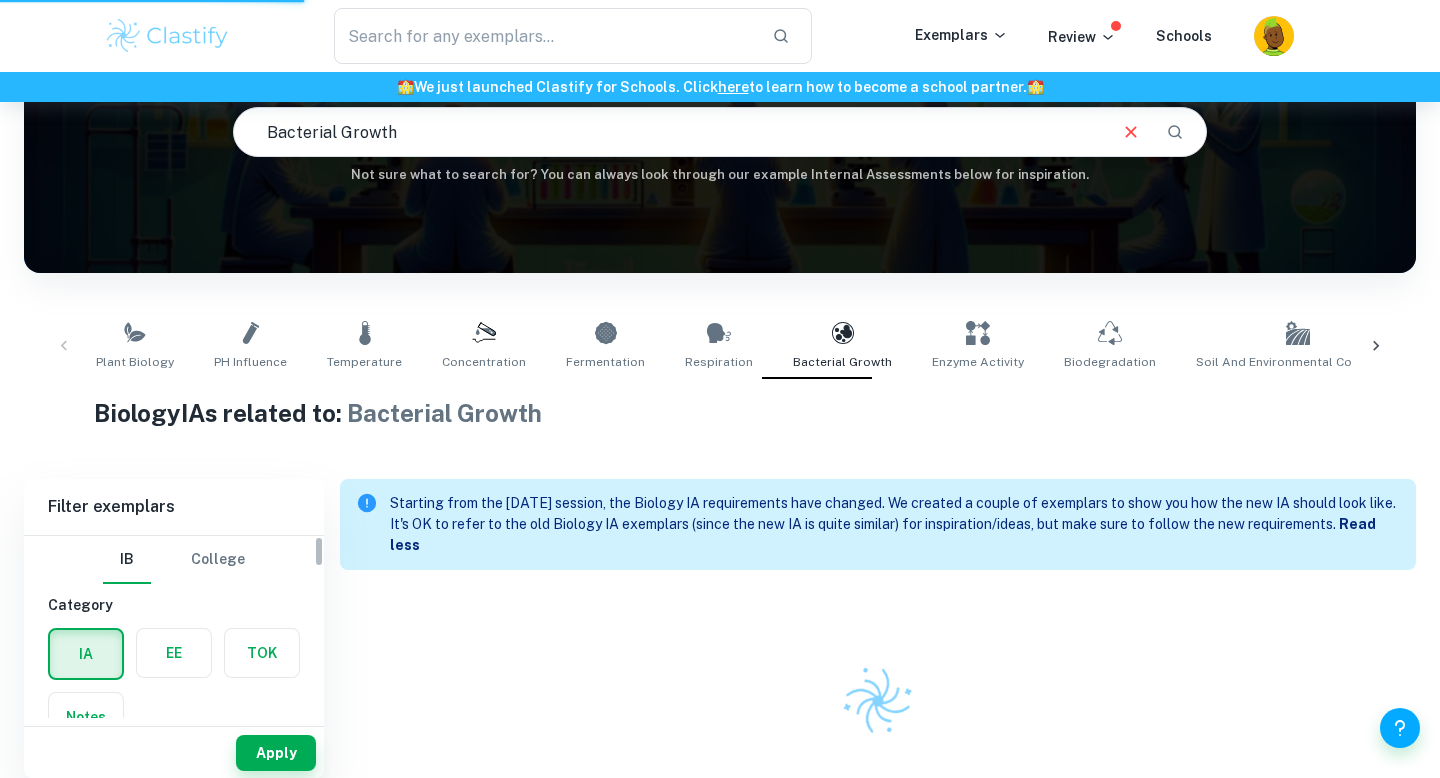 scroll, scrollTop: 196, scrollLeft: 0, axis: vertical 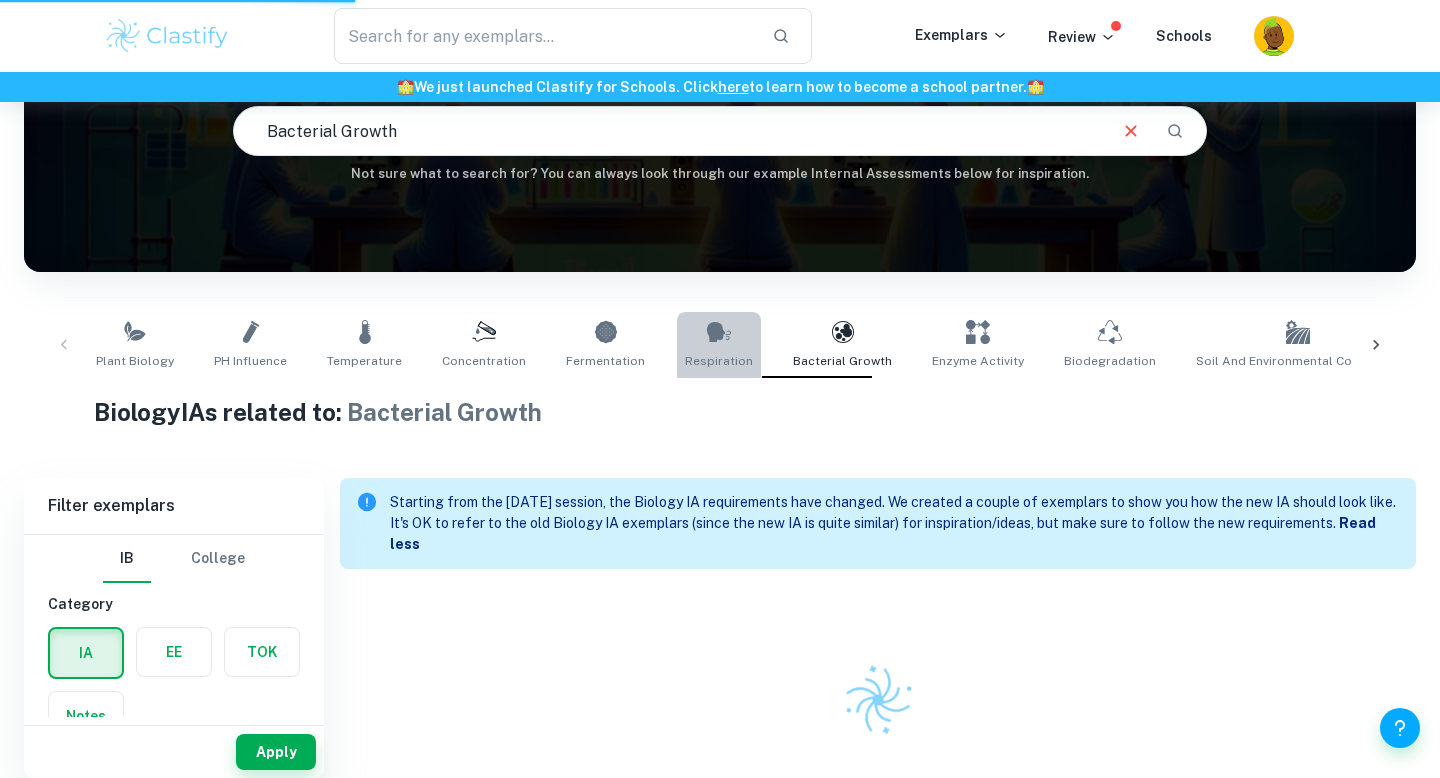 click on "Respiration" at bounding box center [719, 361] 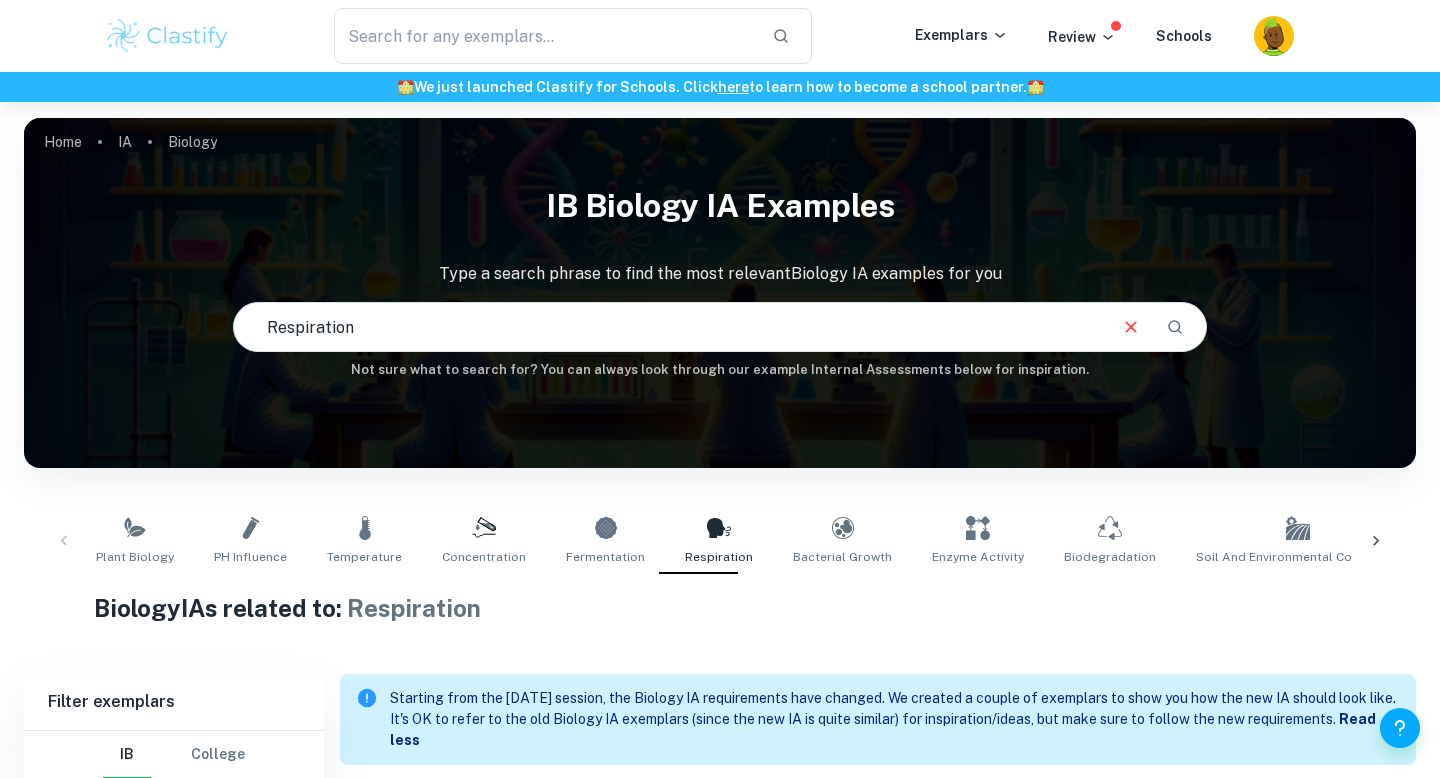 scroll, scrollTop: 196, scrollLeft: 0, axis: vertical 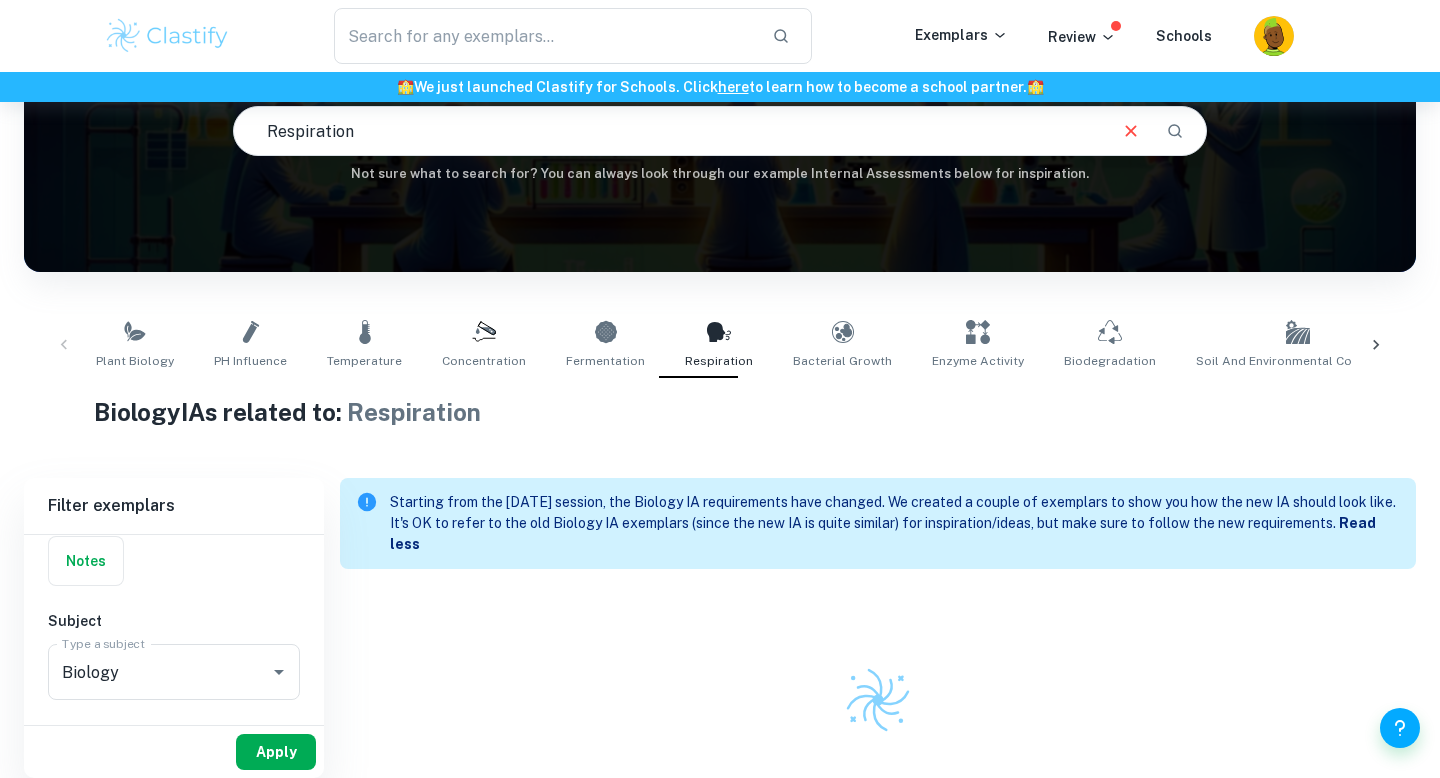 click on "Apply" at bounding box center (276, 752) 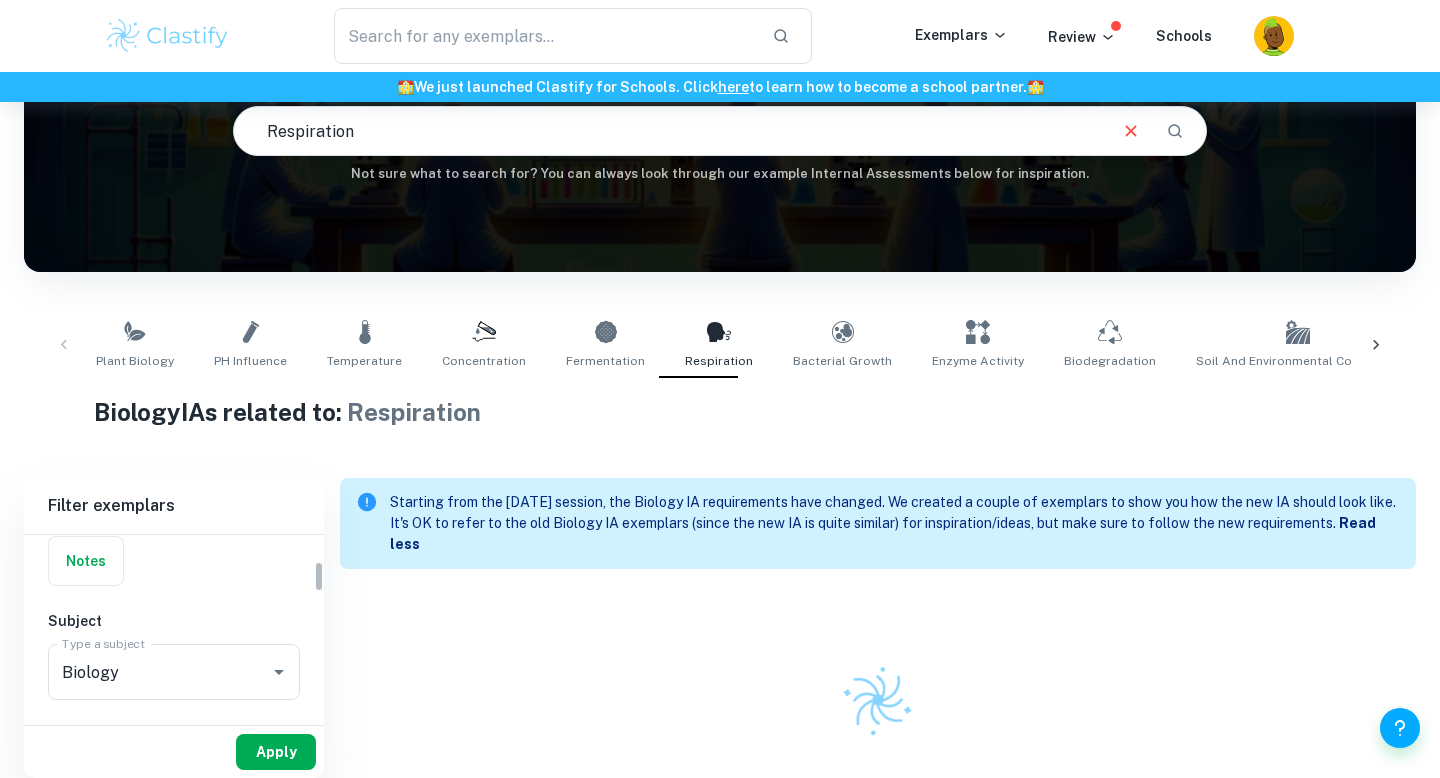 click on "Apply" at bounding box center [276, 752] 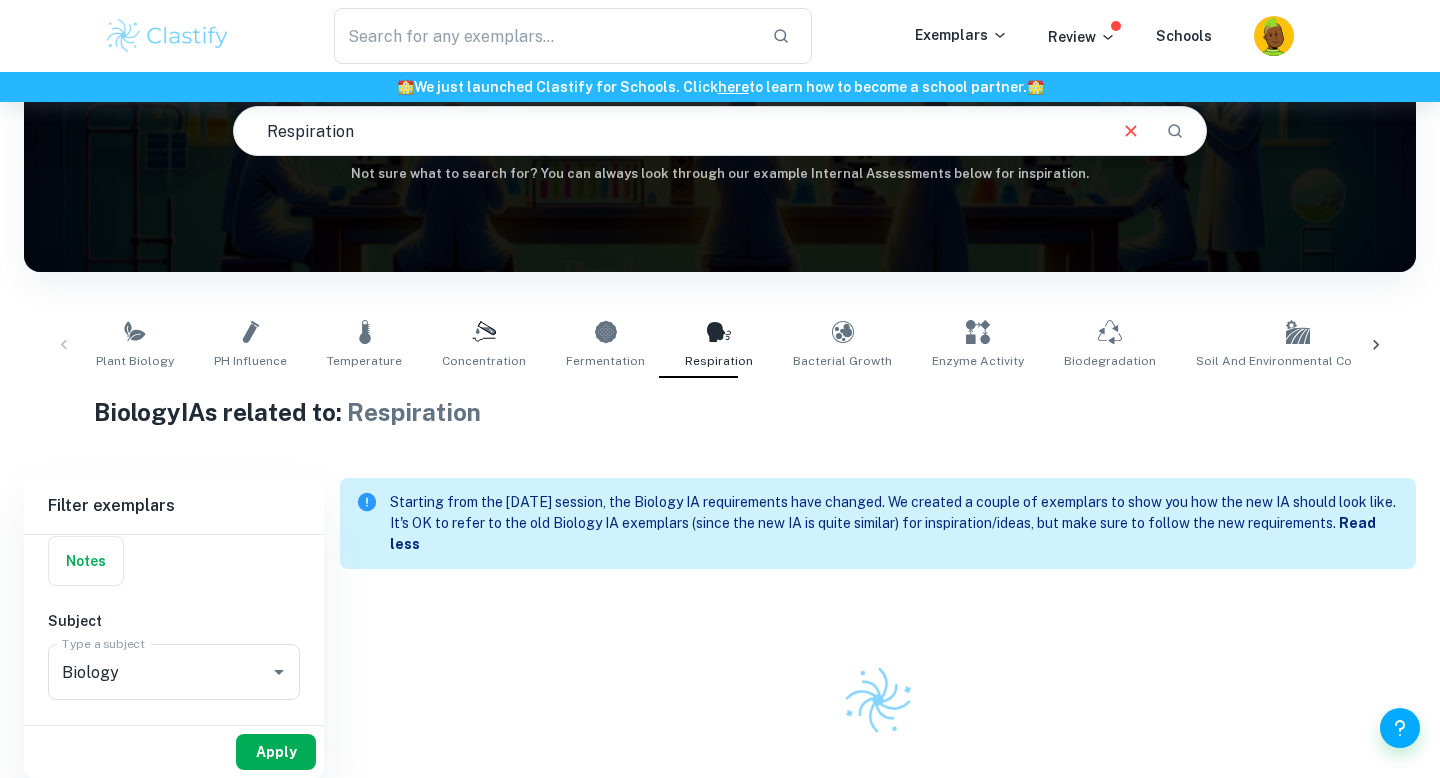click on "Apply" at bounding box center (276, 752) 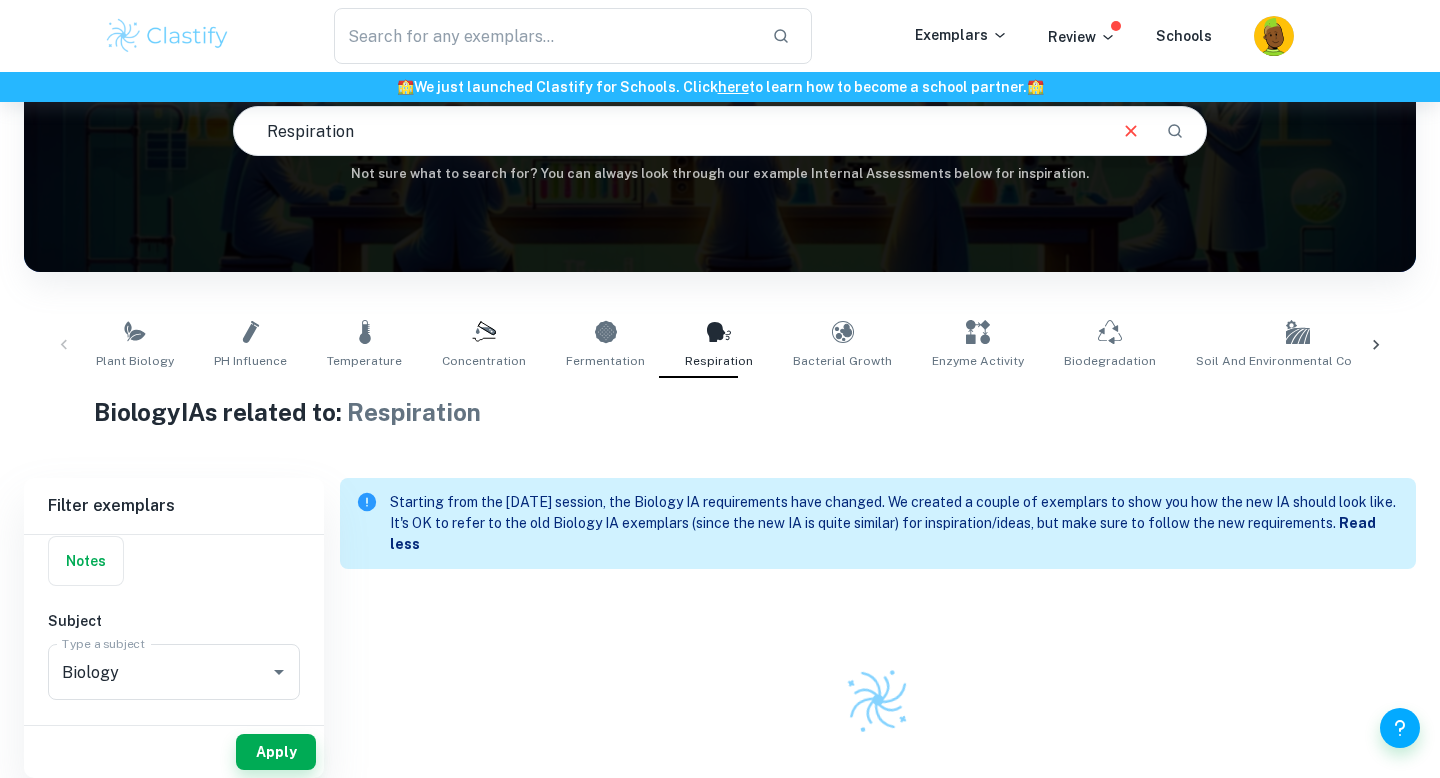 click on "Apply" at bounding box center [276, 752] 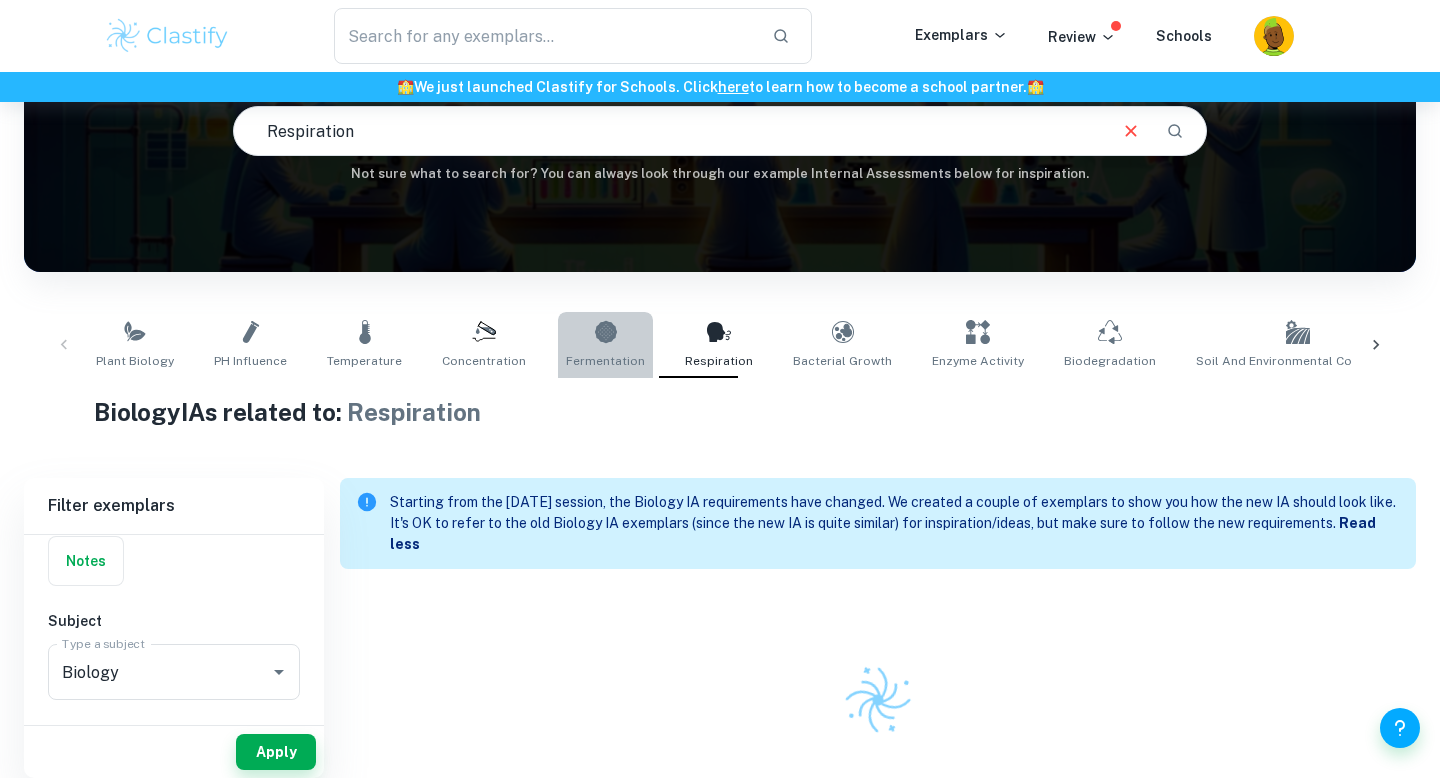 click on "Fermentation" at bounding box center (605, 345) 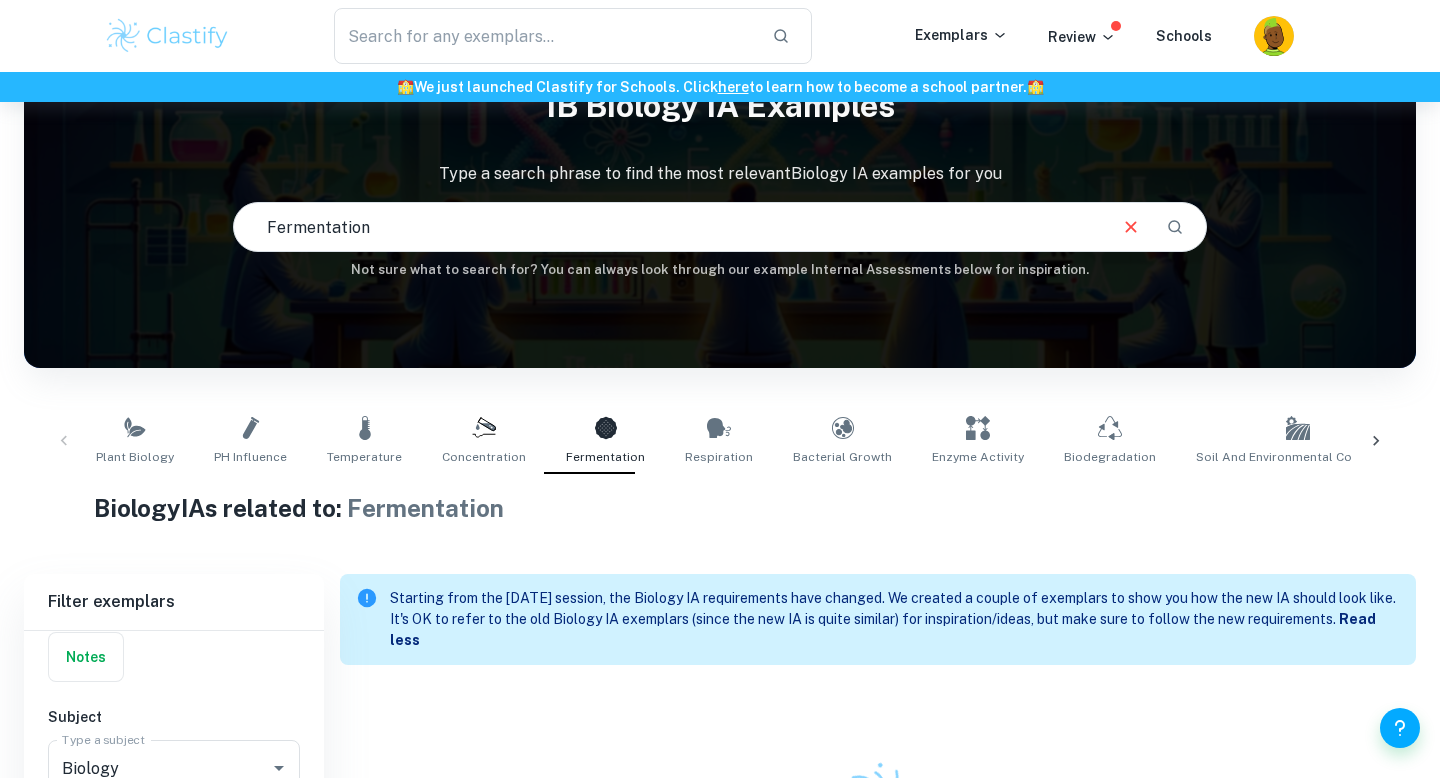 scroll, scrollTop: 196, scrollLeft: 0, axis: vertical 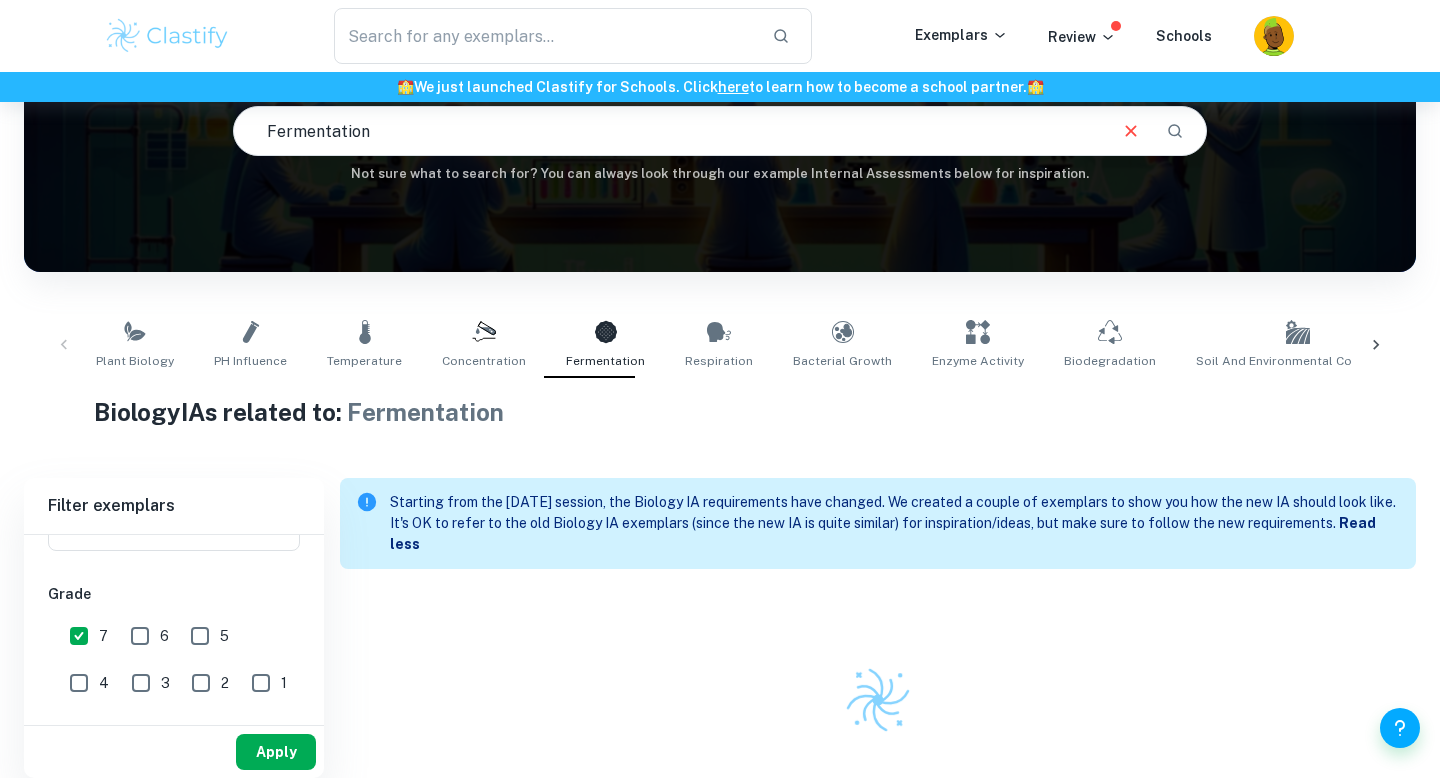 click on "Apply" at bounding box center (276, 752) 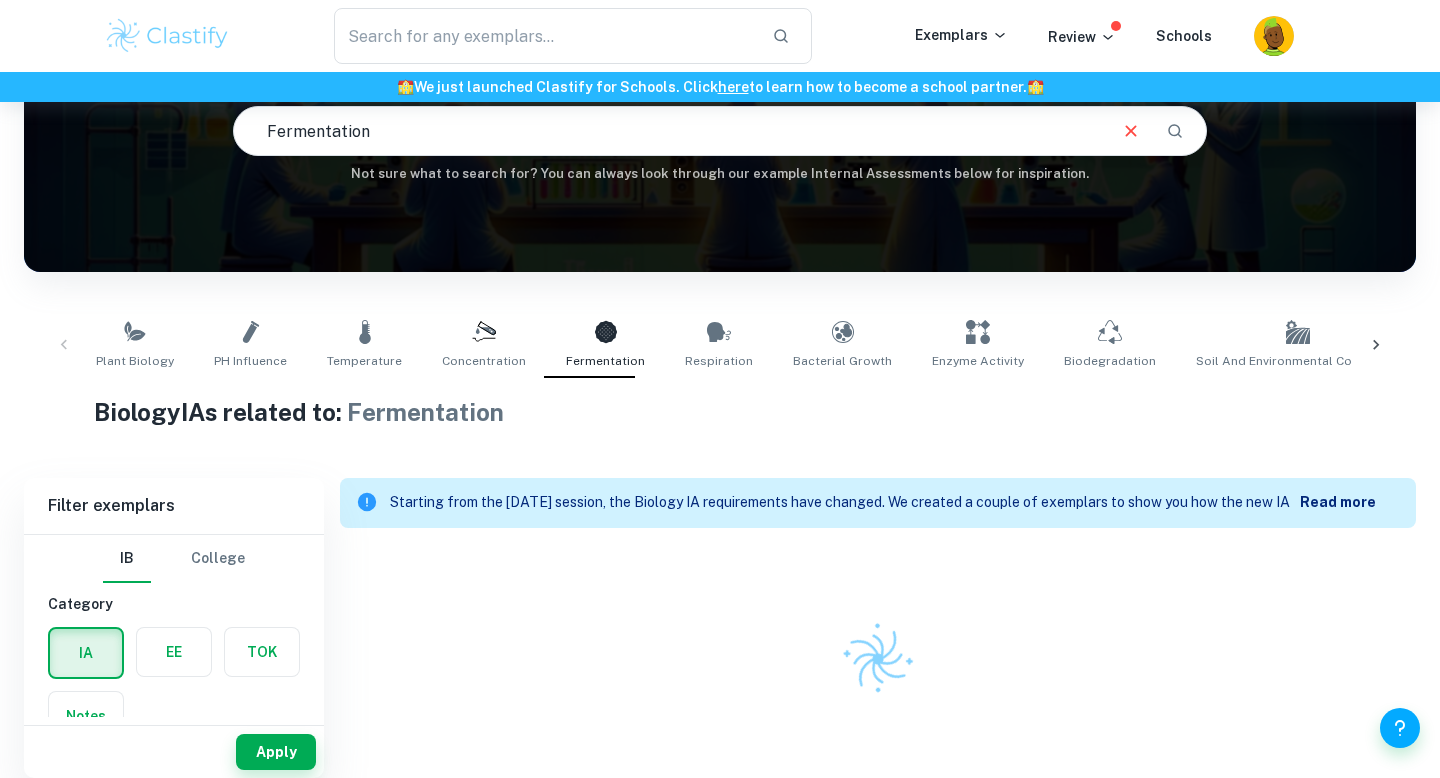 scroll, scrollTop: 196, scrollLeft: 0, axis: vertical 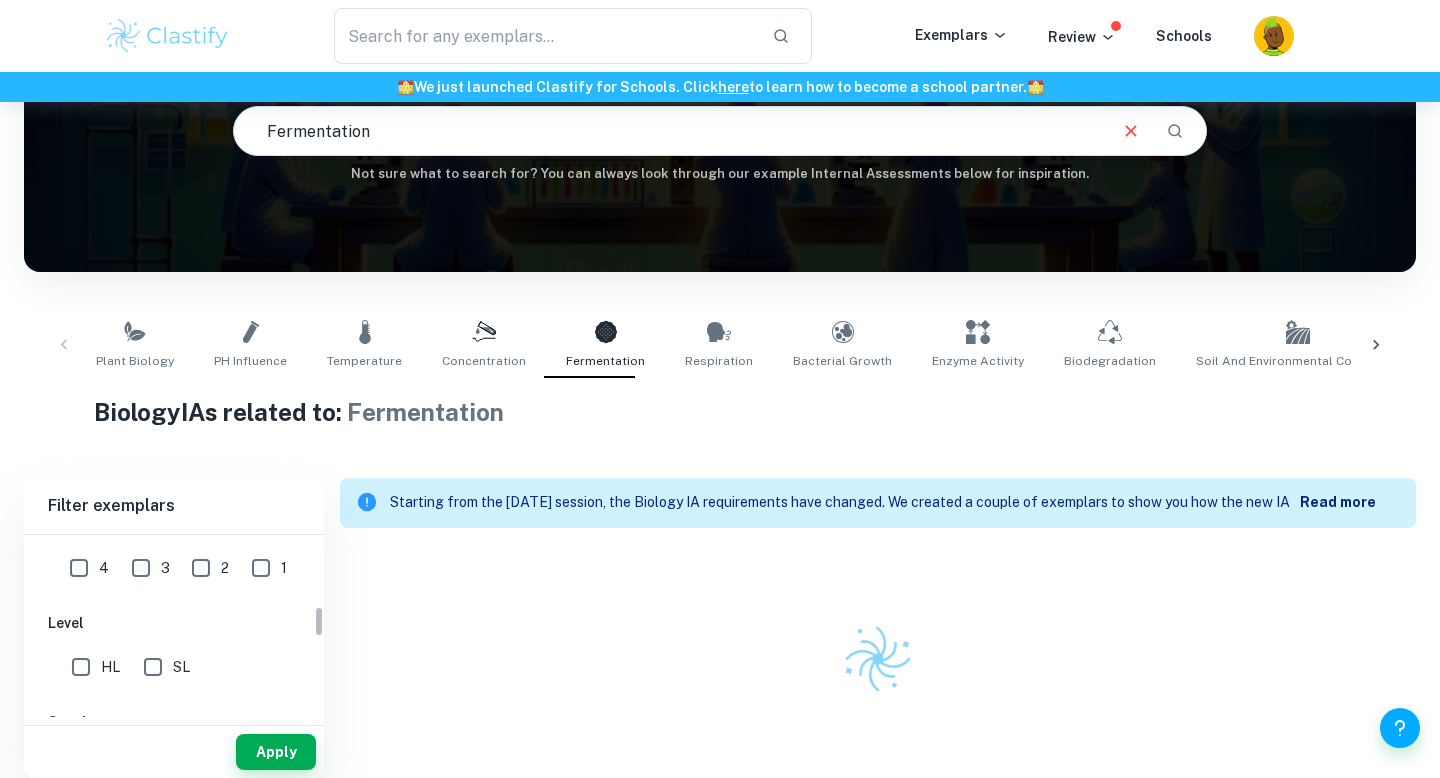 click on "HL" at bounding box center (81, 667) 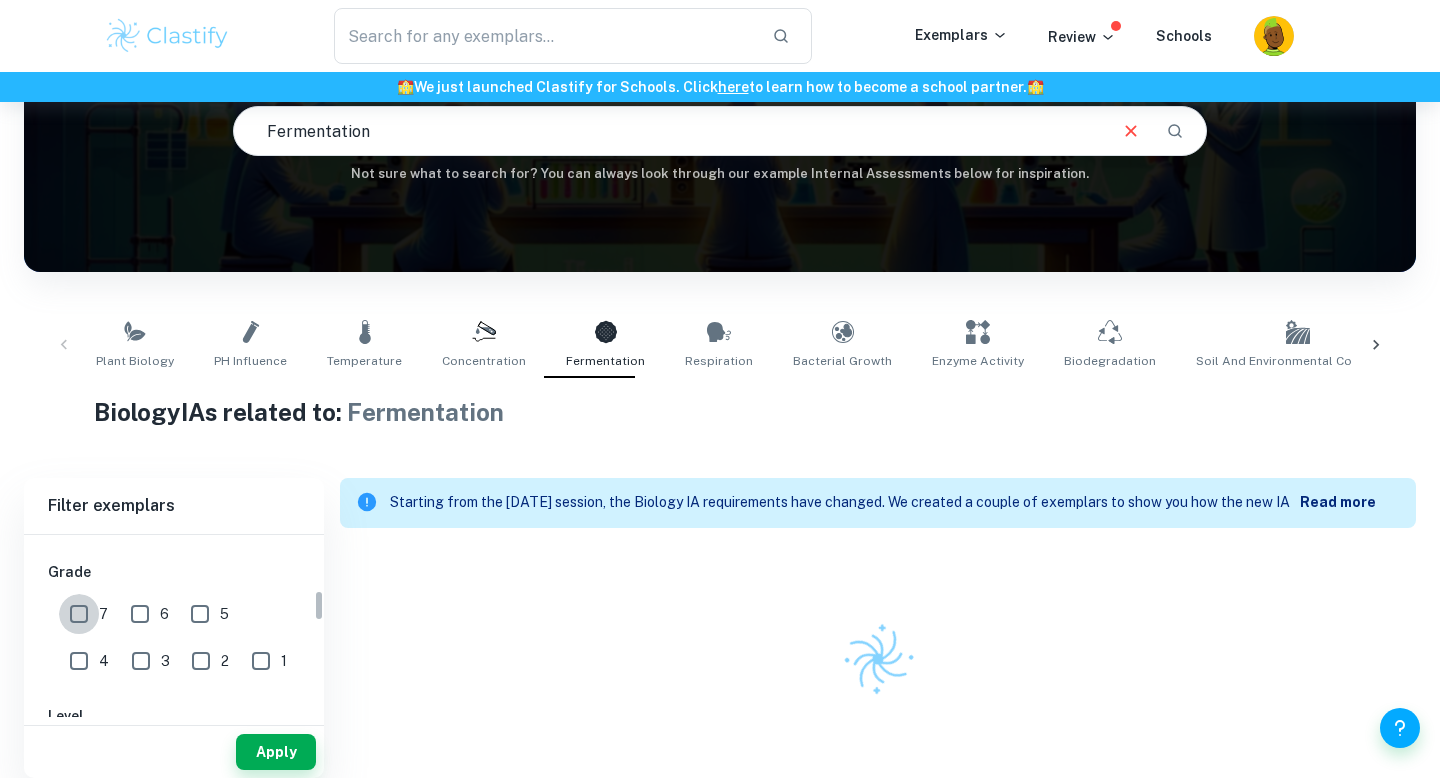 click on "7" at bounding box center (79, 614) 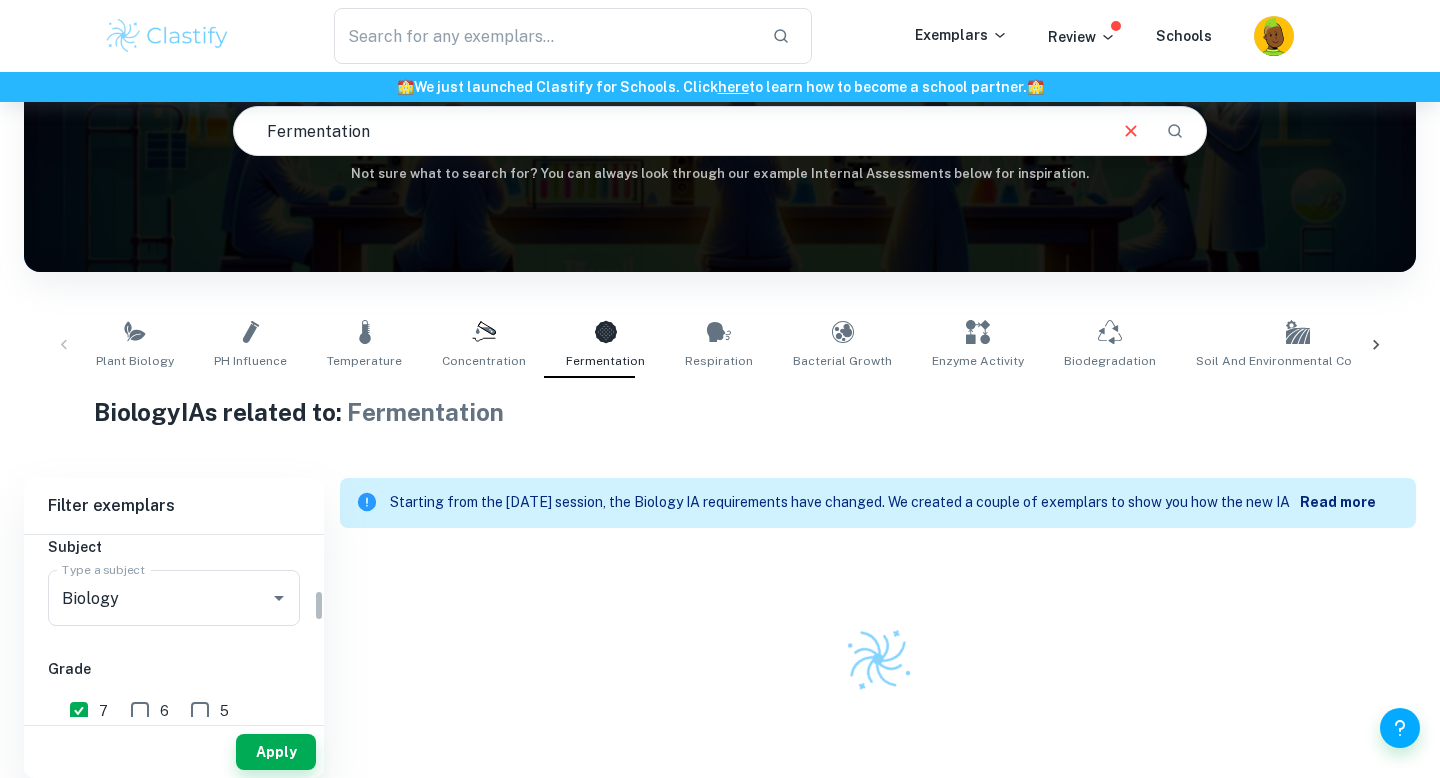 scroll, scrollTop: 183, scrollLeft: 0, axis: vertical 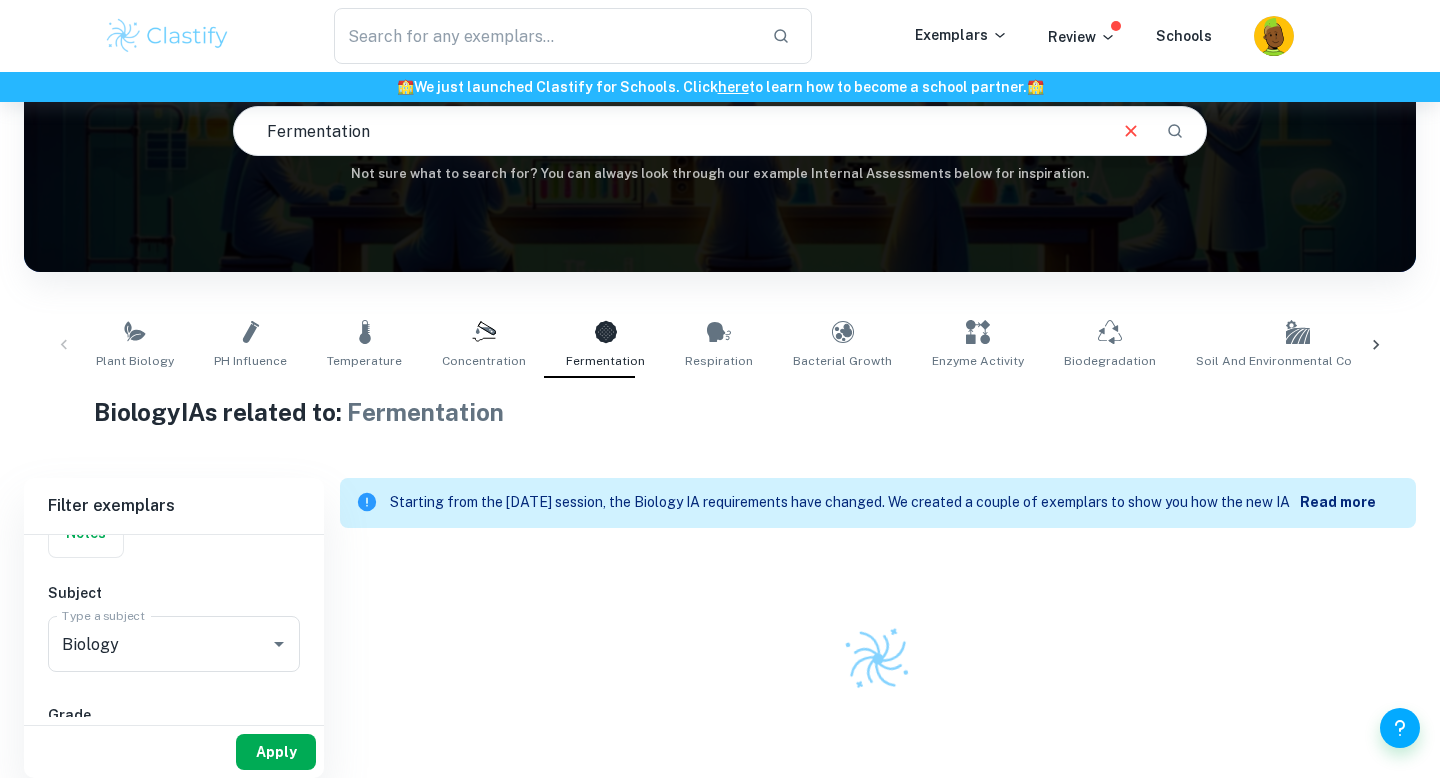click on "Apply" at bounding box center (276, 752) 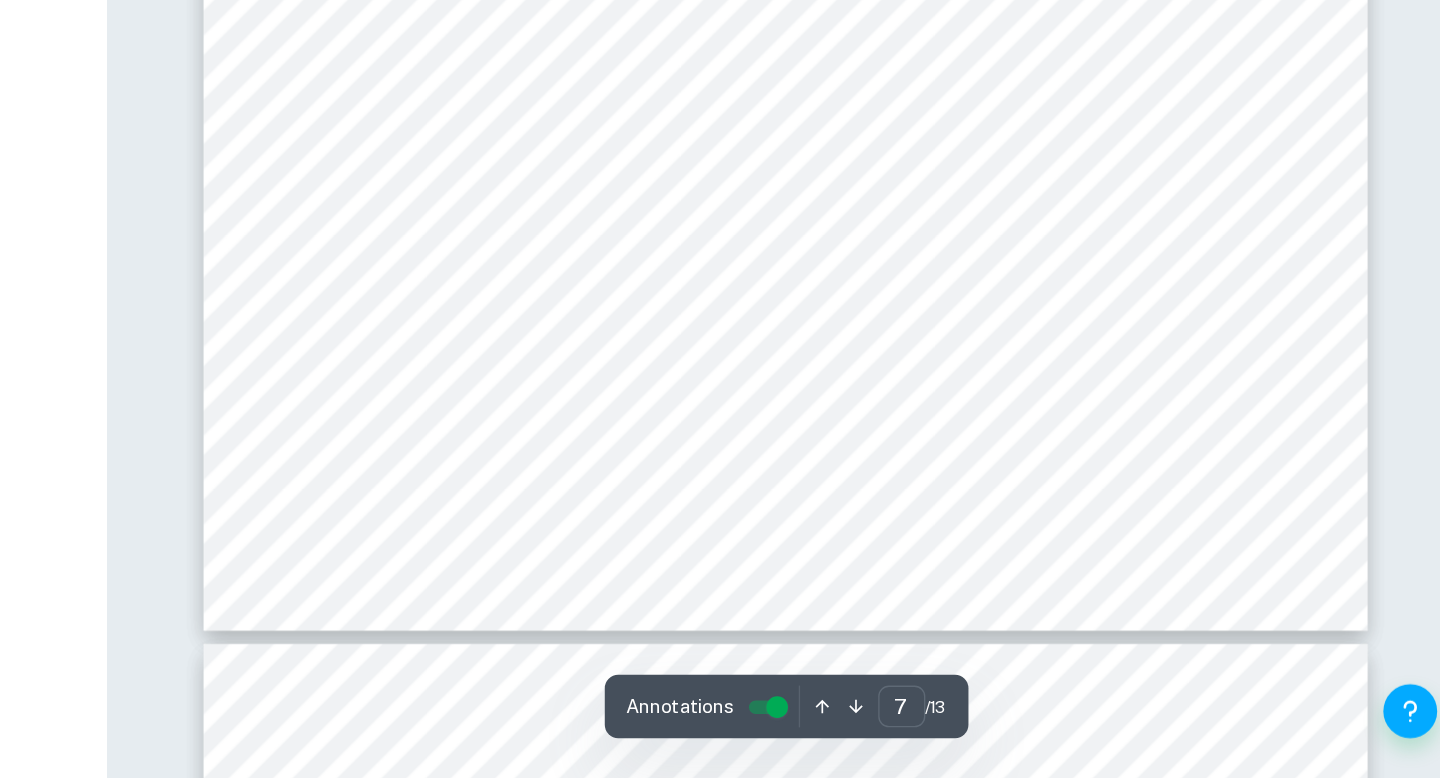scroll, scrollTop: 8640, scrollLeft: 0, axis: vertical 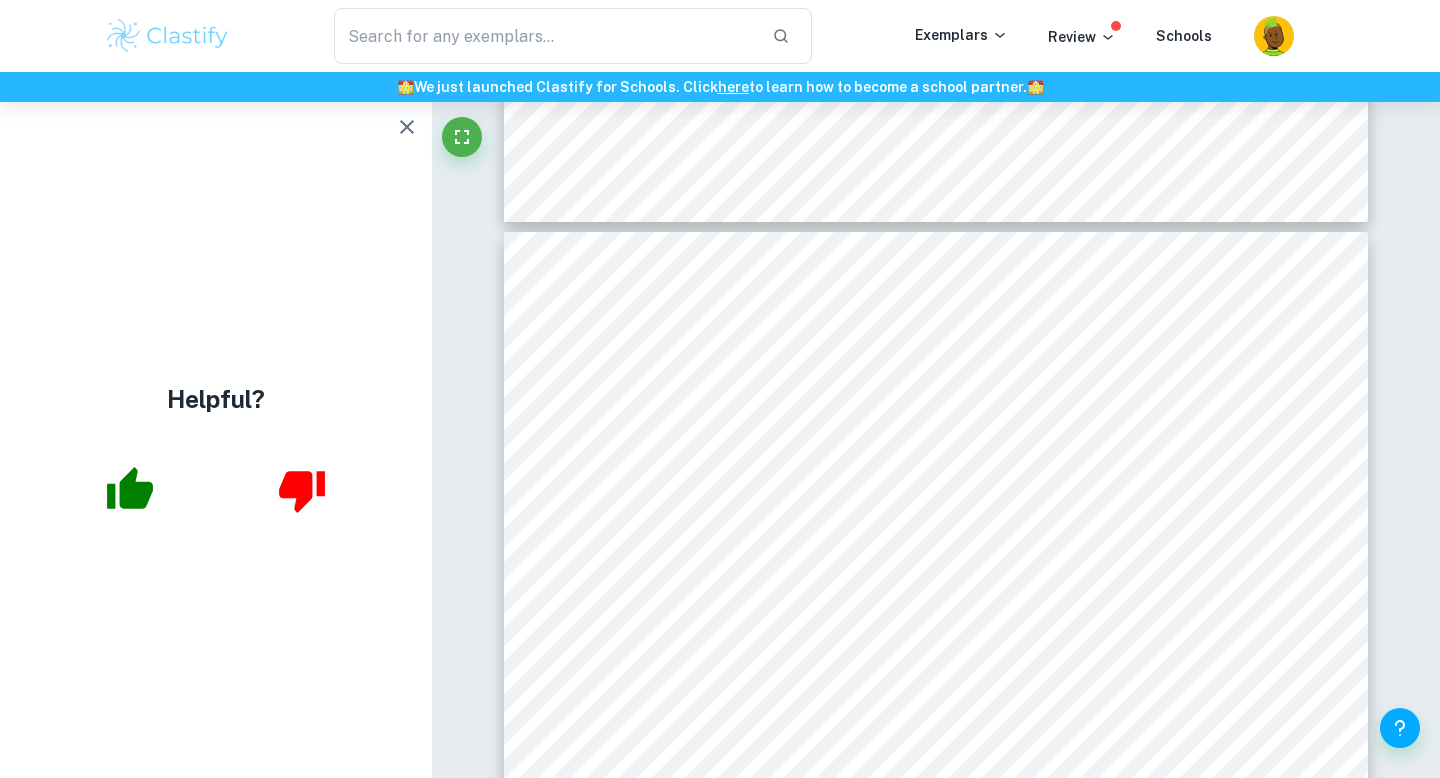 click 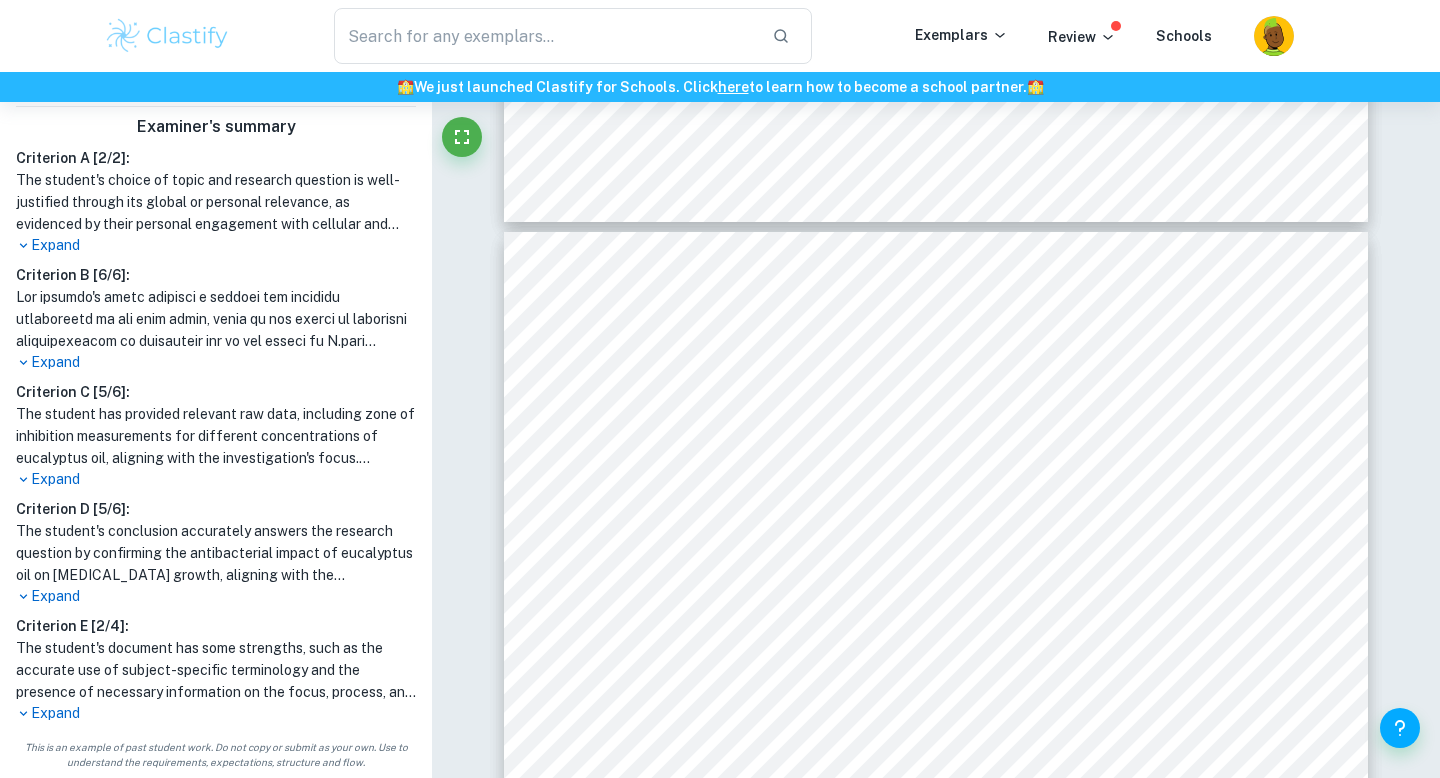 scroll, scrollTop: 642, scrollLeft: 0, axis: vertical 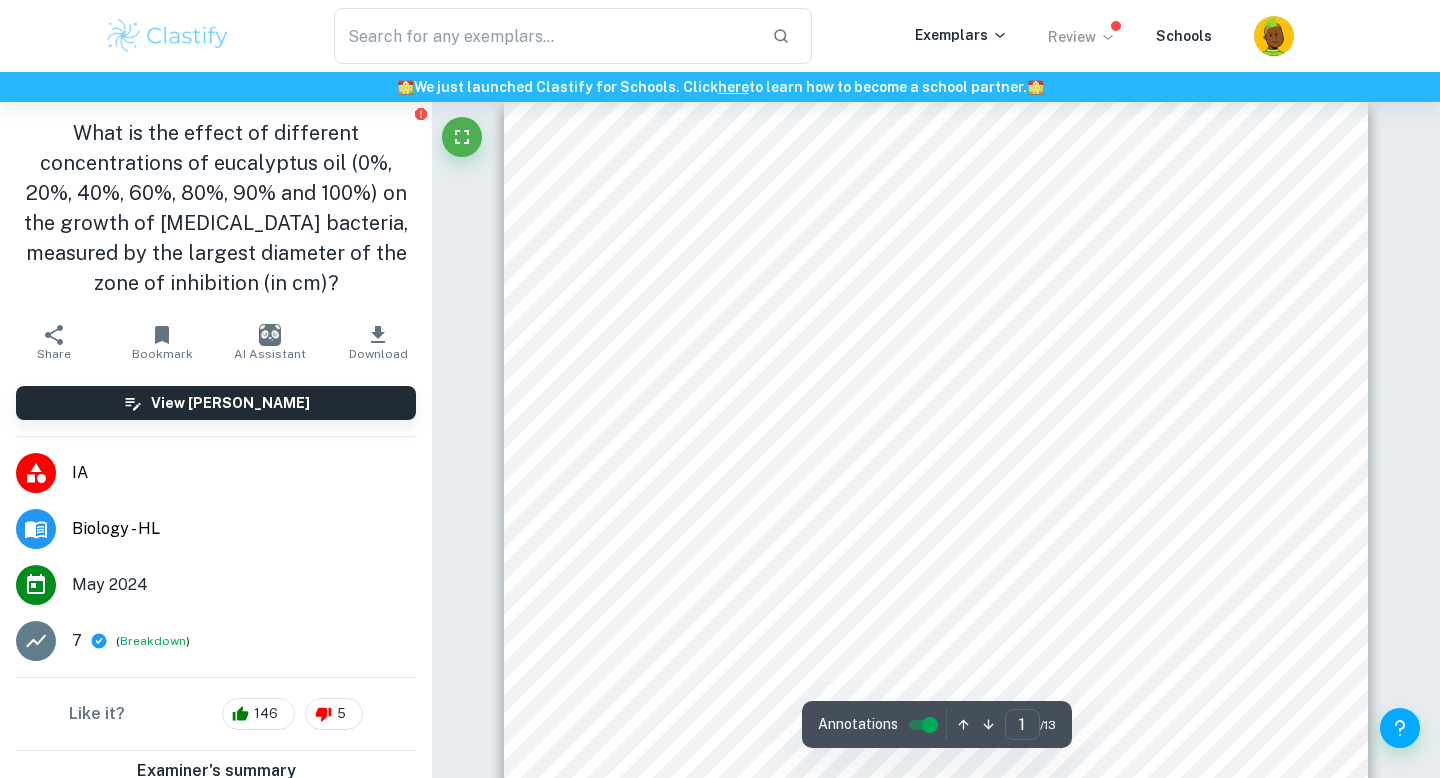click on "Review" at bounding box center (1082, 37) 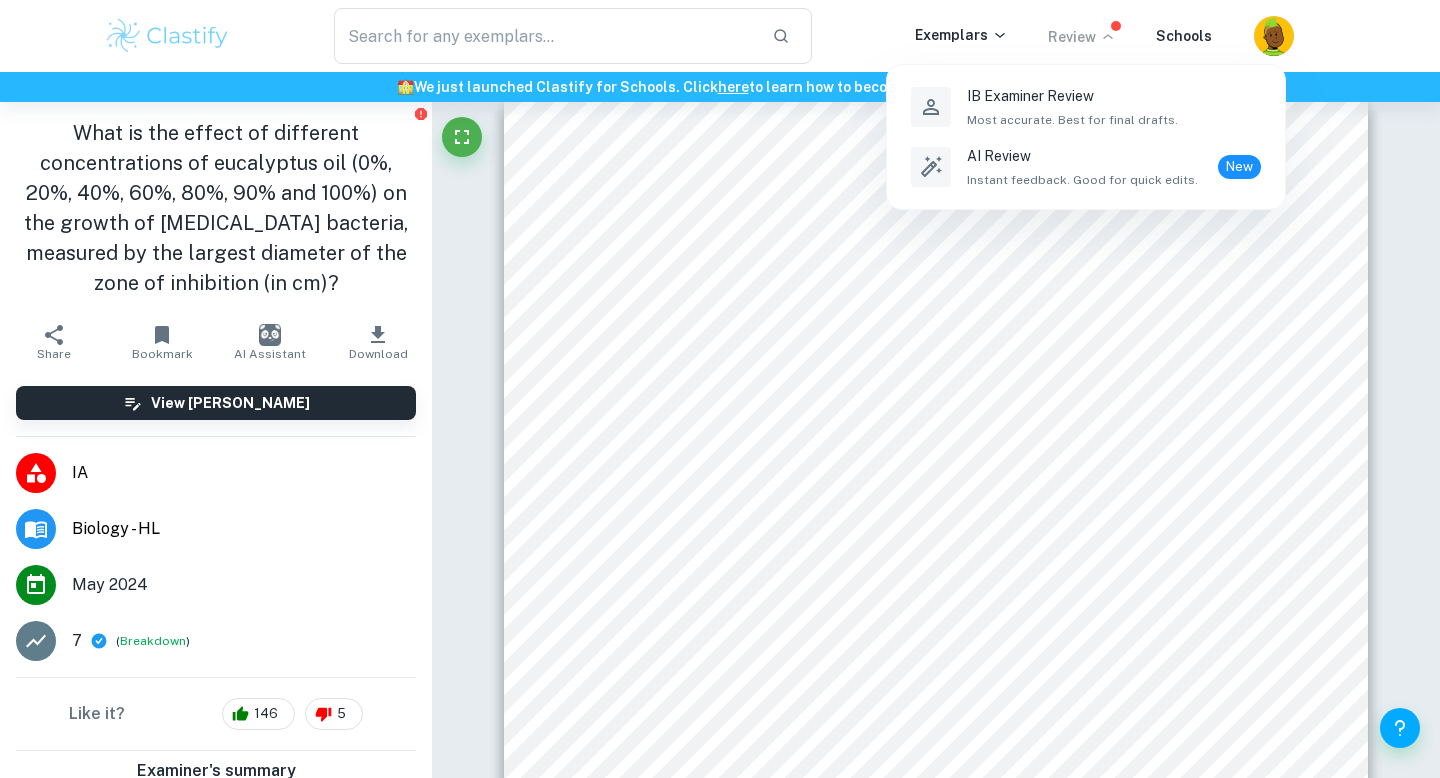 click at bounding box center (720, 389) 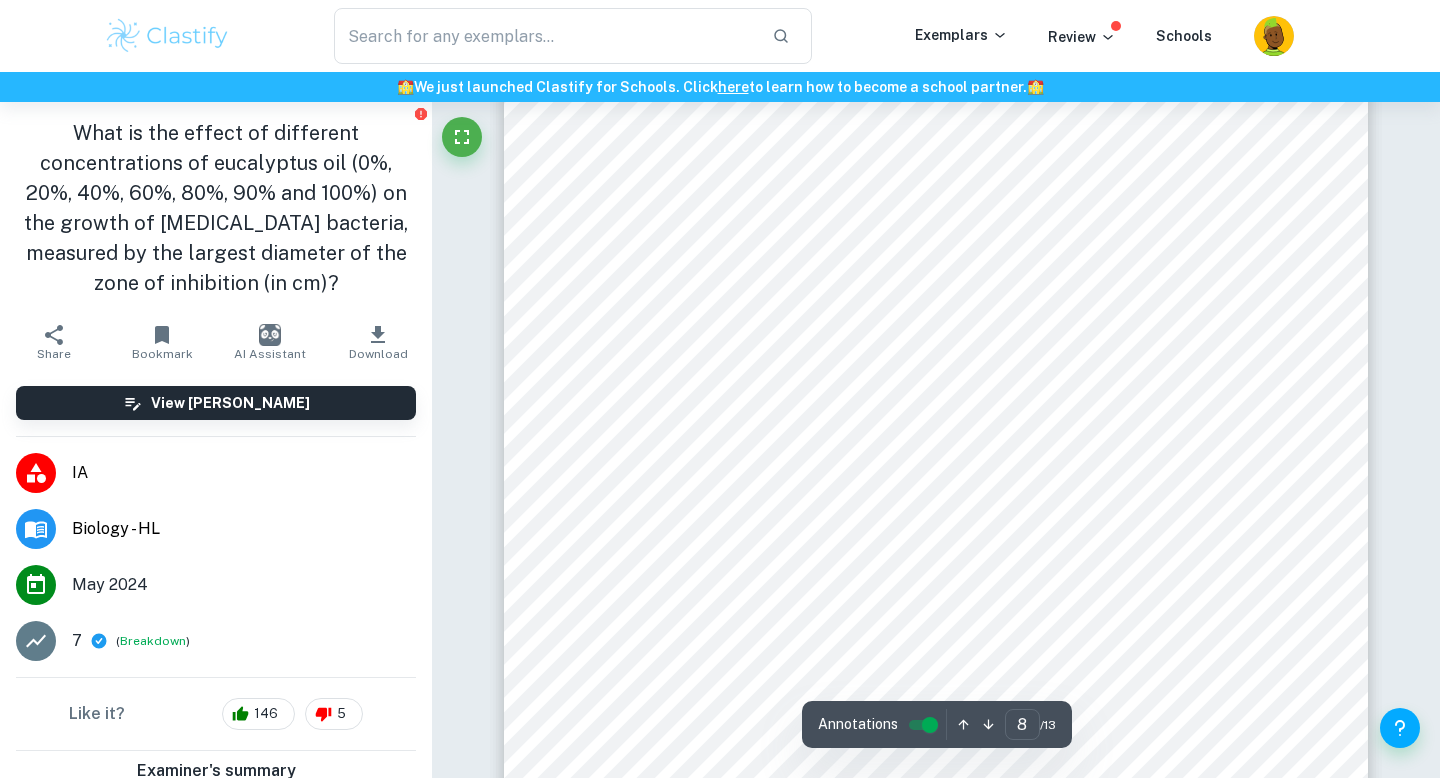 scroll, scrollTop: 9258, scrollLeft: 0, axis: vertical 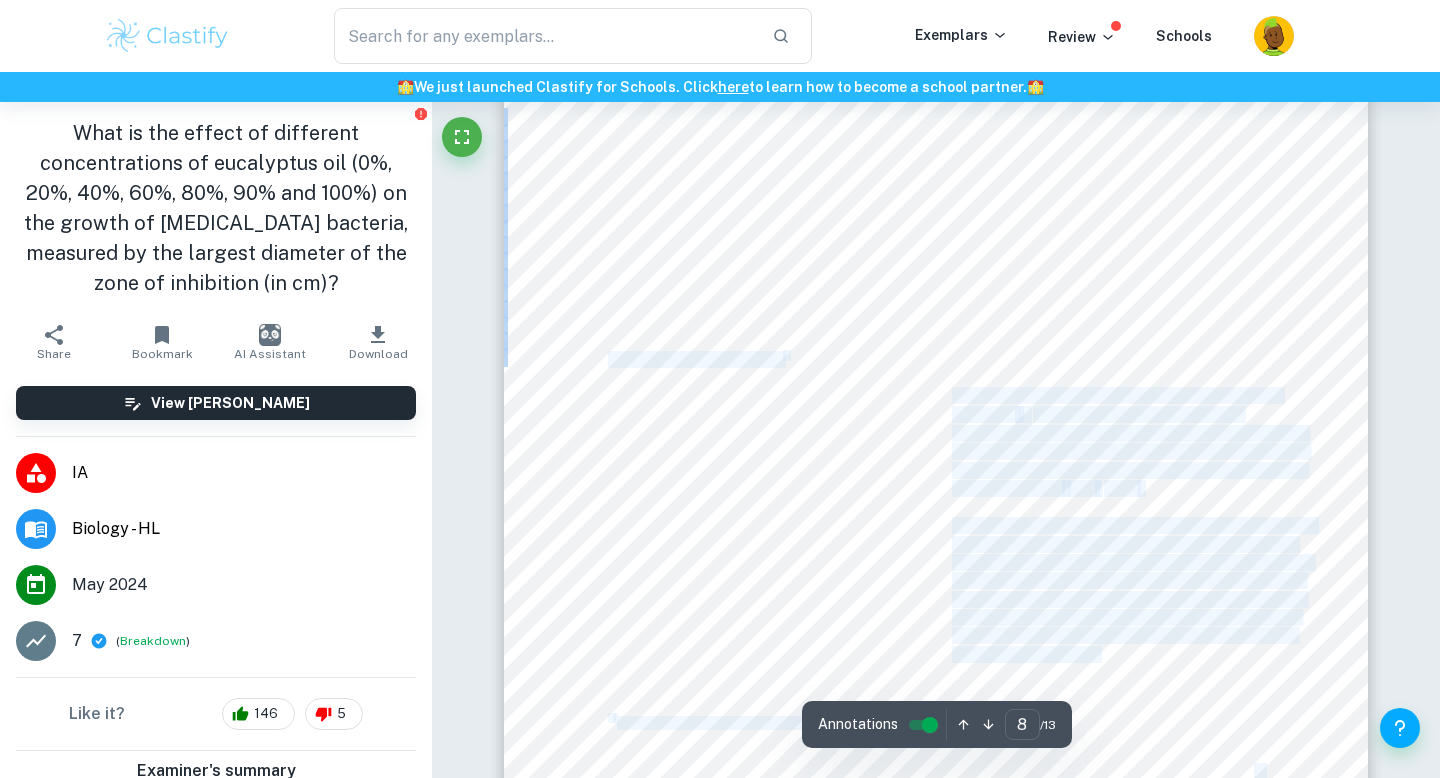 drag, startPoint x: 810, startPoint y: 356, endPoint x: 610, endPoint y: 358, distance: 200.01 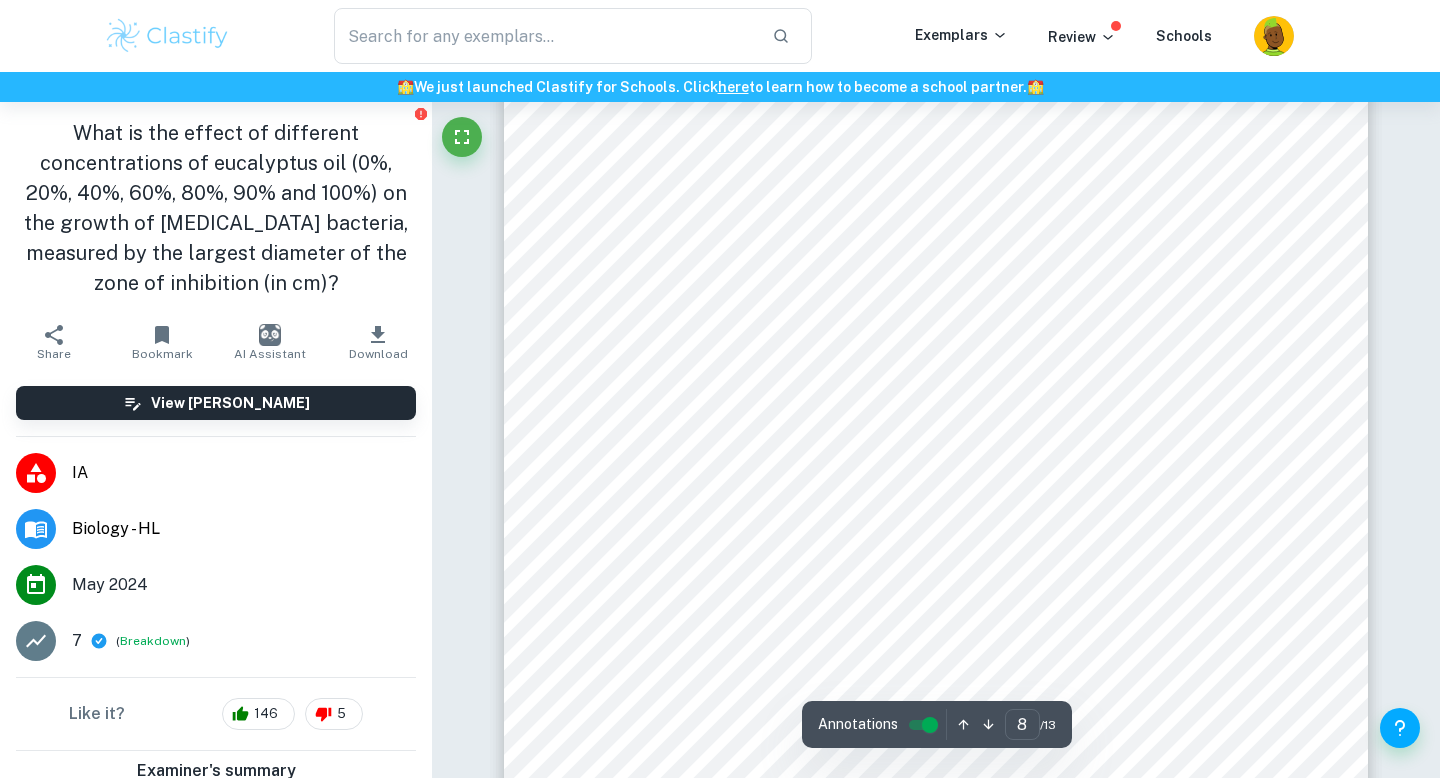 click on "on the Mean Zone of Inhibition (cm )   of E.coli Bacteria This positive relationship is demonstrated on the graph, indicating that as the concentration of eucalyptus oil increases, the zone of inhibition increases as well. This demonstrates that the higher the concentration of eucalyptus oil, the stronger the antibacterial properties it has, seen through the increased diameter around the paper disc where growth of the   E.coli   had been inhibited. However, there is a larger increase as the concentration approaches 100, showing a larger increase between both 80% and 100% as well as 90% and 100% (where the increase between 80% and 90% was lesser). The error bars represent the standard deviation of each concentration, showing that most trials had low variation and are more precise as all of the values lie close to the mean. The R² value of 0.9276 indicates a strong relationship between the variables. *Note: Dot and line shows the mean. Error bars above and below show standard deviation. One-way ANOVA Test   ." at bounding box center [936, 224] 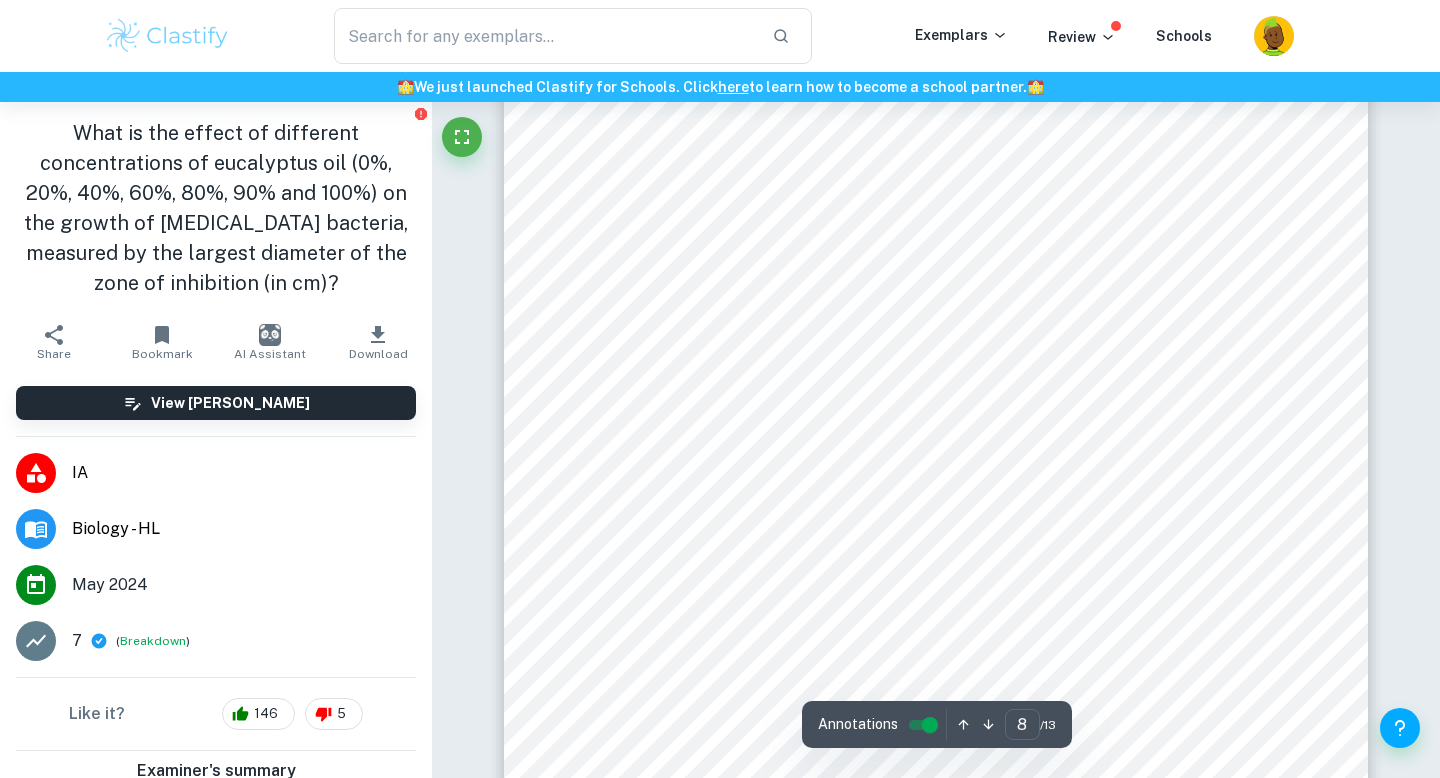 scroll, scrollTop: 9210, scrollLeft: 0, axis: vertical 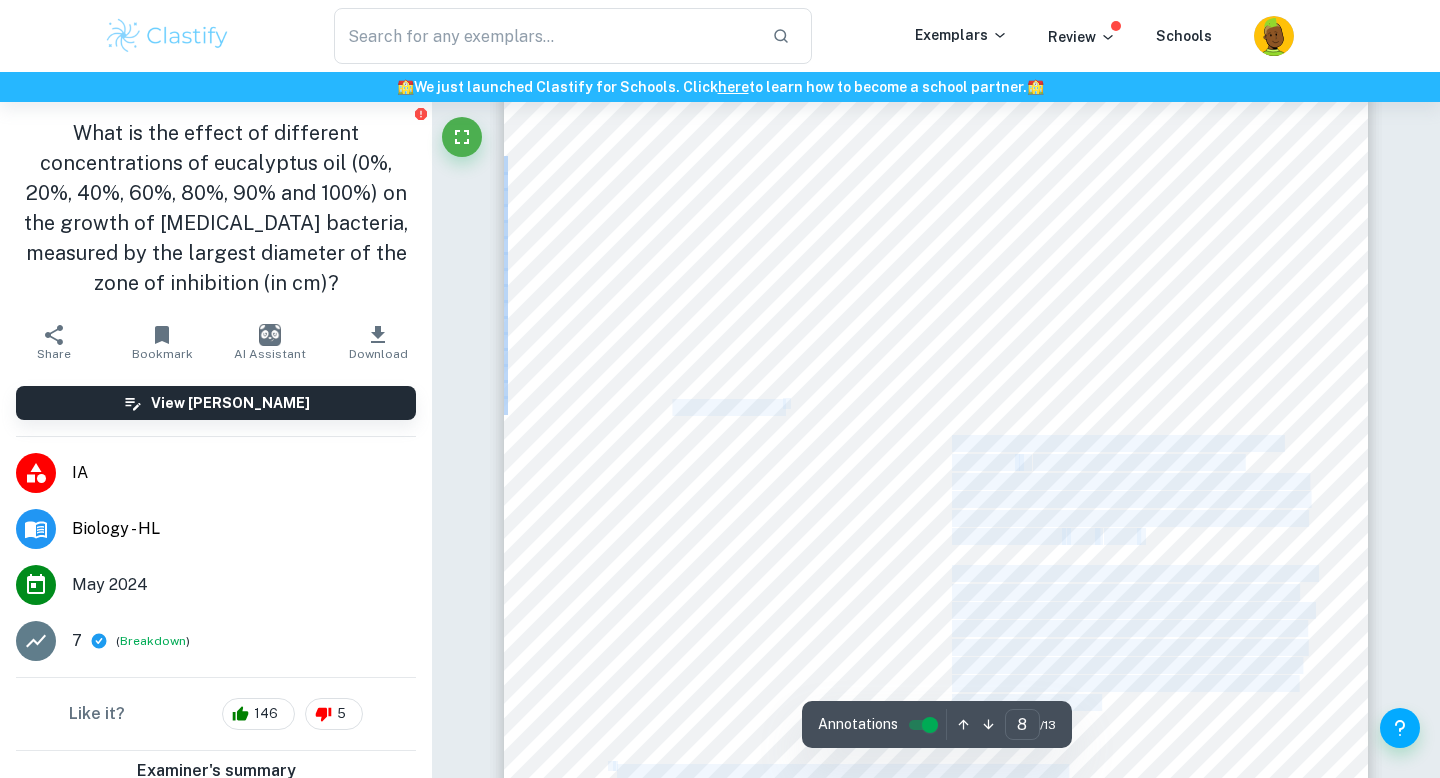 drag, startPoint x: 790, startPoint y: 408, endPoint x: 676, endPoint y: 405, distance: 114.03947 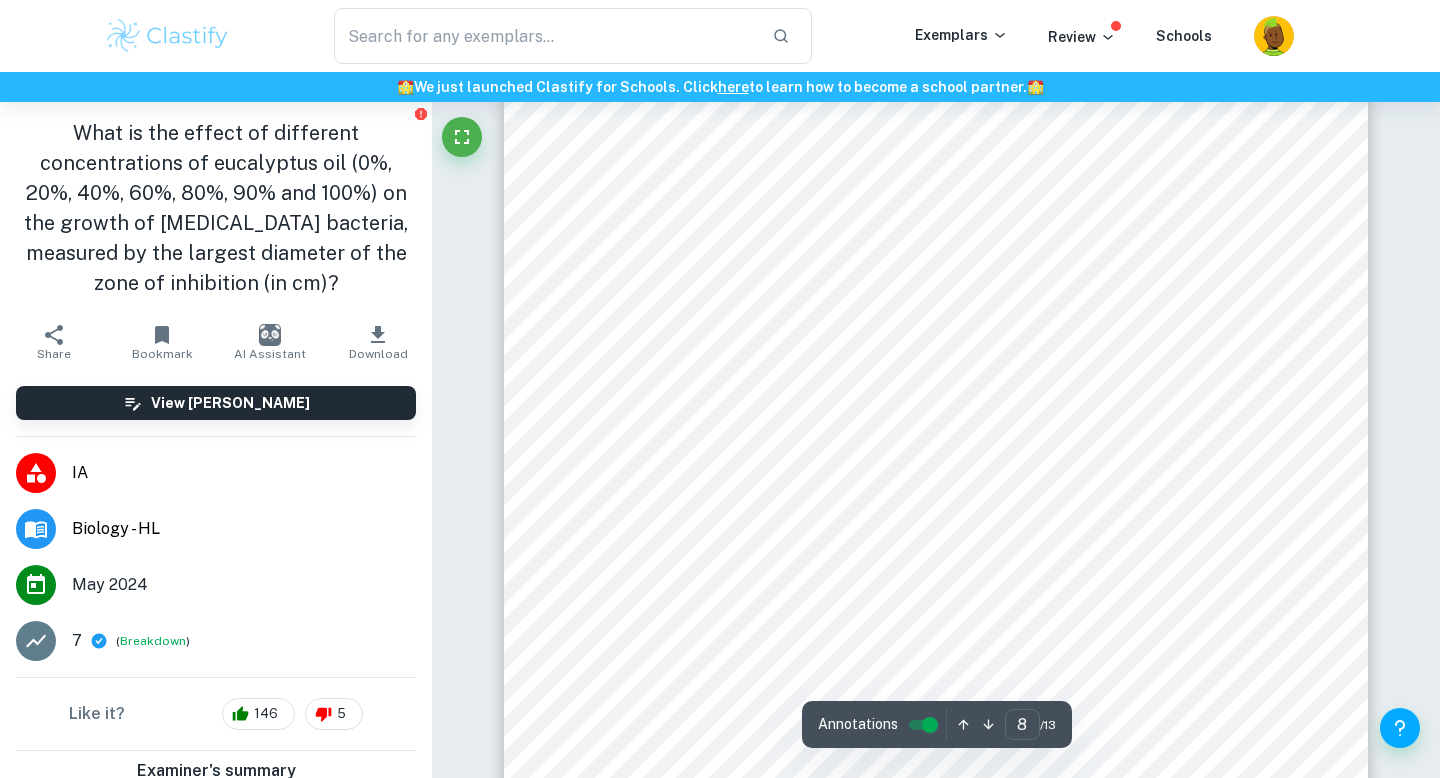 click on "on the Mean Zone of Inhibition (cm )   of E.coli Bacteria This positive relationship is demonstrated on the graph, indicating that as the concentration of eucalyptus oil increases, the zone of inhibition increases as well. This demonstrates that the higher the concentration of eucalyptus oil, the stronger the antibacterial properties it has, seen through the increased diameter around the paper disc where growth of the   E.coli   had been inhibited. However, there is a larger increase as the concentration approaches 100, showing a larger increase between both 80% and 100% as well as 90% and 100% (where the increase between 80% and 90% was lesser). The error bars represent the standard deviation of each concentration, showing that most trials had low variation and are more precise as all of the values lie close to the mean. The R² value of 0.9276 indicates a strong relationship between the variables. *Note: Dot and line shows the mean. Error bars above and below show standard deviation. One-way ANOVA Test   ." at bounding box center (936, 272) 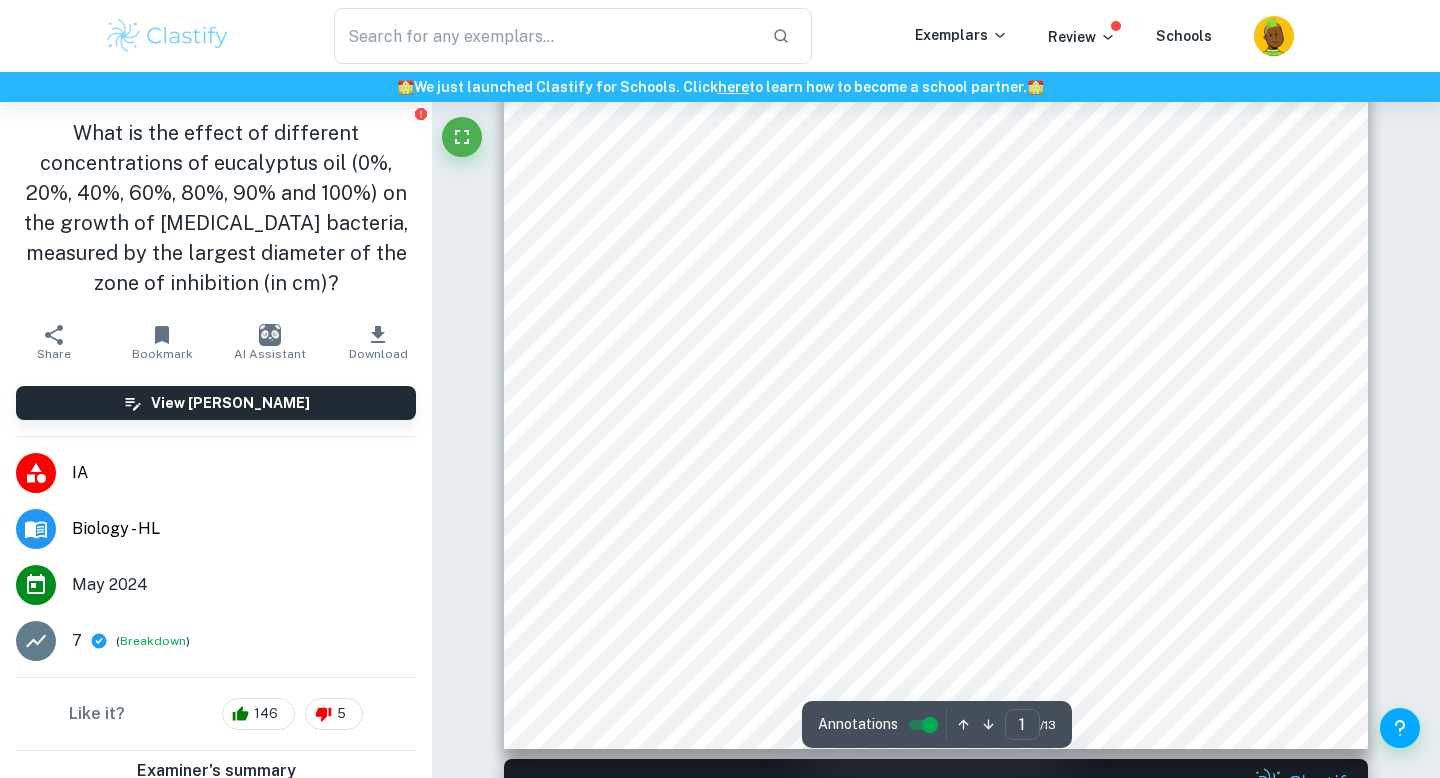 scroll, scrollTop: 0, scrollLeft: 0, axis: both 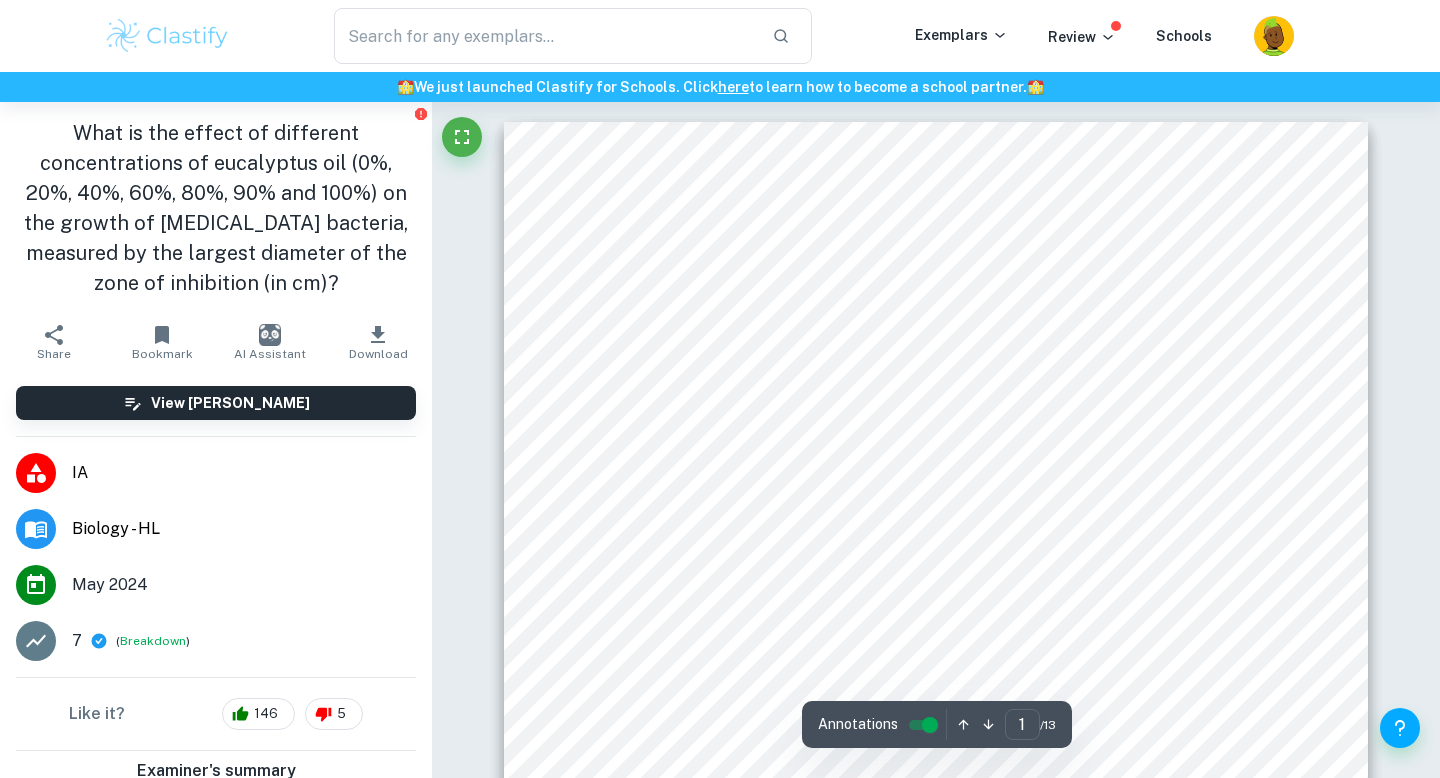 drag, startPoint x: 621, startPoint y: 220, endPoint x: 694, endPoint y: 226, distance: 73.24616 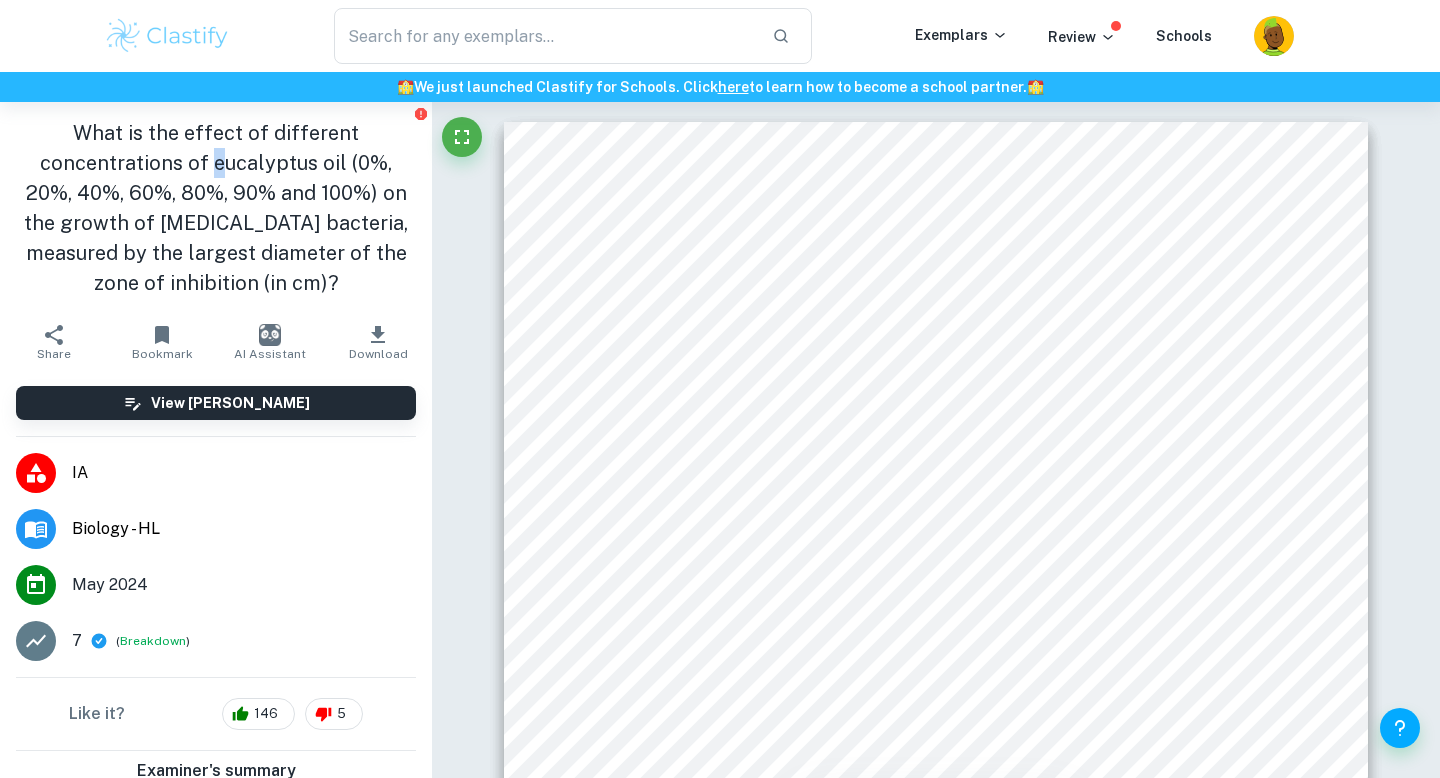 click on "What is the effect of different concentrations of eucalyptus oil (0%, 20%, 40%, 60%, 80%, 90% and 100%) on the growth of [MEDICAL_DATA] bacteria, measured by the largest diameter of the zone of inhibition (in cm)?" at bounding box center [216, 208] 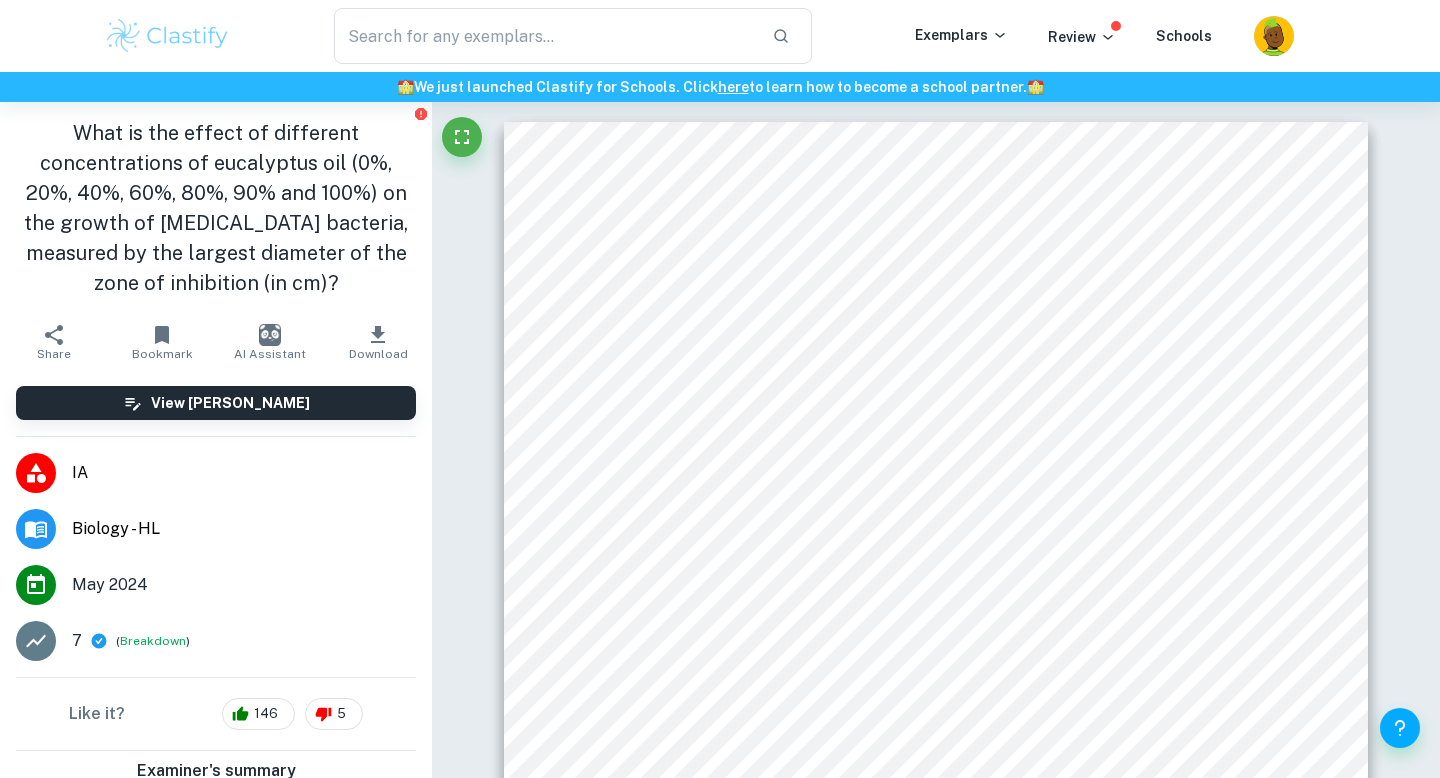 click on "What is the effect of different concentrations of eucalyptus oil (0%, 20%, 40%, 60%, 80%, 90% and 100%) on the growth of [MEDICAL_DATA] bacteria, measured by the largest diameter of the zone of inhibition (in cm)?" at bounding box center (216, 208) 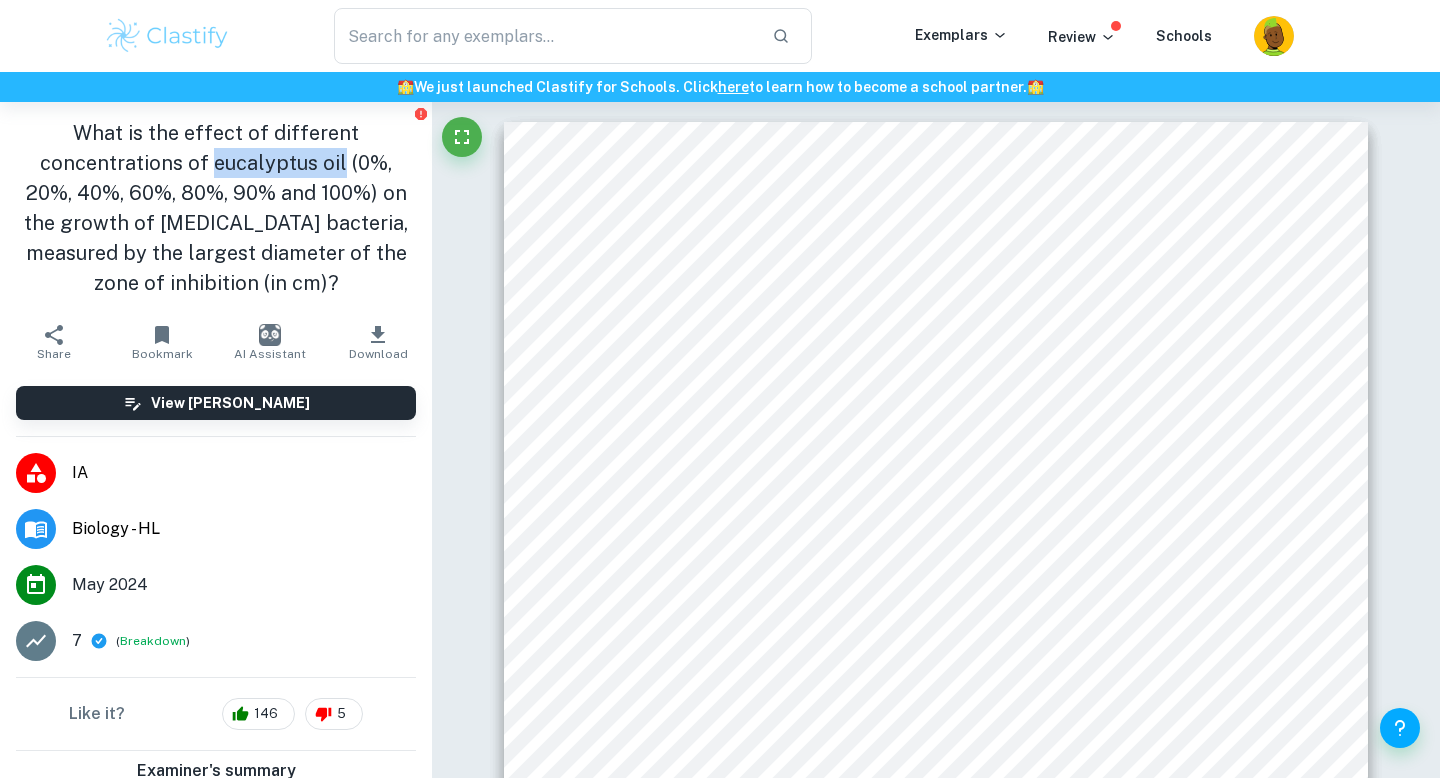 drag, startPoint x: 186, startPoint y: 164, endPoint x: 311, endPoint y: 173, distance: 125.32358 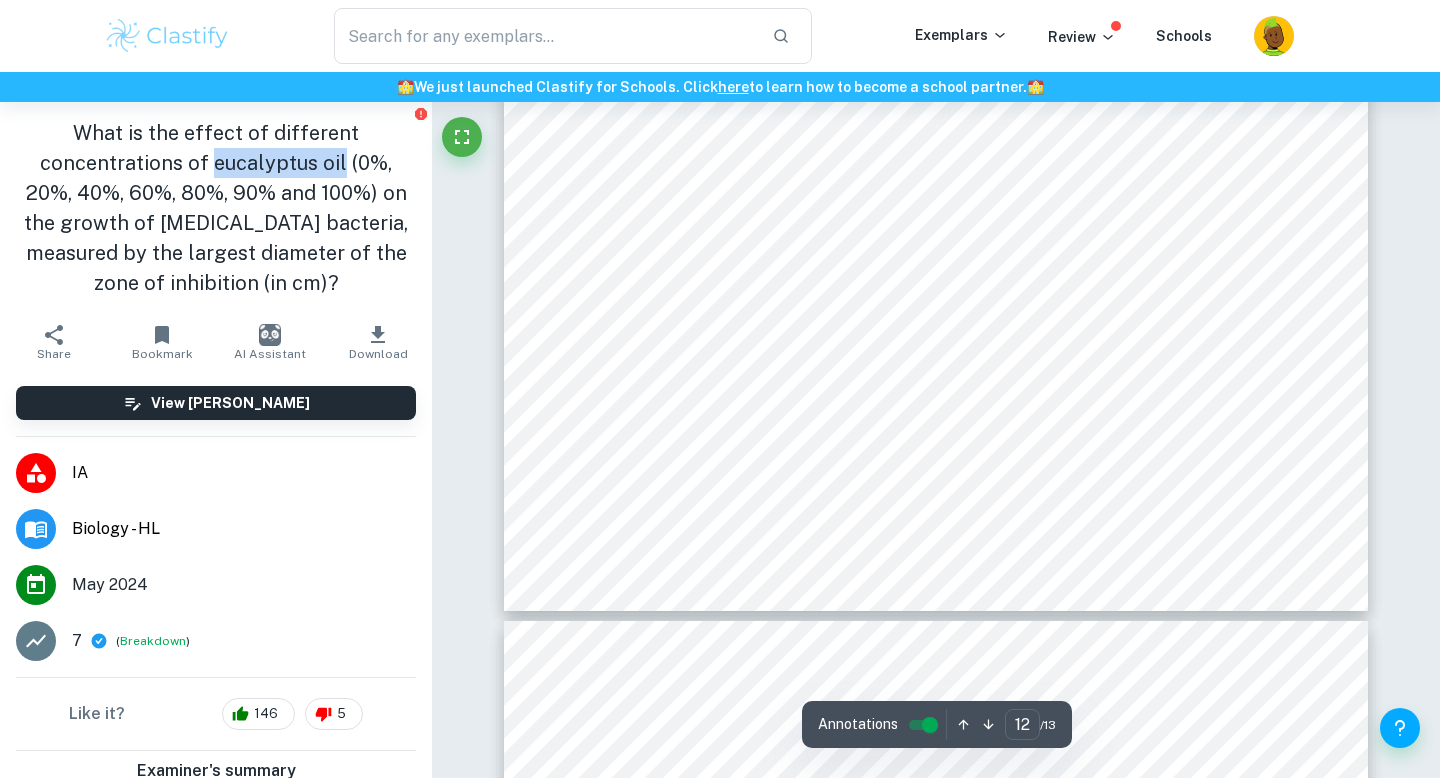 scroll, scrollTop: 14220, scrollLeft: 0, axis: vertical 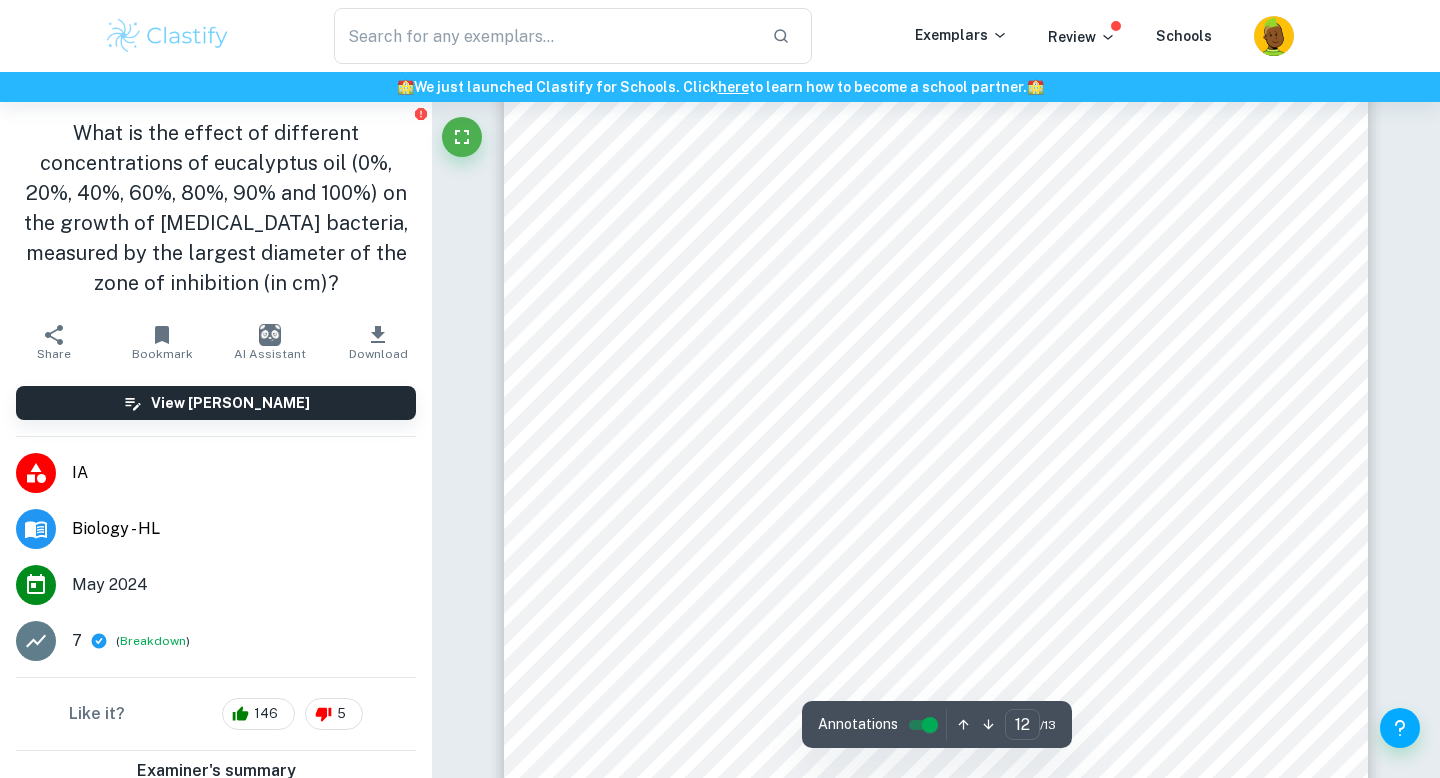 drag, startPoint x: 752, startPoint y: 597, endPoint x: 604, endPoint y: 515, distance: 169.1981 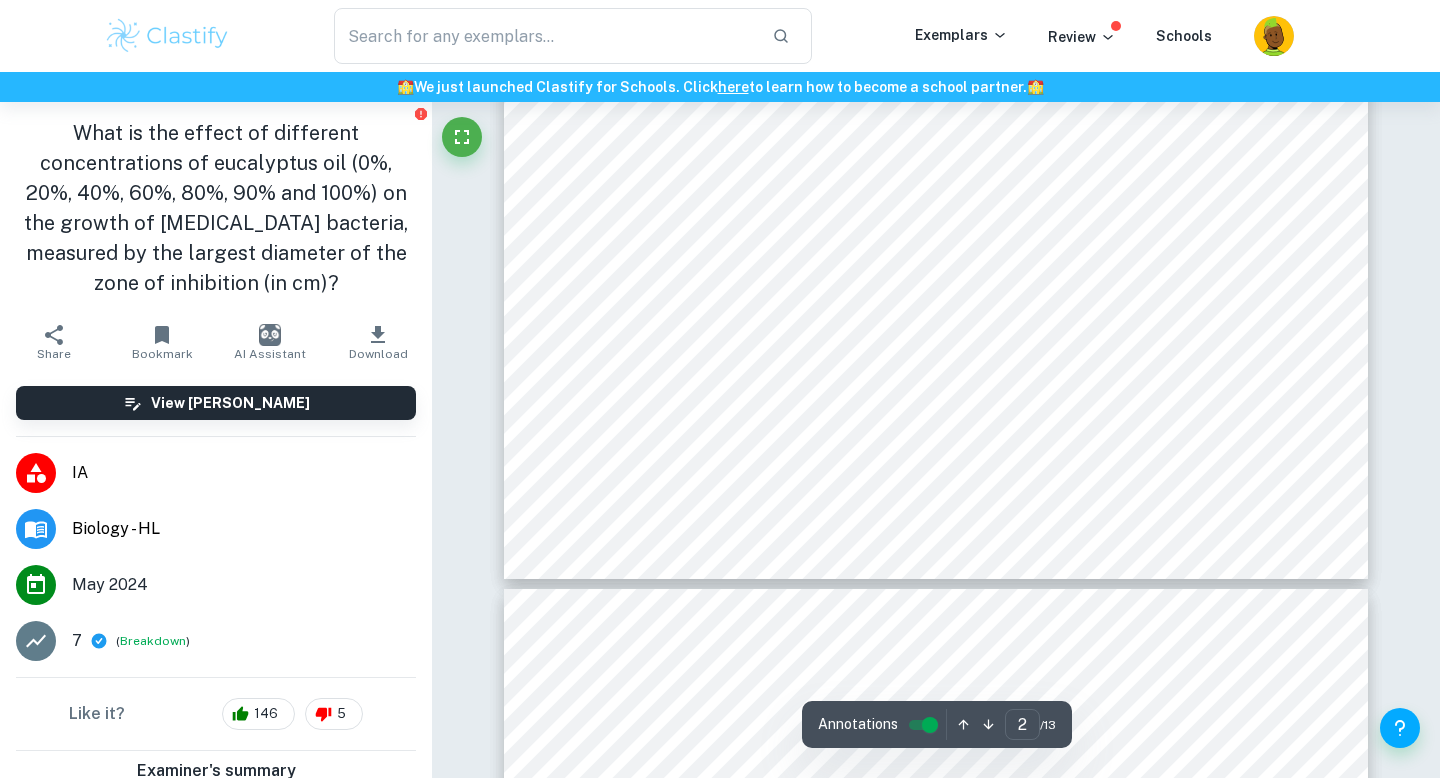 scroll, scrollTop: 2142, scrollLeft: 0, axis: vertical 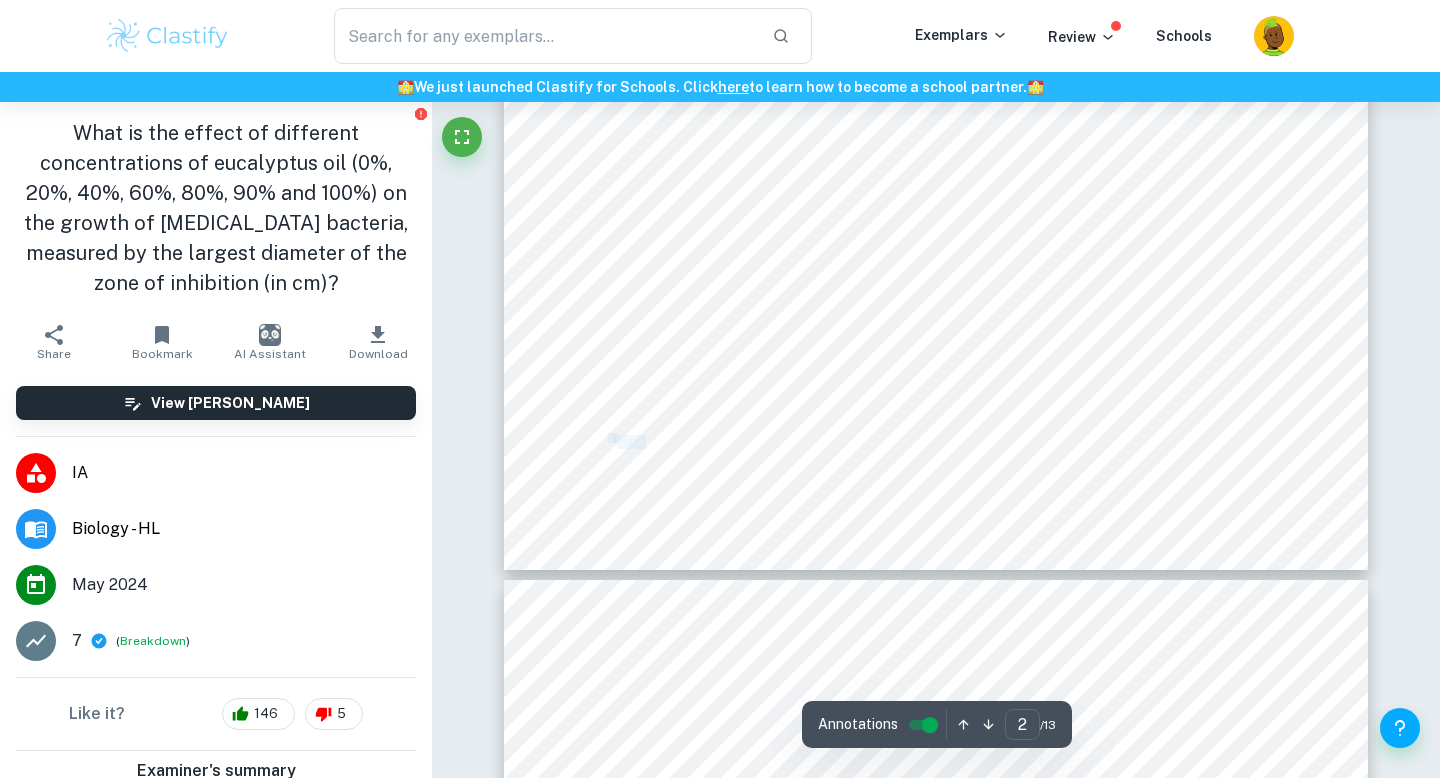 drag, startPoint x: 611, startPoint y: 438, endPoint x: 678, endPoint y: 438, distance: 67 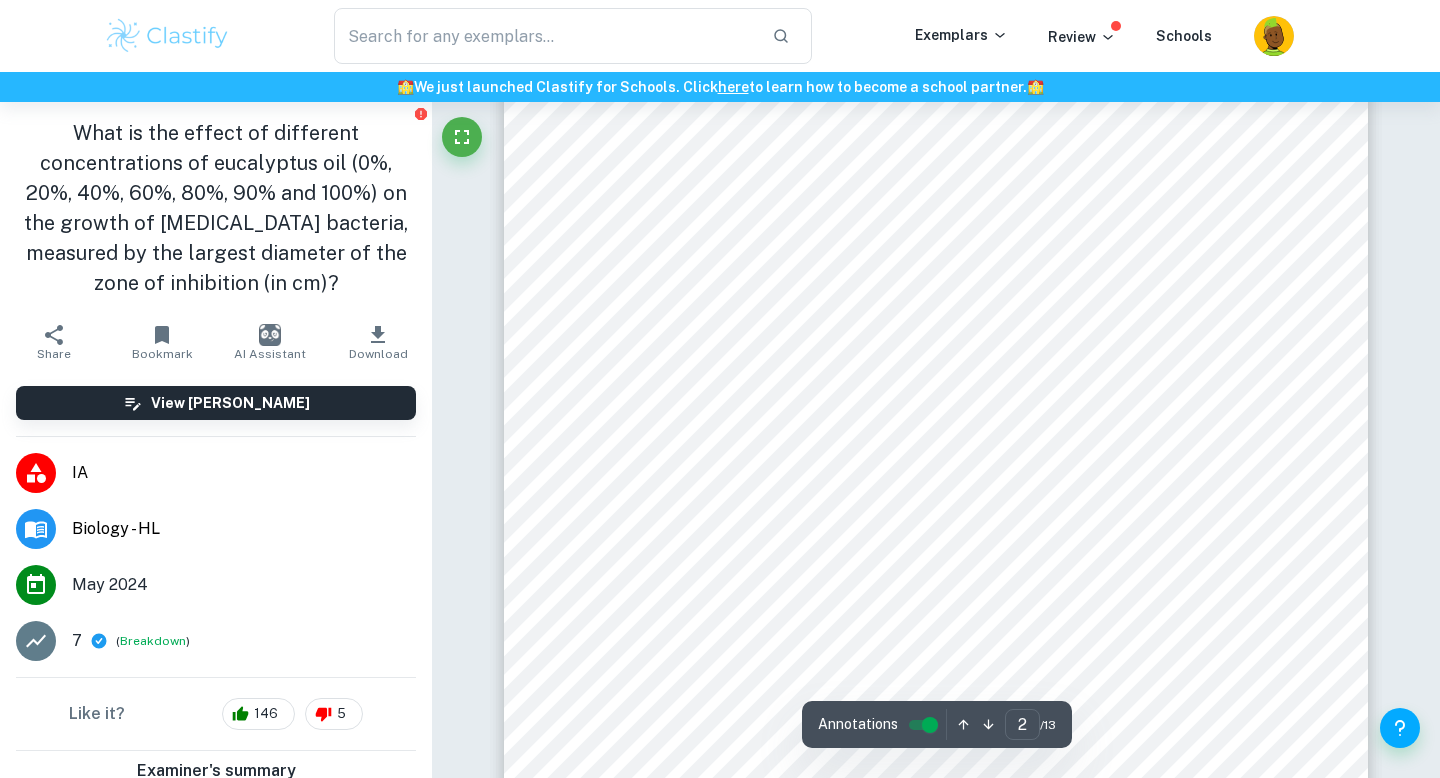 scroll, scrollTop: 1790, scrollLeft: 0, axis: vertical 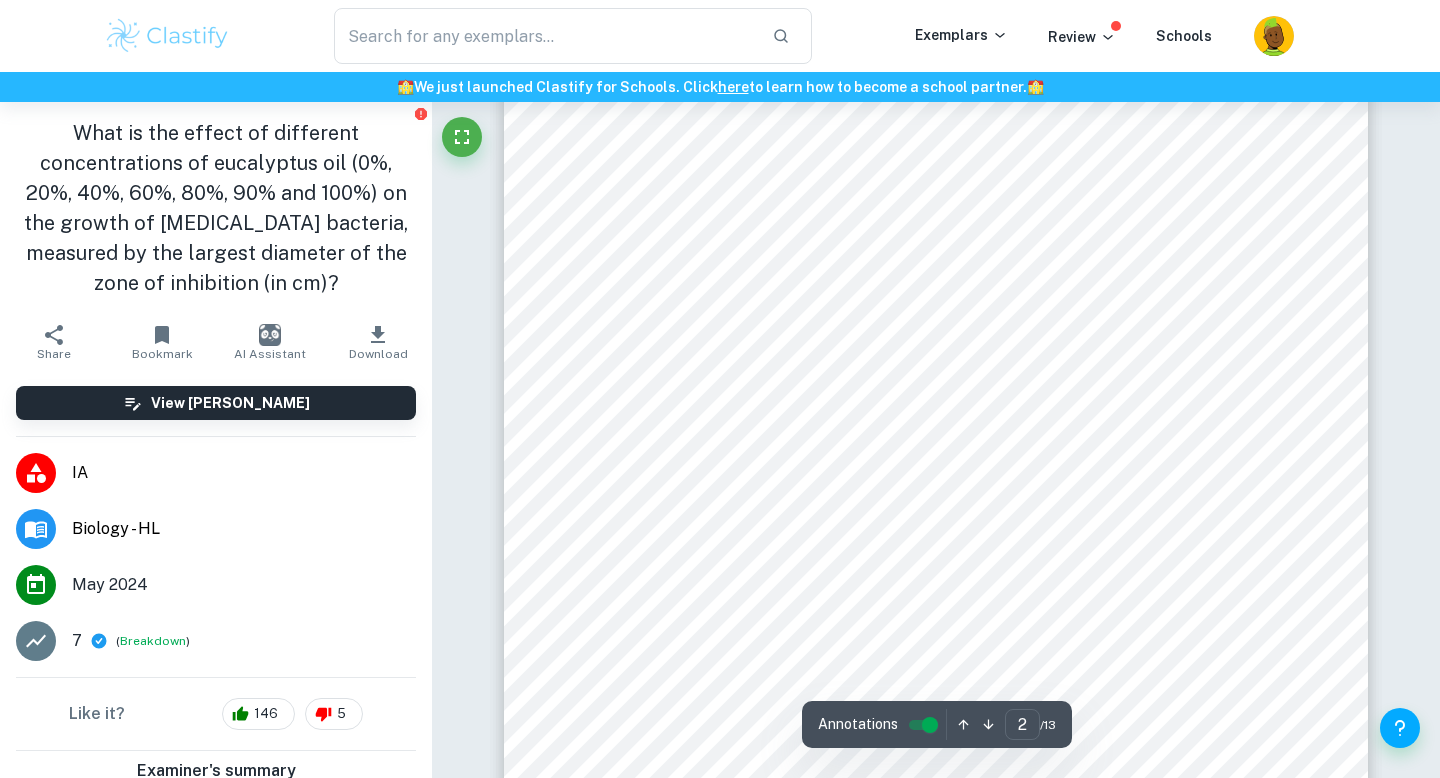 click on "E.coli   is a gram-negative bacterium. Both gram-negative and positive bacteria contain cell membranes which consist of peptidoglycan, which is a <mesh-like layer= composed of amino acids and saccharides 3 . However, they are distinguished in that gram-positive bacteria have a thicker peptidoglycan outer layer which makes it easier to absorb antibiotics (making it easier to kill), whereas gram-negative bacteria have a thin peptidoglycan layer, as well as a multi-layered structure and do not absorb foreign substances³. This composition makes it difficult for foreign substances to breach the multiple layers³, where their supplementary membranes enable an increasingly effective control of what enters, making it more difficult to kill.   Figure 2 4 Because of their low membrane permeability, they are highly resistant to antibiotics. The outer membrane of the cytoplasmic membrane of   E.coli   provides stability to the cell, as well as creates a permeability barrier to charged particles and hydrophilic compounds" at bounding box center [936, 312] 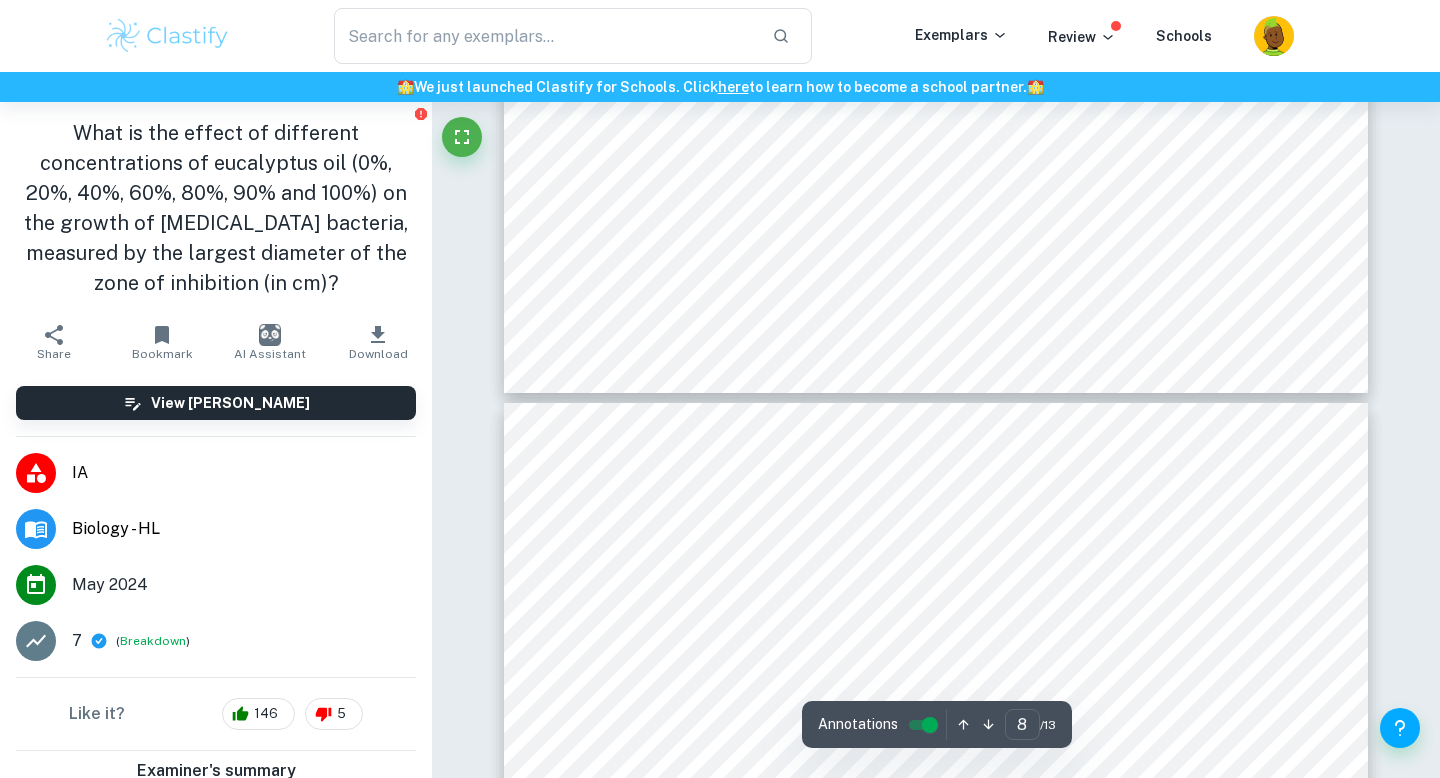 scroll, scrollTop: 9703, scrollLeft: 0, axis: vertical 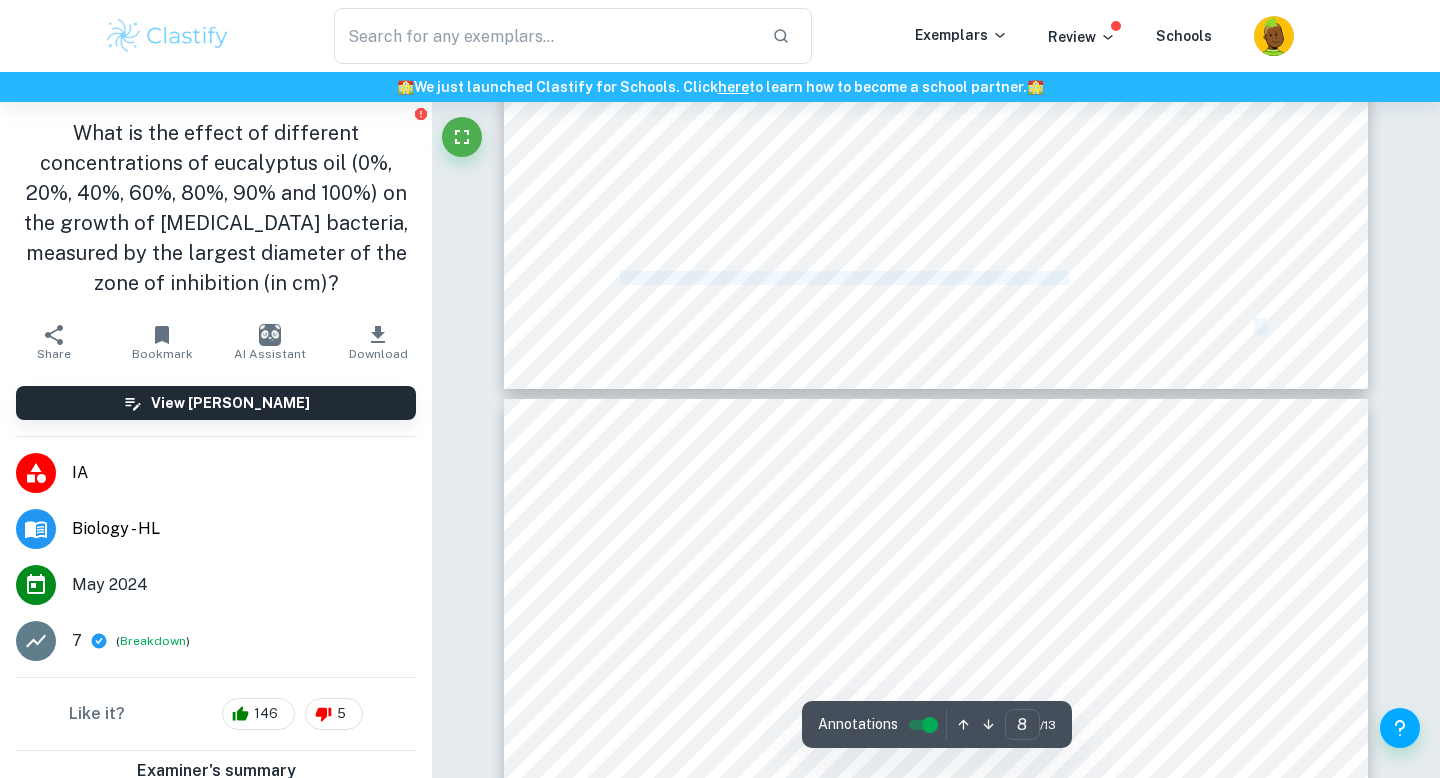 drag, startPoint x: 626, startPoint y: 278, endPoint x: 896, endPoint y: 290, distance: 270.26654 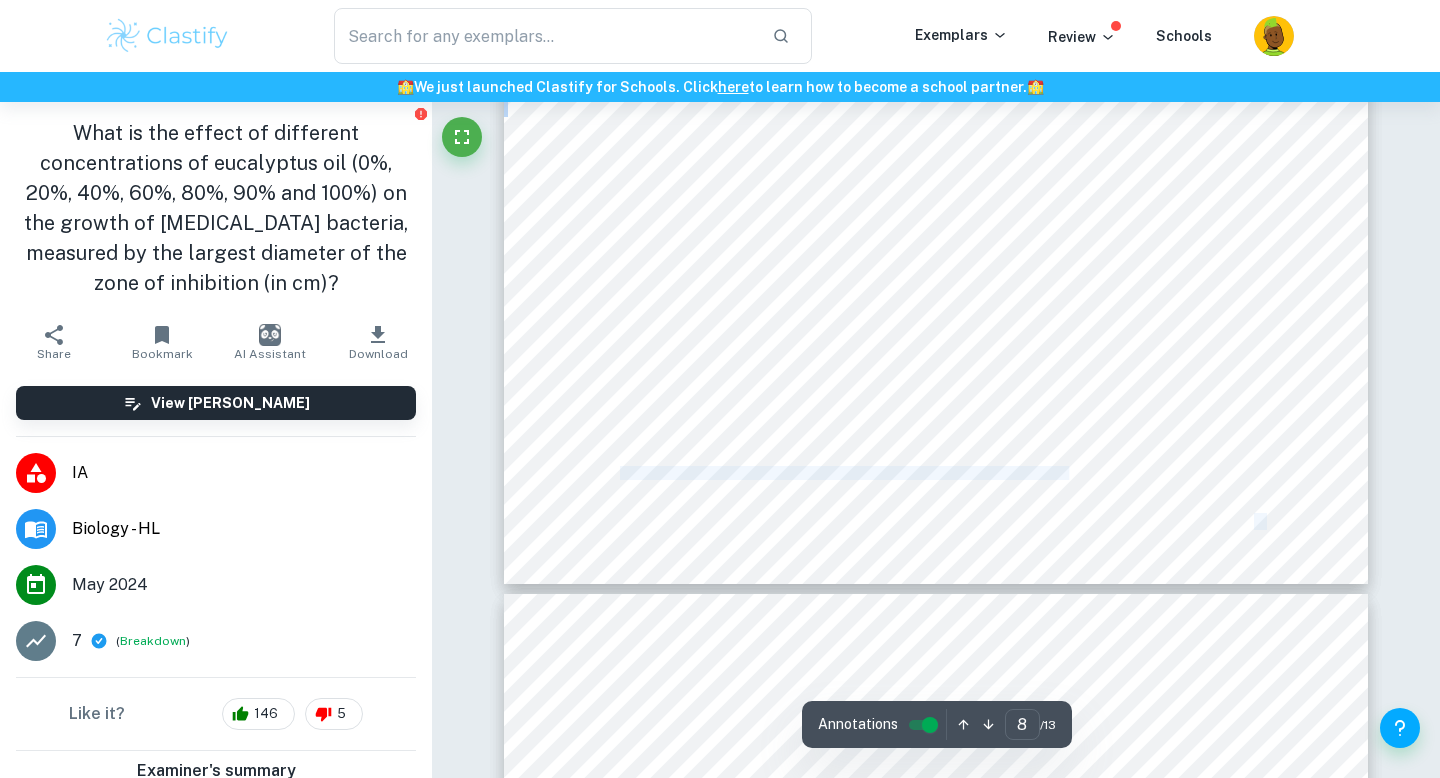 scroll, scrollTop: 9509, scrollLeft: 0, axis: vertical 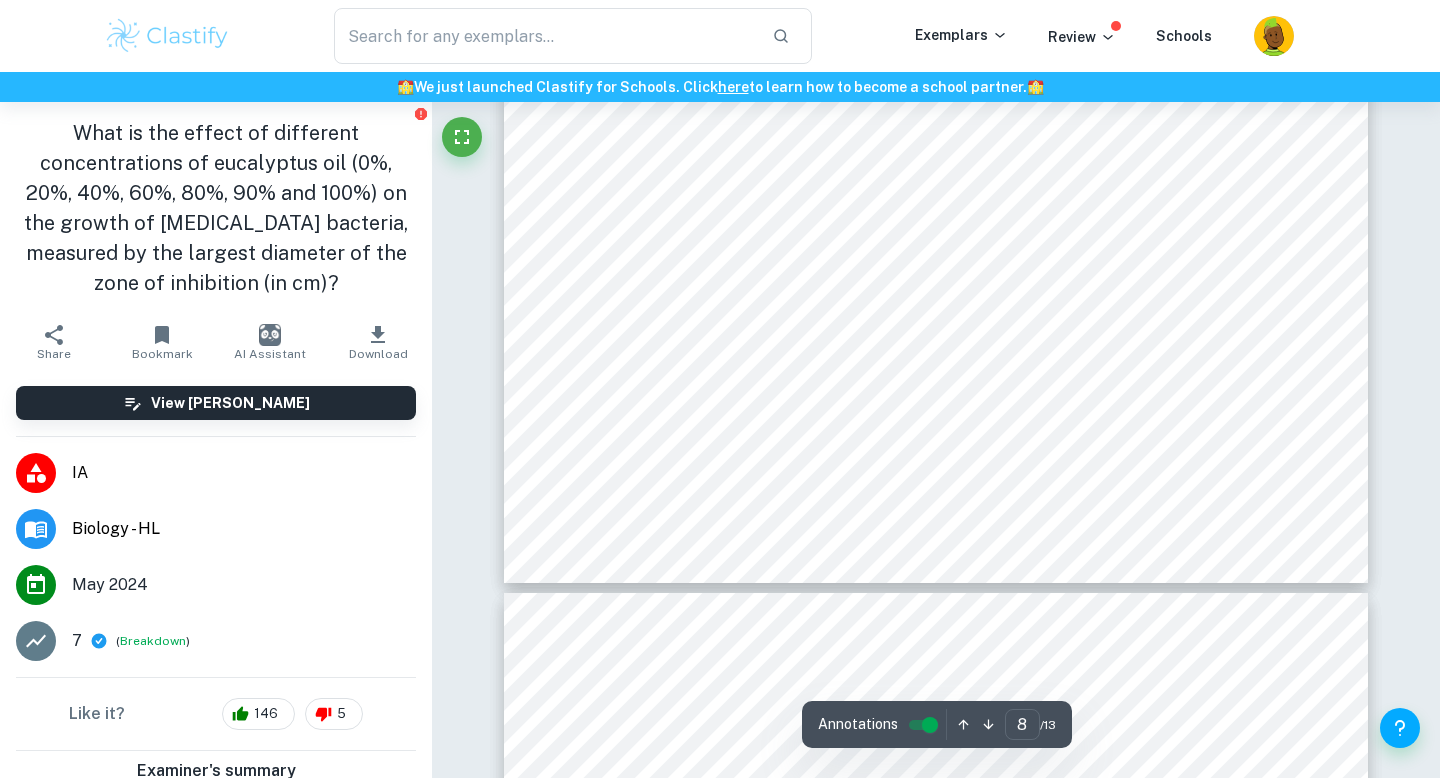 click on "on the Mean Zone of Inhibition (cm )   of E.coli Bacteria This positive relationship is demonstrated on the graph, indicating that as the concentration of eucalyptus oil increases, the zone of inhibition increases as well. This demonstrates that the higher the concentration of eucalyptus oil, the stronger the antibacterial properties it has, seen through the increased diameter around the paper disc where growth of the   E.coli   had been inhibited. However, there is a larger increase as the concentration approaches 100, showing a larger increase between both 80% and 100% as well as 90% and 100% (where the increase between 80% and 90% was lesser). The error bars represent the standard deviation of each concentration, showing that most trials had low variation and are more precise as all of the values lie close to the mean. The R² value of 0.9276 indicates a strong relationship between the variables. *Note: Dot and line shows the mean. Error bars above and below show standard deviation. One-way ANOVA Test   ." at bounding box center (936, -27) 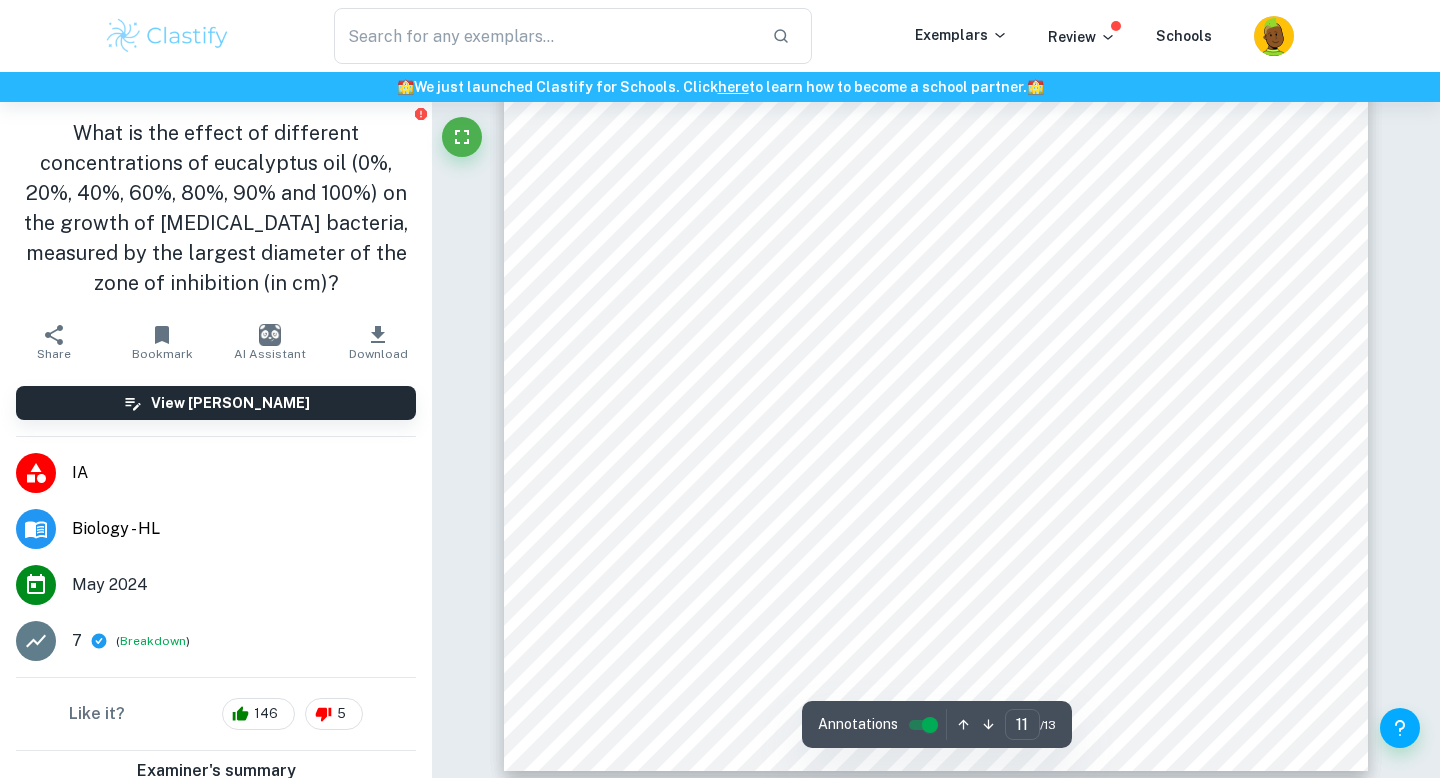 scroll, scrollTop: 13018, scrollLeft: 0, axis: vertical 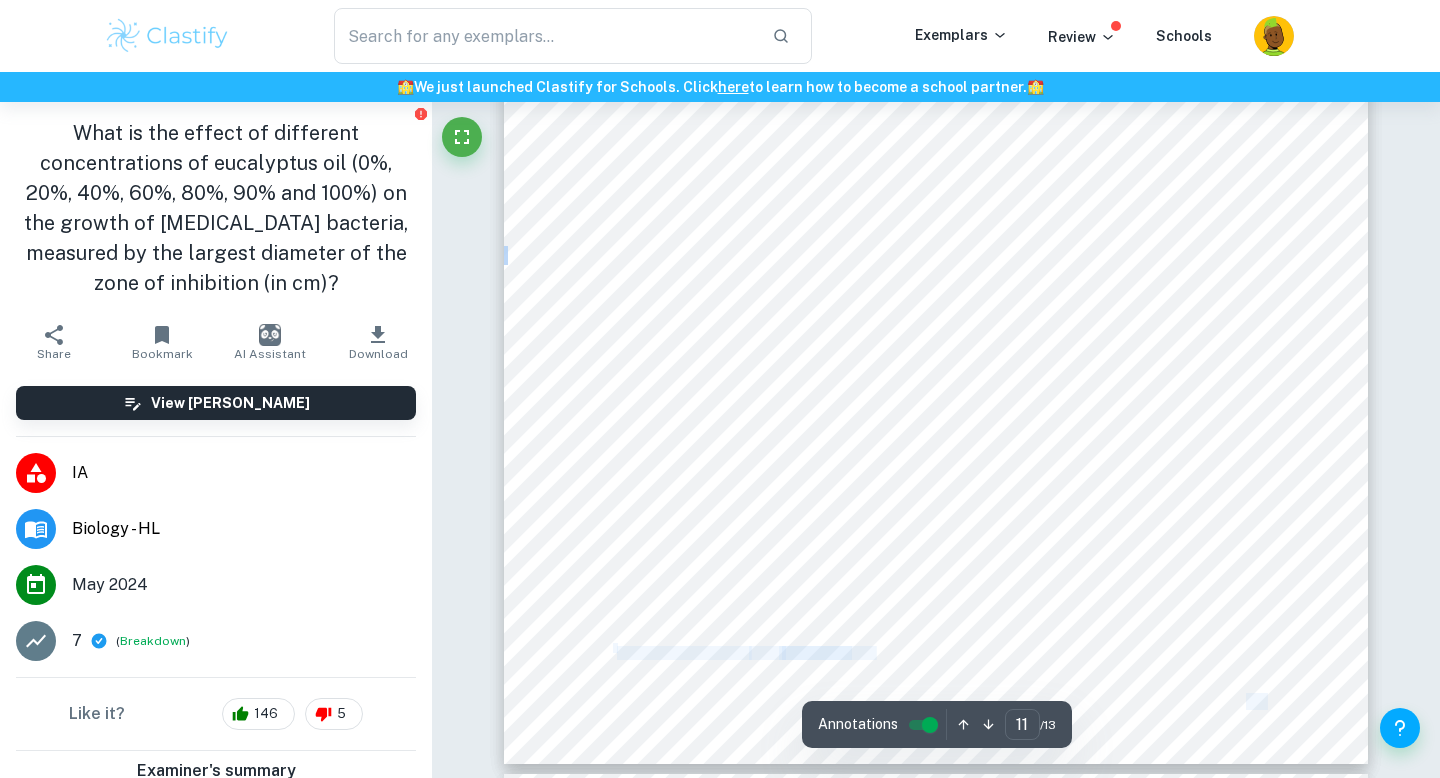 drag, startPoint x: 611, startPoint y: 645, endPoint x: 1070, endPoint y: 640, distance: 459.02722 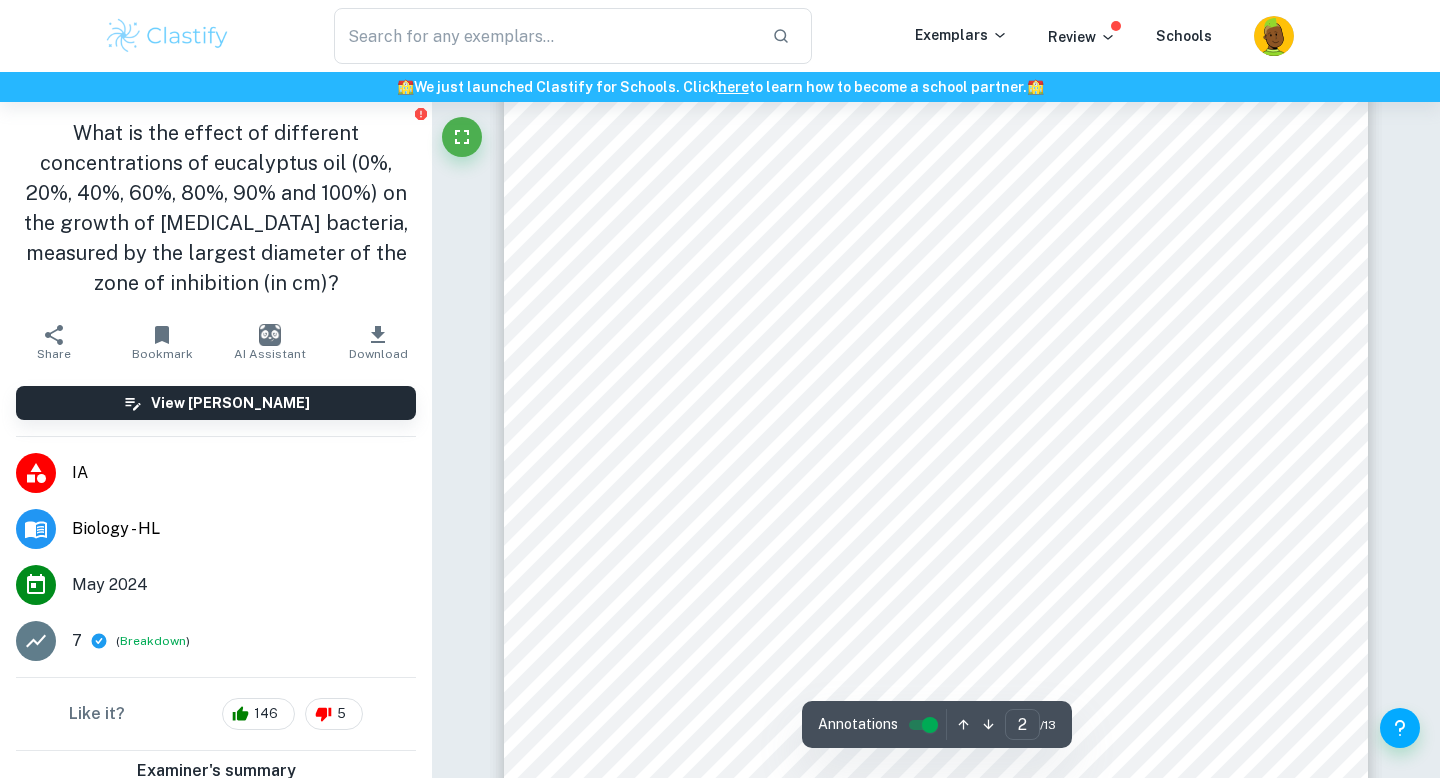 scroll, scrollTop: 1656, scrollLeft: 0, axis: vertical 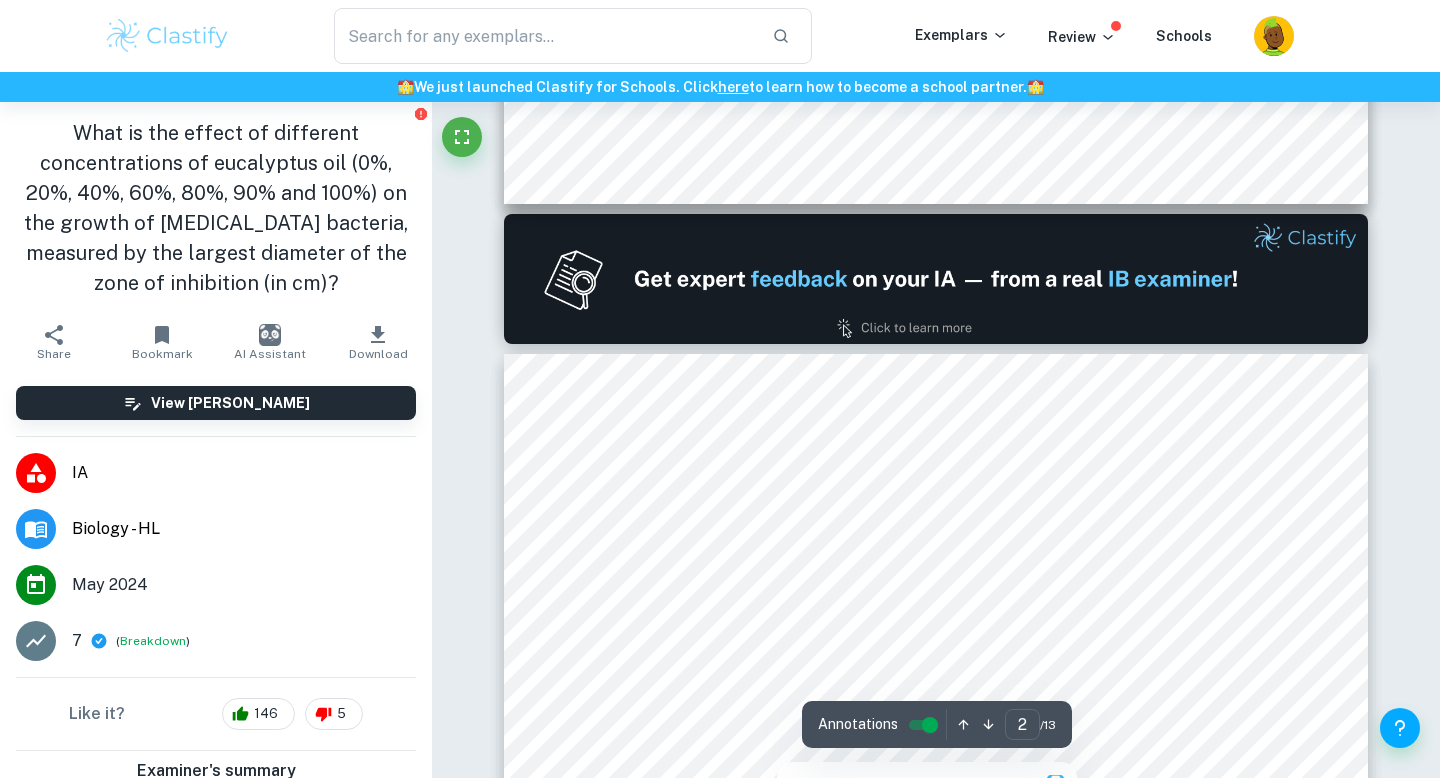 type on "1" 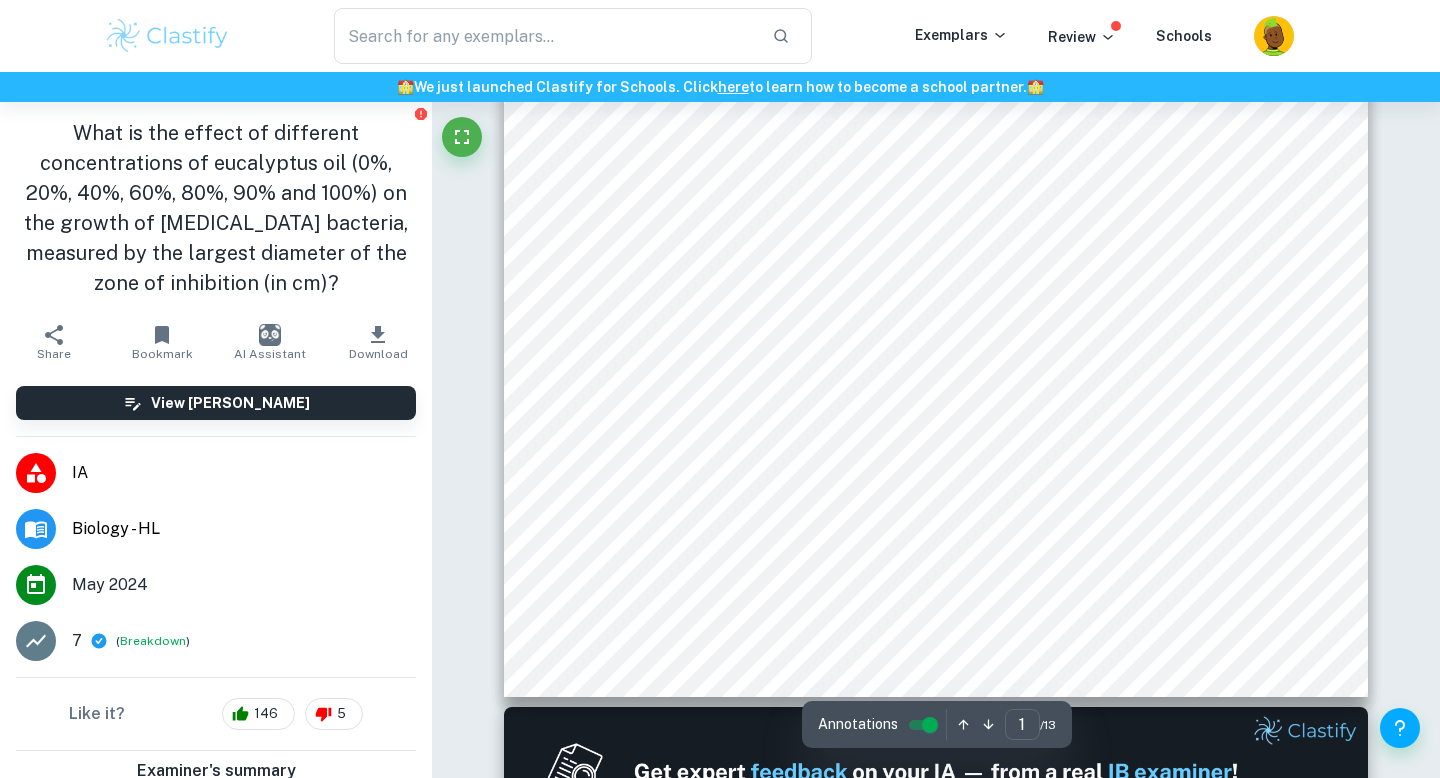 scroll, scrollTop: 248, scrollLeft: 0, axis: vertical 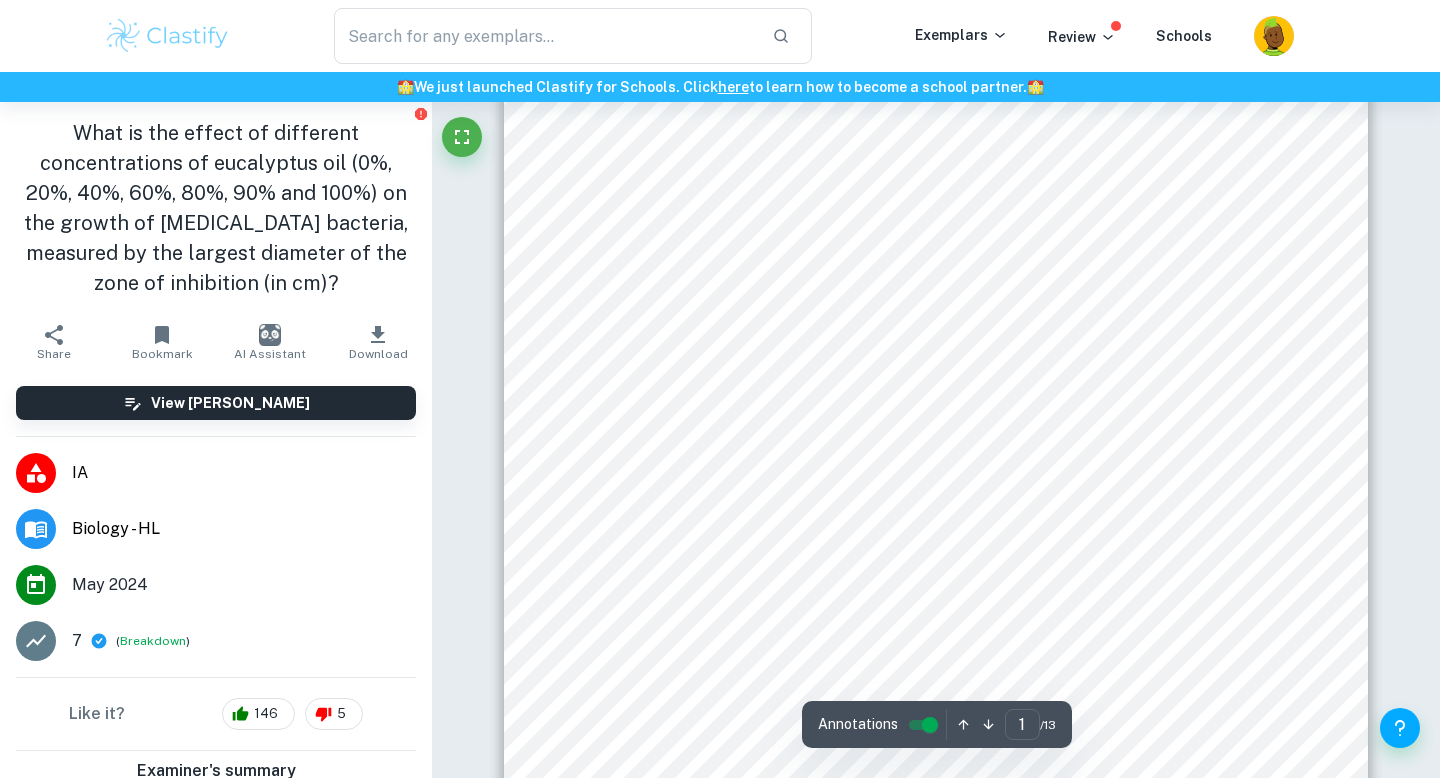 click at bounding box center (167, 36) 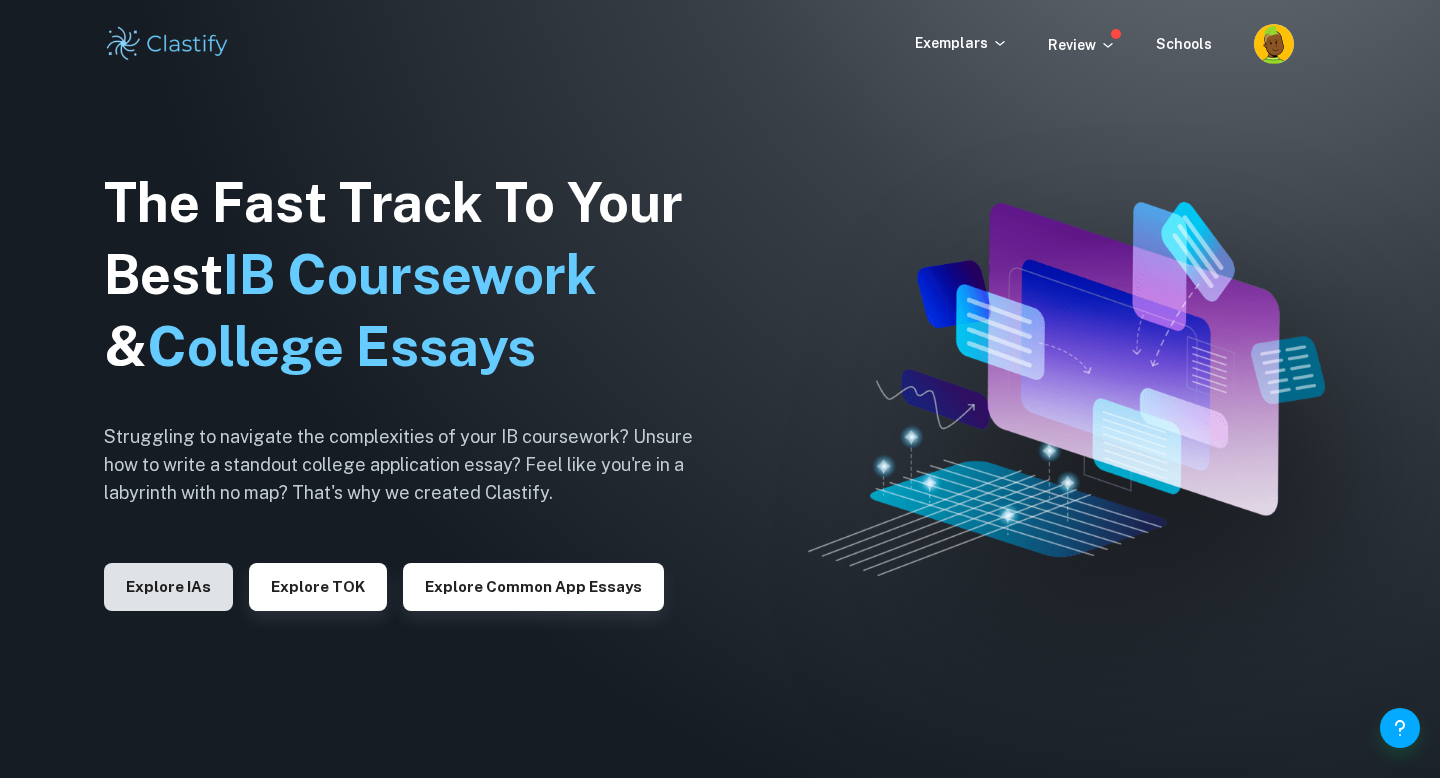 click on "Explore IAs" at bounding box center (168, 587) 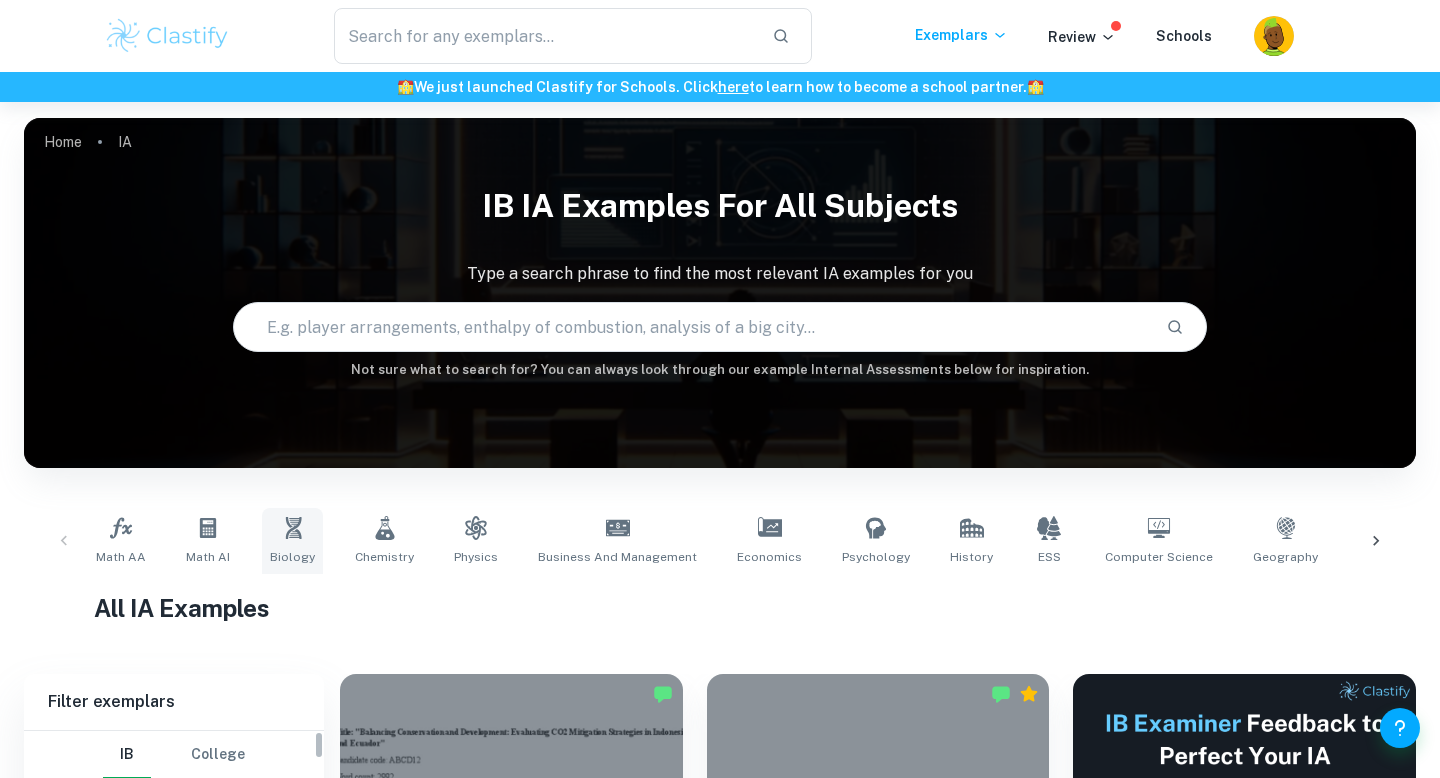 scroll, scrollTop: 79, scrollLeft: 0, axis: vertical 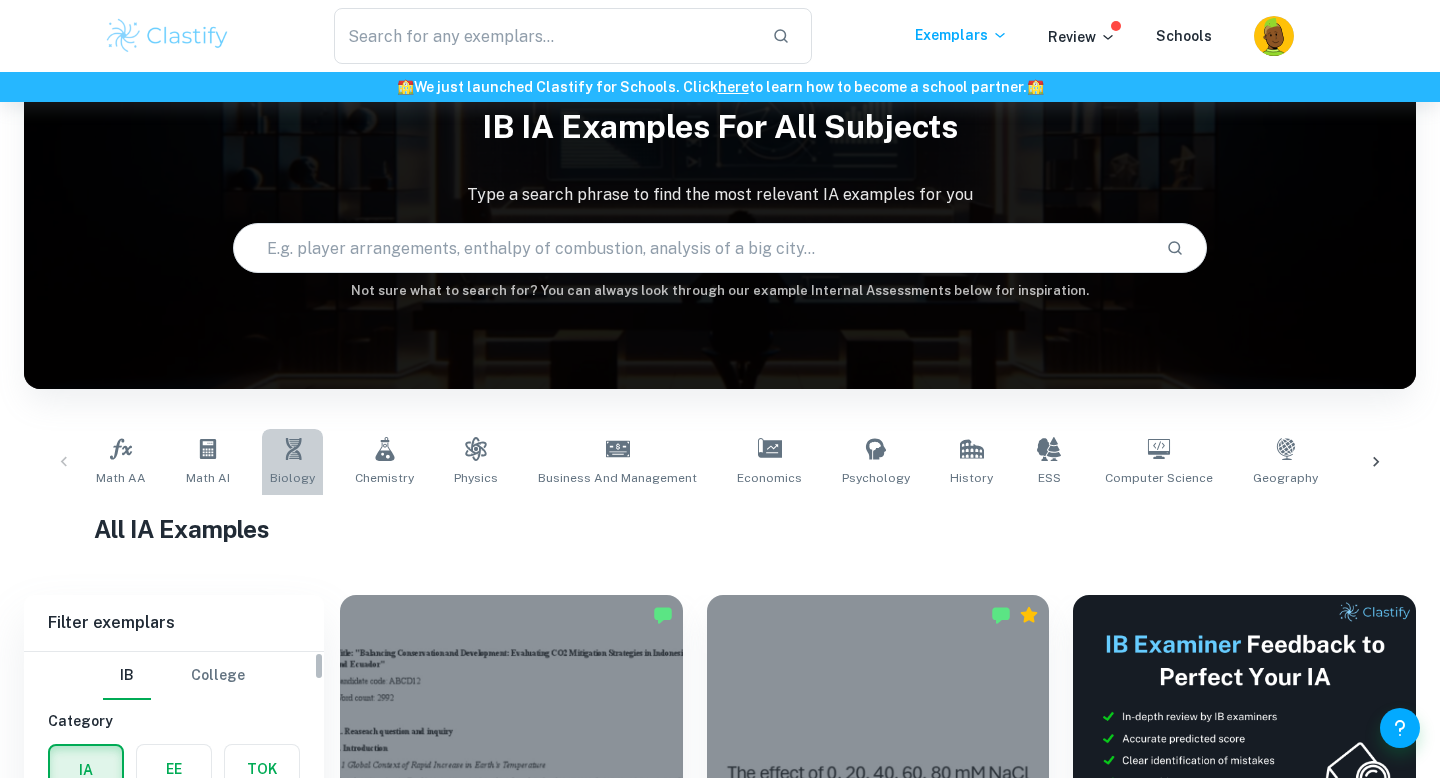click 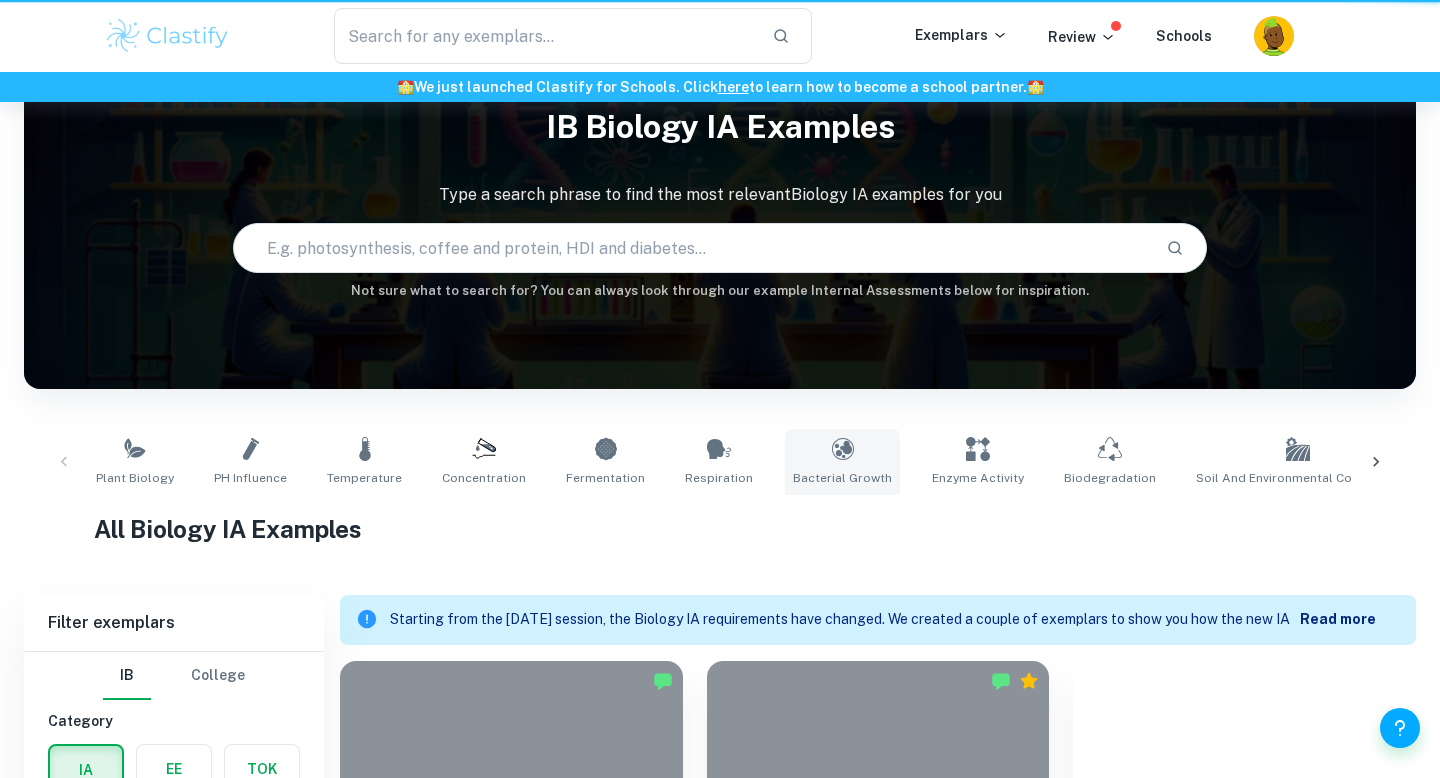 scroll, scrollTop: 0, scrollLeft: 0, axis: both 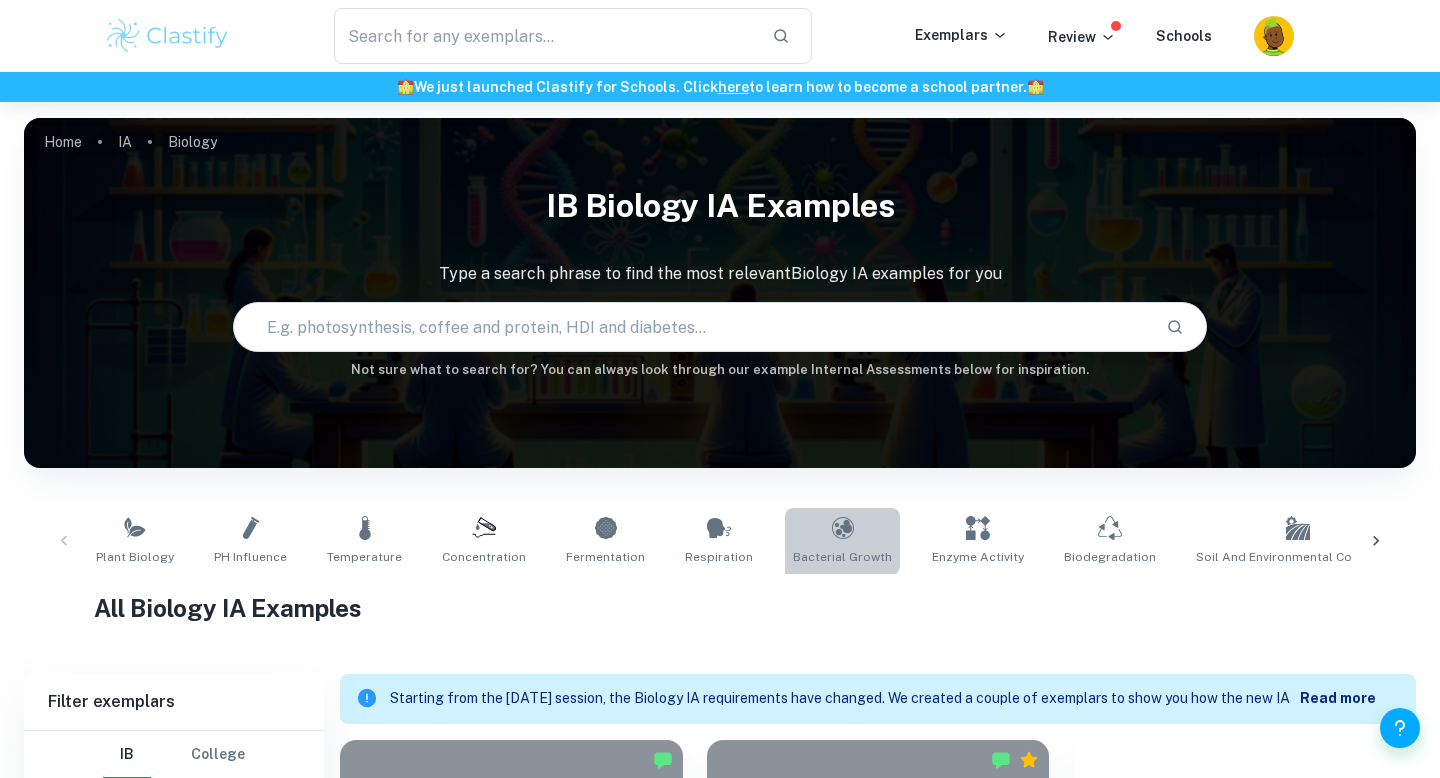 click 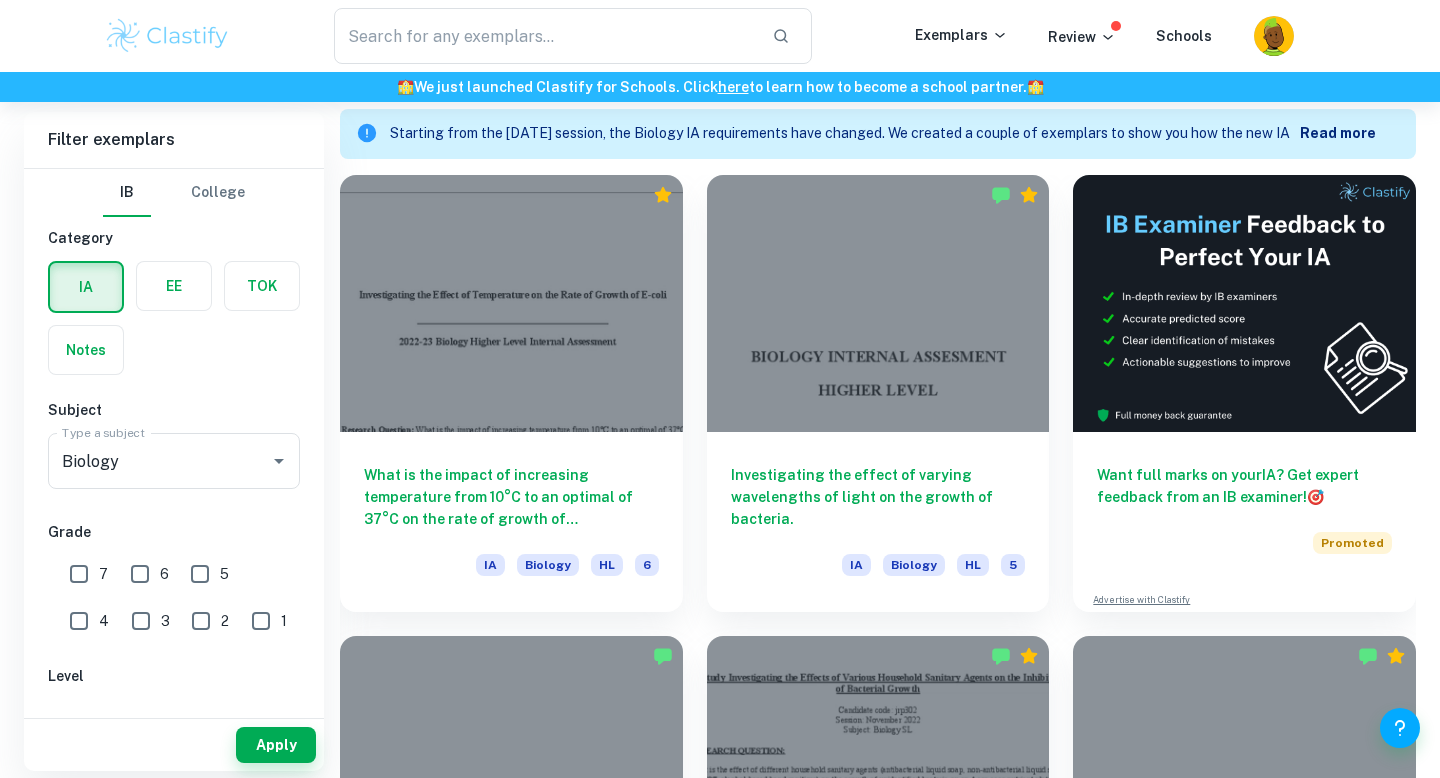 scroll, scrollTop: 568, scrollLeft: 0, axis: vertical 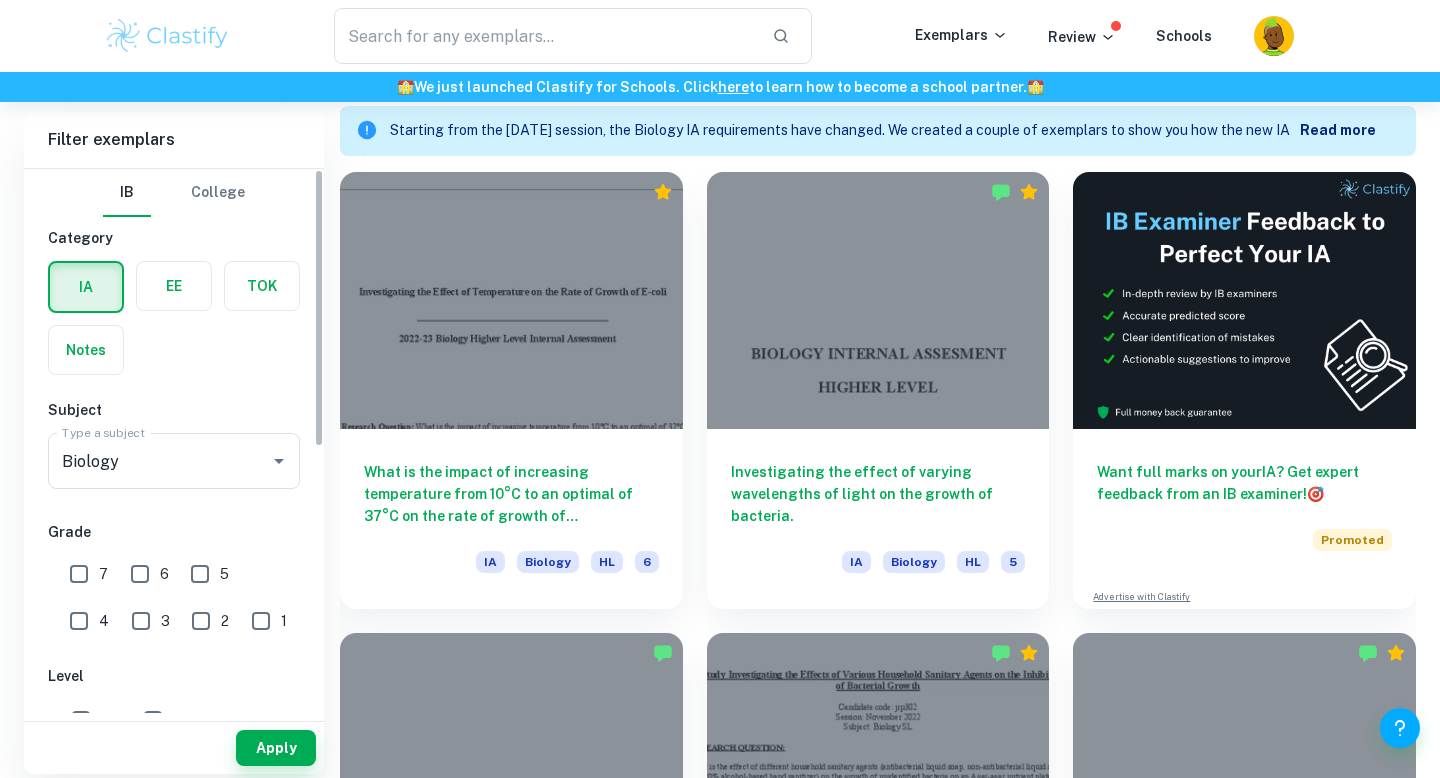 click on "7" at bounding box center (79, 574) 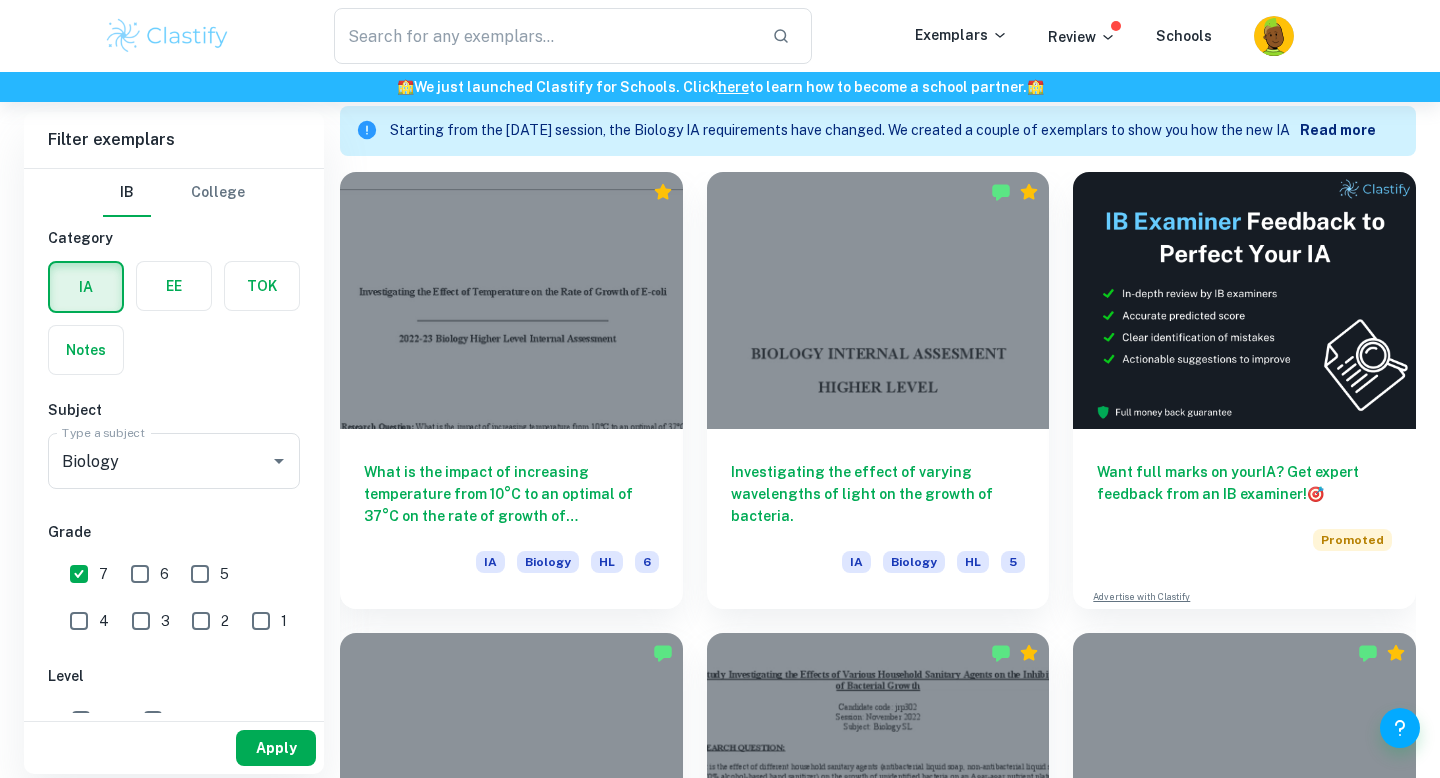 click on "Apply" at bounding box center (276, 748) 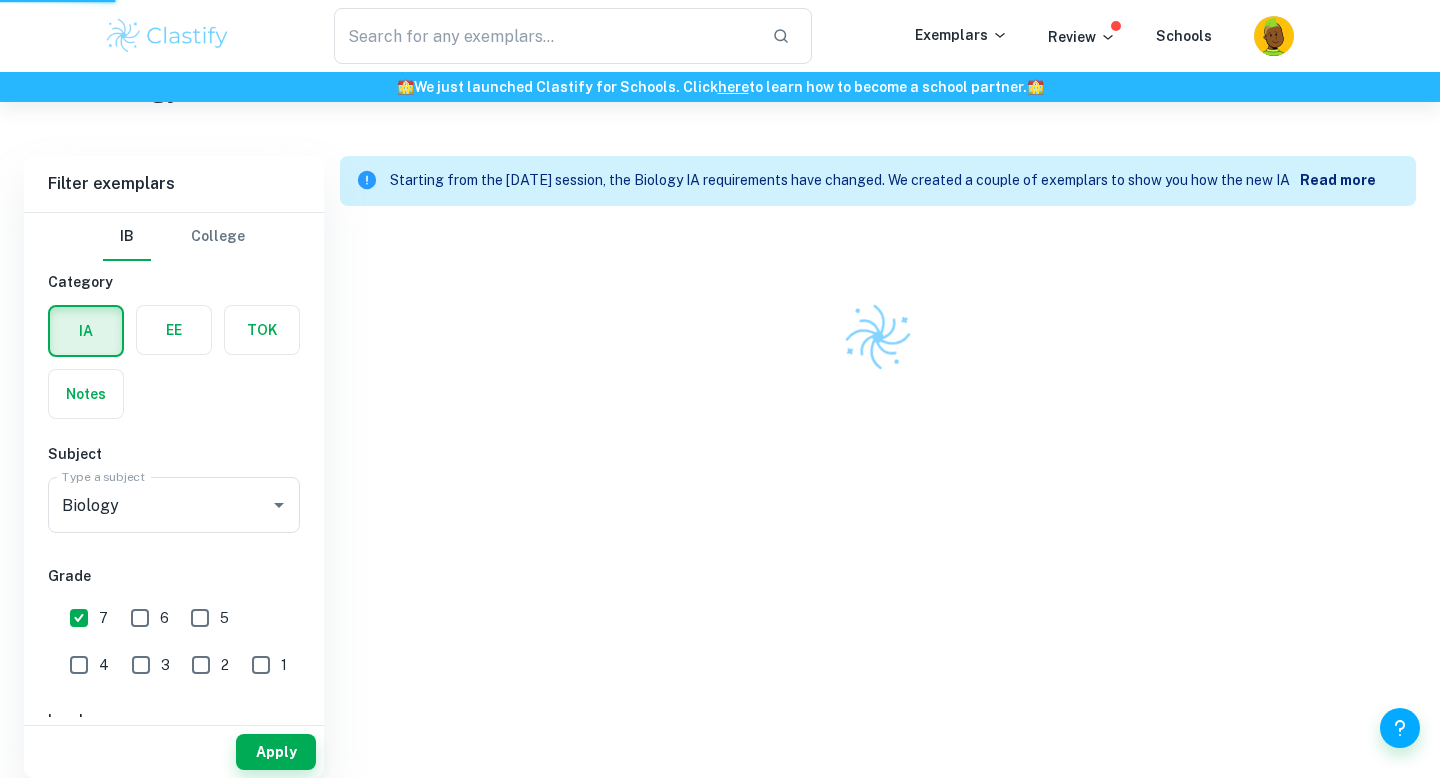 scroll, scrollTop: 488, scrollLeft: 0, axis: vertical 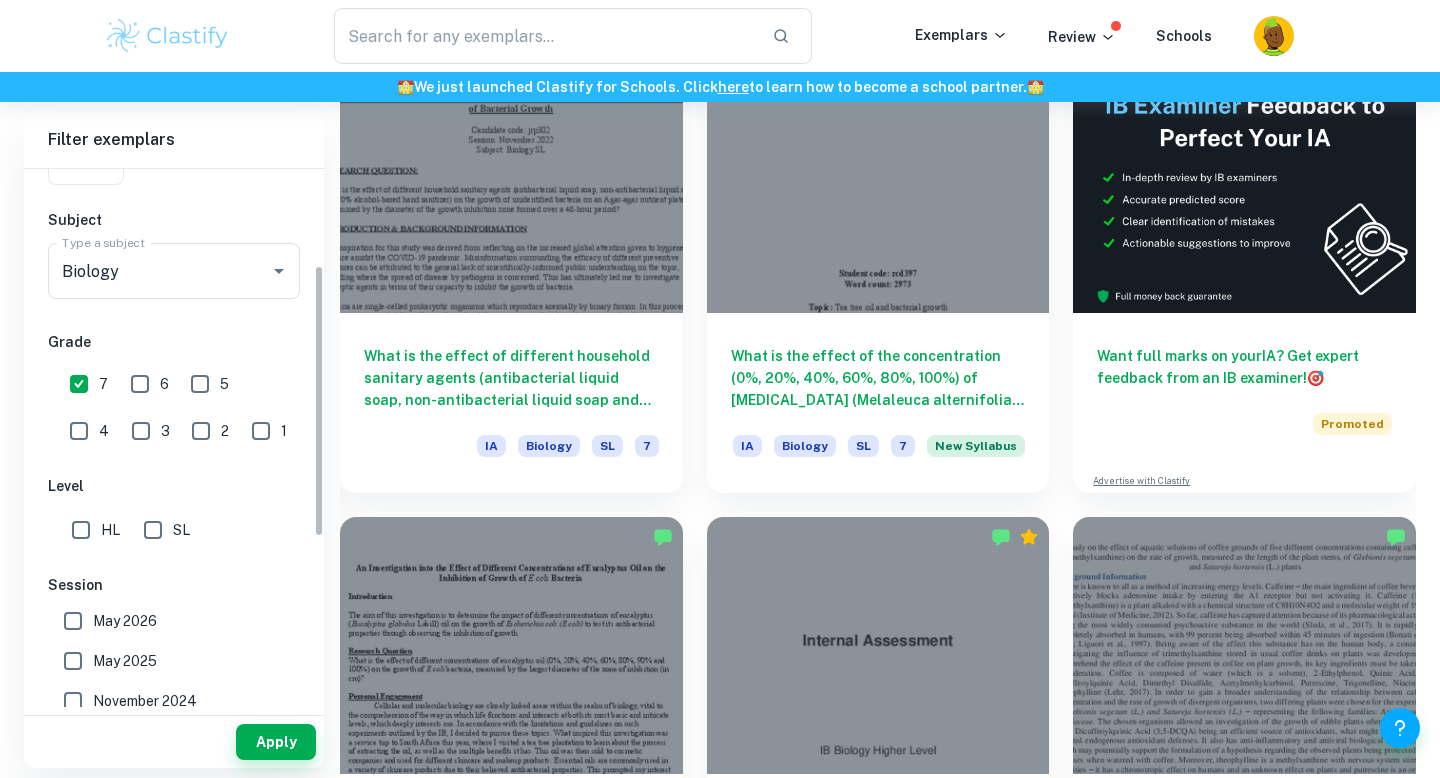 click on "HL" at bounding box center (81, 530) 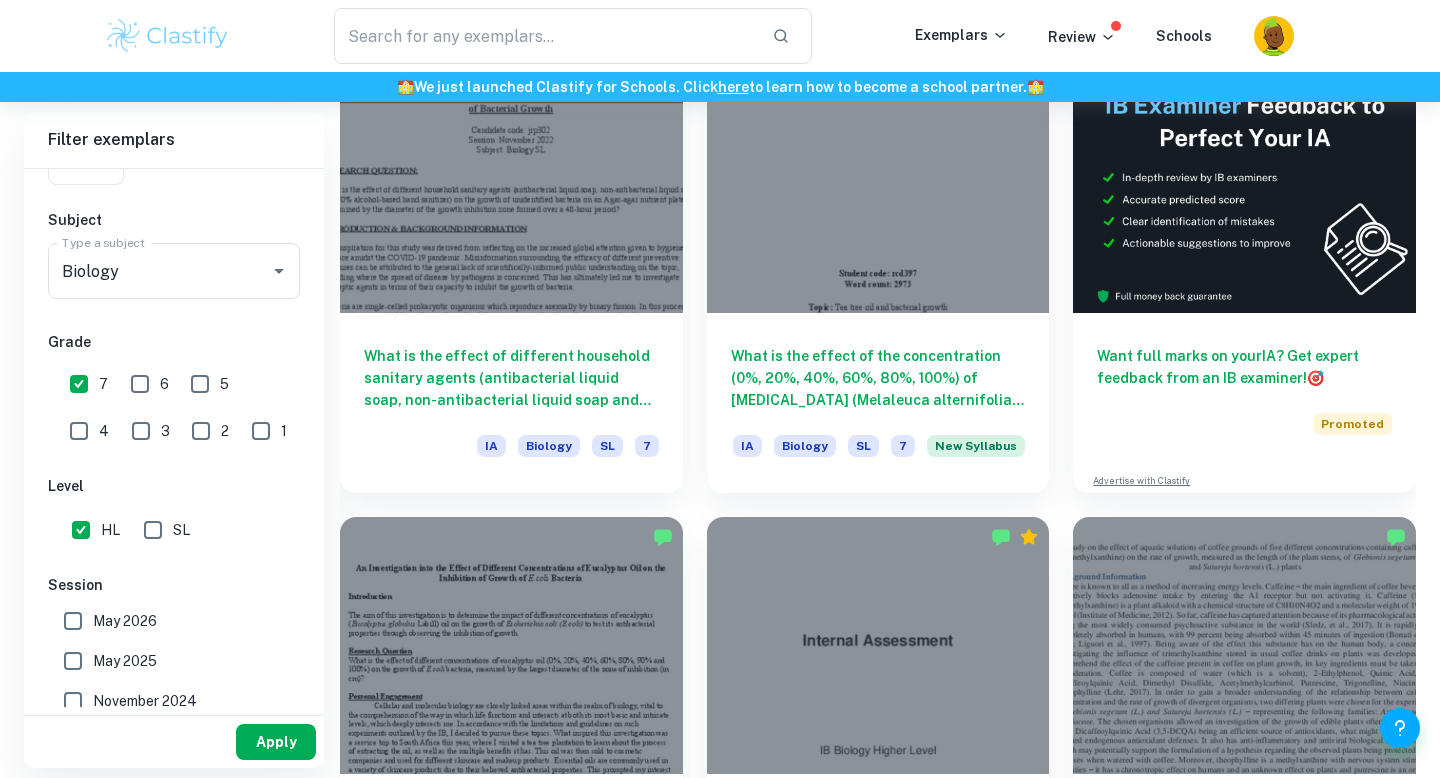 click on "Apply" at bounding box center [276, 742] 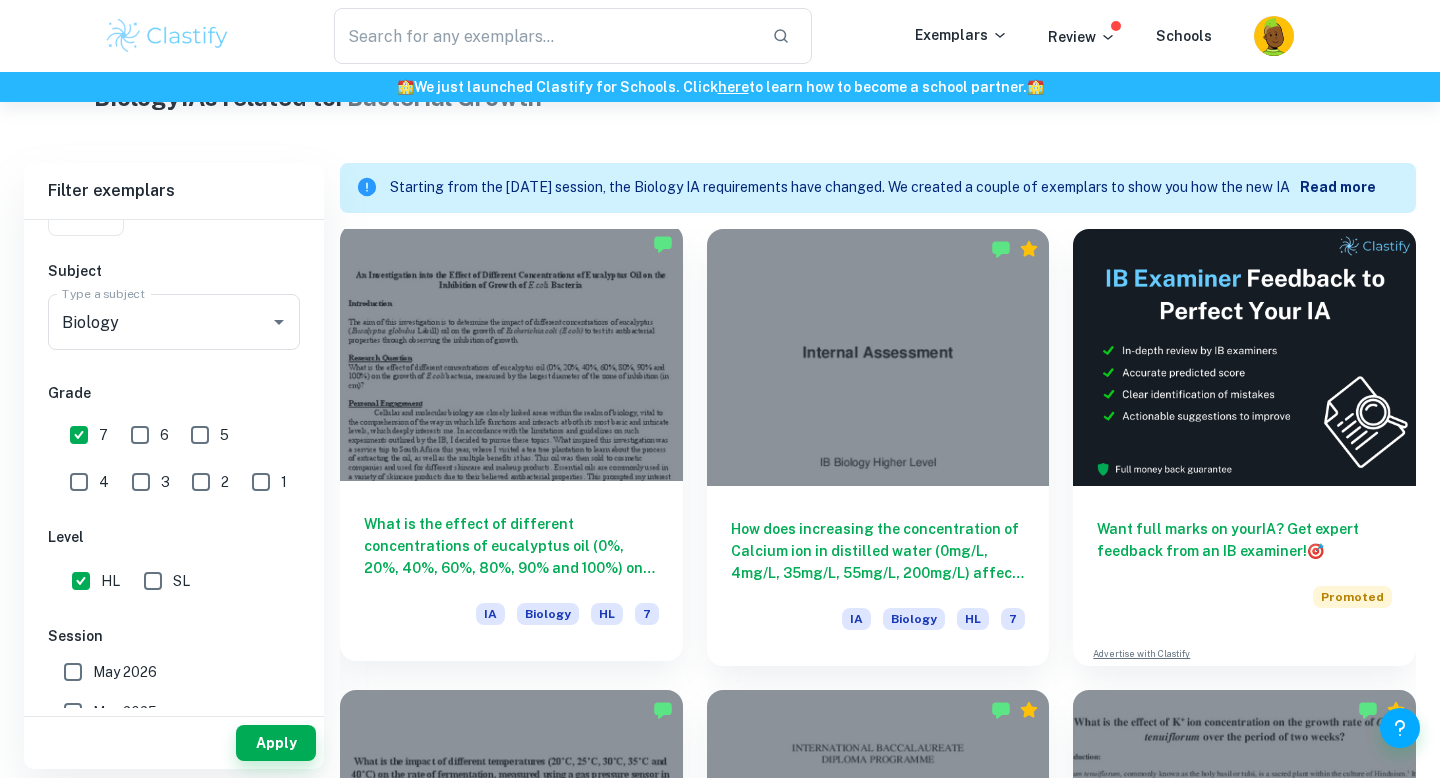 scroll, scrollTop: 856, scrollLeft: 0, axis: vertical 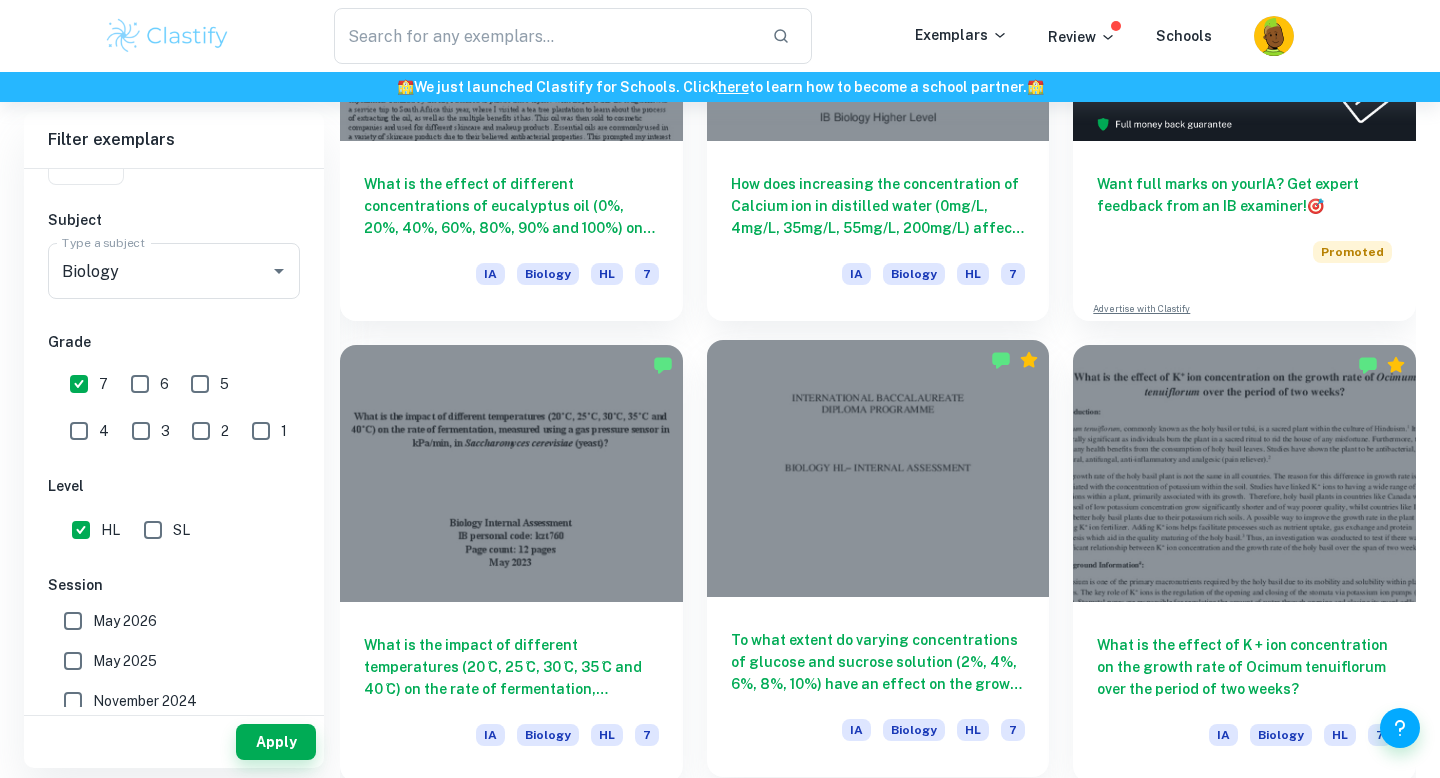 click on "To what extent do varying concentrations of glucose and sucrose solution (2%, 4%, 6%, 8%, 10%) have an effect on the growth of Lepidium sativum (Garden Cress) and Spinacia oleracea (Spinach) in terms of length of root, shoot, leaf and leaf breadth in cm (±0.05cm) ? IA Biology HL 7" at bounding box center (878, 687) 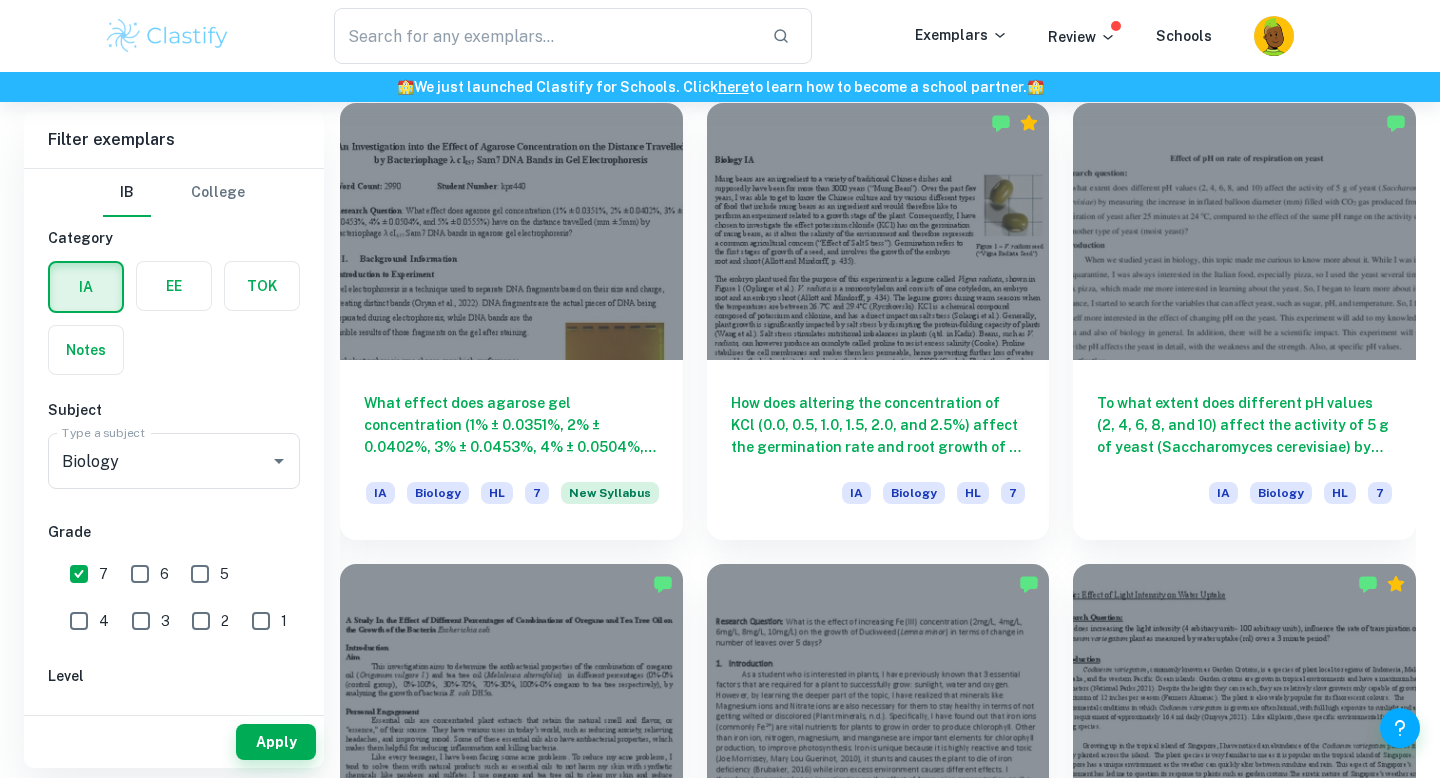 scroll, scrollTop: 2938, scrollLeft: 0, axis: vertical 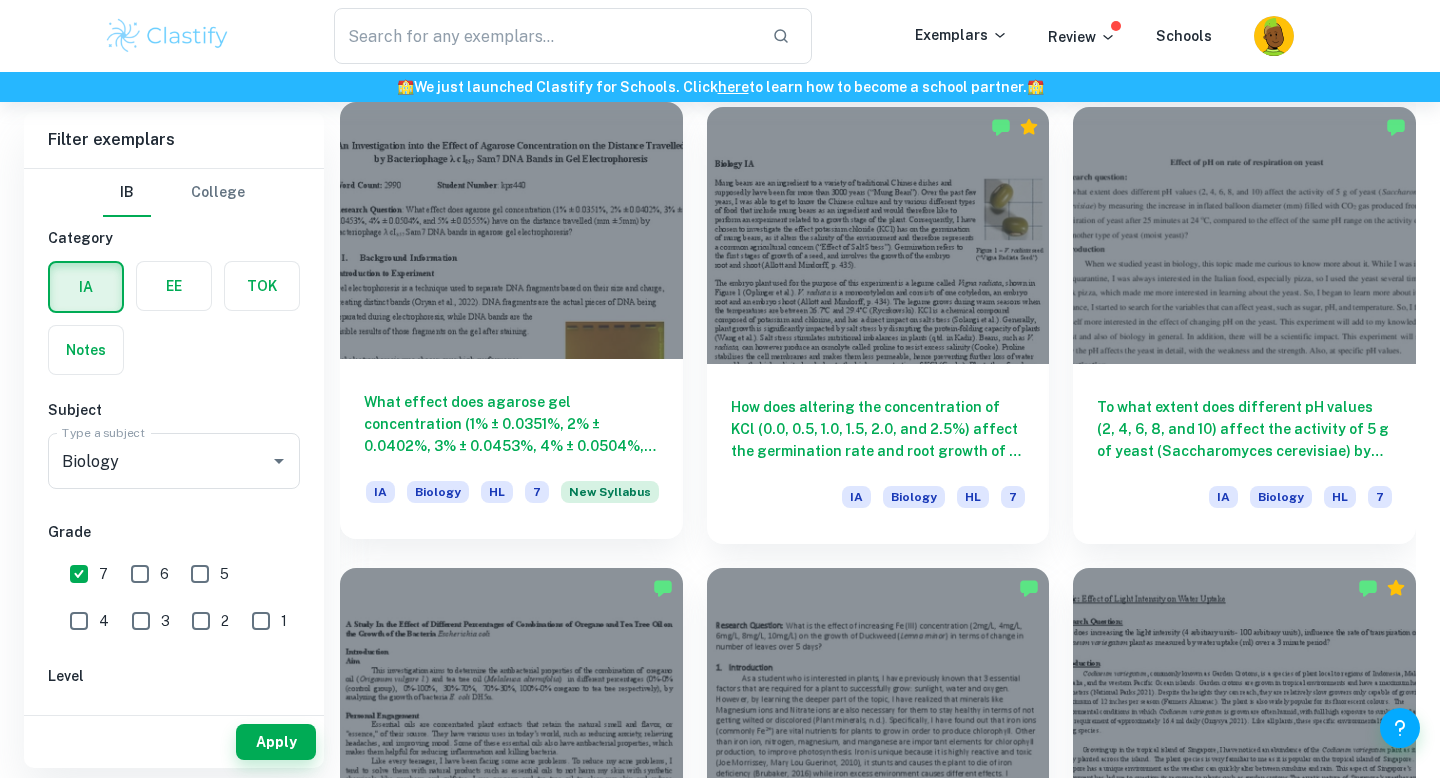 click on "What effect does agarose gel concentration (1% ± 0.0351%, 2% ± 0.0402%, 3% ±
0.0453%, 4% ± 0.0504%, and 5% ± 0.0555%) have on the distance travelled (mm ± 5mm) by
bacteriophage λ cI‬ ‭ 857‬‭ Sam7 DNA bands in agarose gel electrophoresis? IA Biology HL 7 New Syllabus" at bounding box center (511, 449) 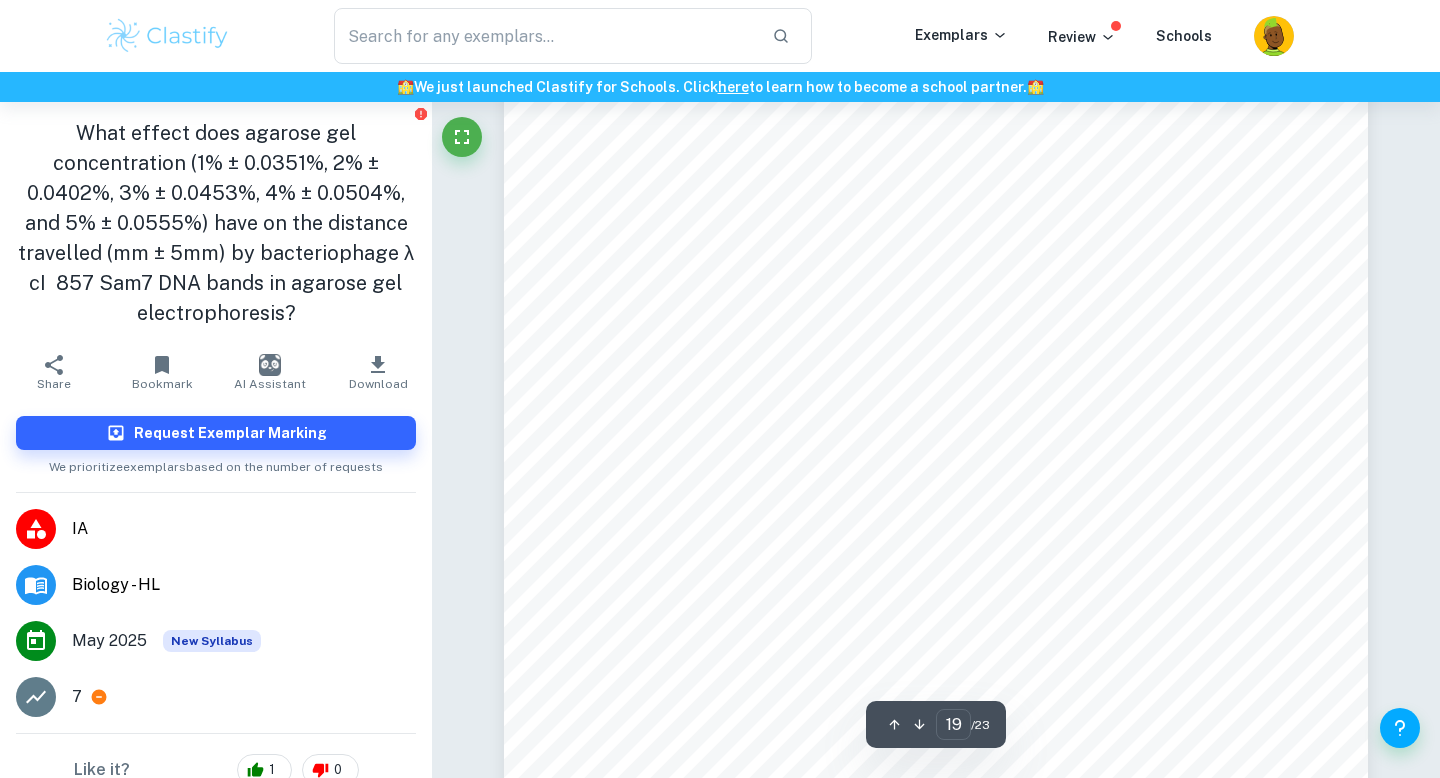 scroll, scrollTop: 20497, scrollLeft: 0, axis: vertical 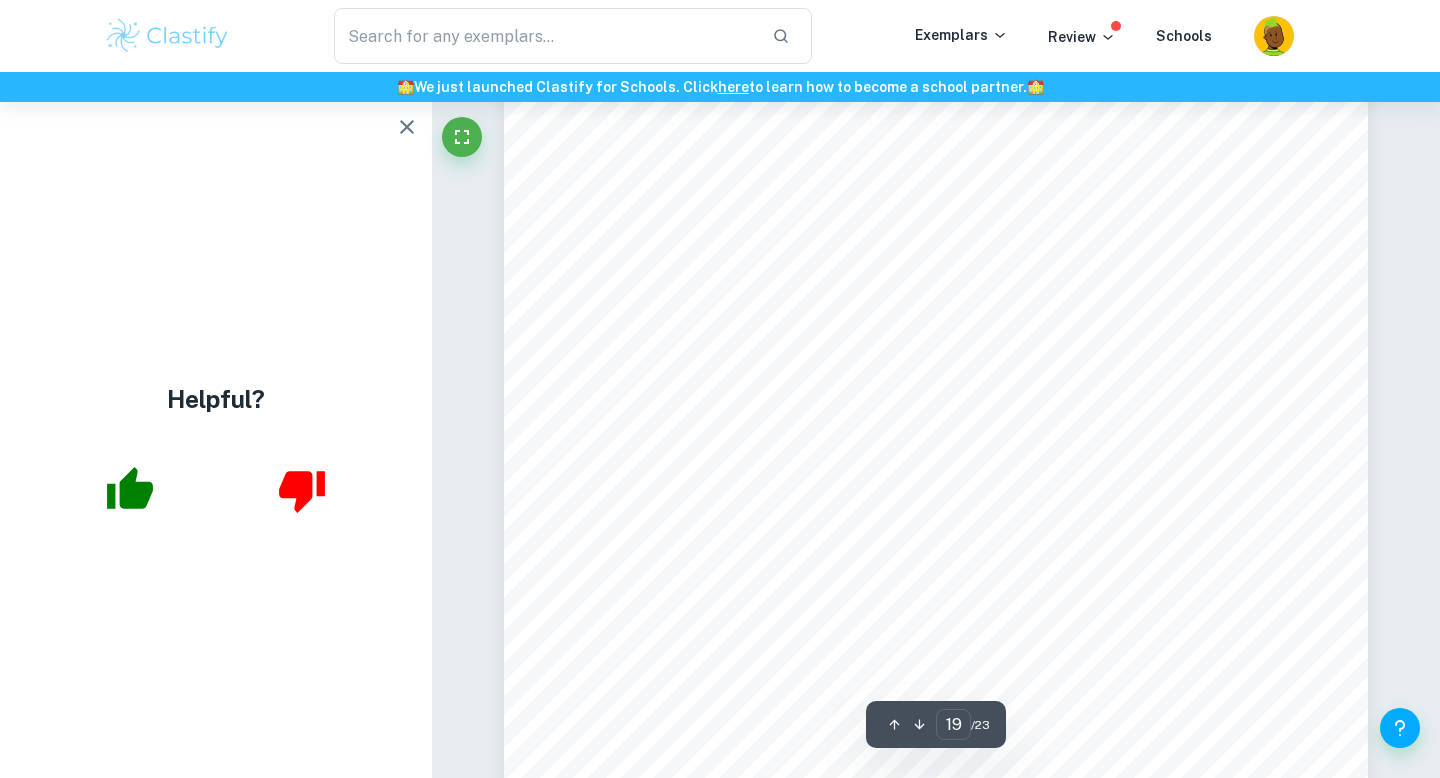 click at bounding box center [407, 127] 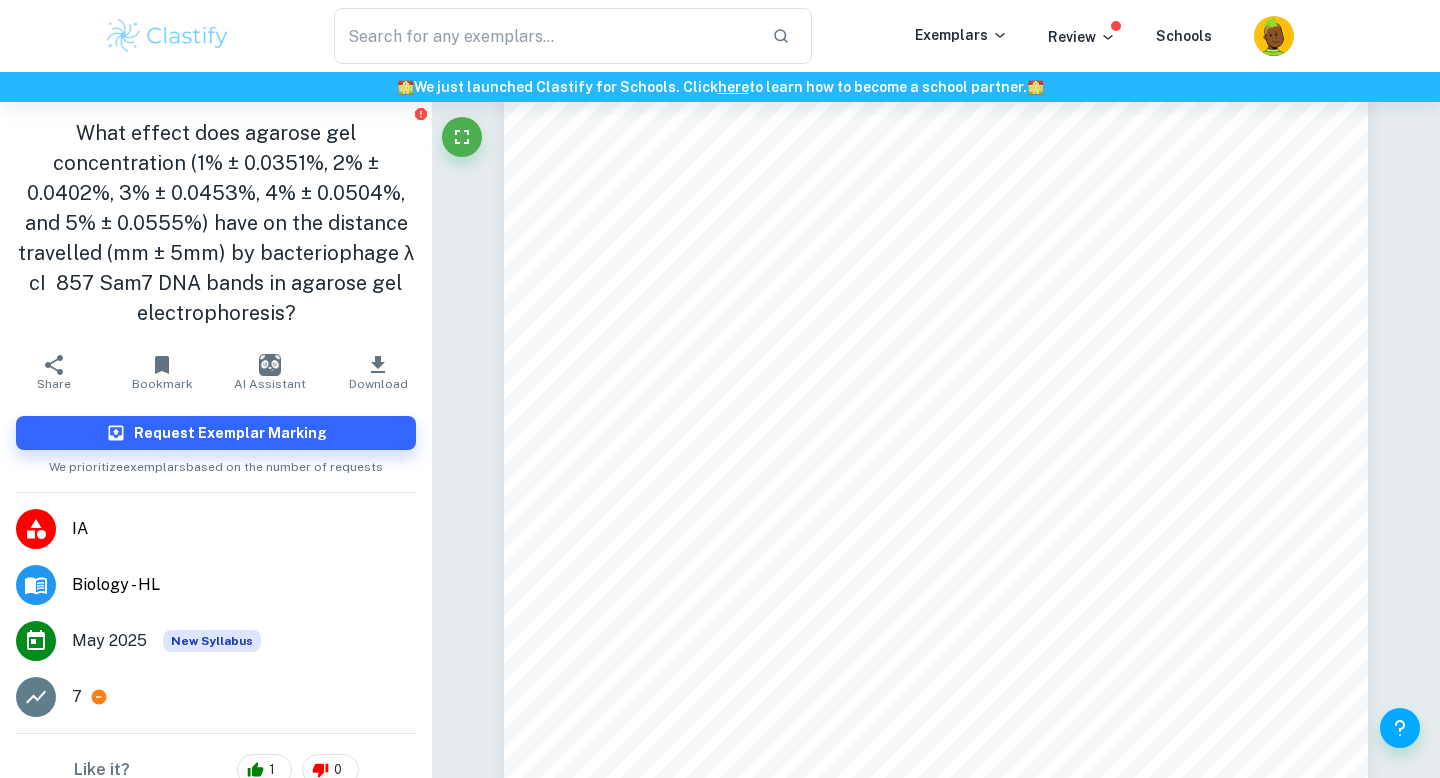 drag, startPoint x: 141, startPoint y: 316, endPoint x: 306, endPoint y: 320, distance: 165.04848 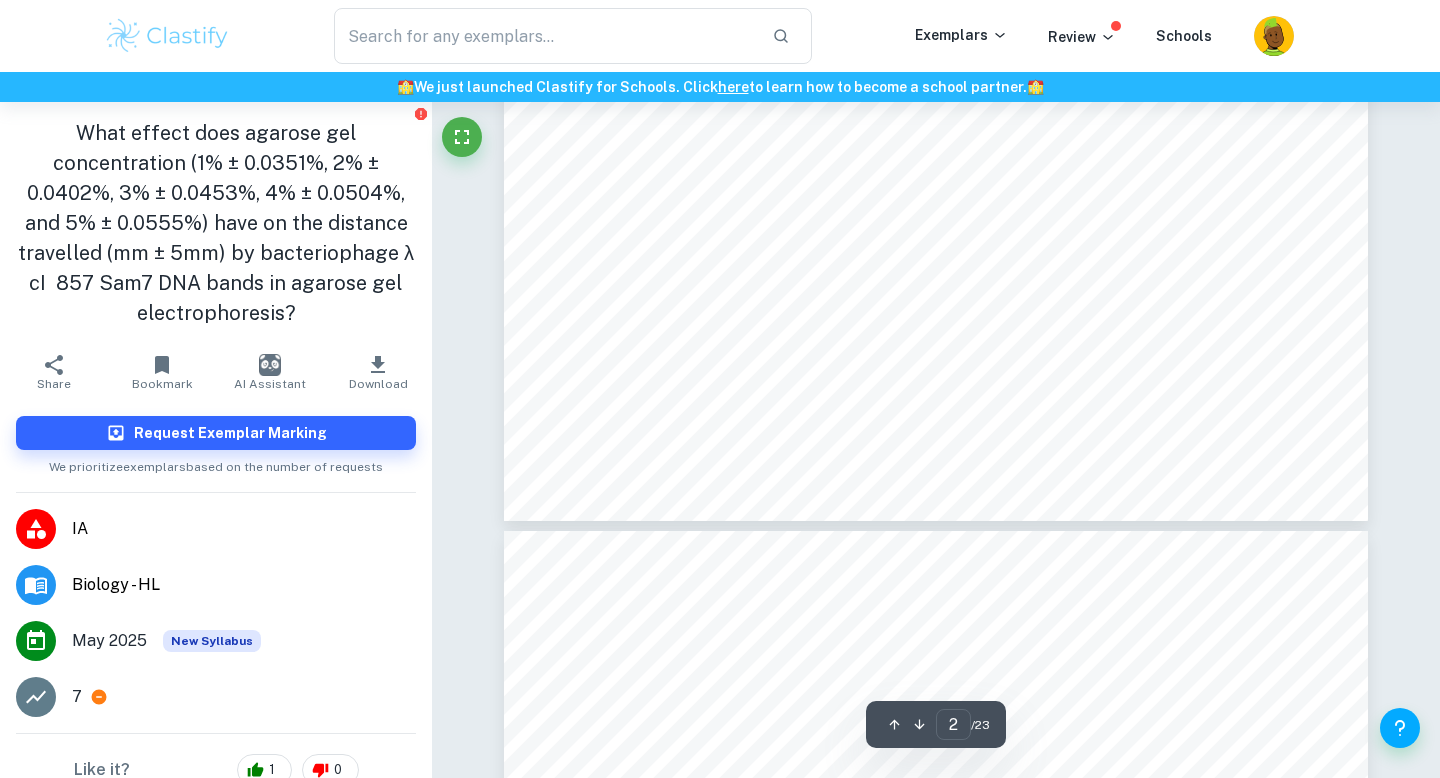 scroll, scrollTop: 1573, scrollLeft: 0, axis: vertical 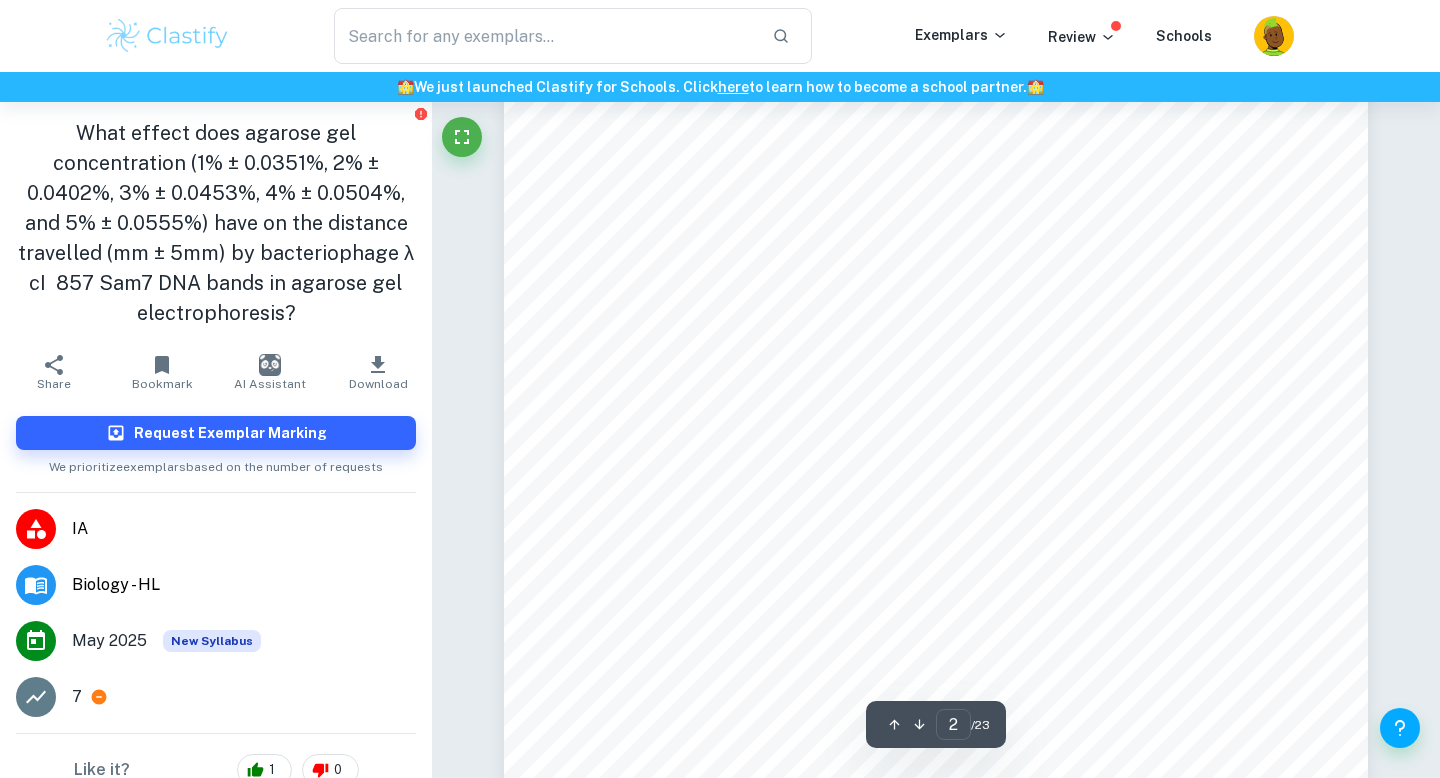 type on "1" 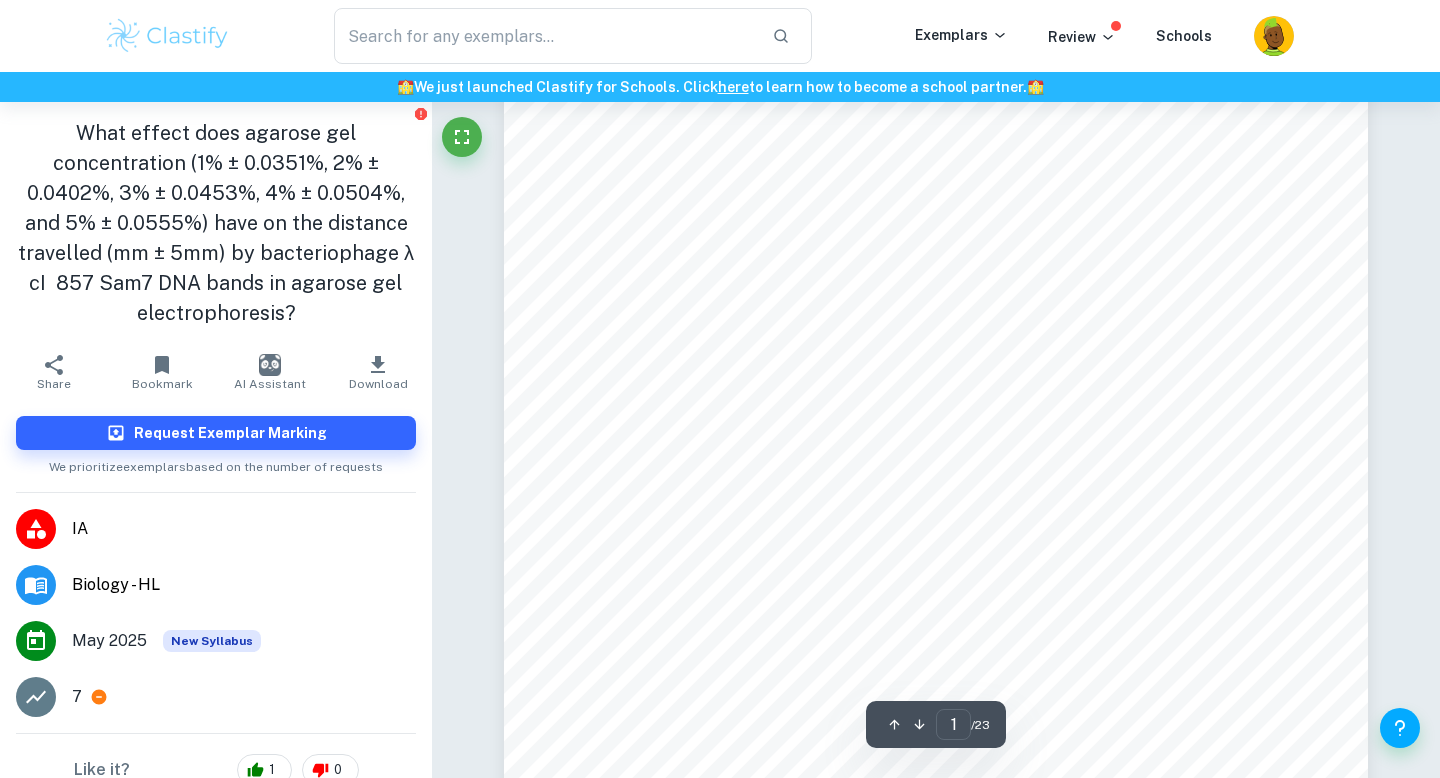 scroll, scrollTop: 0, scrollLeft: 0, axis: both 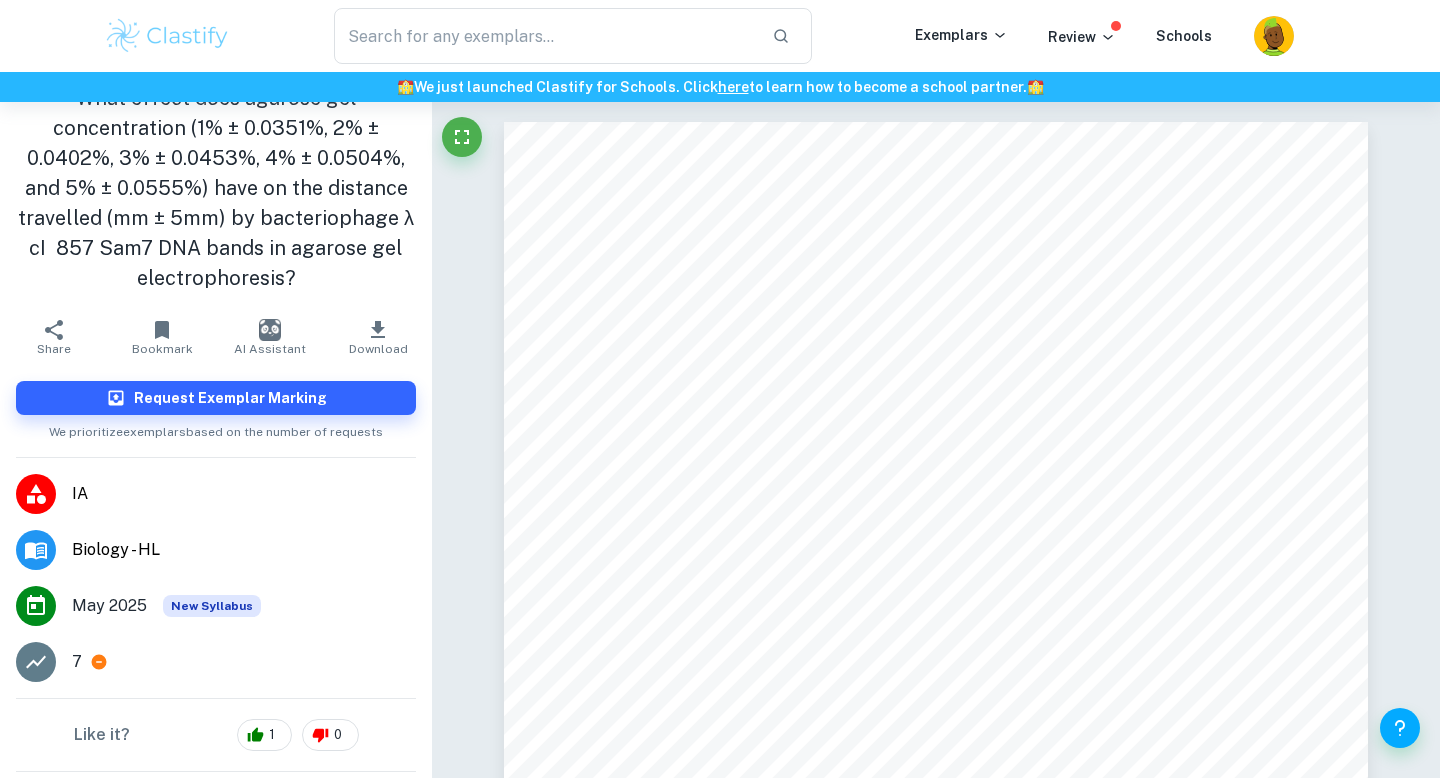 click 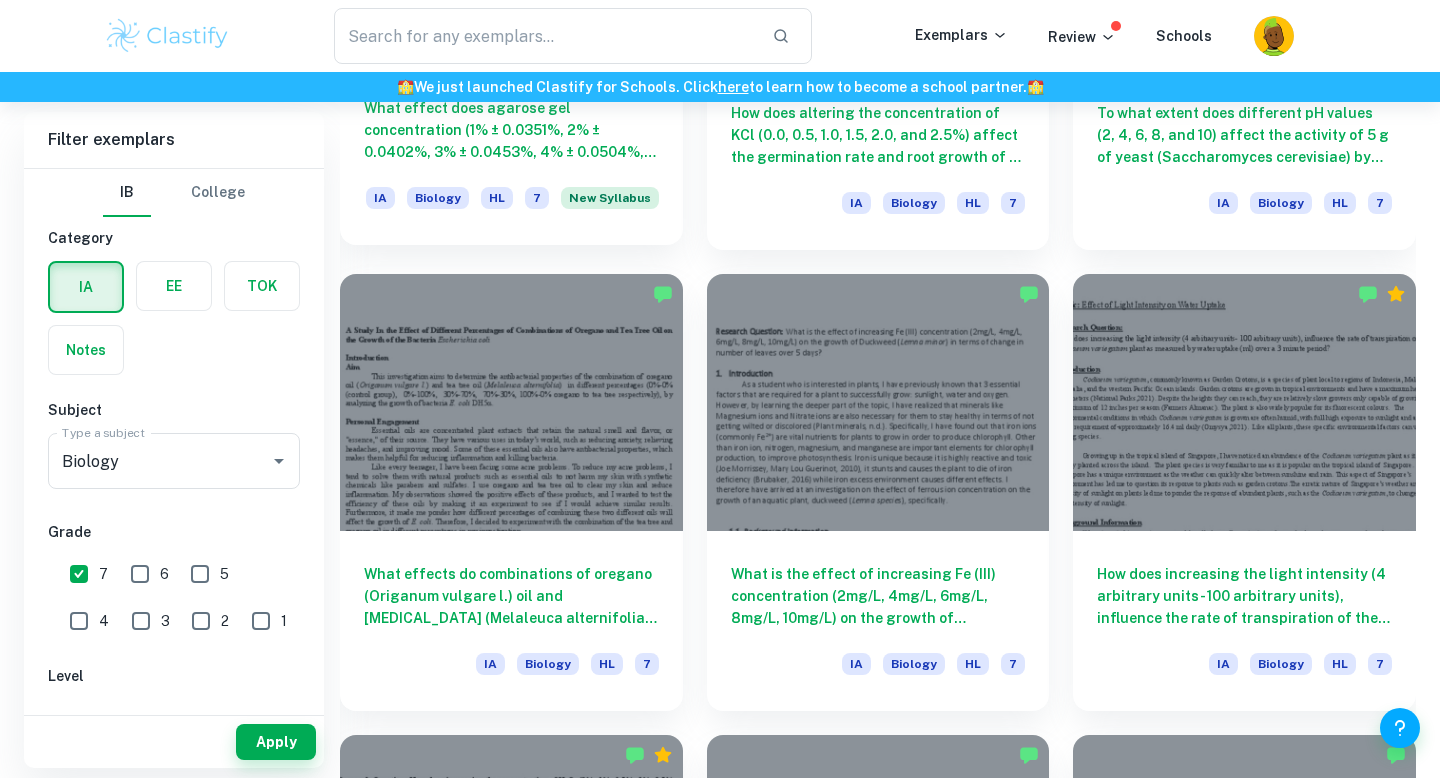 scroll, scrollTop: 3308, scrollLeft: 0, axis: vertical 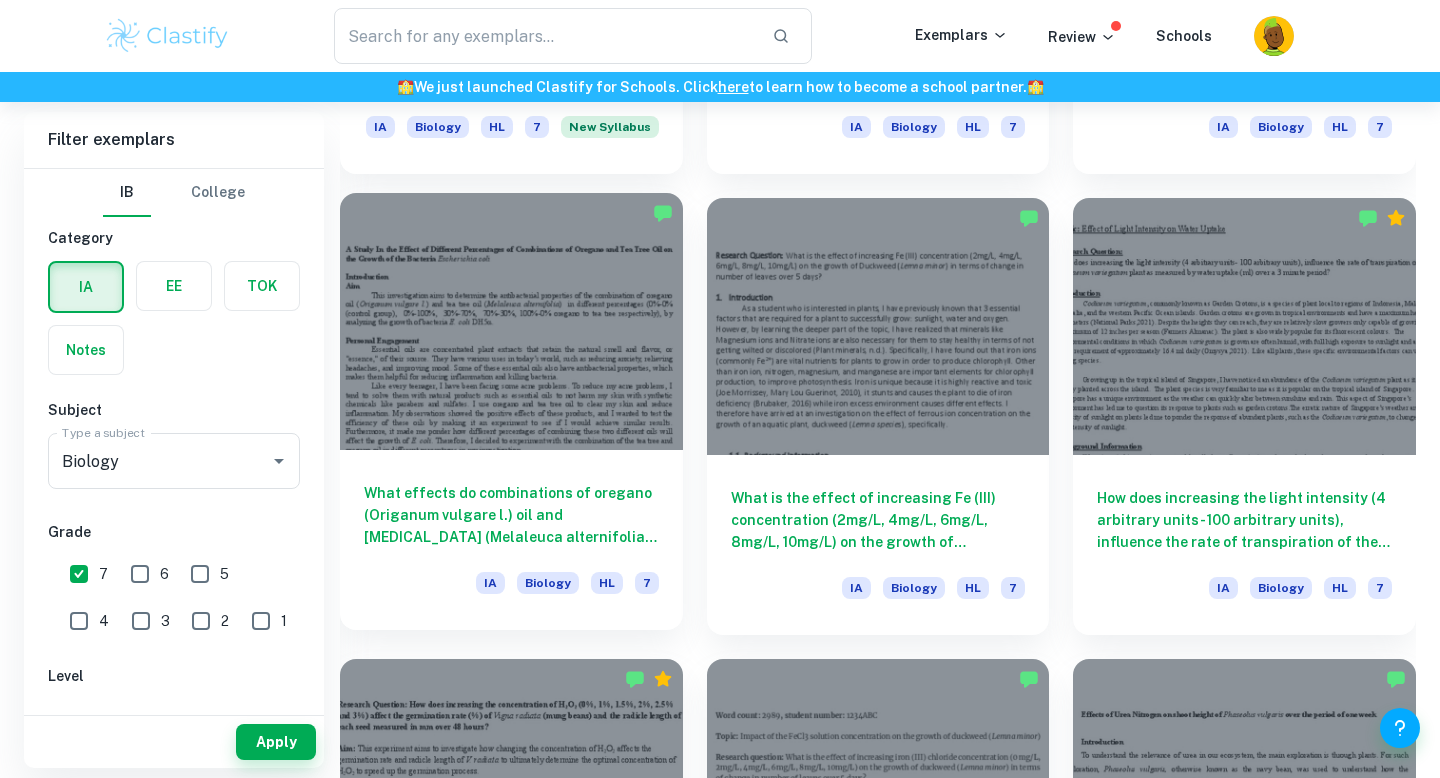 click at bounding box center [511, 321] 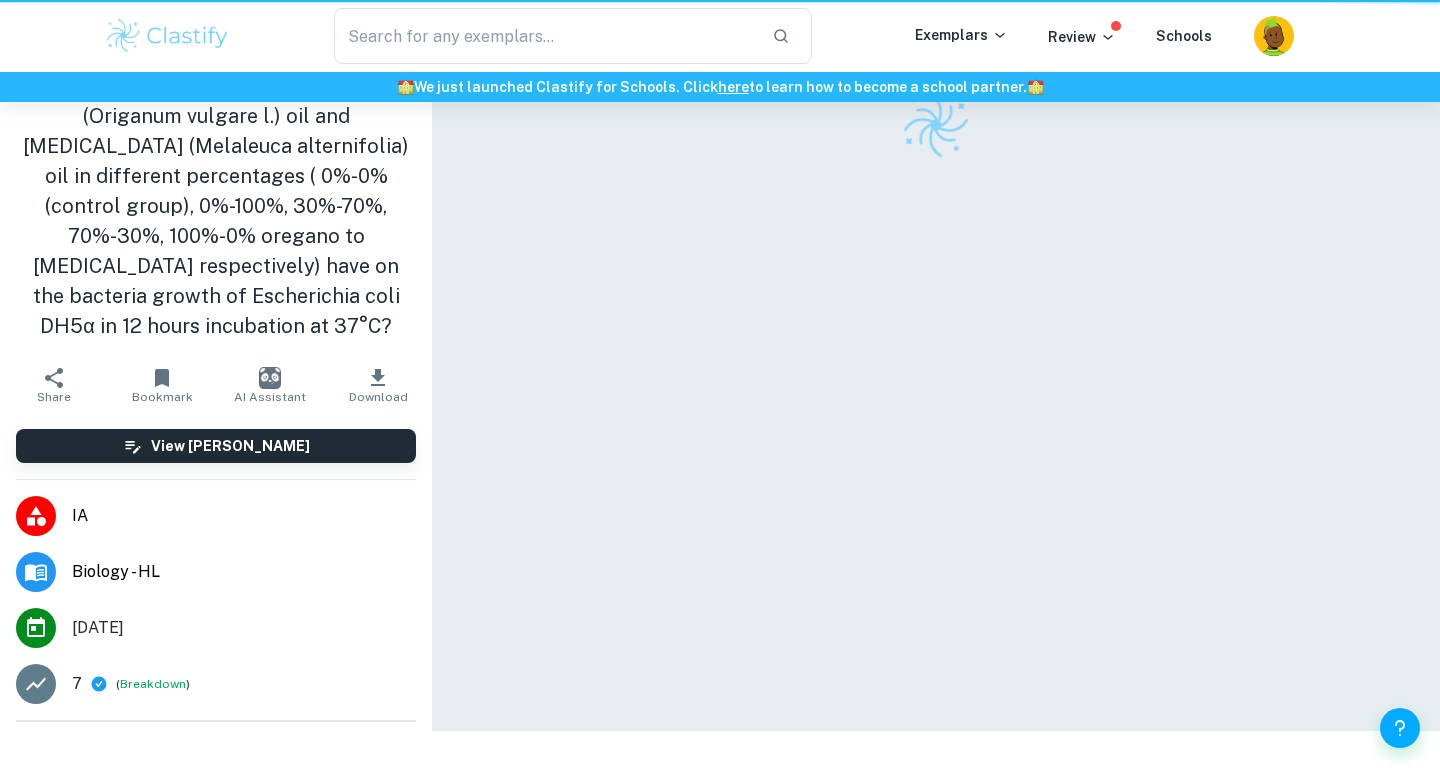 scroll, scrollTop: 0, scrollLeft: 0, axis: both 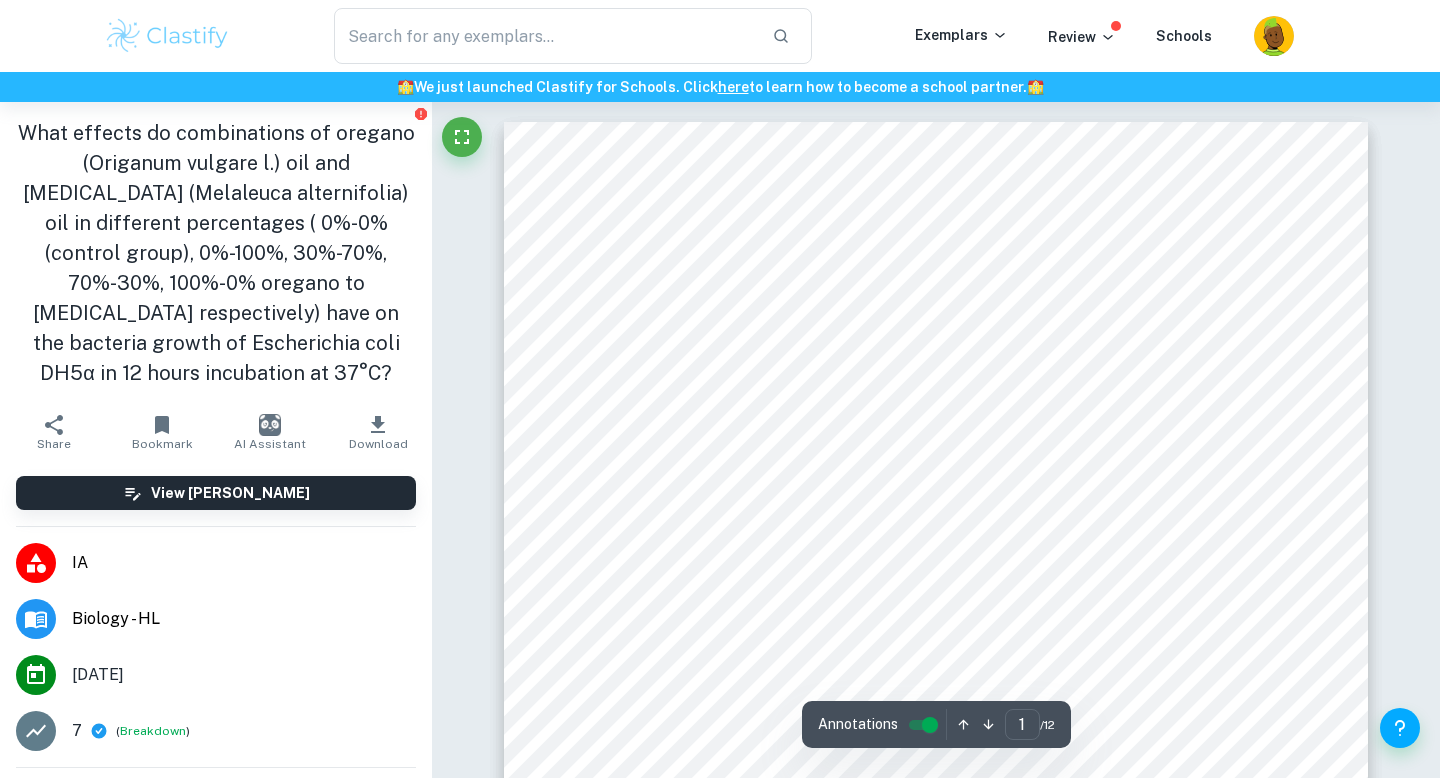 drag, startPoint x: 251, startPoint y: 161, endPoint x: 289, endPoint y: 161, distance: 38 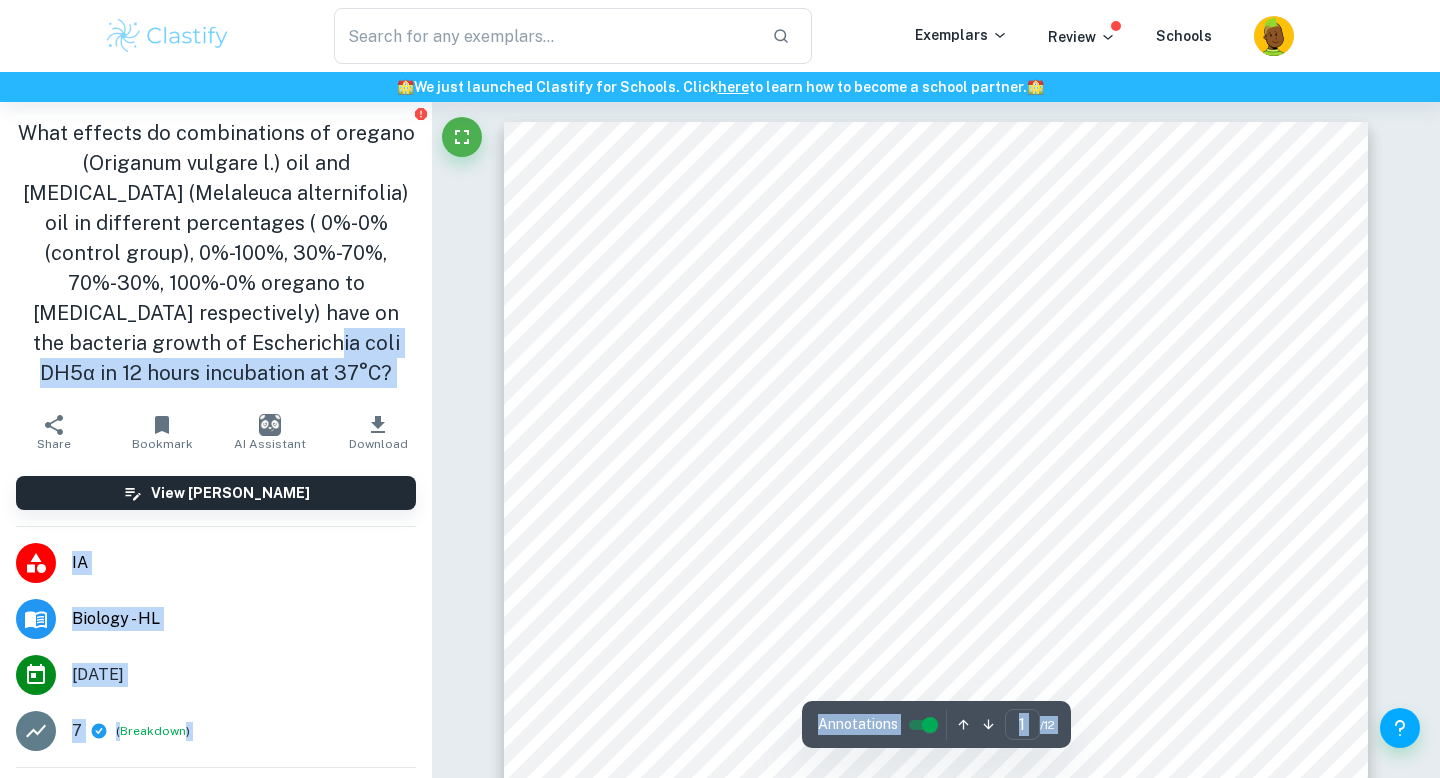 drag, startPoint x: 43, startPoint y: 346, endPoint x: 434, endPoint y: 327, distance: 391.46136 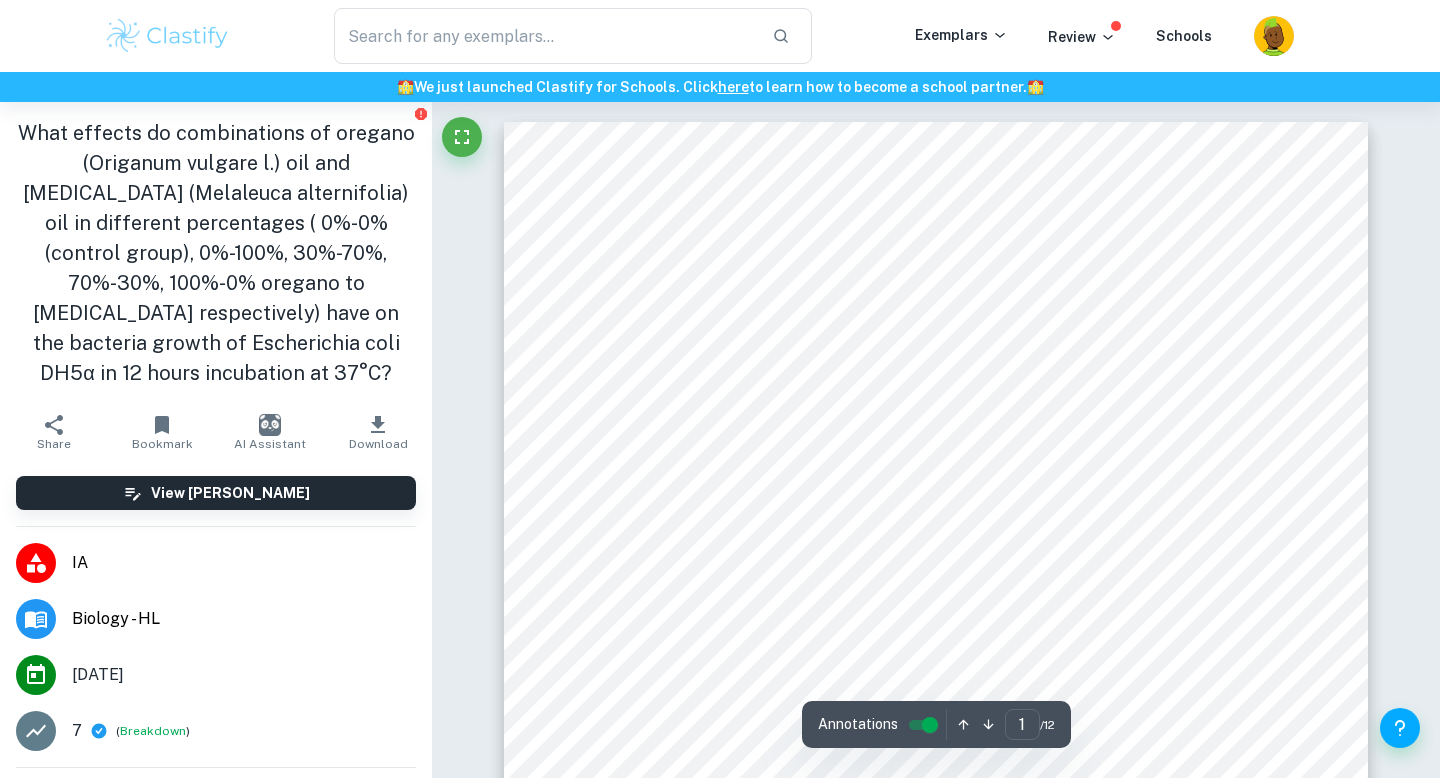 click on "What effects do combinations of oregano (Origanum vulgare l.) oil and tea tree (Melaleuca alternifolia) oil in different percentages ( 0%-0% (control group), 0%-100%, 30%-70%, 70%-30%, 100%-0% oregano to tea tree oil respectively) have on the bacteria growth of Escherichia coli DH5α in 12 hours incubation at 37°C?" at bounding box center [216, 253] 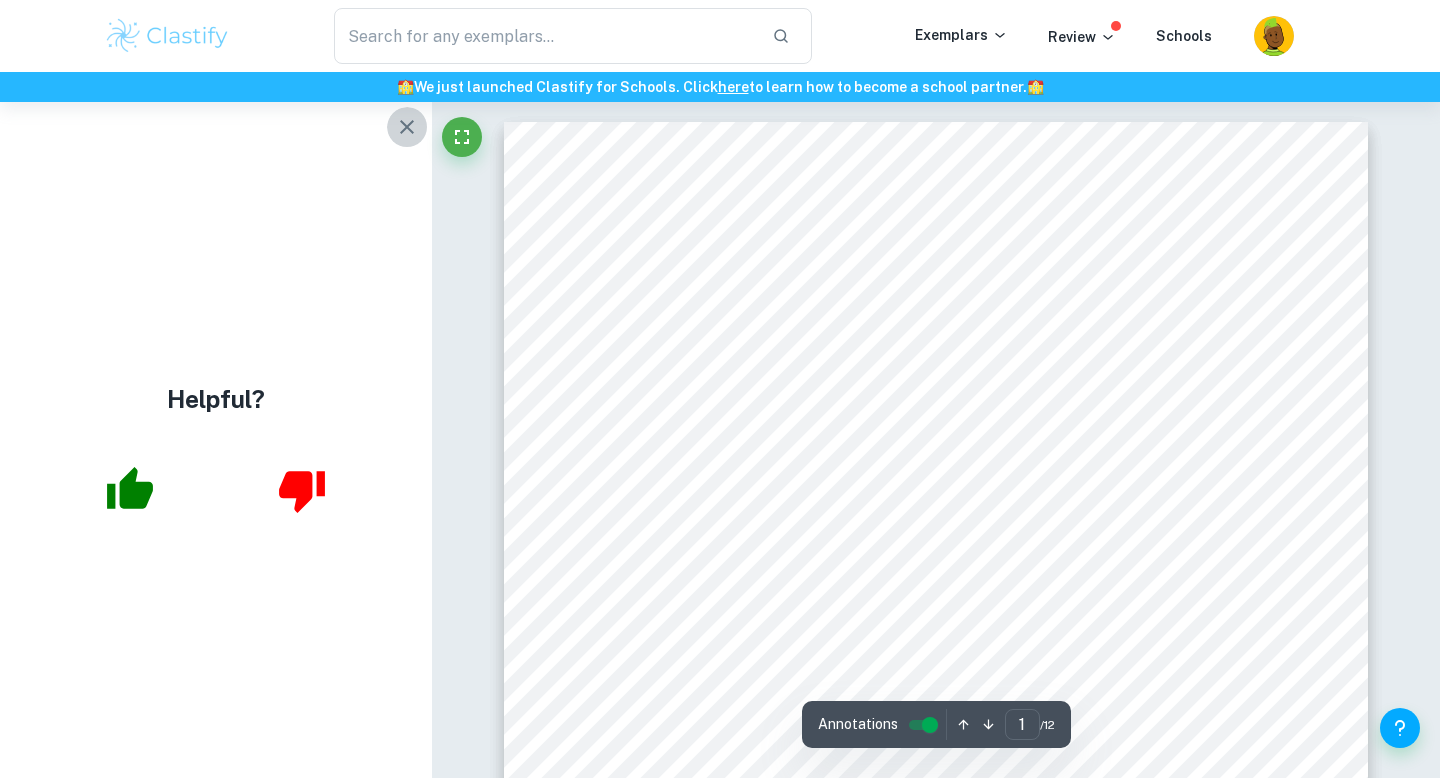 click 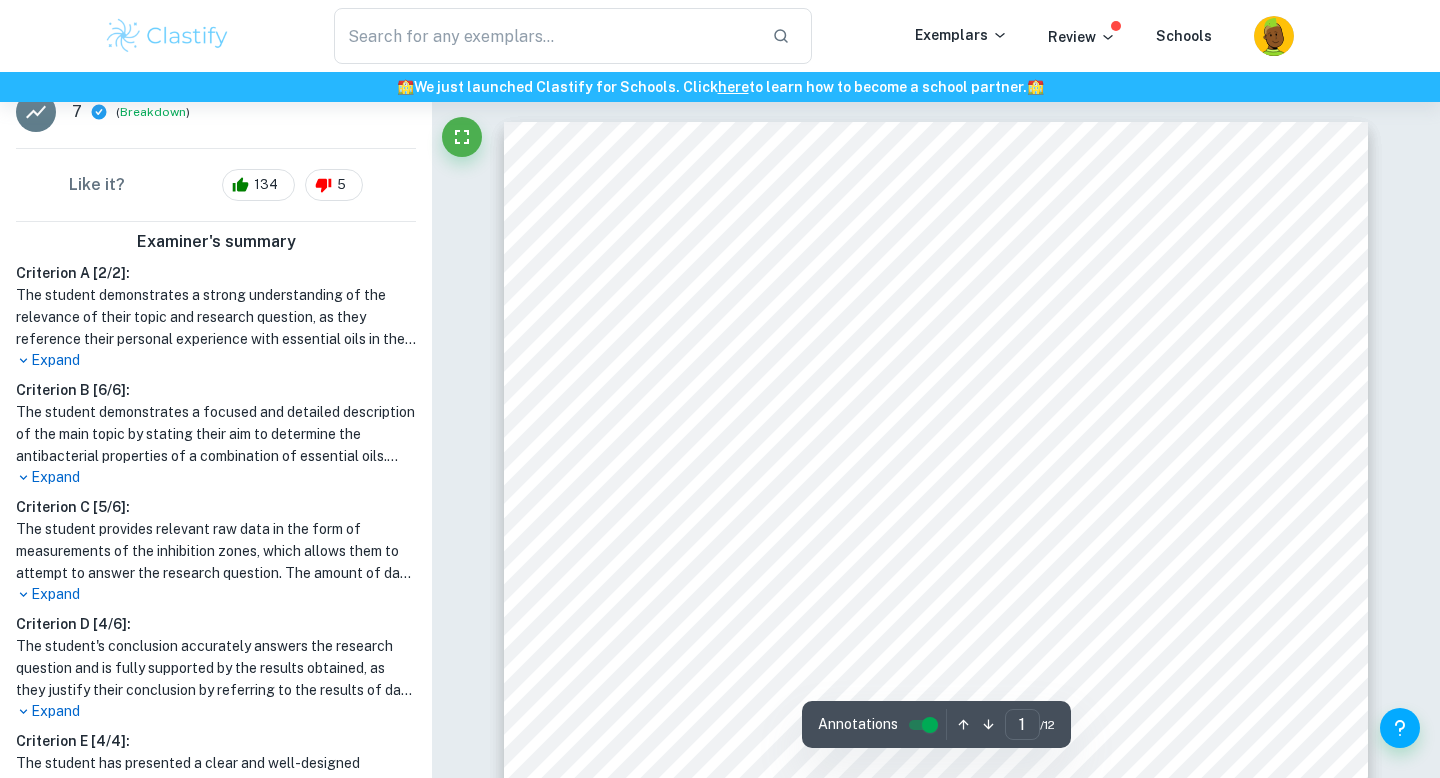 scroll, scrollTop: 704, scrollLeft: 0, axis: vertical 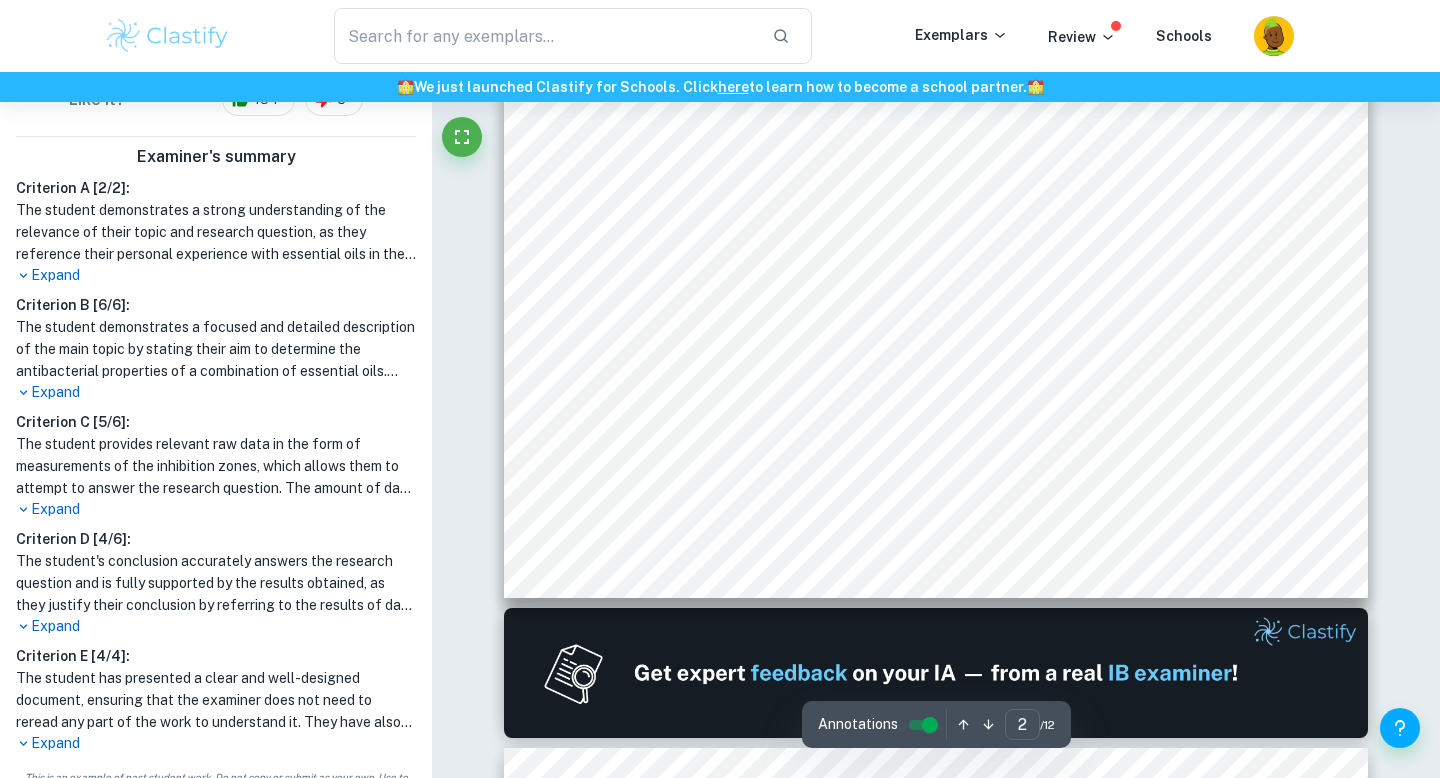 type on "1" 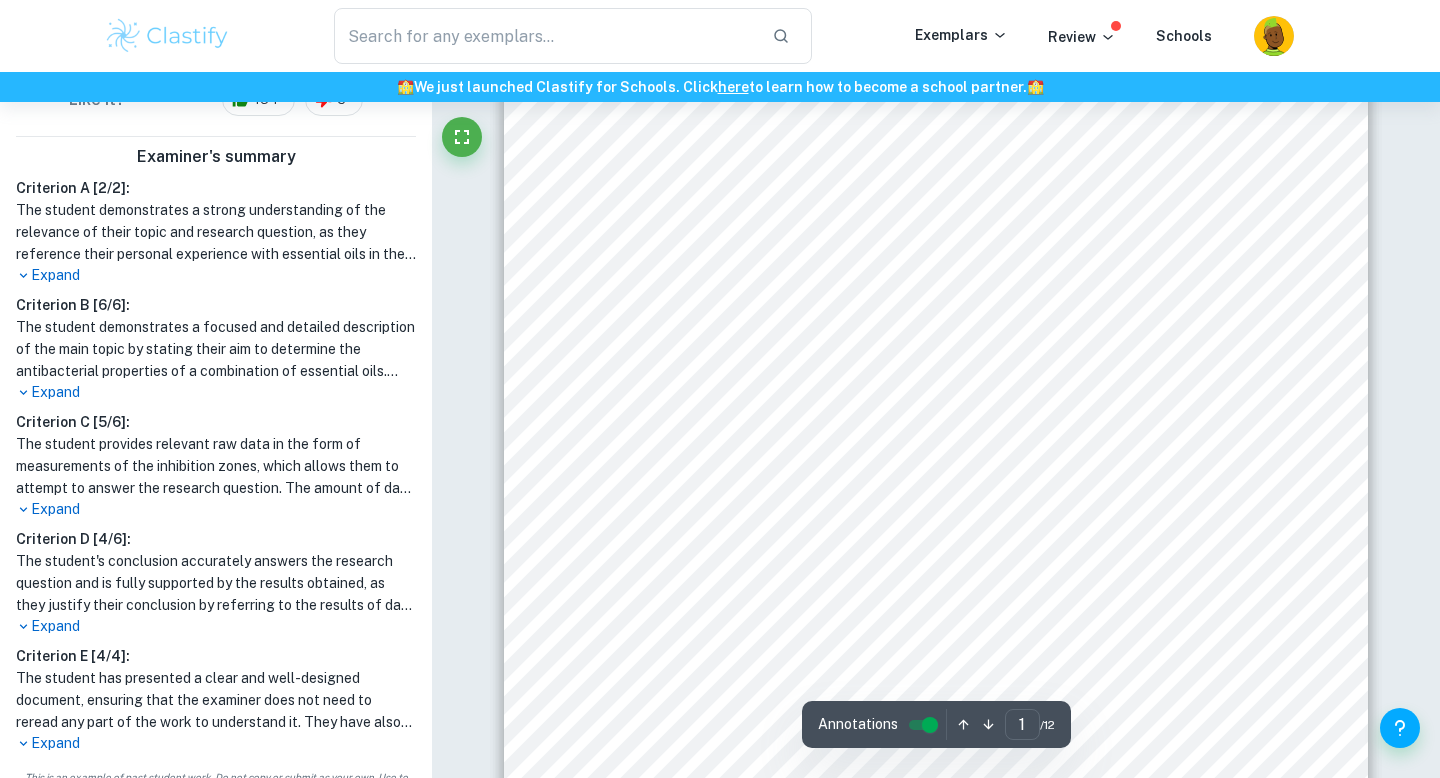 scroll, scrollTop: 0, scrollLeft: 0, axis: both 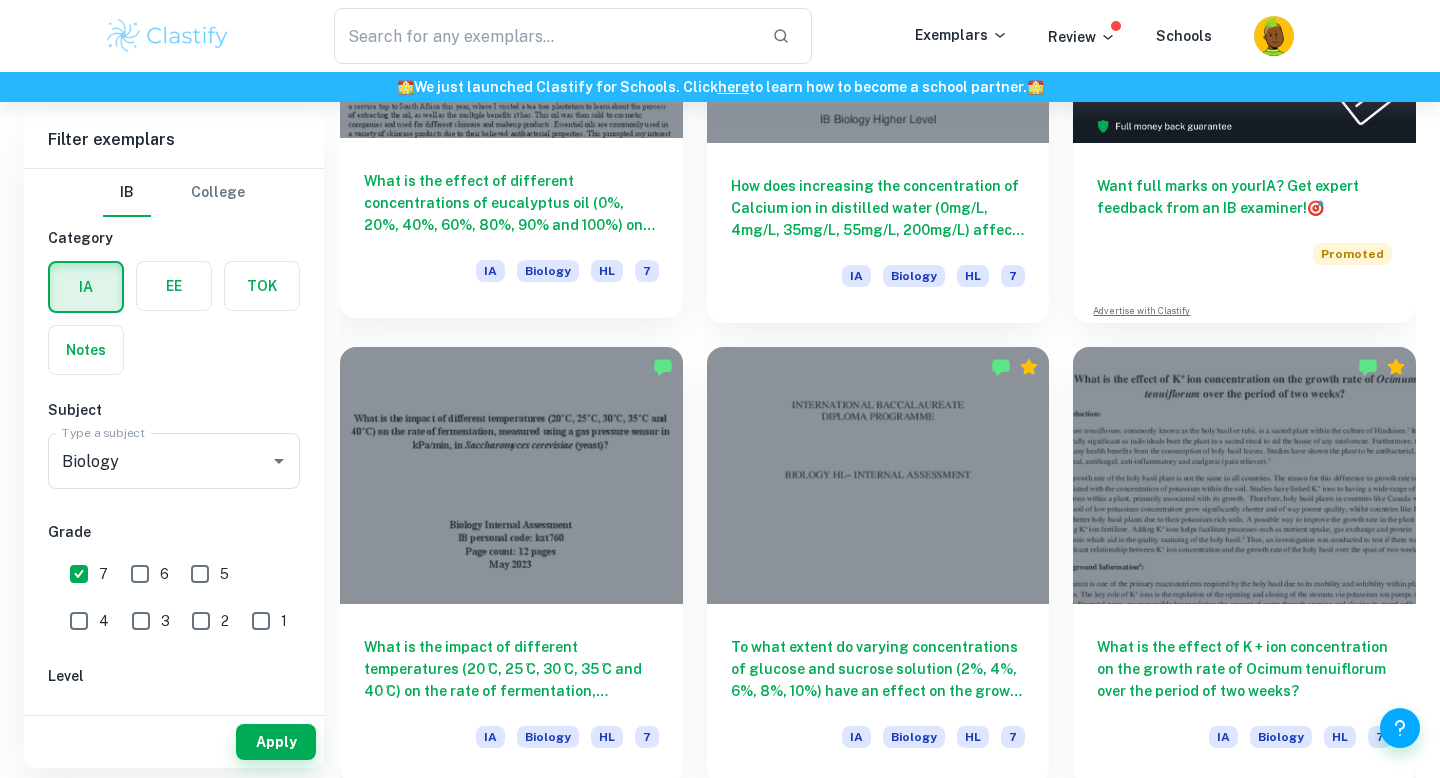 click on "What is the effect of different concentrations of eucalyptus oil (0%, 20%, 40%, 60%, 80%, 90% and 100%) on the growth of E.coli bacteria, measured by the largest diameter of the zone of inhibition (in cm)? IA Biology HL 7" at bounding box center [511, 228] 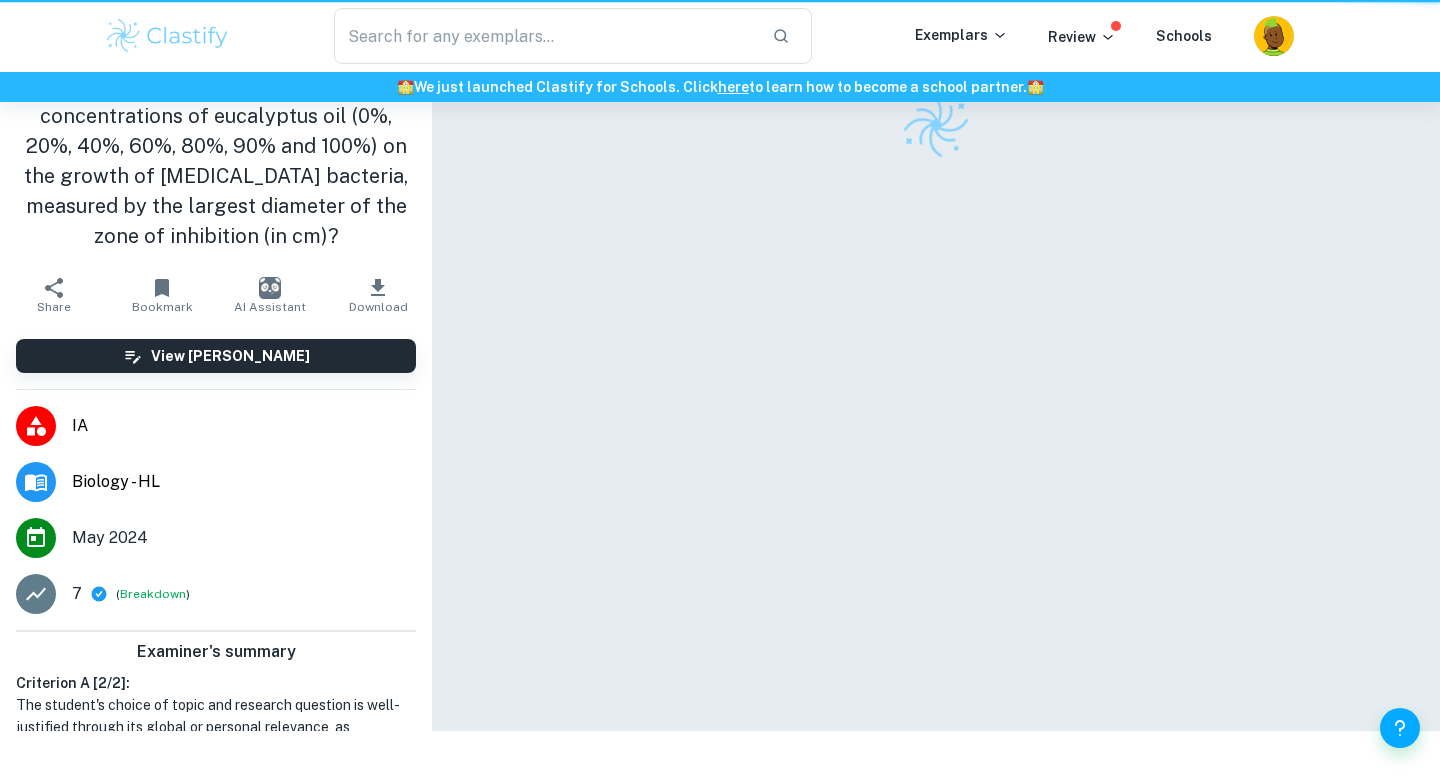scroll, scrollTop: 0, scrollLeft: 0, axis: both 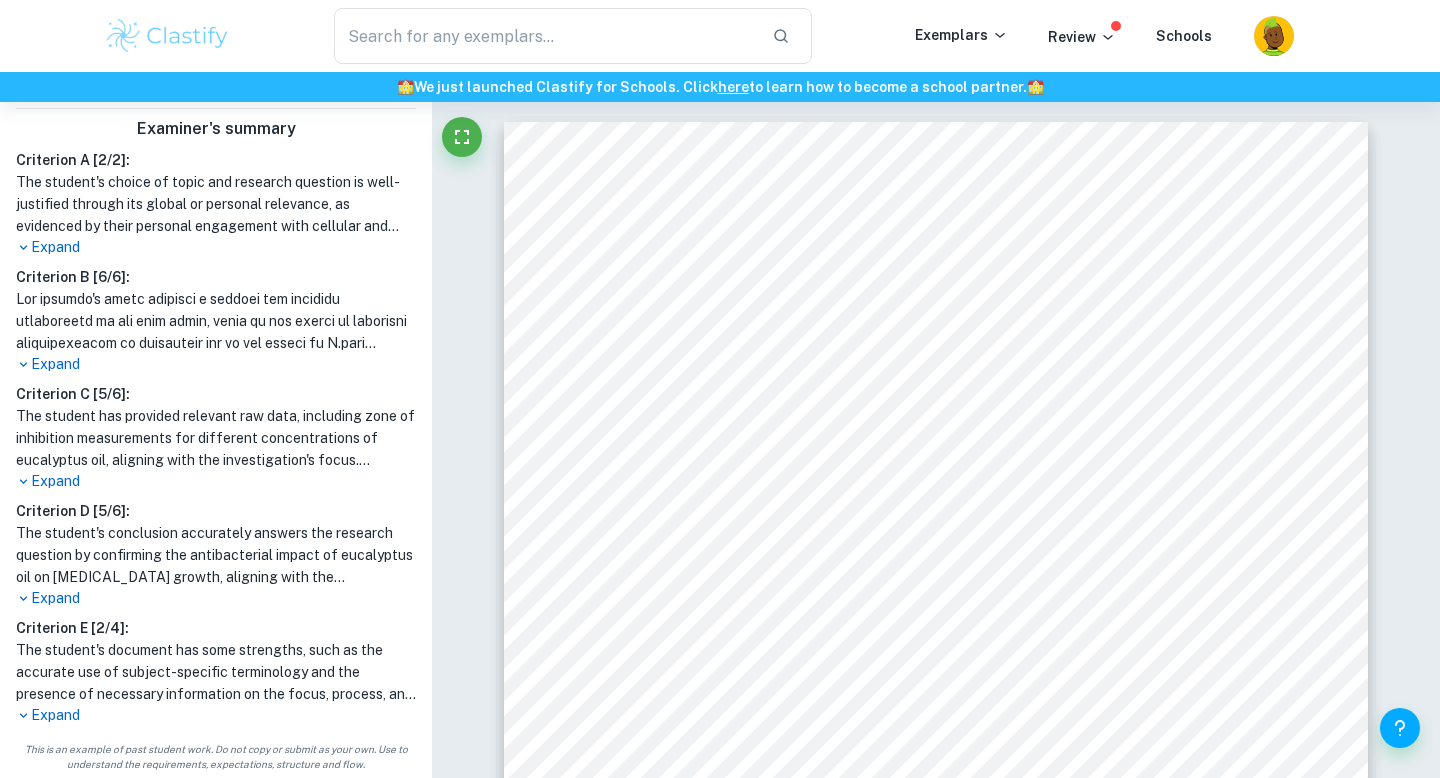 click on "Expand" at bounding box center [216, 598] 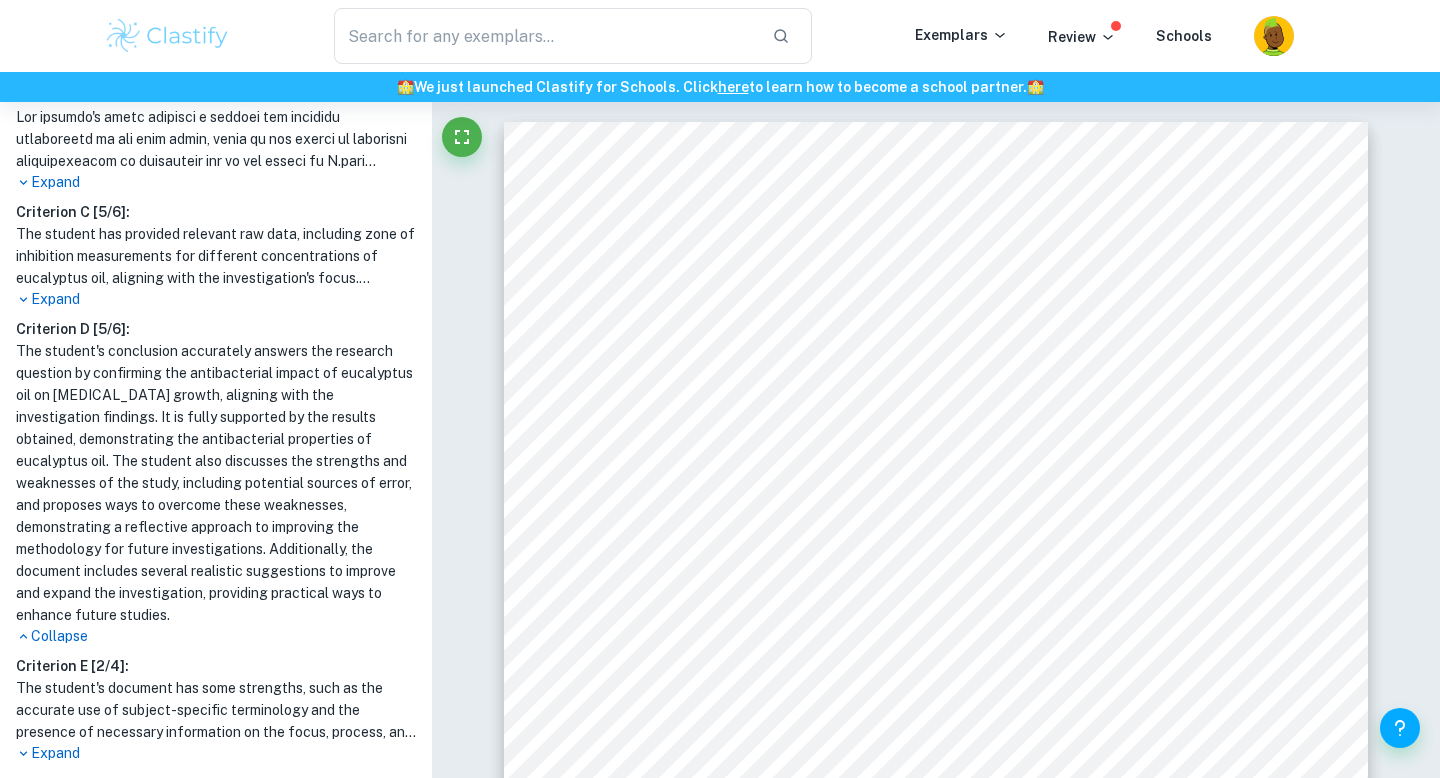 scroll, scrollTop: 835, scrollLeft: 0, axis: vertical 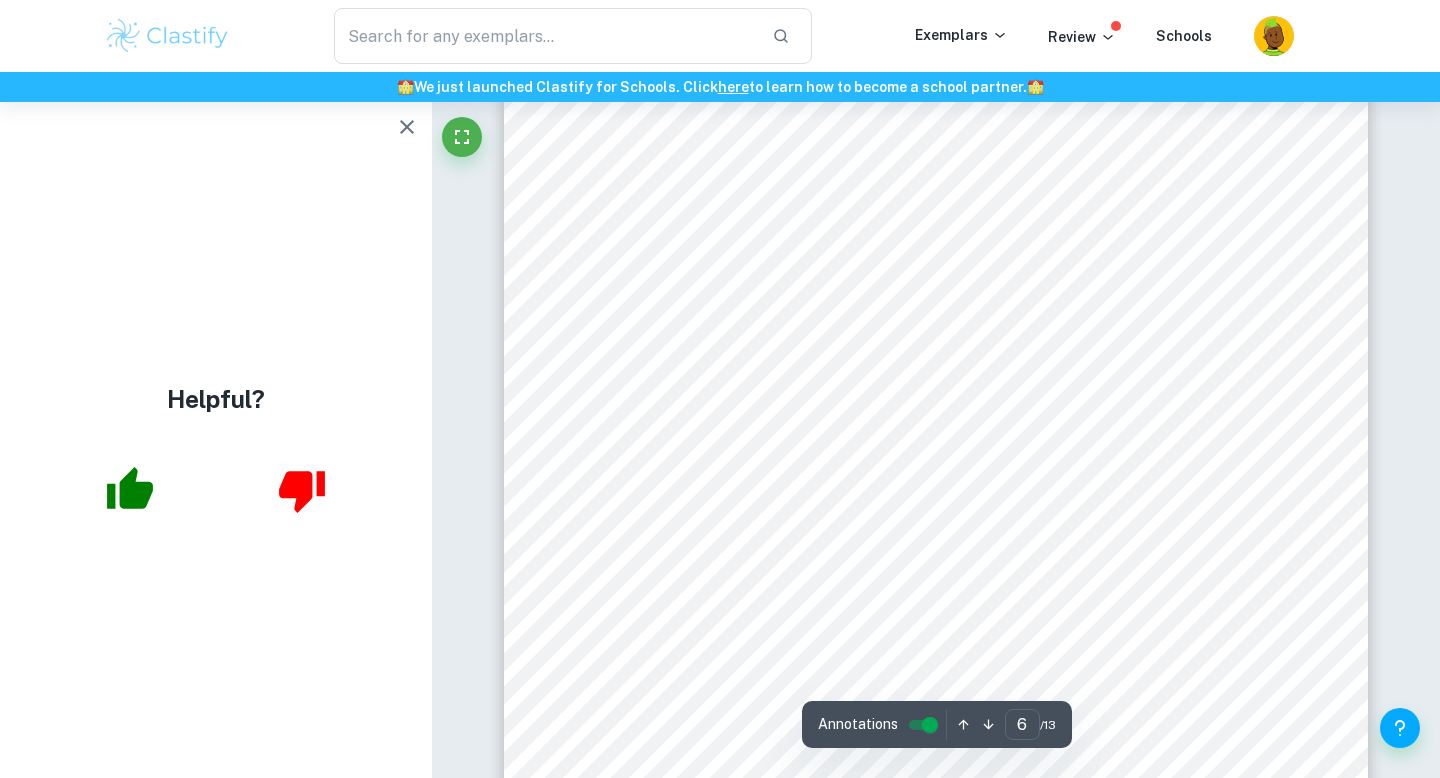 click 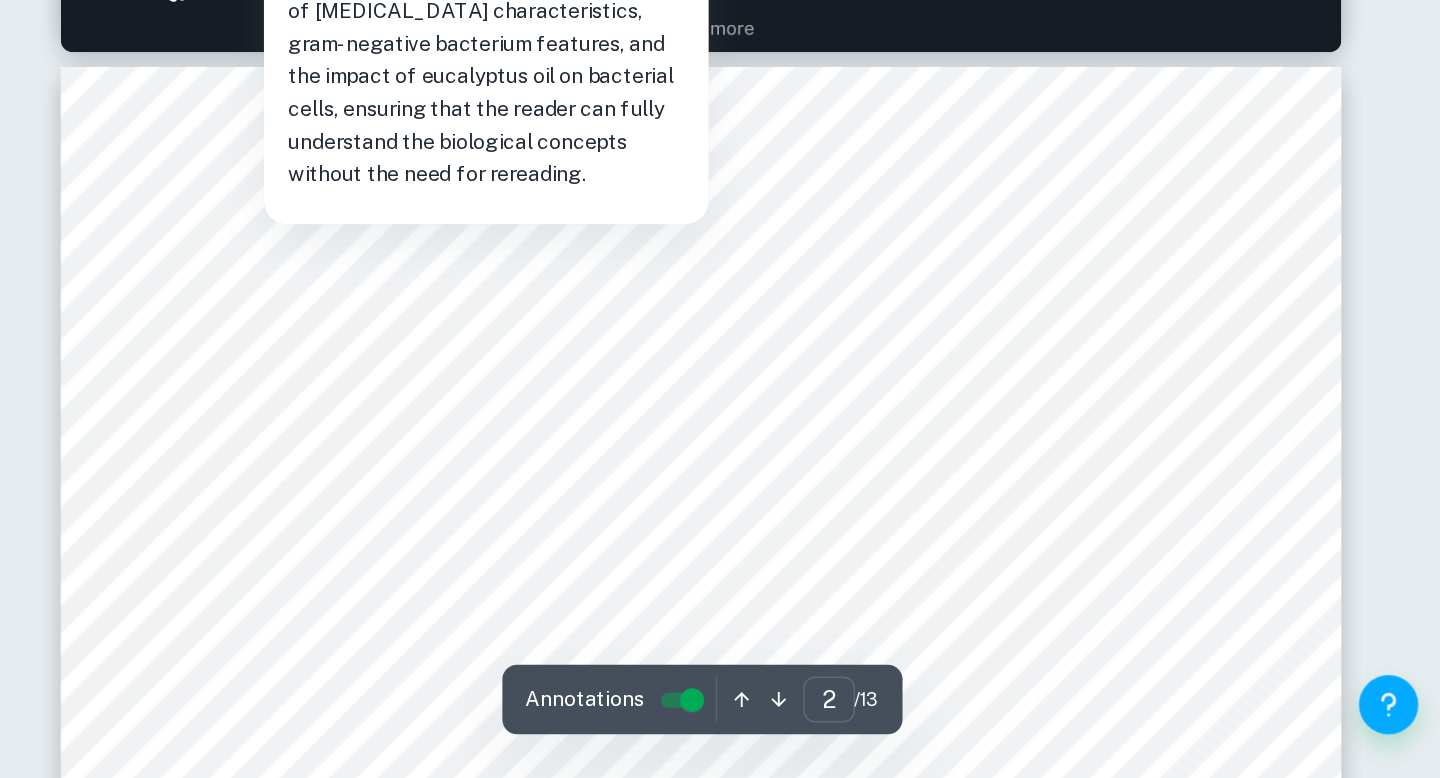 scroll, scrollTop: 1232, scrollLeft: 0, axis: vertical 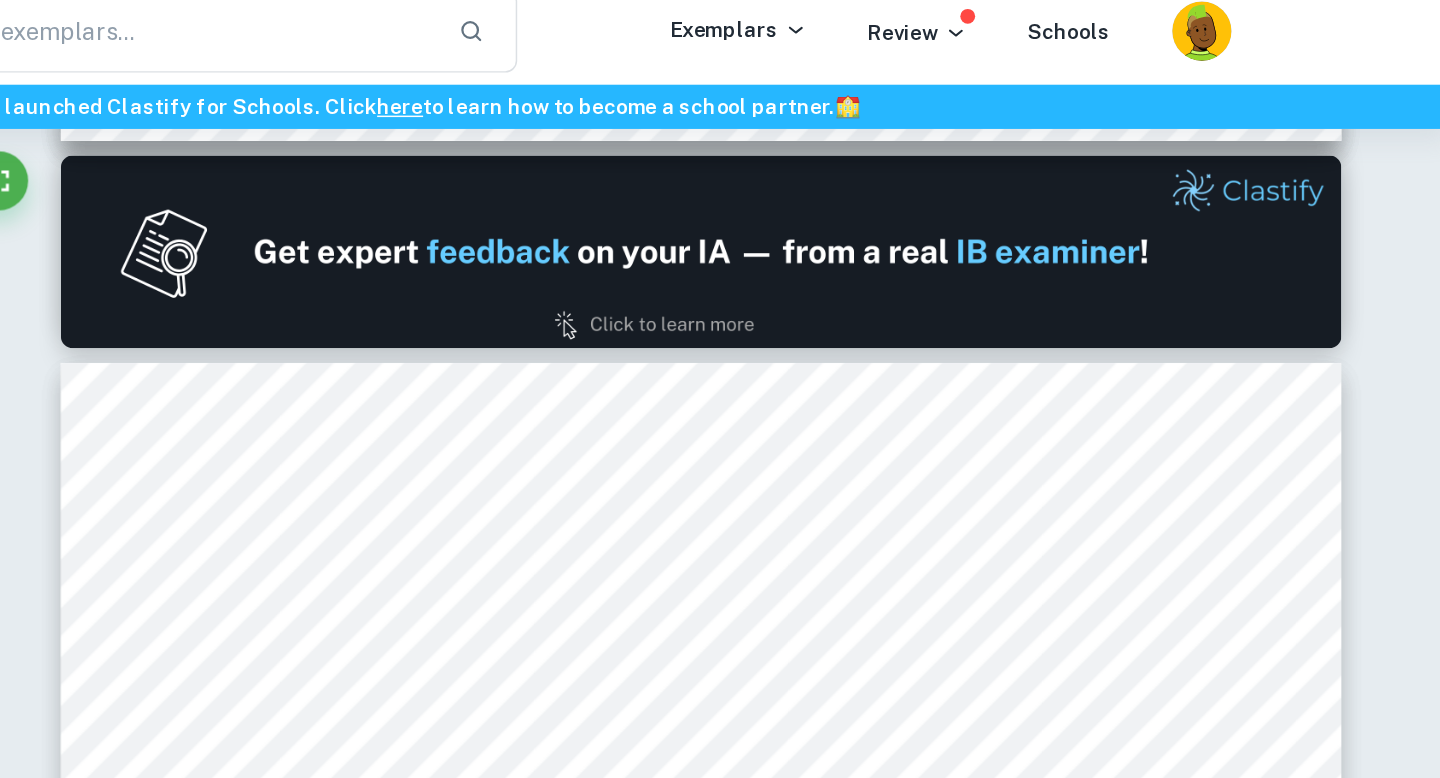 type on "1" 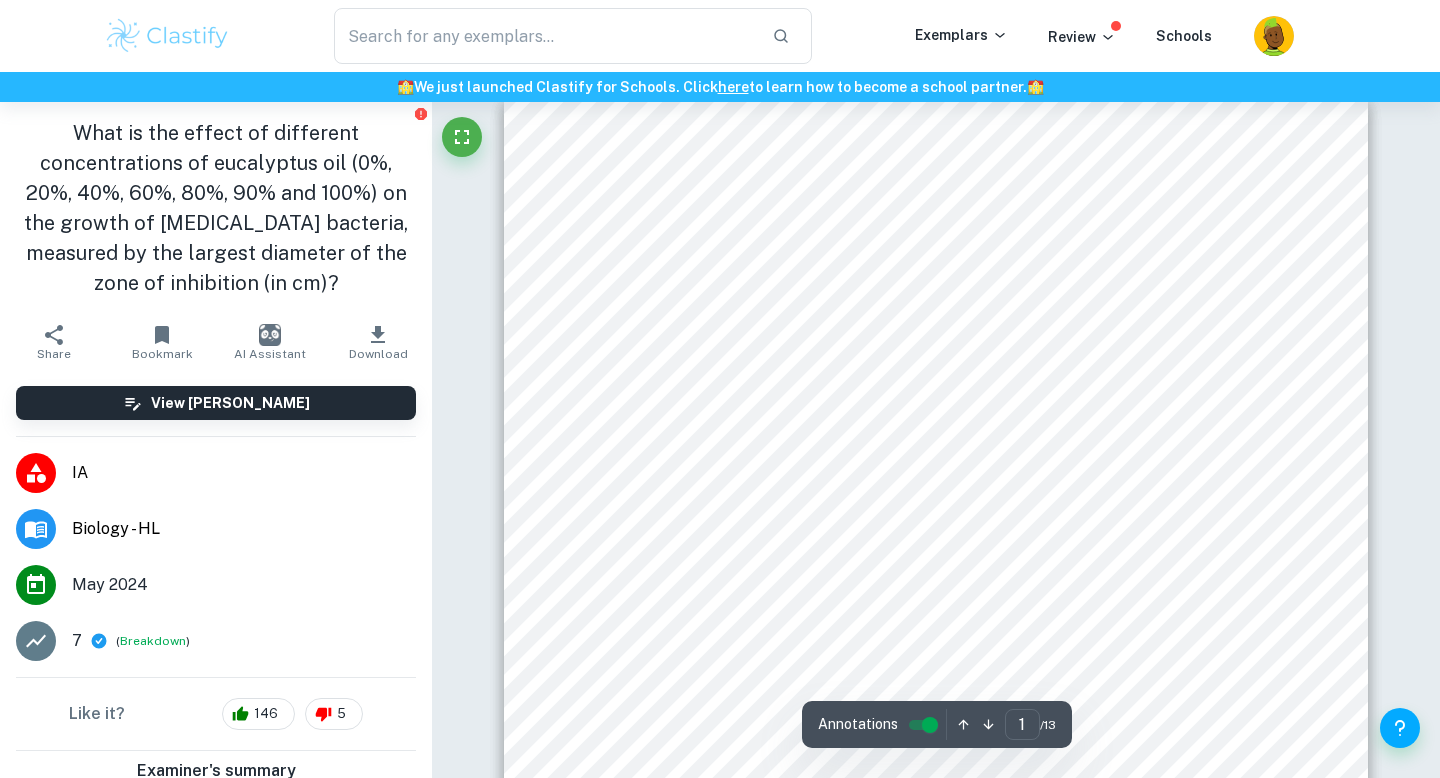 scroll, scrollTop: 44, scrollLeft: 0, axis: vertical 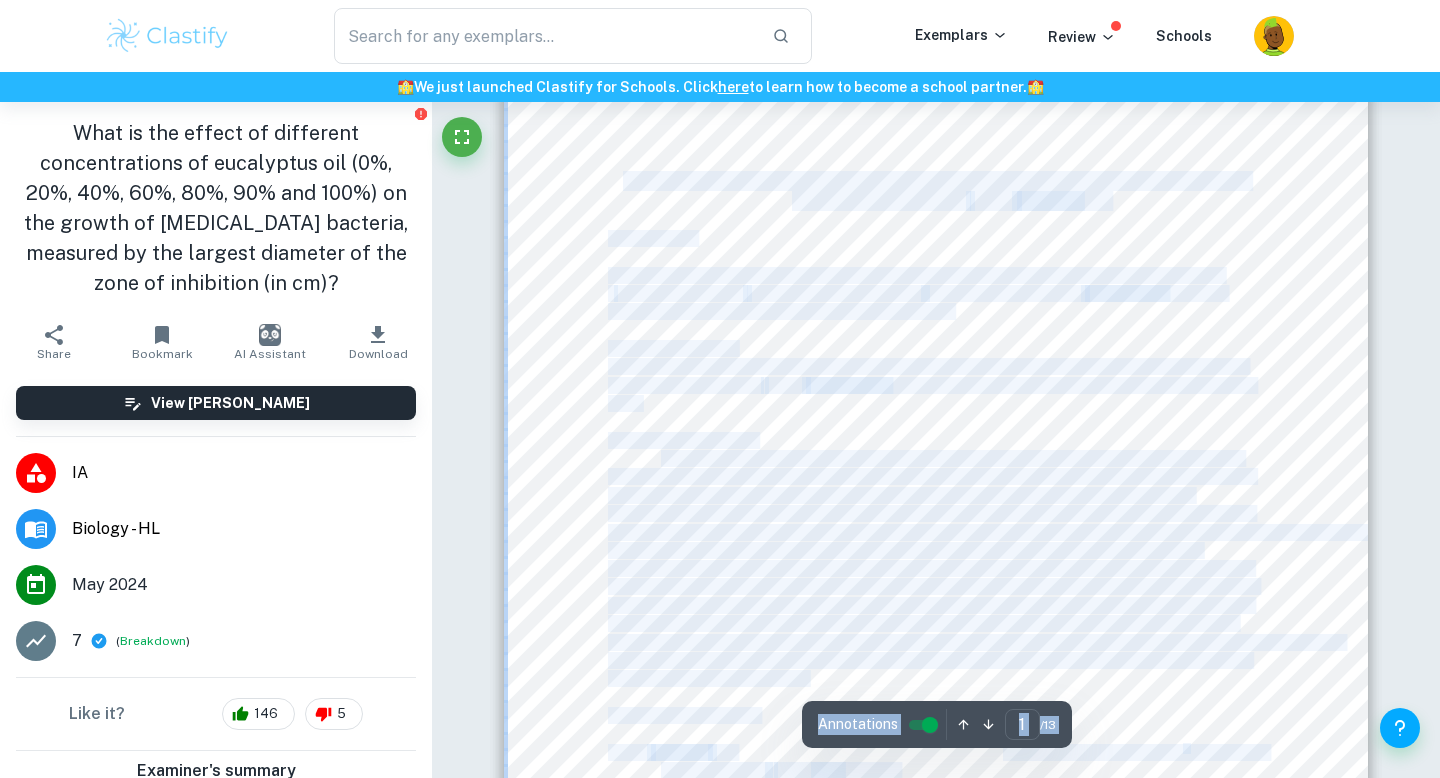 drag, startPoint x: 605, startPoint y: 269, endPoint x: 822, endPoint y: 704, distance: 486.1214 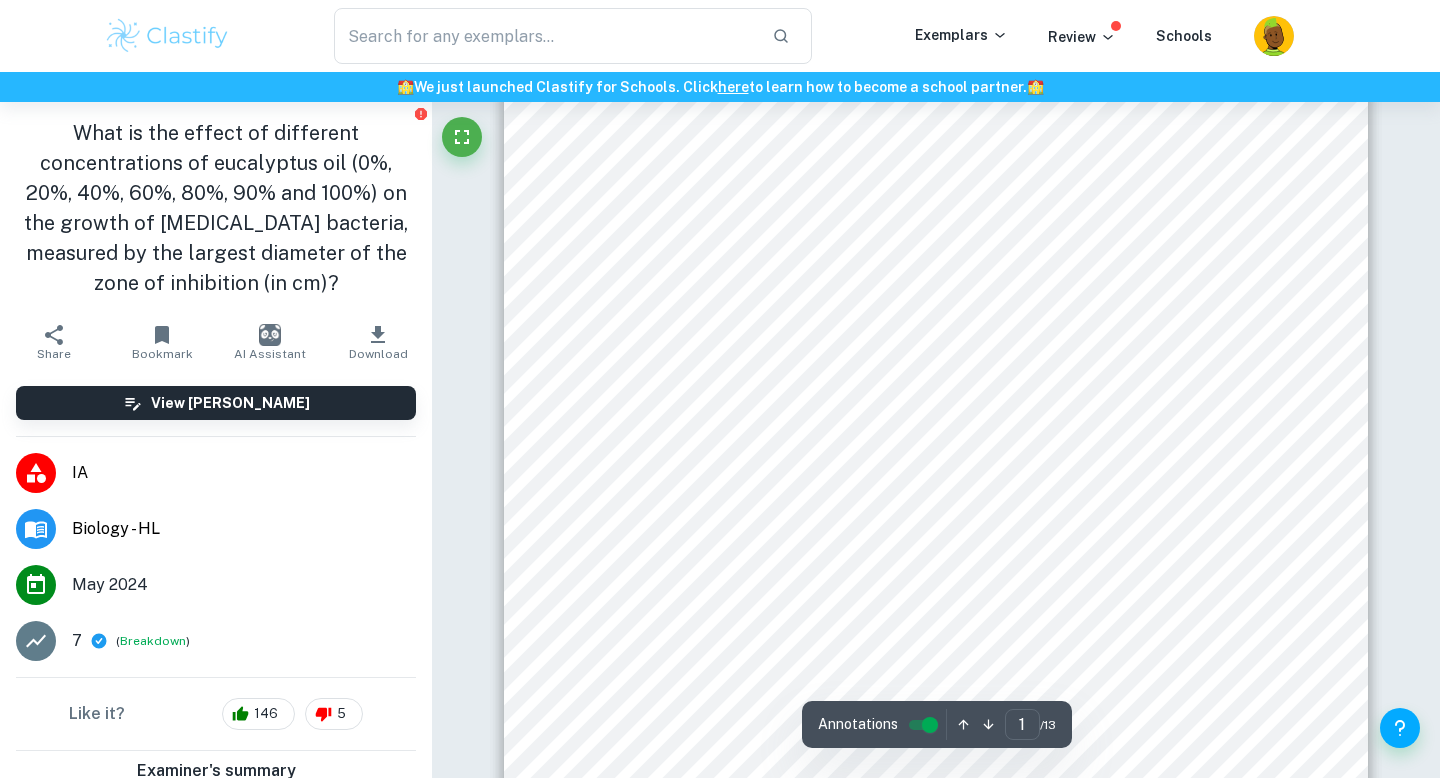 click on "An Investigation into the Effect of Different Concentrations of Eucalyptus Oil on the Inhibition of Growth of   E.coli   Bacteria Introduction The aim of this investigation is to determine the impact of different concentrations of eucalyptus ( Eucalyptus globulus   Labill) oil on the growth of   Escherichia coli (E.coli)   to test its antibacterial properties through observing the inhibition of growth. Research Question What is the effect of different concentrations of eucalyptus oil (0%, 20%, 40%, 60%, 80%, 90% and 100%) on the growth of   E.coli   bacteria, measured by the largest diameter of the zone of inhibition (in cm)? Personal Engagement Cellular and molecular biology are closely linked areas within the realm of biology, vital to the comprehension of the way in which life functions and interacts at both its most basic and intricate levels, which deeply interests me. In accordance with the limitations and guidelines on such antibacterial properties as well. Background Research E.coli   Bacteria   1   (" at bounding box center [936, 688] 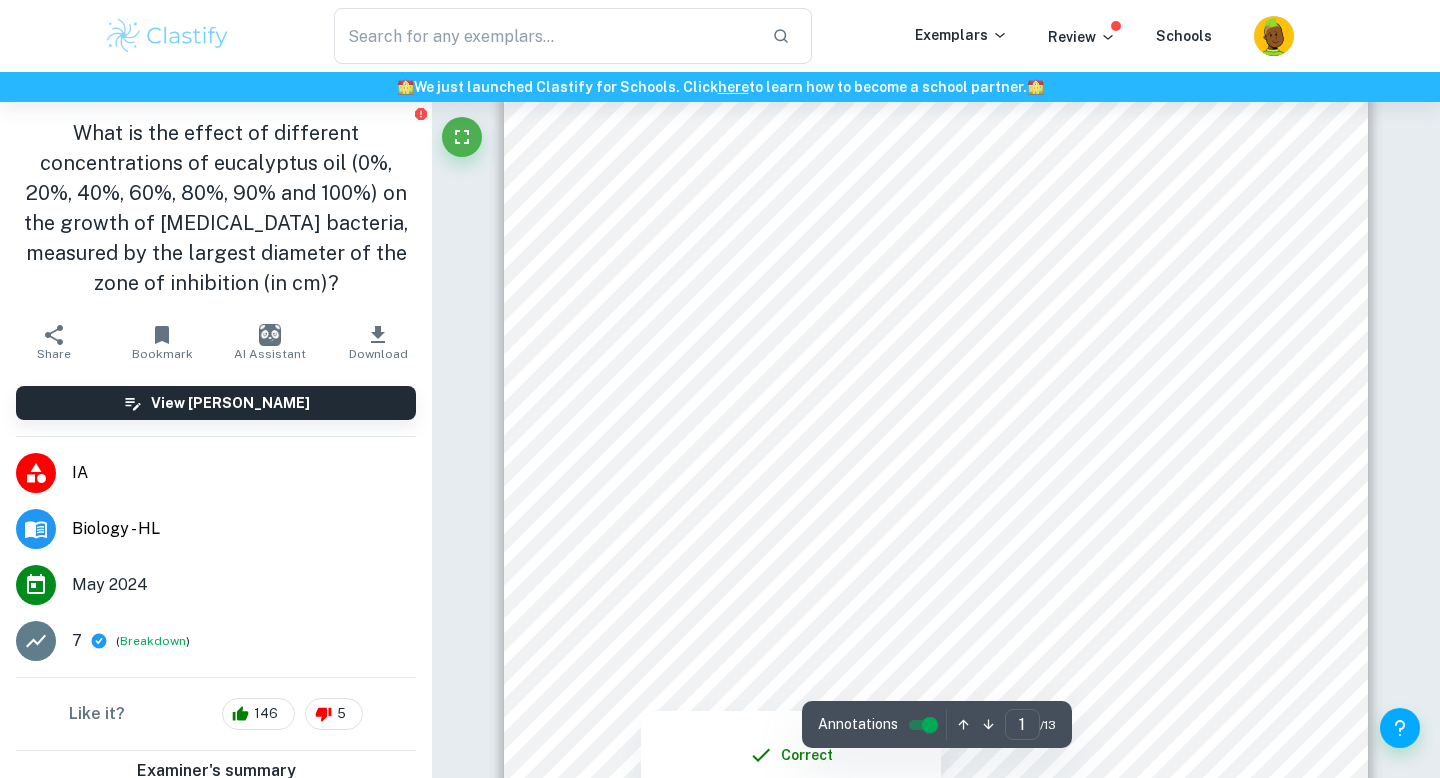 scroll, scrollTop: 447, scrollLeft: 0, axis: vertical 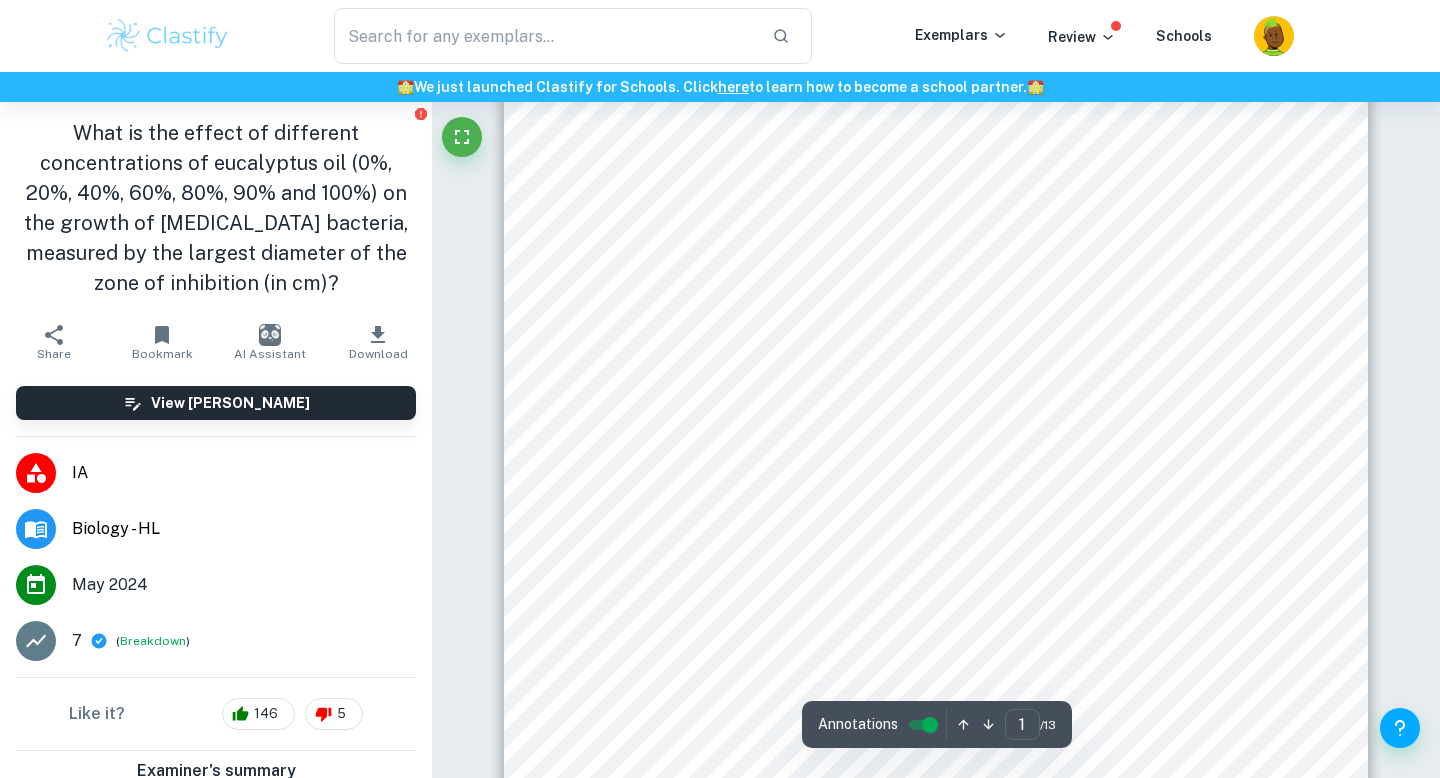 drag, startPoint x: 761, startPoint y: 309, endPoint x: 600, endPoint y: 313, distance: 161.04968 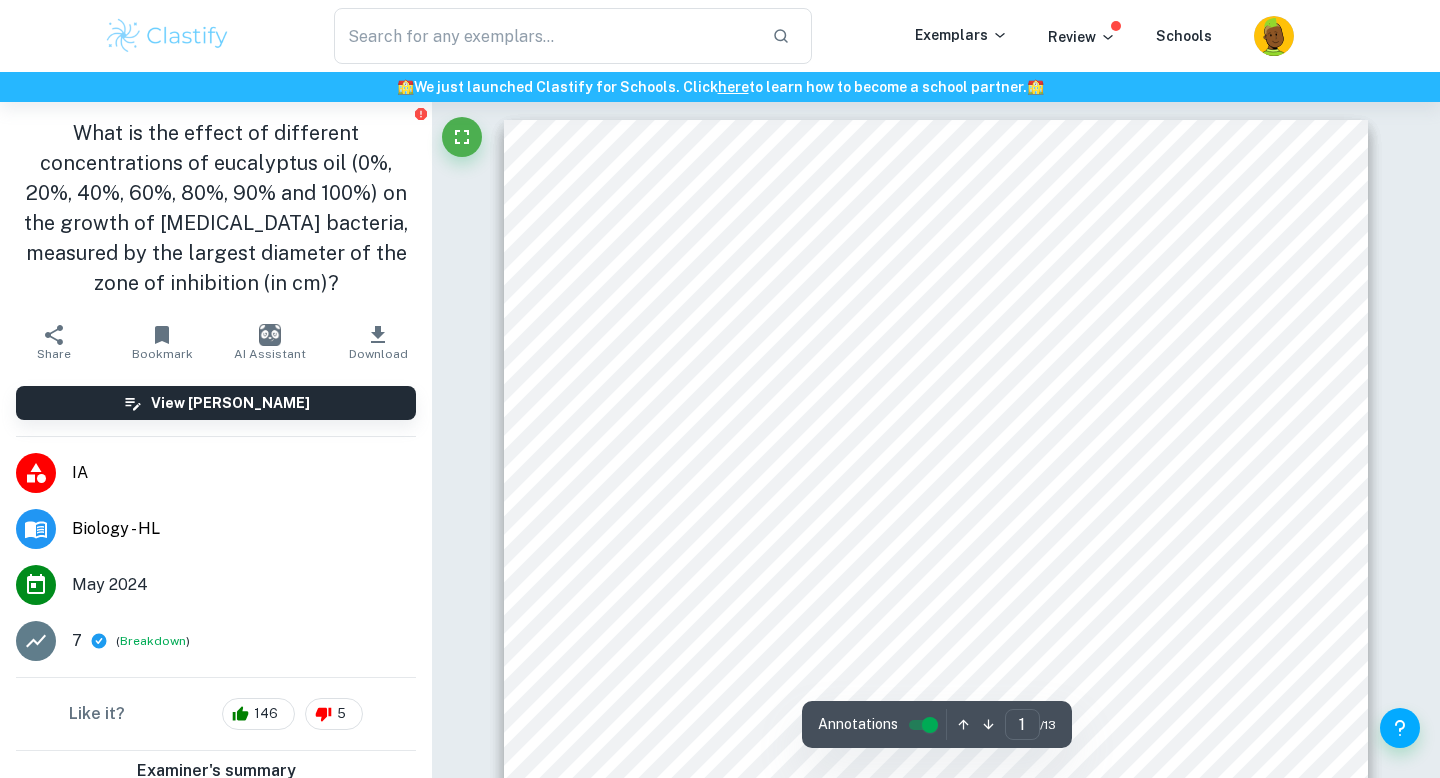 scroll, scrollTop: 0, scrollLeft: 0, axis: both 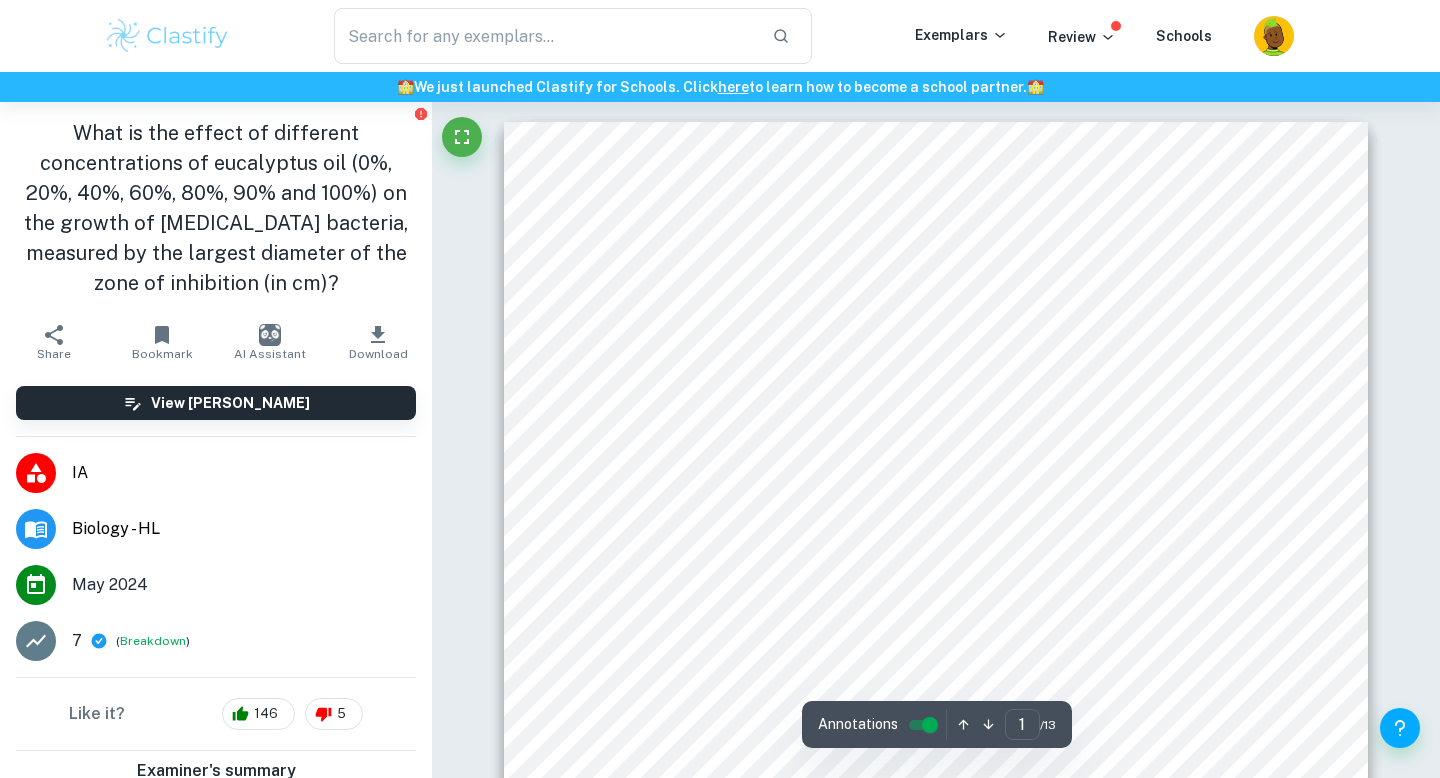 drag, startPoint x: 622, startPoint y: 226, endPoint x: 1077, endPoint y: 222, distance: 455.01758 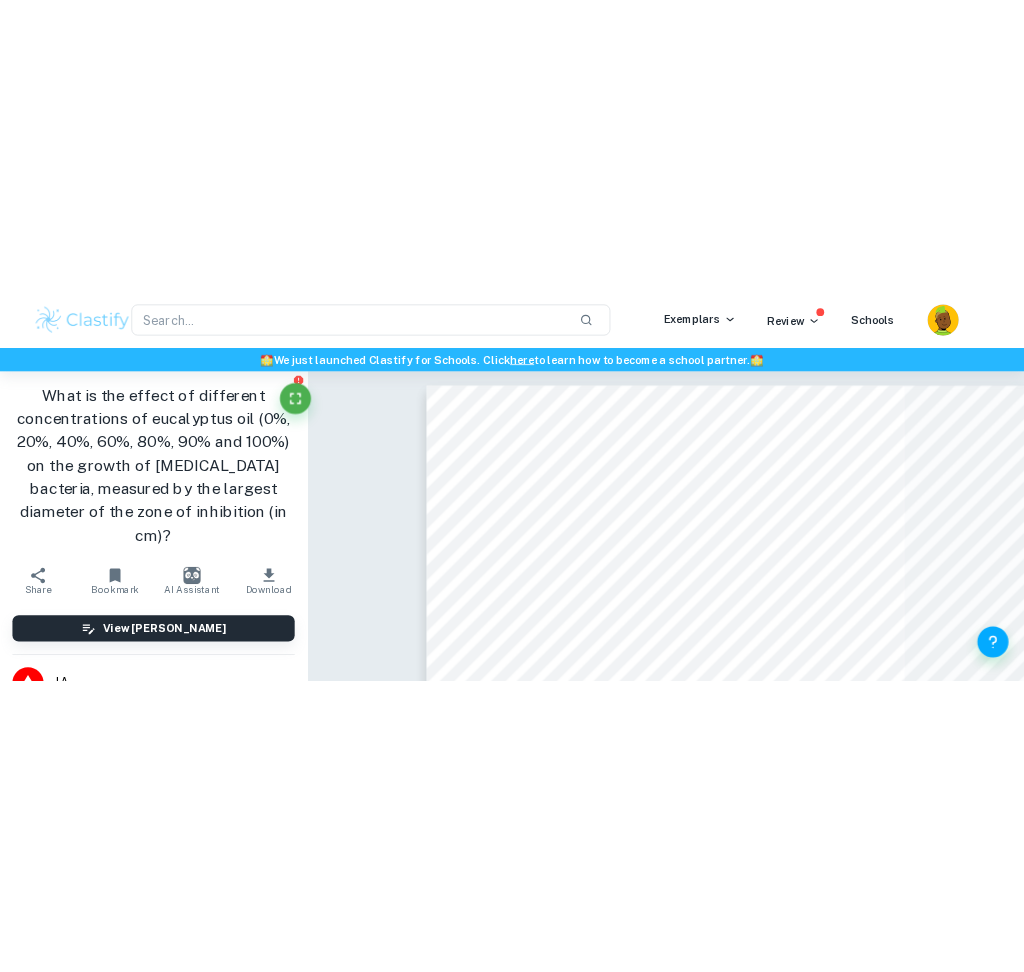 scroll, scrollTop: 1, scrollLeft: 0, axis: vertical 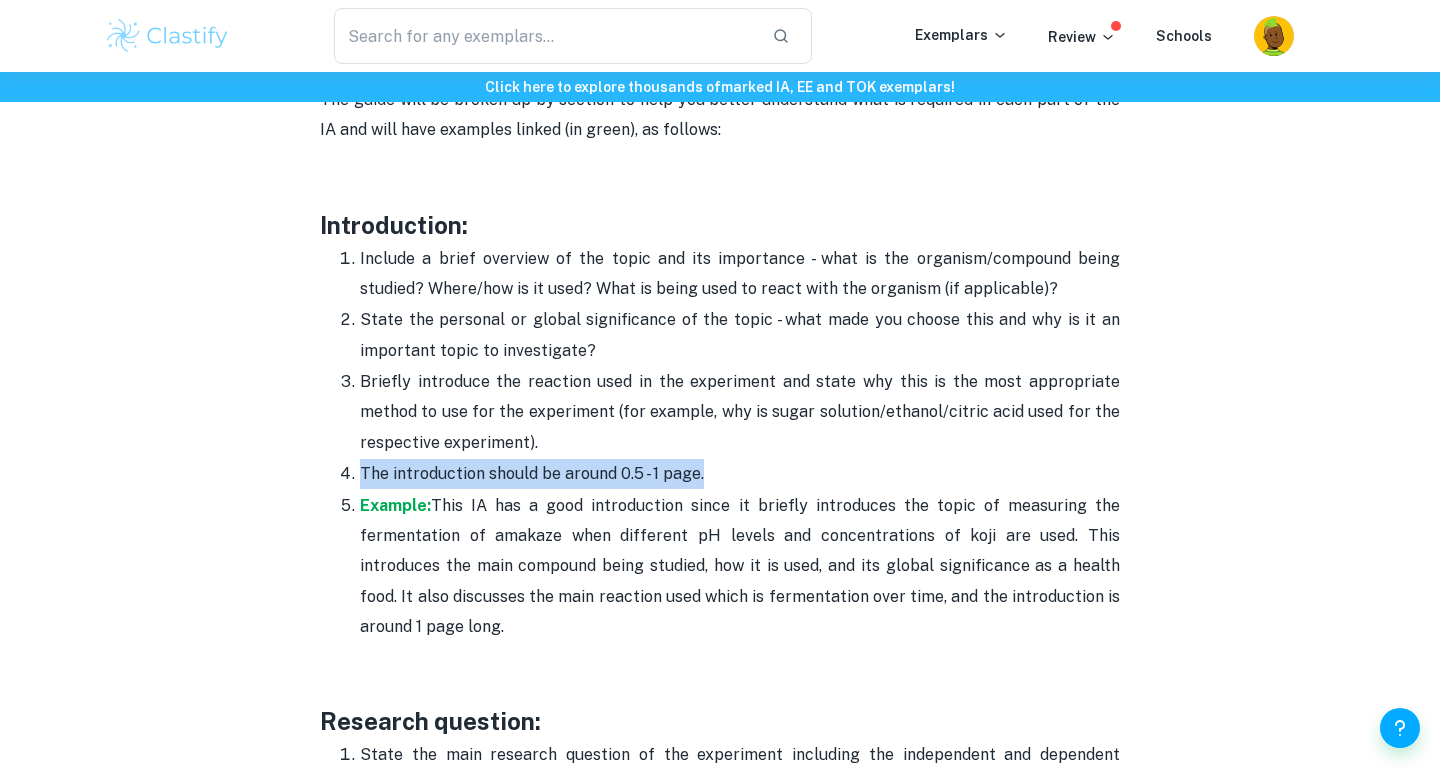 drag, startPoint x: 356, startPoint y: 479, endPoint x: 701, endPoint y: 479, distance: 345 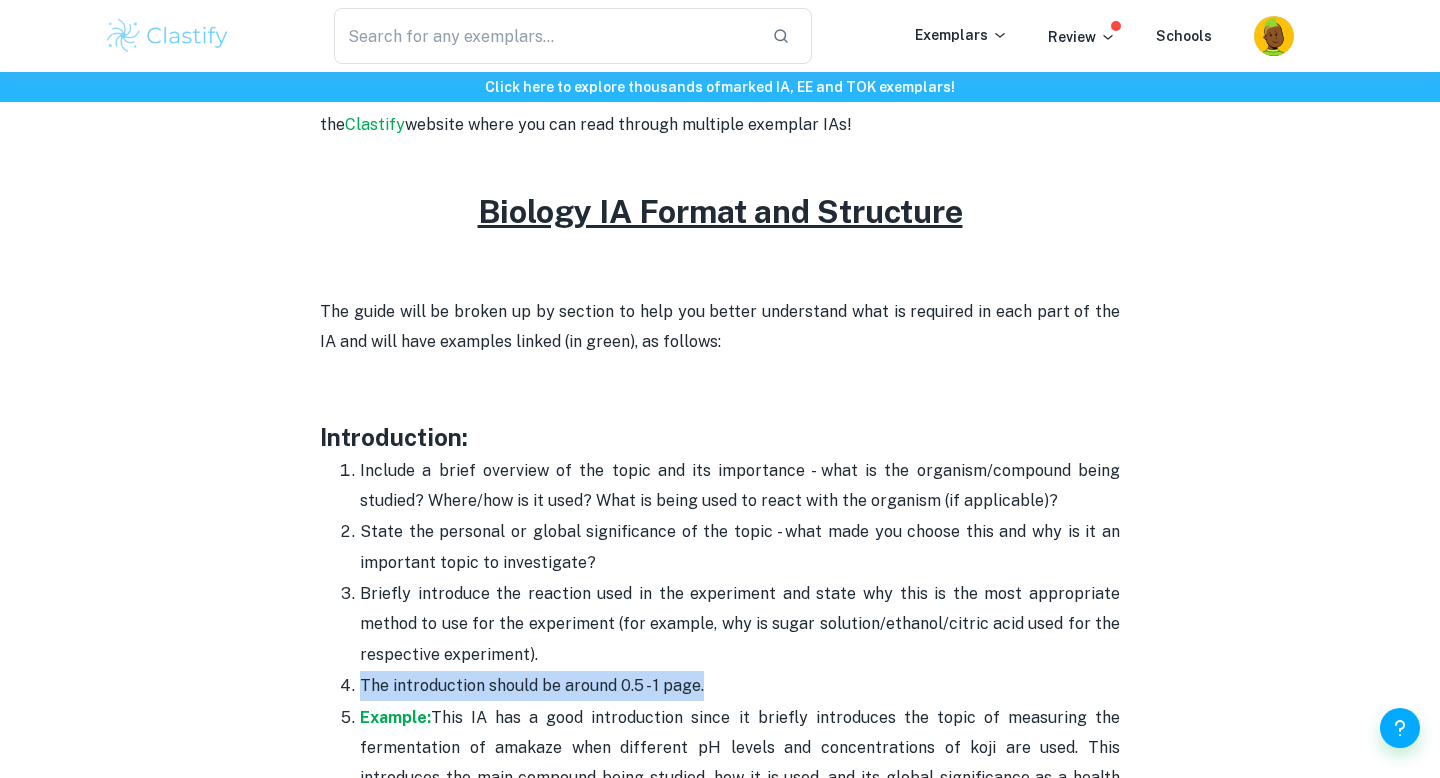 scroll, scrollTop: 1005, scrollLeft: 0, axis: vertical 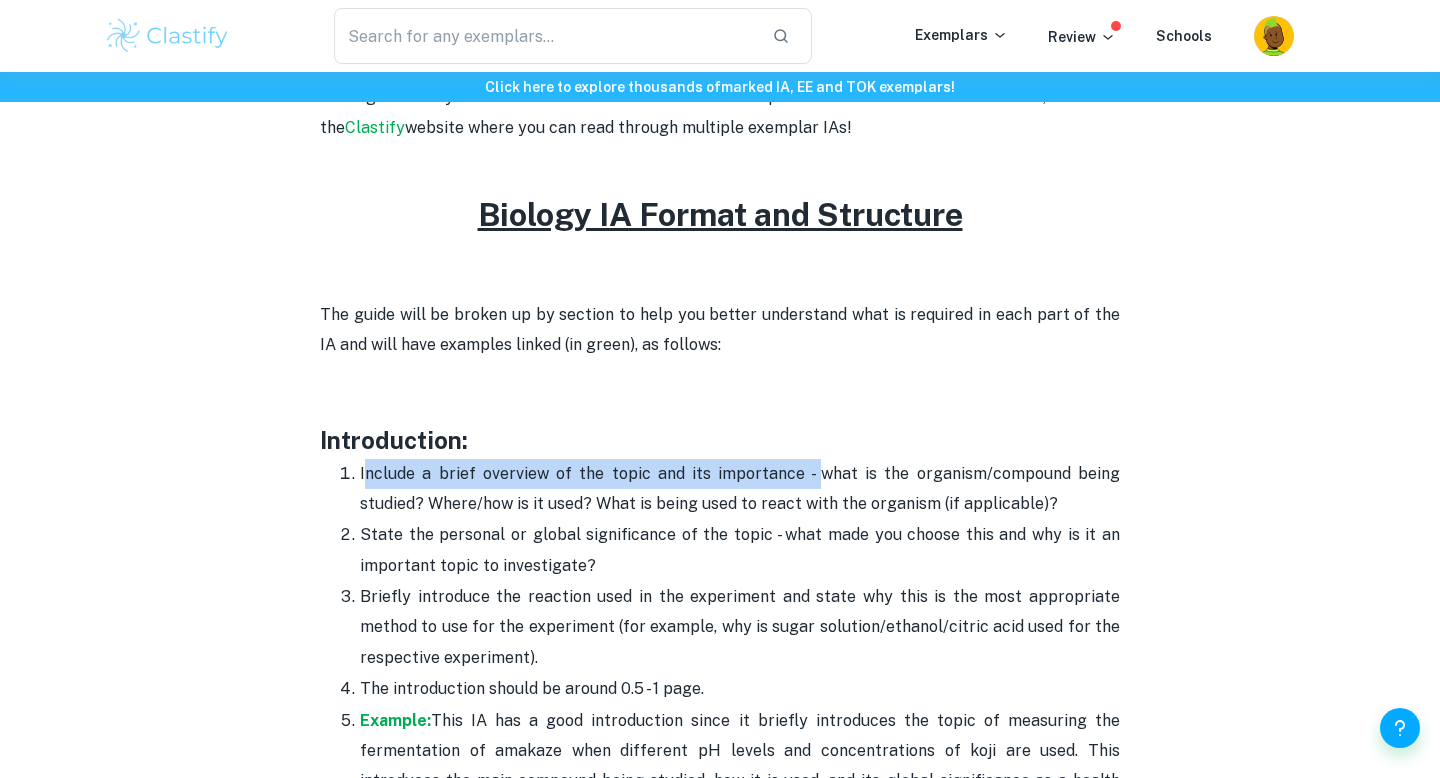 drag, startPoint x: 362, startPoint y: 474, endPoint x: 822, endPoint y: 476, distance: 460.00433 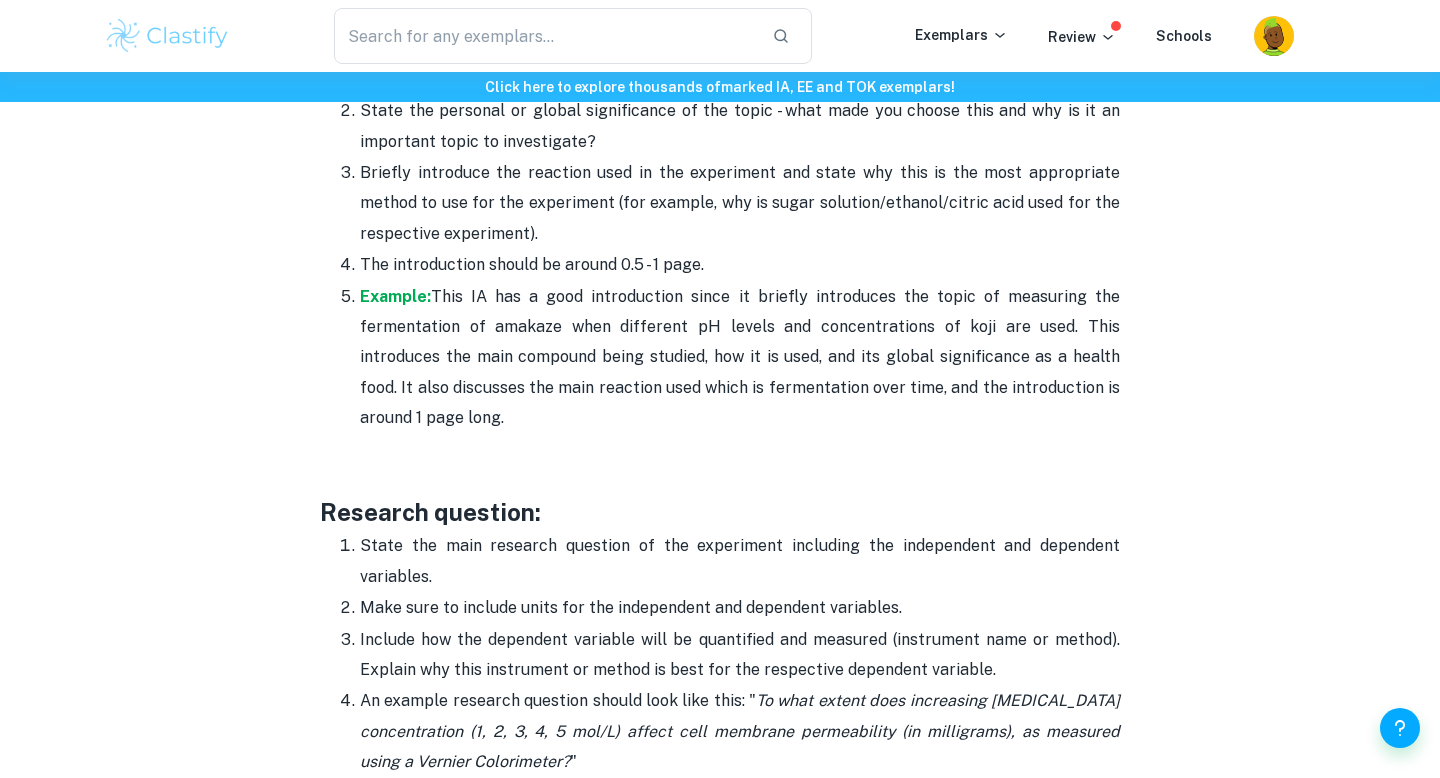 scroll, scrollTop: 1200, scrollLeft: 0, axis: vertical 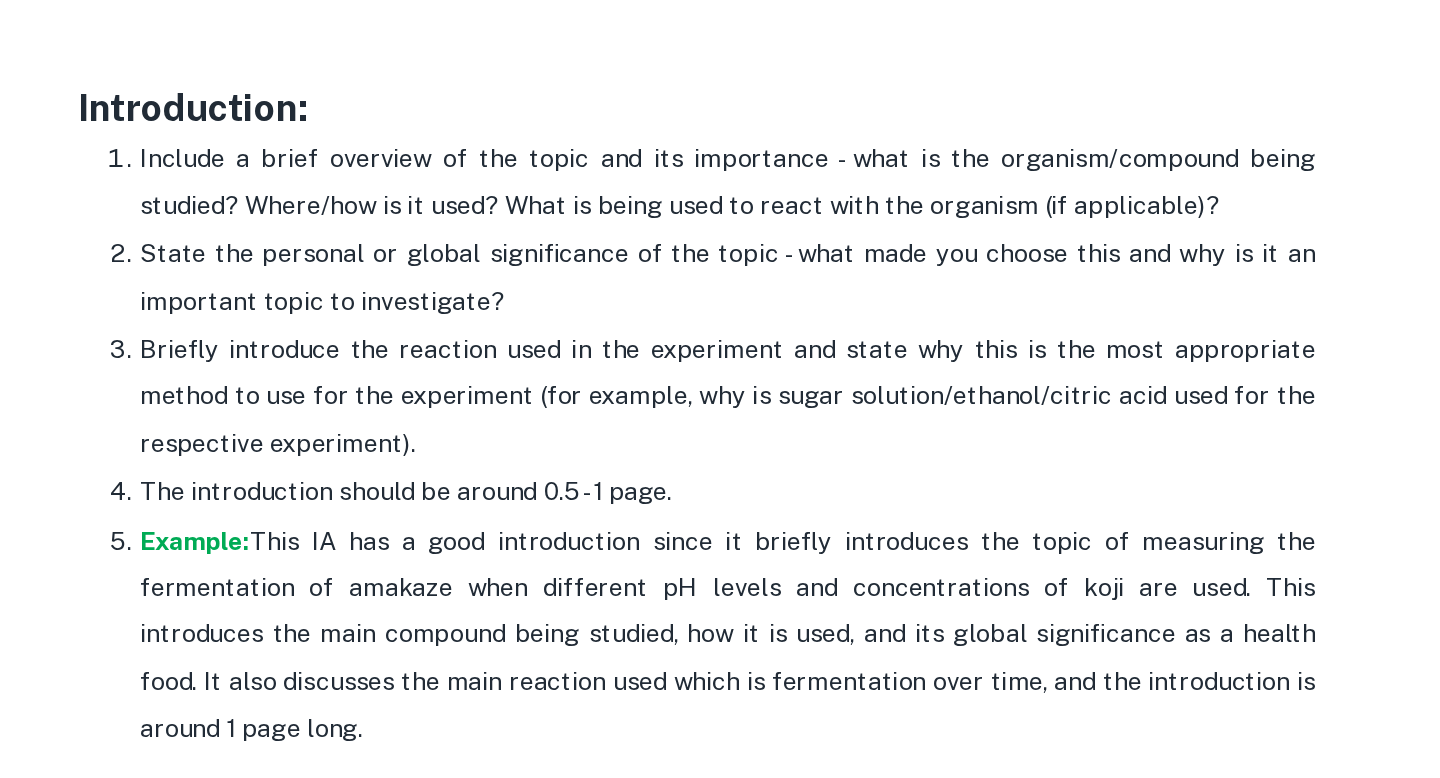 click on "Briefly introduce the reaction used in the experiment and state why this is the most appropriate method to use for the experiment (for example, why is sugar solution/ethanol/citric acid used for the respective experiment)." at bounding box center (740, 432) 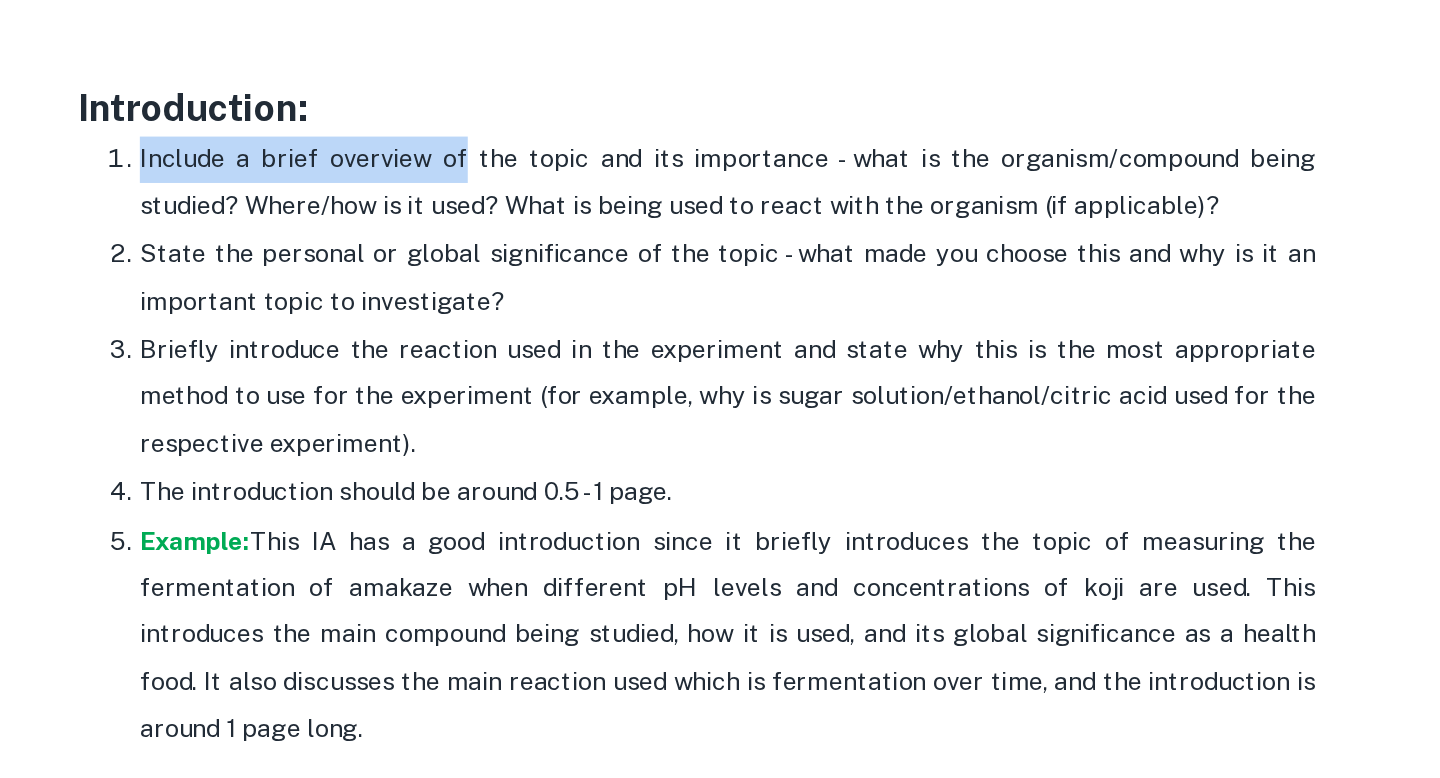 drag, startPoint x: 358, startPoint y: 277, endPoint x: 568, endPoint y: 273, distance: 210.03809 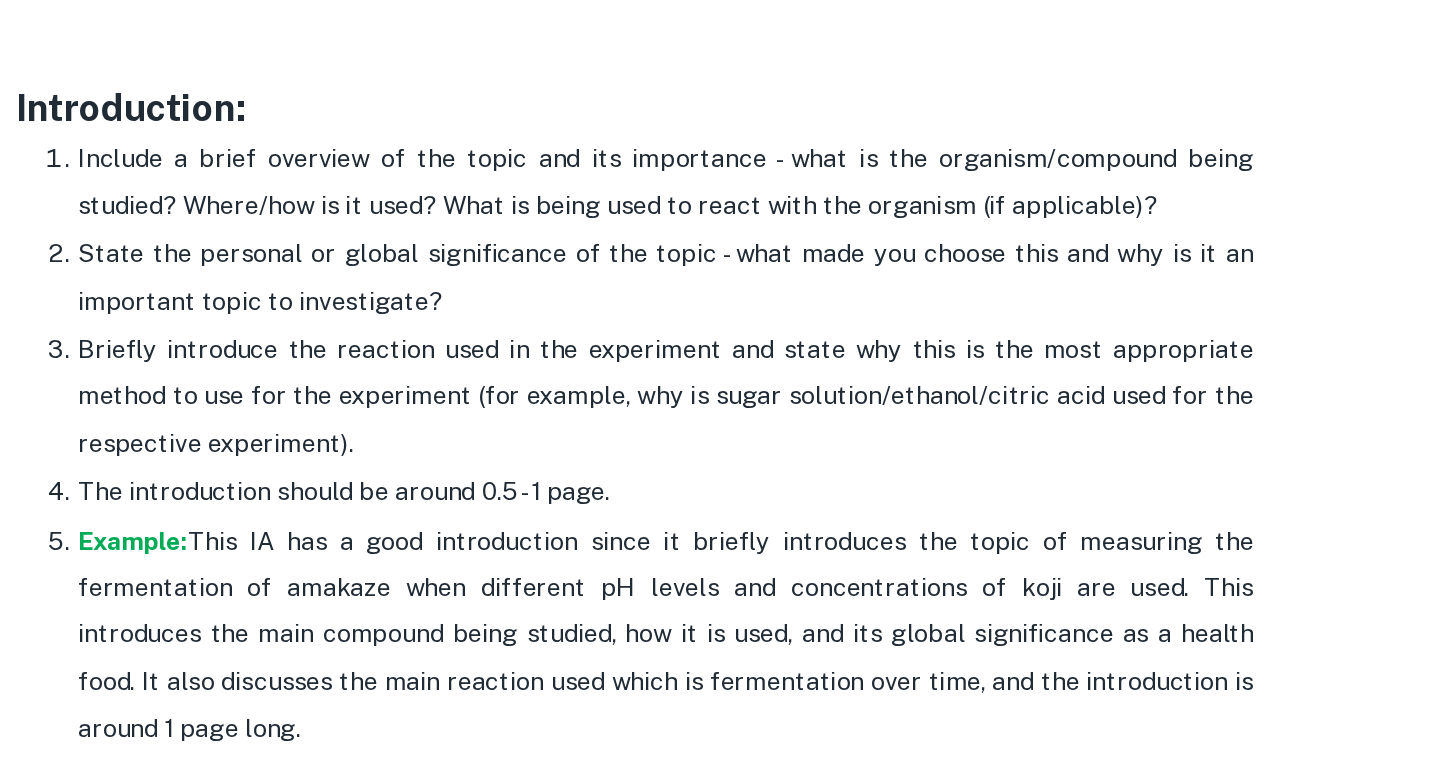 click on "Introduction:" at bounding box center [720, 245] 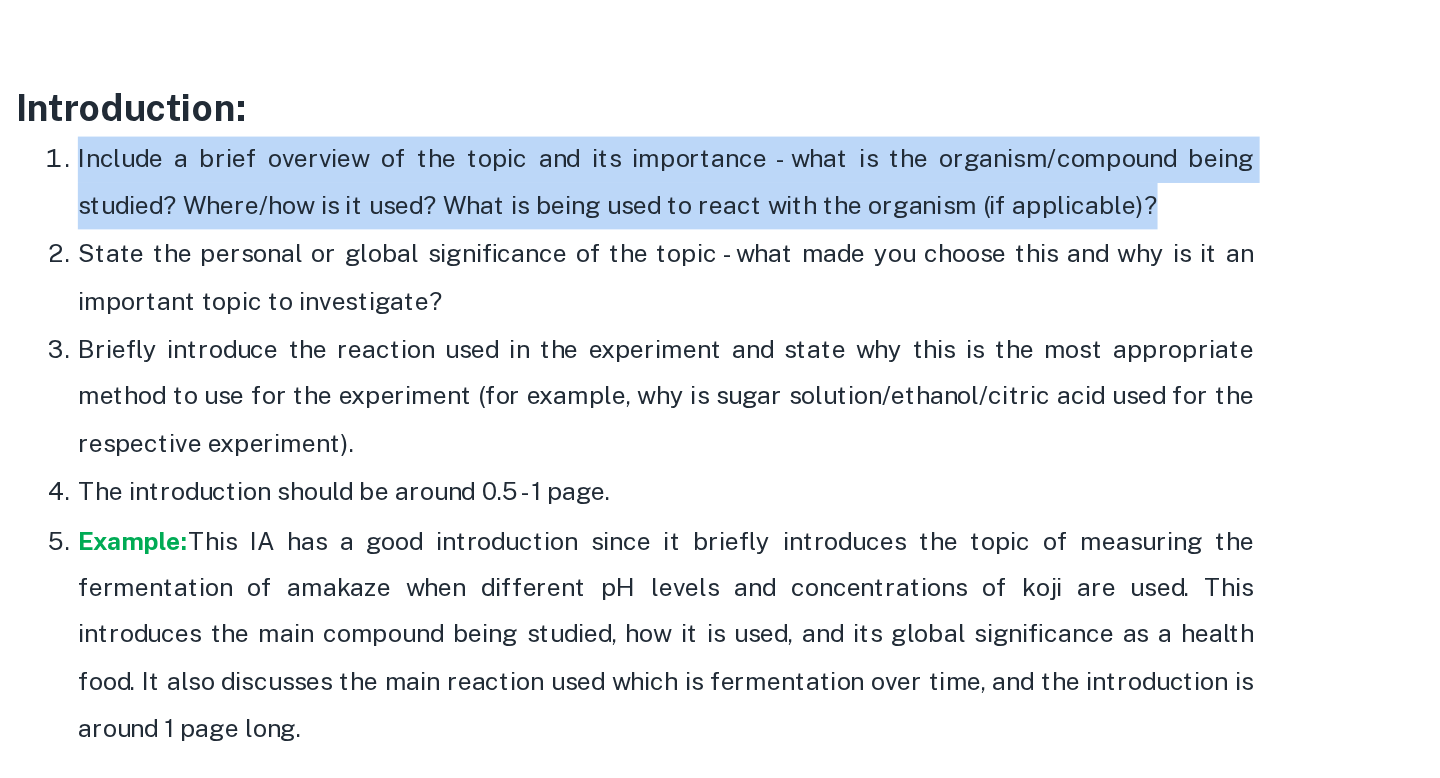 drag, startPoint x: 357, startPoint y: 277, endPoint x: 1051, endPoint y: 316, distance: 695.095 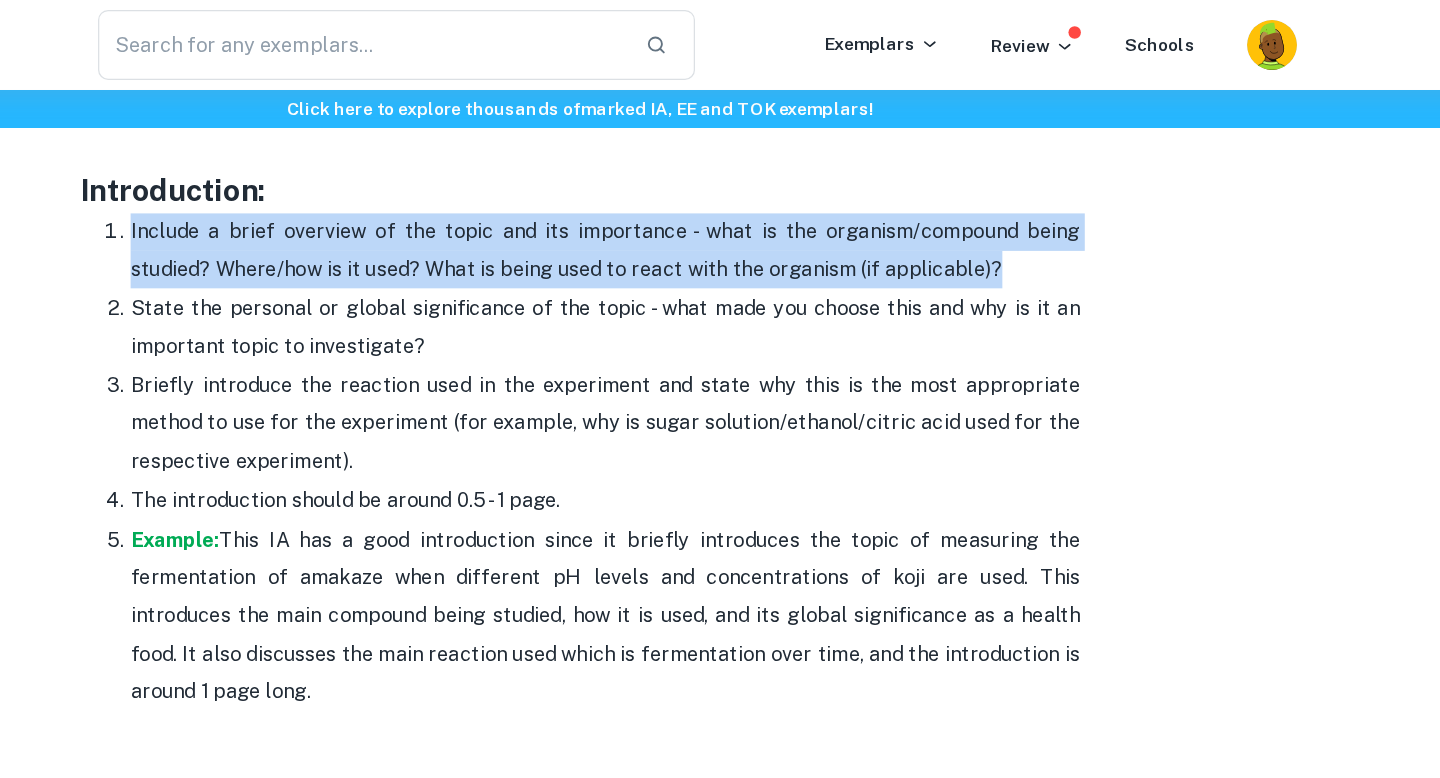 scroll, scrollTop: 1287, scrollLeft: 0, axis: vertical 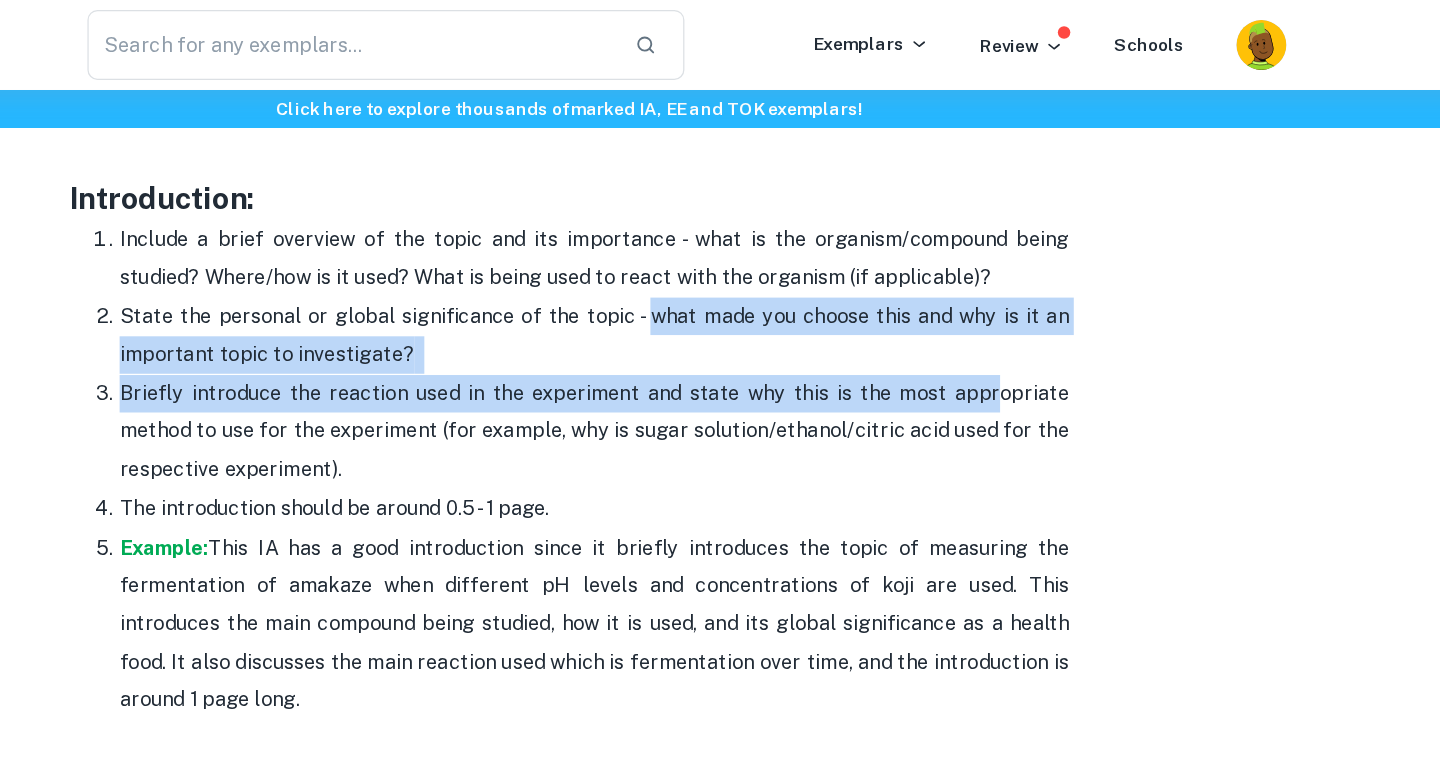 drag, startPoint x: 785, startPoint y: 254, endPoint x: 1071, endPoint y: 312, distance: 291.82187 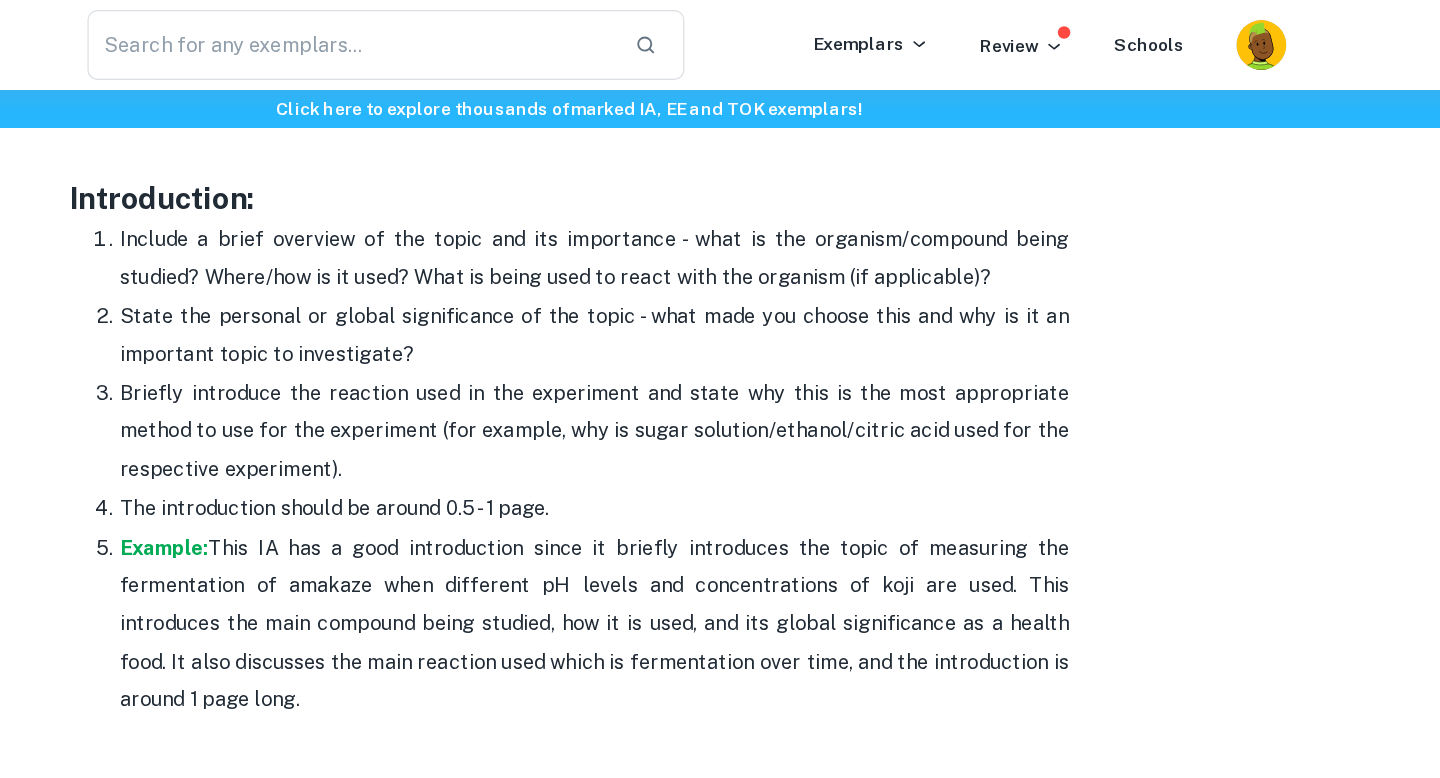 click on "Biology IA Format and Structure [2025 updated] By  [PERSON_NAME] • [DATE] Get feedback on your  Biology IA Marked only by official IB examiners Learn more Is your biology IA topic selected but you are unsure how to begin the writing process? Fear not, as Clastify is here to help guide you step-by-step on how to write your IA. In this post, we will give you key tips on what to include in each section of your IA, based on our experience with IB. Although we recommend this structure based on our successful history of helping students receive top-rated IAs, feel free to personalize the guide below in whatever manner suits you!  This post covers the new Science IA syllabus starting from the [DATE] exam session.   Clastify  website where you can read through multiple exemplar IAs!   Biology IA Format and Structure     The guide will be broken up by section to help you better understand what is required in each part of the IA and will have examples linked (in green), as follows:      Introduction:" at bounding box center (720, 2471) 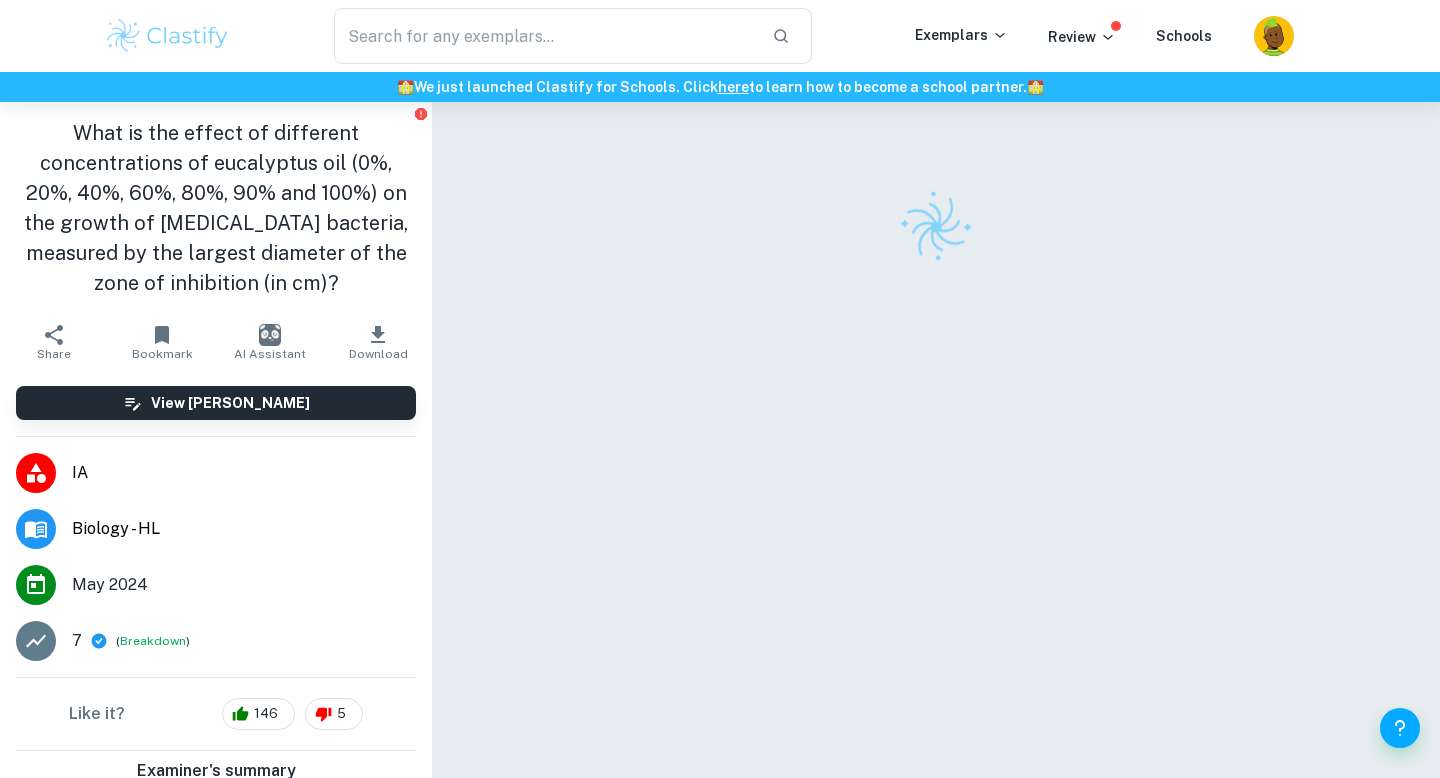 scroll, scrollTop: 0, scrollLeft: 0, axis: both 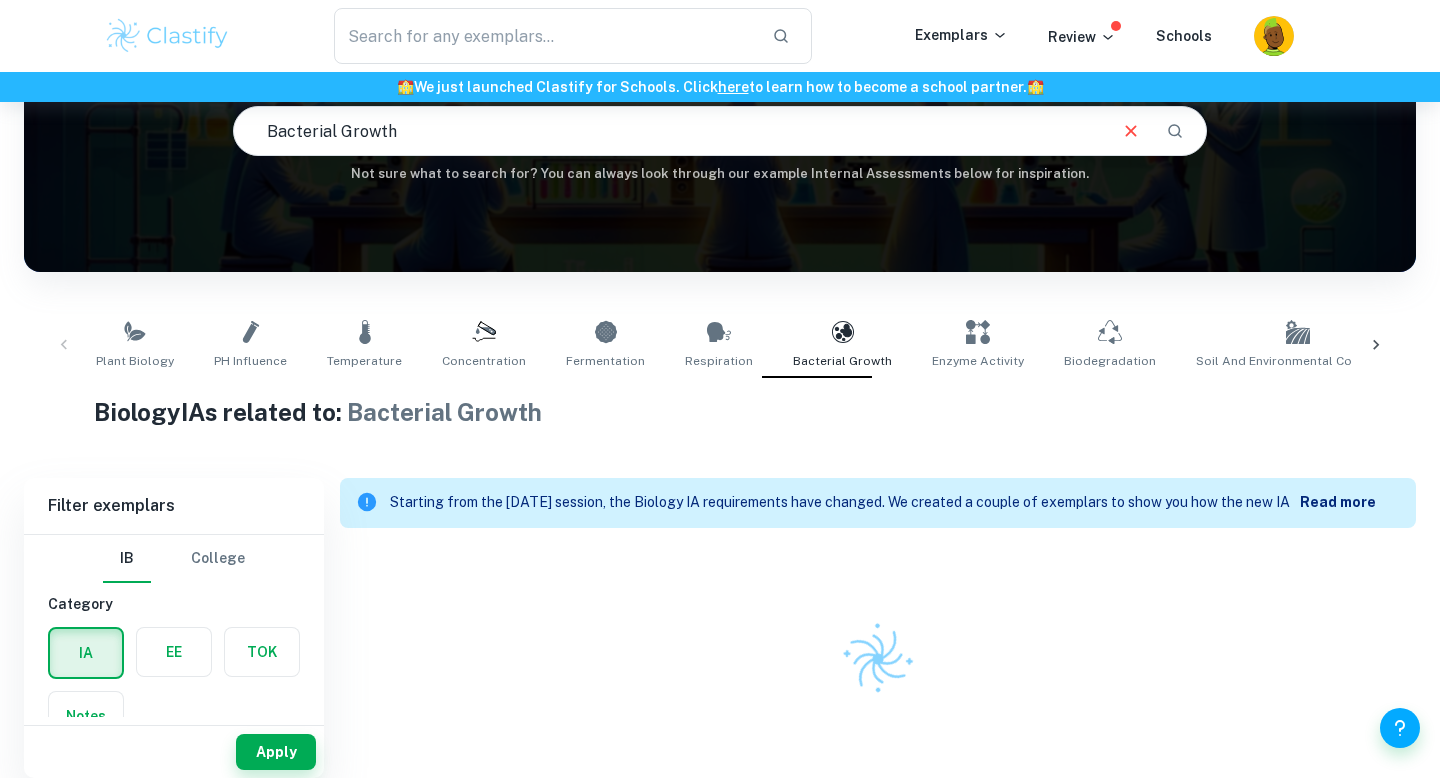 click on "Read more" at bounding box center (1338, 502) 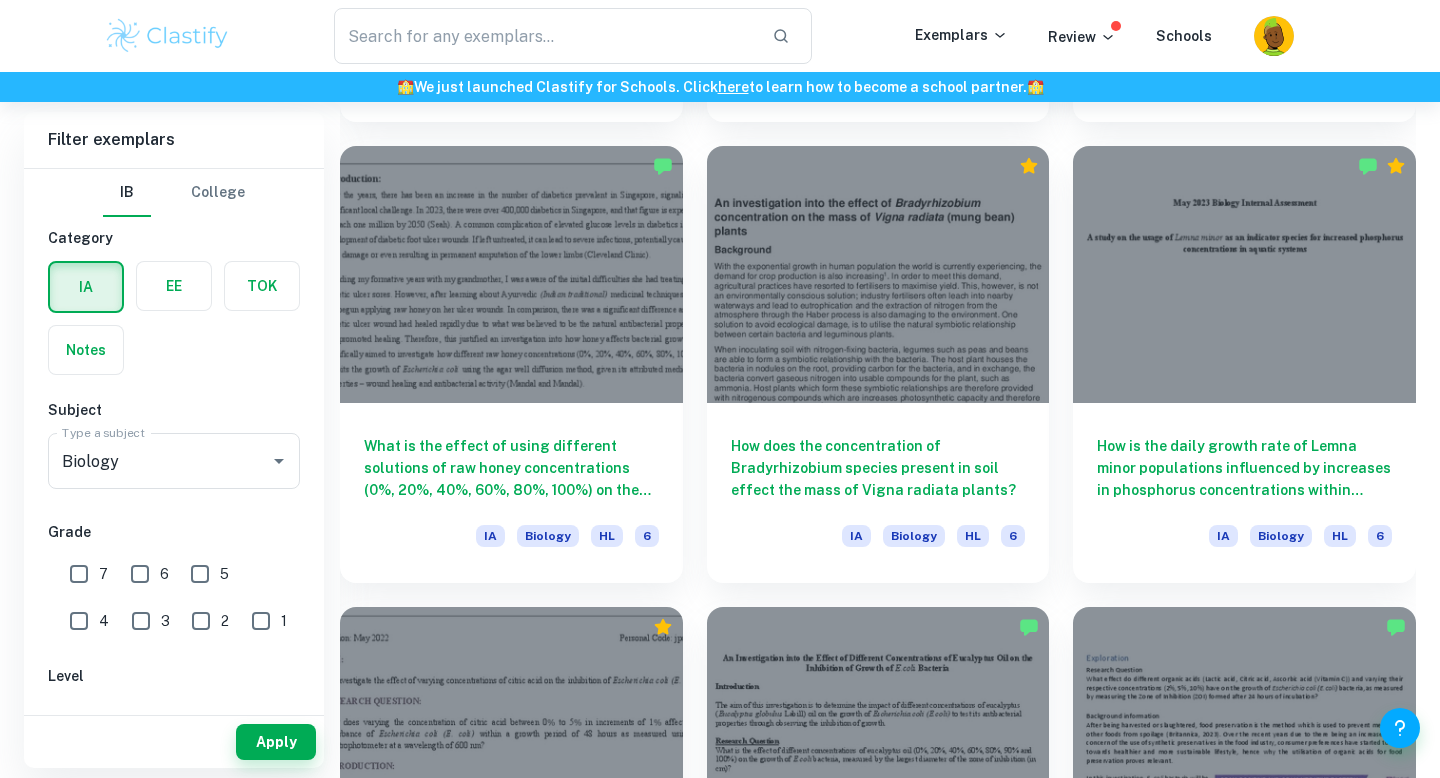 scroll, scrollTop: 1224, scrollLeft: 0, axis: vertical 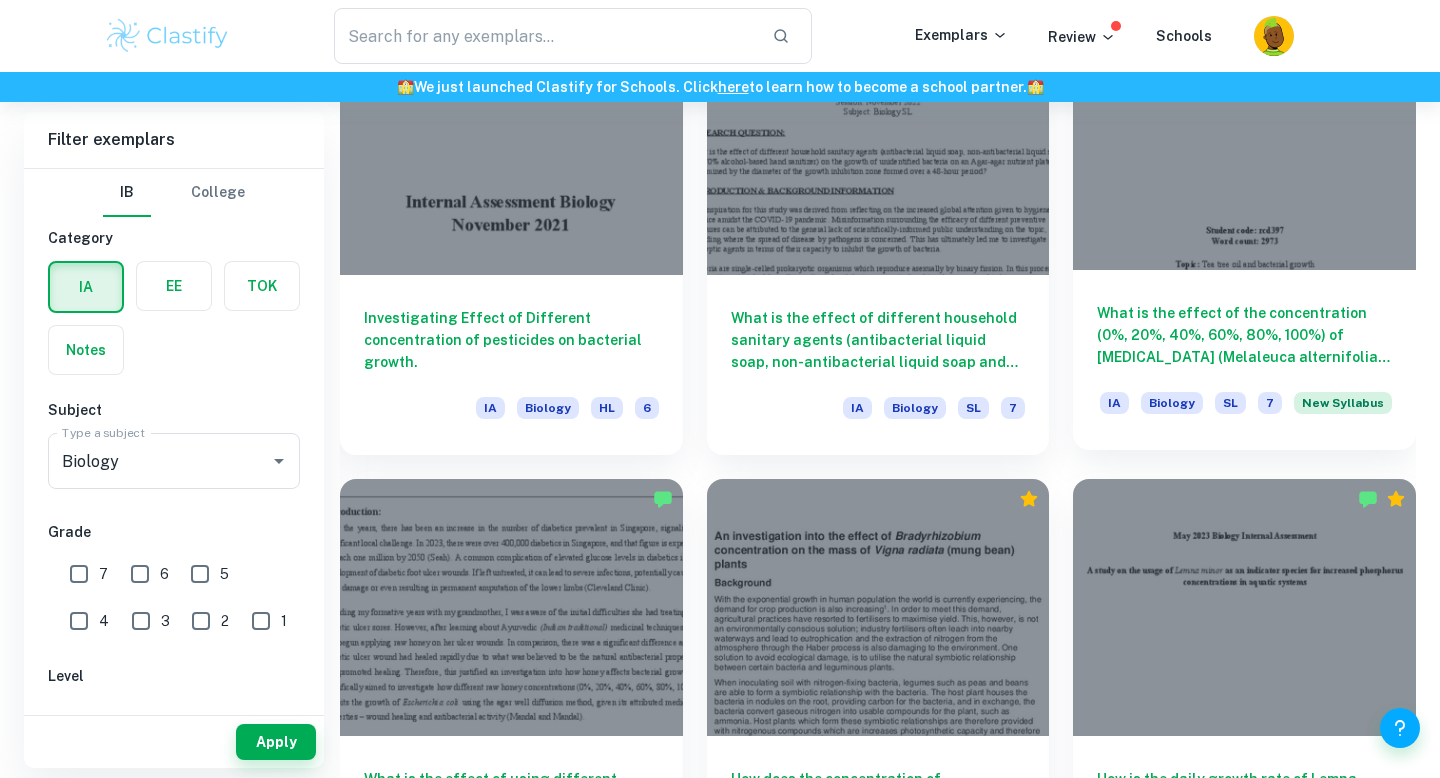 click on "What is the effect of the concentration (0%, 20%, 40%, 60%, 80%, 100%) of [MEDICAL_DATA] (Melaleuca alternifolia) oil on the growth of bacteria (non-pathogenic DH5- Alpha Escherichia coli) measured in the diameter of the inhibition zone around the paper disc? IA Biology SL 7 New Syllabus" at bounding box center [1244, 360] 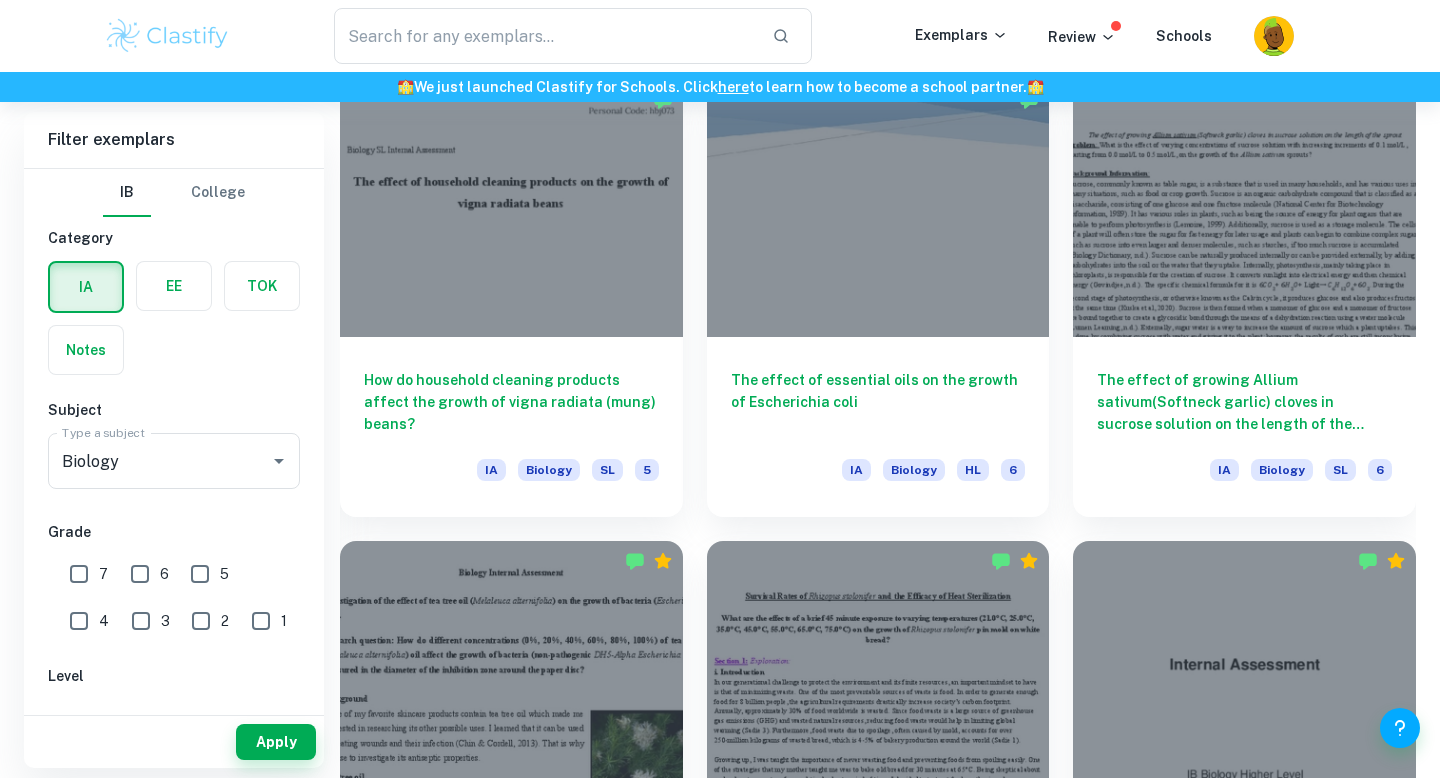 scroll, scrollTop: 2559, scrollLeft: 0, axis: vertical 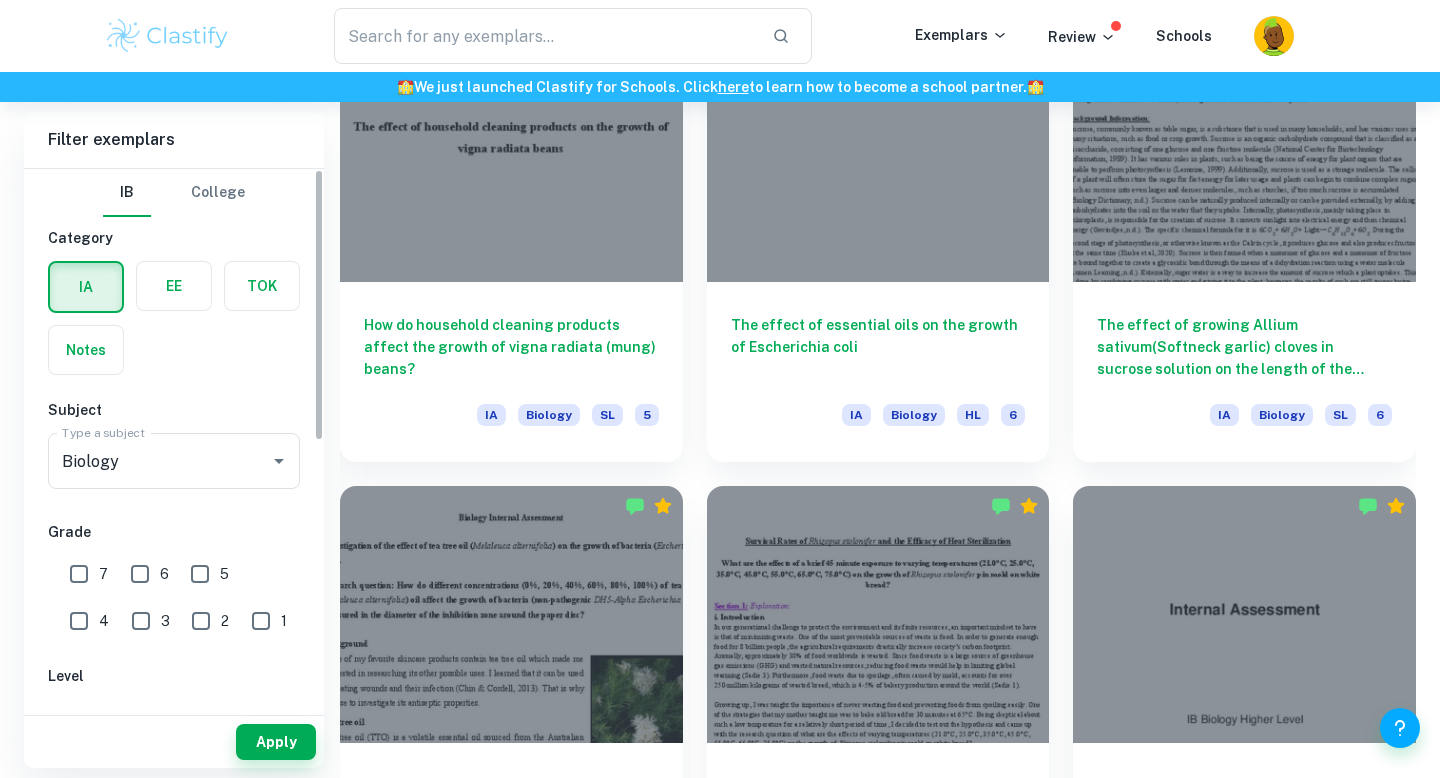 click on "7" at bounding box center [79, 574] 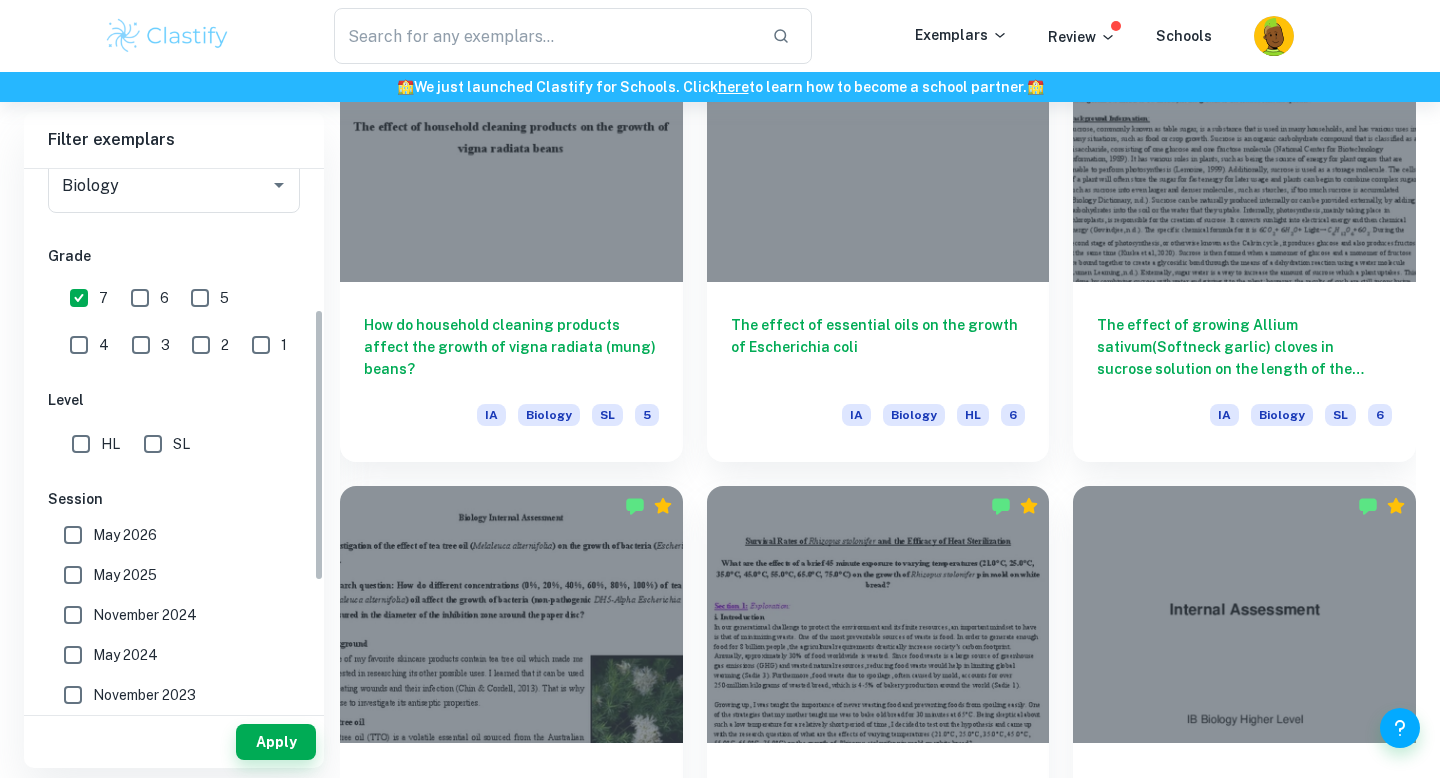 click on "HL" at bounding box center [81, 444] 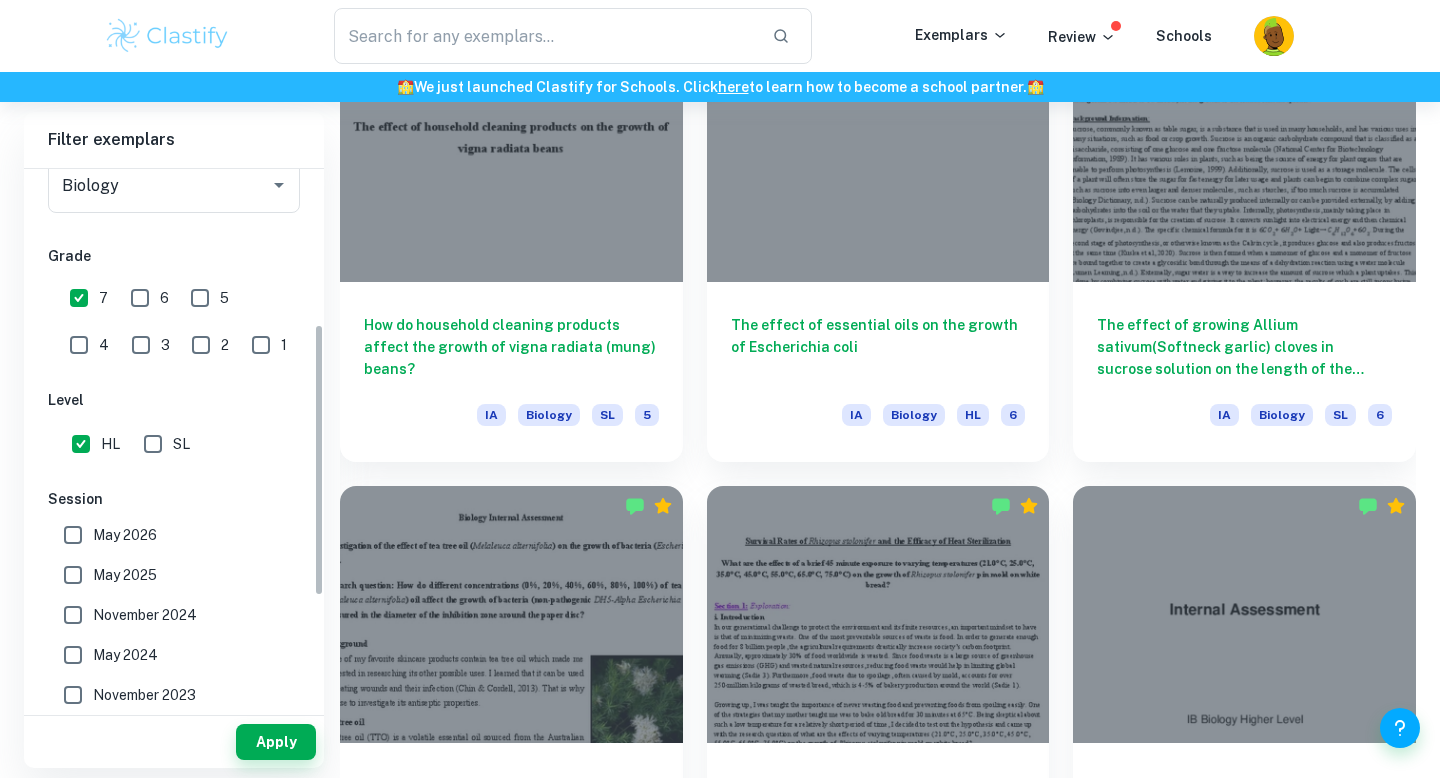 scroll, scrollTop: 524, scrollLeft: 0, axis: vertical 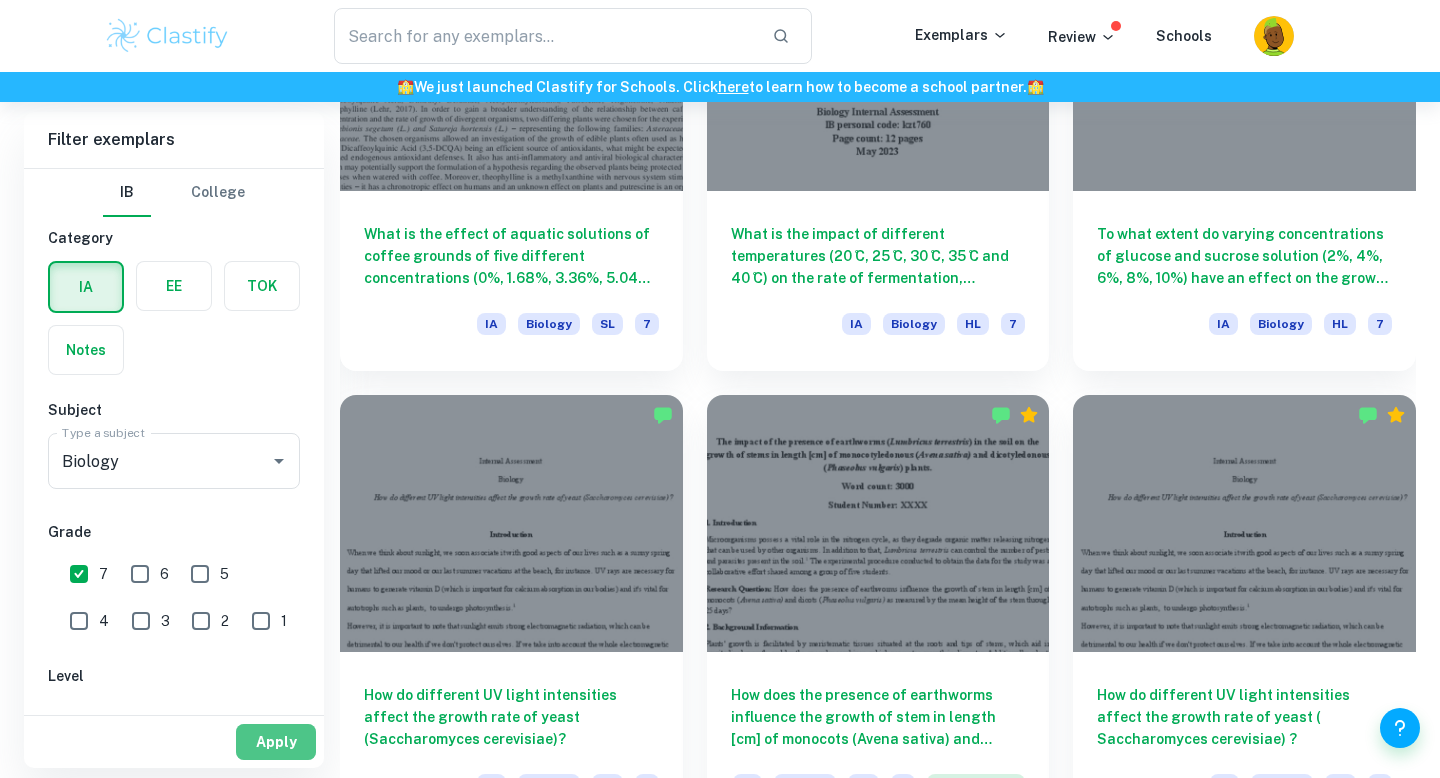 click on "Apply" at bounding box center [276, 742] 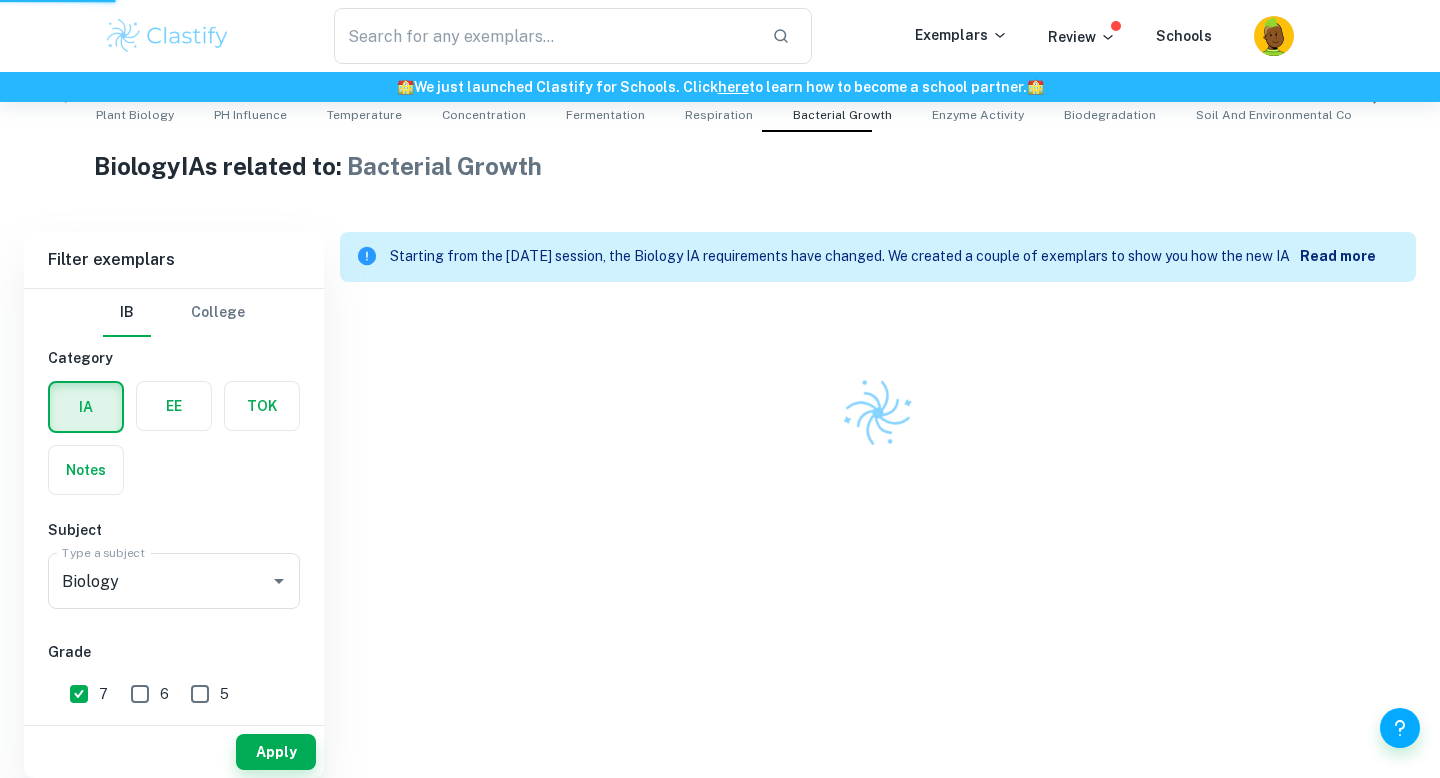 scroll, scrollTop: 0, scrollLeft: 0, axis: both 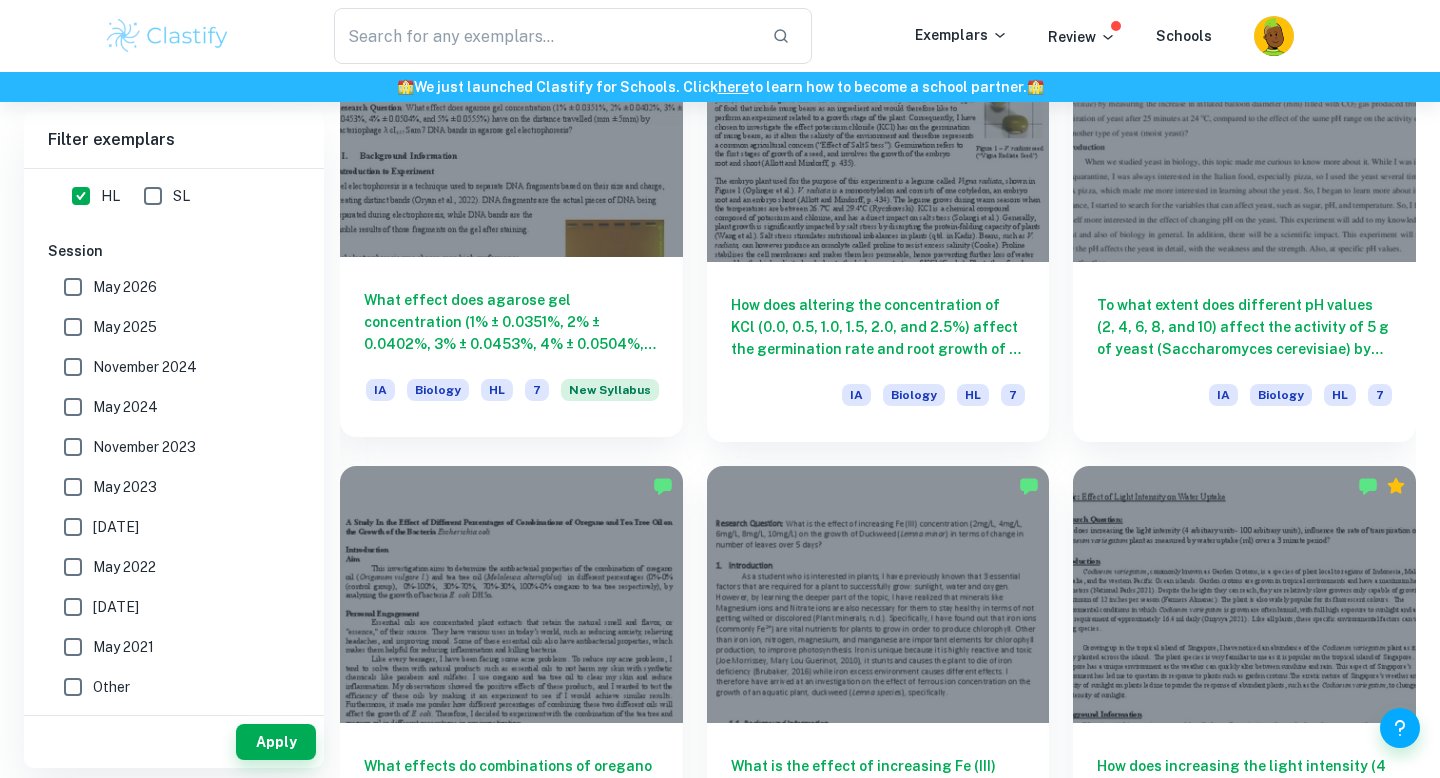 click on "What effect does agarose gel concentration (1% ± 0.0351%, 2% ± 0.0402%, 3% ±
0.0453%, 4% ± 0.0504%, and 5% ± 0.0555%) have on the distance travelled (mm ± 5mm) by
bacteriophage λ cI‬ ‭ 857‬‭ Sam7 DNA bands in agarose gel electrophoresis?" at bounding box center [511, 322] 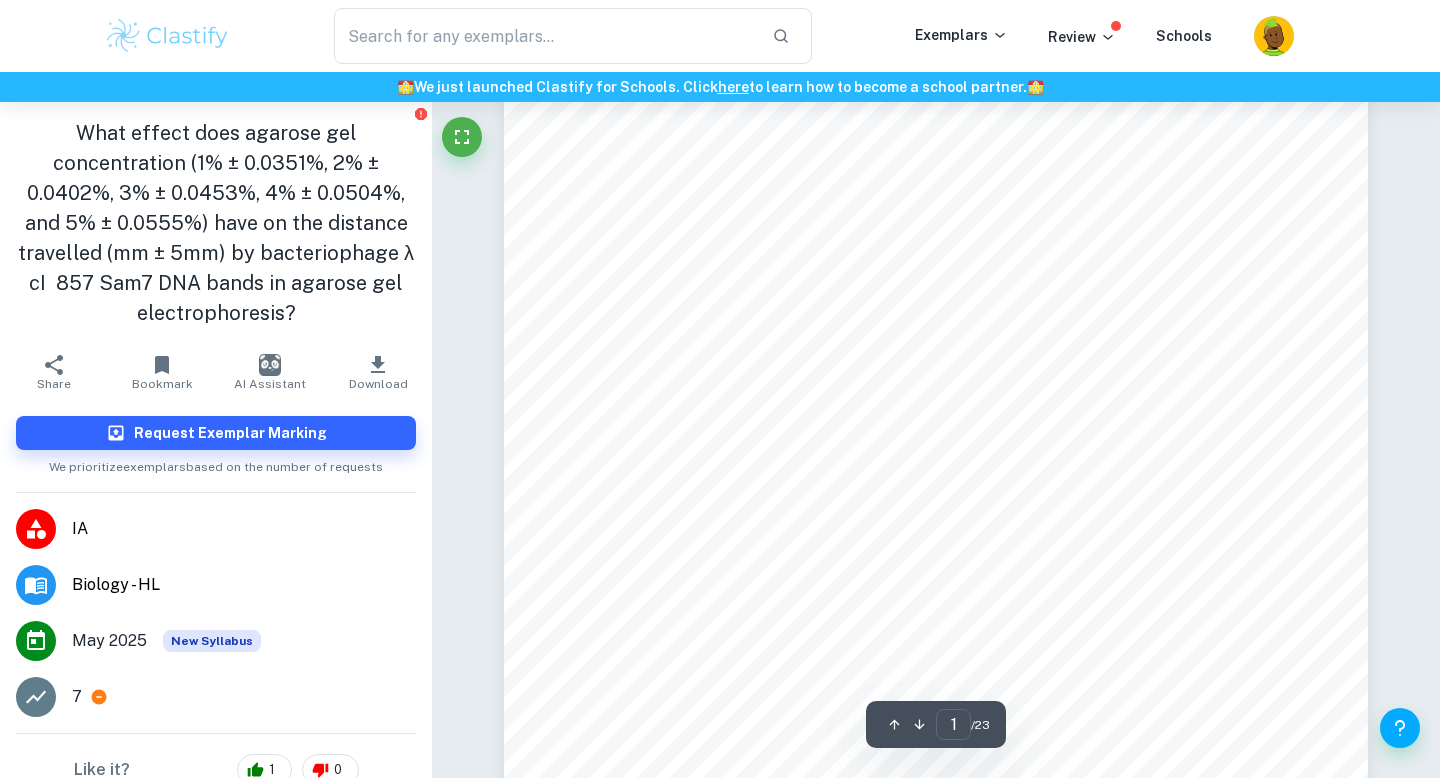 scroll, scrollTop: 199, scrollLeft: 0, axis: vertical 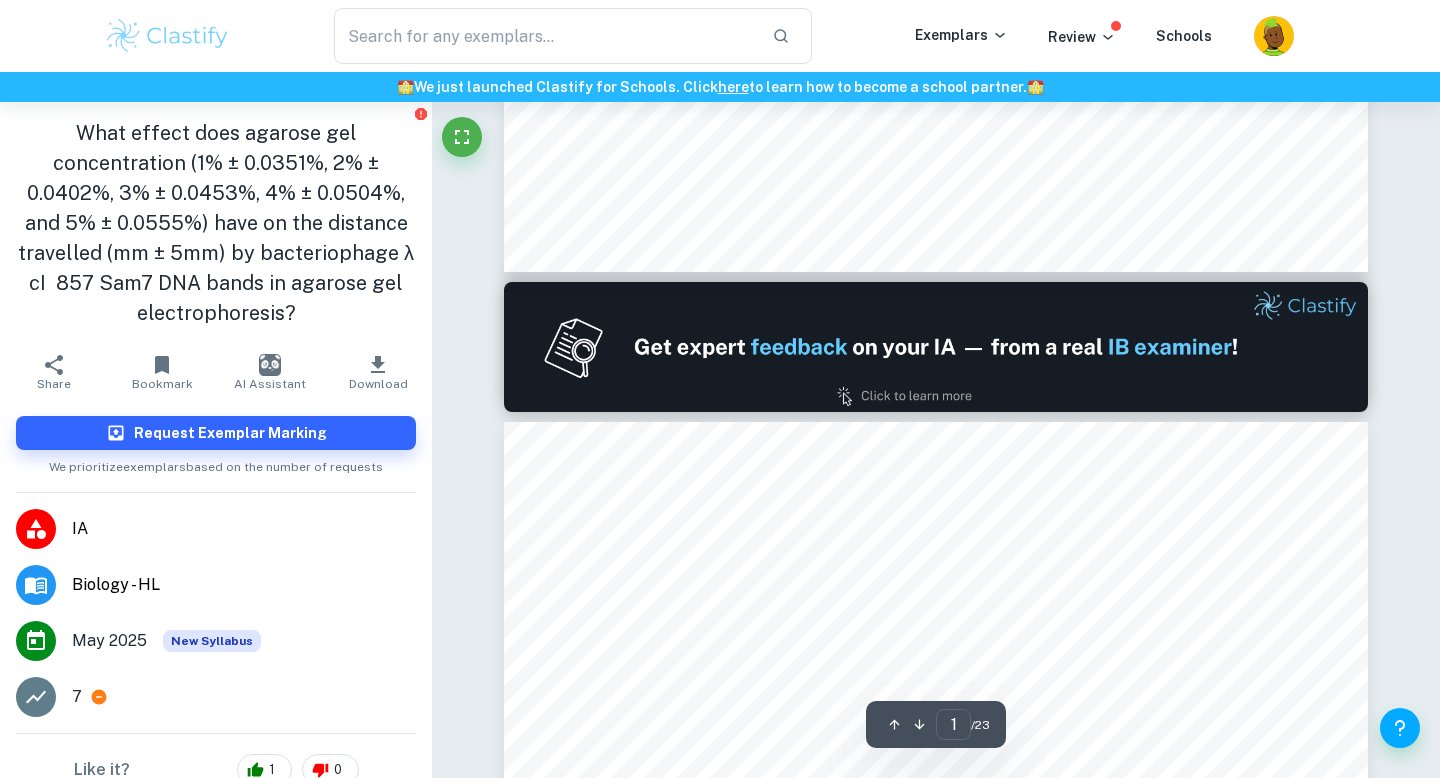 type on "2" 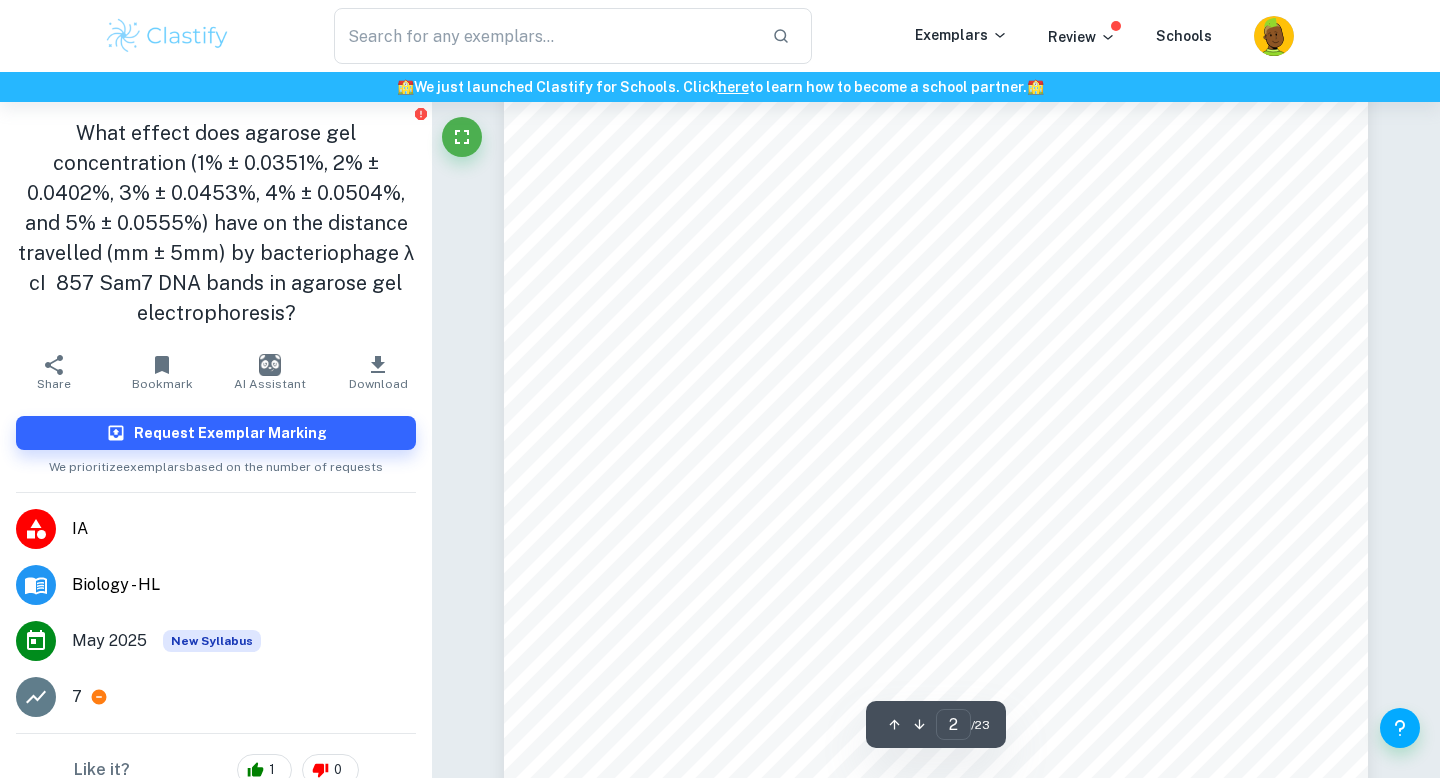 scroll, scrollTop: 1642, scrollLeft: 0, axis: vertical 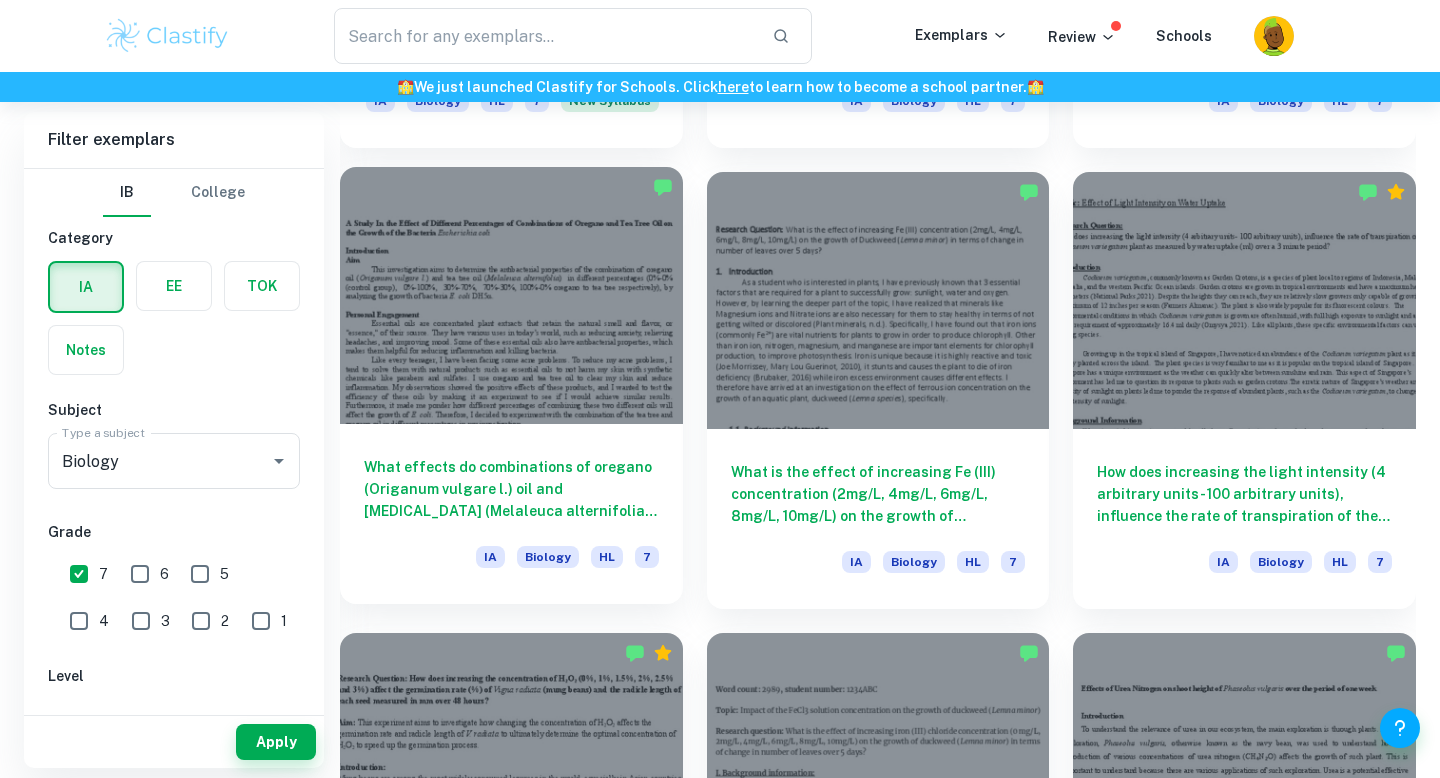 click on "What effects do combinations of oregano (Origanum vulgare l.) oil and [MEDICAL_DATA] (Melaleuca alternifolia) oil in different percentages ( 0%-0% (control group), 0%-100%, 30%-70%, 70%-30%, 100%-0% oregano to [MEDICAL_DATA] respectively) have on the bacteria growth of Escherichia coli DH5α in 12 hours incubation at 37°C?" at bounding box center [511, 489] 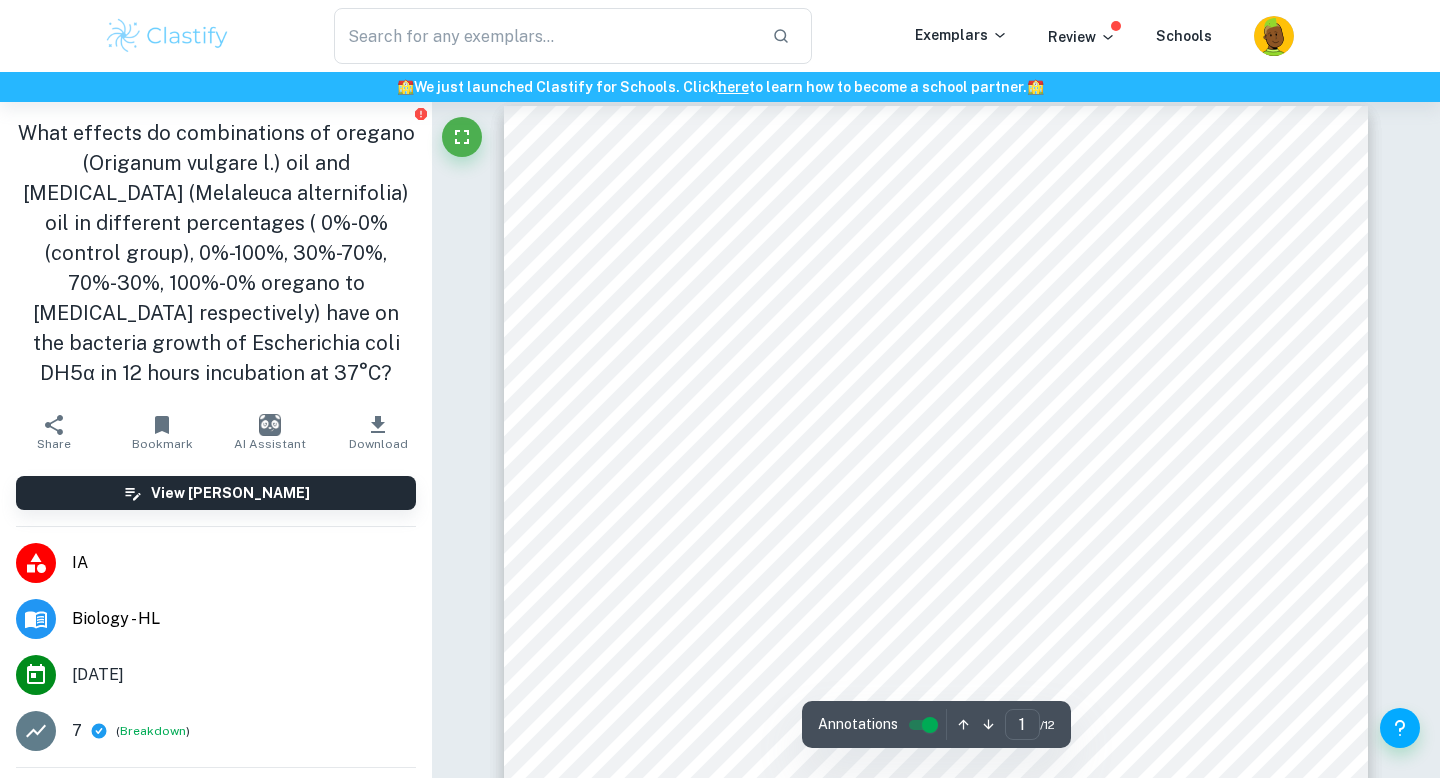 scroll, scrollTop: 9, scrollLeft: 0, axis: vertical 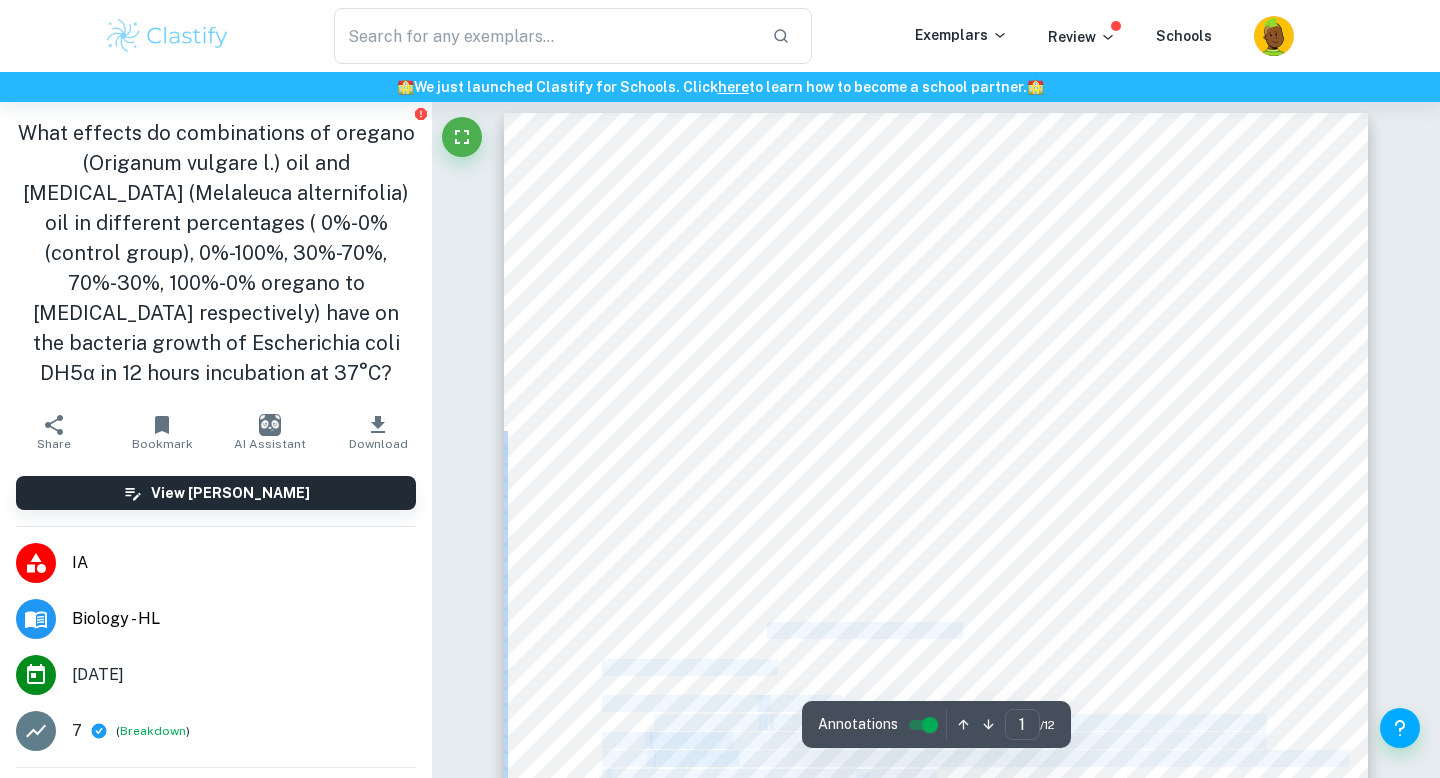 drag, startPoint x: 598, startPoint y: 278, endPoint x: 769, endPoint y: 626, distance: 387.74347 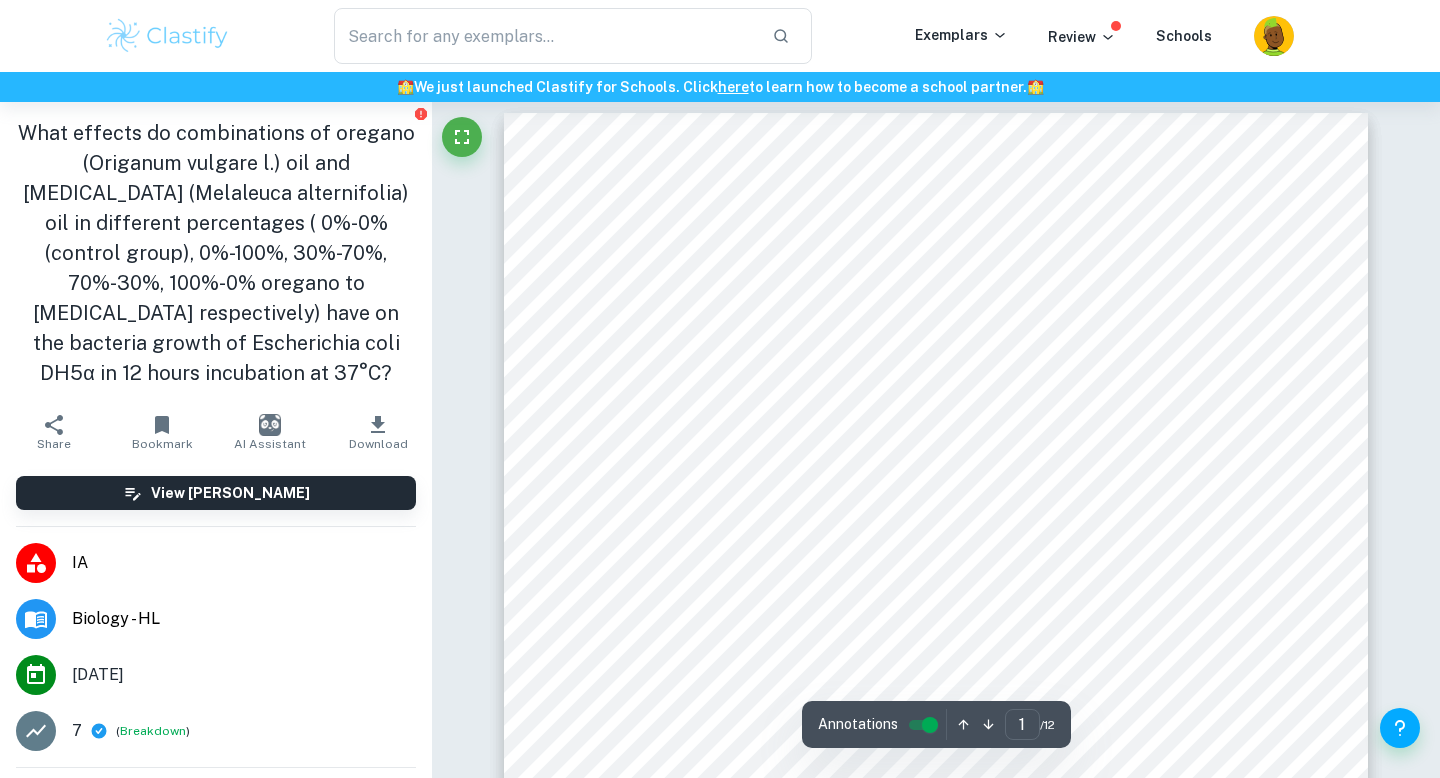 click on "A Study In the Effect of Different Percentages of Combinations of Oregano and Tea Tree Oil on the Growth of the Bacteria   Escherichia coli Introduction Aim This investigation aims to determine the antibacterial properties of the combination of oregano oil ( Origanum vulgare l. ) and tea tree oil ( Melaleuca alternifolia )   in different percentages (0%-0% (control group),   0%-100%,   30%-70%,   70%-30%, 100%-0% oregano to tea tree respectively), by analyzing the growth of bacteria   E. coli   DH5α. Personal Engagement Essential oils are concentrated plant extracts that retain the natural smell and flavor, or "essence," of their source. They have various uses in today’s world, such as reducing anxiety, relieving headaches, and improving mood. Some of these essential oils also have antibacterial properties, which makes them helpful for reducing inflammation and killing bacteria. Like every teenager, I have been facing some acne problems. To reduce my acne problems, I affect the growth of   E. coli ):   (" at bounding box center [936, 723] 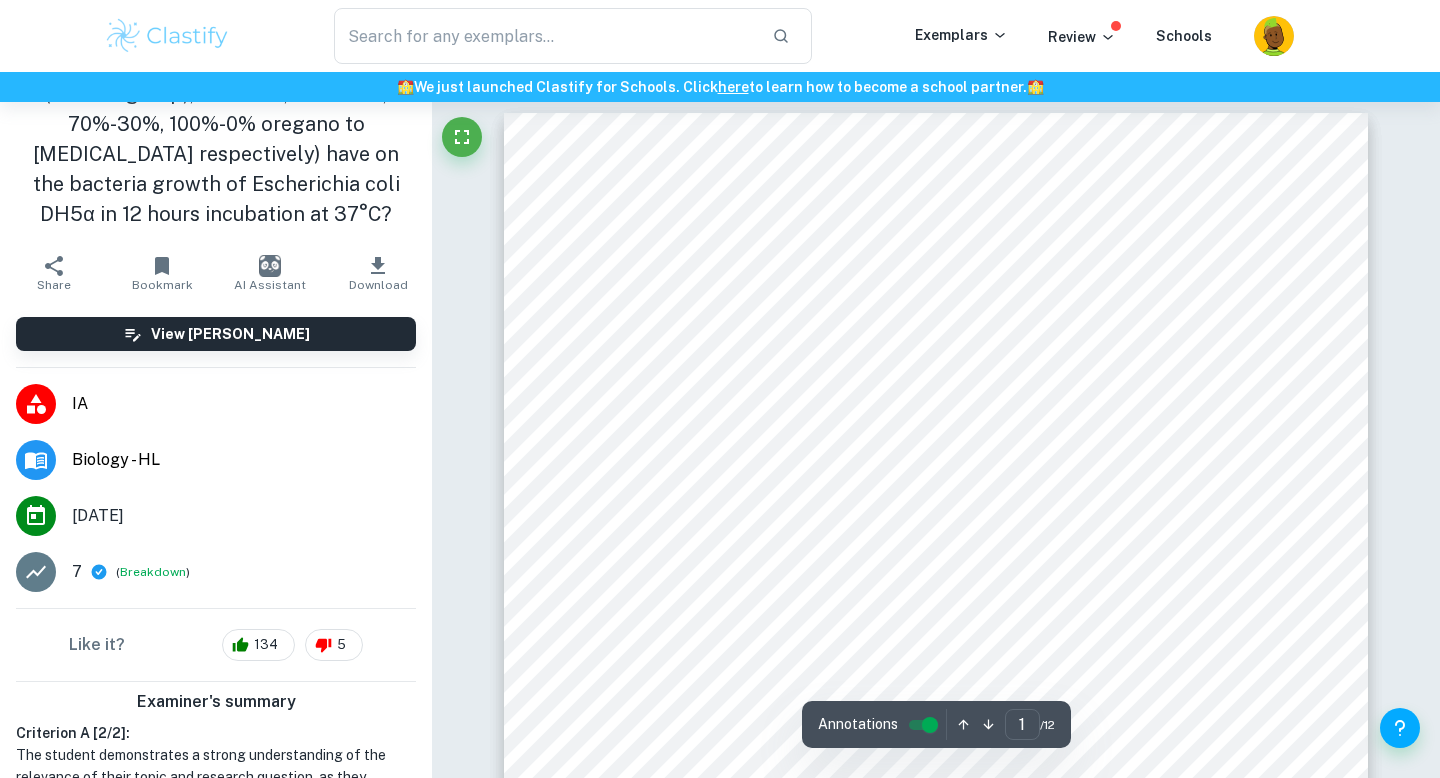 scroll, scrollTop: 182, scrollLeft: 0, axis: vertical 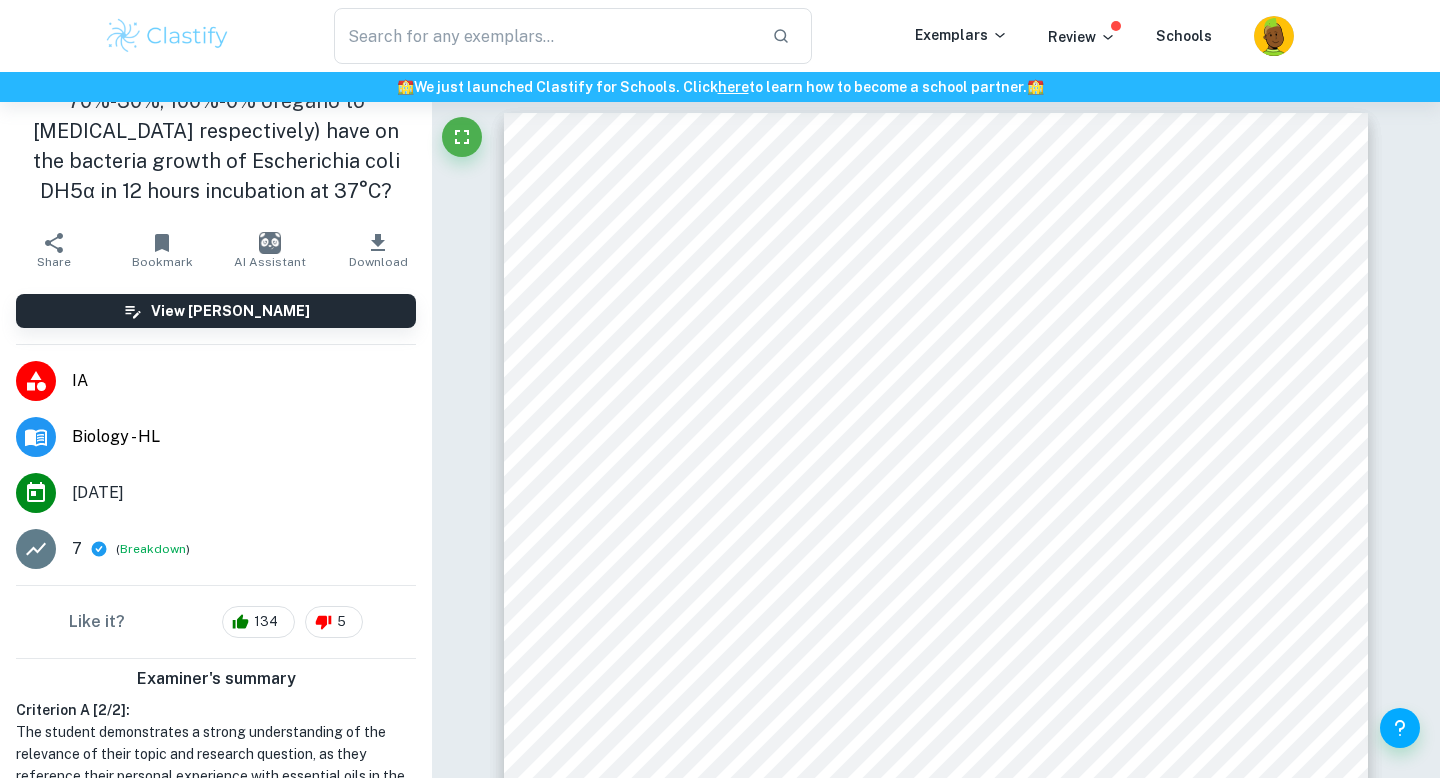 drag, startPoint x: 190, startPoint y: 469, endPoint x: 122, endPoint y: 467, distance: 68.0294 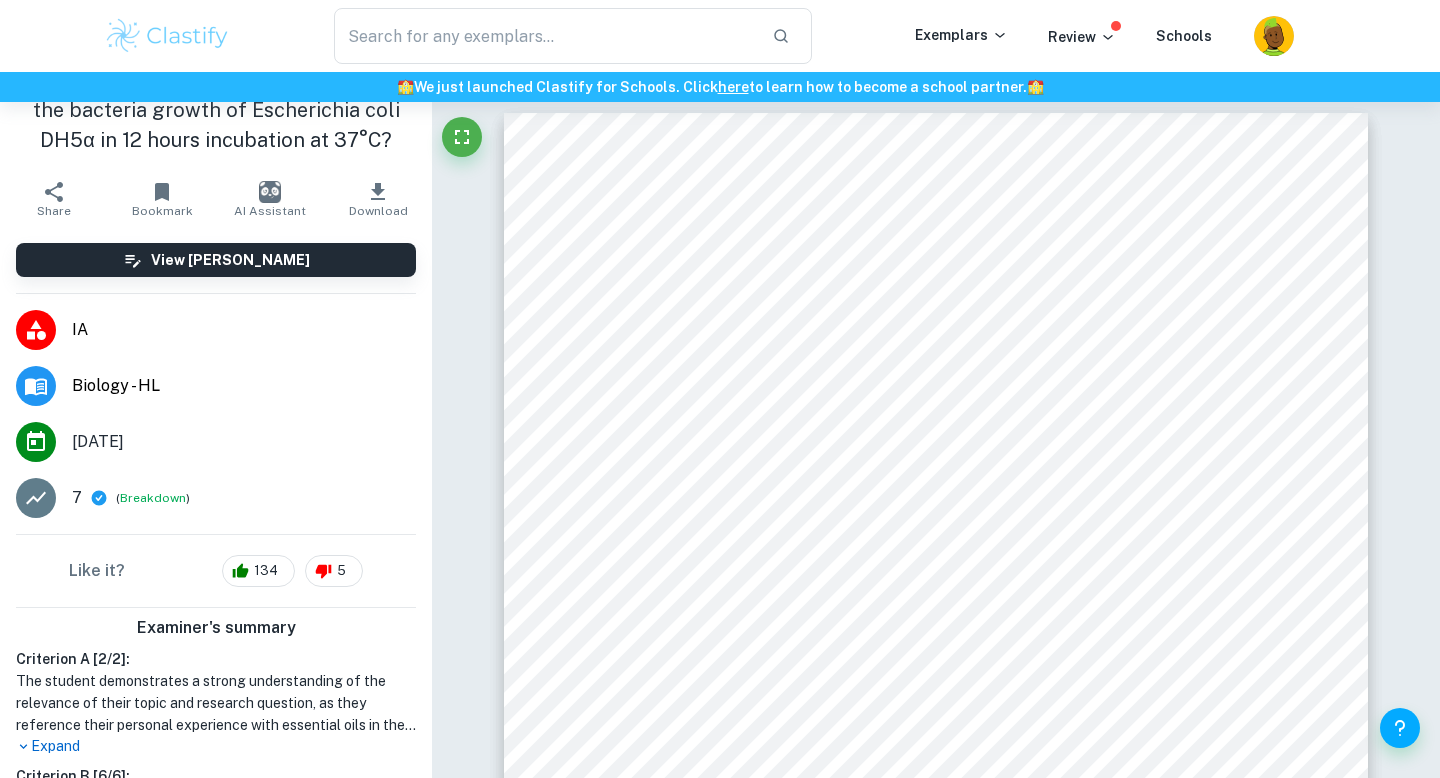 scroll, scrollTop: 238, scrollLeft: 0, axis: vertical 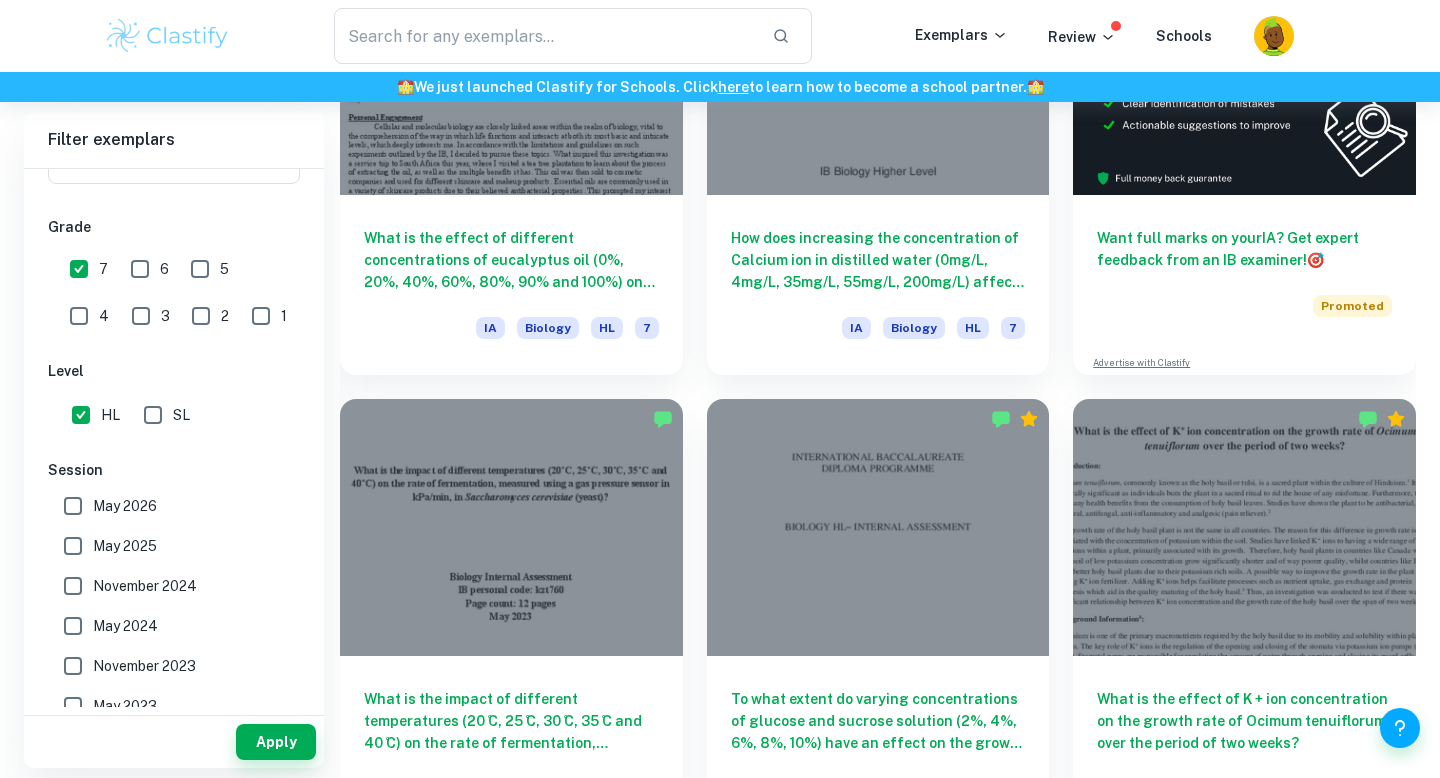 click on "May 2026" at bounding box center (73, 506) 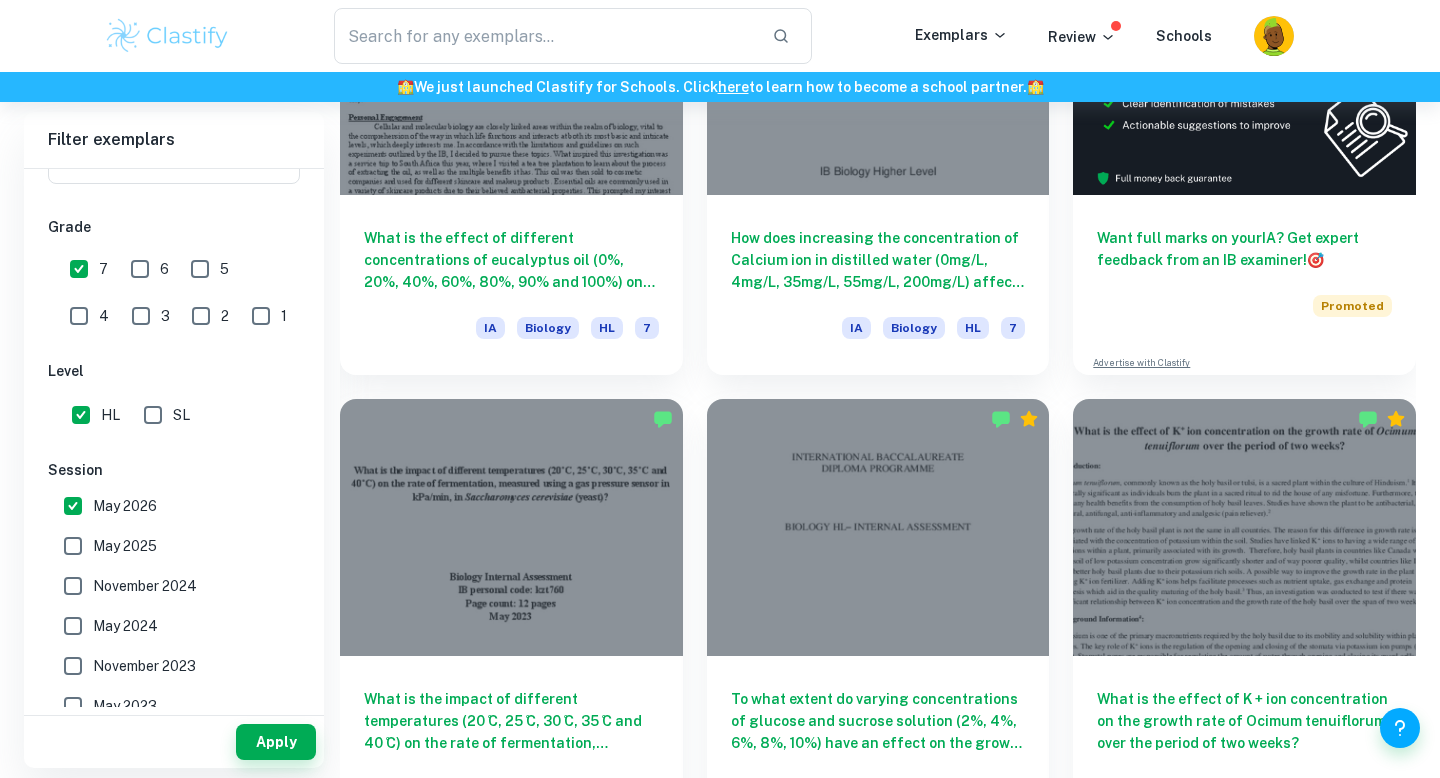 click on "May 2025" at bounding box center (73, 546) 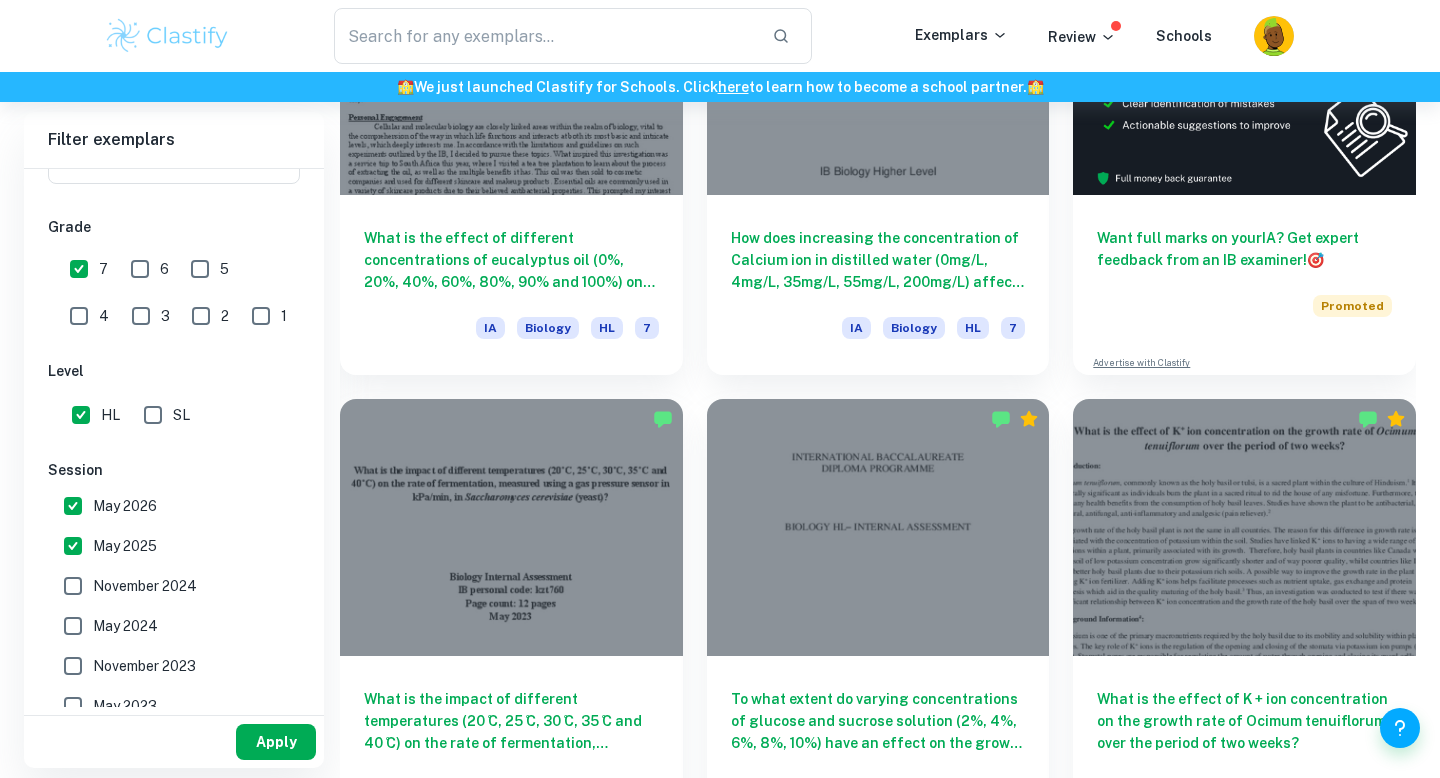 click on "Apply" at bounding box center (276, 742) 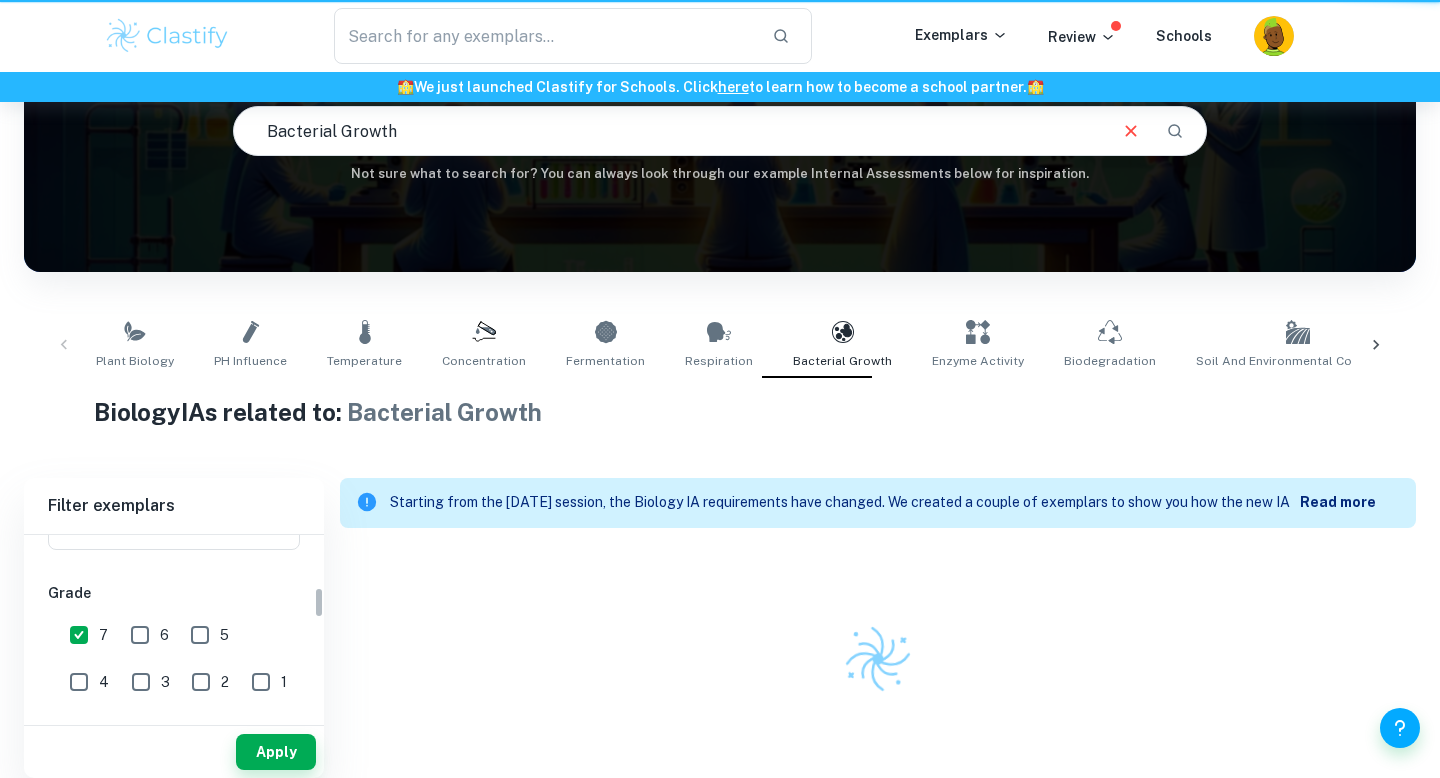 scroll, scrollTop: 0, scrollLeft: 0, axis: both 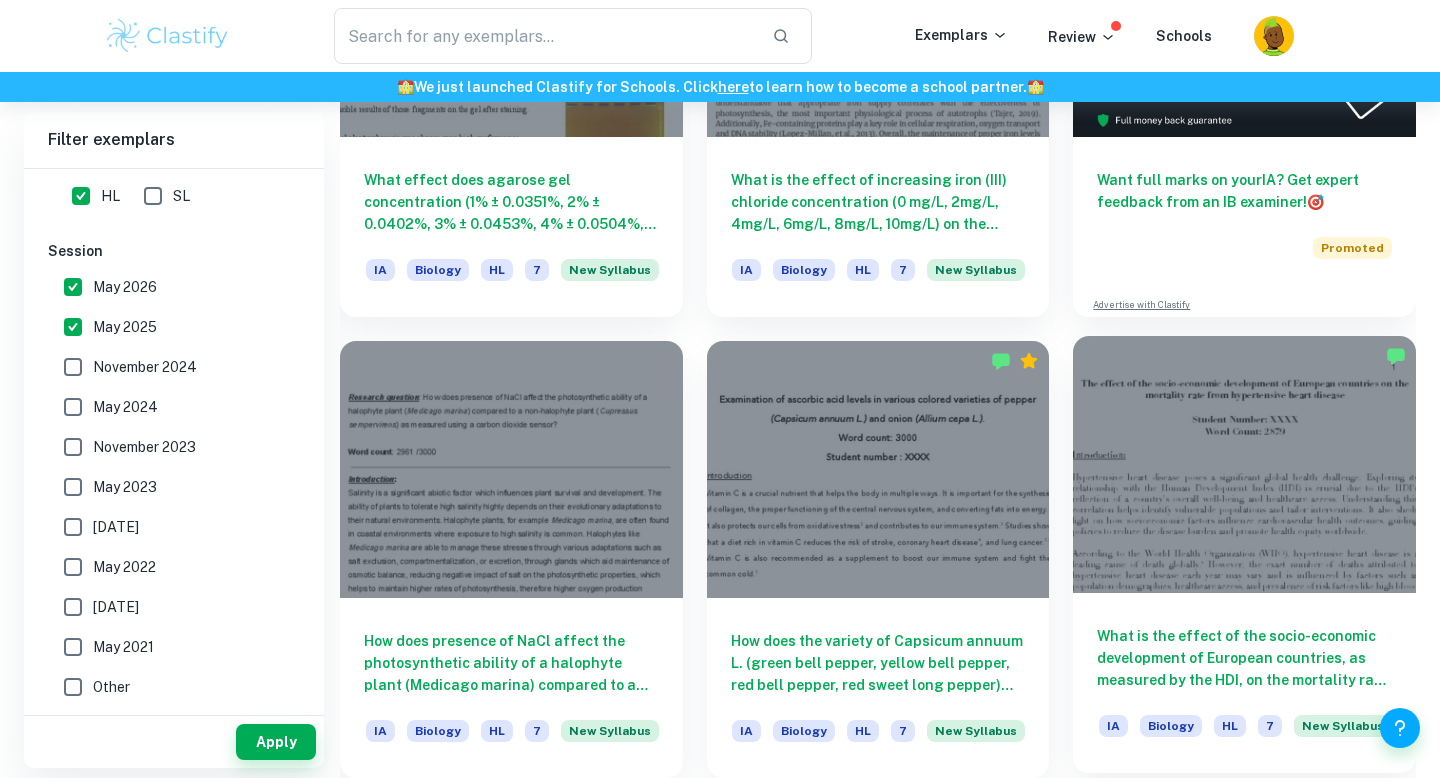 click at bounding box center (1244, 464) 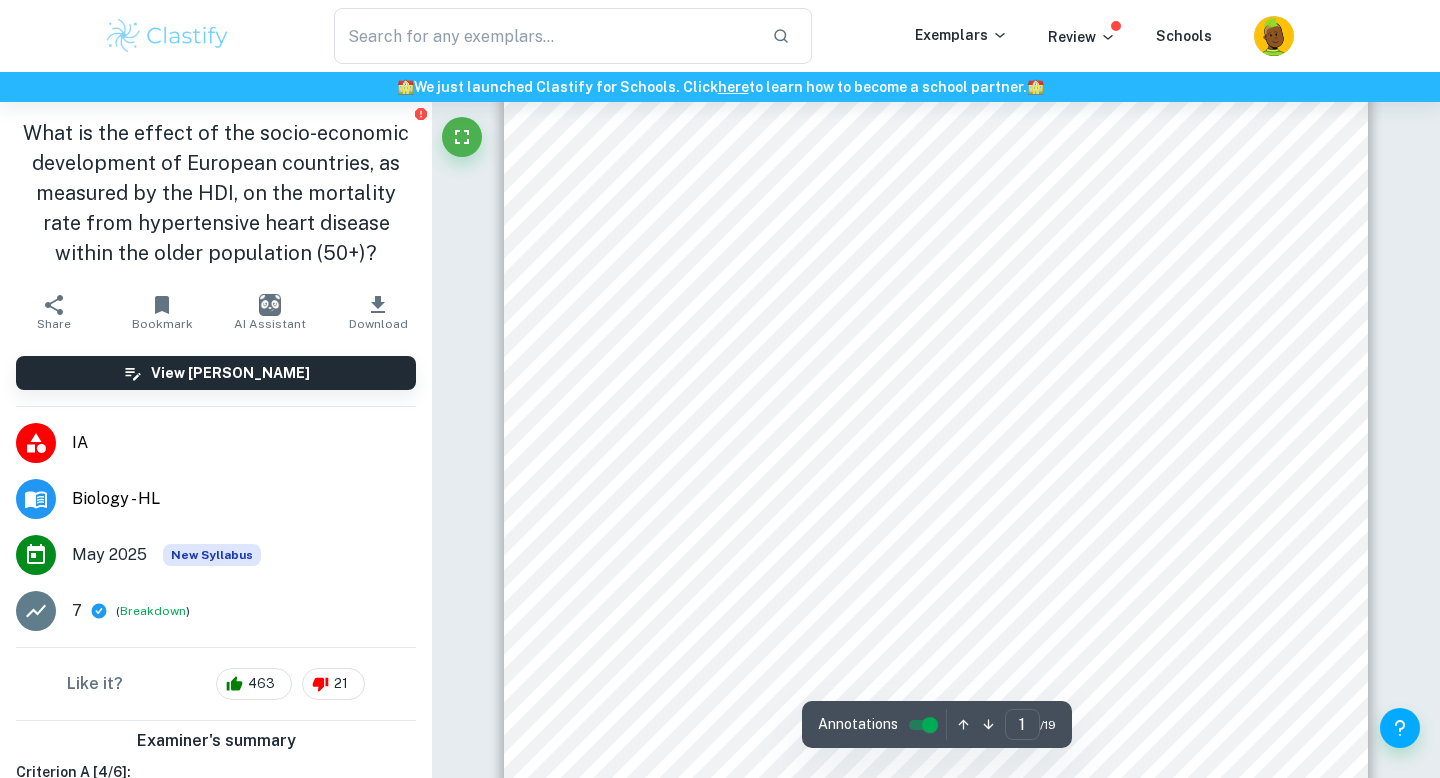 scroll, scrollTop: 178, scrollLeft: 0, axis: vertical 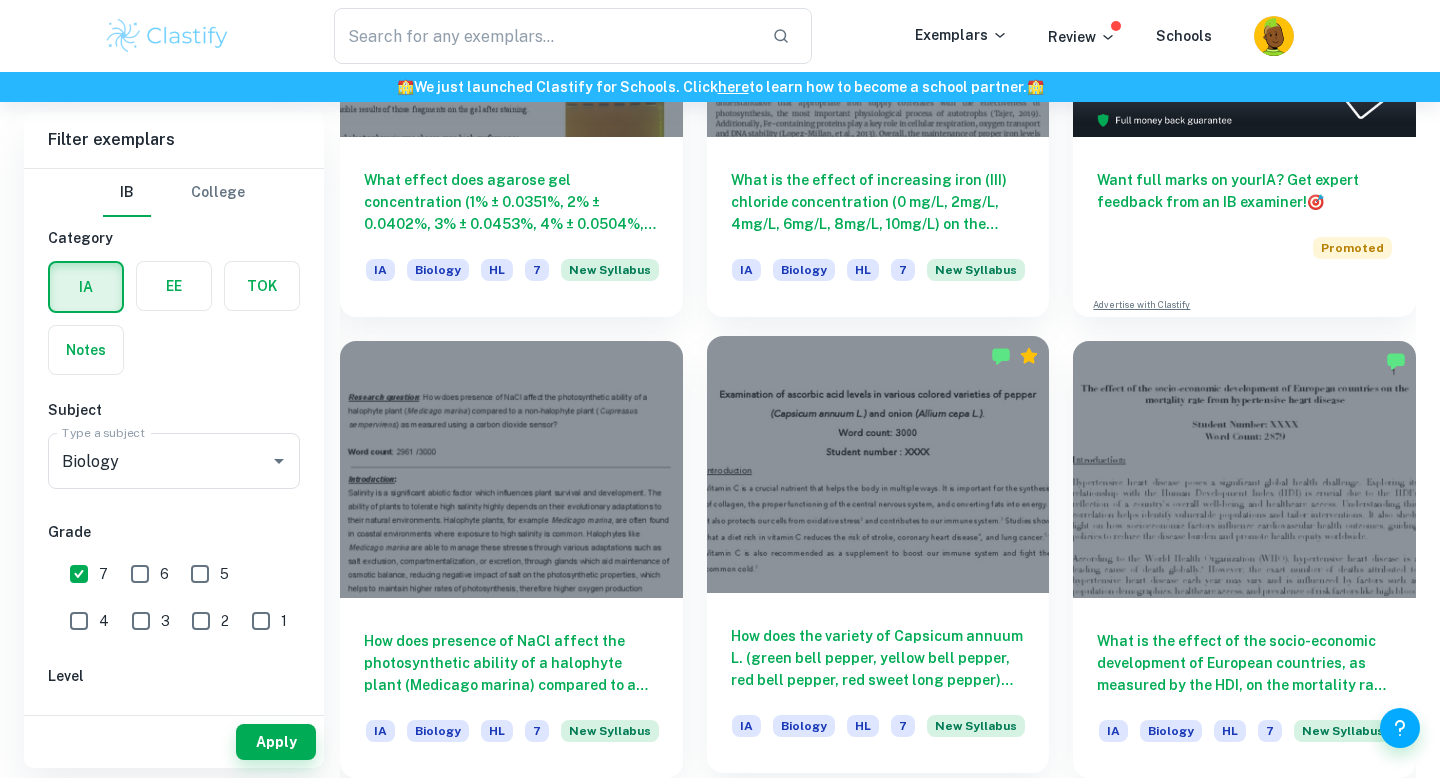 click at bounding box center (878, 464) 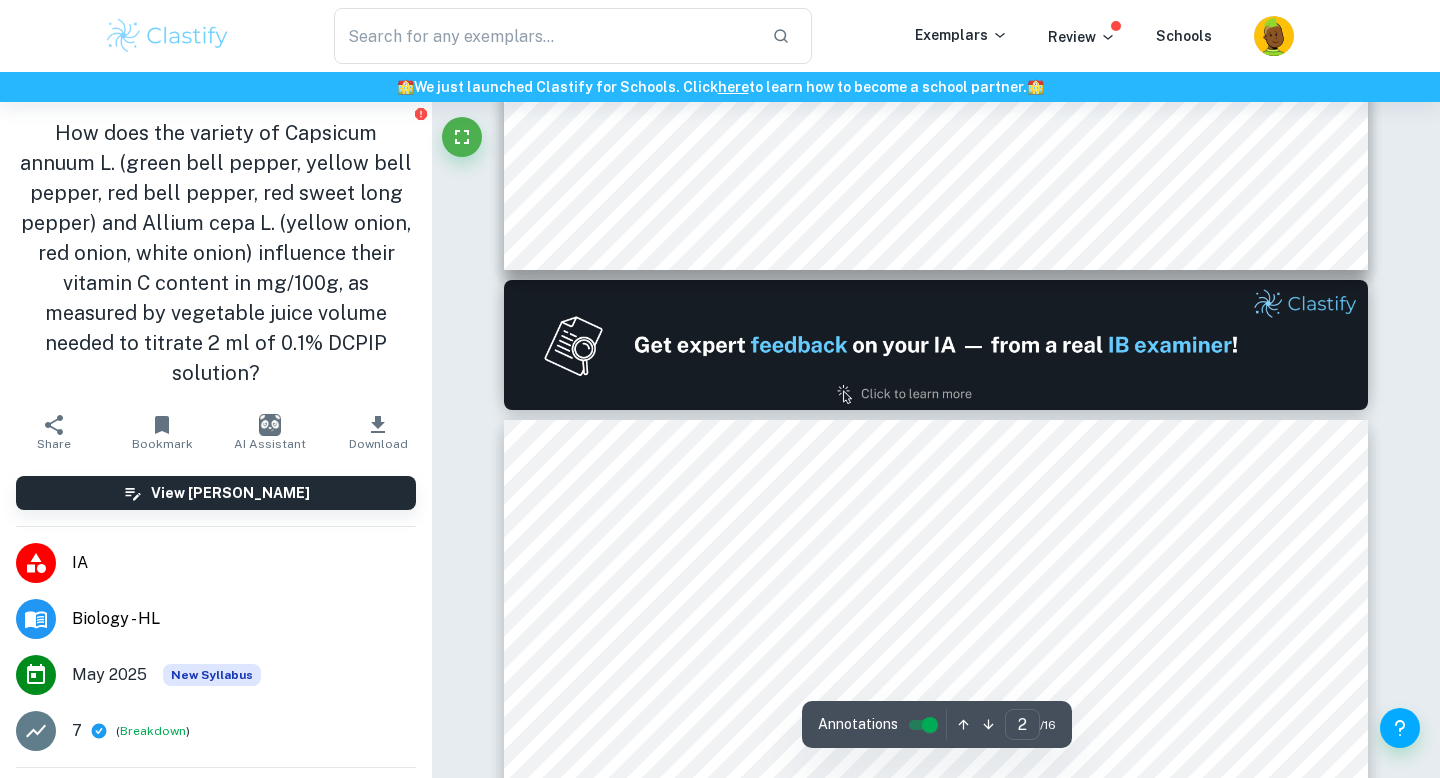 type on "1" 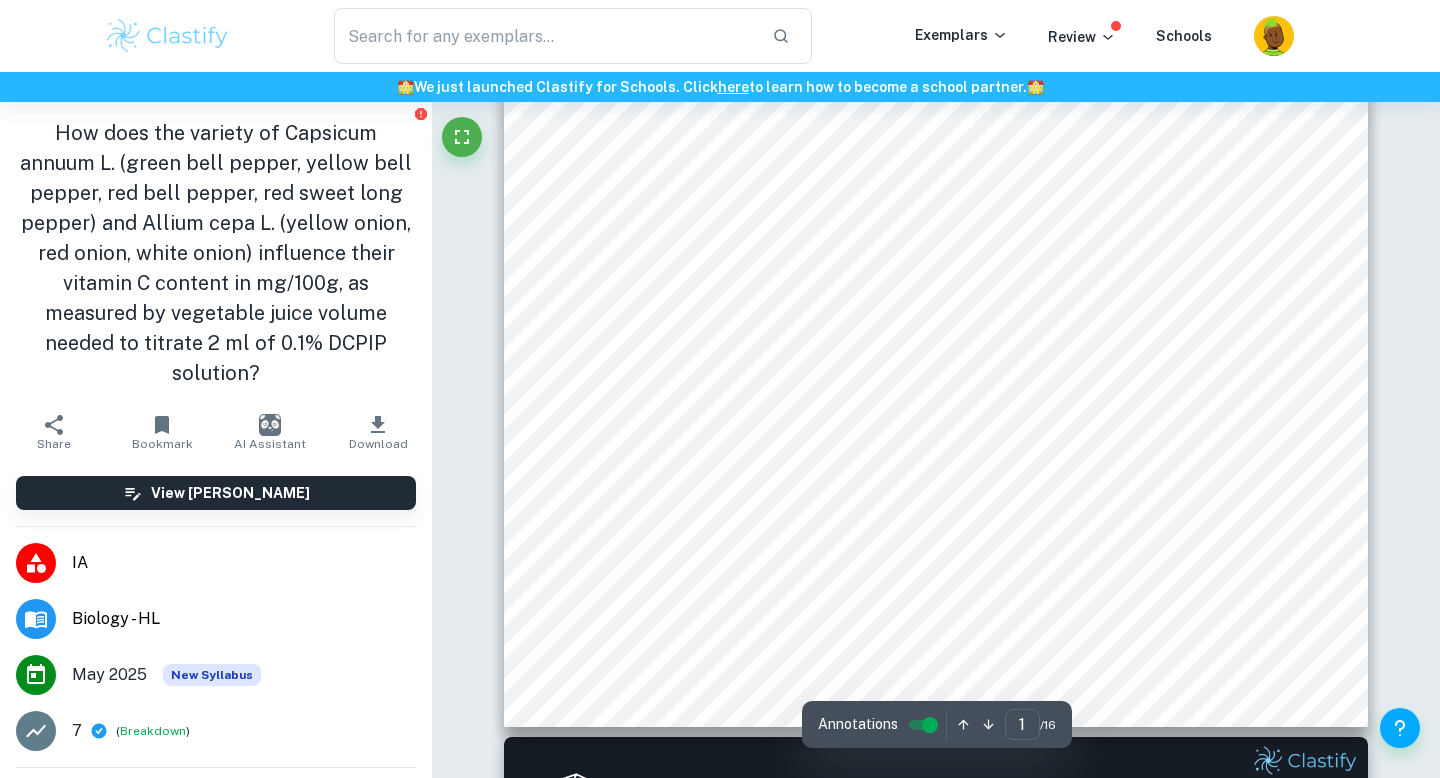 scroll, scrollTop: 621, scrollLeft: 0, axis: vertical 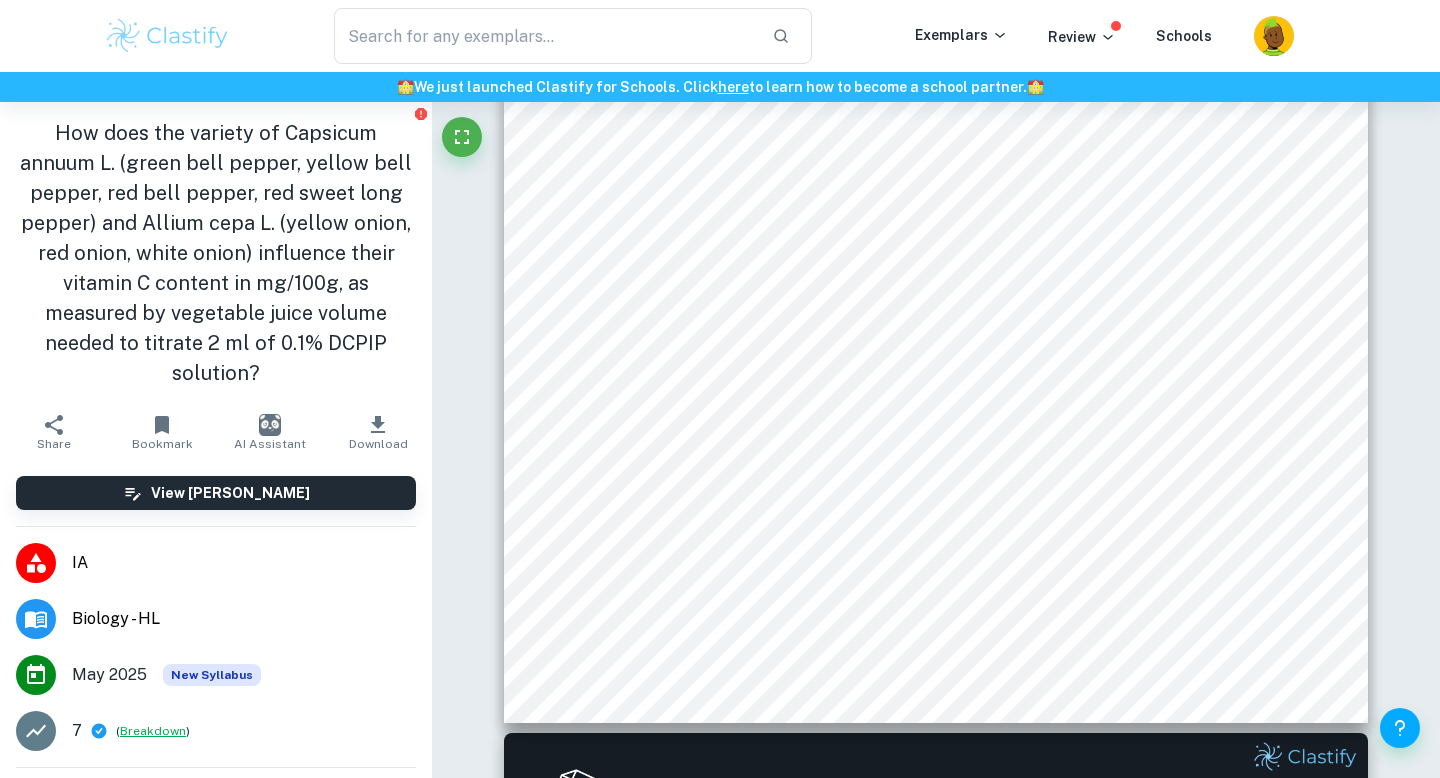 click on "Breakdown" at bounding box center [153, 731] 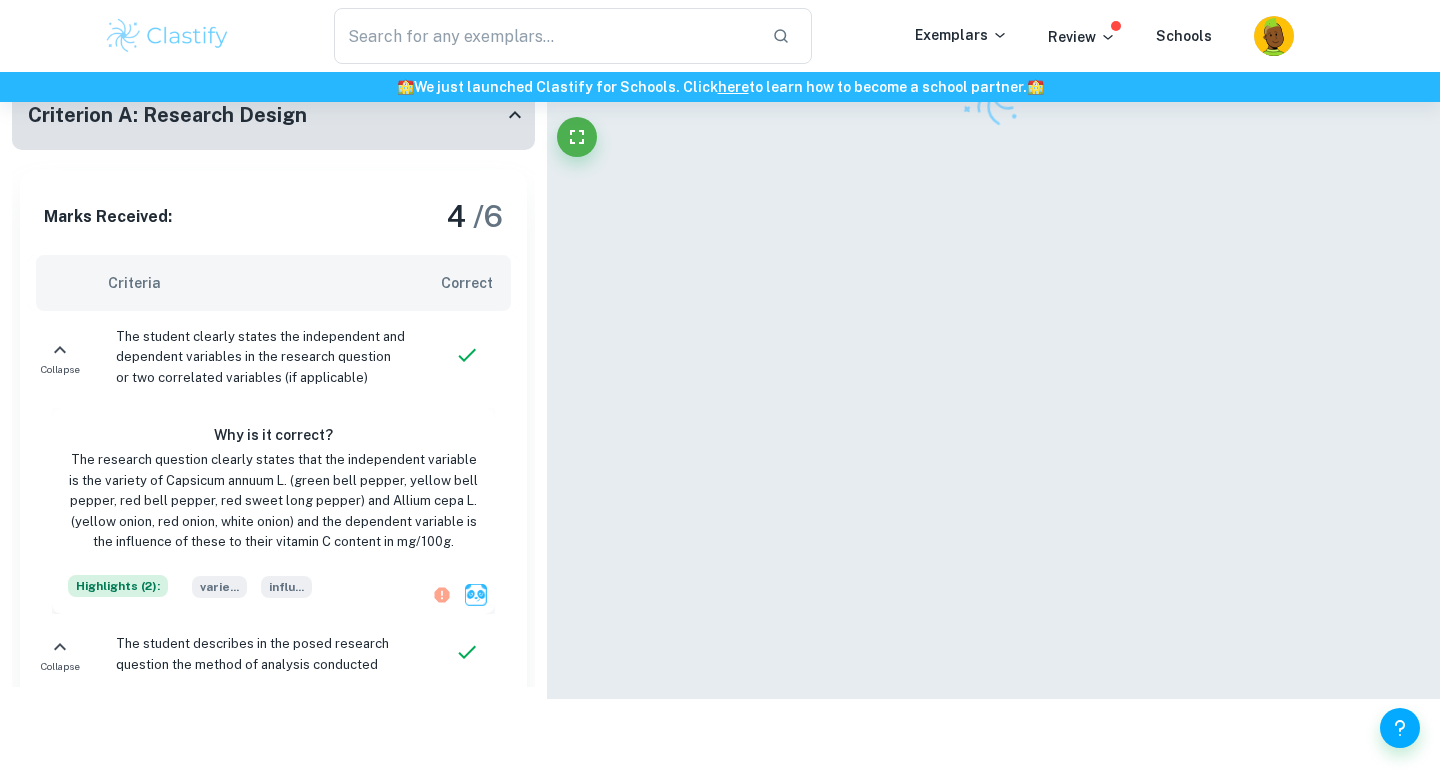 scroll, scrollTop: 128, scrollLeft: 0, axis: vertical 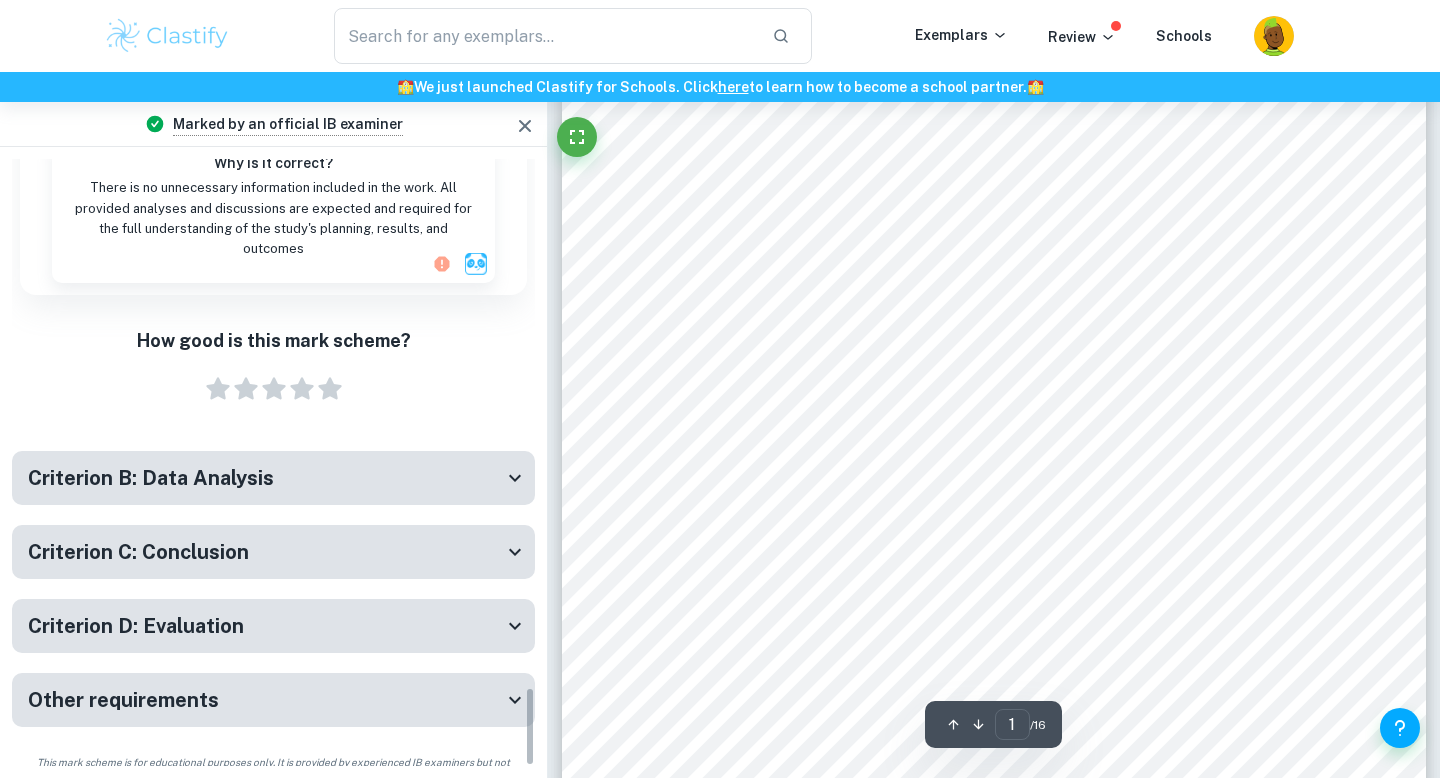 click on "Criterion B: Data Analysis Marks Received:  5   / 6 Criteria Correct Expand   The student clearly describes how the data was obtained and processed so each procedural step is easily understood Expand   The description of data recording and processing is detailed and precise i.e.all tables, graphs, and figures are appropriately annotated and a correct number of units, decimal places, and significant figures is applied throughout the work Expand   The document includes clear considerations of the impact of uncertainties on the data and results Expand   There is nothing in the work that would hinder the validity of the conclusion (e.g any major, or significant omissions, inaccuracies, or inconsistencies) Expand   The student conducts relevant data processing that will accurately address the research question" at bounding box center (273, 488) 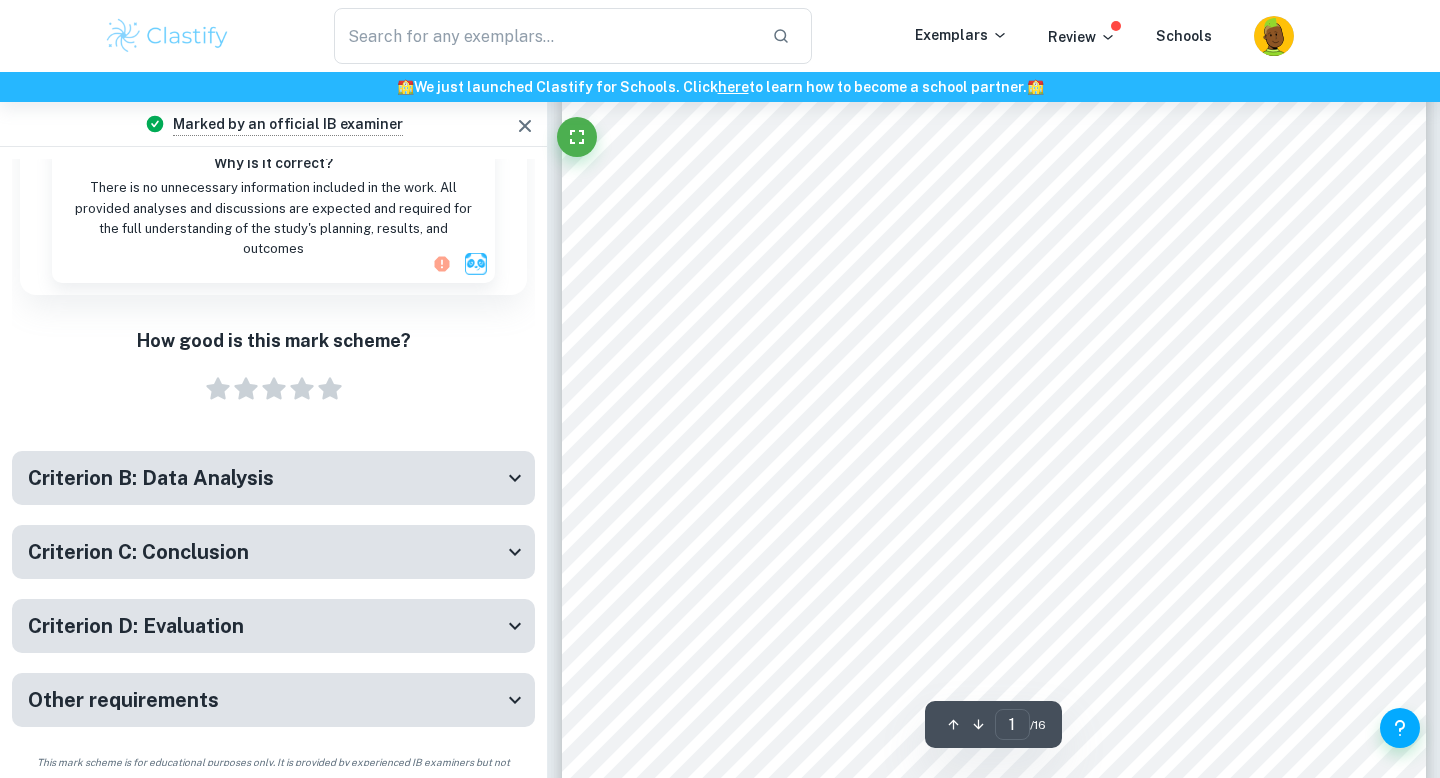 click on "Criterion B: Data Analysis" at bounding box center (273, 478) 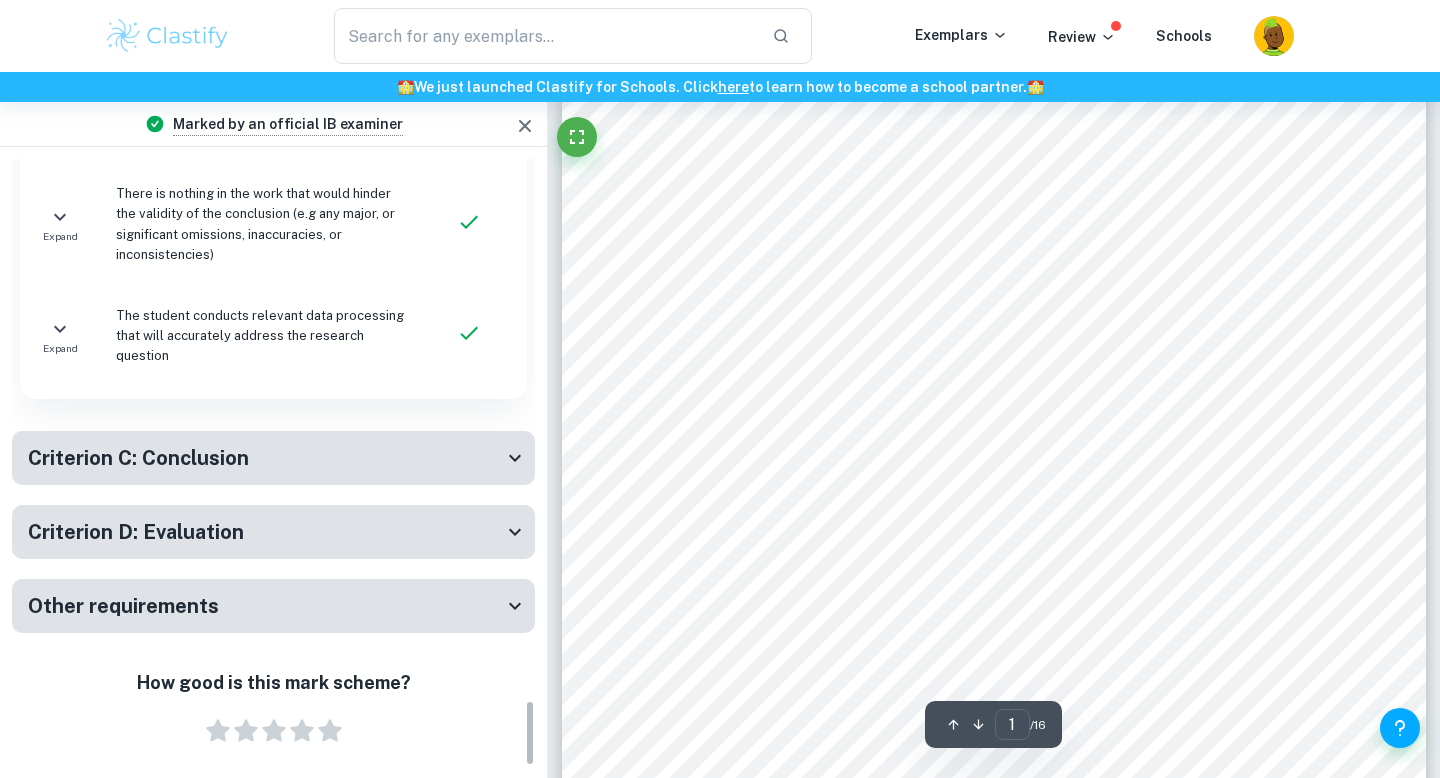 scroll, scrollTop: 4955, scrollLeft: 0, axis: vertical 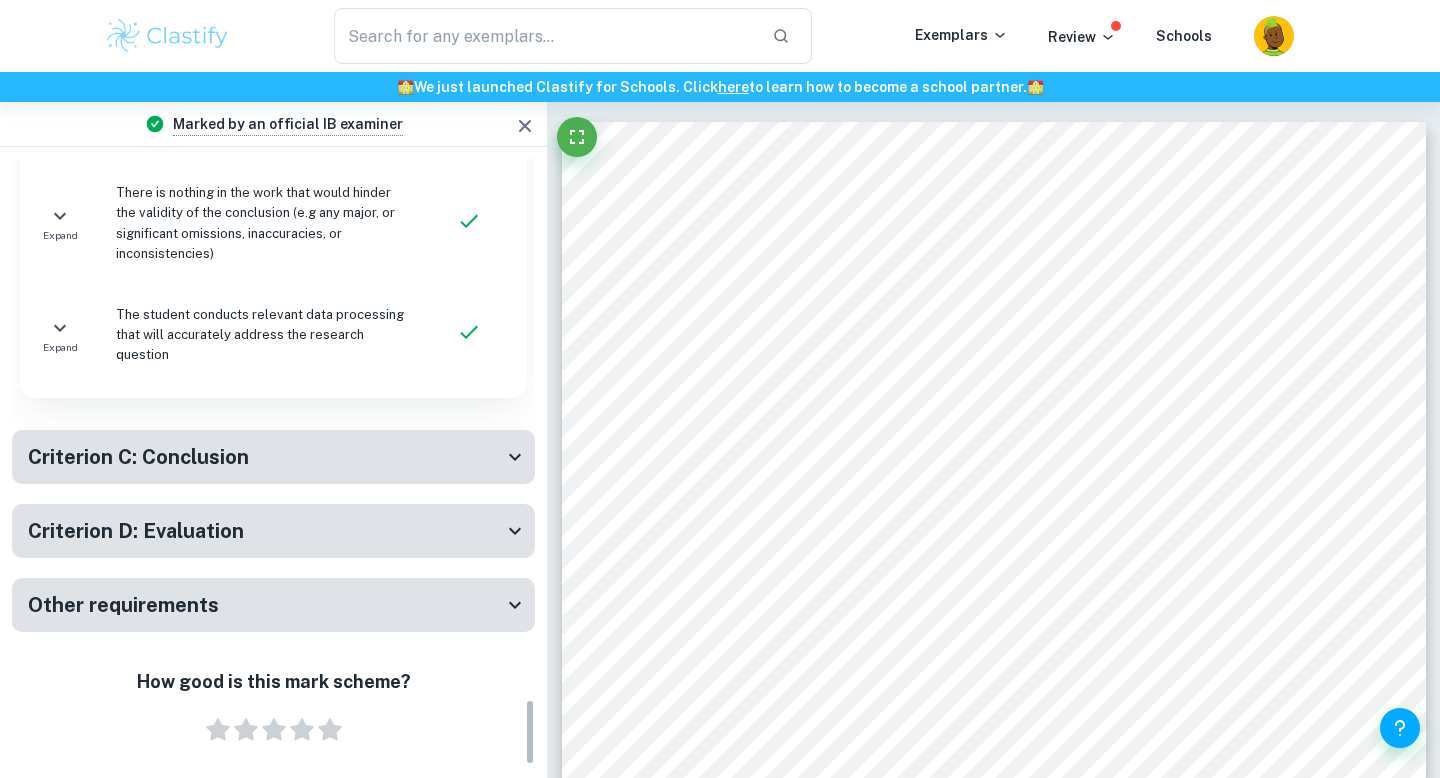 click on "Criterion C: Conclusion" at bounding box center [273, 457] 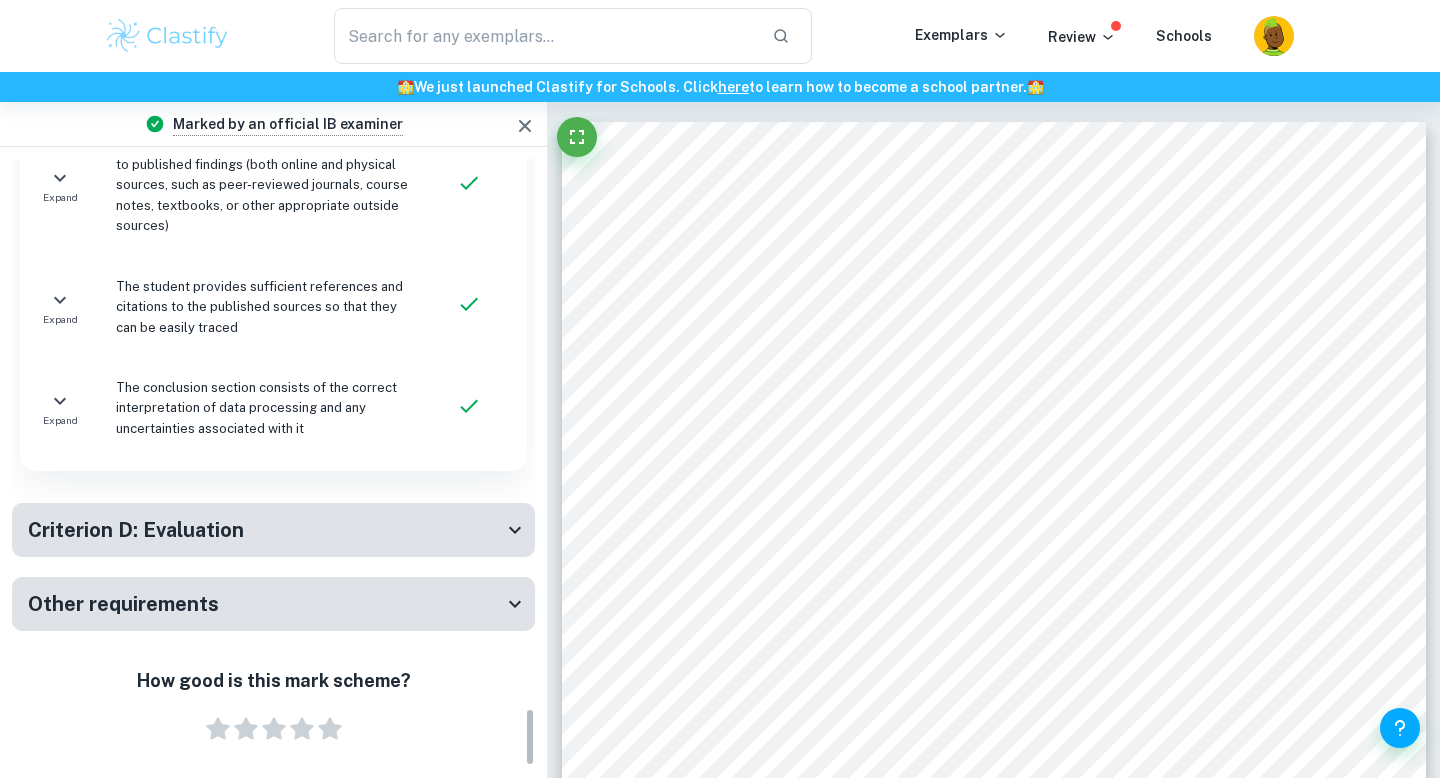 click 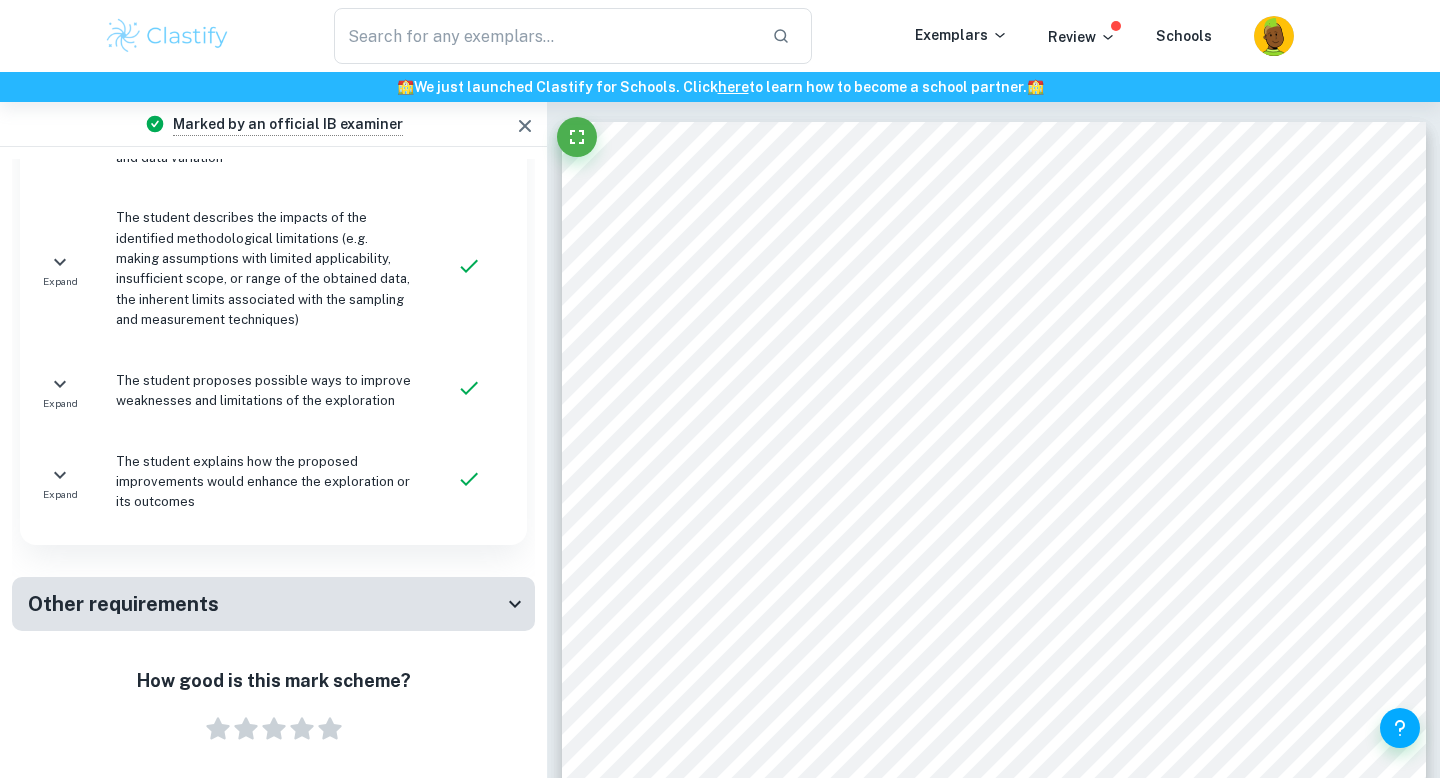 click on "Other requirements" at bounding box center (265, 604) 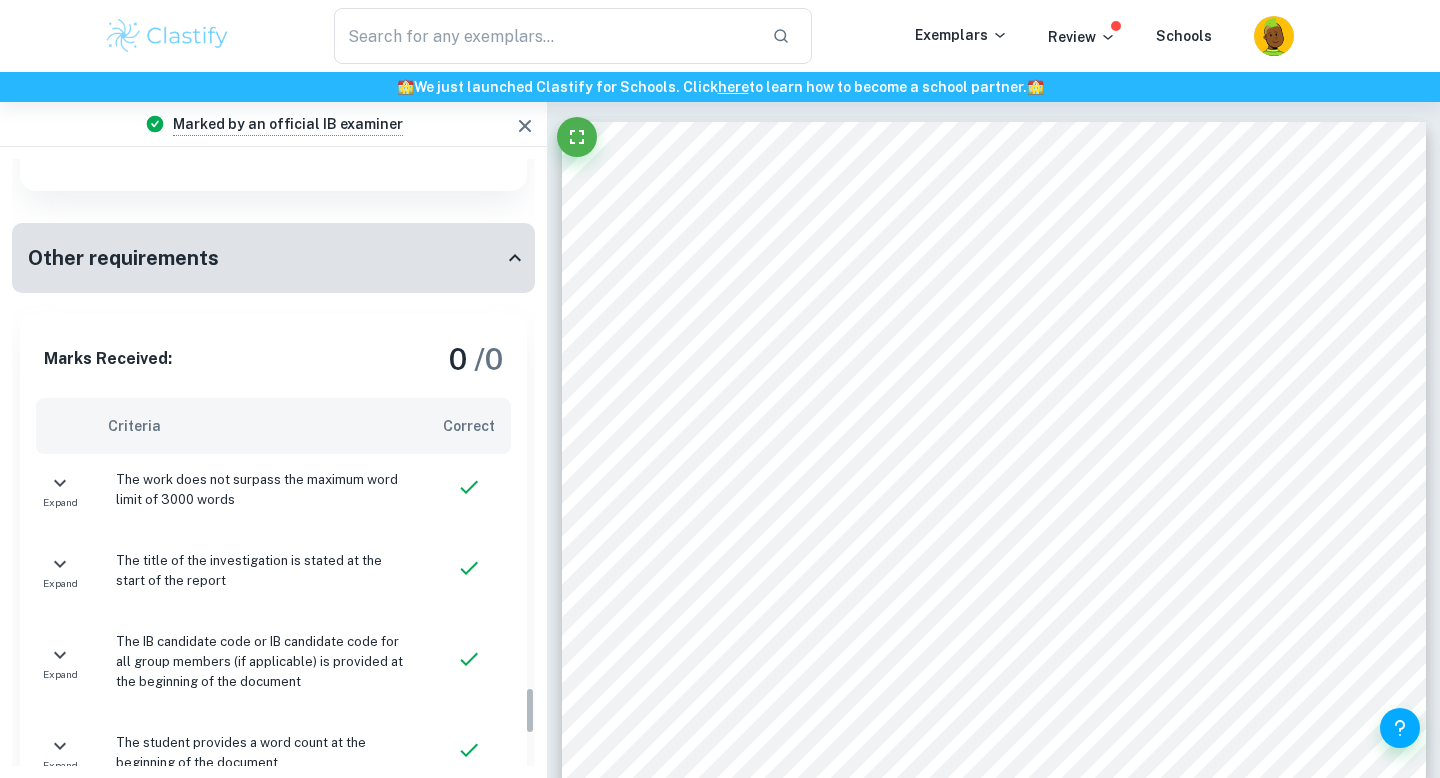scroll, scrollTop: 6806, scrollLeft: 0, axis: vertical 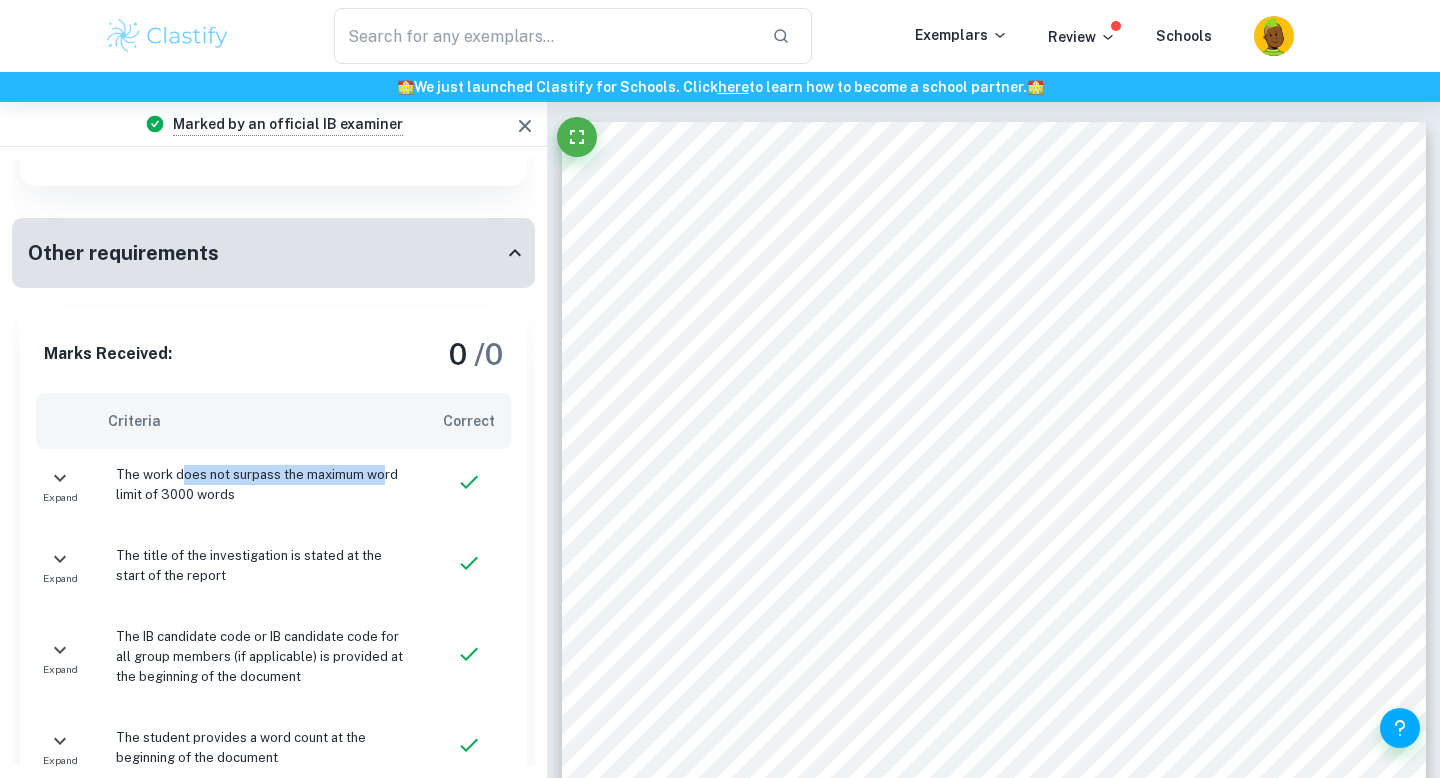 drag, startPoint x: 178, startPoint y: 429, endPoint x: 380, endPoint y: 426, distance: 202.02228 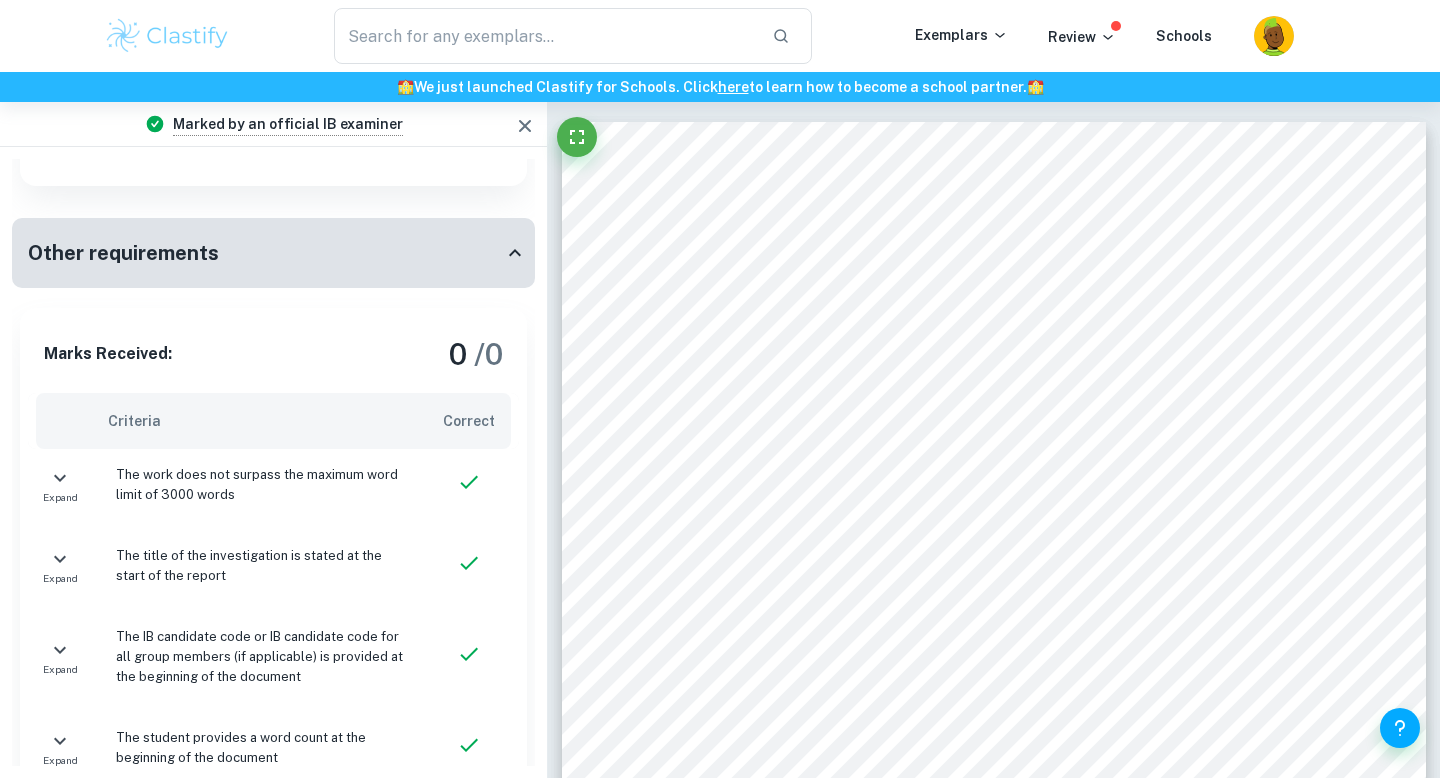 click at bounding box center [473, 566] 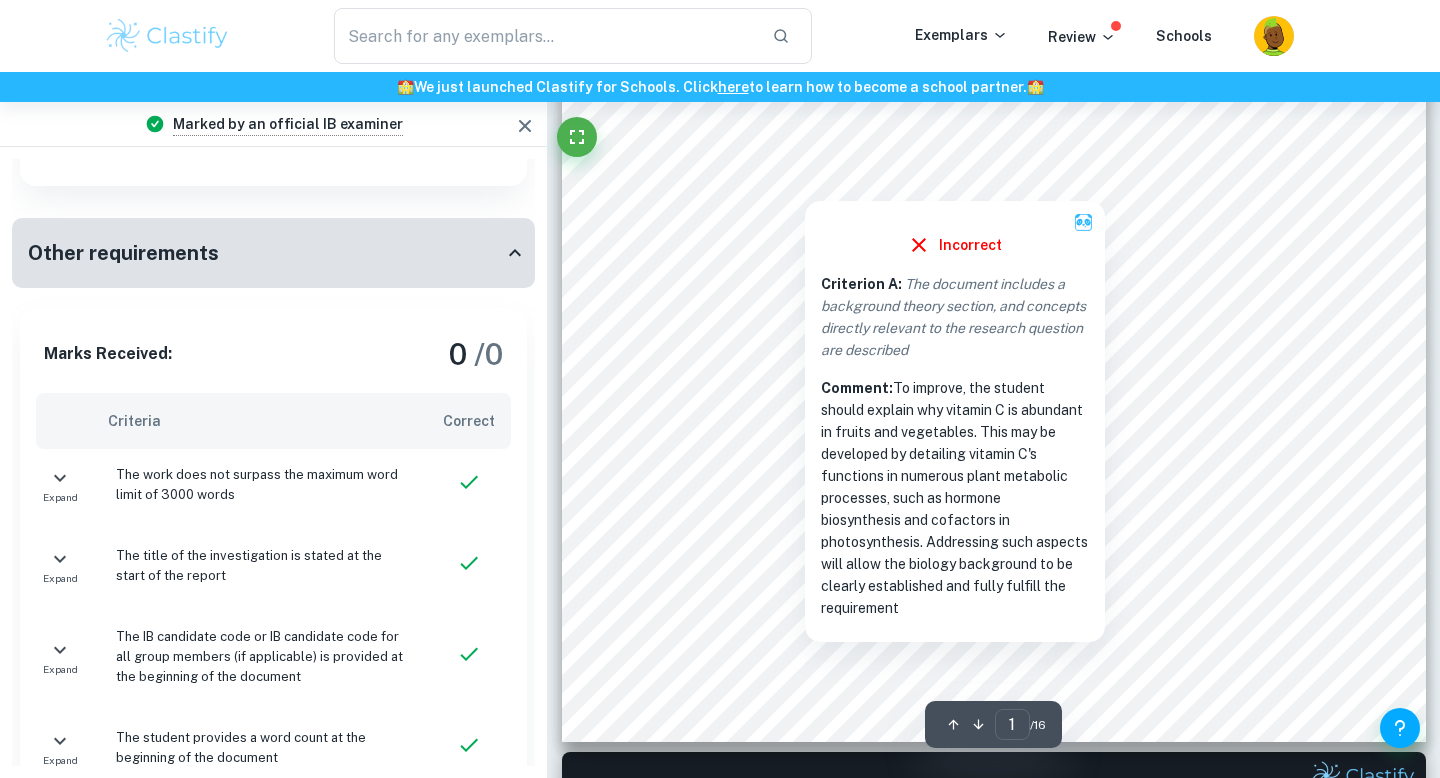 scroll, scrollTop: 607, scrollLeft: 0, axis: vertical 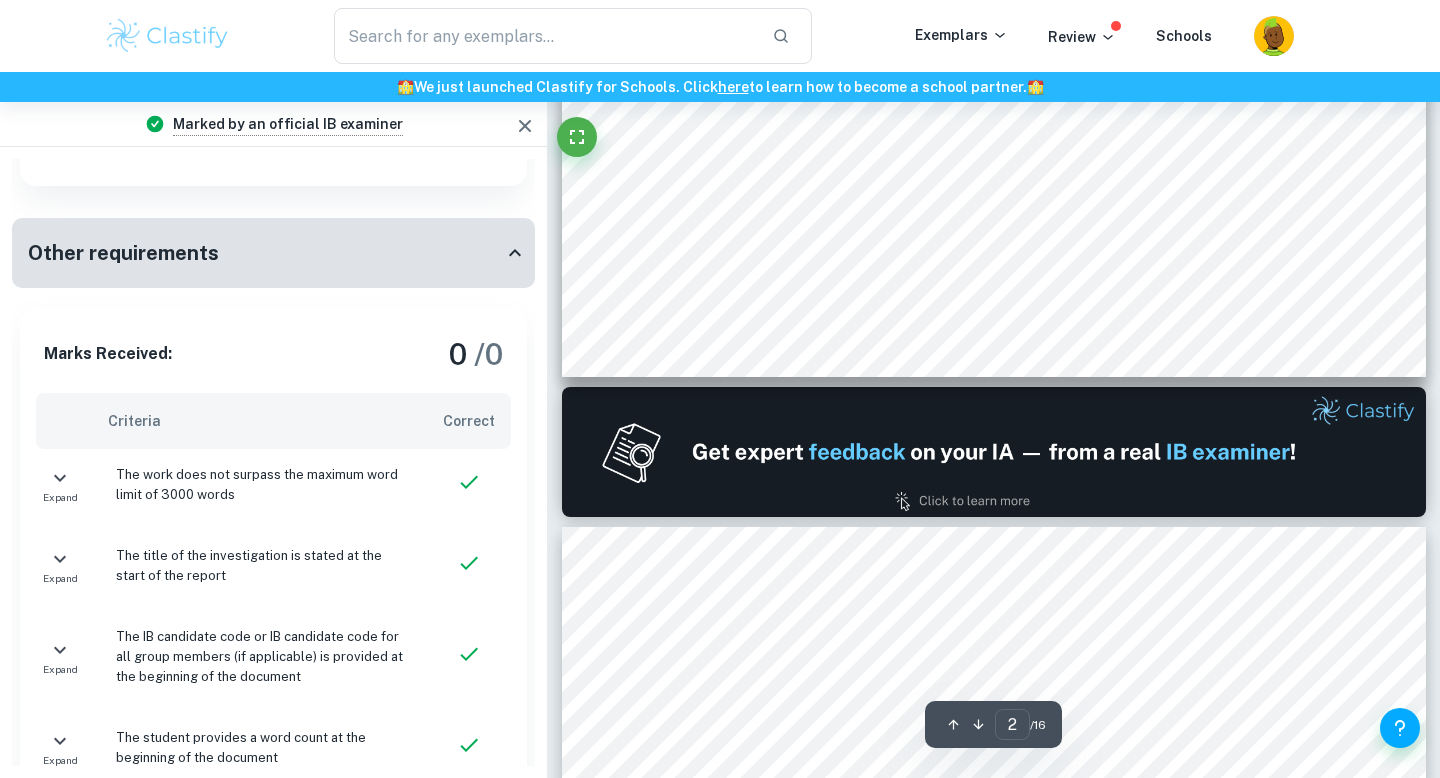type on "1" 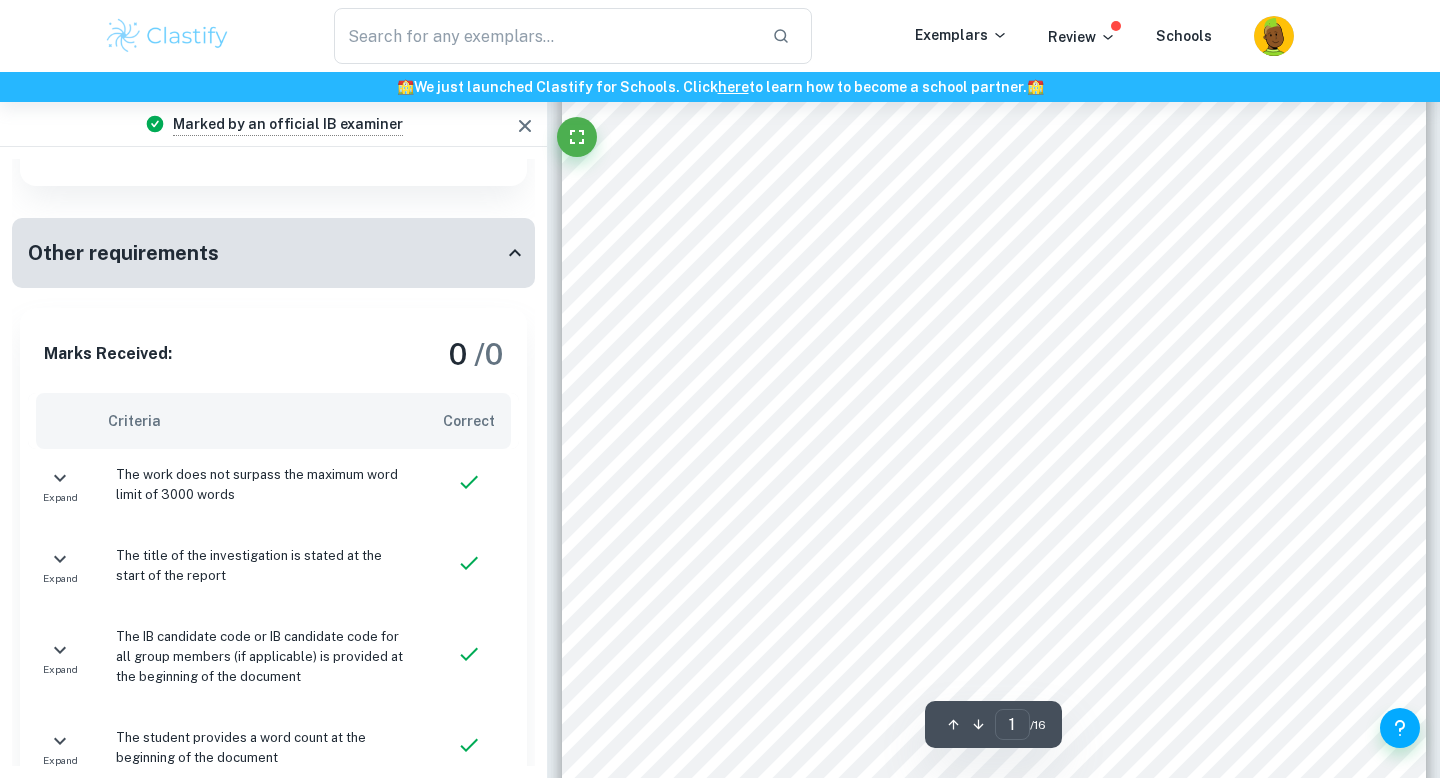 scroll, scrollTop: 385, scrollLeft: 0, axis: vertical 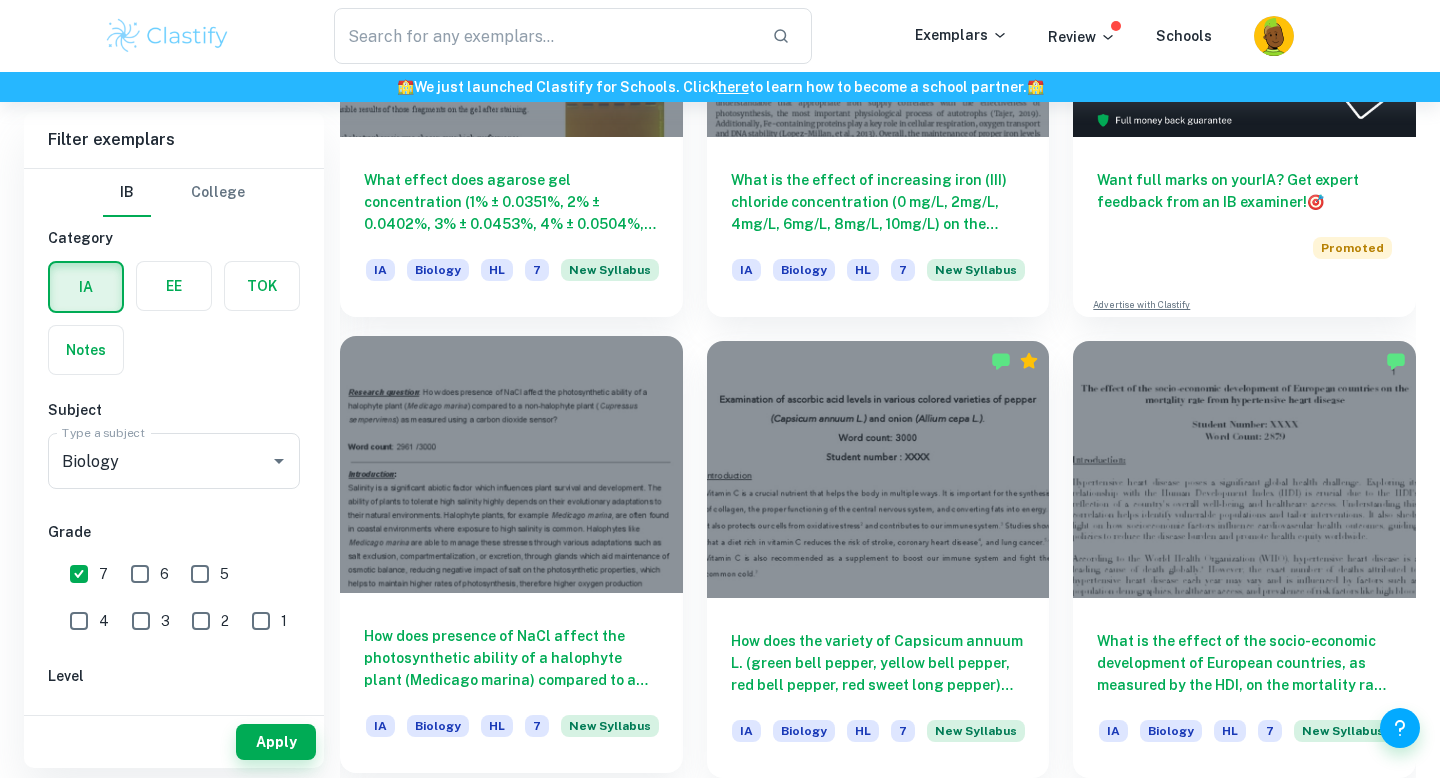 click at bounding box center [511, 464] 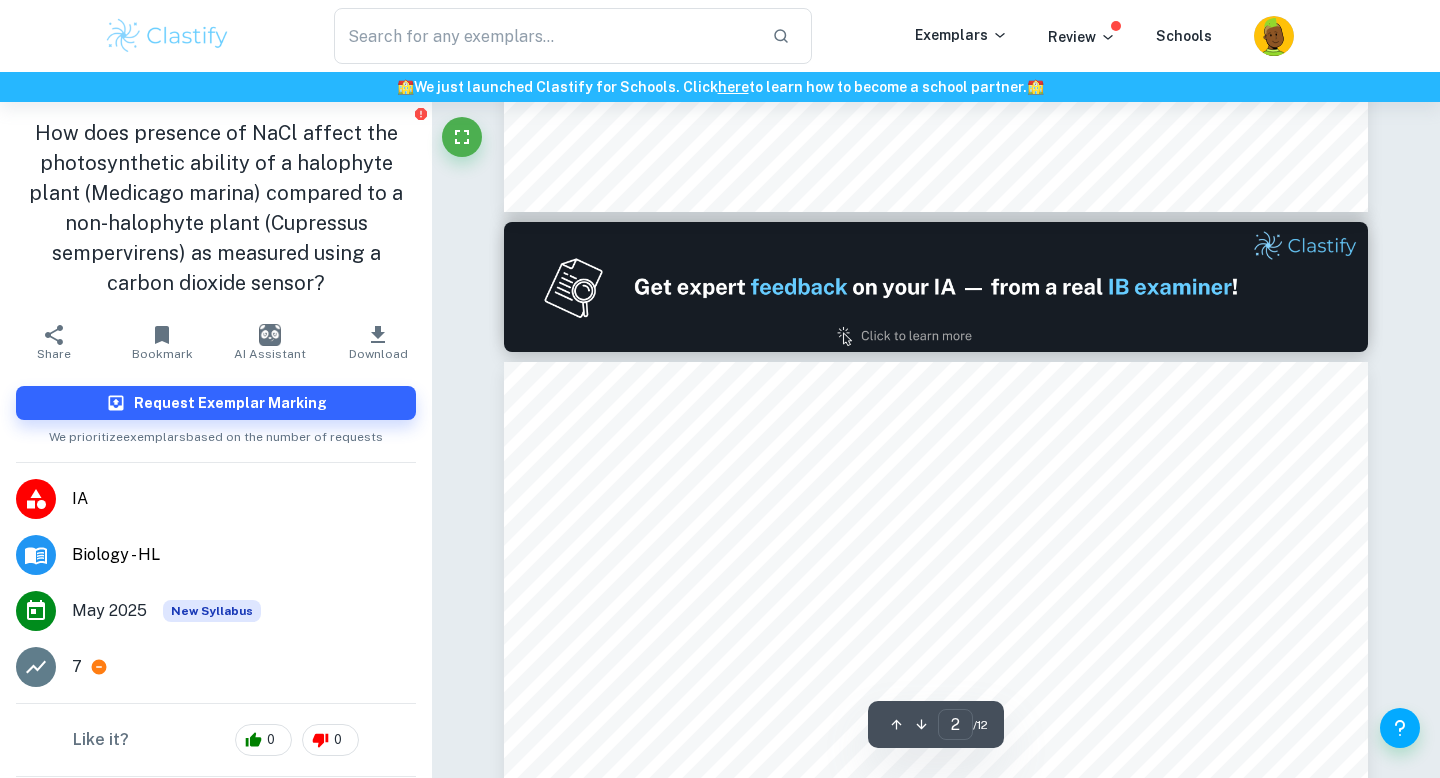 type on "1" 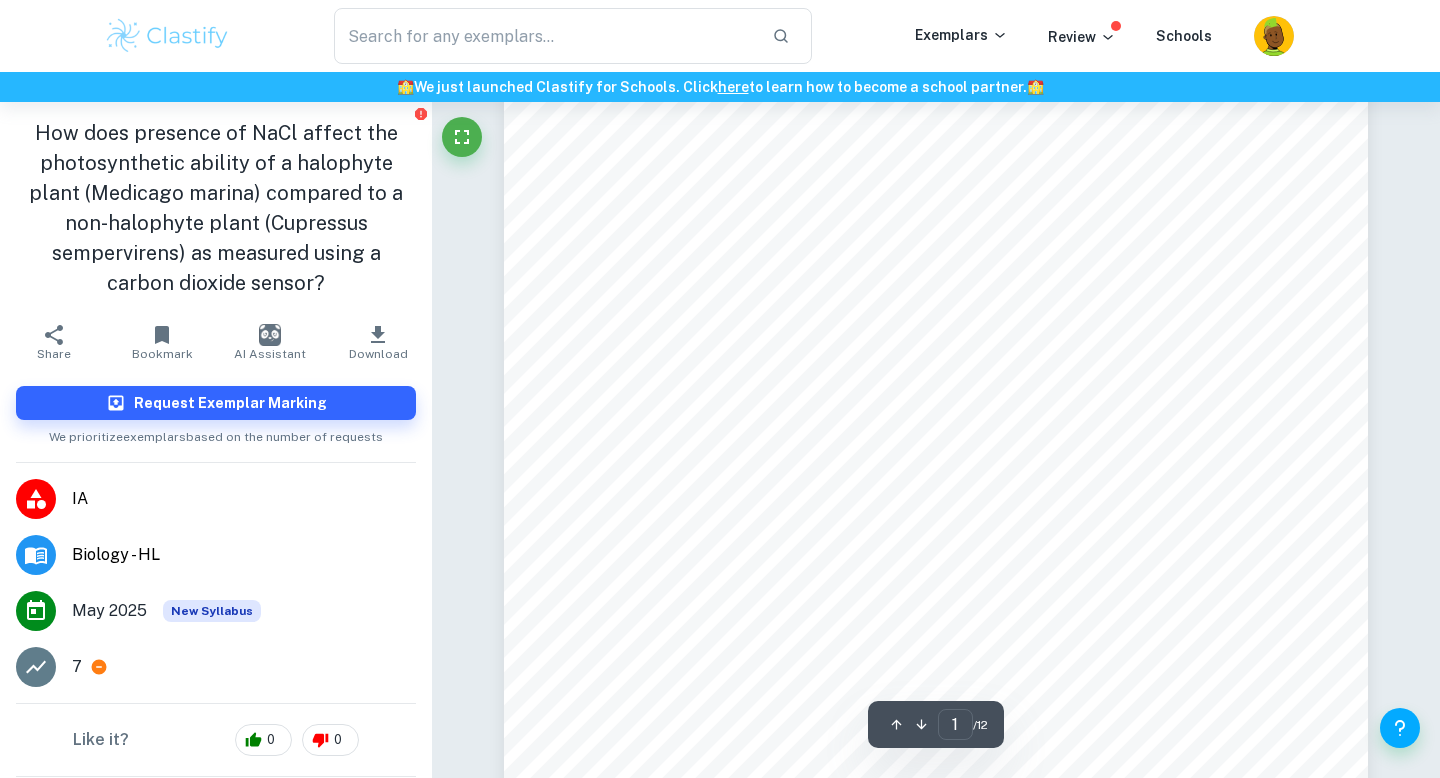 scroll, scrollTop: 387, scrollLeft: 0, axis: vertical 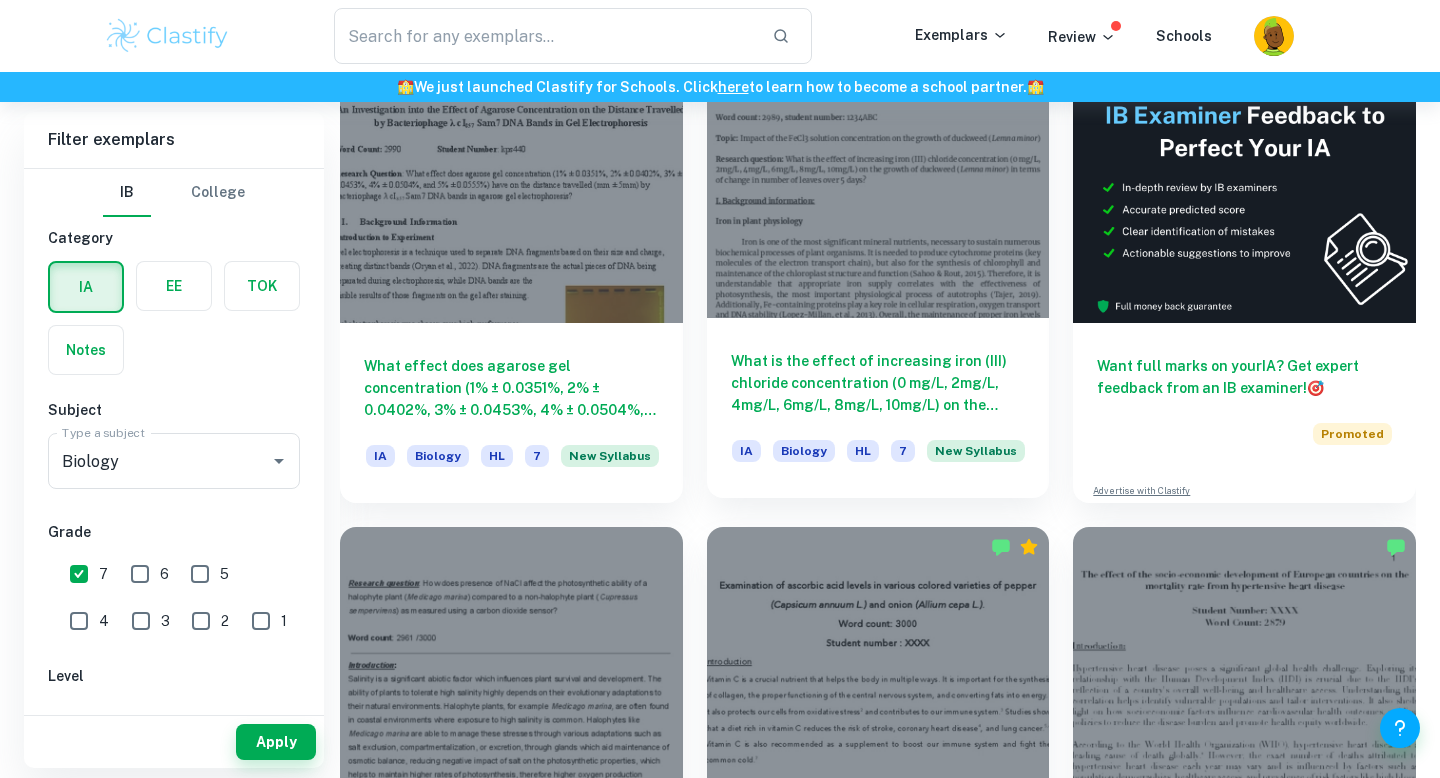 click at bounding box center [878, 189] 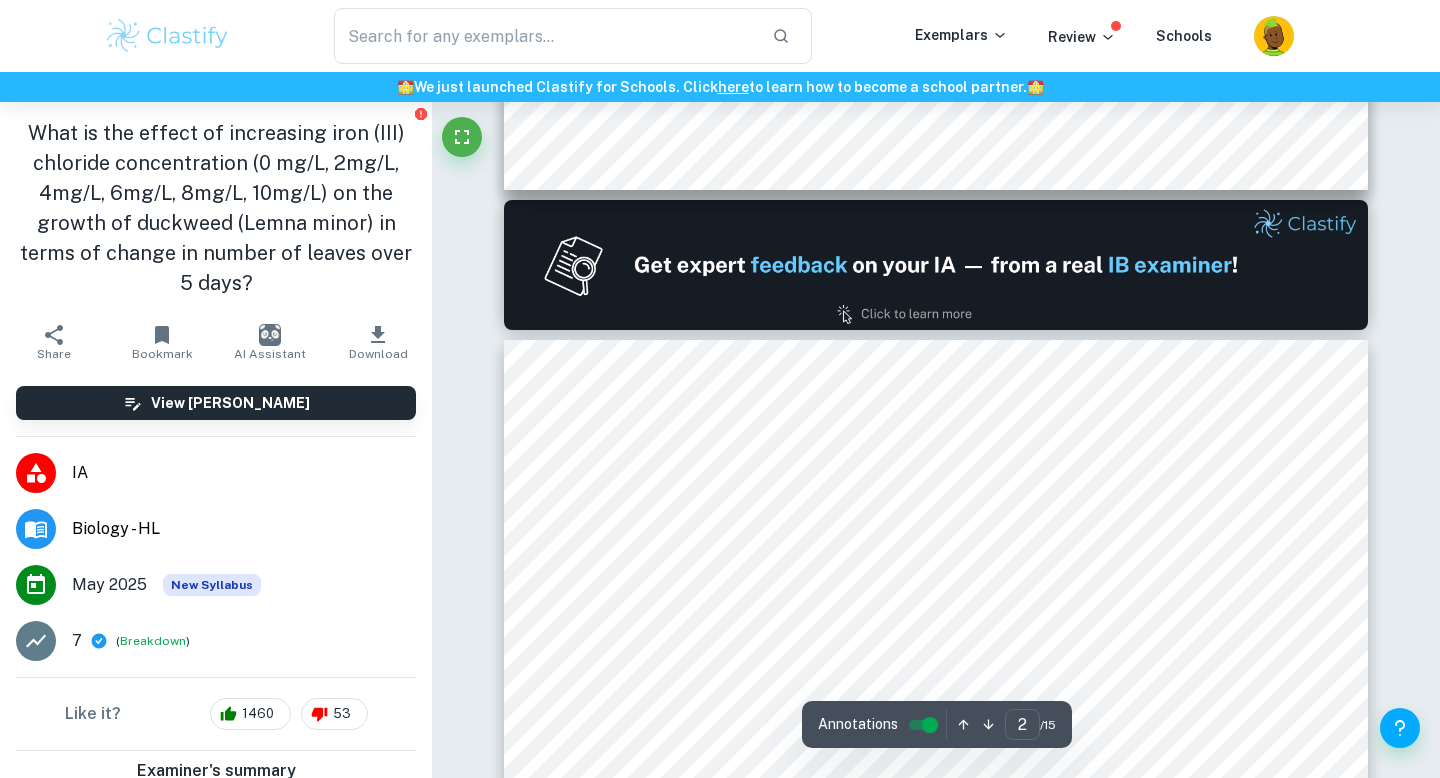 scroll, scrollTop: 1367, scrollLeft: 0, axis: vertical 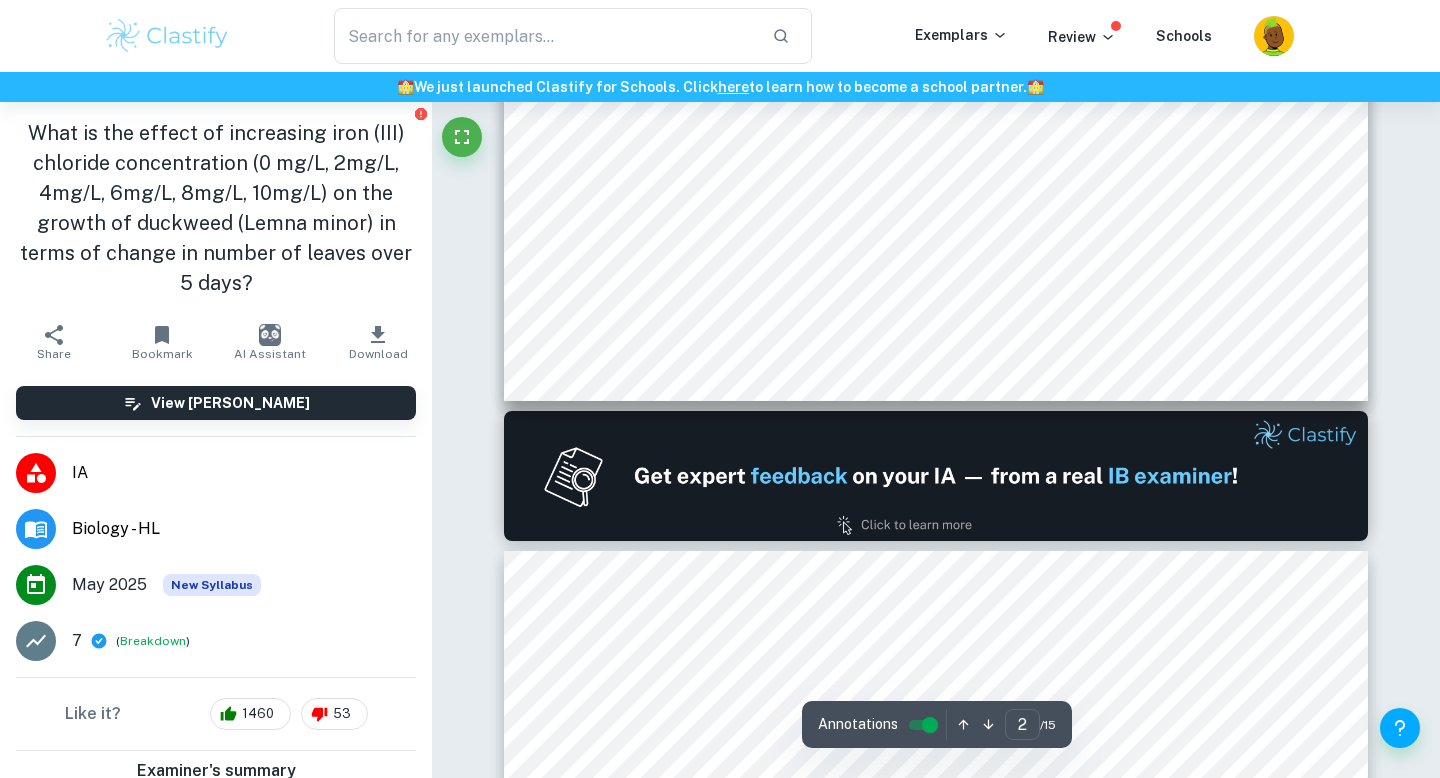 type on "1" 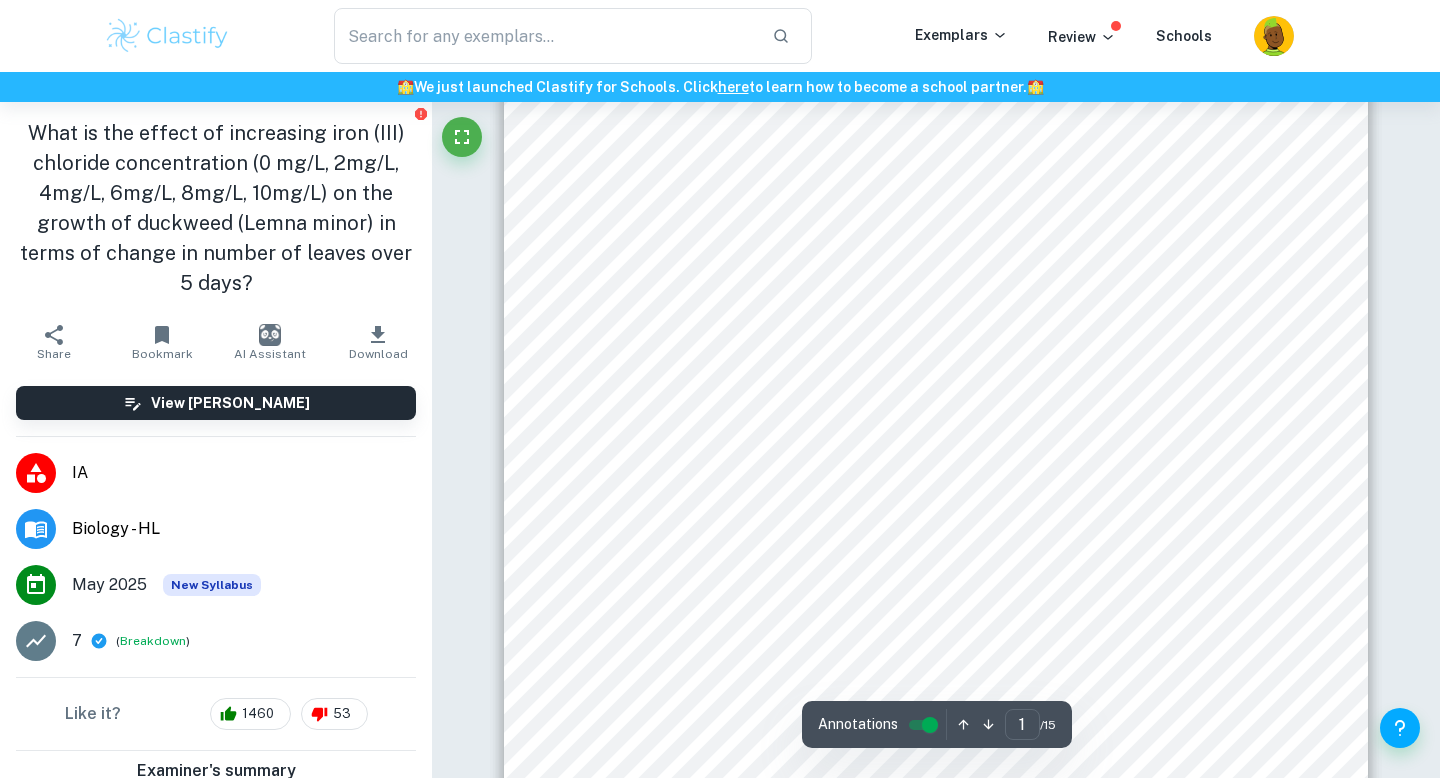 scroll, scrollTop: 0, scrollLeft: 0, axis: both 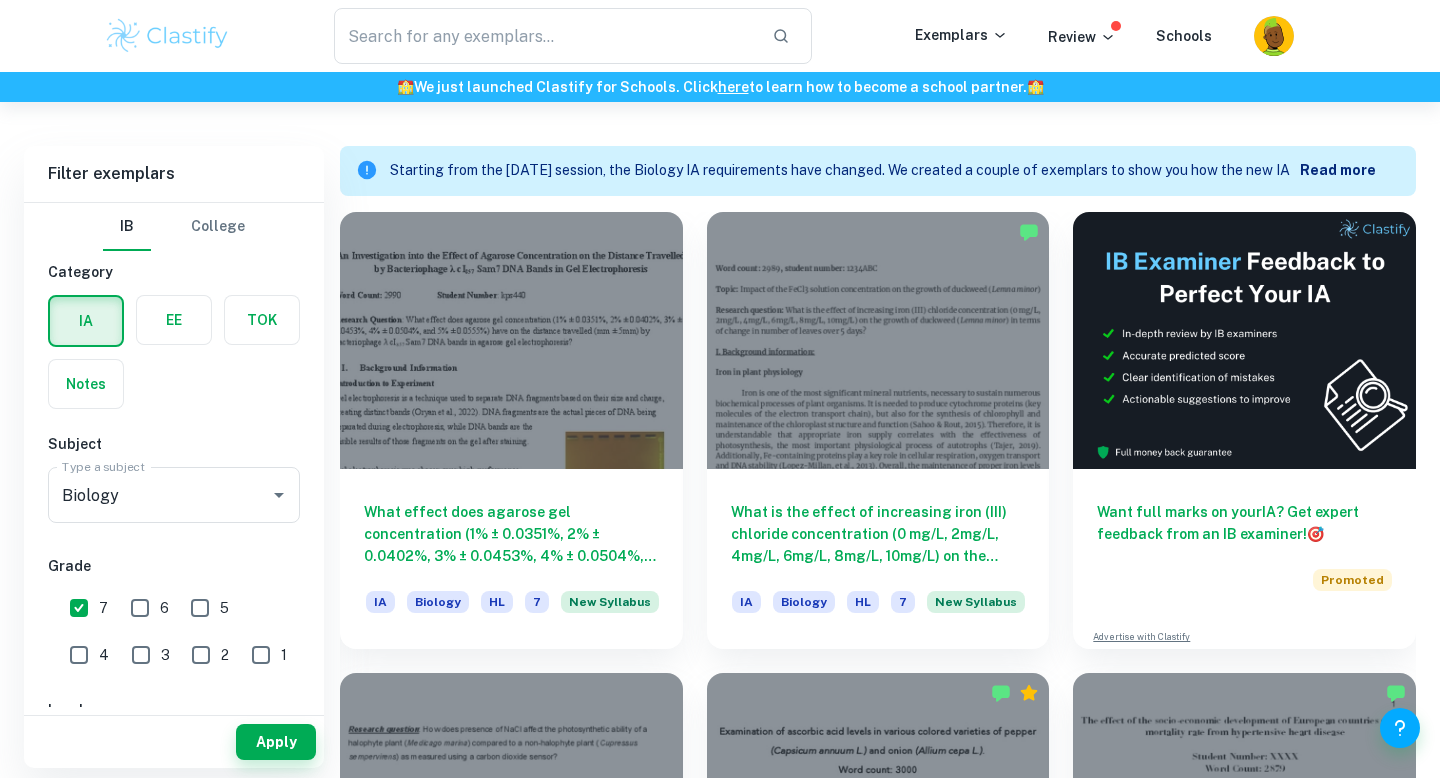 click on "Starting from the May 2025 session, the Biology IA requirements have changed.
We created a couple of exemplars to show you how the new IA should look like.
It's OK to refer to the old Biology IA exemplars (since the new IA is quite similar) for inspiration/ideas,
but make sure to follow the new requirements. Read more" at bounding box center [895, 171] 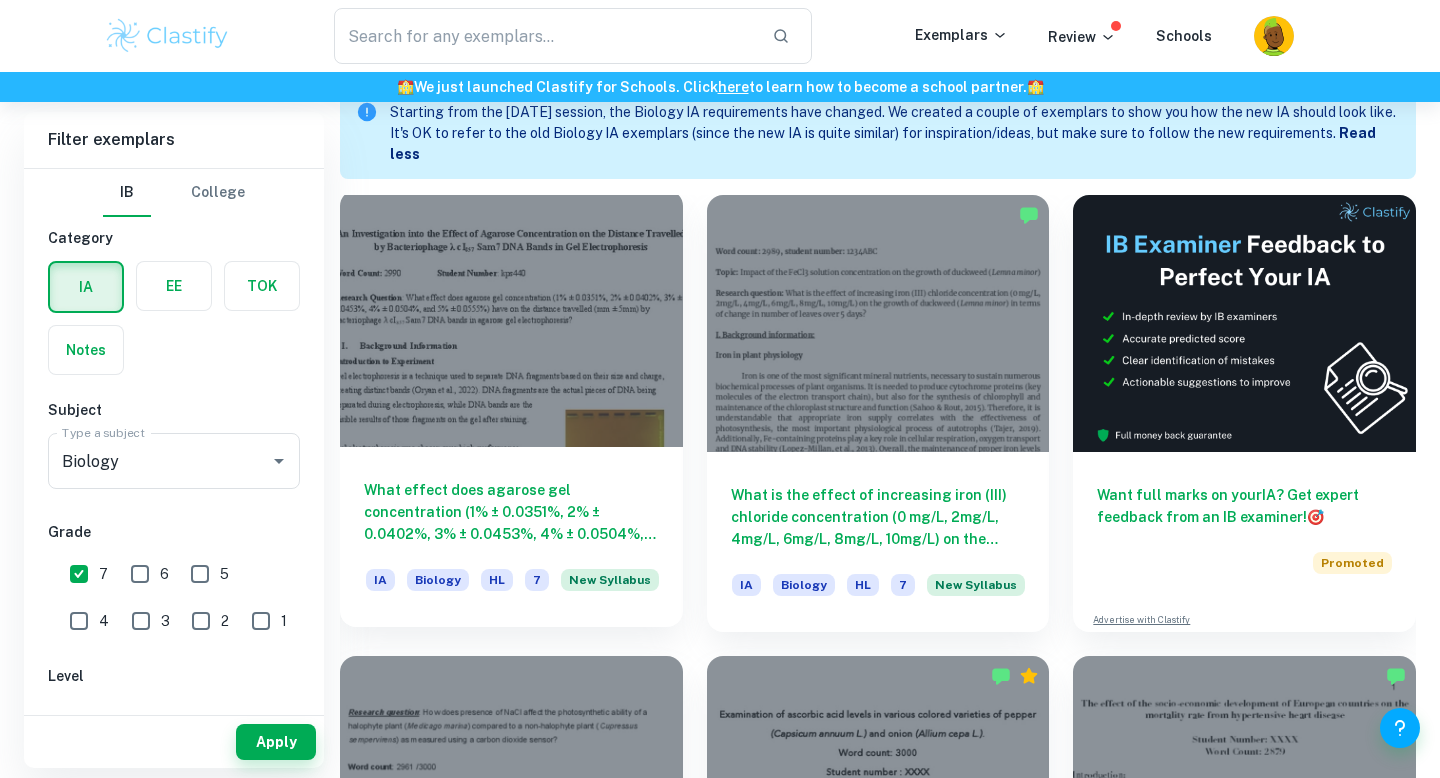 scroll, scrollTop: 571, scrollLeft: 0, axis: vertical 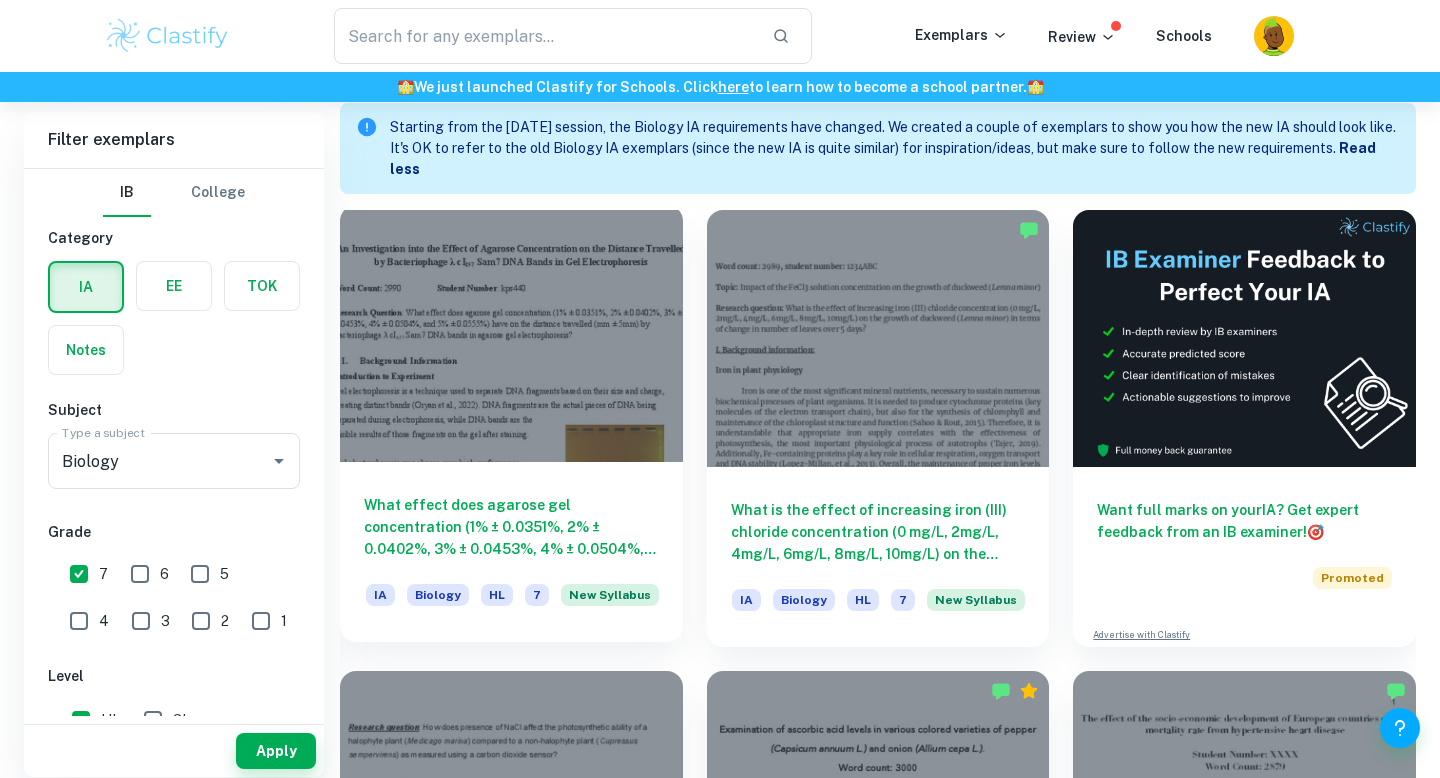 click at bounding box center [511, 333] 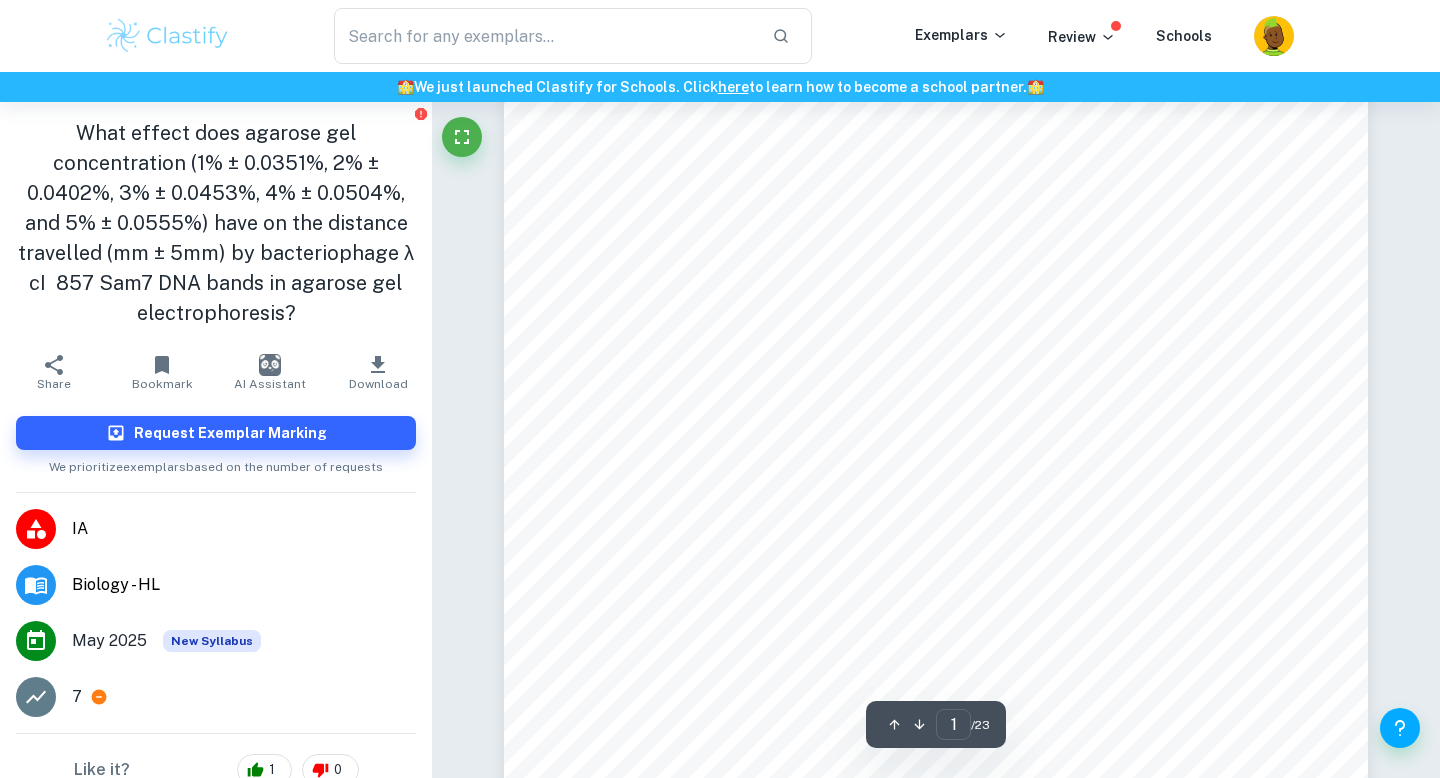scroll, scrollTop: 217, scrollLeft: 0, axis: vertical 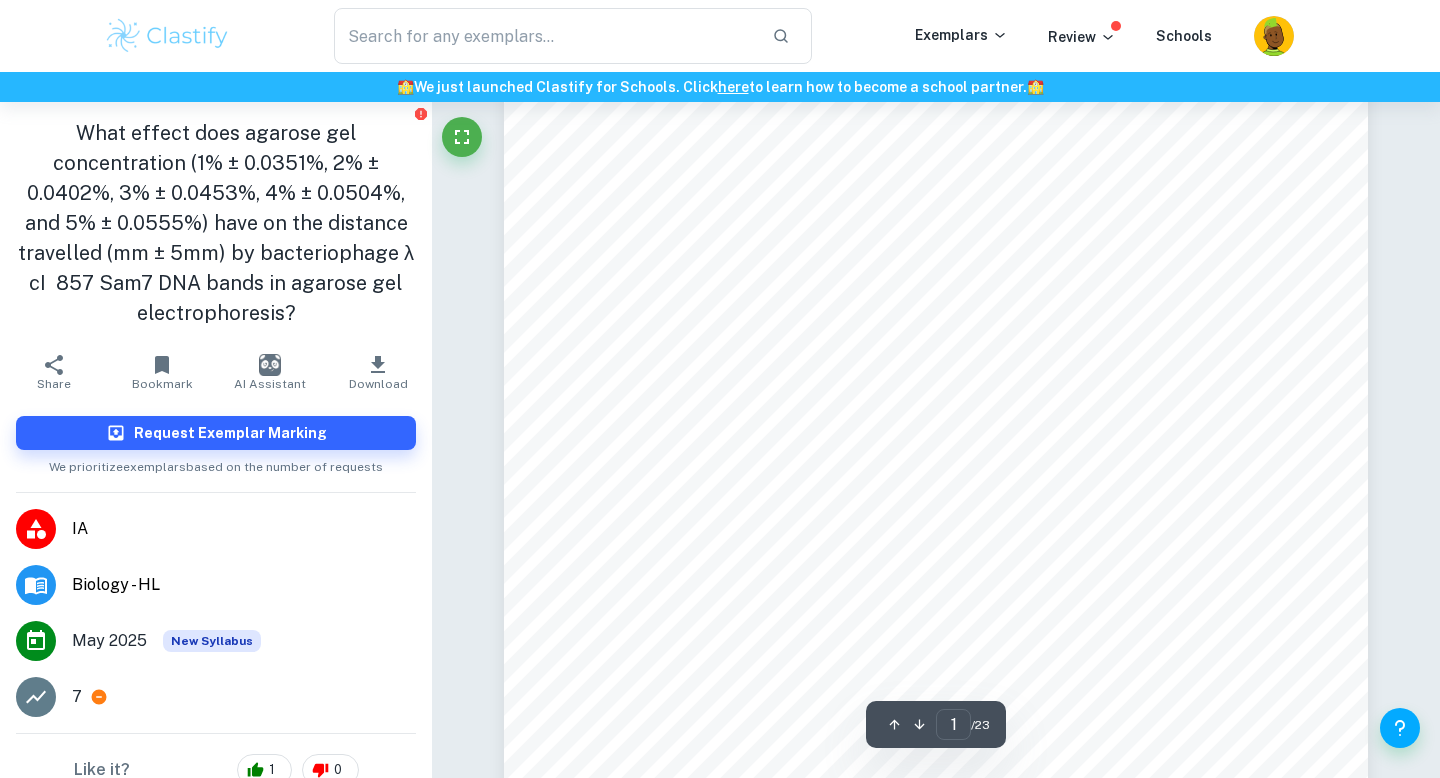 drag, startPoint x: 586, startPoint y: 221, endPoint x: 842, endPoint y: 227, distance: 256.0703 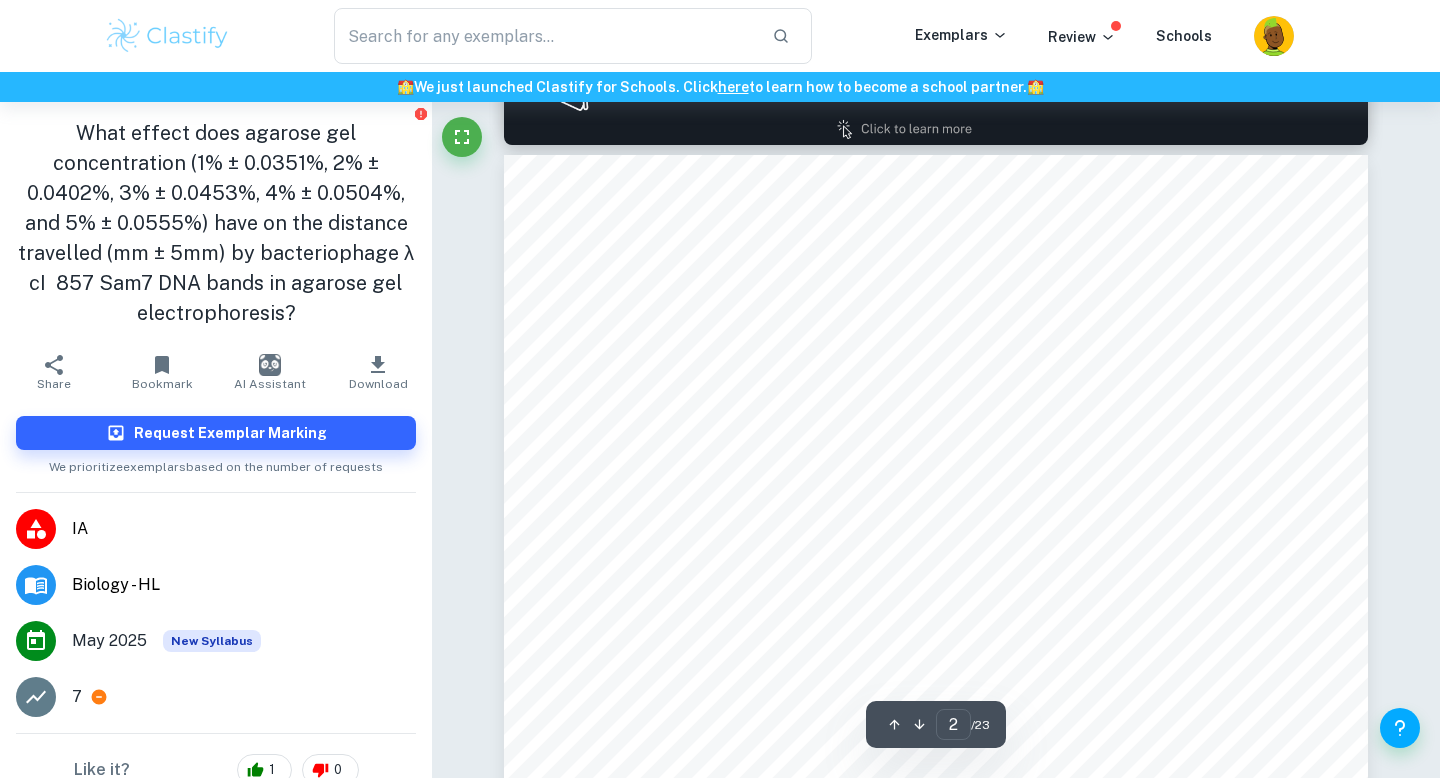 type on "1" 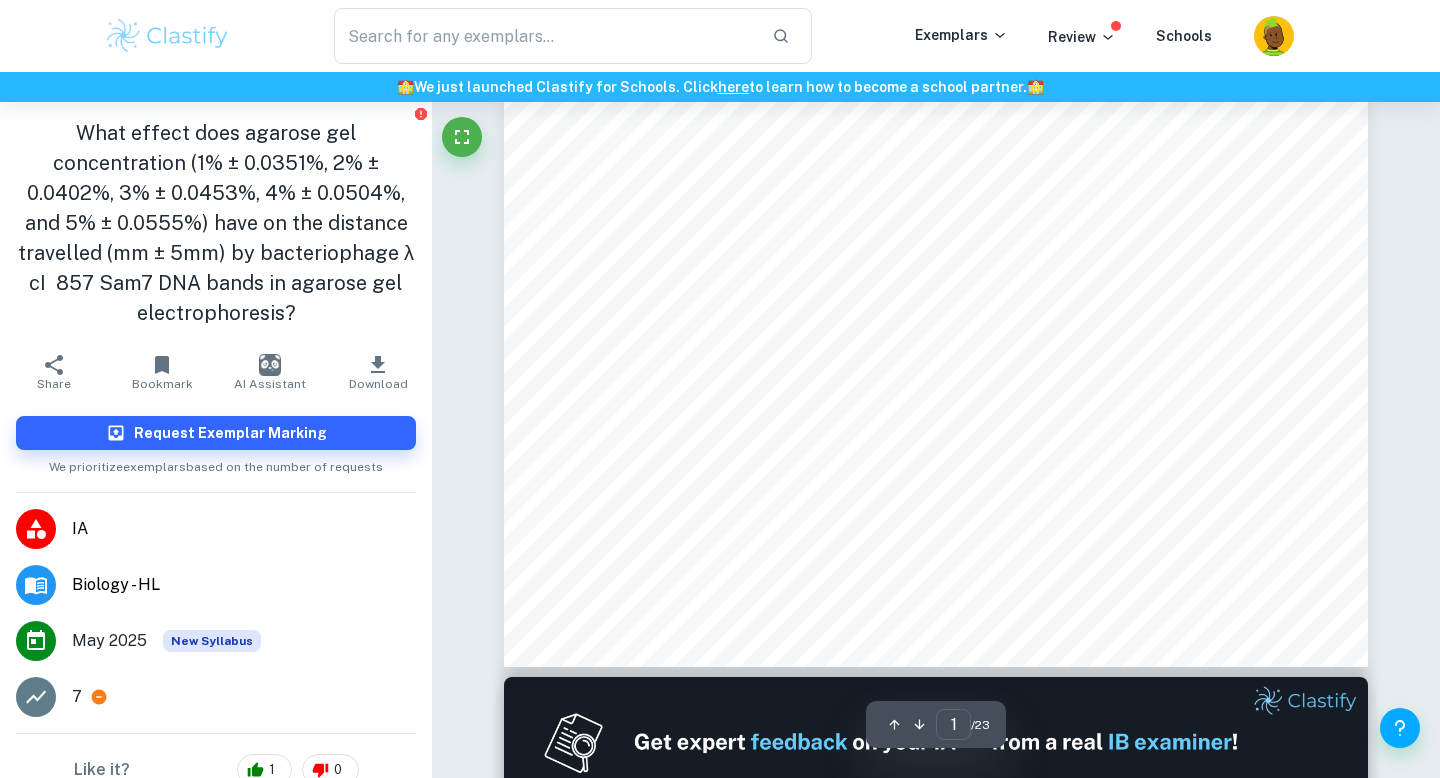 scroll, scrollTop: 0, scrollLeft: 0, axis: both 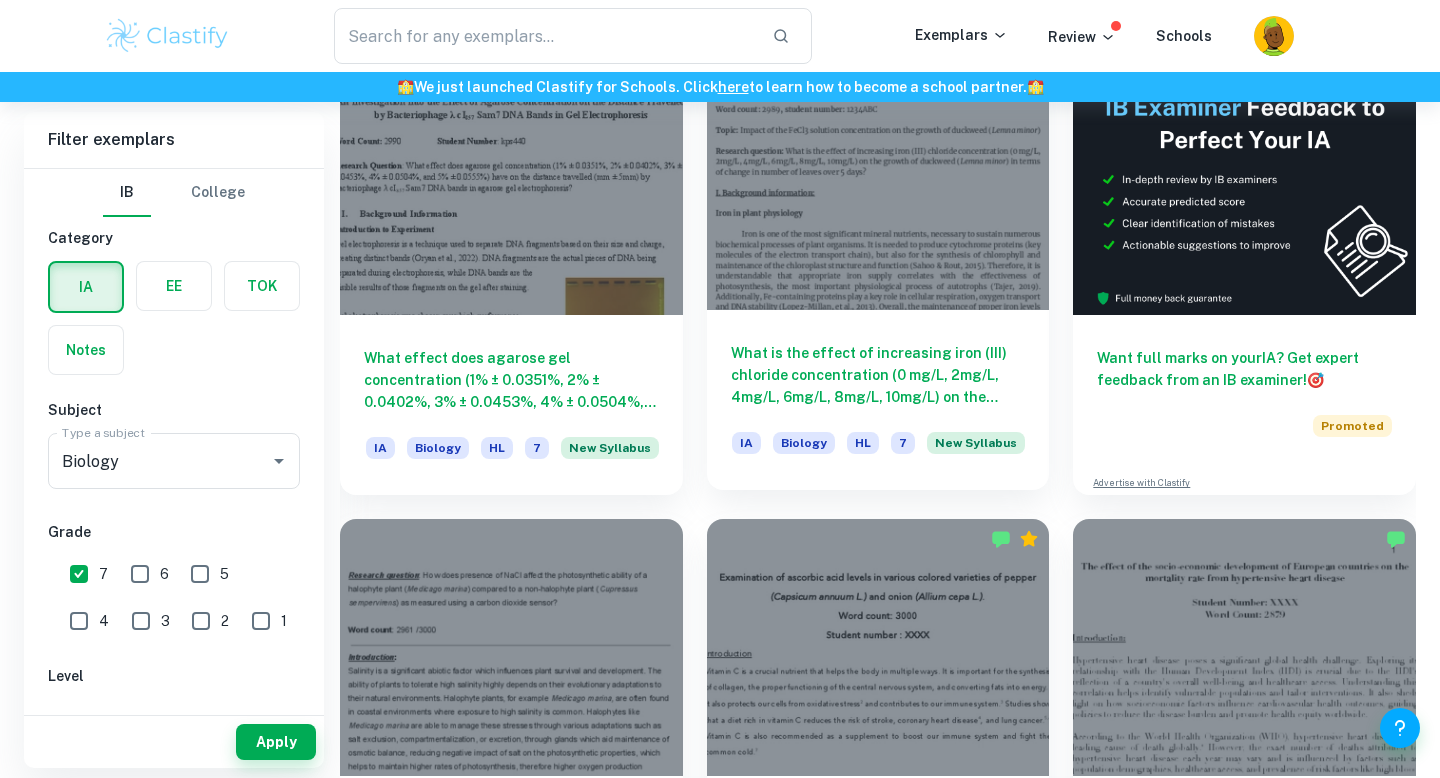 click at bounding box center (878, 181) 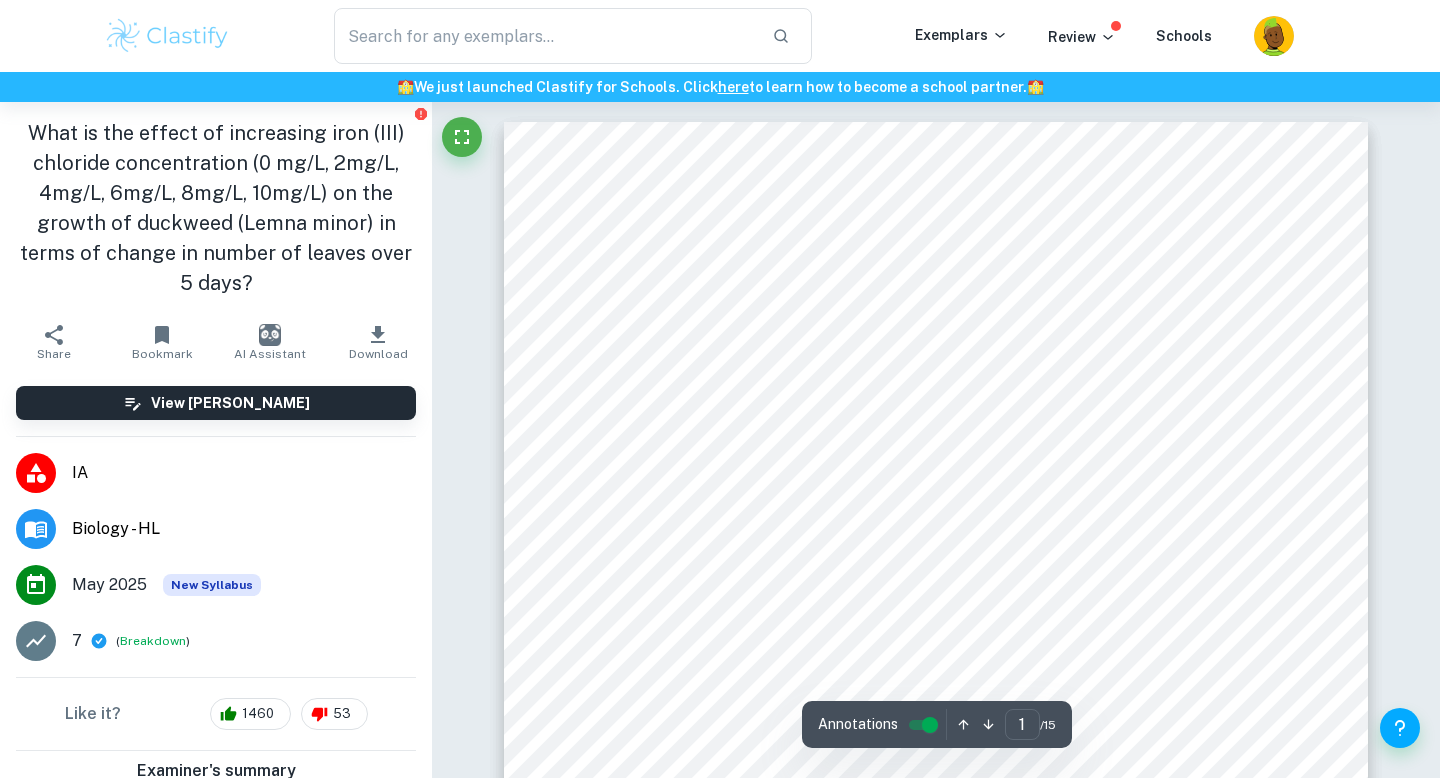 scroll, scrollTop: 59, scrollLeft: 0, axis: vertical 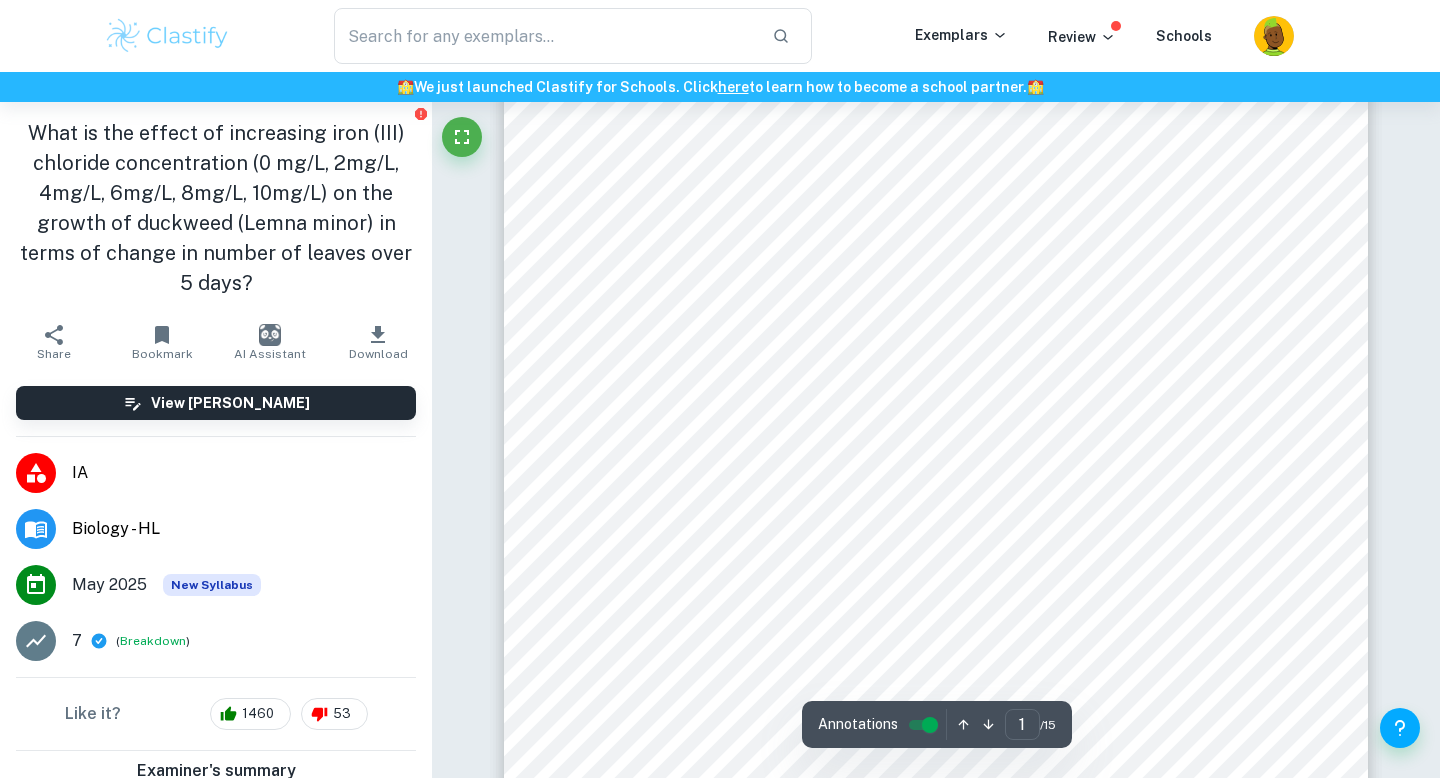 drag, startPoint x: 816, startPoint y: 345, endPoint x: 506, endPoint y: 349, distance: 310.02582 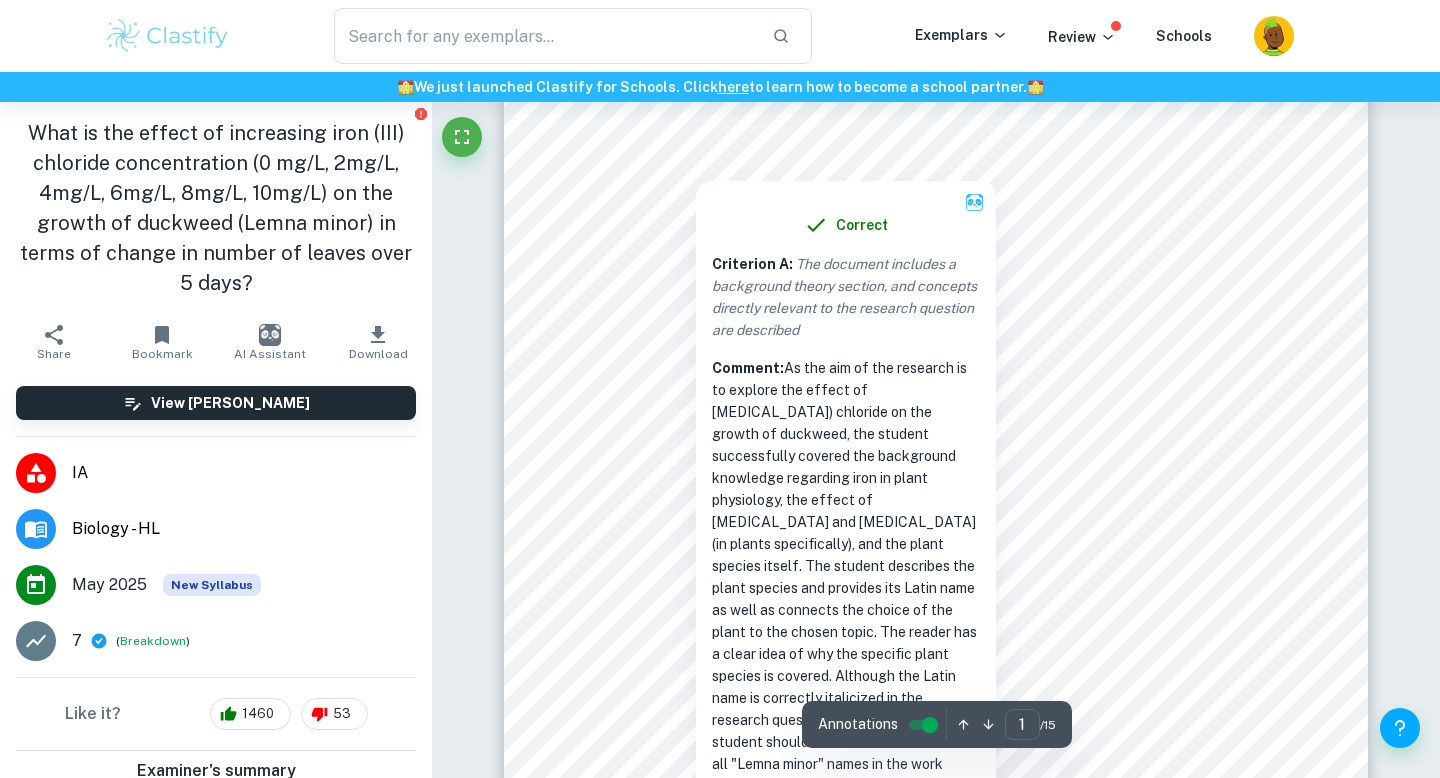 scroll, scrollTop: 301, scrollLeft: 0, axis: vertical 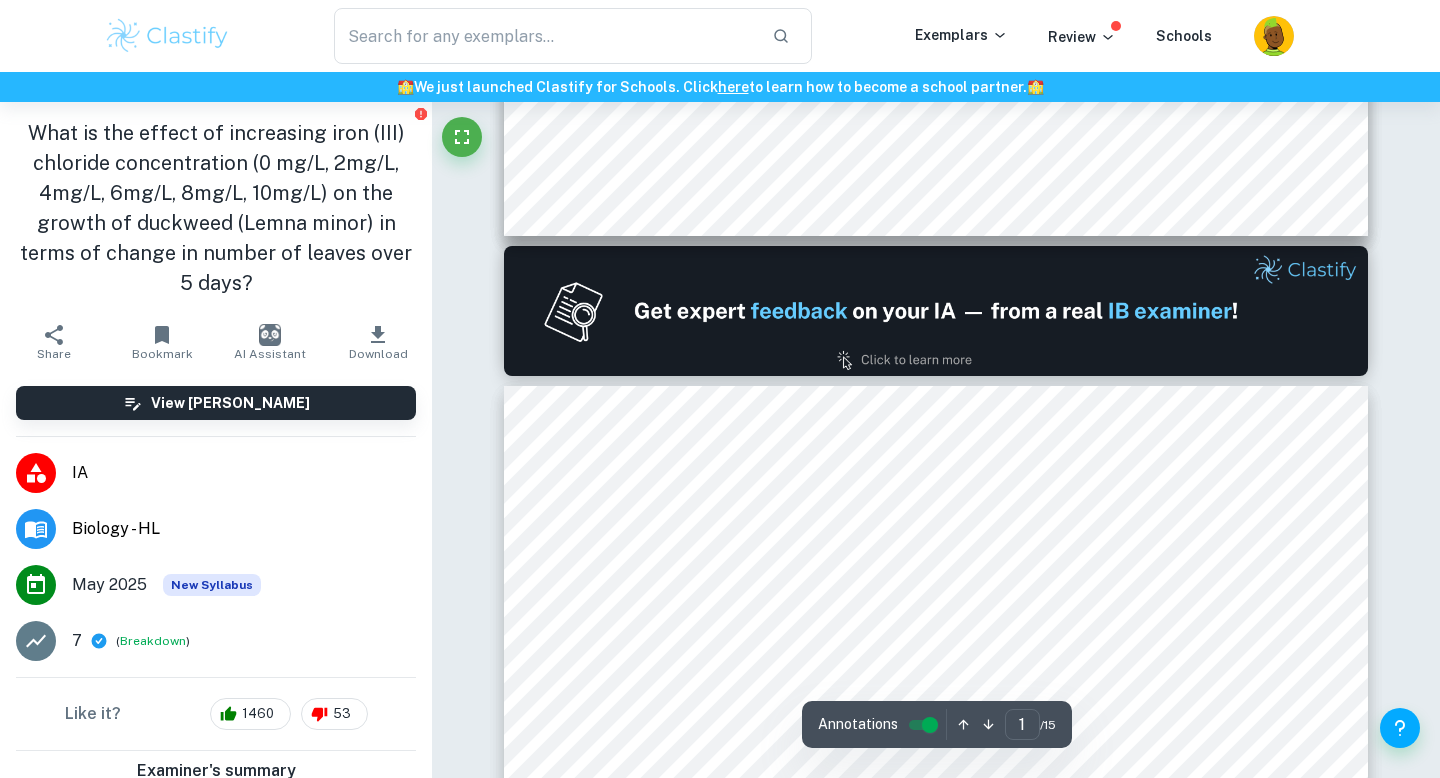 type on "2" 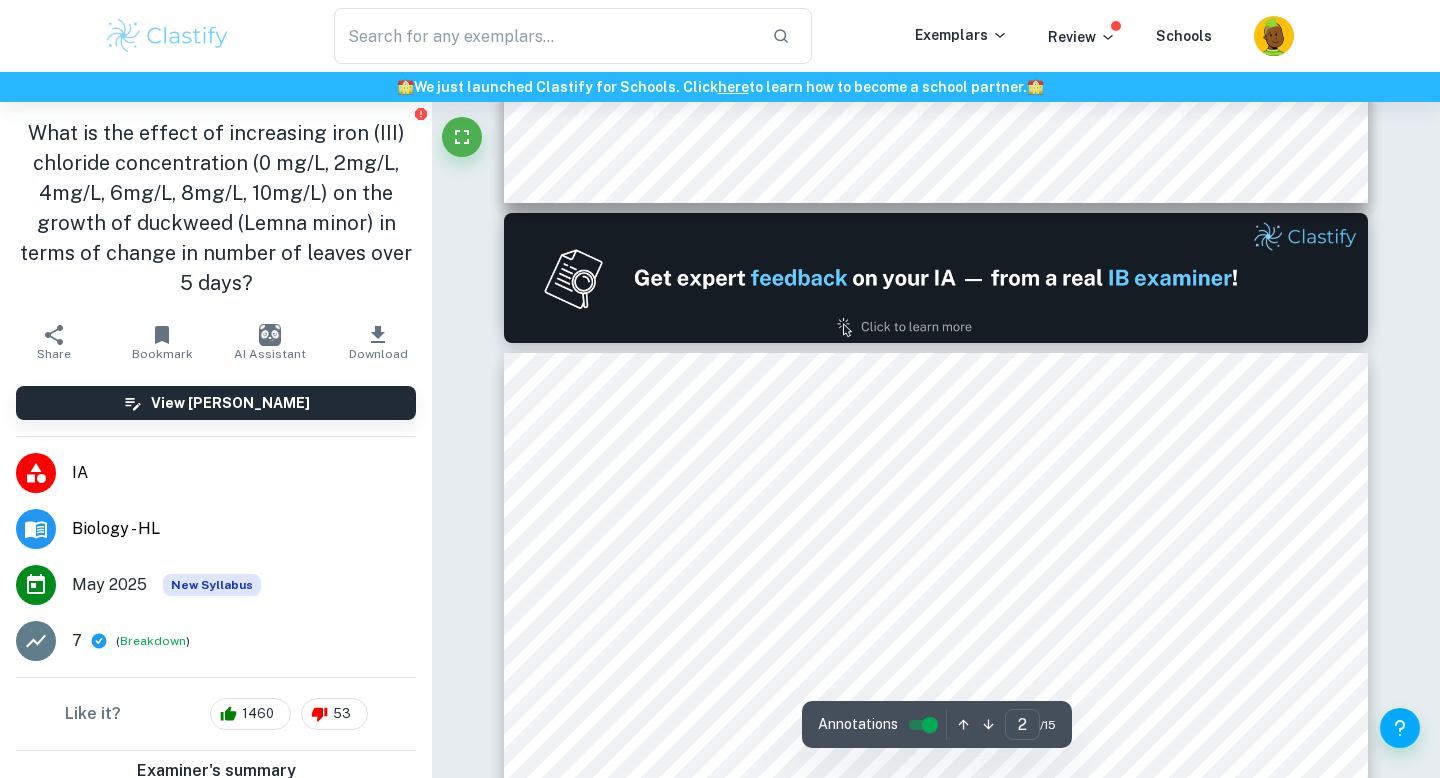scroll, scrollTop: 1300, scrollLeft: 0, axis: vertical 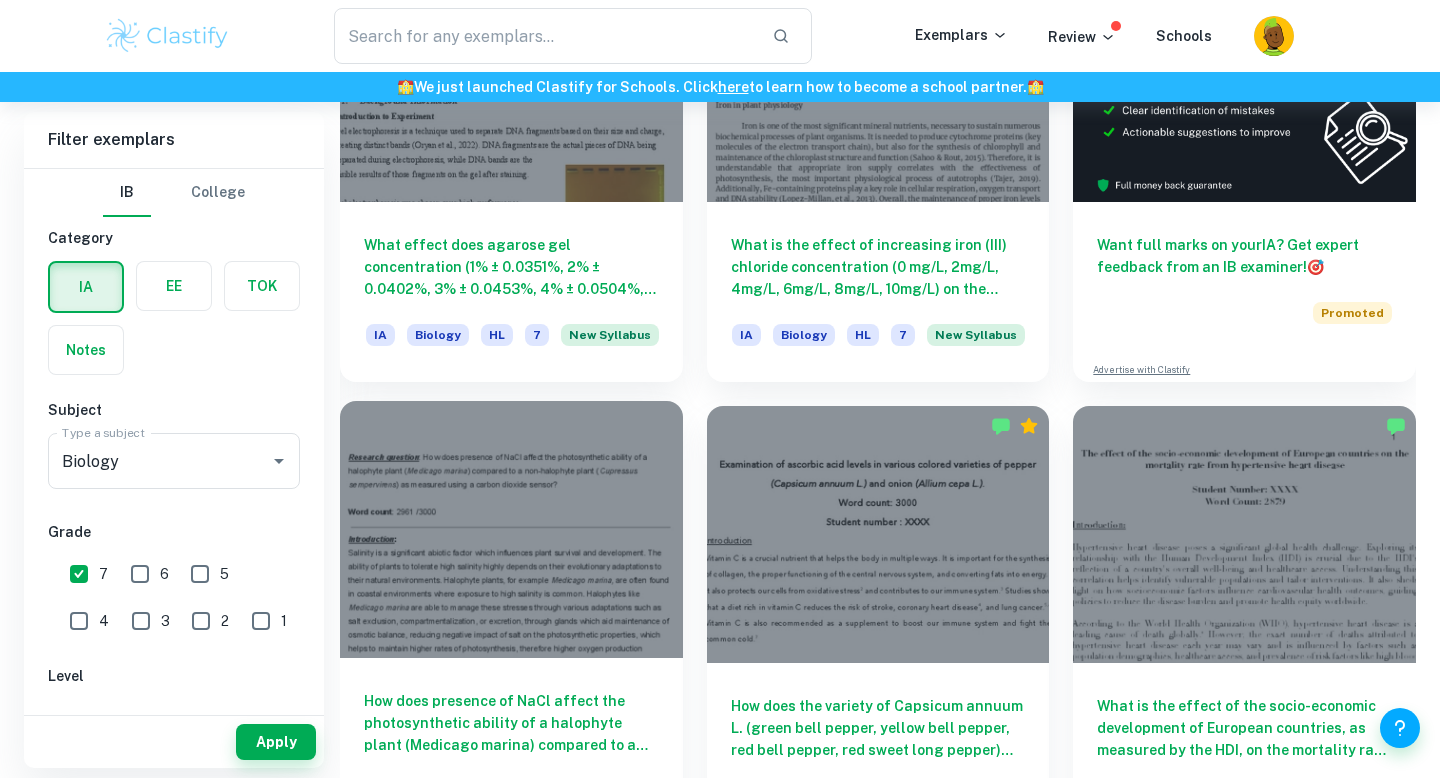 click at bounding box center (511, 529) 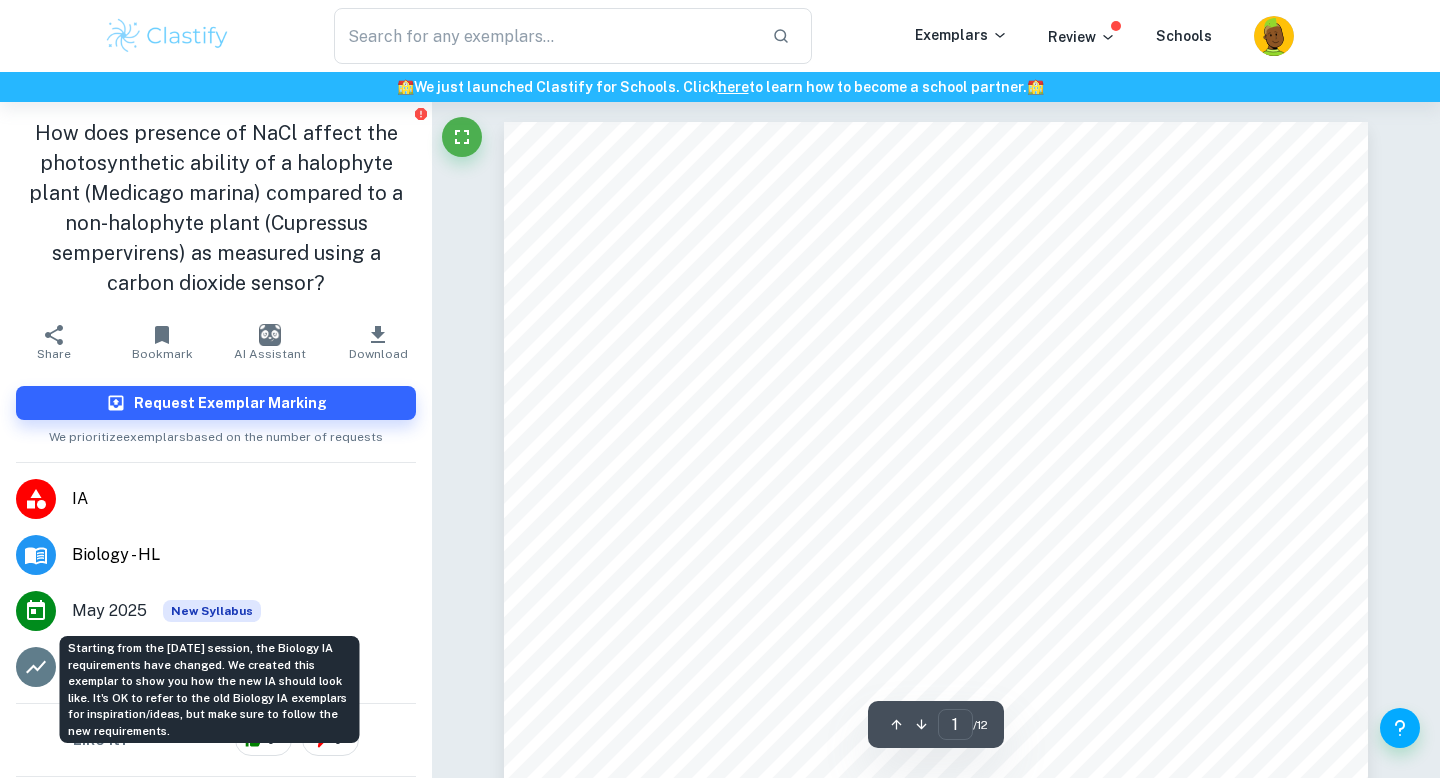 click on "New Syllabus" at bounding box center (212, 611) 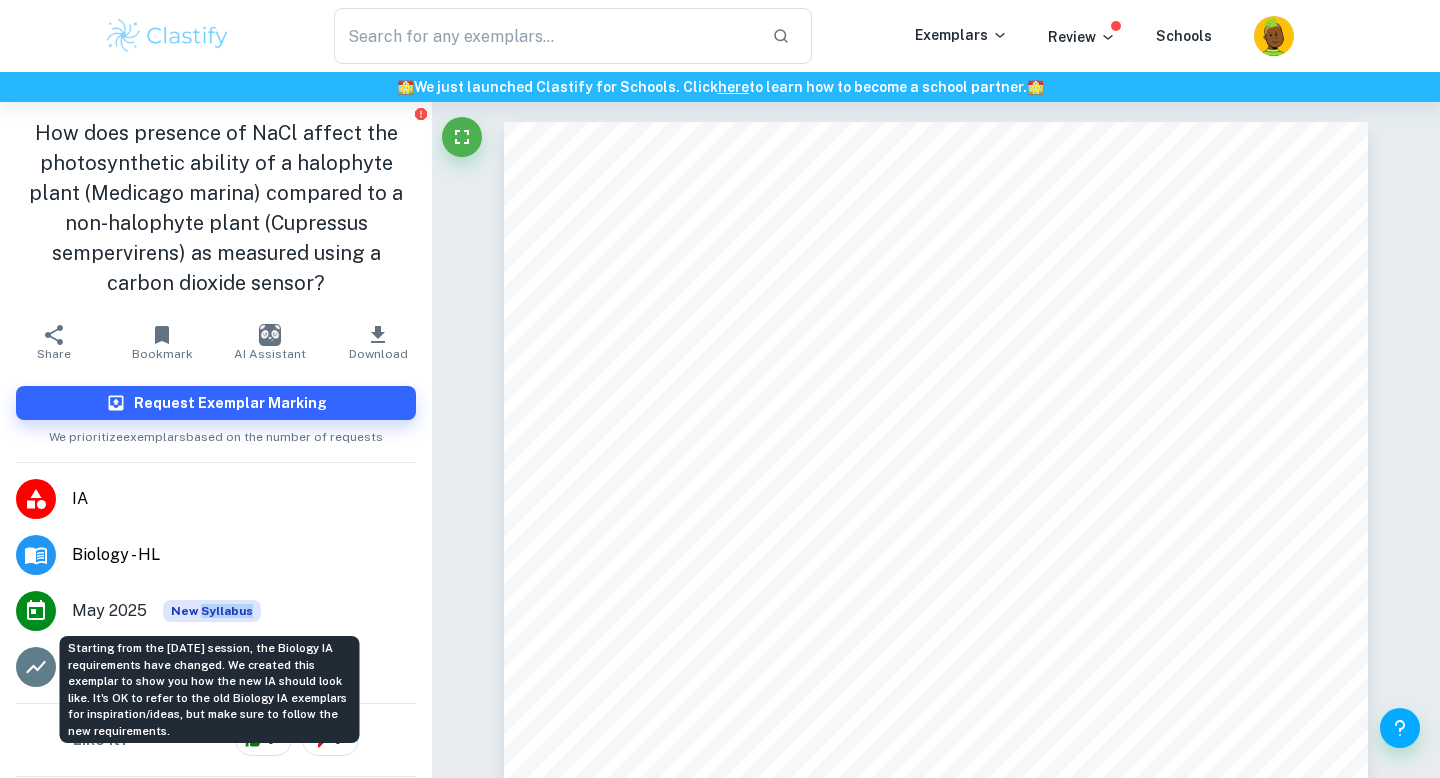 click on "New Syllabus" at bounding box center (212, 611) 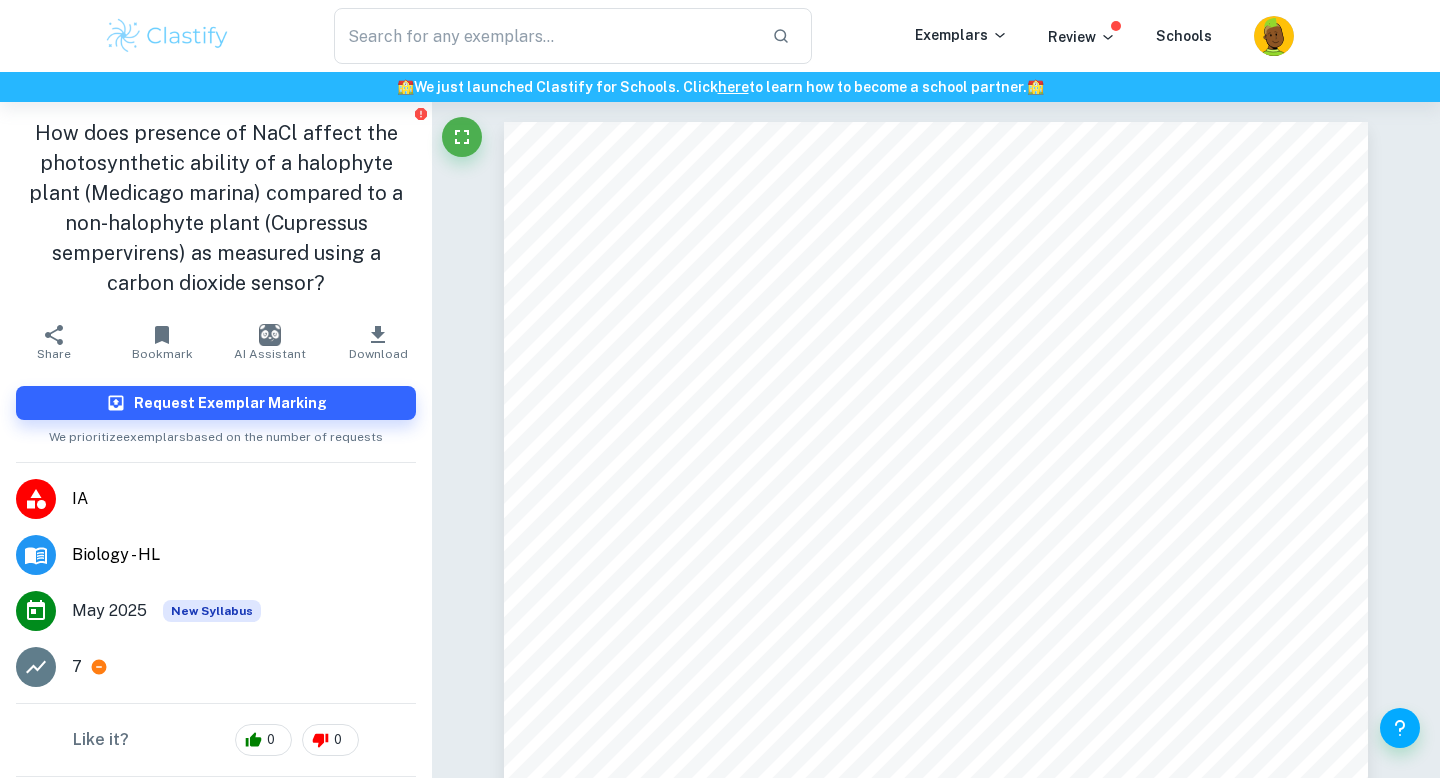 click on "May 2025" at bounding box center (109, 611) 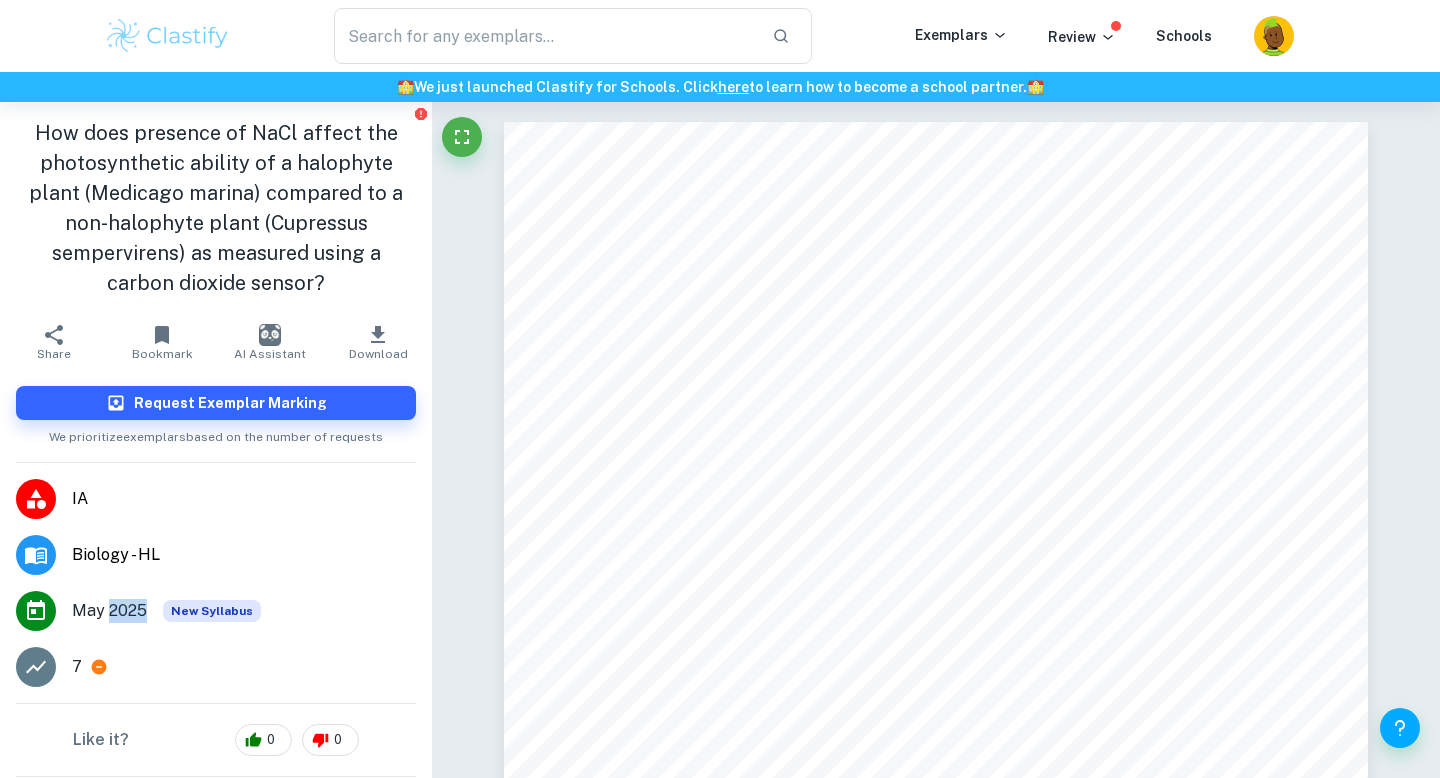 click on "May 2025" at bounding box center [109, 611] 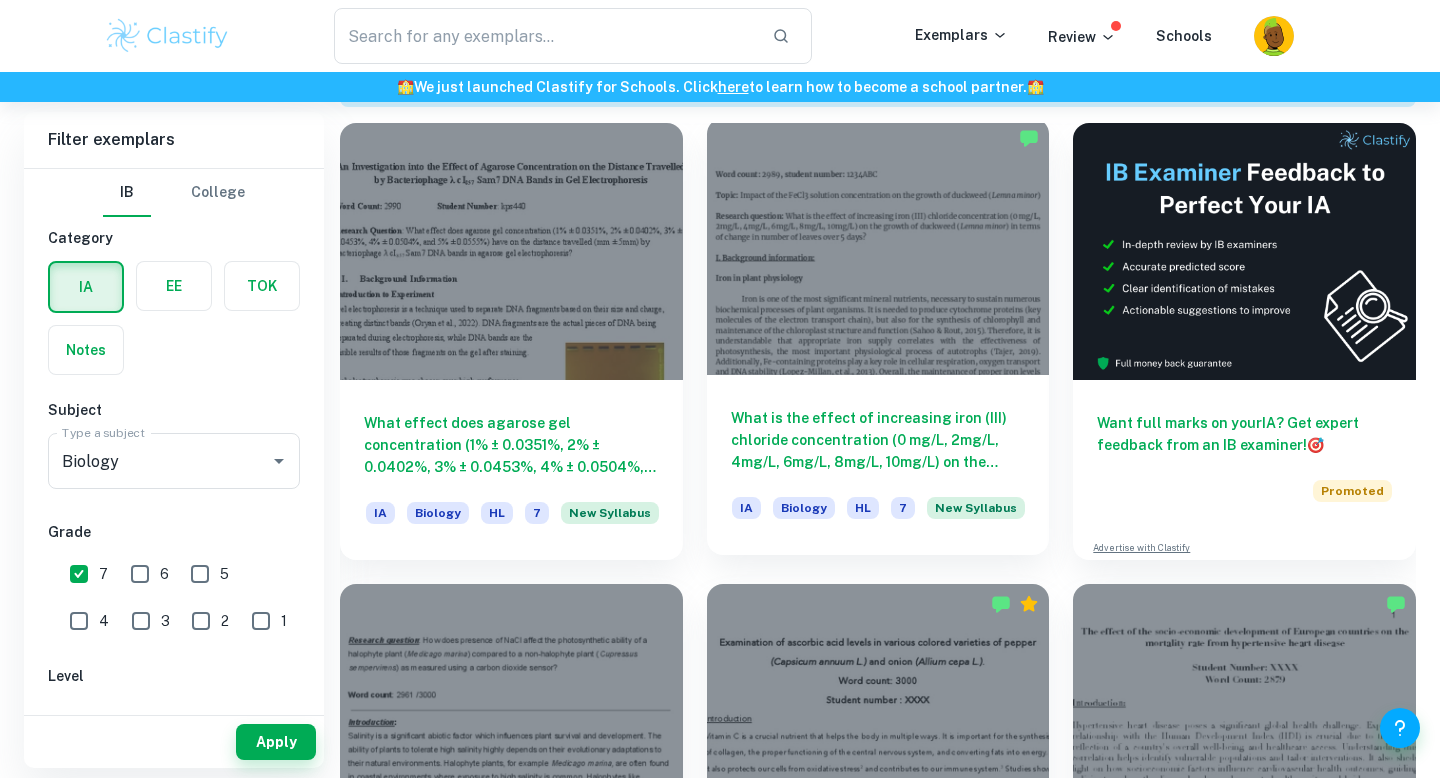 scroll, scrollTop: 860, scrollLeft: 0, axis: vertical 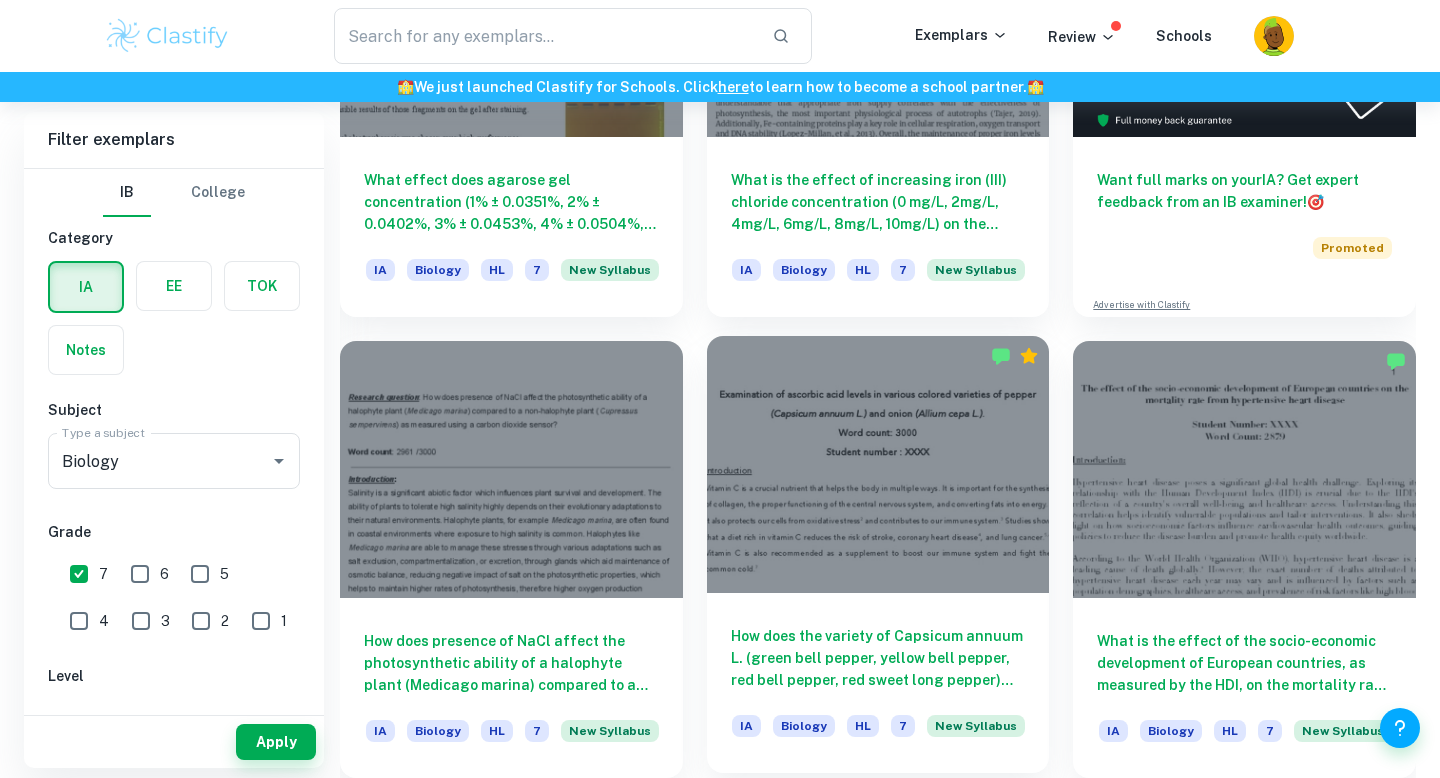click at bounding box center [878, 464] 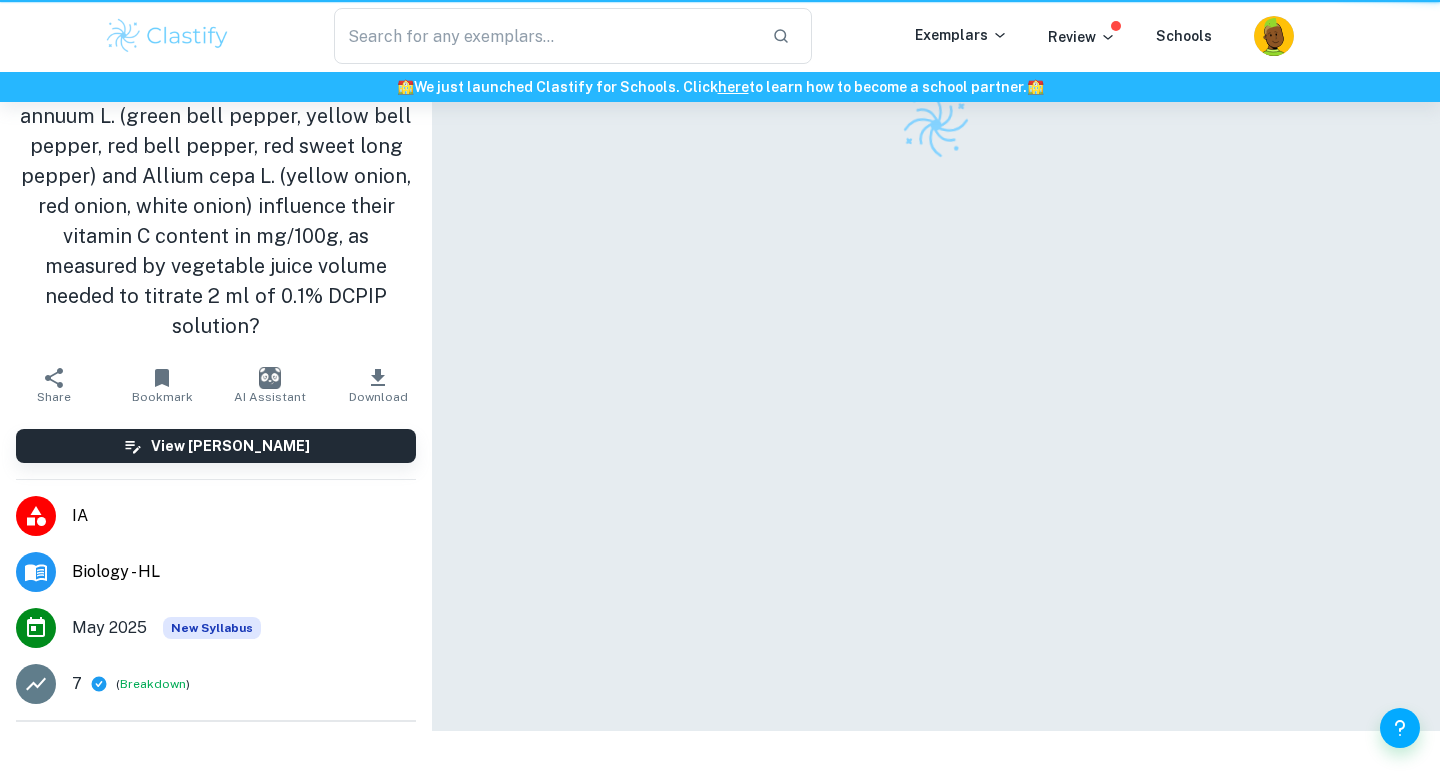 scroll, scrollTop: 0, scrollLeft: 0, axis: both 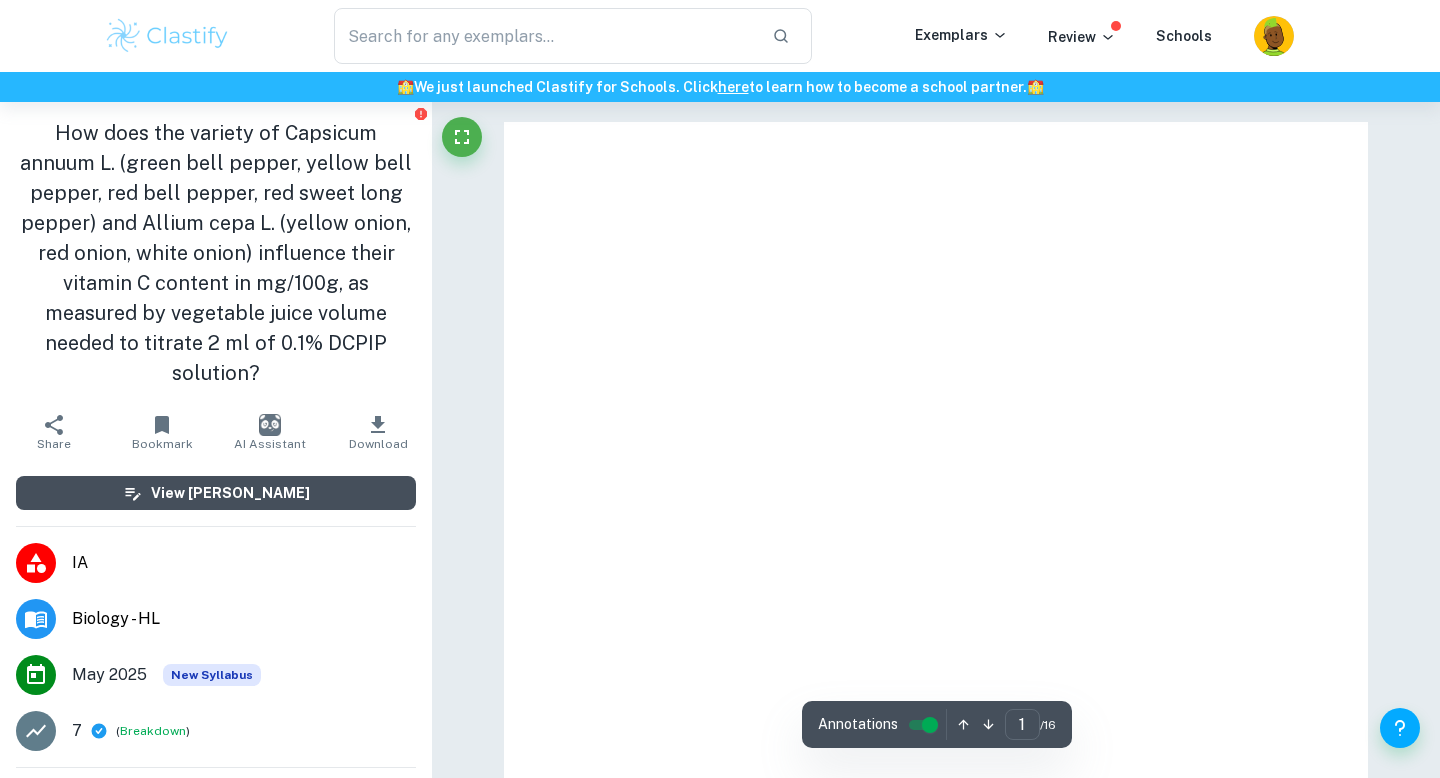 click on "View [PERSON_NAME]" at bounding box center (230, 493) 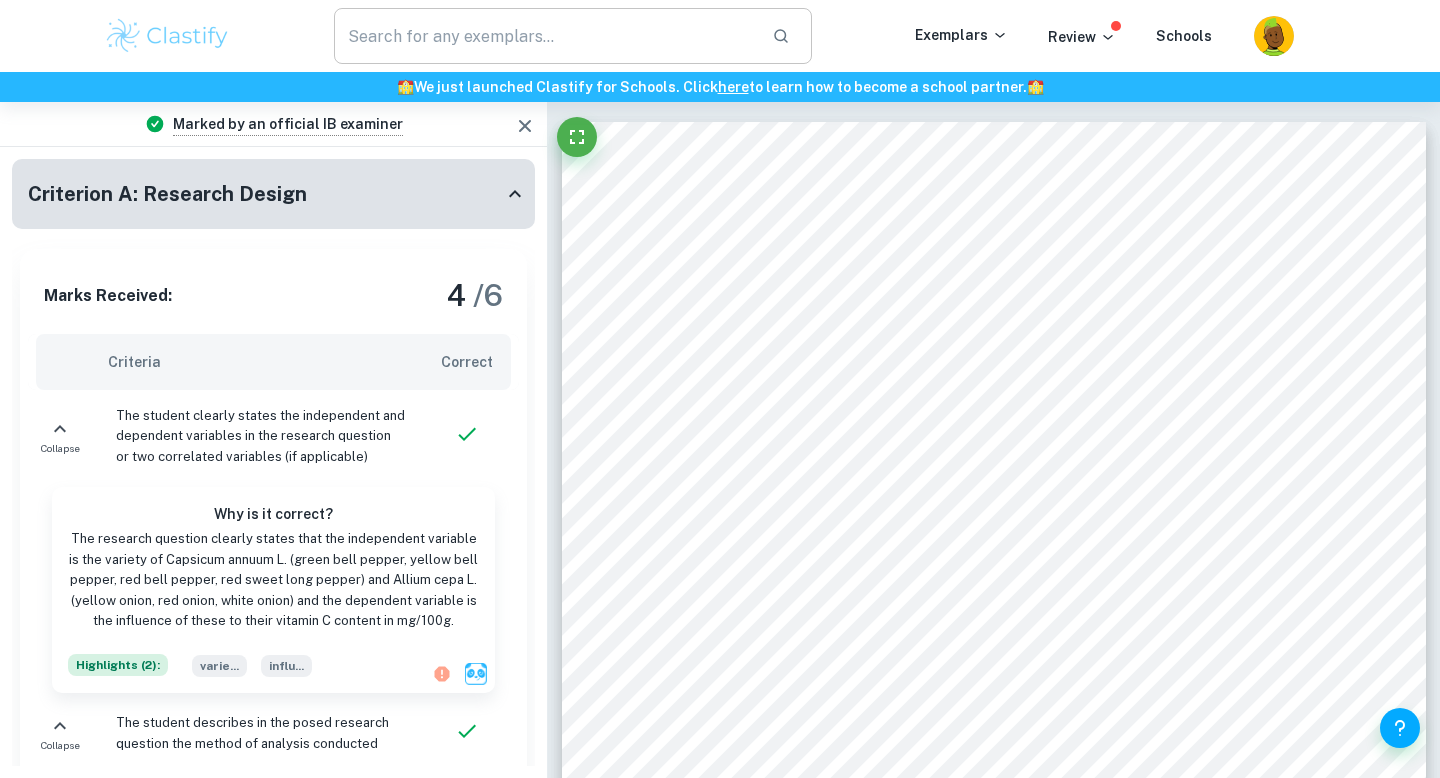 click at bounding box center [545, 36] 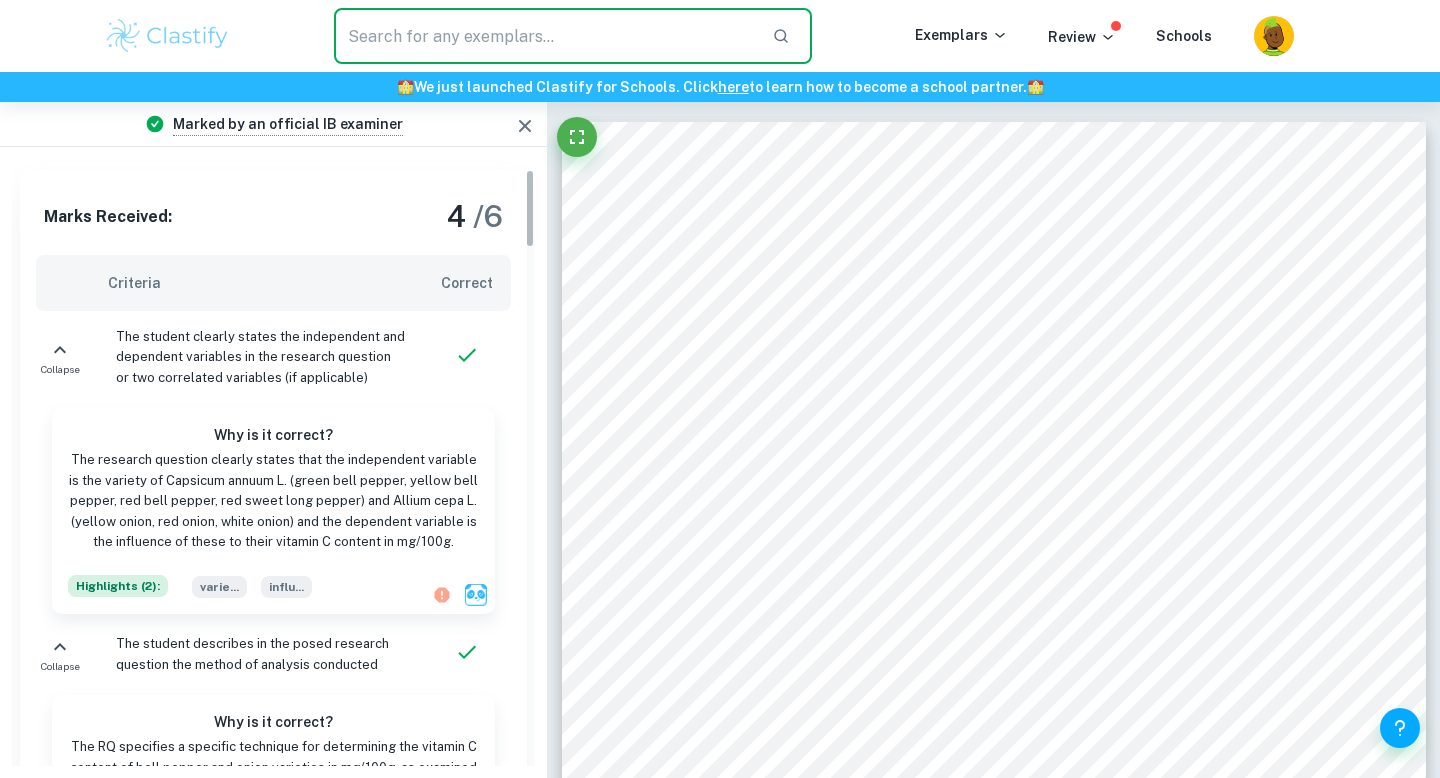 scroll, scrollTop: 80, scrollLeft: 0, axis: vertical 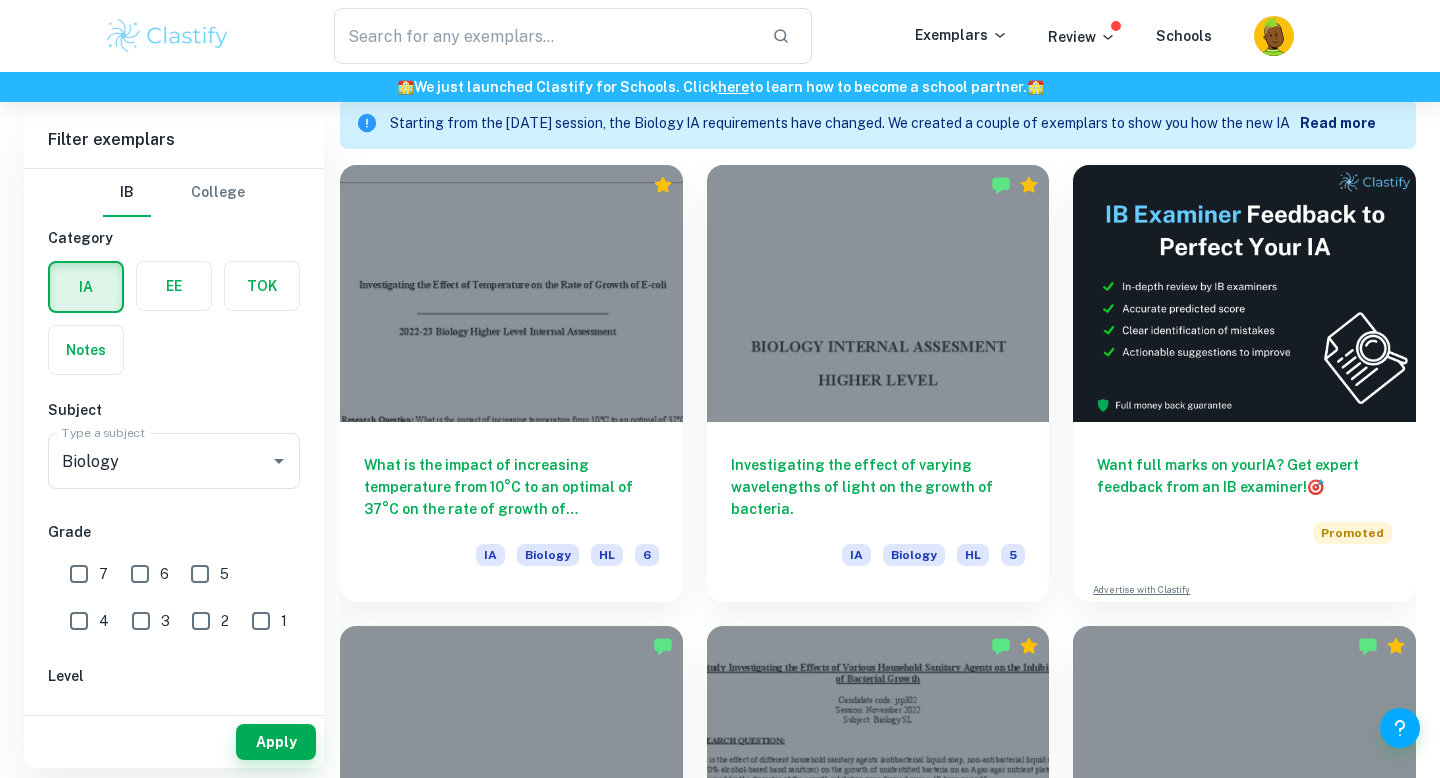 click on "7" at bounding box center [79, 574] 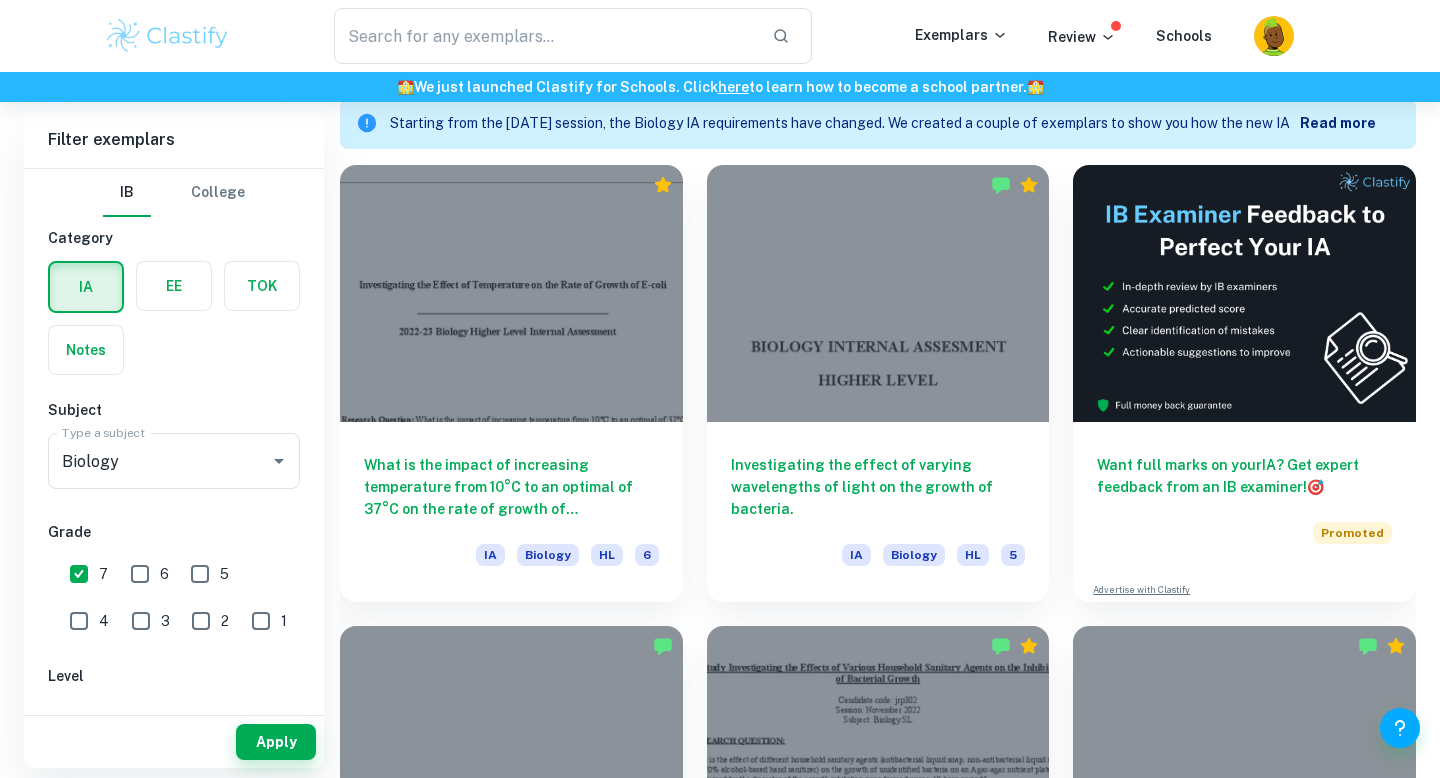 scroll, scrollTop: 280, scrollLeft: 0, axis: vertical 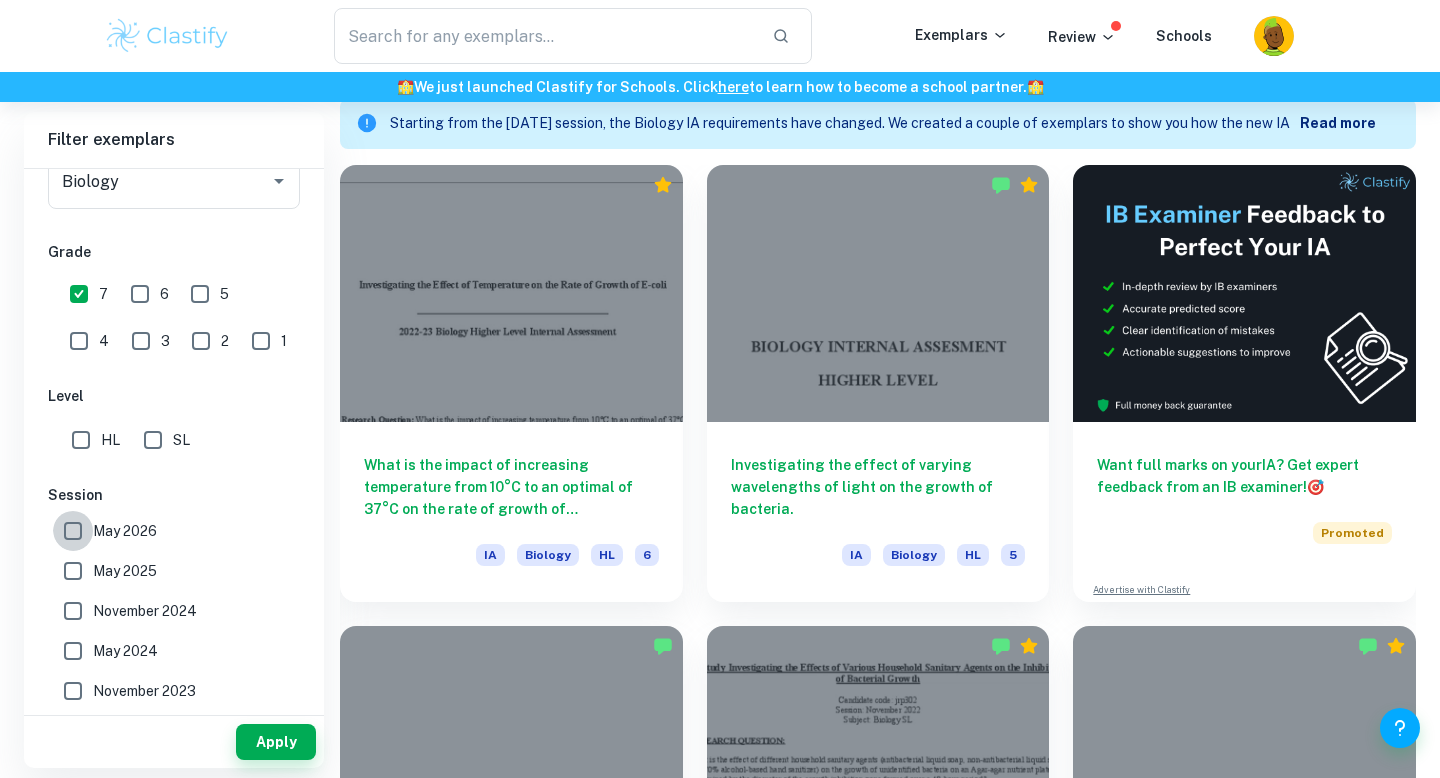 click on "May 2026" at bounding box center [73, 531] 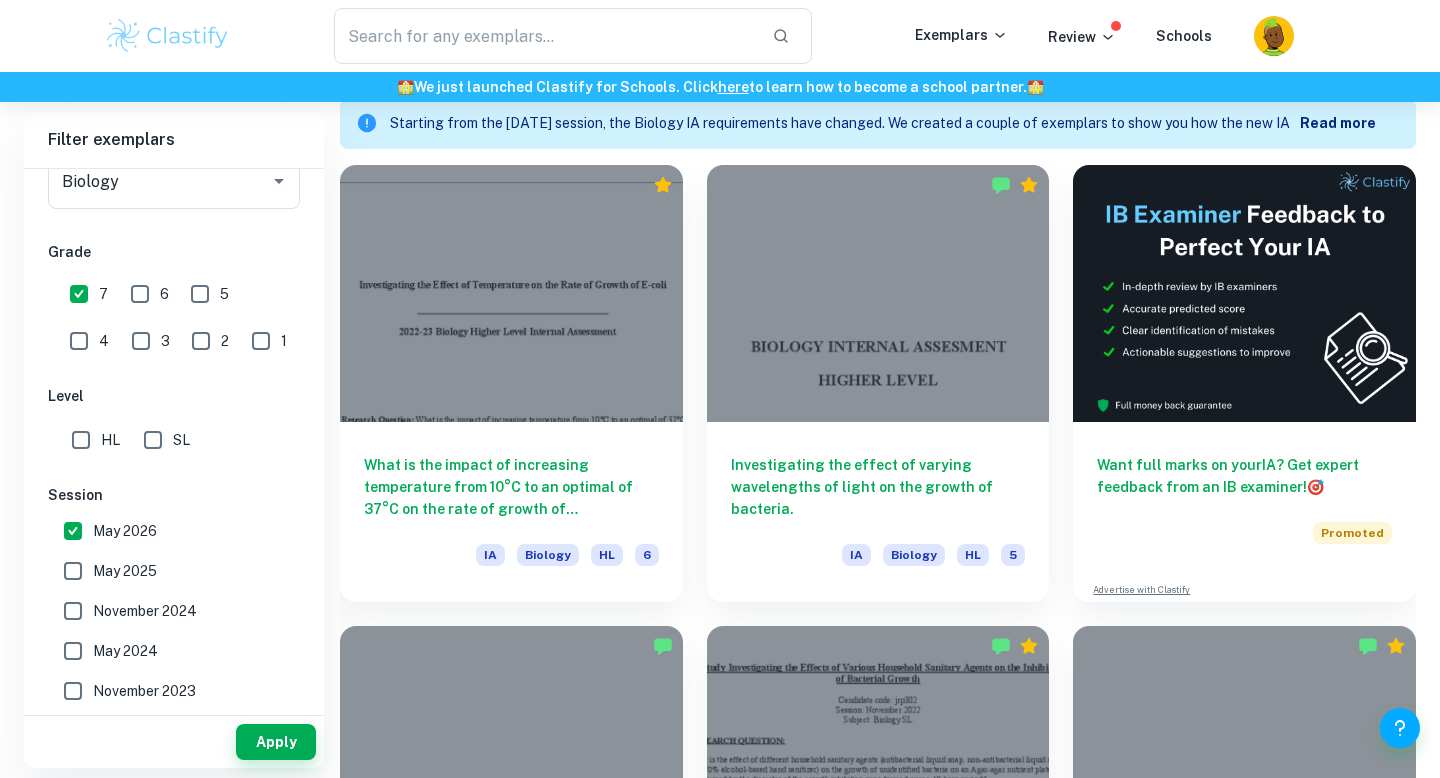 click on "May 2025" at bounding box center (73, 571) 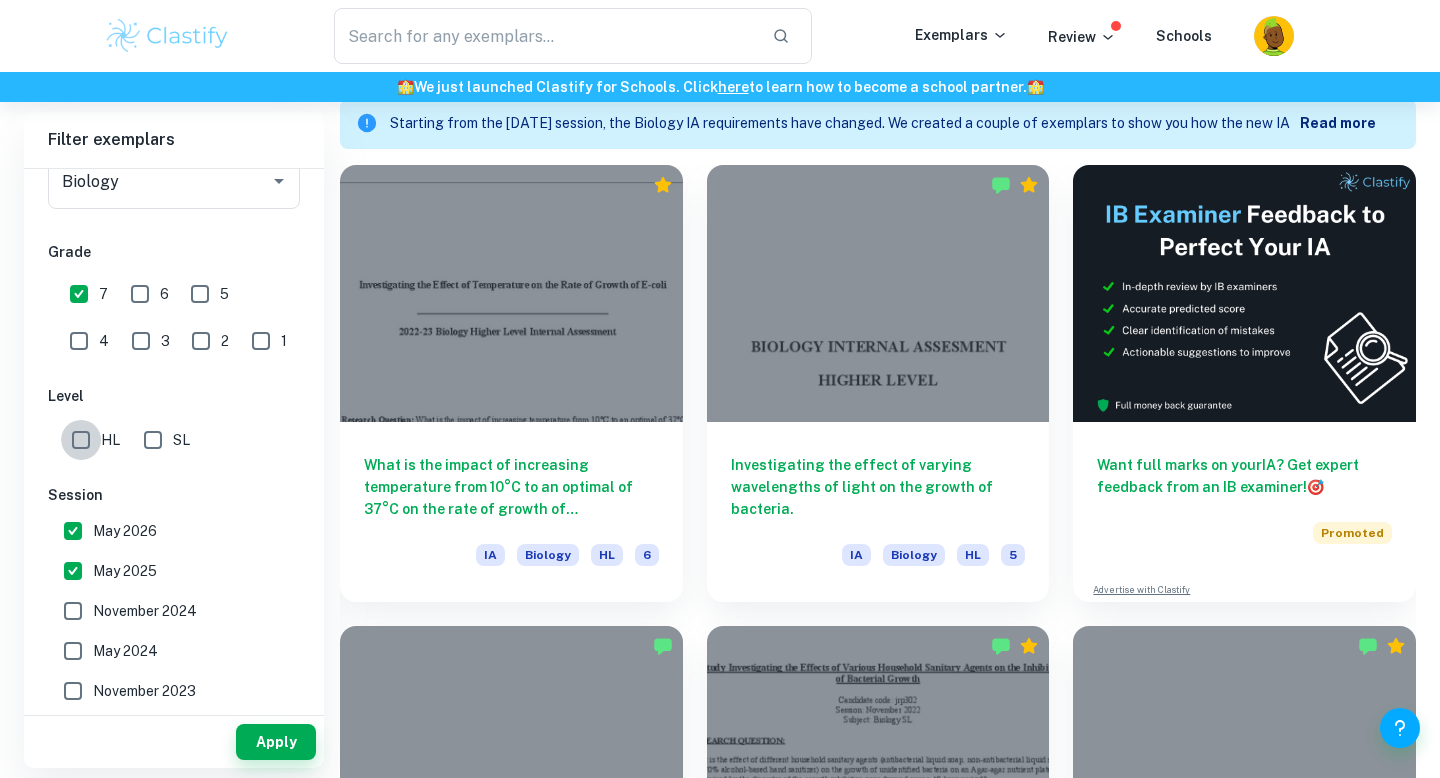 click on "HL" at bounding box center (81, 440) 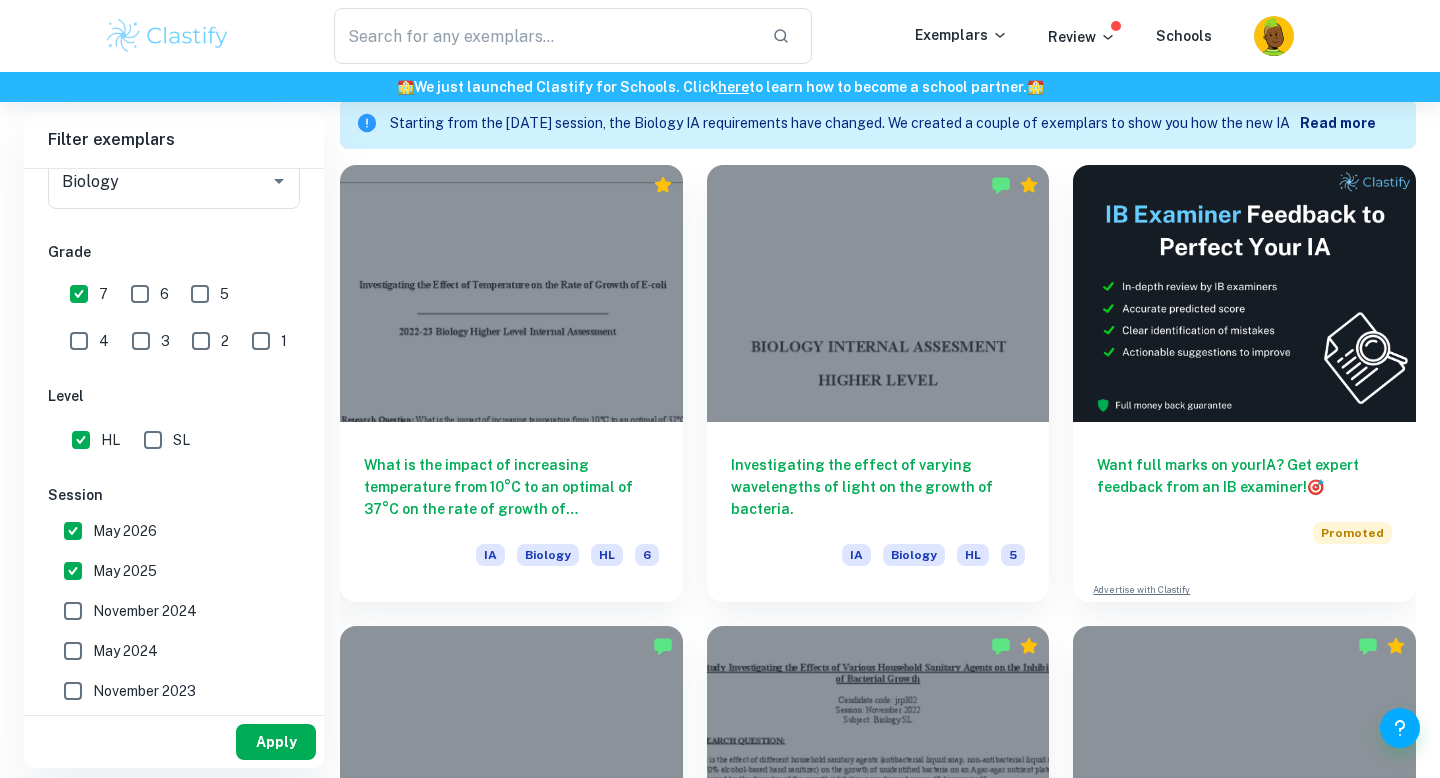 click on "Apply" at bounding box center [276, 742] 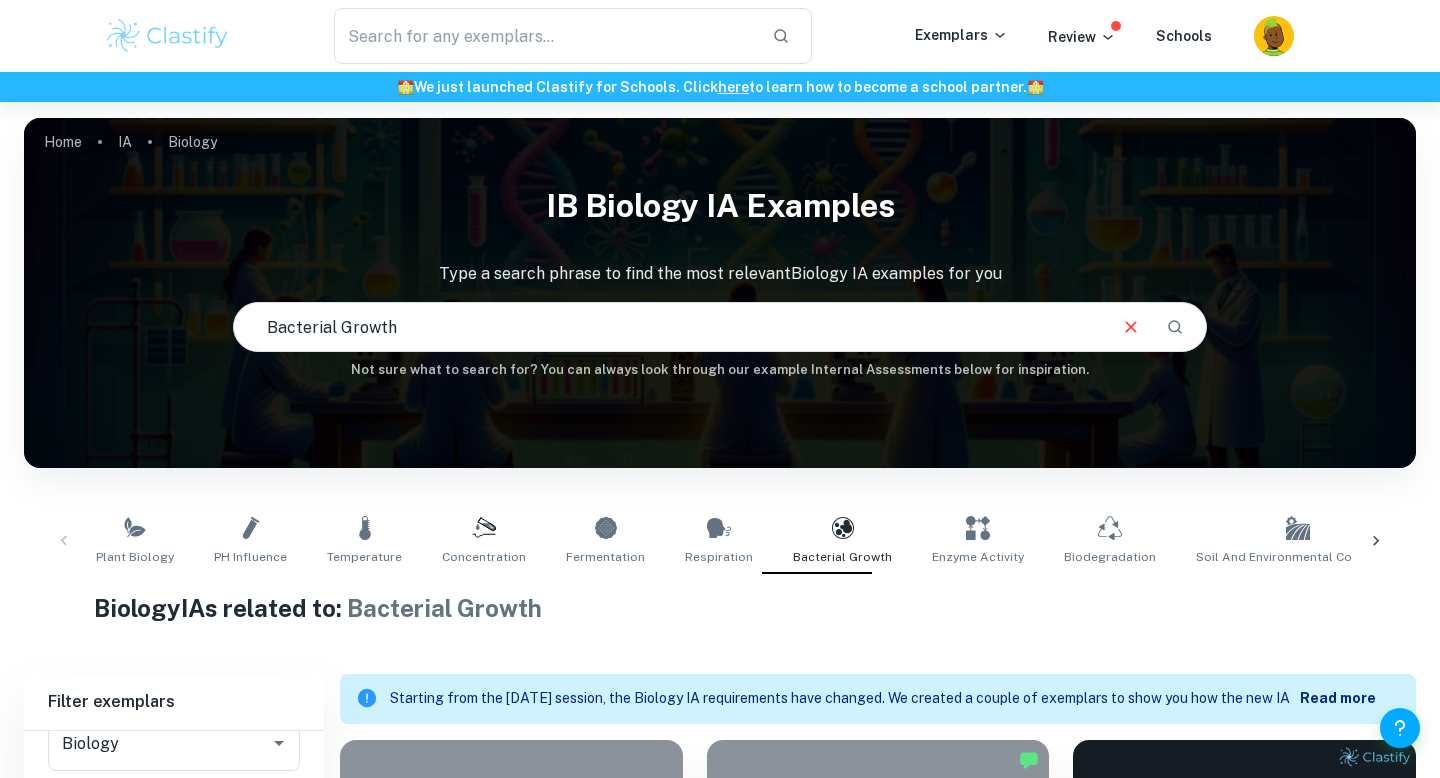 scroll, scrollTop: 860, scrollLeft: 0, axis: vertical 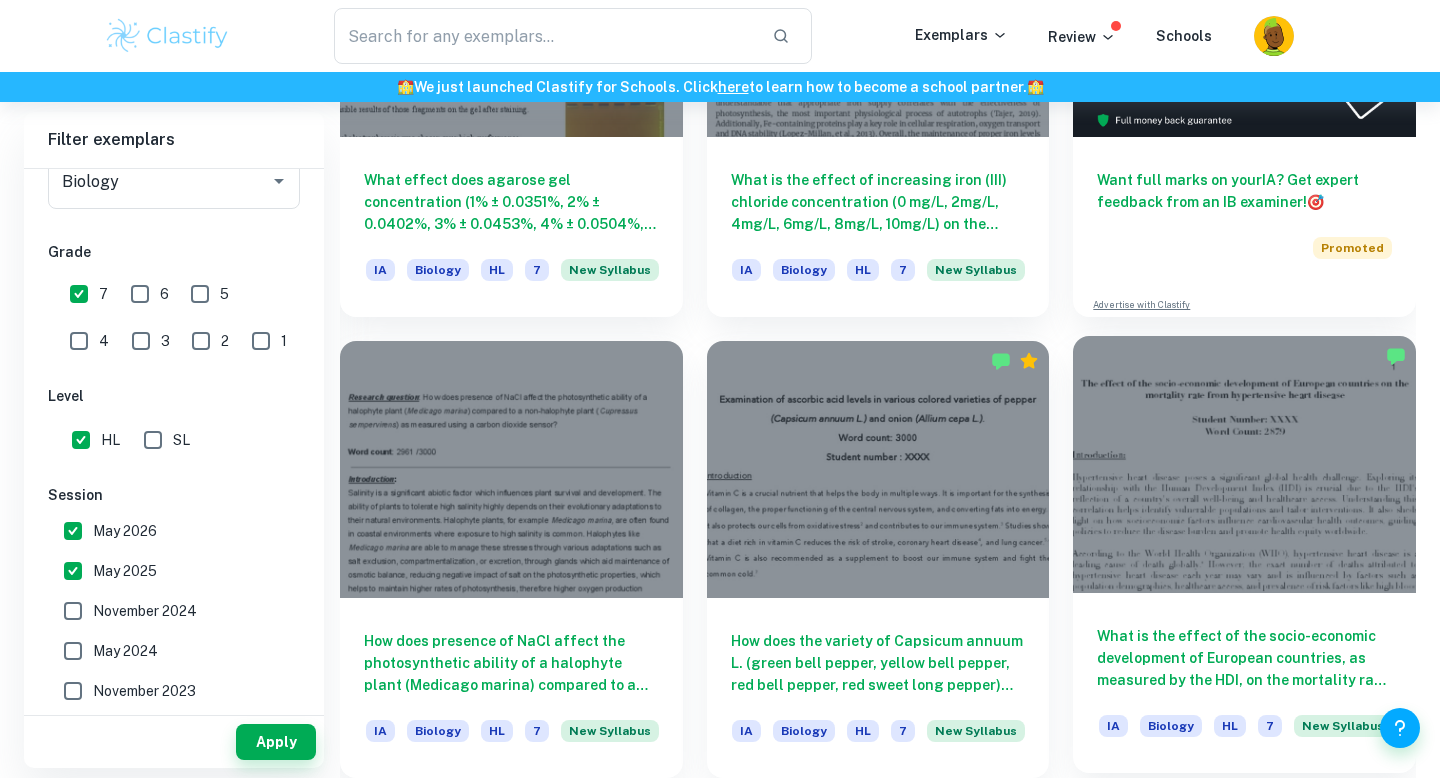 click at bounding box center (1244, 464) 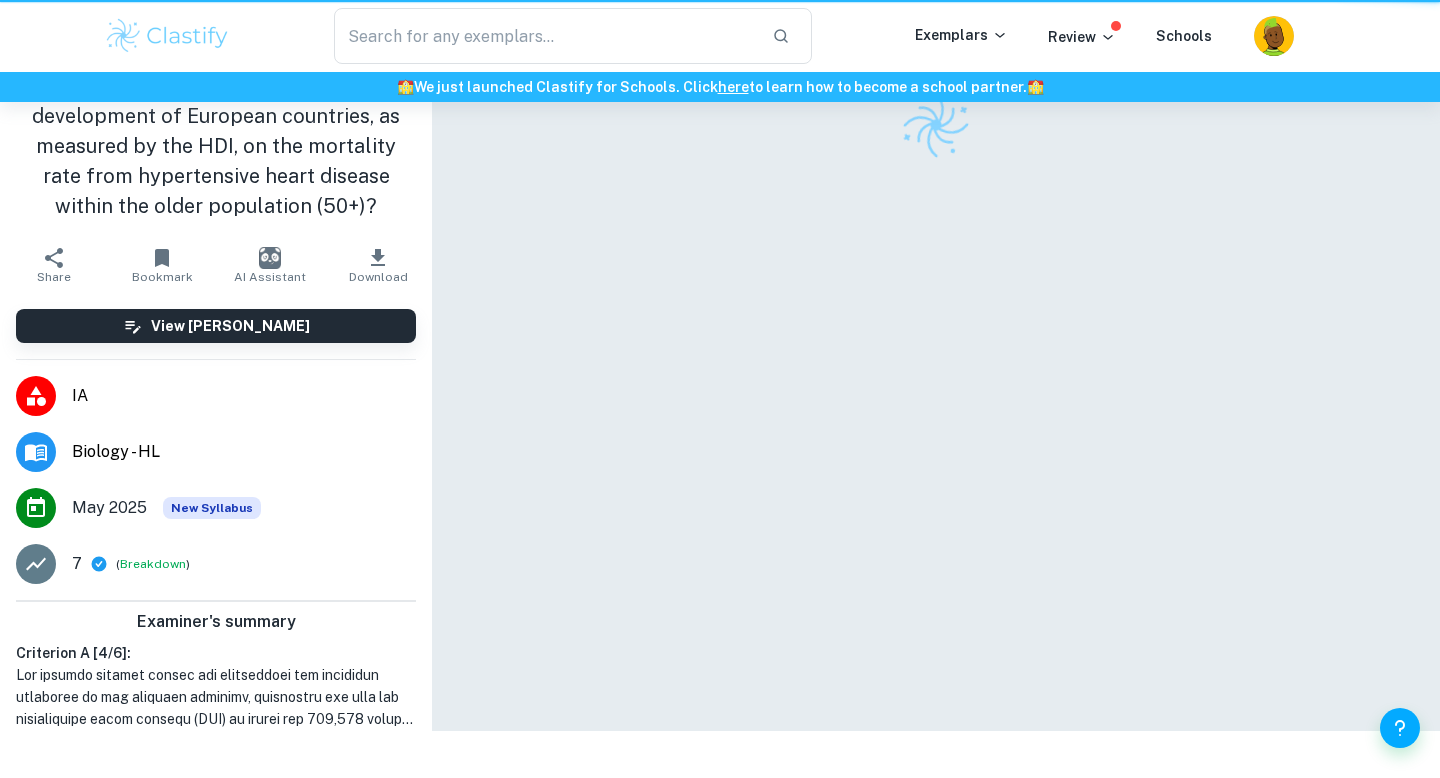 scroll, scrollTop: 0, scrollLeft: 0, axis: both 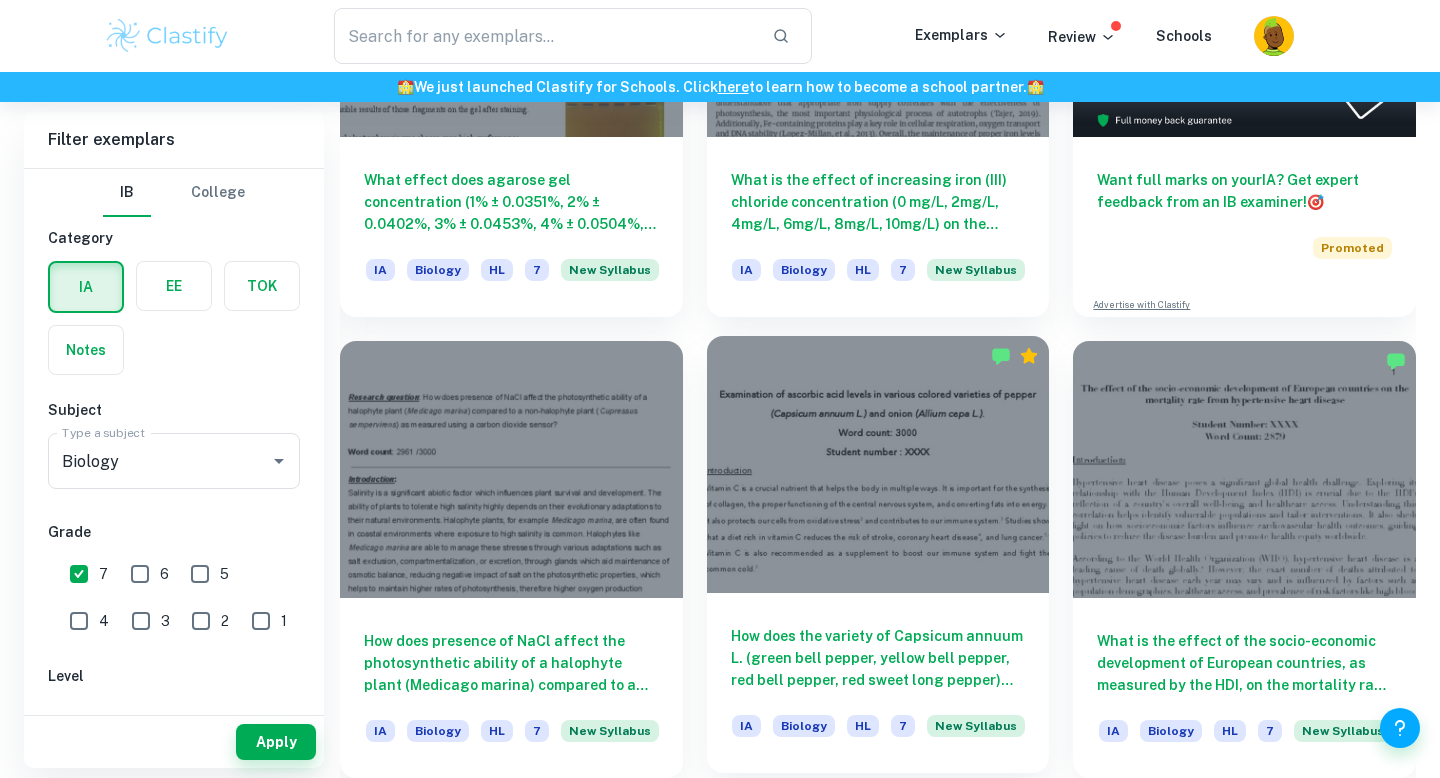 click at bounding box center [878, 464] 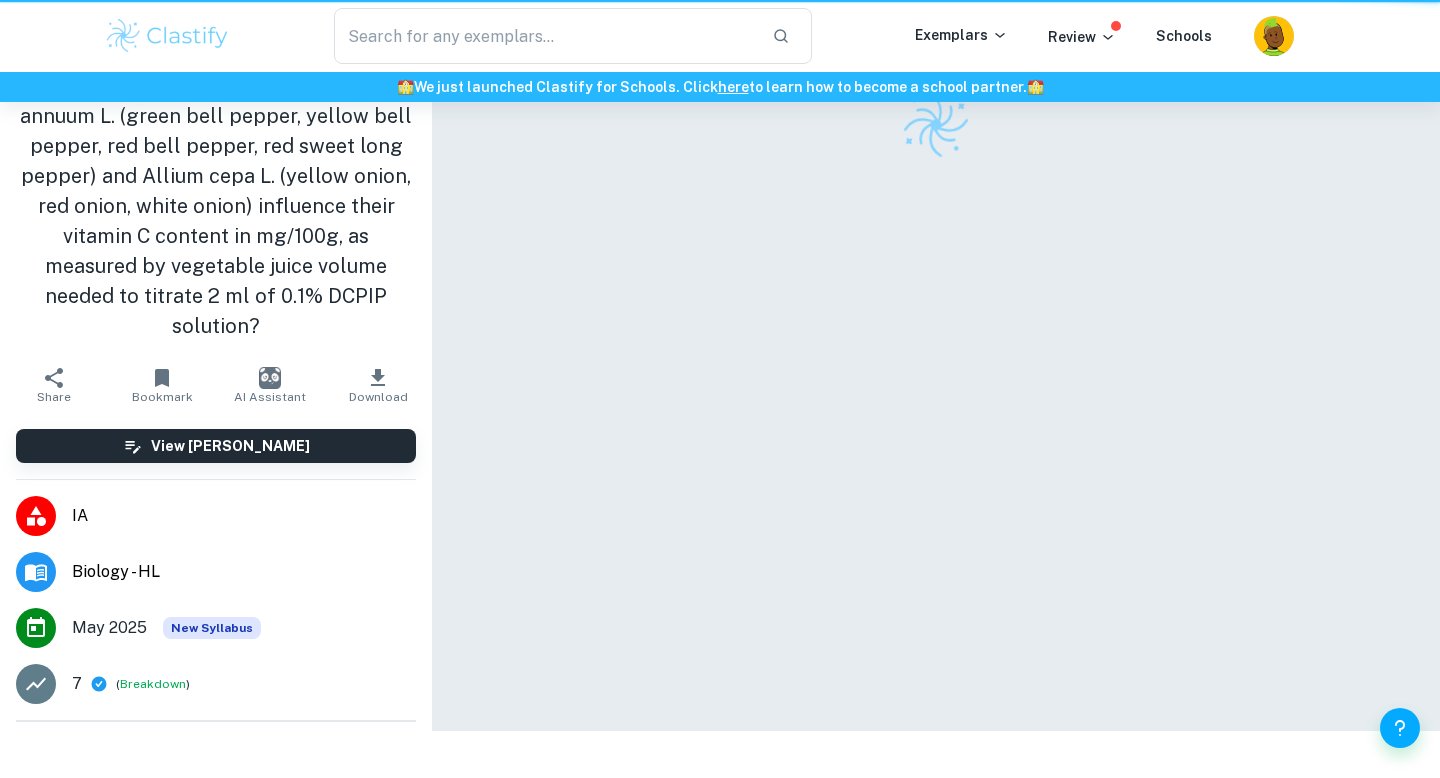 scroll, scrollTop: 0, scrollLeft: 0, axis: both 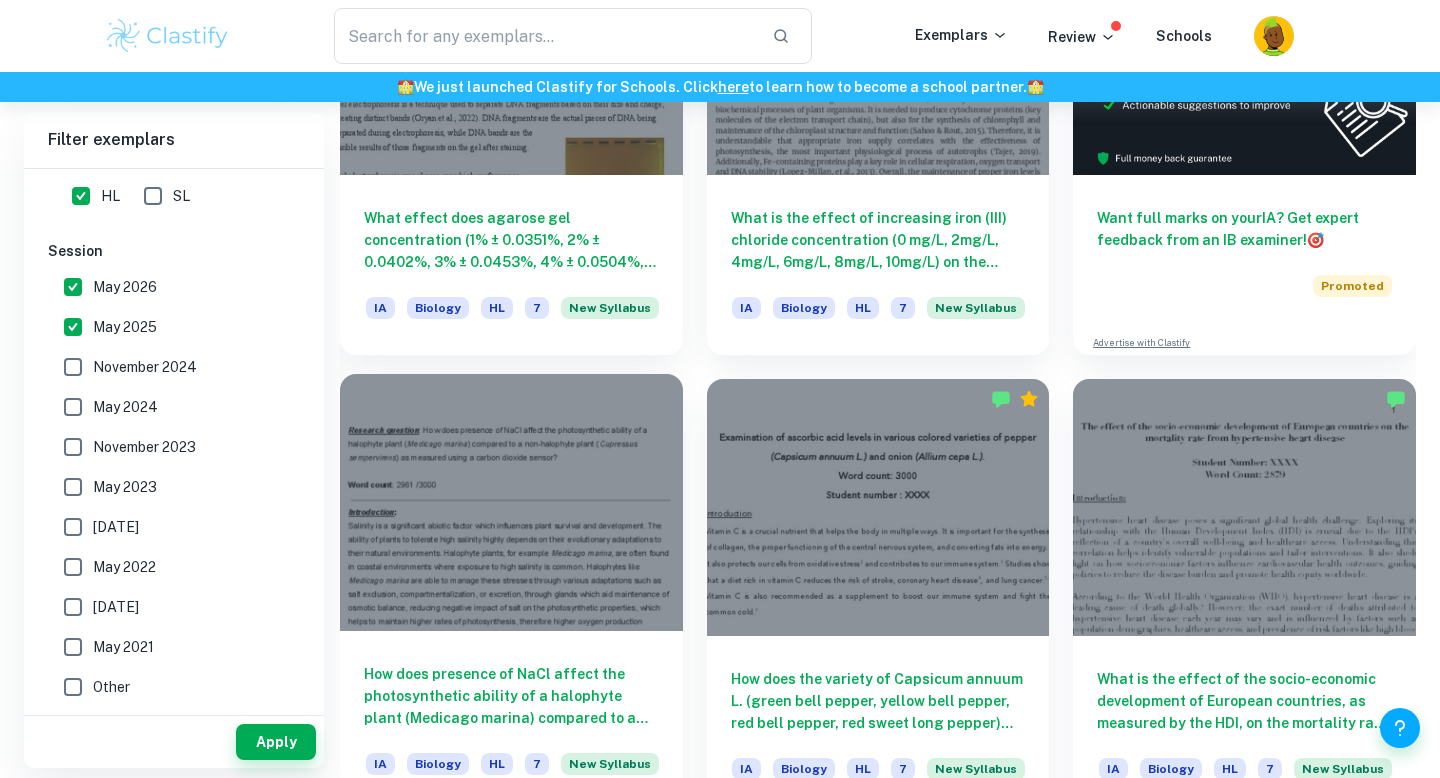 click at bounding box center (511, 502) 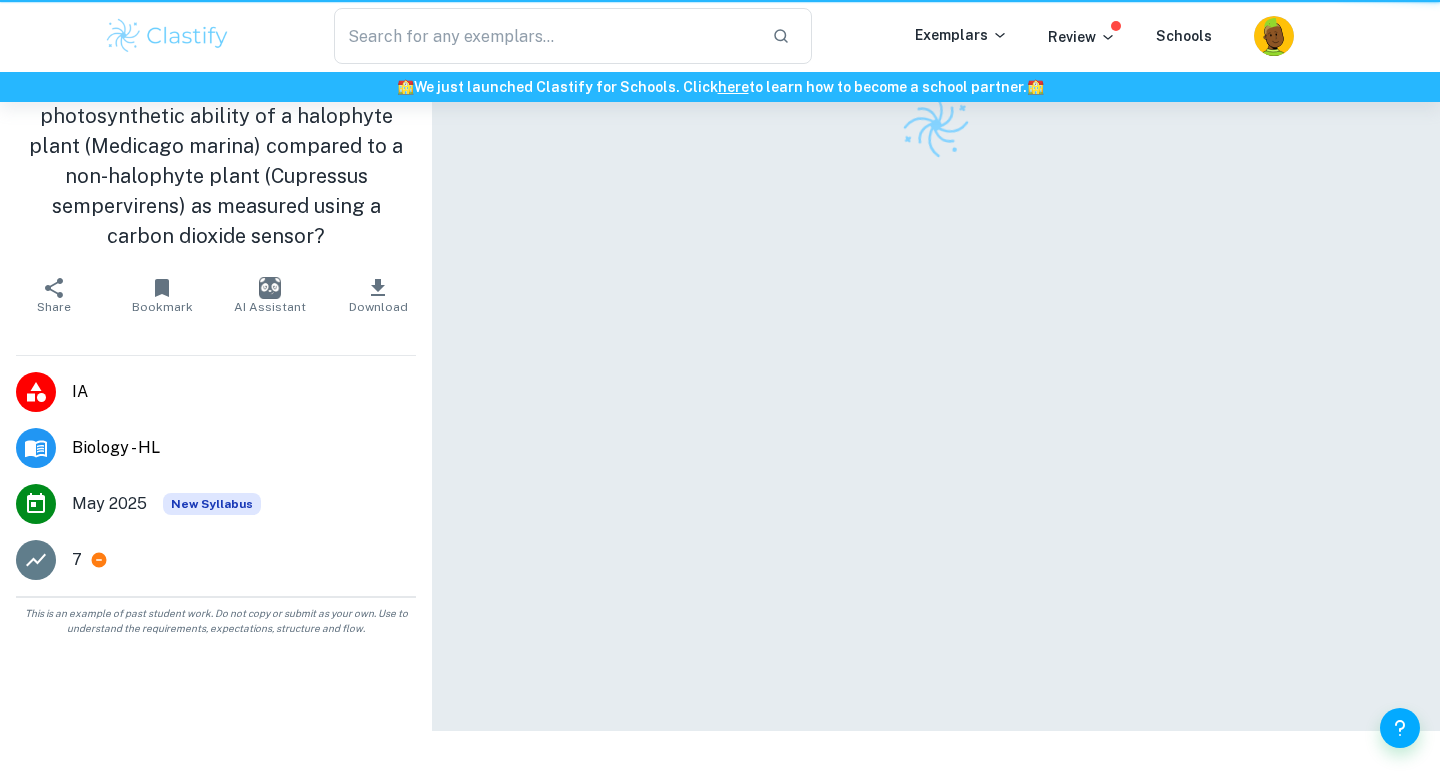 scroll, scrollTop: 0, scrollLeft: 0, axis: both 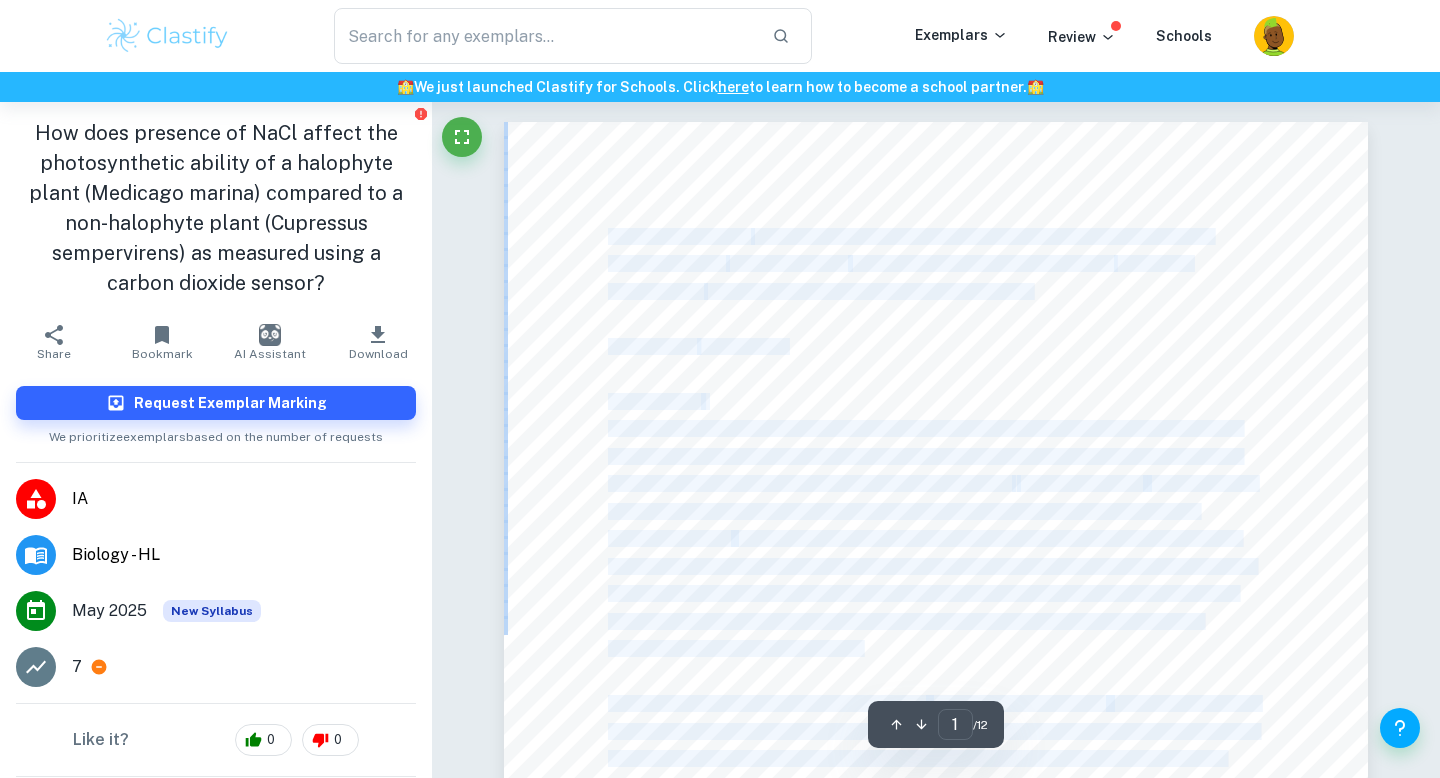 drag, startPoint x: 1048, startPoint y: 294, endPoint x: 610, endPoint y: 231, distance: 442.50763 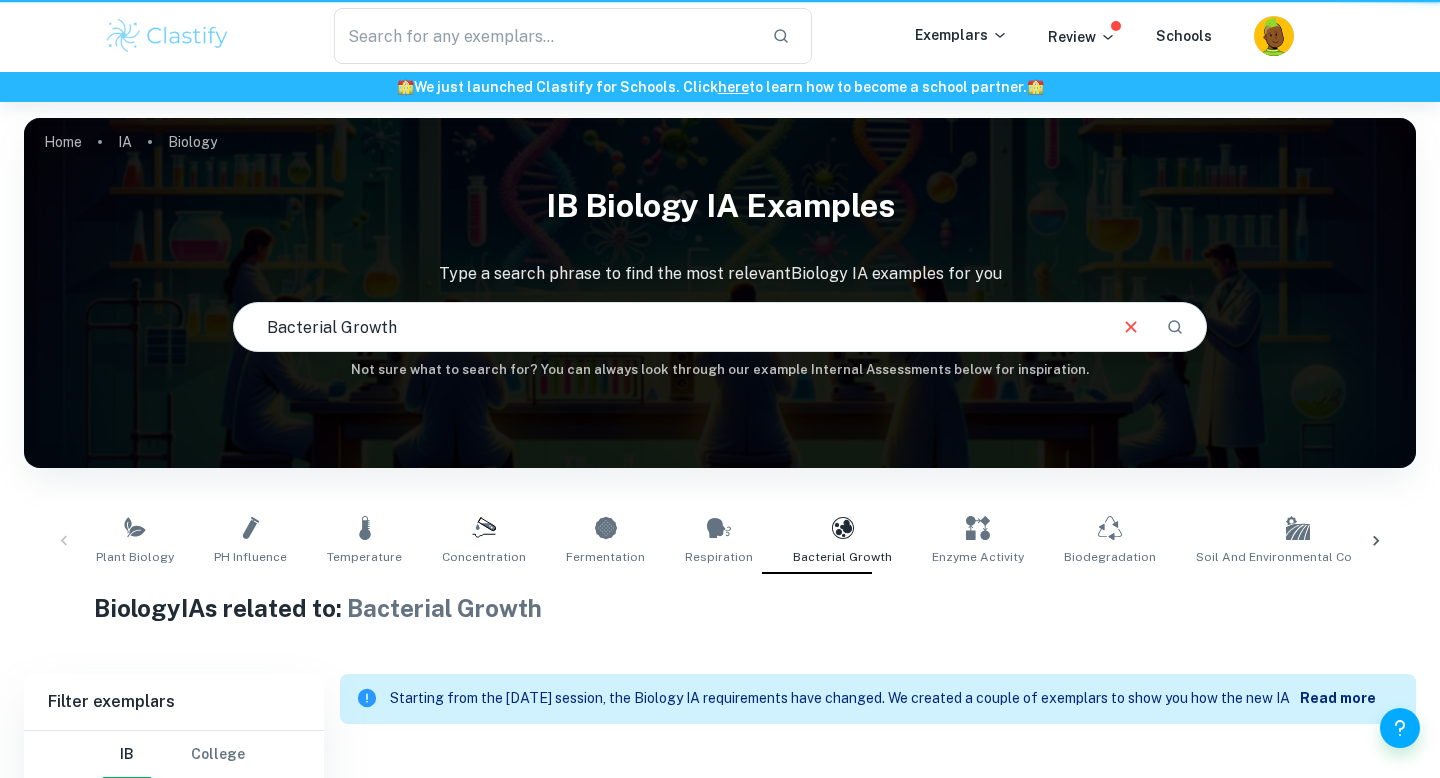 scroll, scrollTop: 196, scrollLeft: 0, axis: vertical 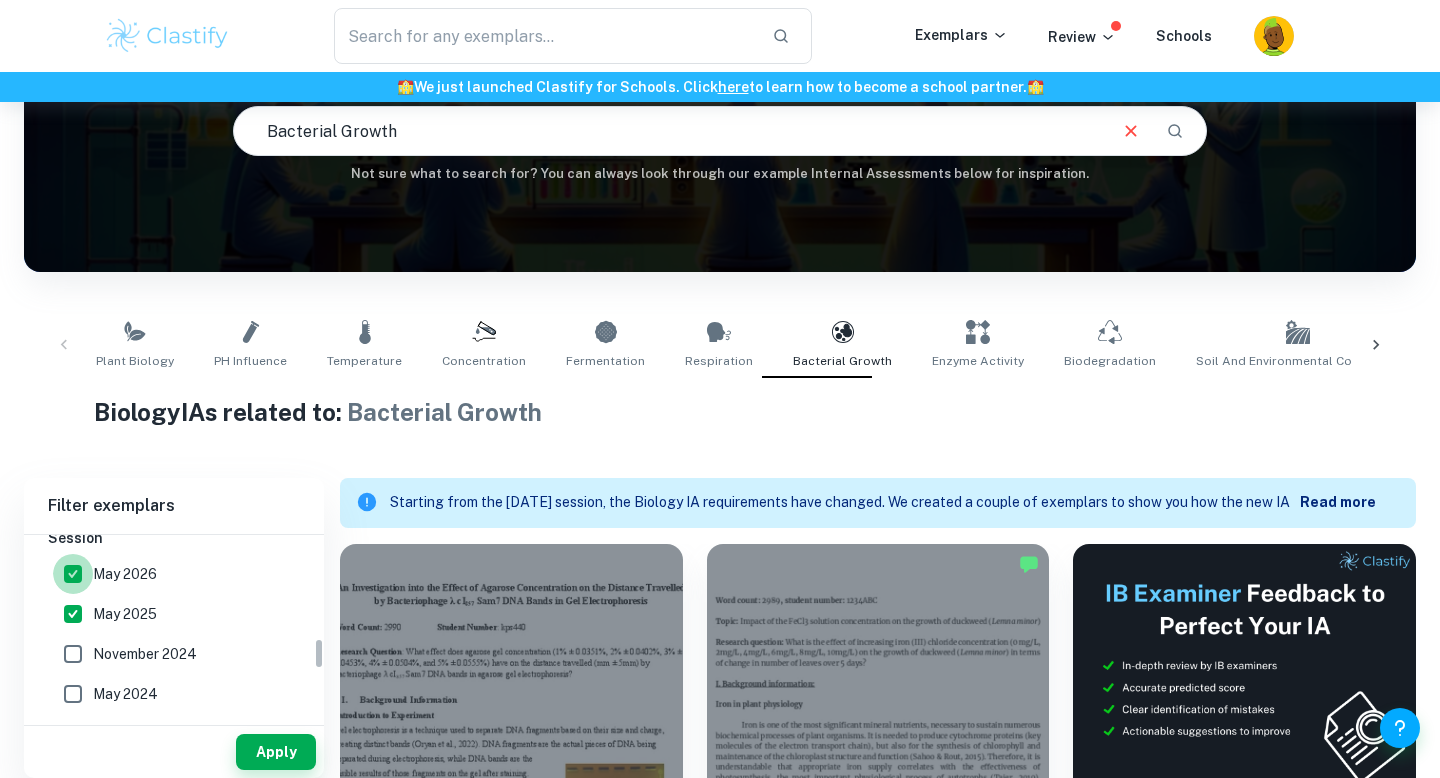 click on "May 2026" at bounding box center (73, 574) 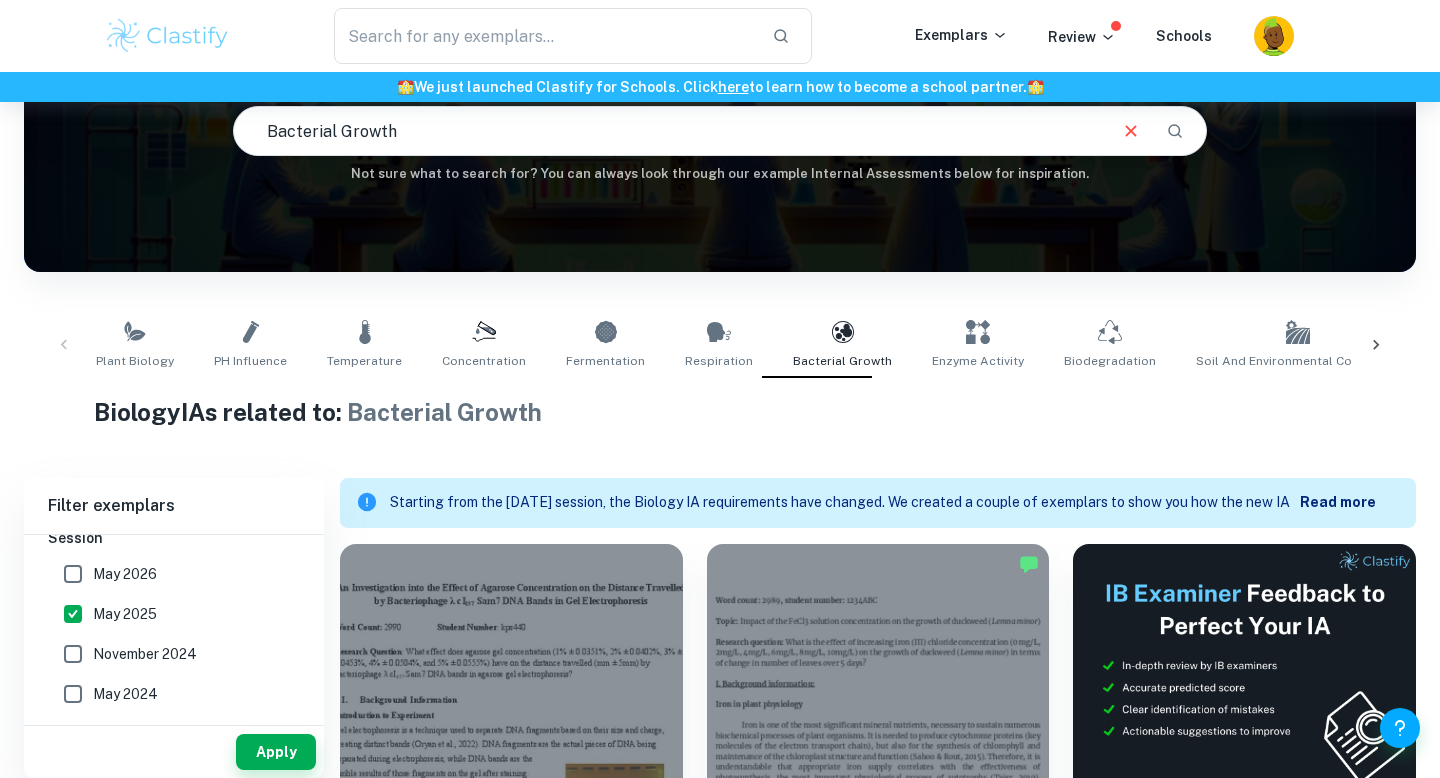 click on "May 2025" at bounding box center (73, 614) 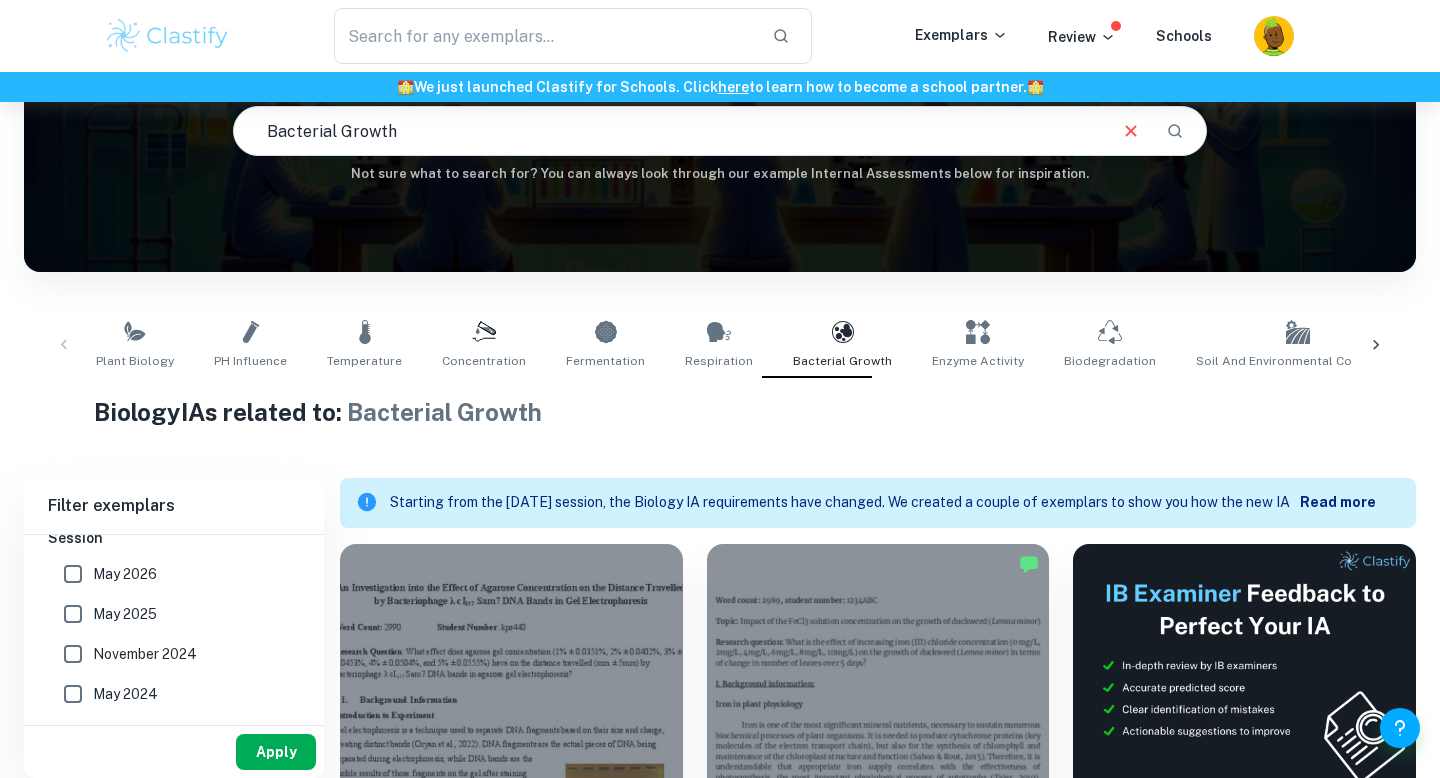 click on "Apply" at bounding box center [276, 752] 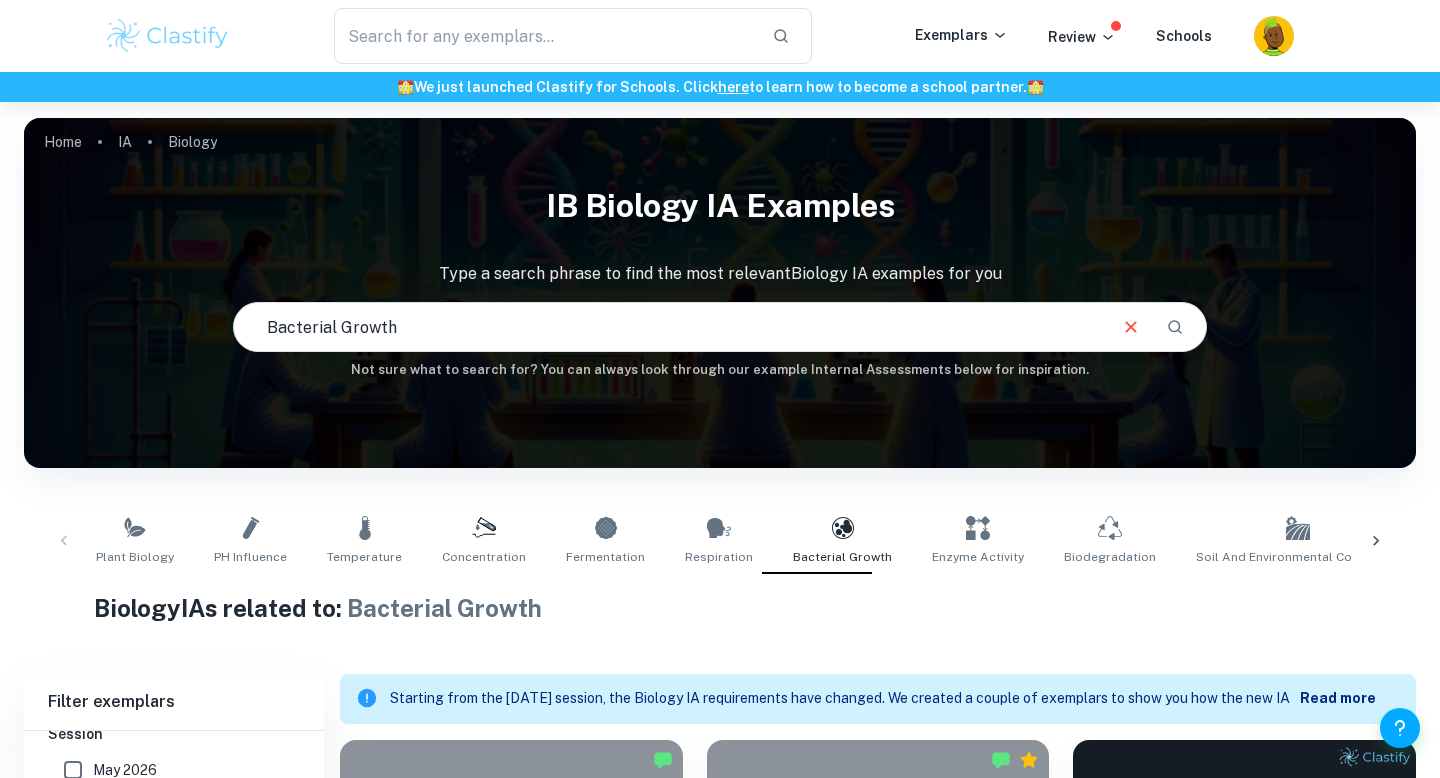 scroll, scrollTop: 576, scrollLeft: 0, axis: vertical 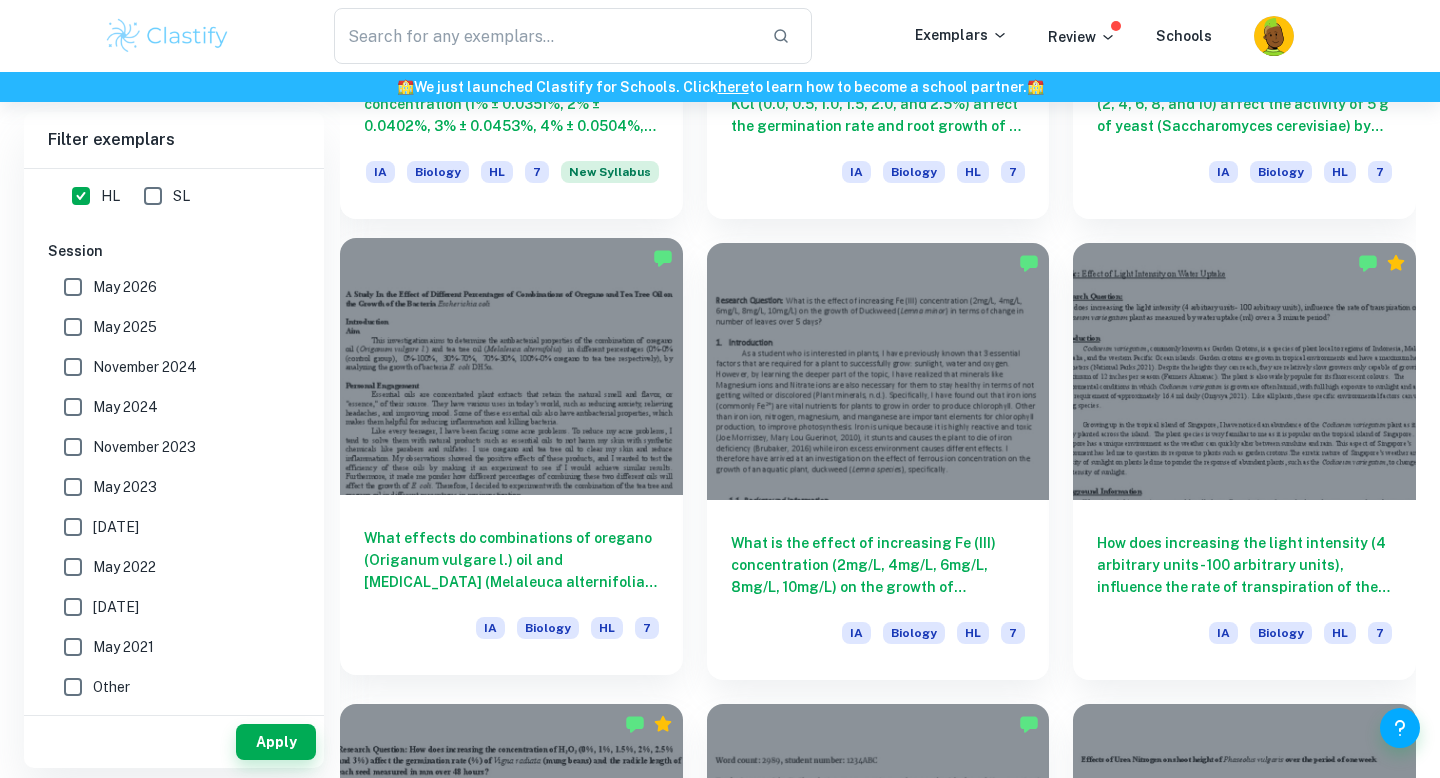 click at bounding box center (511, 366) 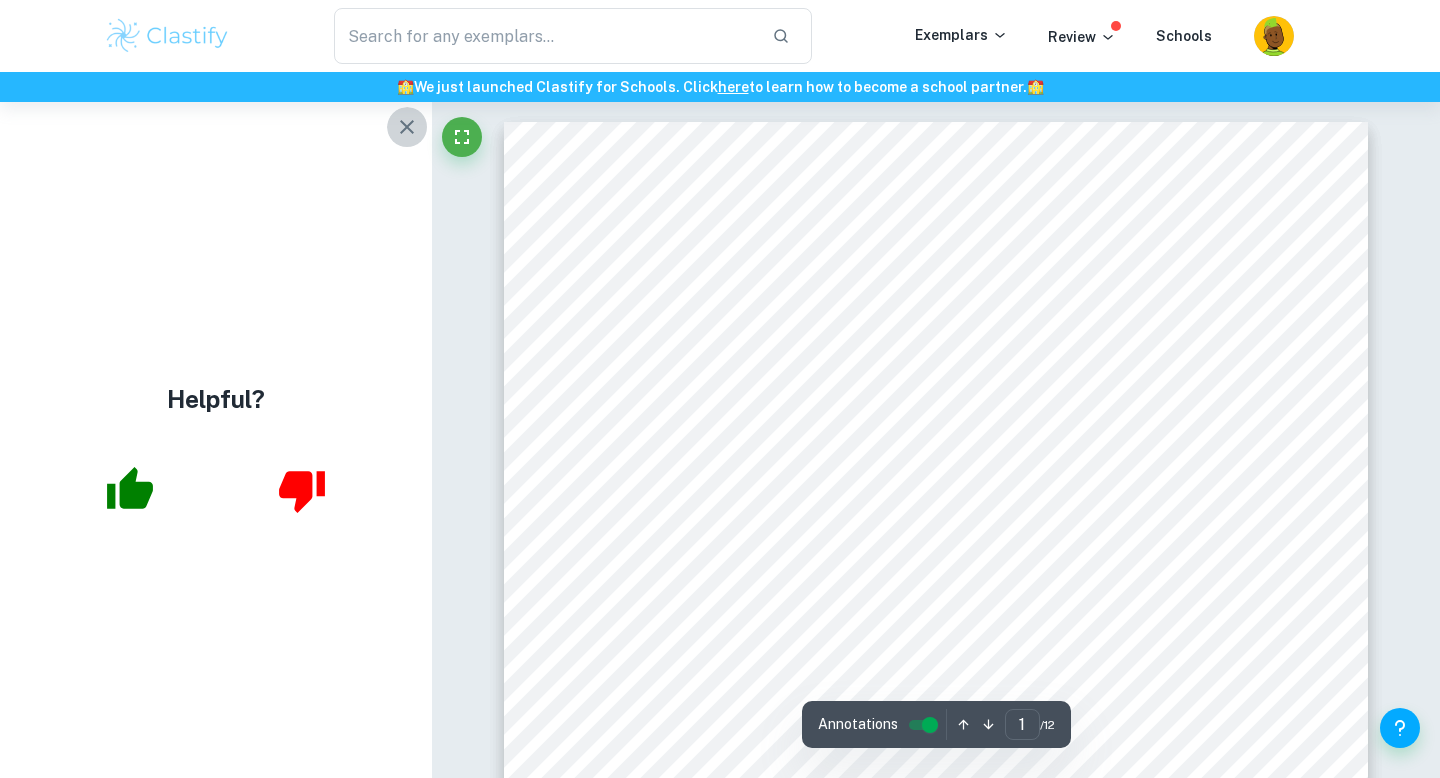 click 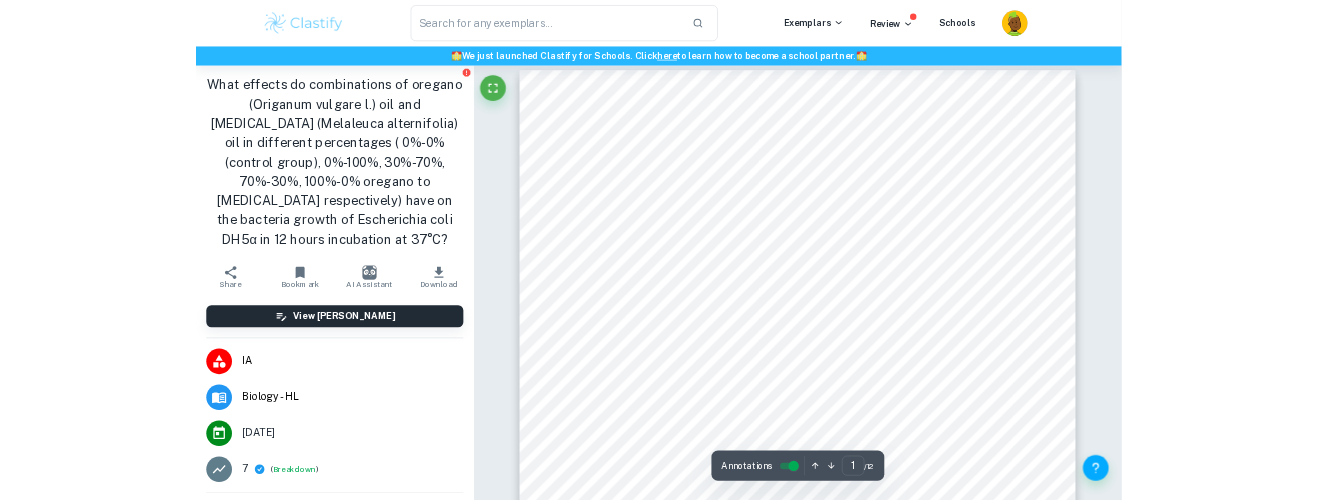 scroll, scrollTop: 16, scrollLeft: 0, axis: vertical 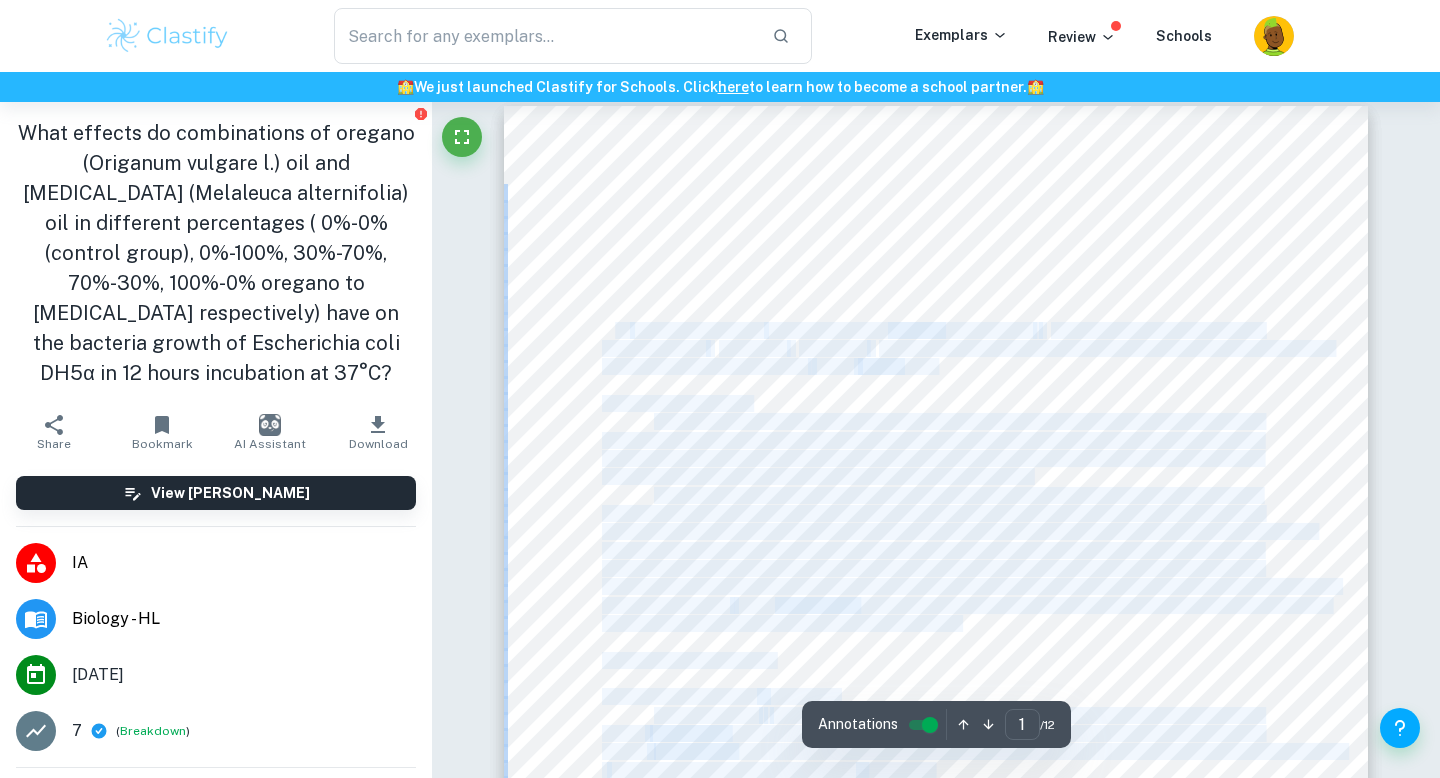 drag, startPoint x: 974, startPoint y: 632, endPoint x: 614, endPoint y: 327, distance: 471.83154 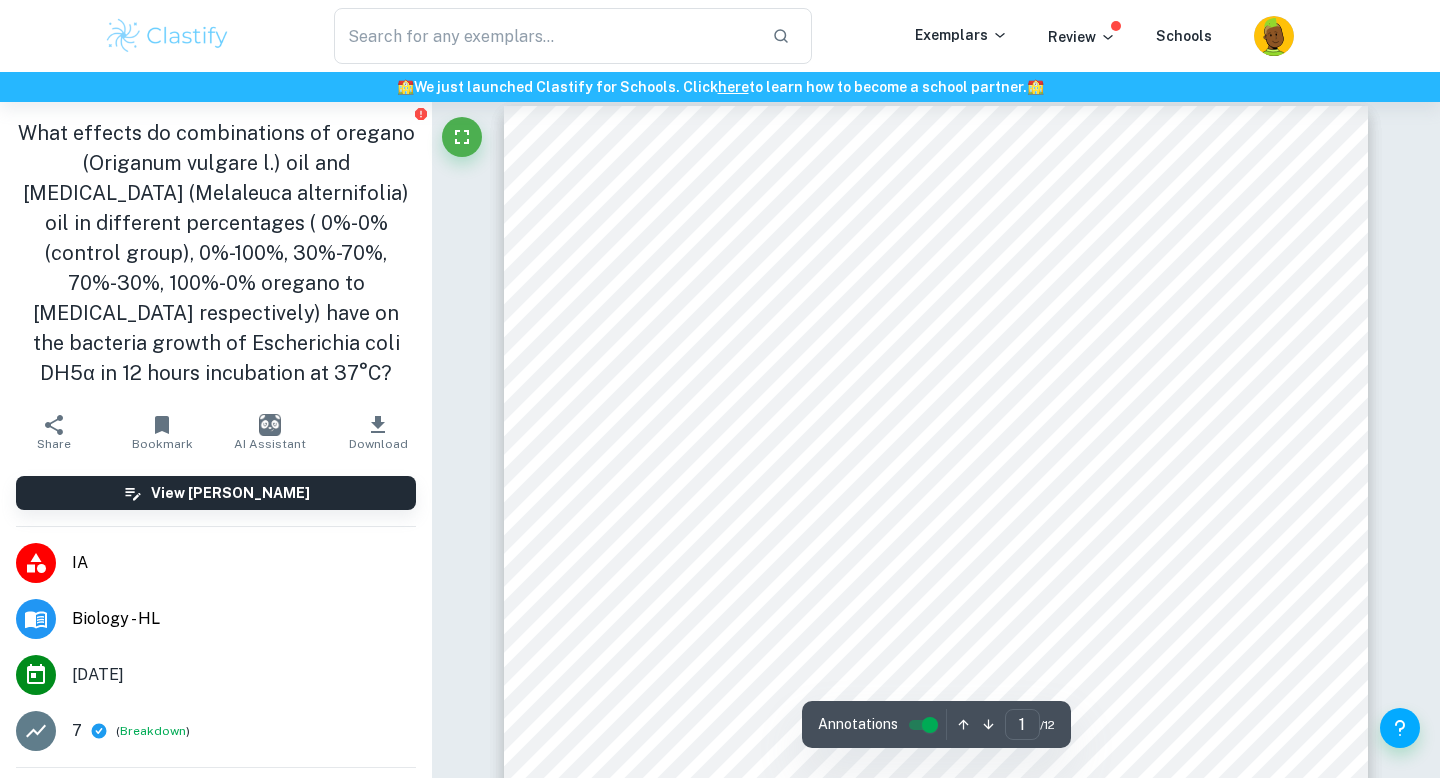 click on "A Study In the Effect of Different Percentages of Combinations of Oregano and Tea Tree Oil on the Growth of the Bacteria   Escherichia coli Introduction Aim This investigation aims to determine the antibacterial properties of the combination of oregano oil ( Origanum vulgare l. ) and tea tree oil ( Melaleuca alternifolia )   in different percentages (0%-0% (control group),   0%-100%,   30%-70%,   70%-30%, 100%-0% oregano to tea tree respectively), by analyzing the growth of bacteria   E. coli   DH5α. Personal Engagement Essential oils are concentrated plant extracts that retain the natural smell and flavor, or "essence," of their source. They have various uses in today’s world, such as reducing anxiety, relieving headaches, and improving mood. Some of these essential oils also have antibacterial properties, which makes them helpful for reducing inflammation and killing bacteria. Like every teenager, I have been facing some acne problems. To reduce my acne problems, I affect the growth of   E. coli ):   (" at bounding box center (936, 716) 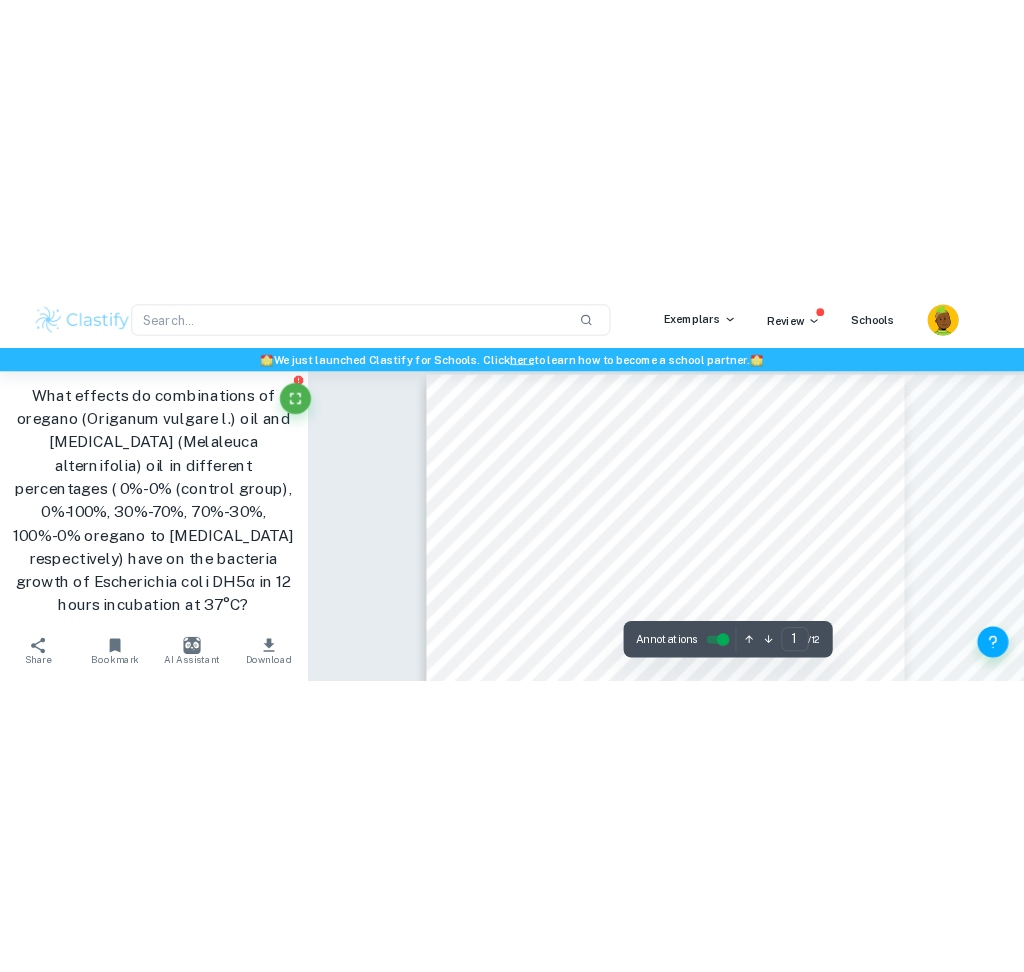 scroll, scrollTop: 16, scrollLeft: 0, axis: vertical 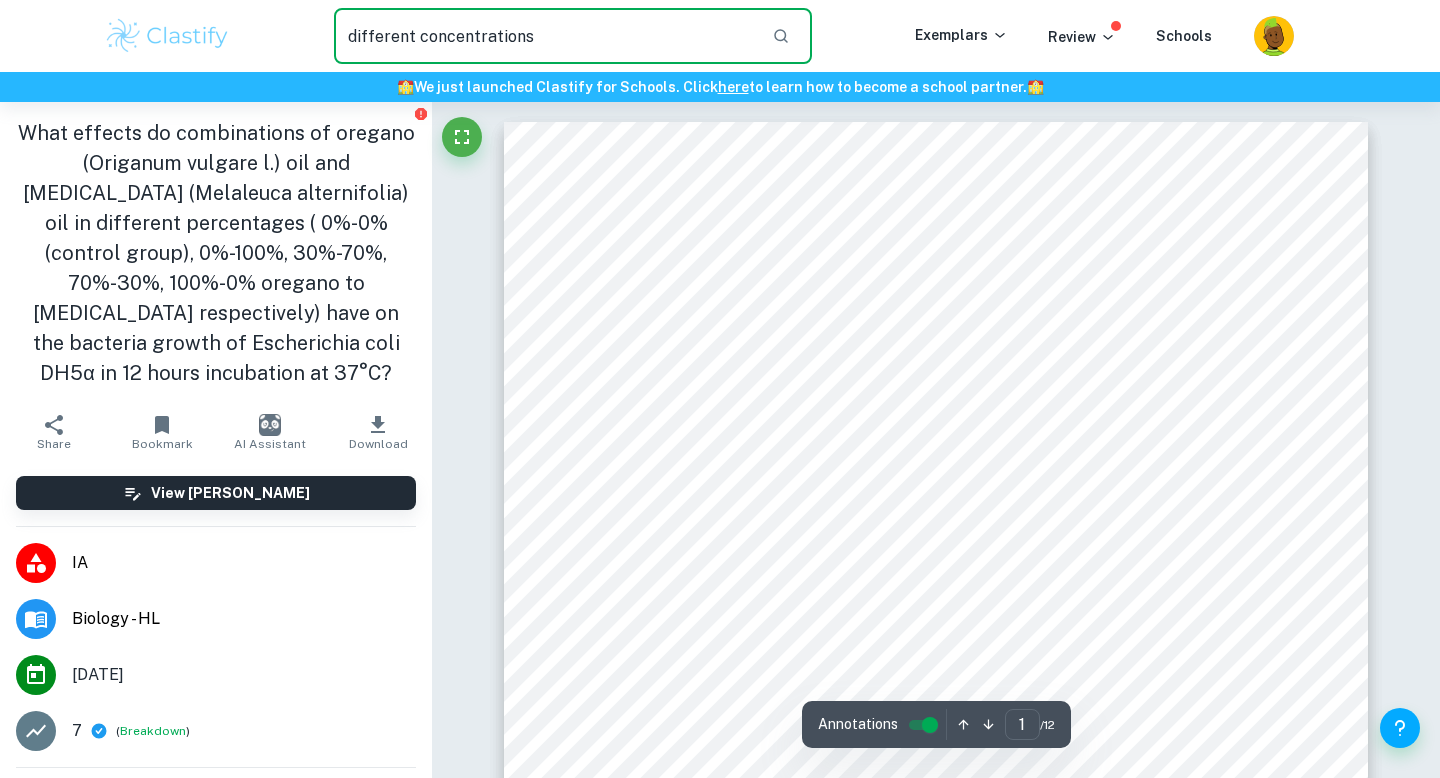 type on "different concentrations" 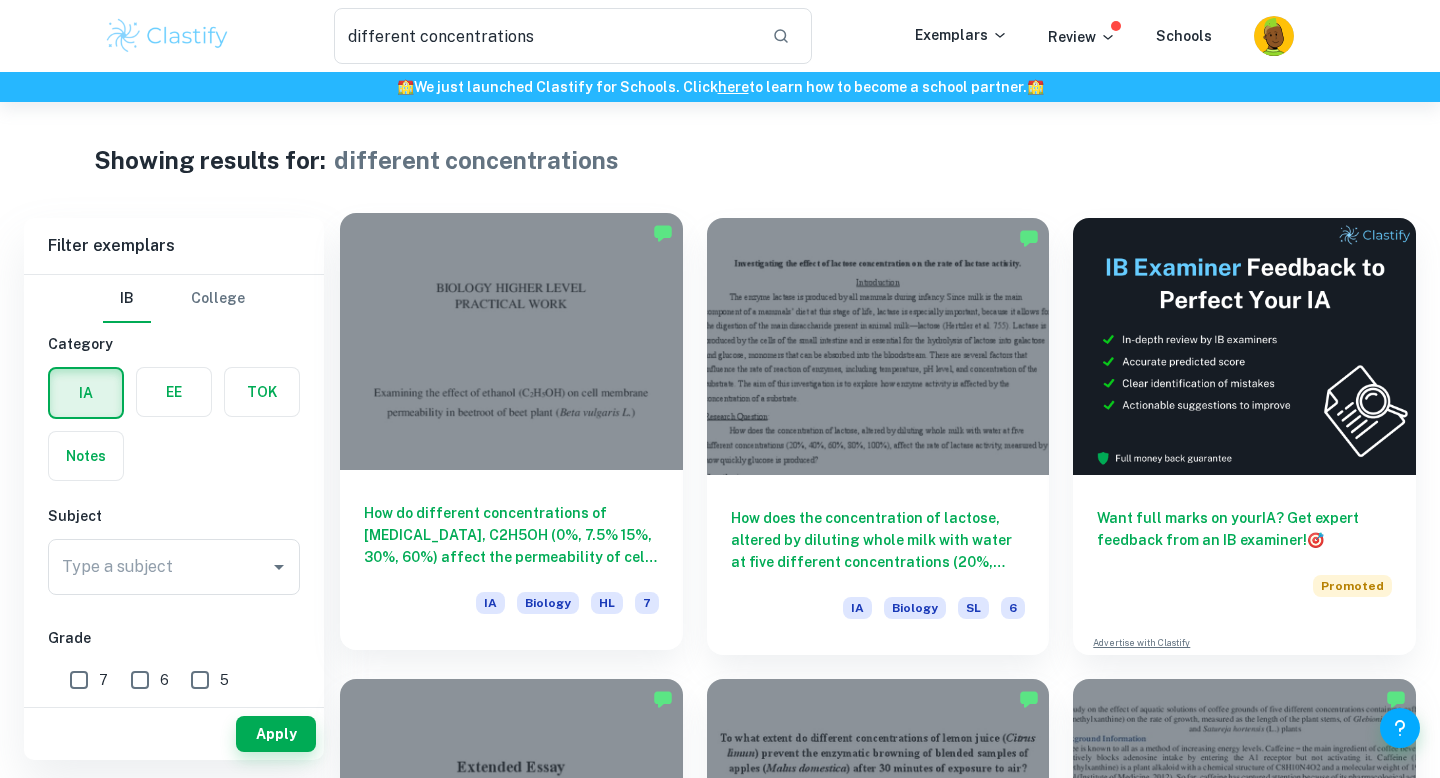 click on "How do different concentrations of [MEDICAL_DATA], C2H5OH (0%, 7.5% 15%, 30%, 60%) affect the permeability of cell membranes in beetroot of Beta vulgaris L. through examining the quantity of pigment leaked into [MEDICAL_DATA] using the Vernier Colorimeter? IA Biology HL 7" at bounding box center [511, 560] 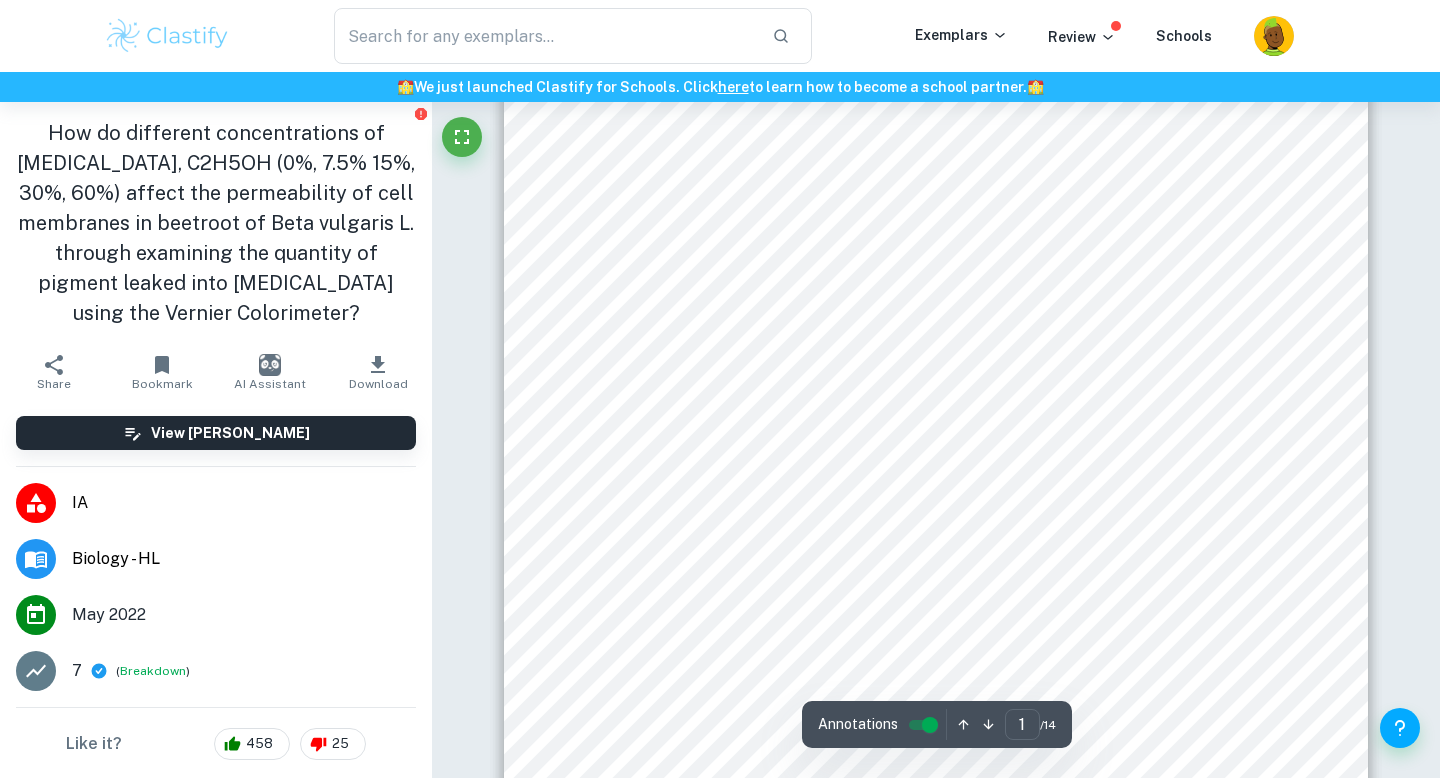scroll, scrollTop: 134, scrollLeft: 0, axis: vertical 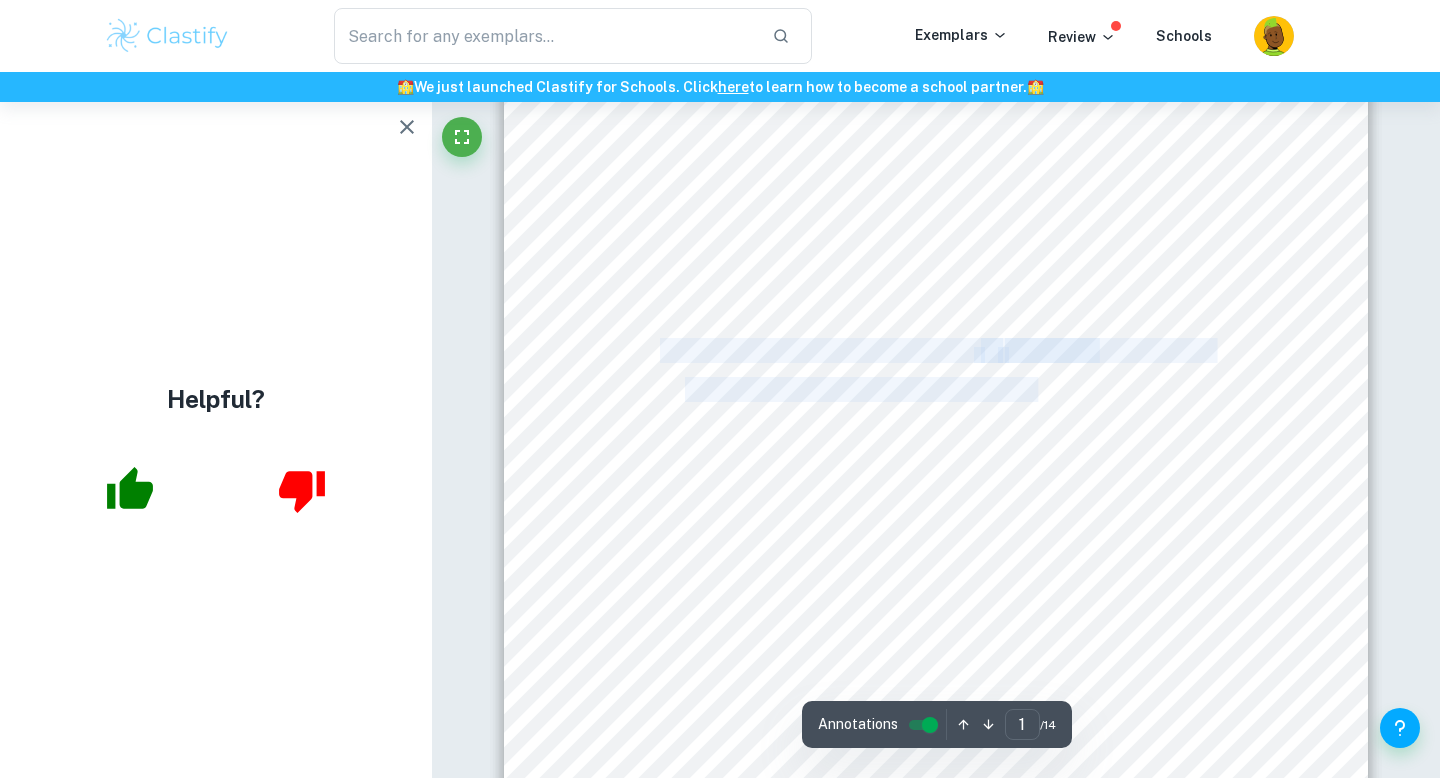 drag, startPoint x: 661, startPoint y: 351, endPoint x: 1035, endPoint y: 384, distance: 375.45306 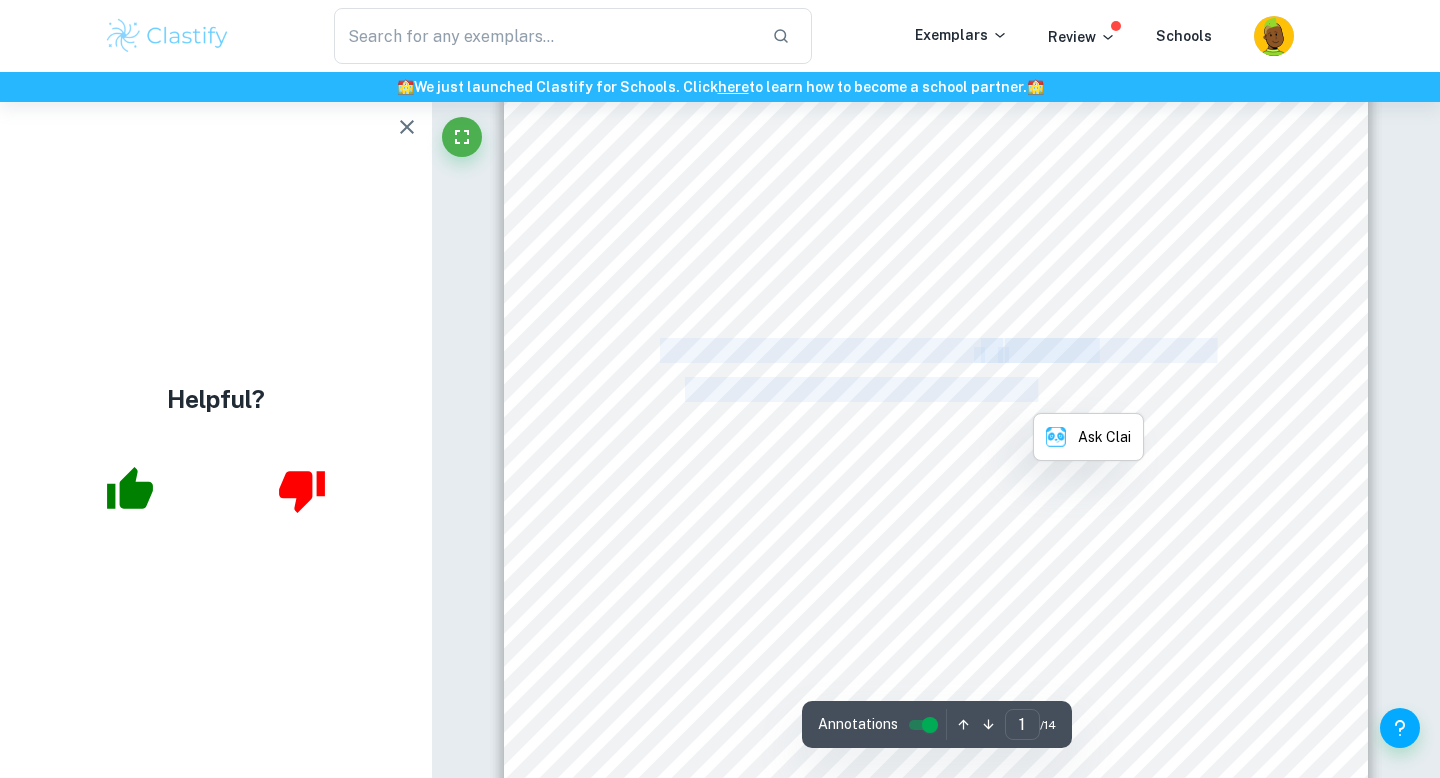 click 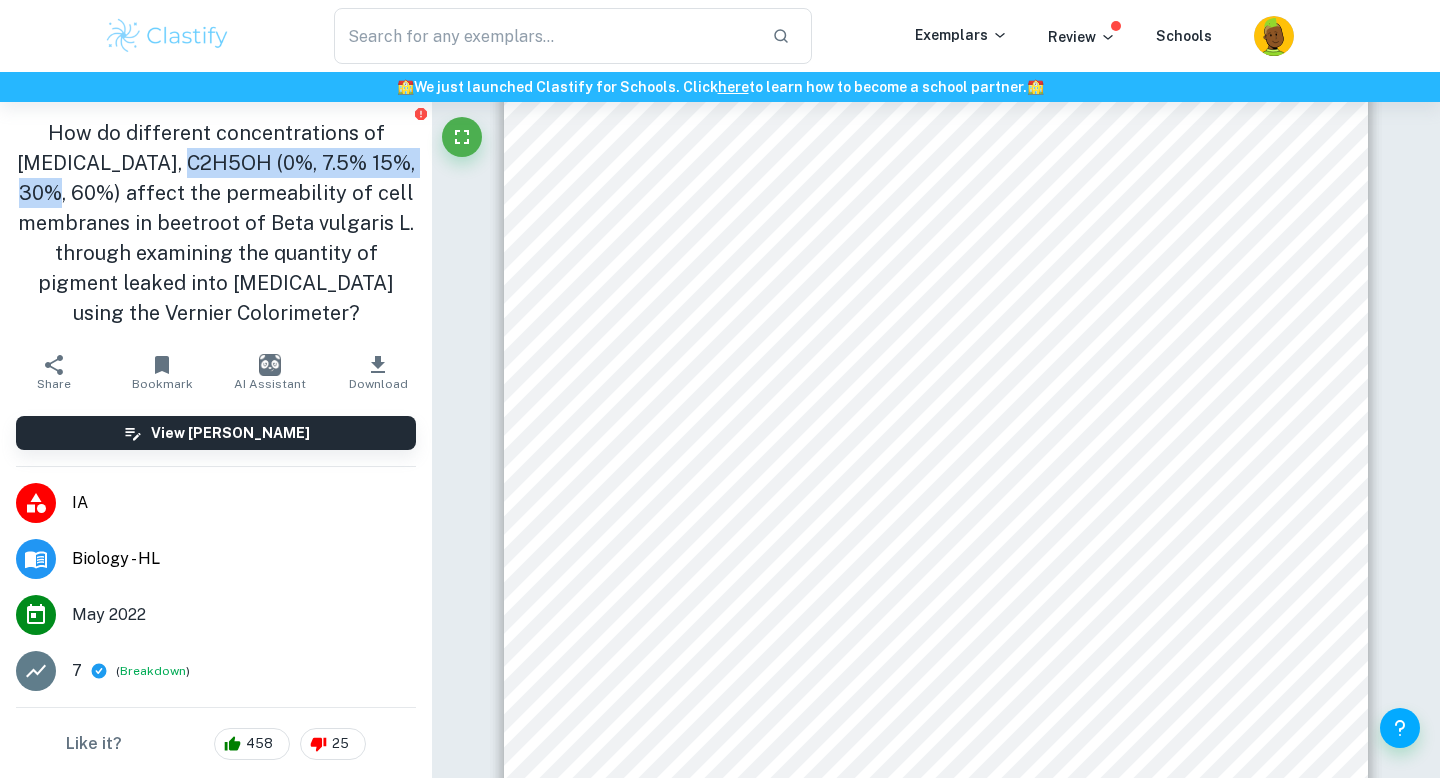 drag, startPoint x: 203, startPoint y: 163, endPoint x: 105, endPoint y: 199, distance: 104.40307 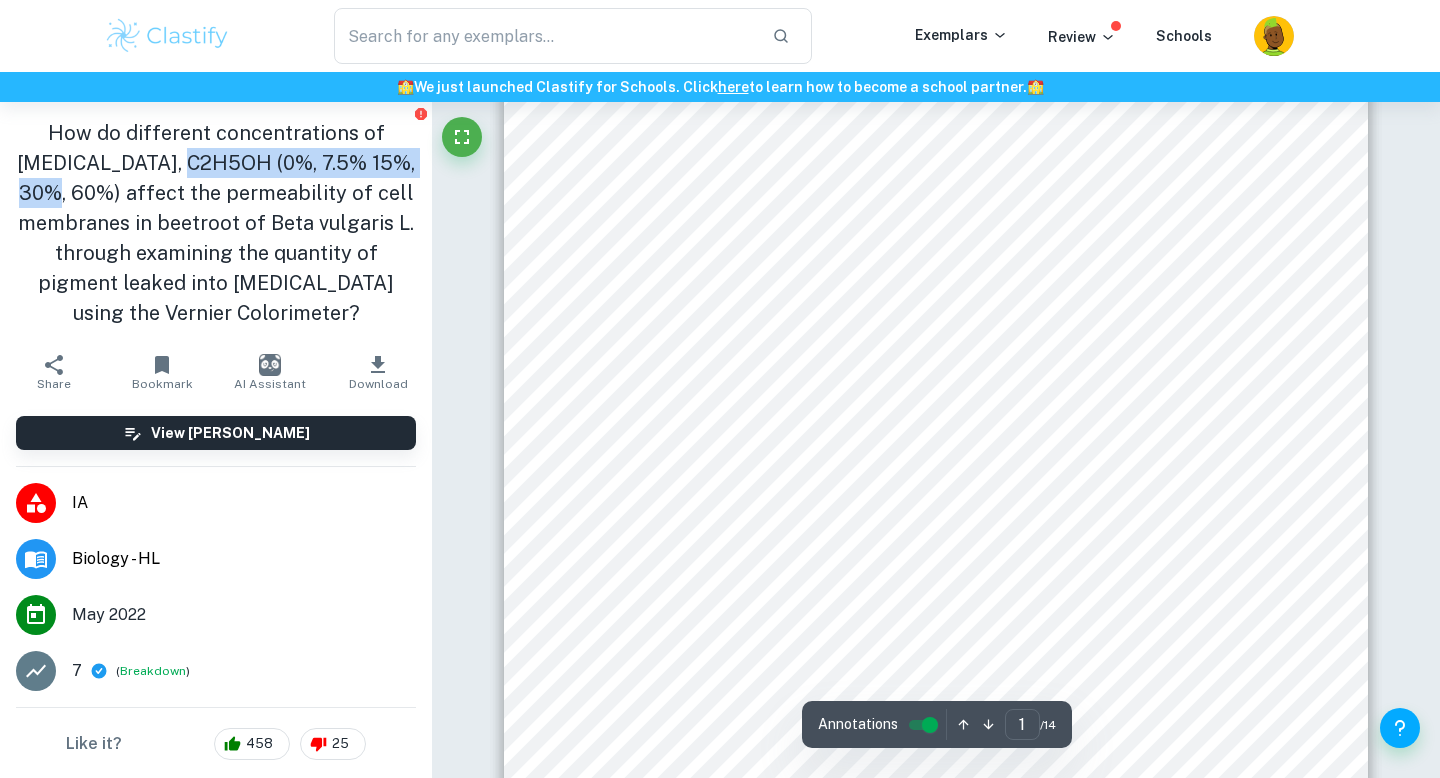 scroll, scrollTop: 855, scrollLeft: 0, axis: vertical 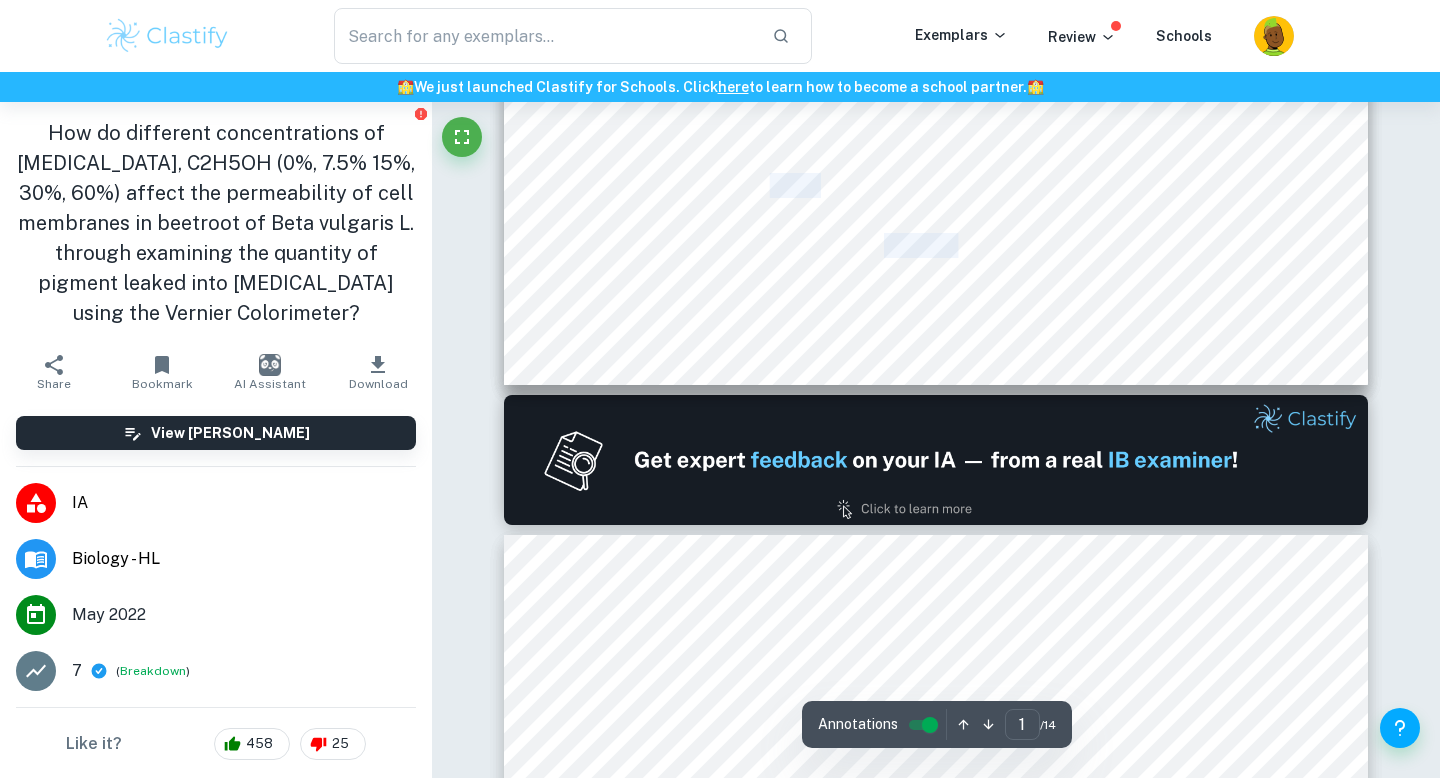 drag, startPoint x: 822, startPoint y: 186, endPoint x: 768, endPoint y: 192, distance: 54.33231 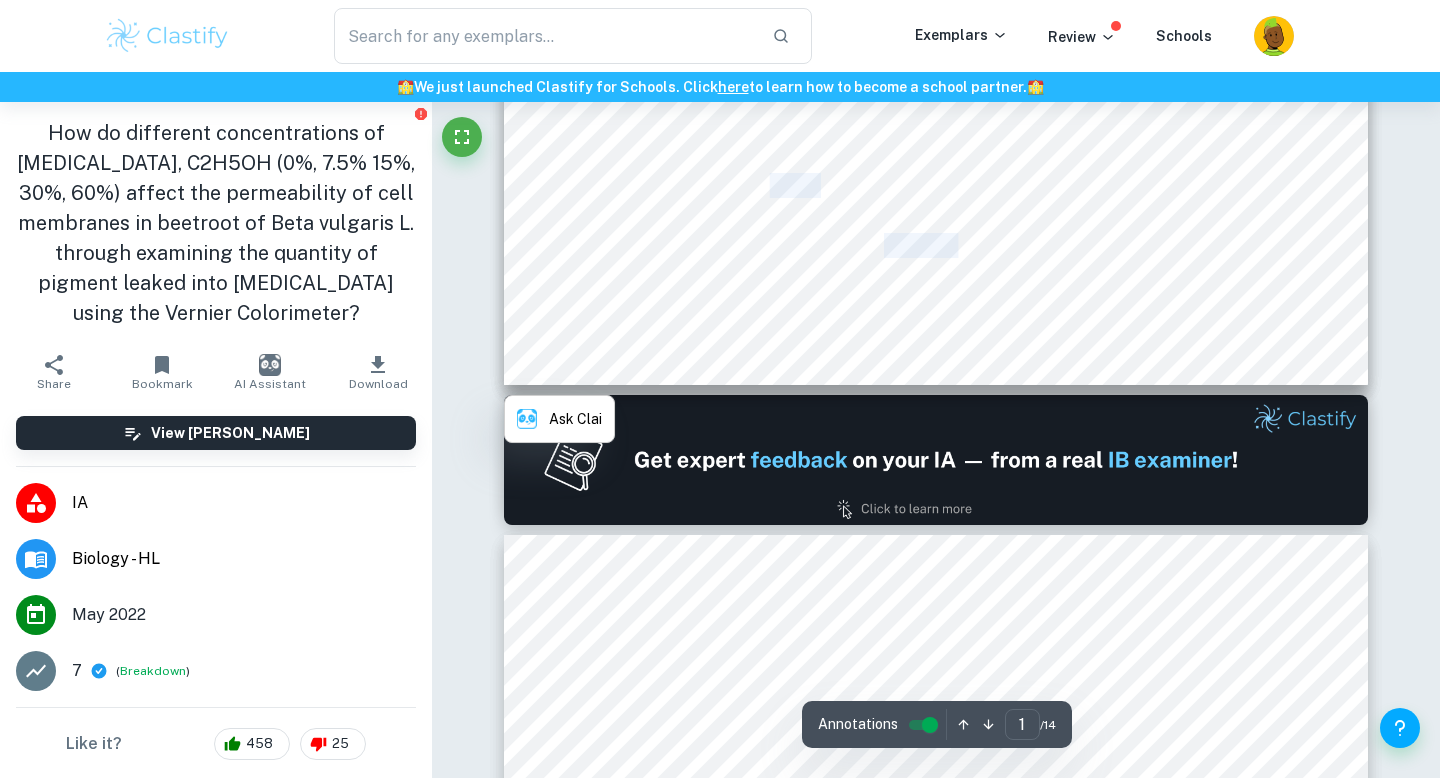 click on "BIOLOGY HIGHER LEVEL PRACTICAL WORK Examining the effect of [MEDICAL_DATA] (C 2 H 5 OH) on cell membrane permeability in beetroot of beet plant ( Beta vulgaris L. ) WORD COUNT: 3342 [DATE]" at bounding box center (936, -174) 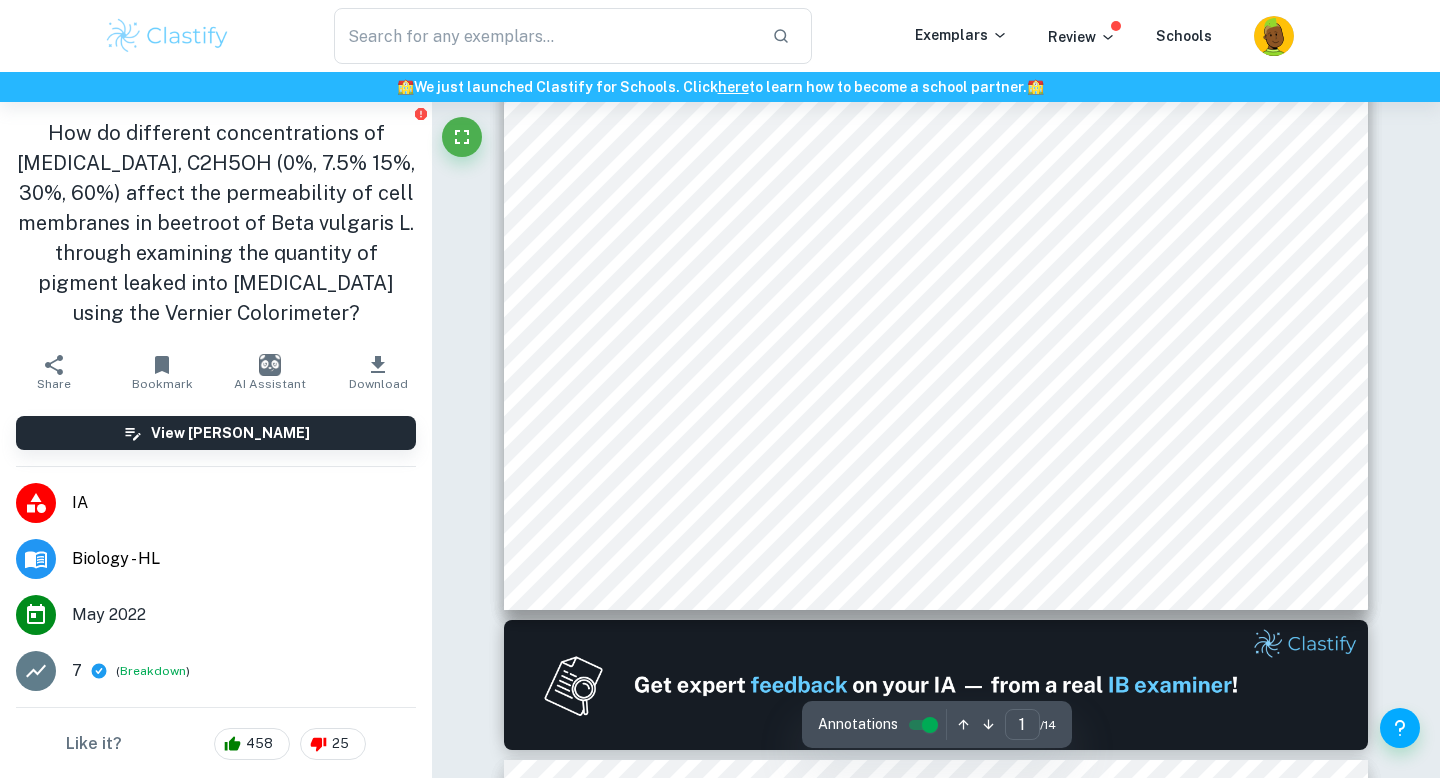 scroll, scrollTop: 0, scrollLeft: 0, axis: both 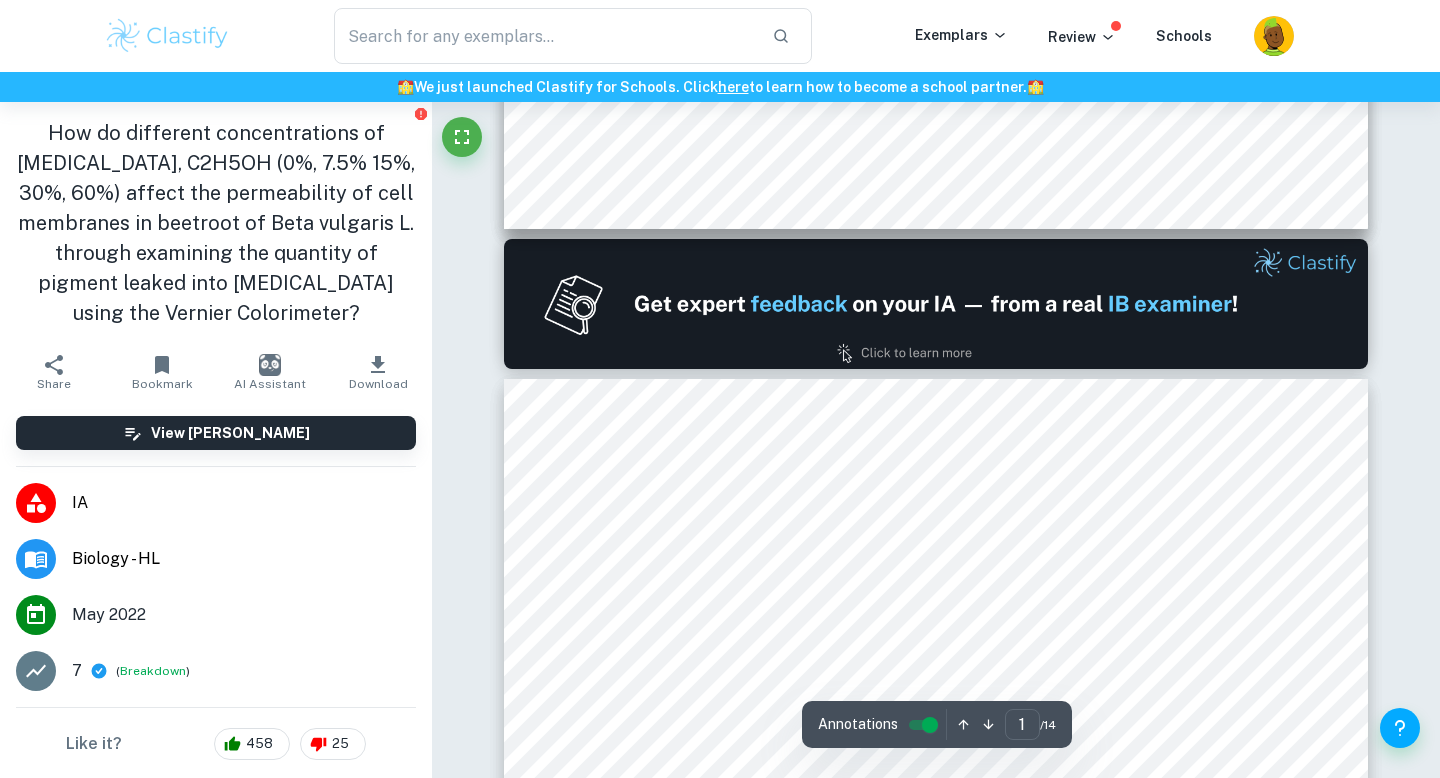type on "2" 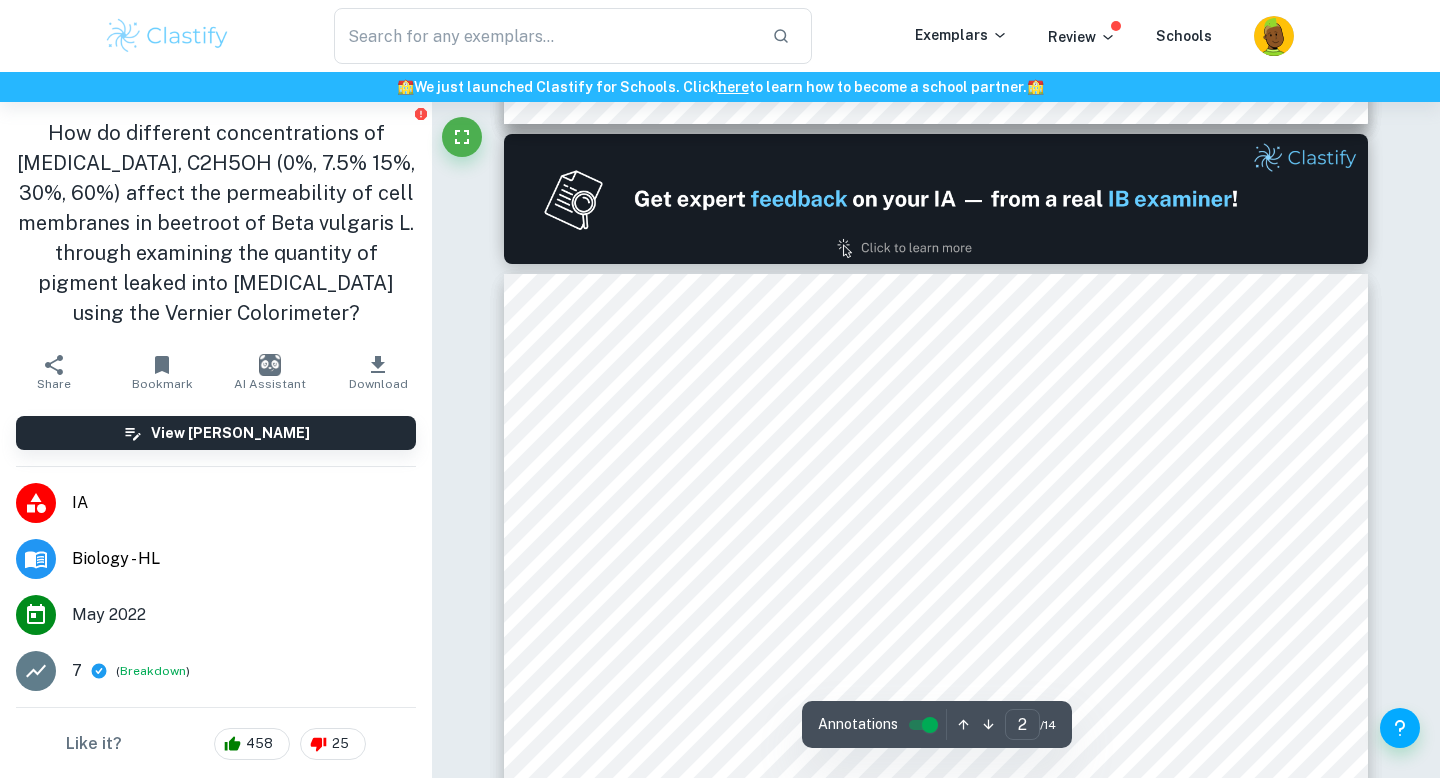 scroll, scrollTop: 1115, scrollLeft: 0, axis: vertical 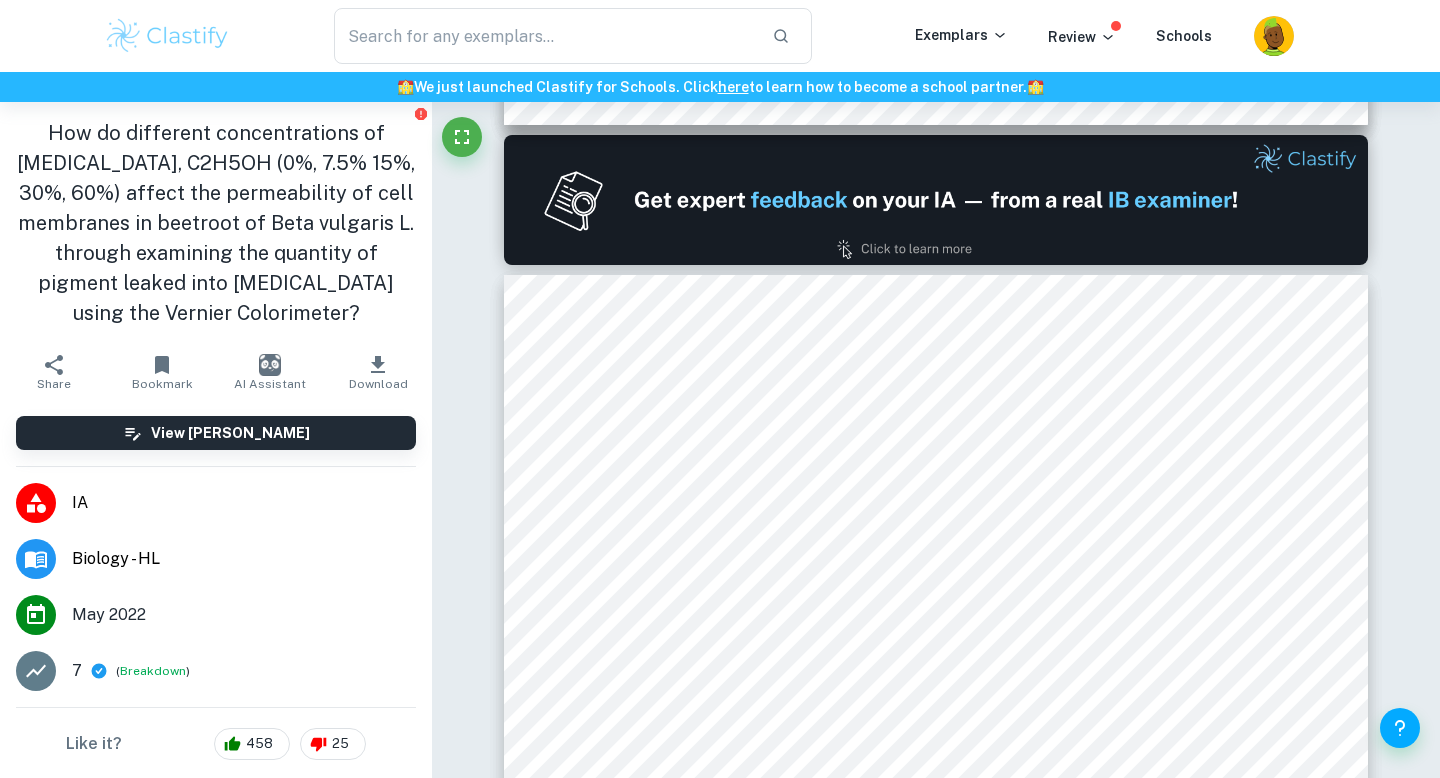 type on "different concentrations" 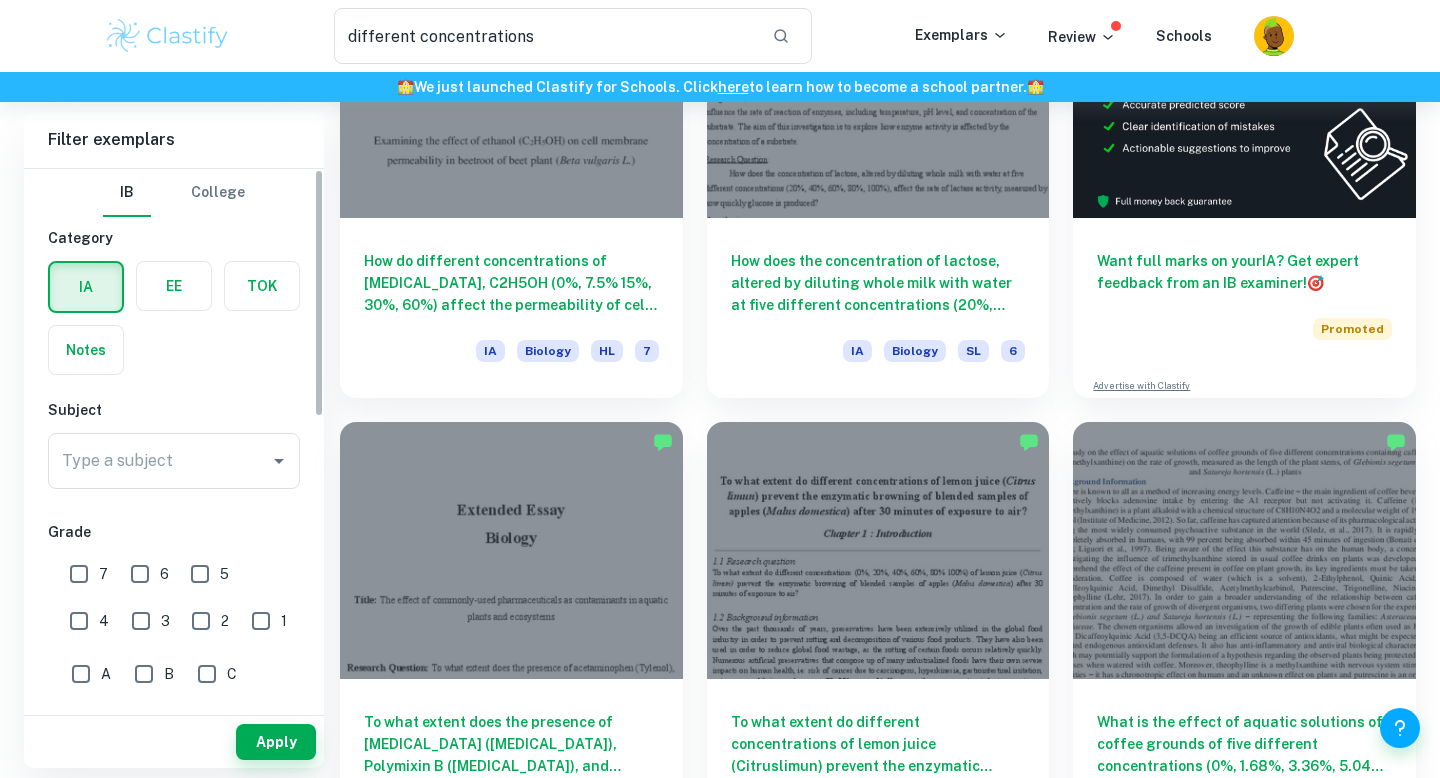 scroll, scrollTop: 258, scrollLeft: 0, axis: vertical 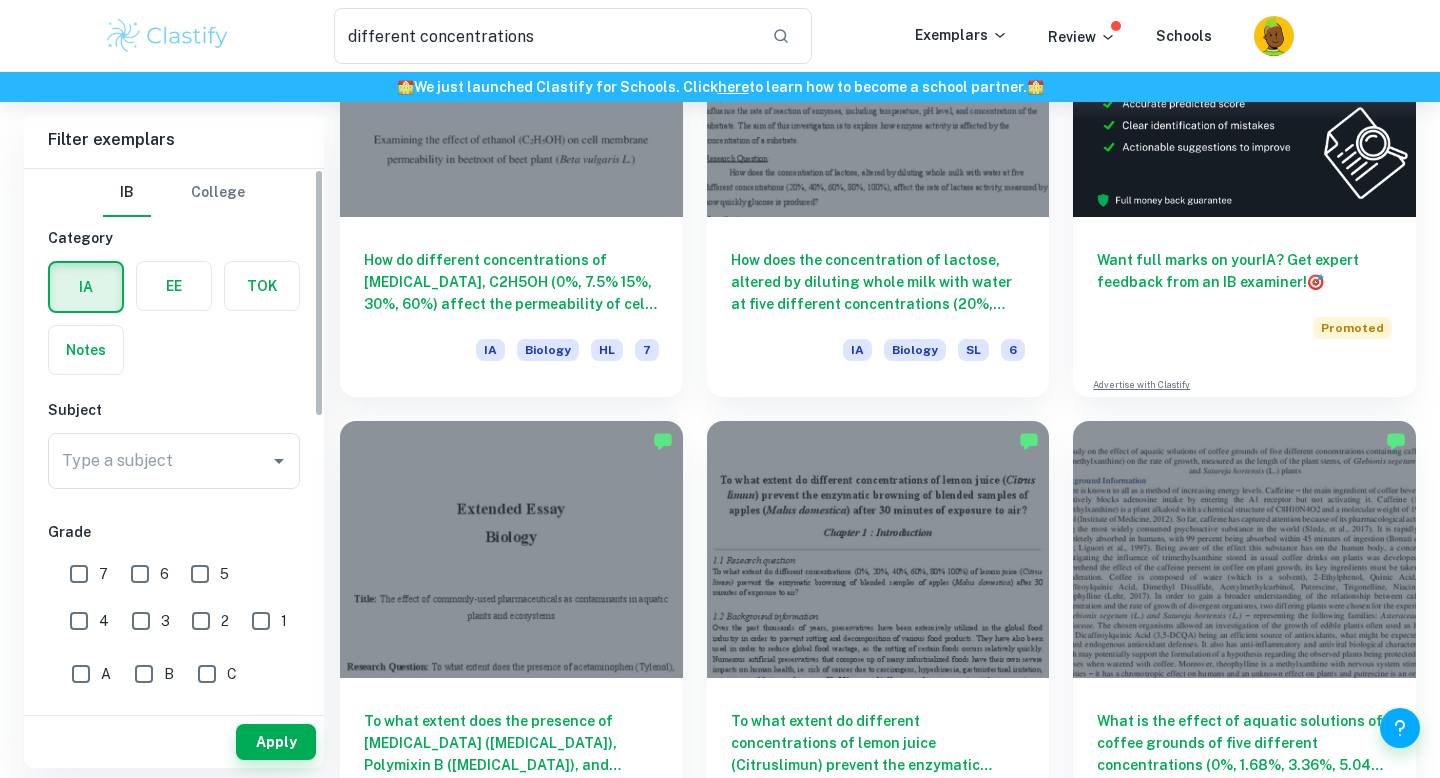 click on "7" at bounding box center (79, 574) 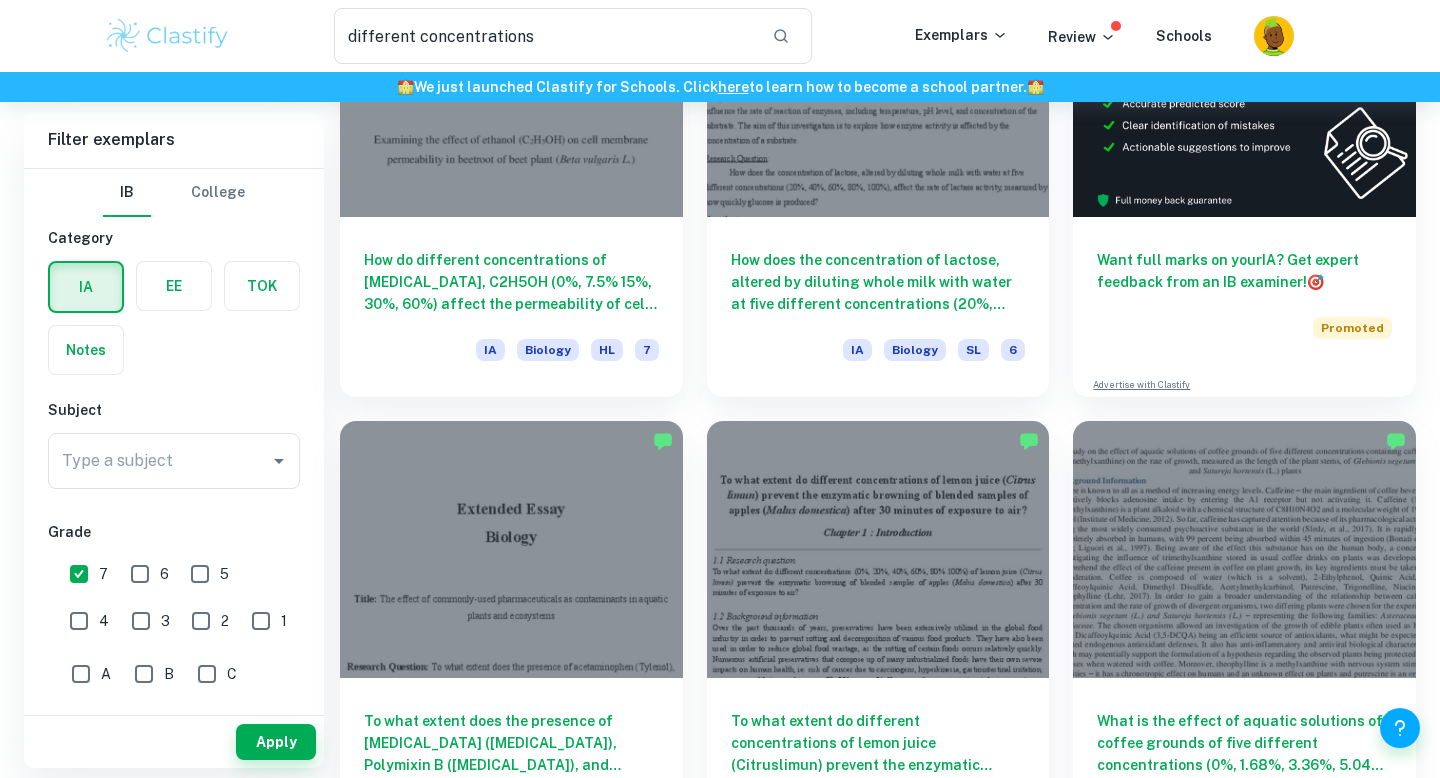click on "Type a subject" at bounding box center [159, 461] 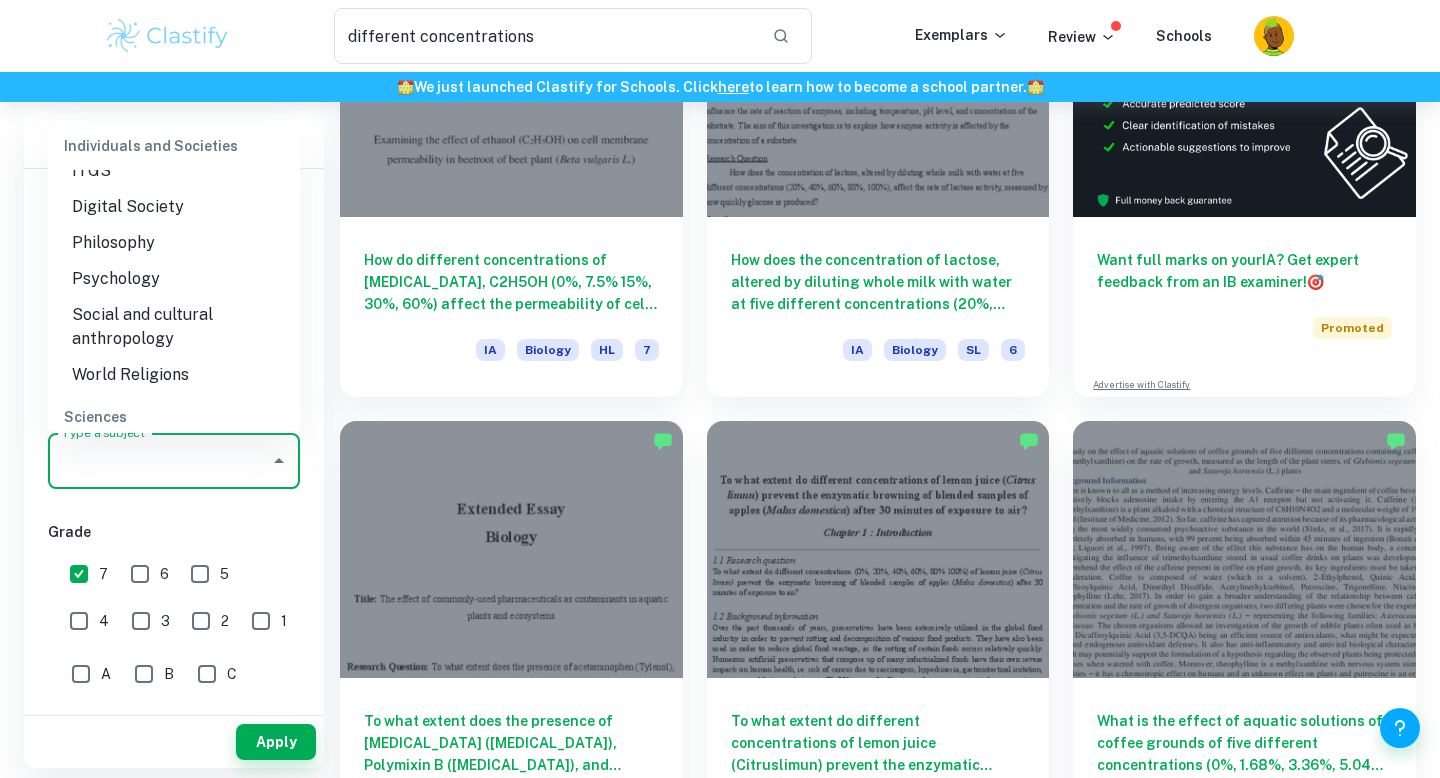 scroll, scrollTop: 2394, scrollLeft: 0, axis: vertical 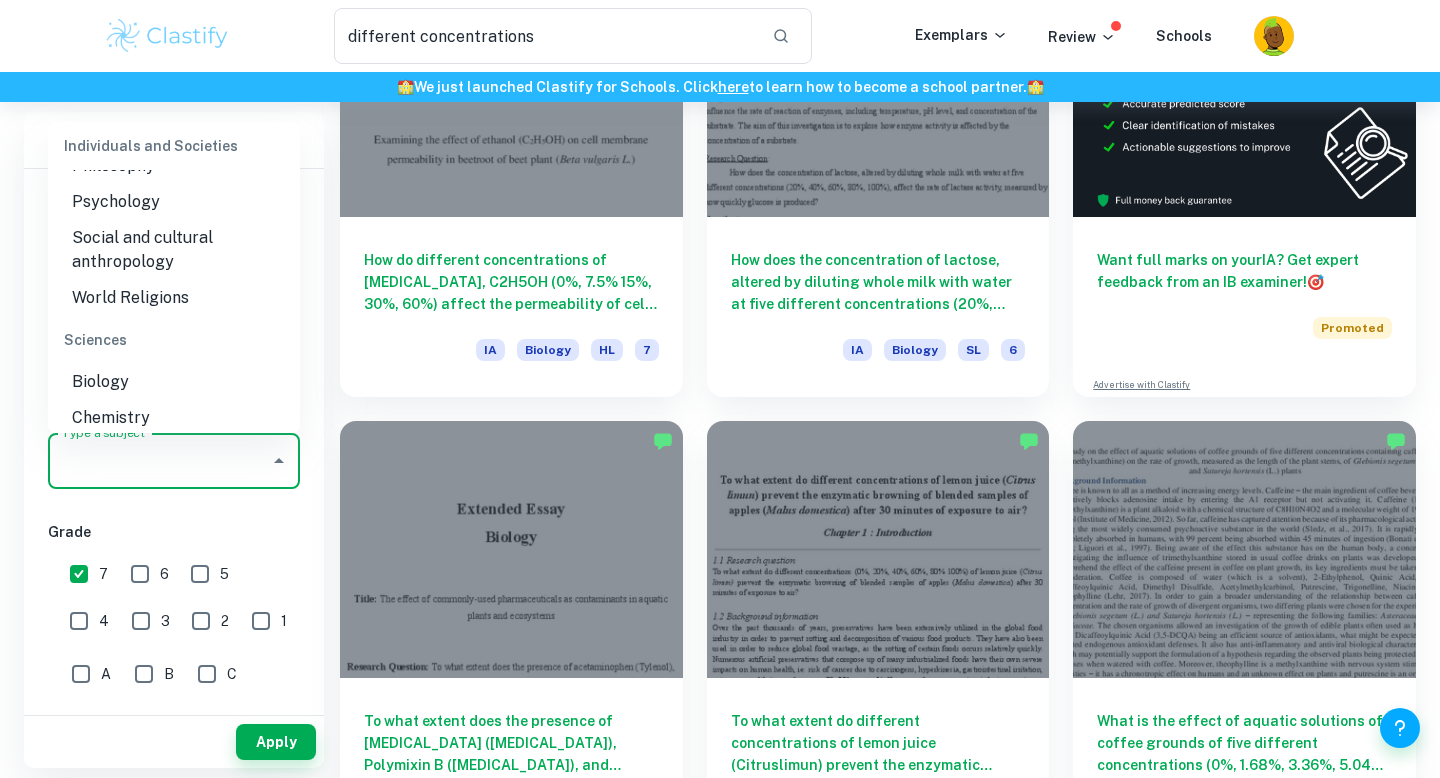 click on "Biology" at bounding box center [174, 382] 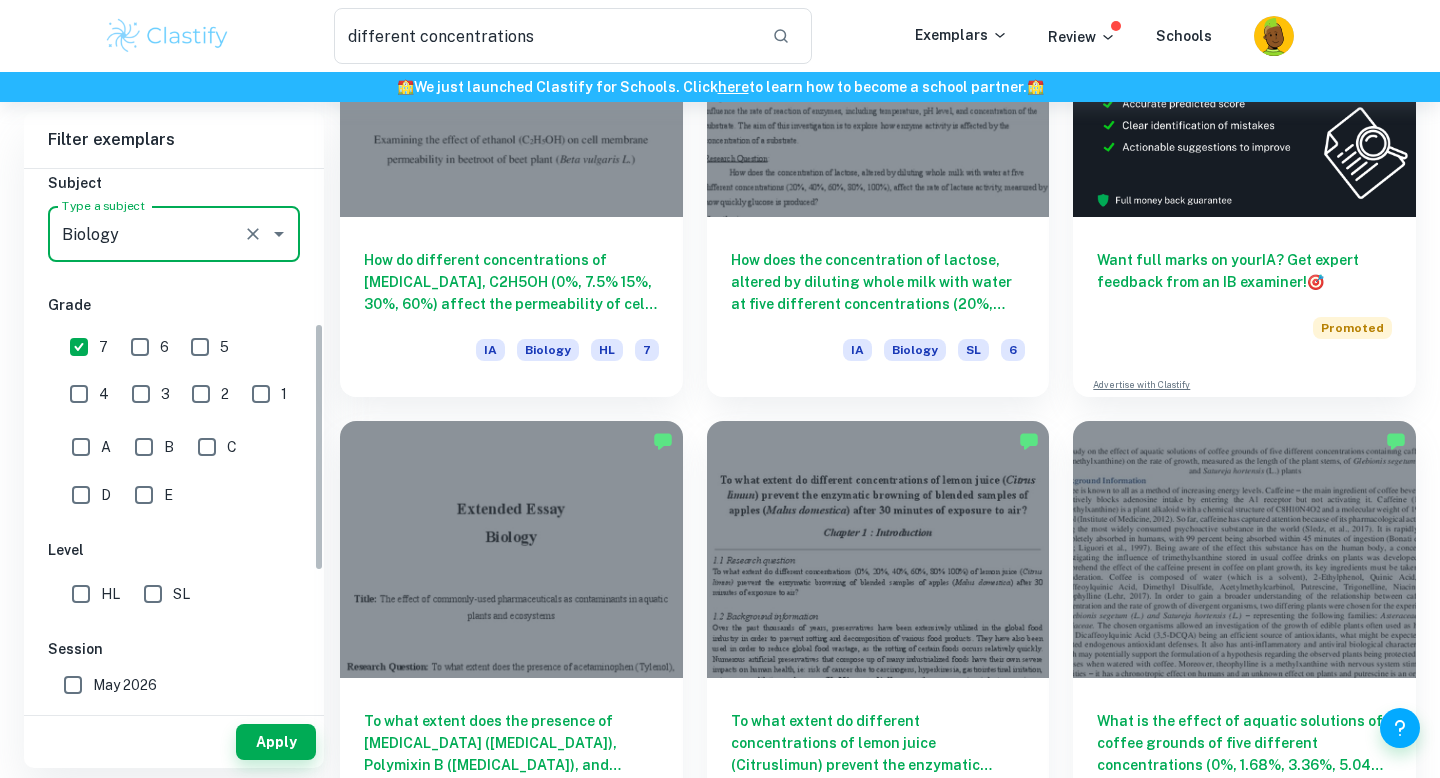scroll, scrollTop: 366, scrollLeft: 0, axis: vertical 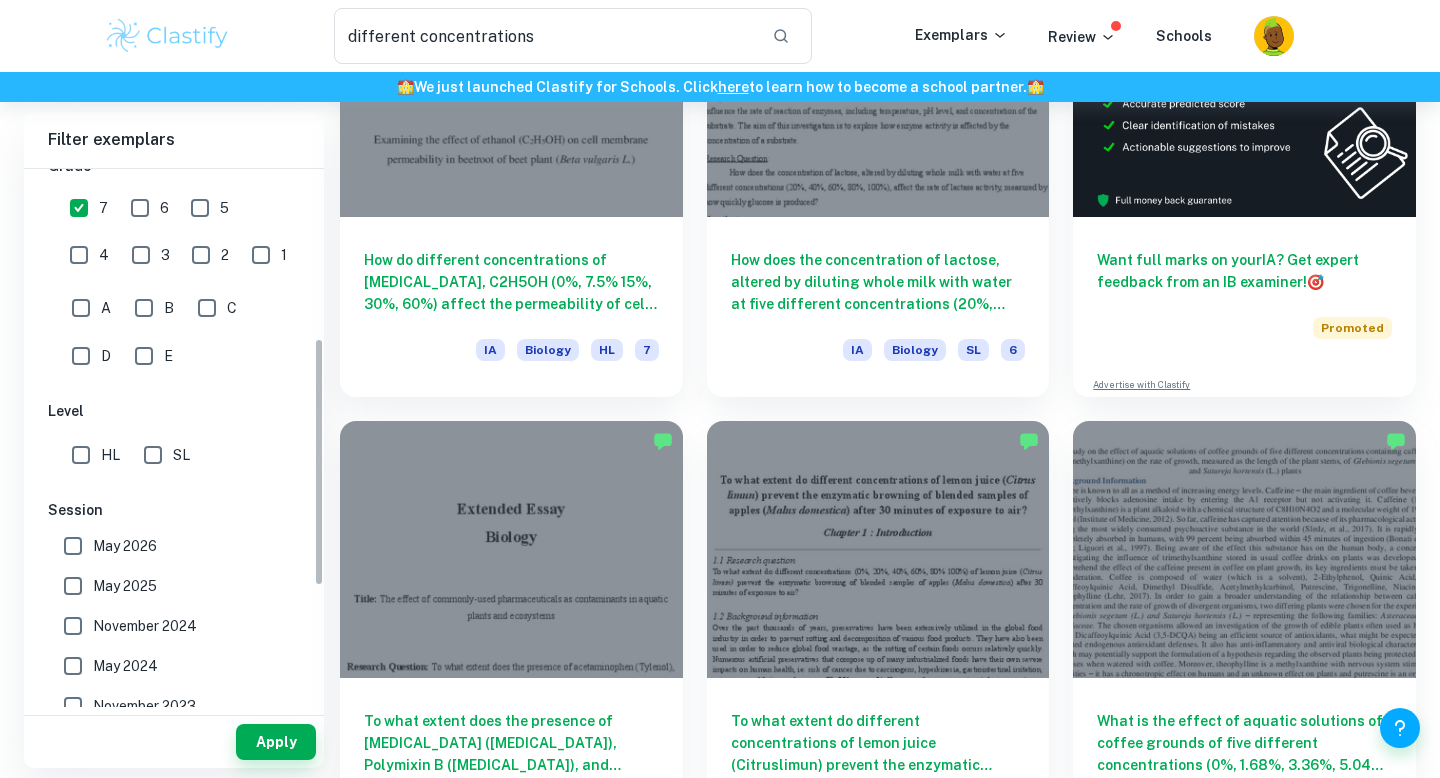 click on "HL" at bounding box center (81, 455) 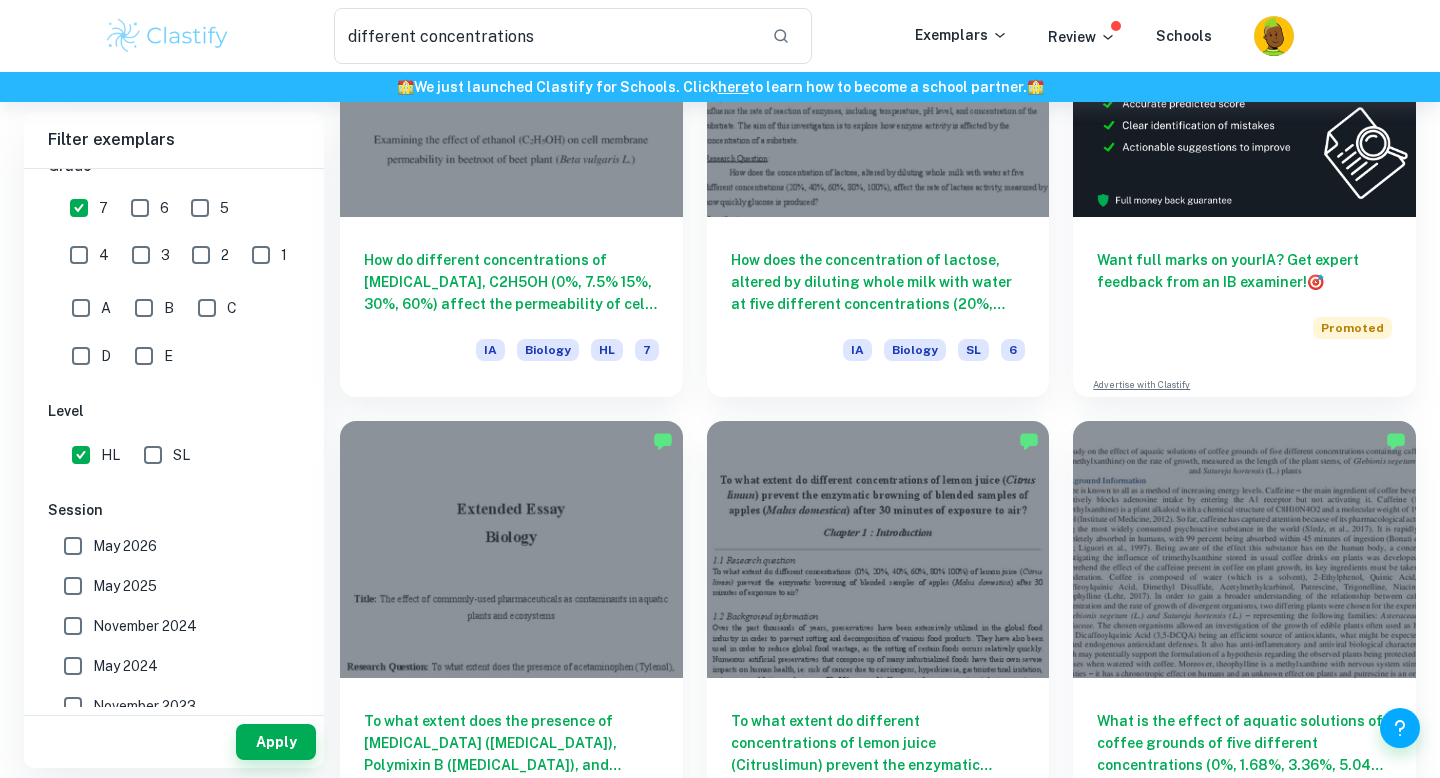click on "May 2026" at bounding box center [73, 546] 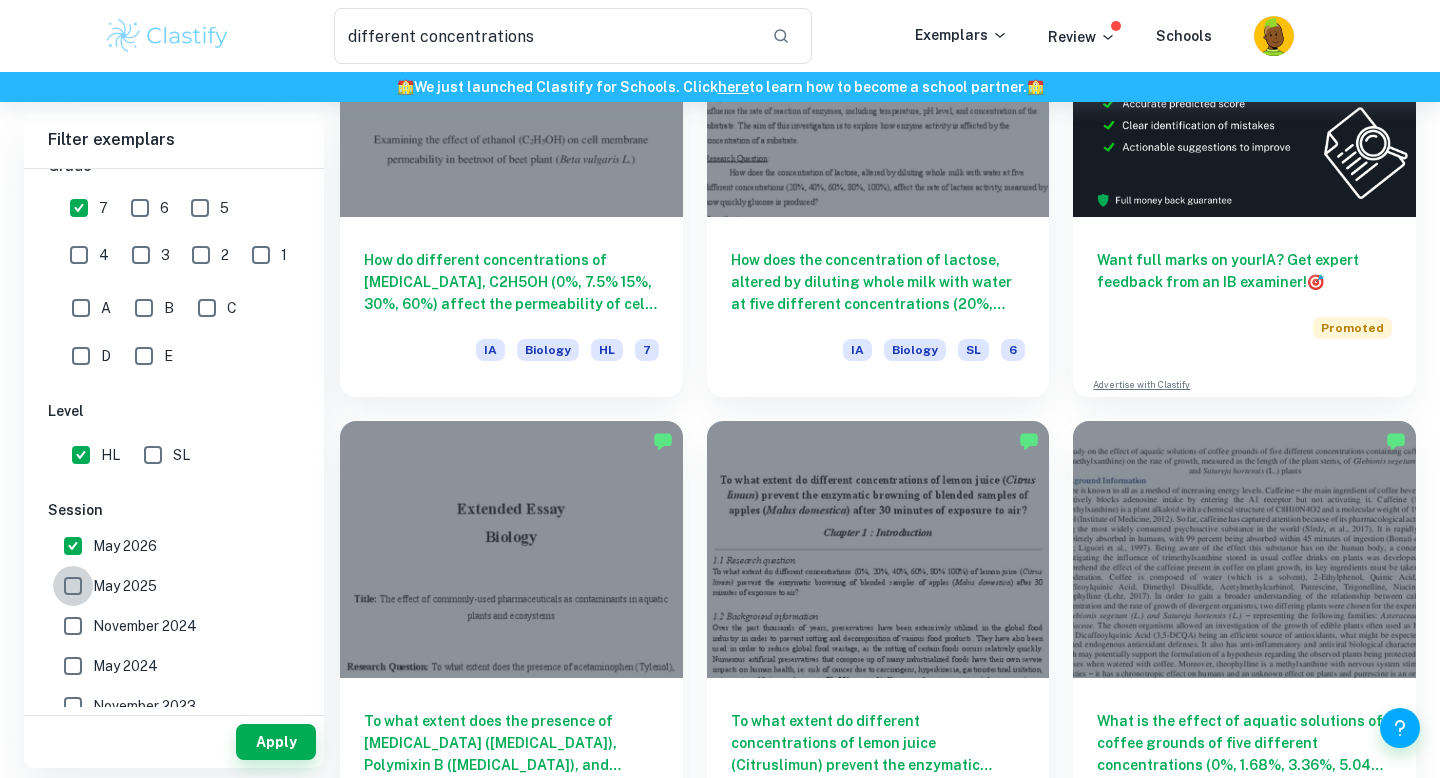 click on "May 2025" at bounding box center (73, 586) 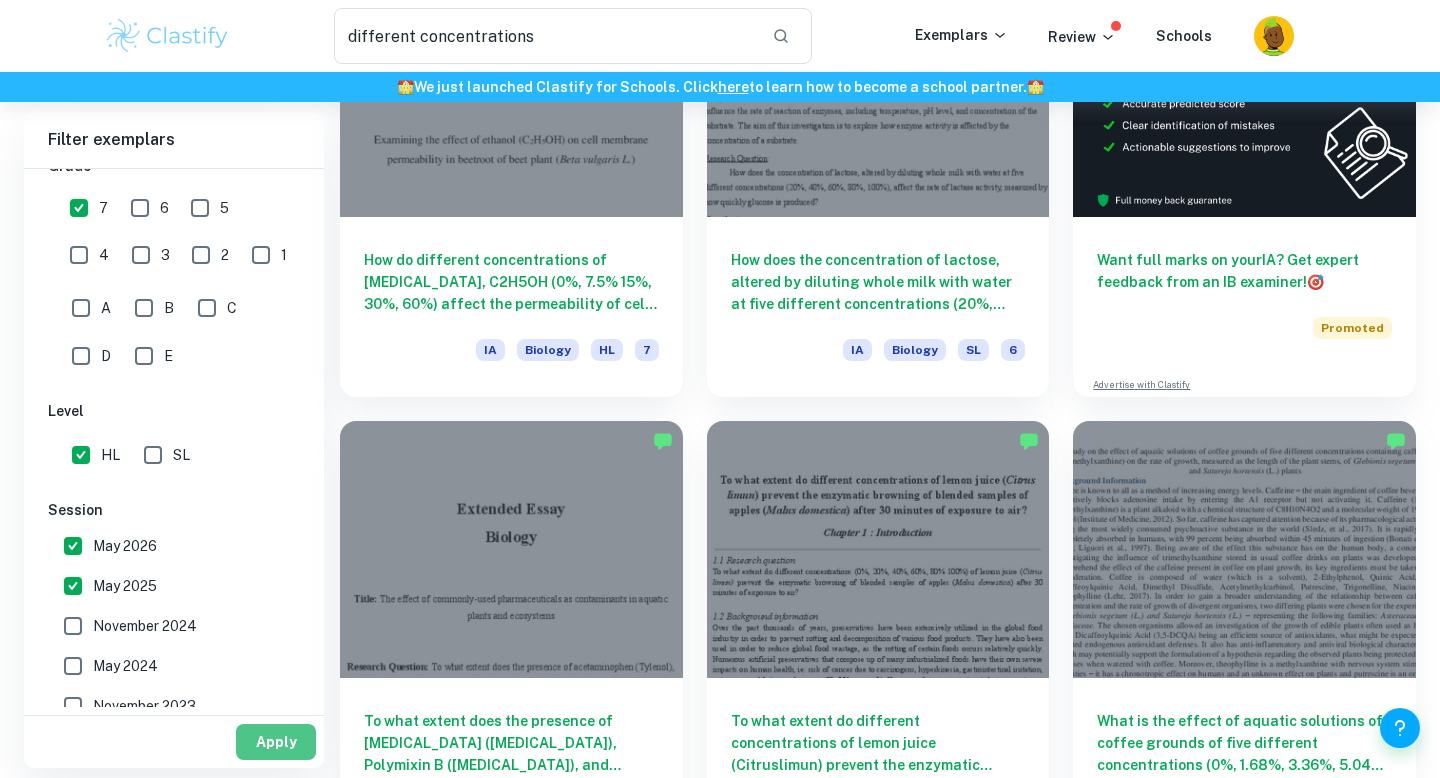 click on "Apply" at bounding box center (276, 742) 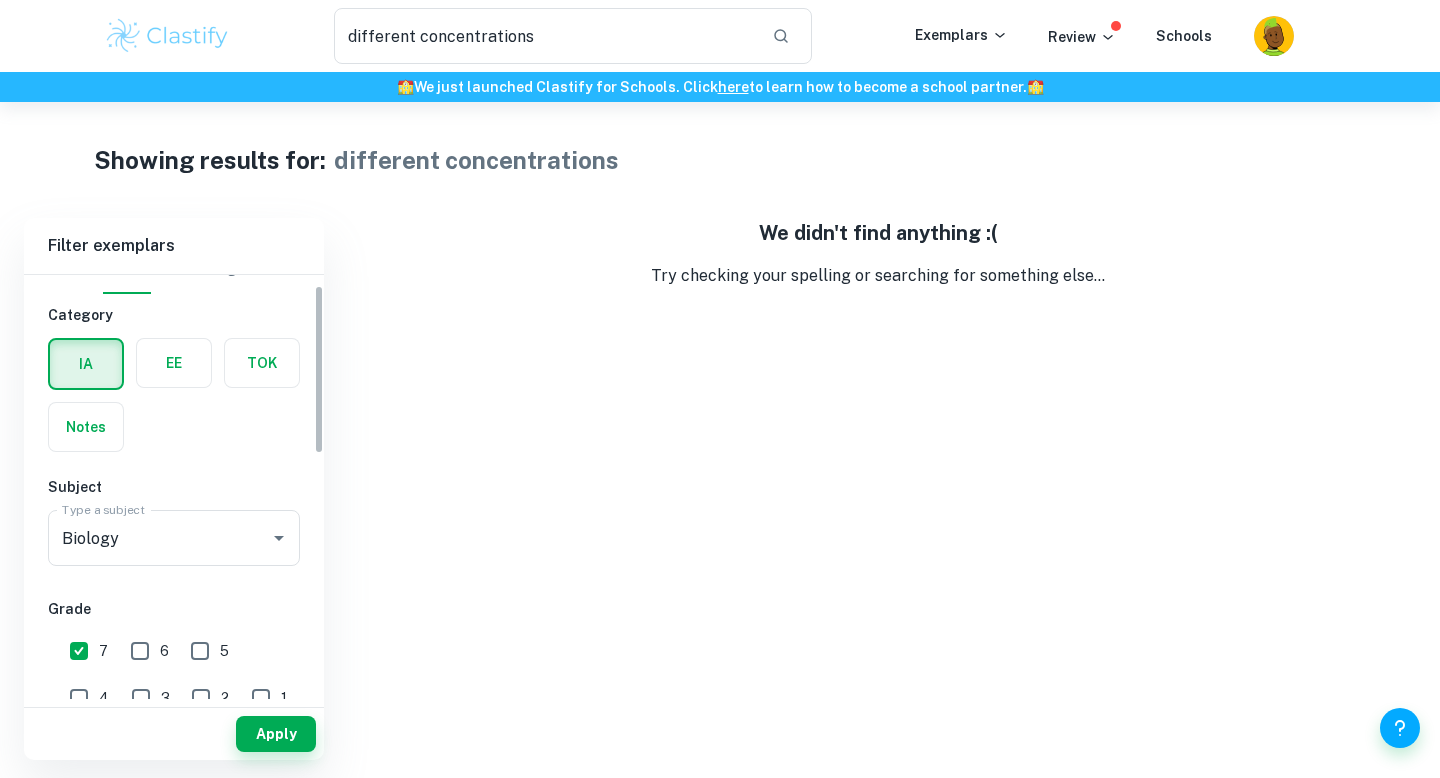 scroll, scrollTop: 0, scrollLeft: 0, axis: both 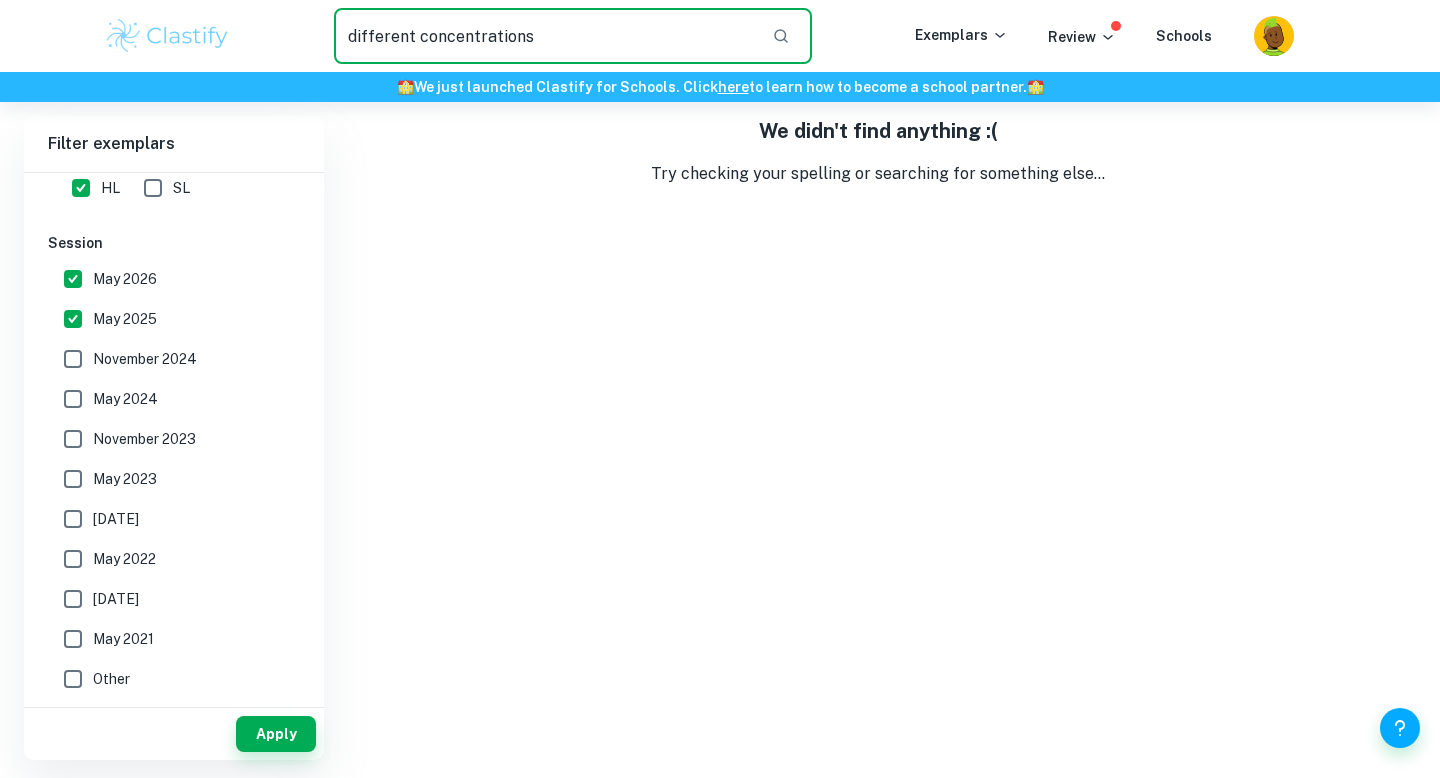 drag, startPoint x: 552, startPoint y: 45, endPoint x: 231, endPoint y: 16, distance: 322.3073 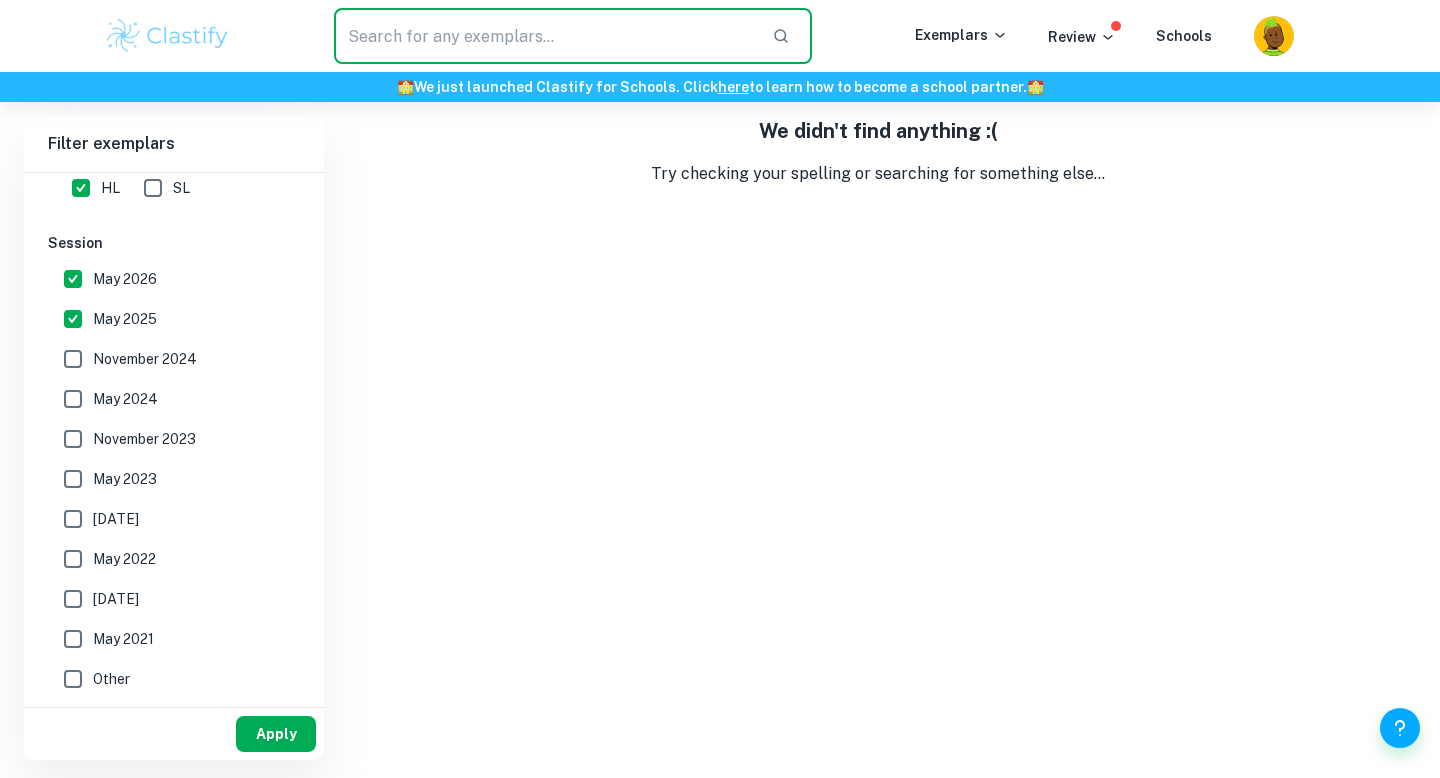 click on "Apply" at bounding box center (276, 734) 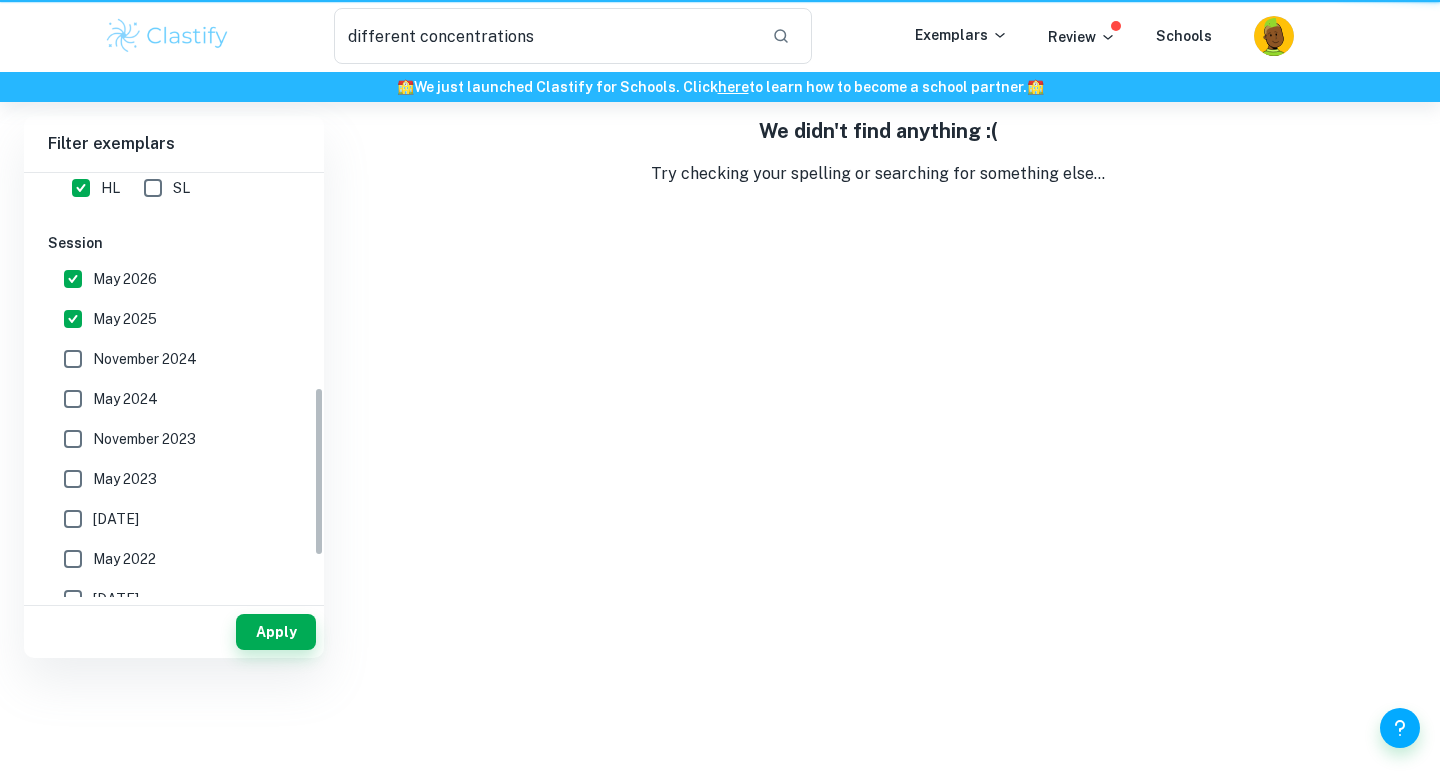 scroll, scrollTop: 0, scrollLeft: 0, axis: both 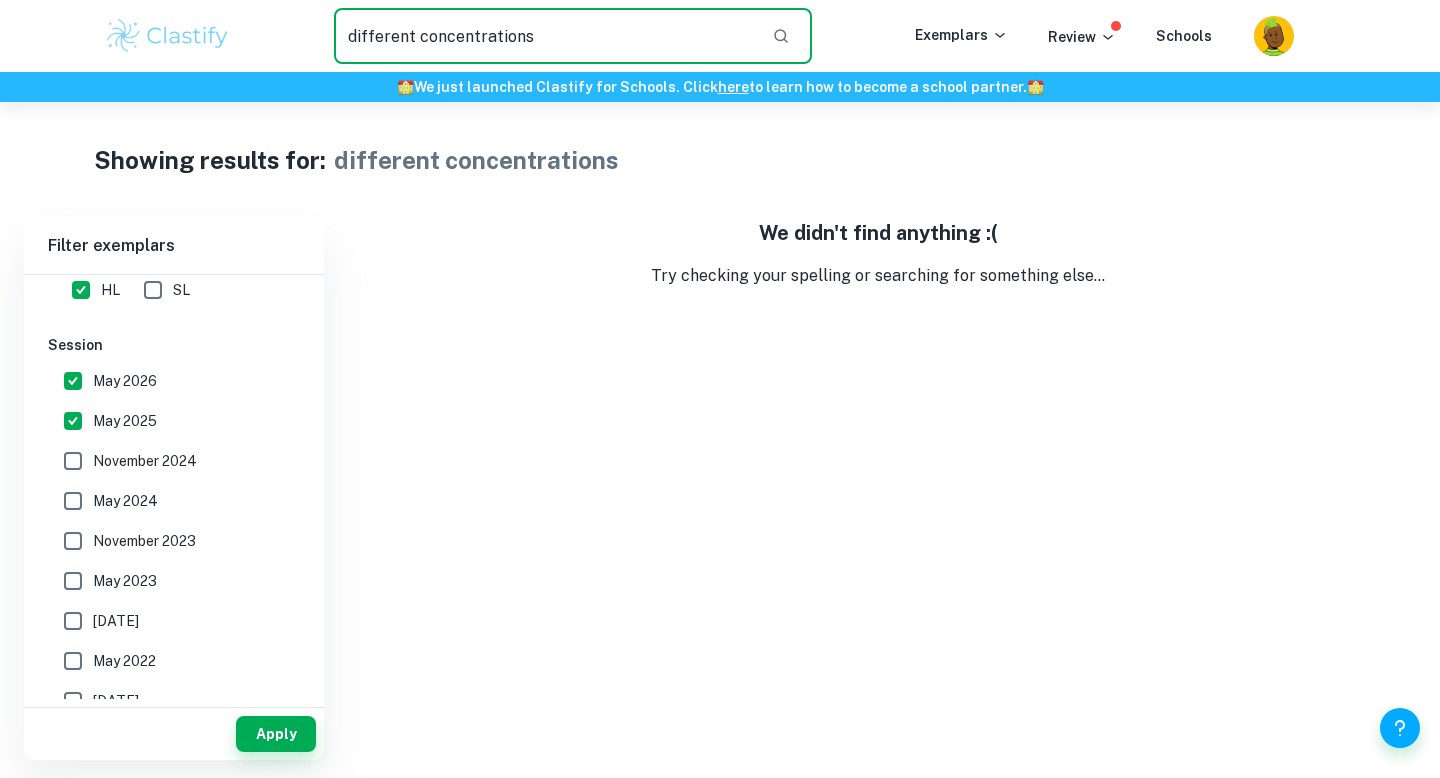 drag, startPoint x: 536, startPoint y: 36, endPoint x: 285, endPoint y: 29, distance: 251.0976 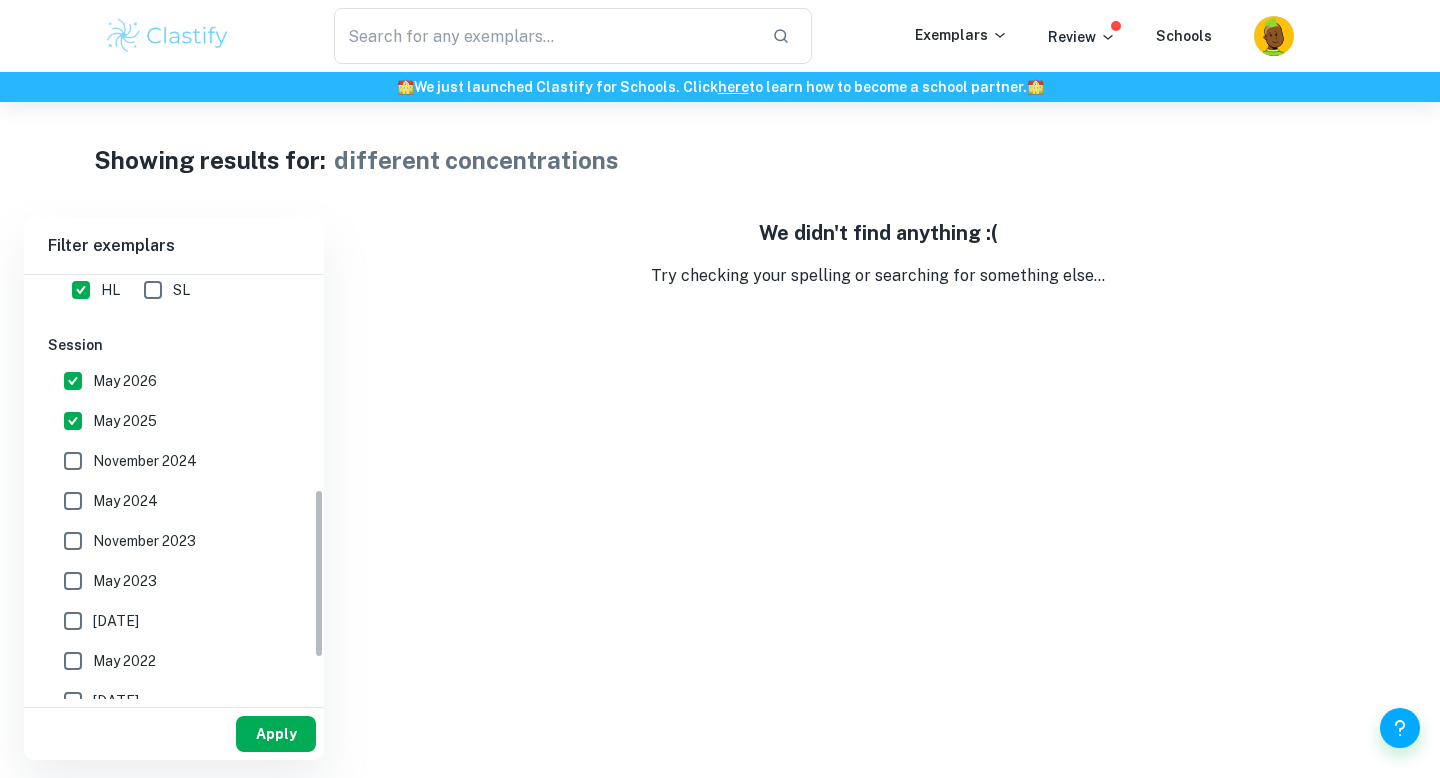 click on "Apply" at bounding box center [276, 734] 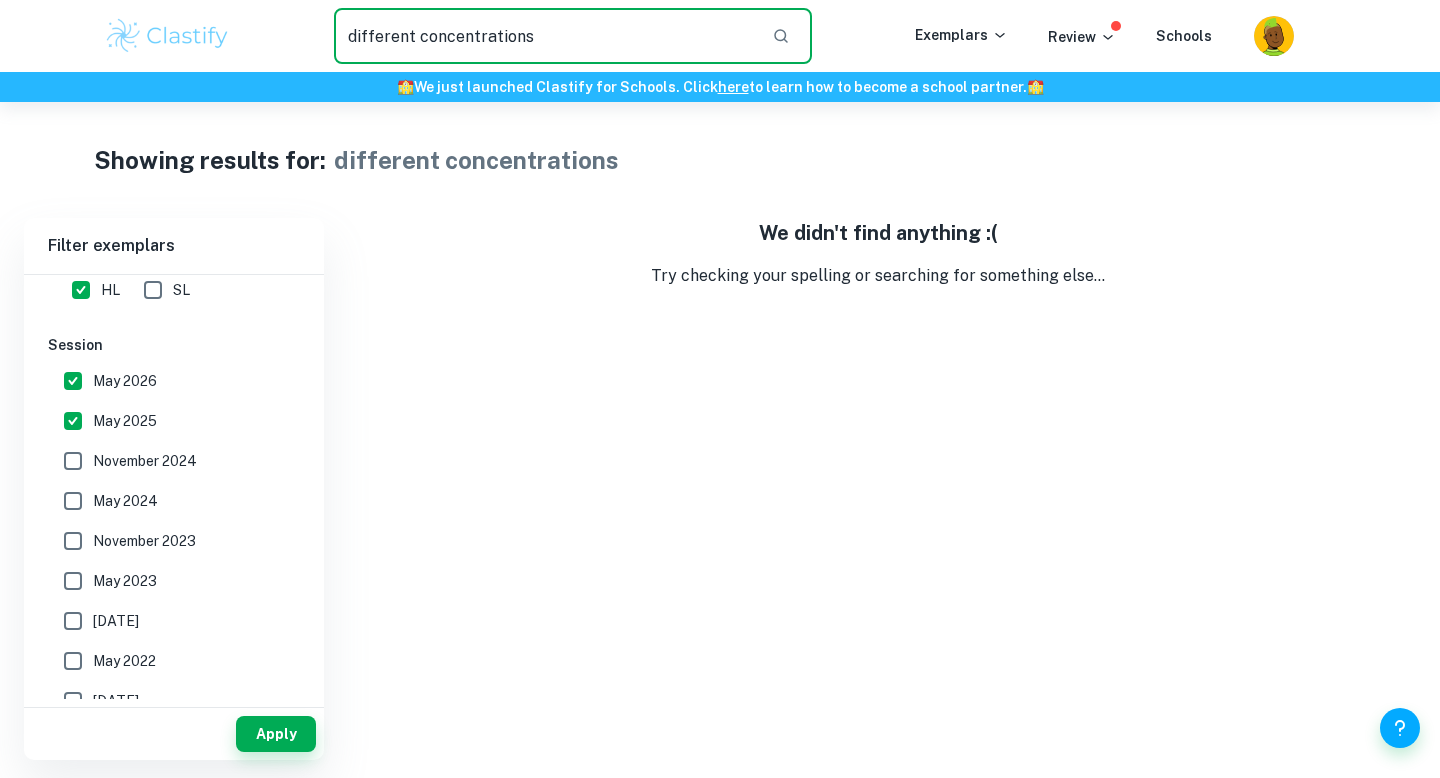 drag, startPoint x: 547, startPoint y: 39, endPoint x: 271, endPoint y: 38, distance: 276.0018 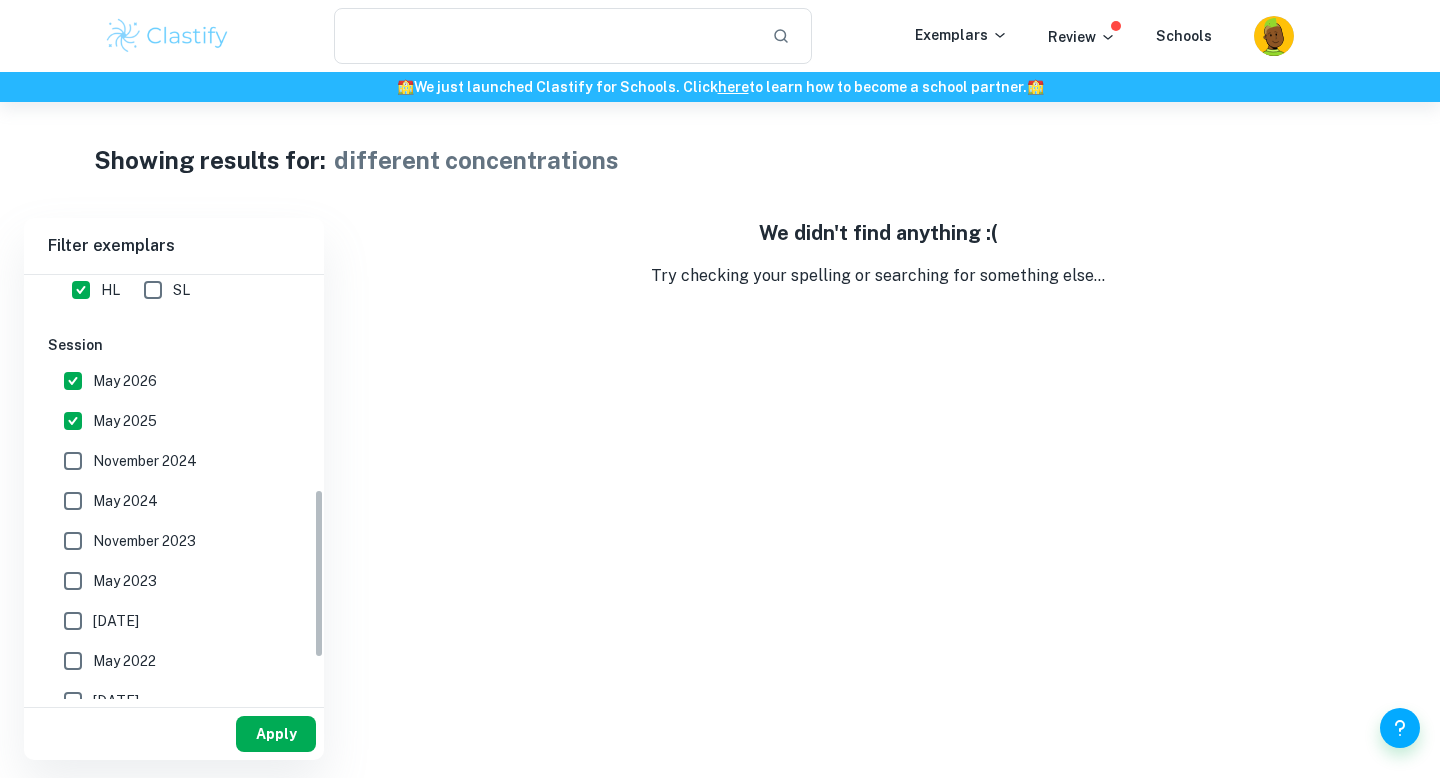 click on "Apply" at bounding box center [276, 734] 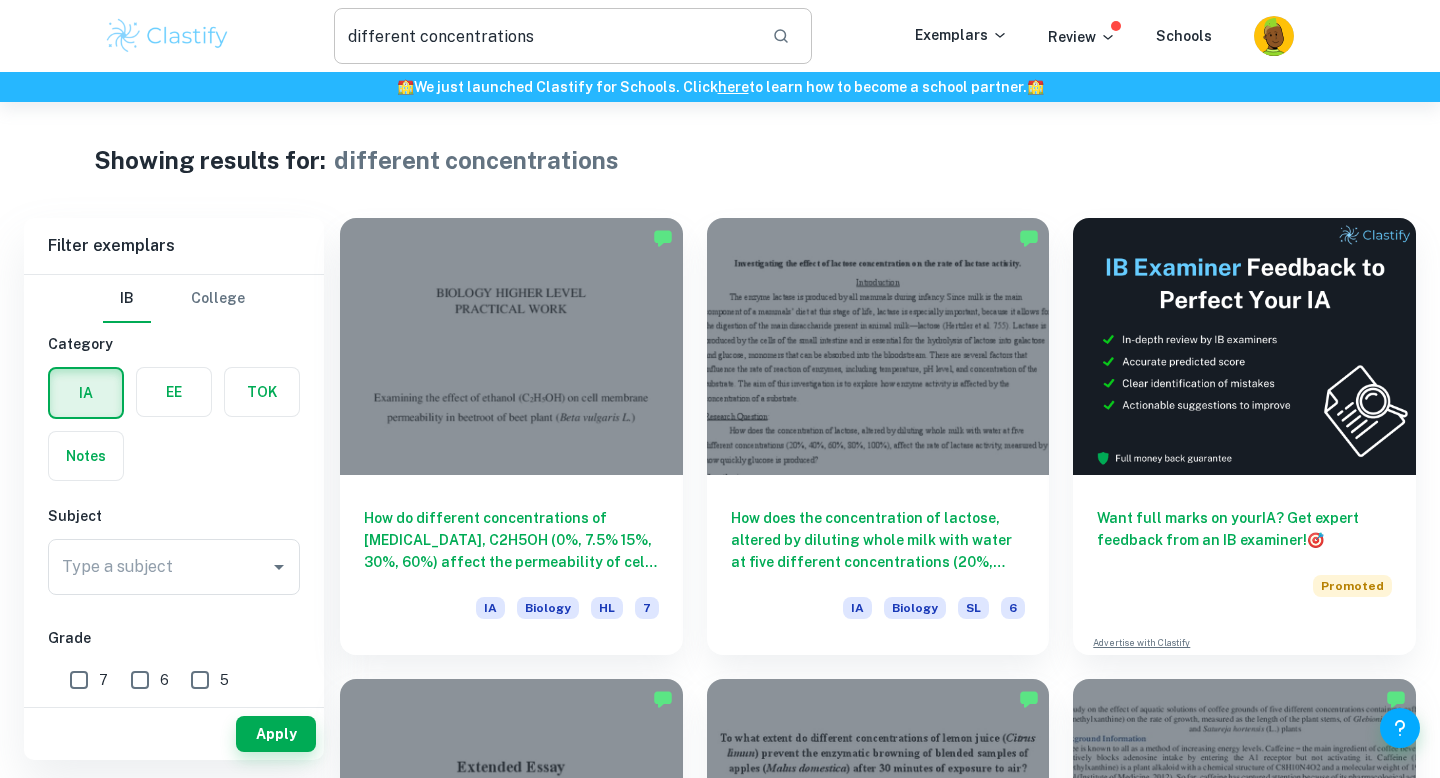 scroll, scrollTop: 0, scrollLeft: 0, axis: both 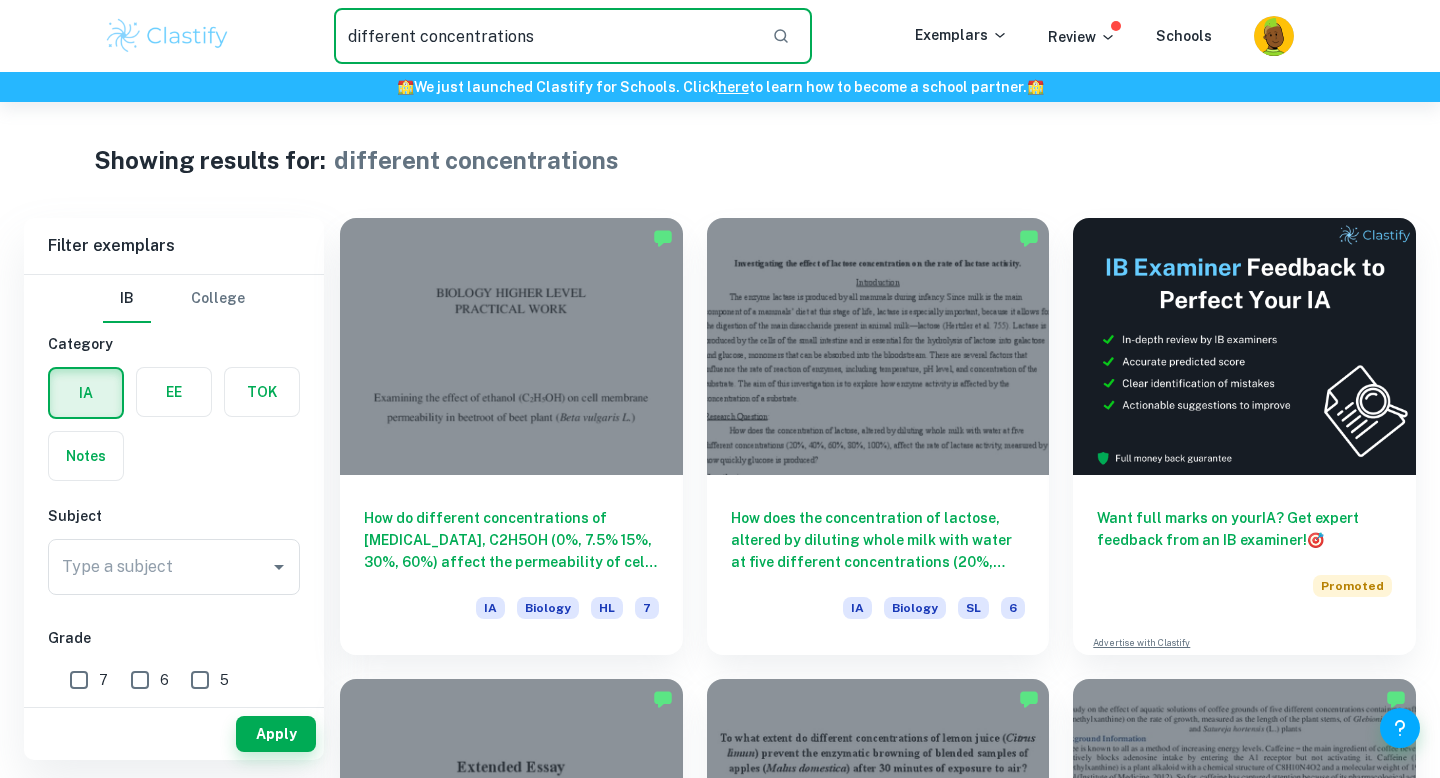 drag, startPoint x: 546, startPoint y: 32, endPoint x: 268, endPoint y: 26, distance: 278.06473 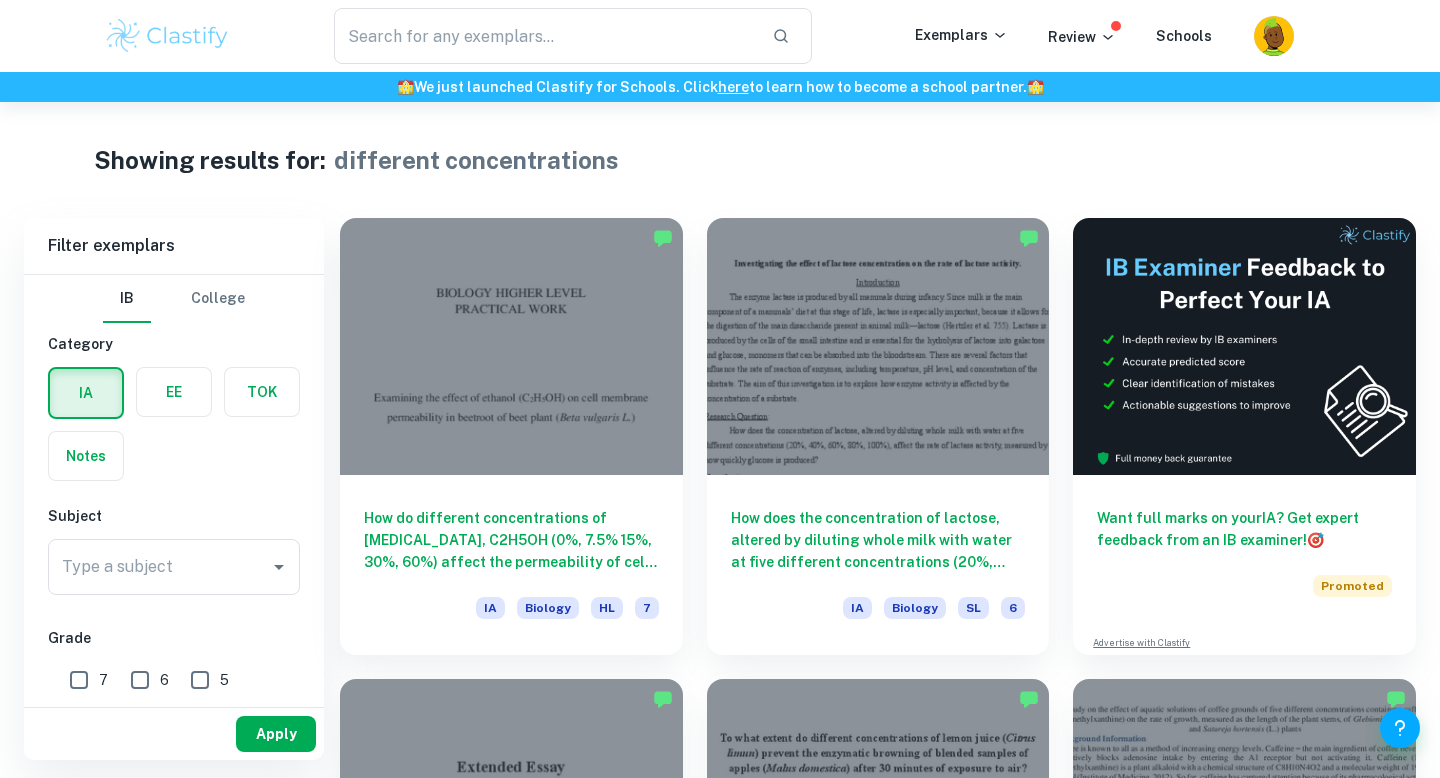 click on "Apply" at bounding box center (276, 734) 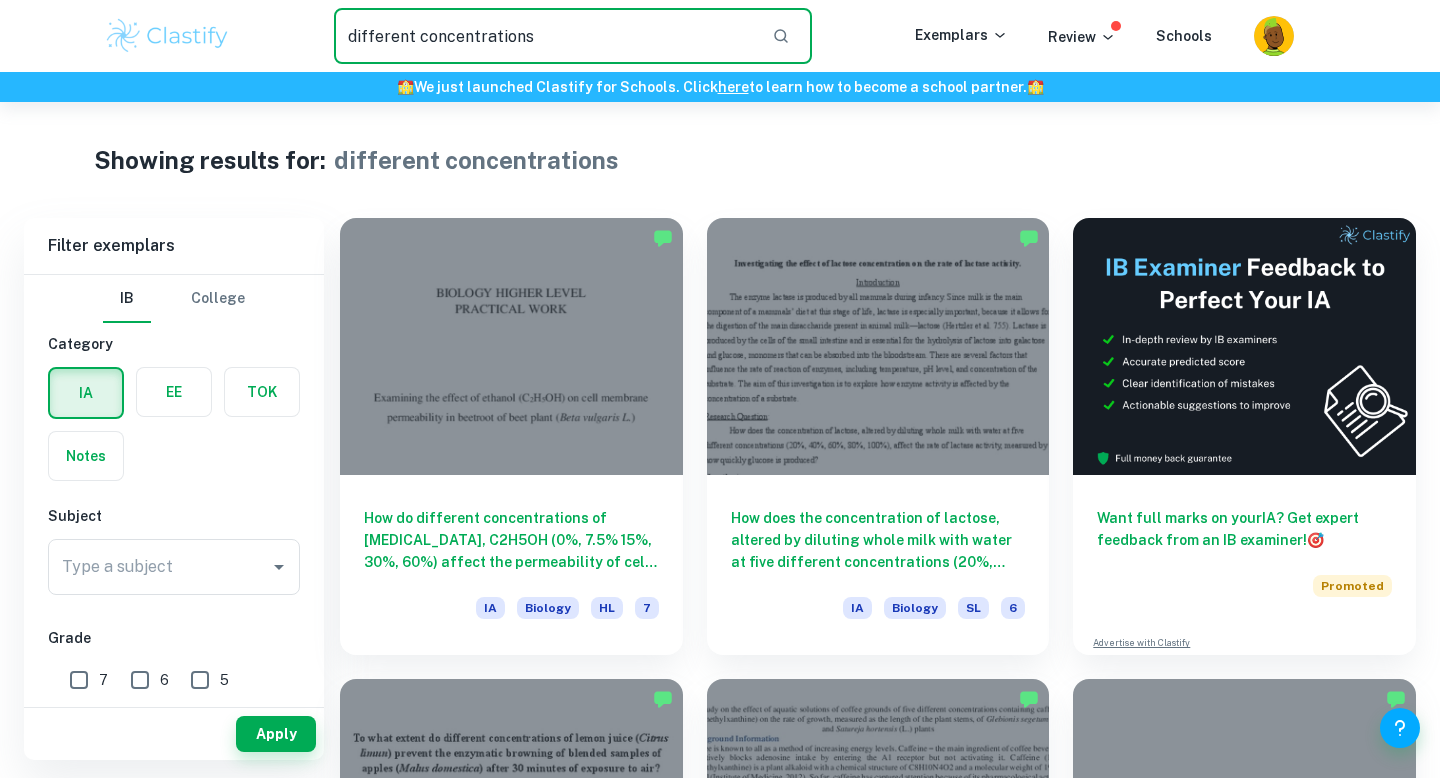 drag, startPoint x: 563, startPoint y: 37, endPoint x: 303, endPoint y: 33, distance: 260.03076 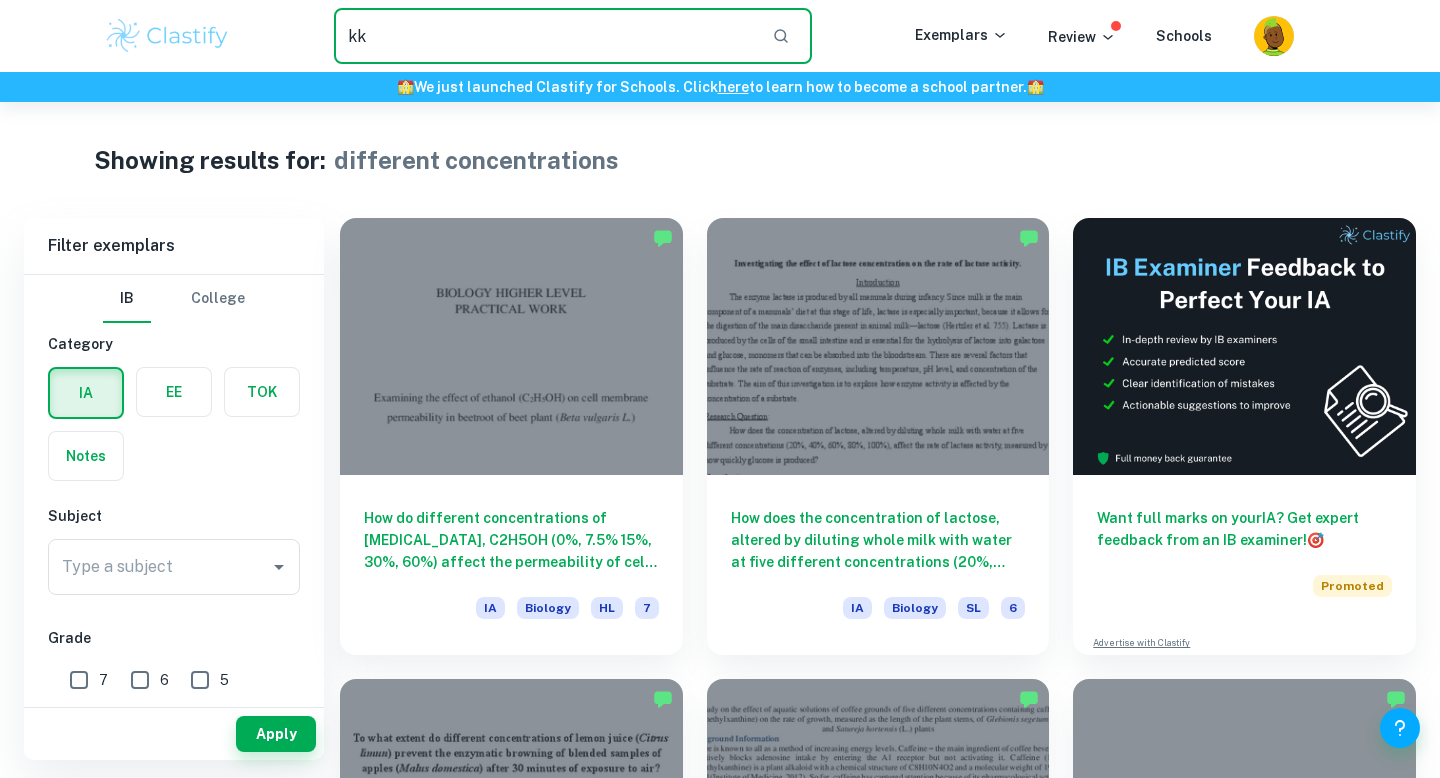 type on "k" 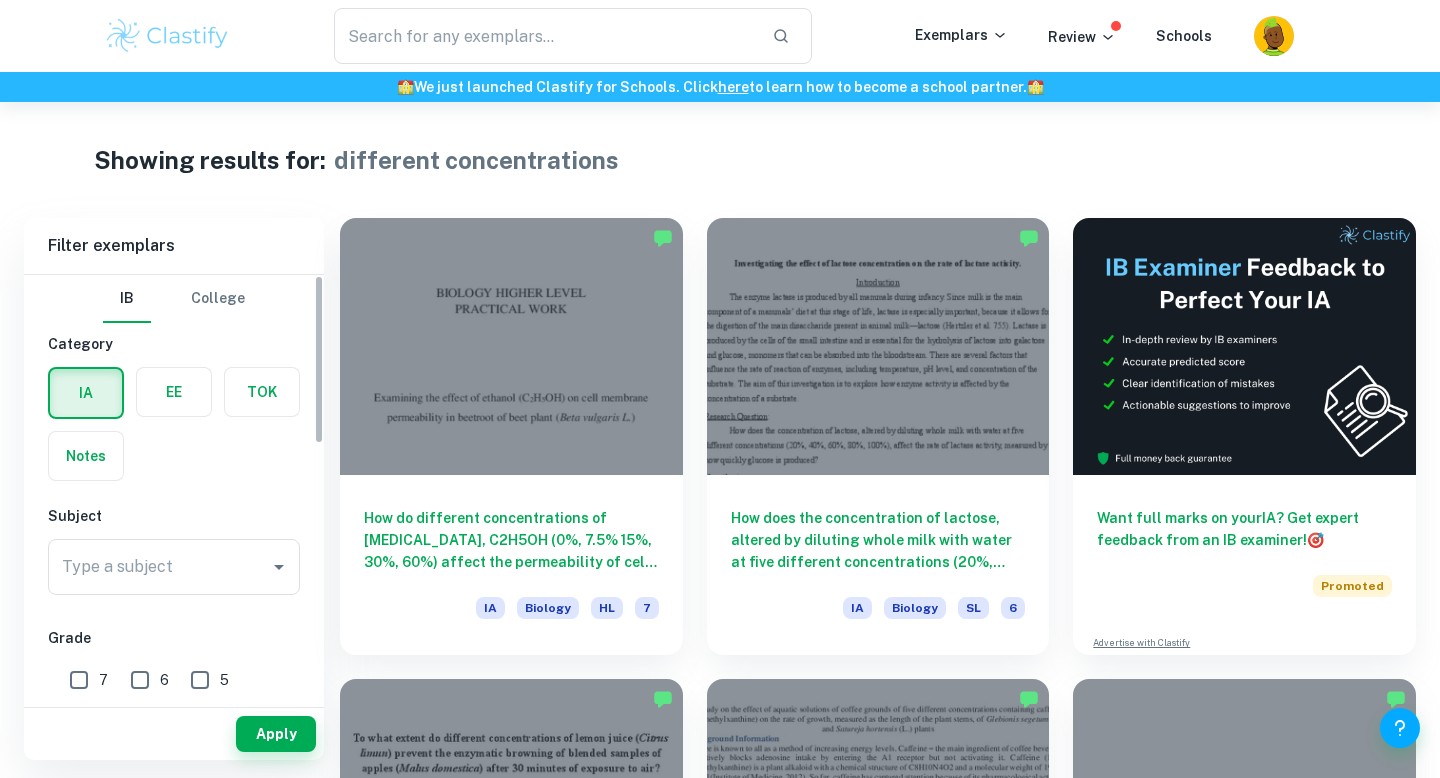 click on "Type a subject Type a subject" at bounding box center [174, 567] 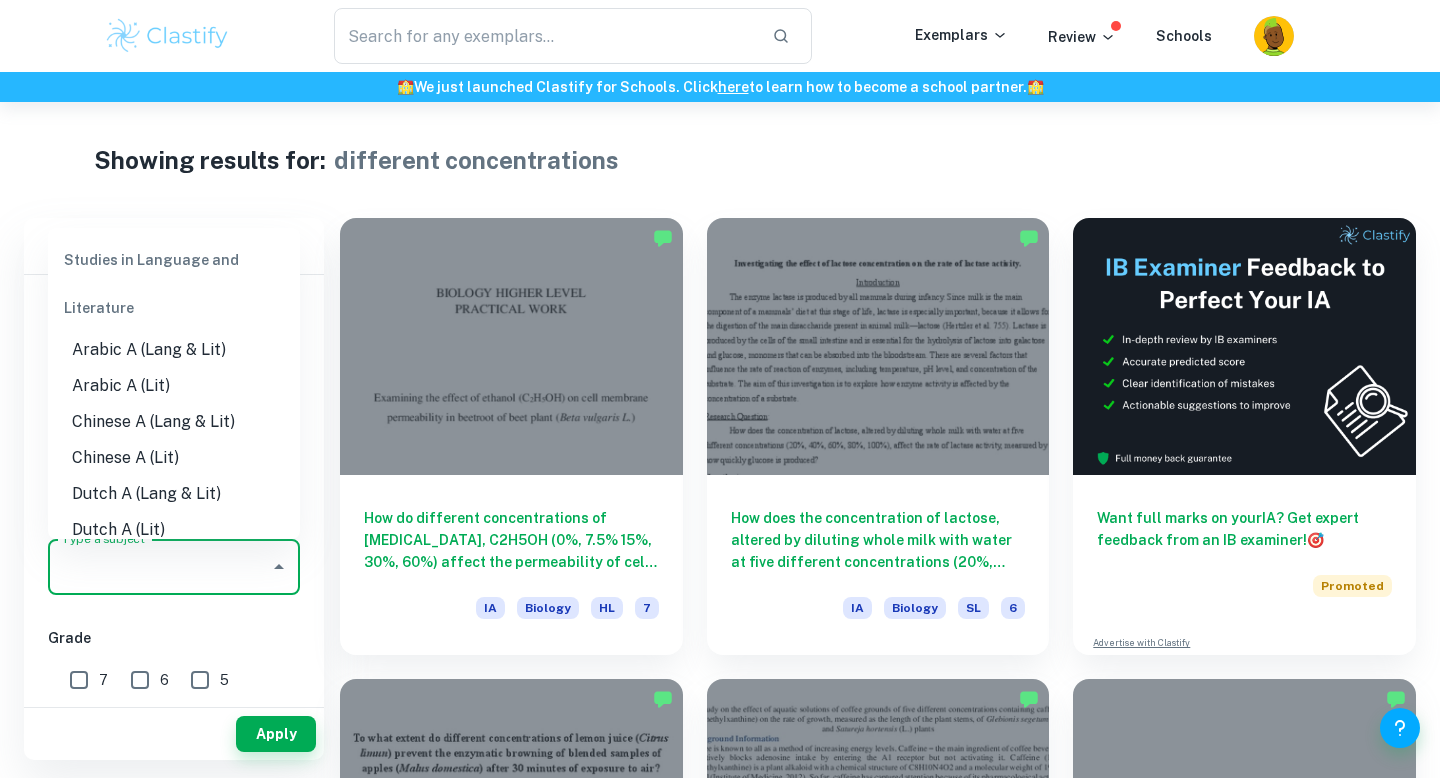 scroll, scrollTop: 567, scrollLeft: 0, axis: vertical 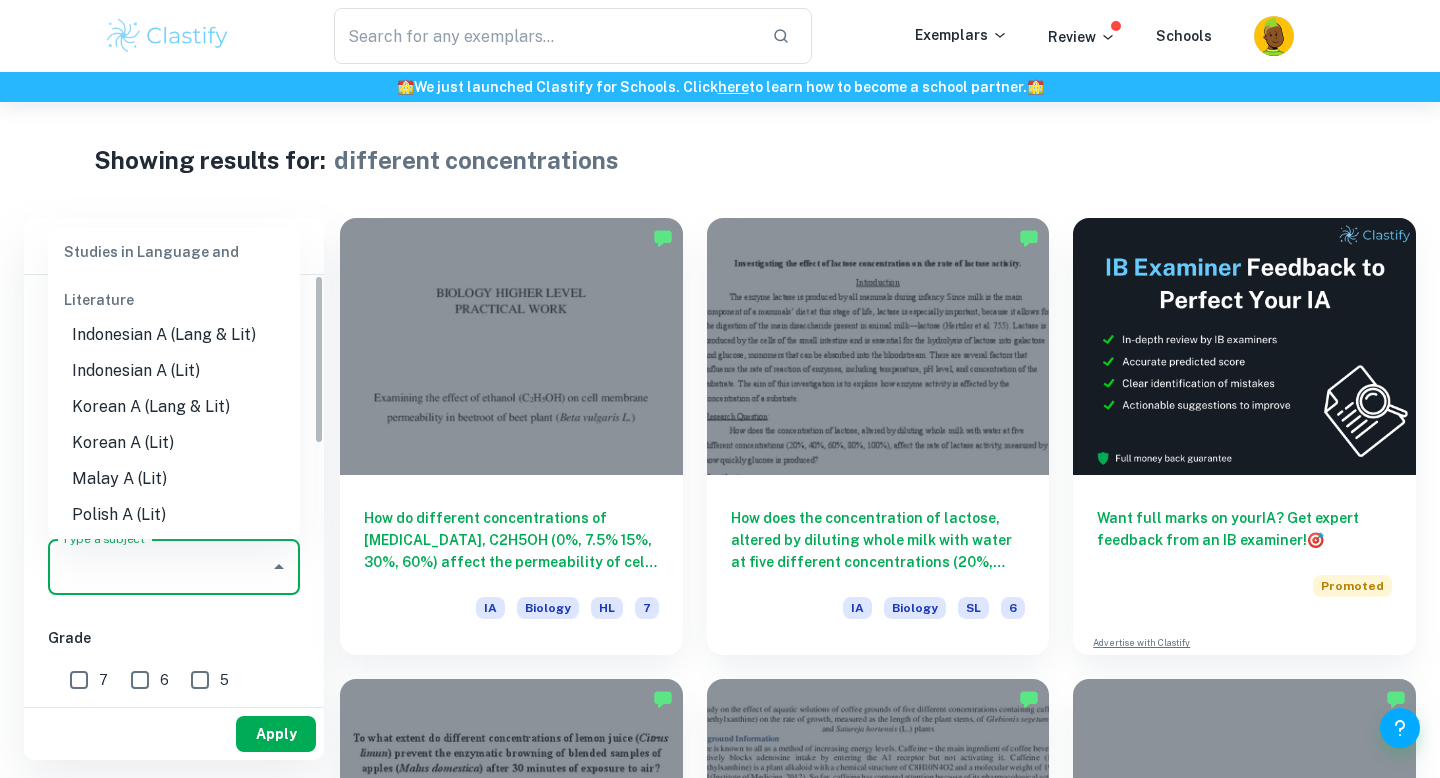 click on "Apply" at bounding box center [276, 734] 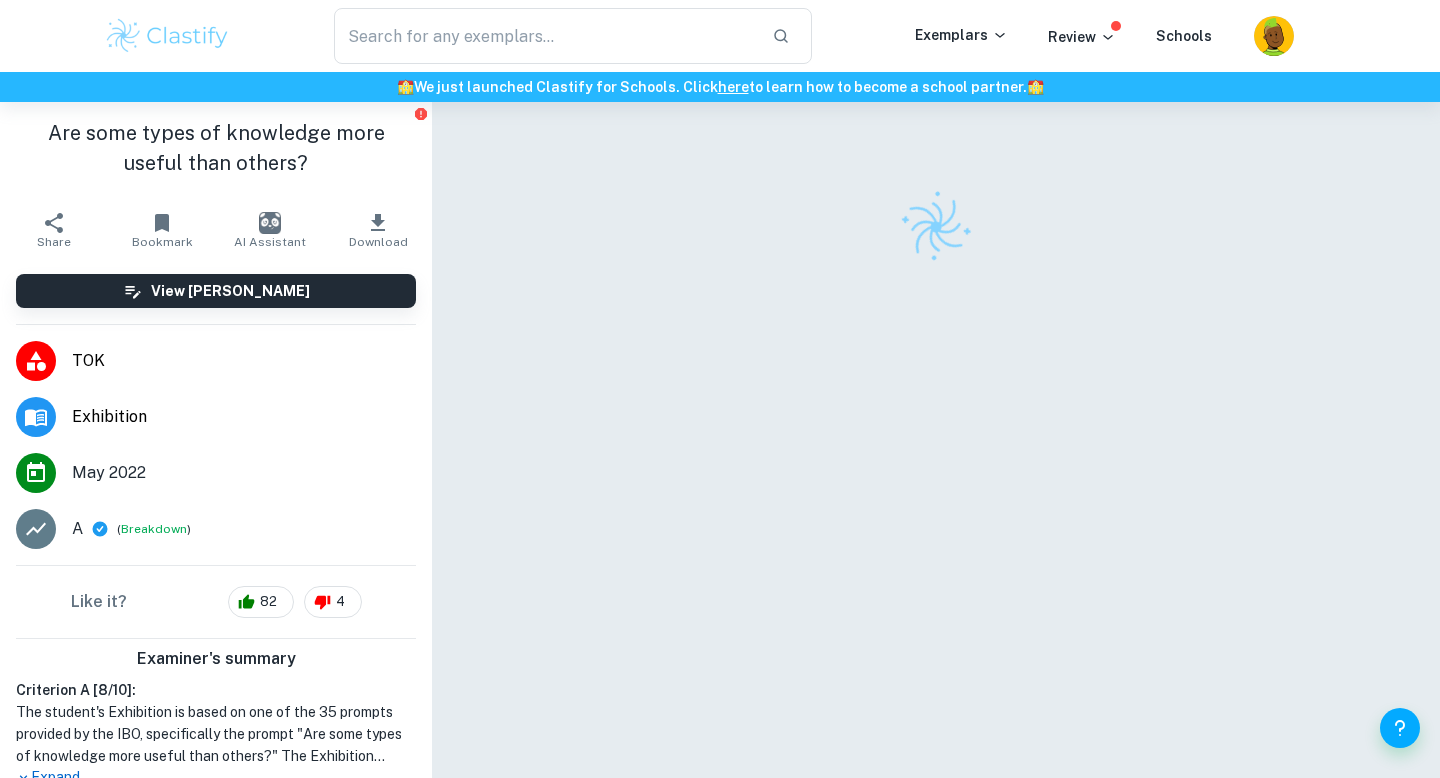 scroll, scrollTop: 0, scrollLeft: 0, axis: both 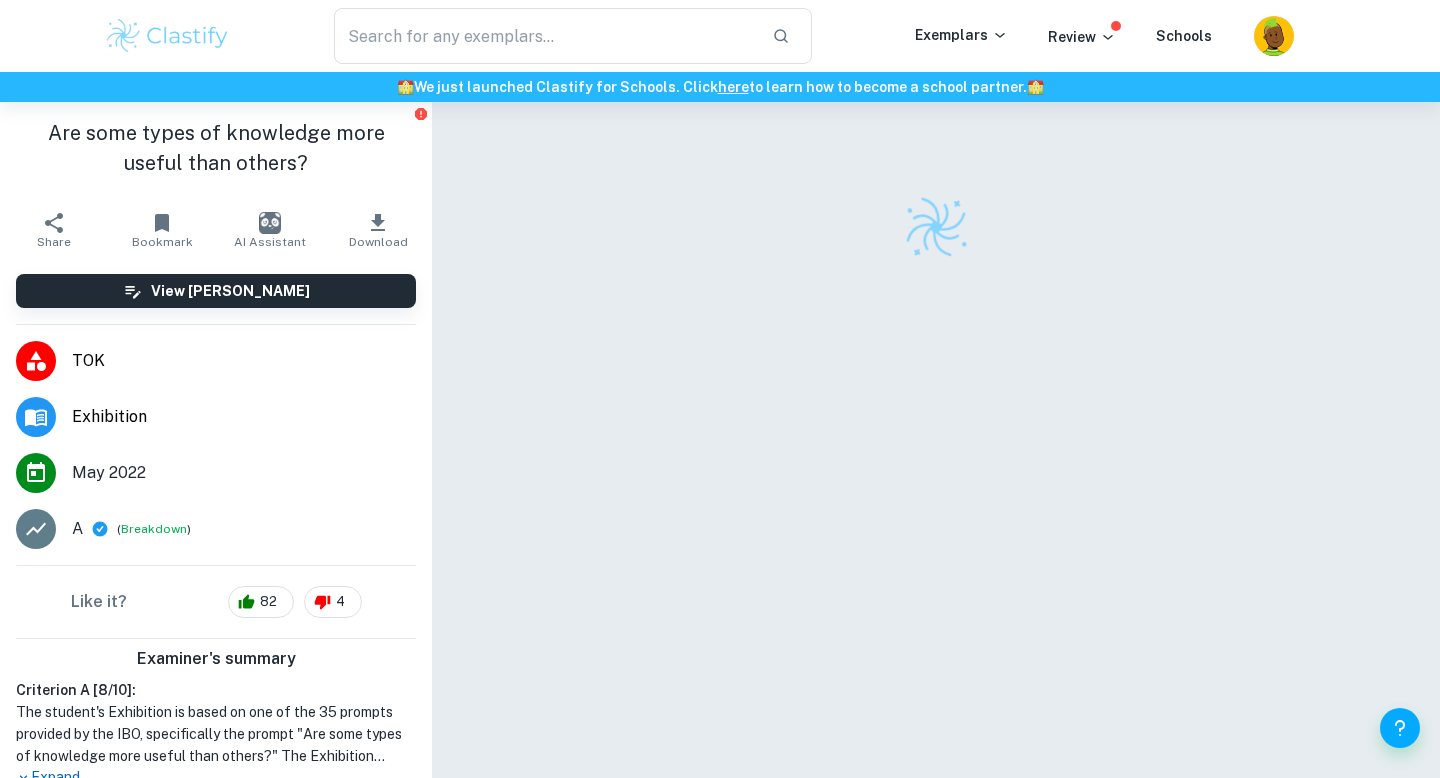 click at bounding box center (167, 36) 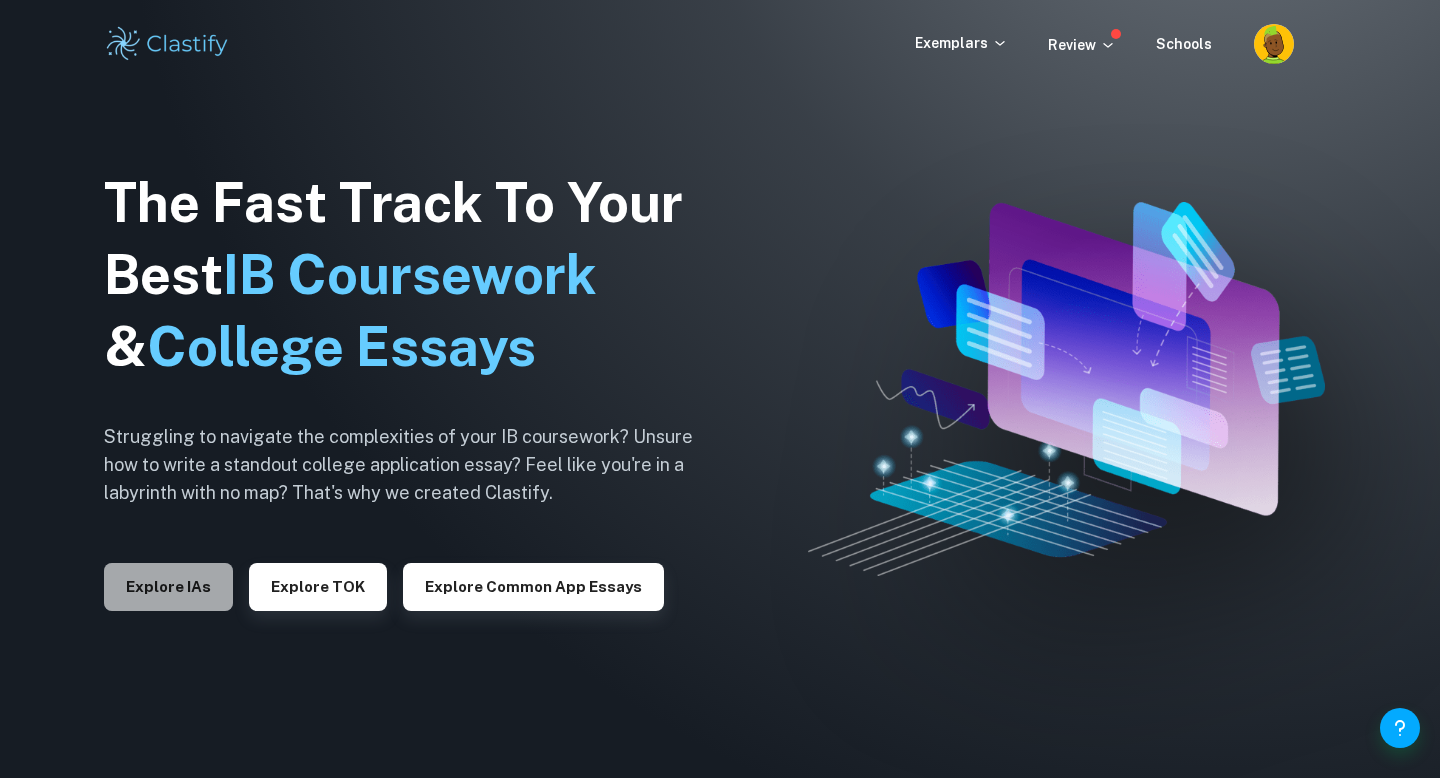 click on "Explore IAs" at bounding box center (168, 587) 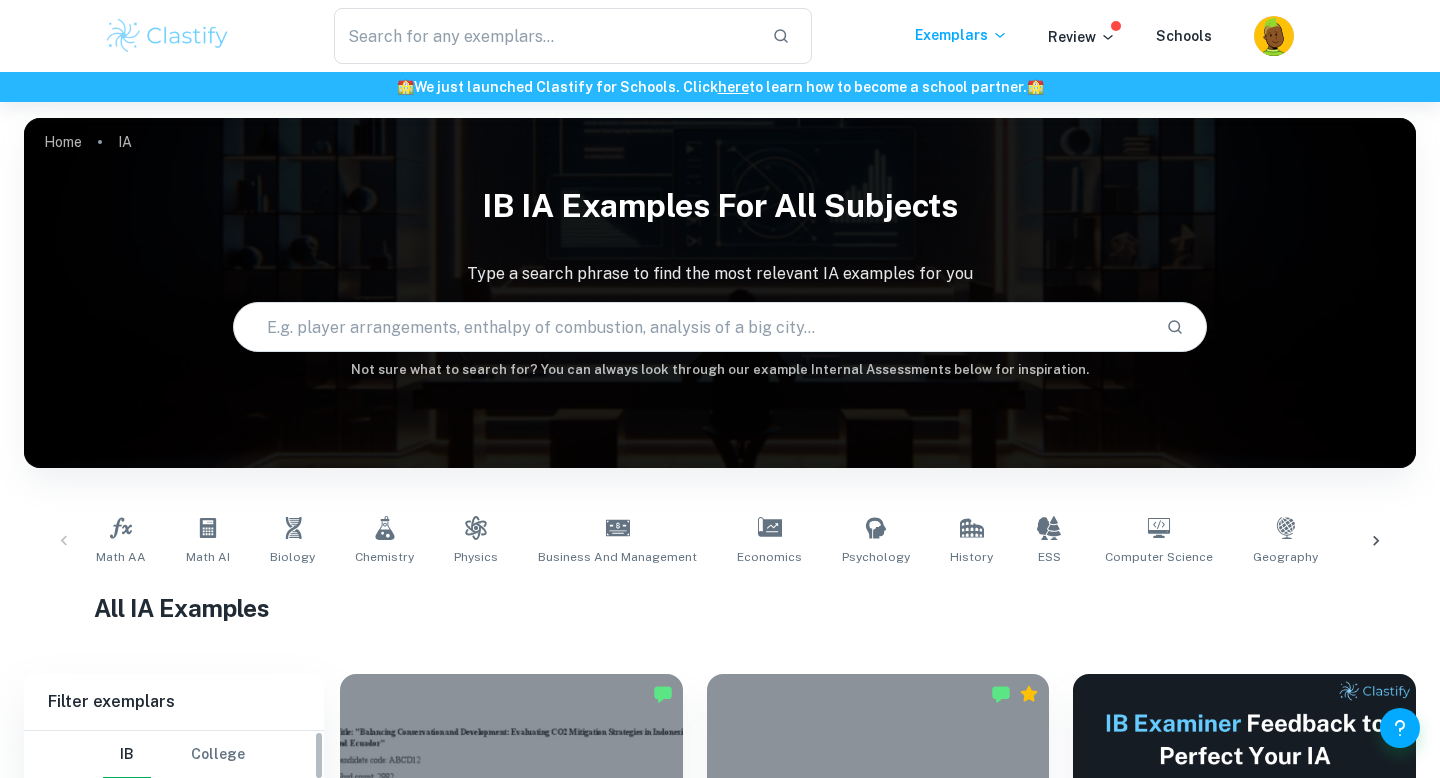 scroll, scrollTop: 329, scrollLeft: 0, axis: vertical 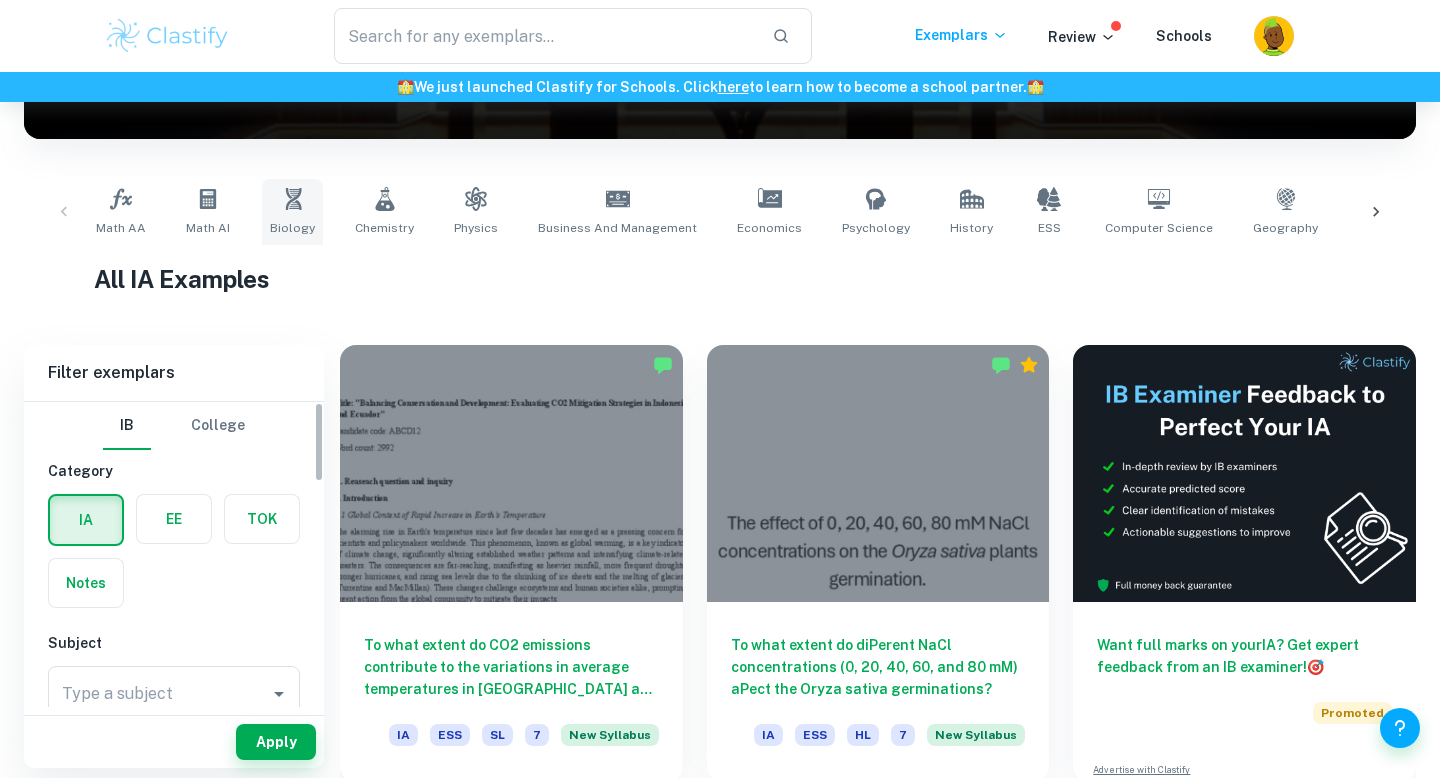 click on "Biology" at bounding box center (292, 212) 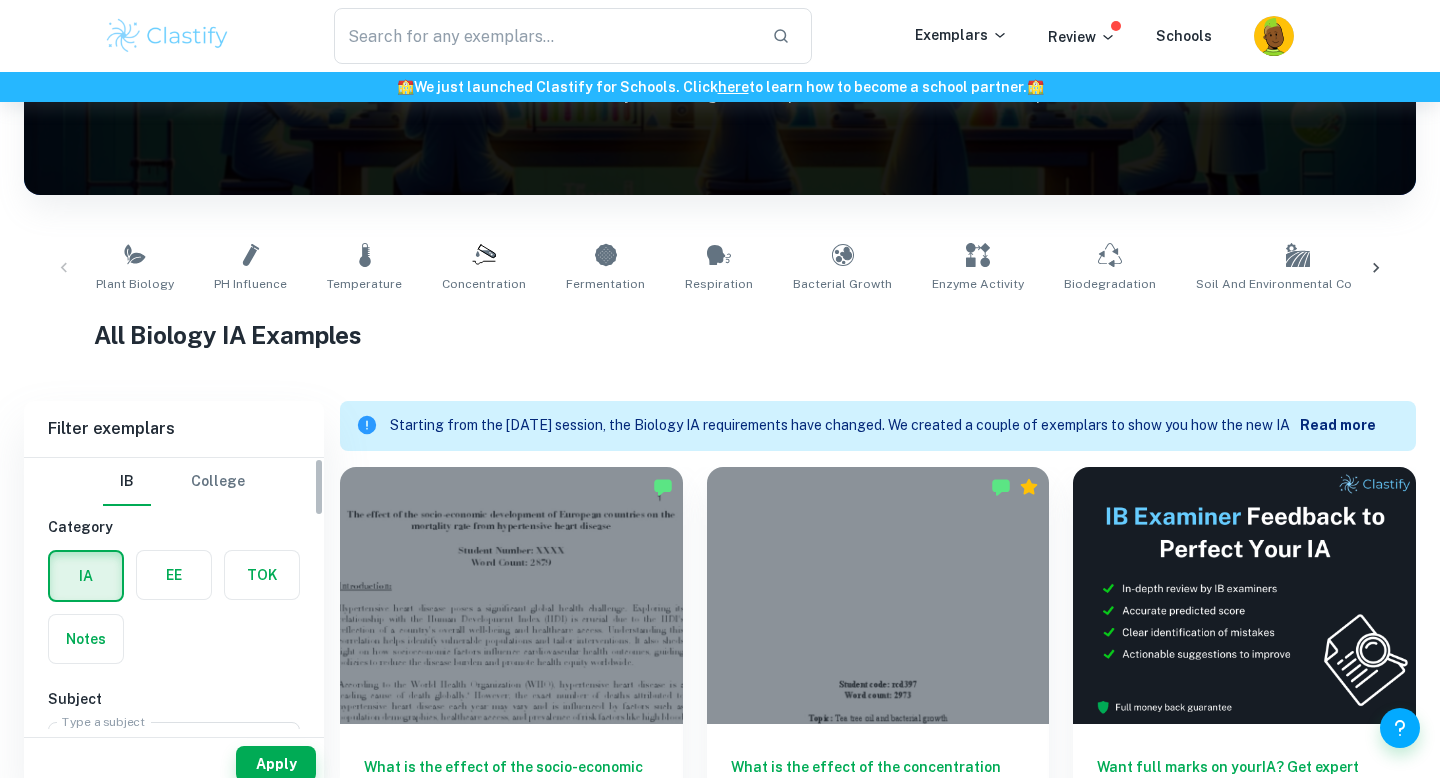 scroll, scrollTop: 309, scrollLeft: 0, axis: vertical 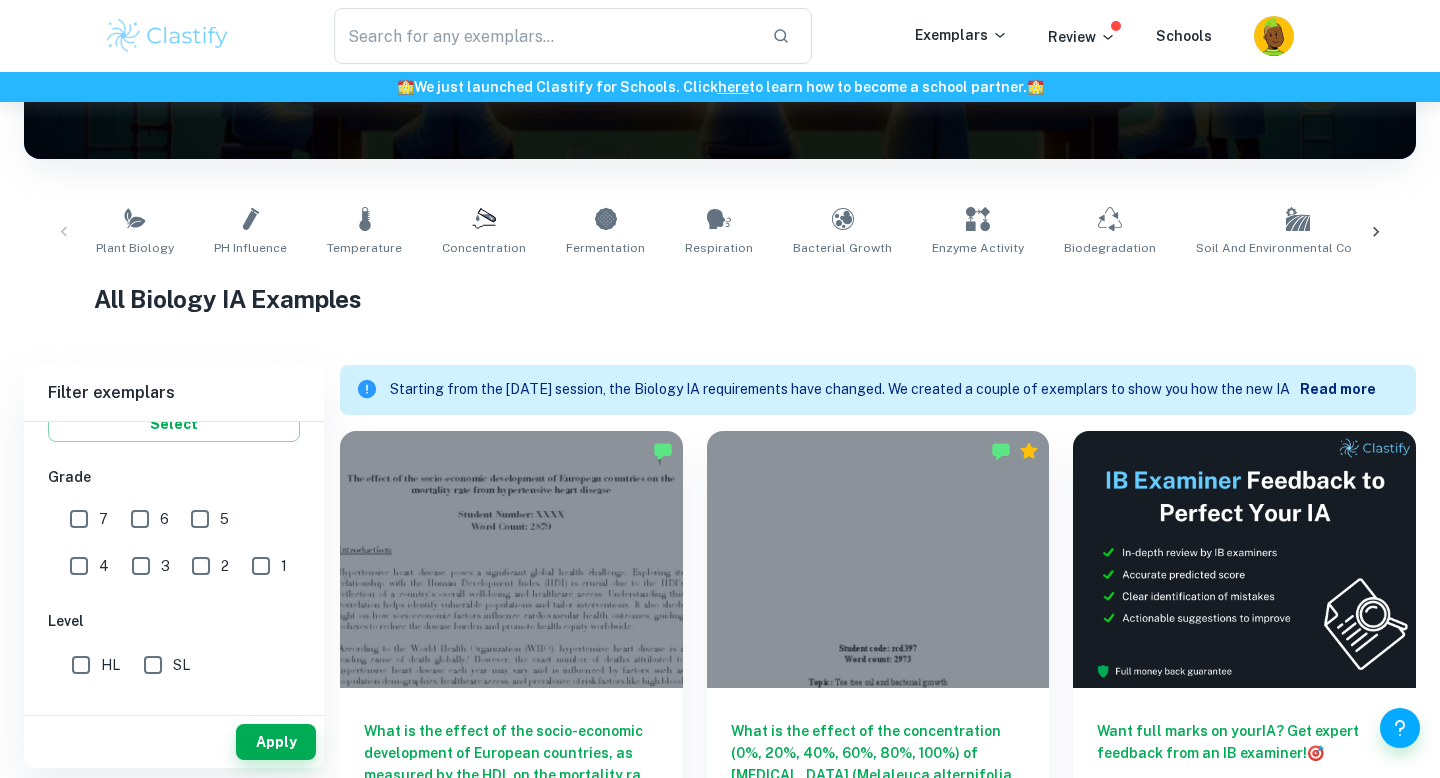 click on "7" at bounding box center (79, 519) 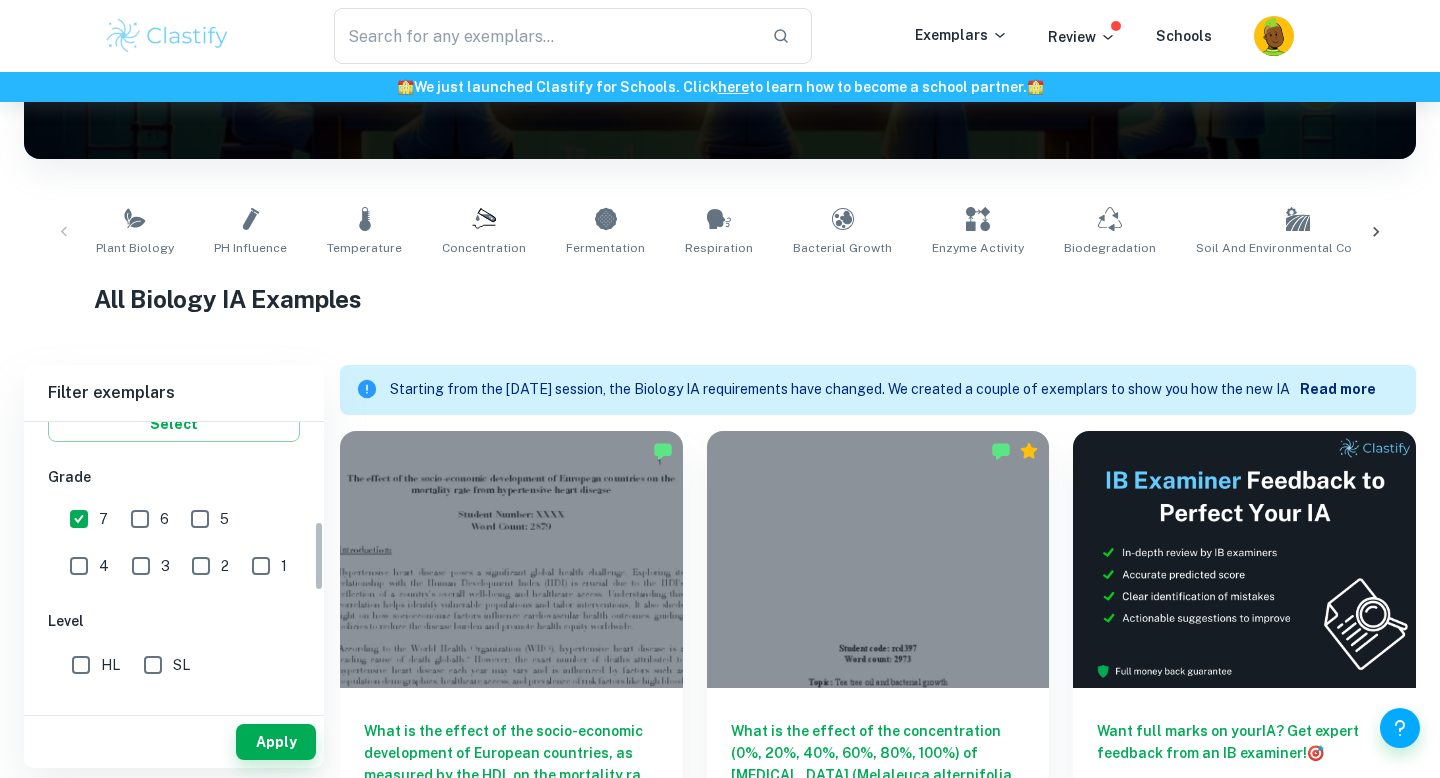 click on "HL" at bounding box center (81, 665) 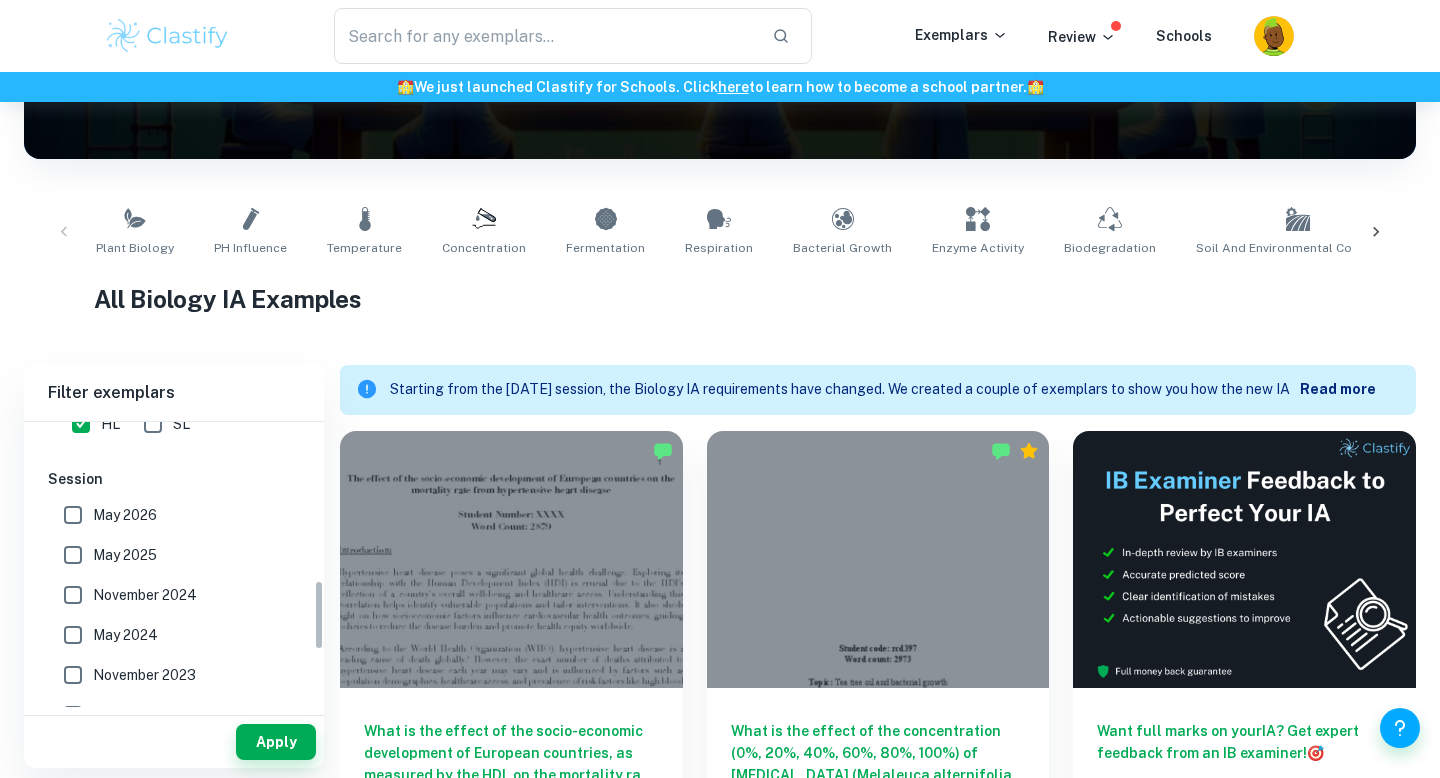 scroll, scrollTop: 642, scrollLeft: 0, axis: vertical 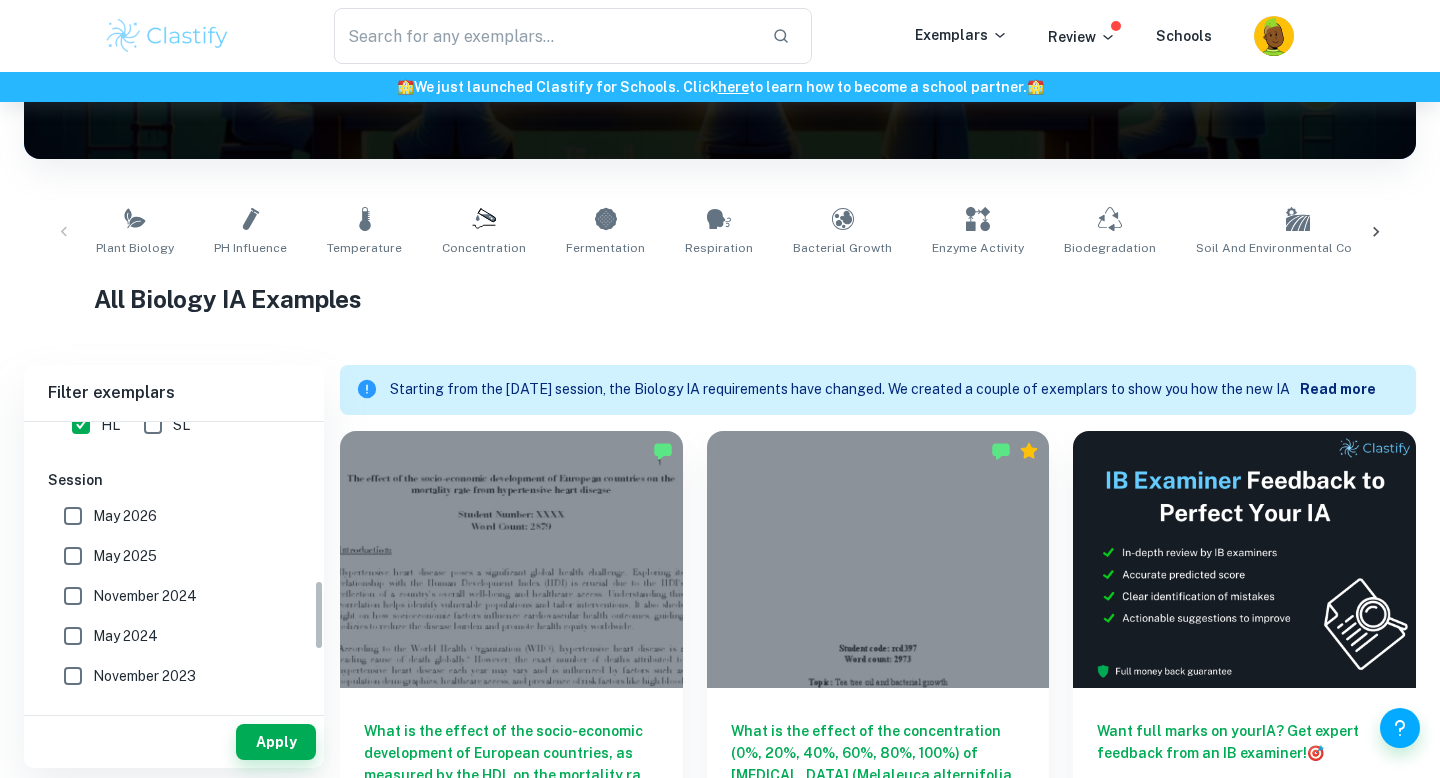 click on "May 2025" at bounding box center [73, 556] 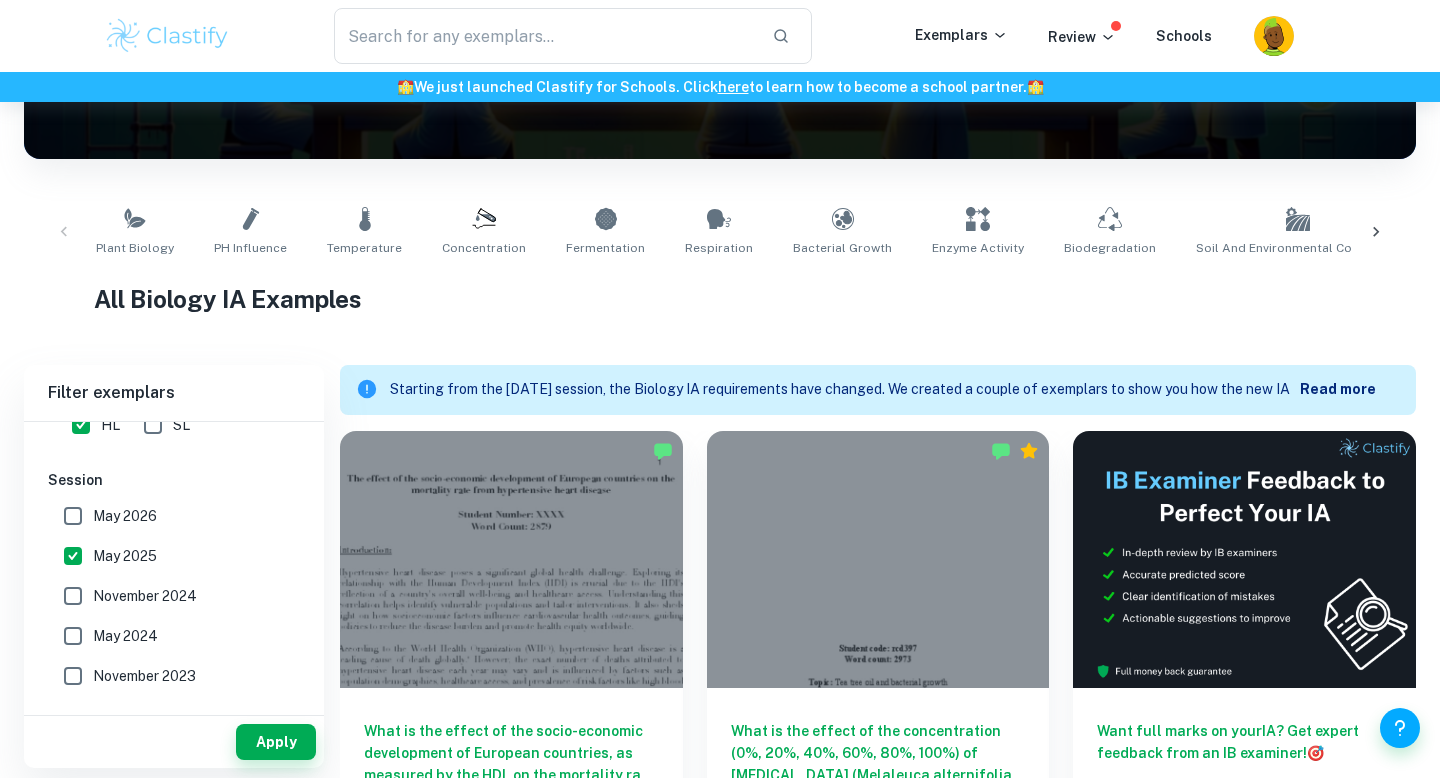 drag, startPoint x: 81, startPoint y: 513, endPoint x: 110, endPoint y: 555, distance: 51.0392 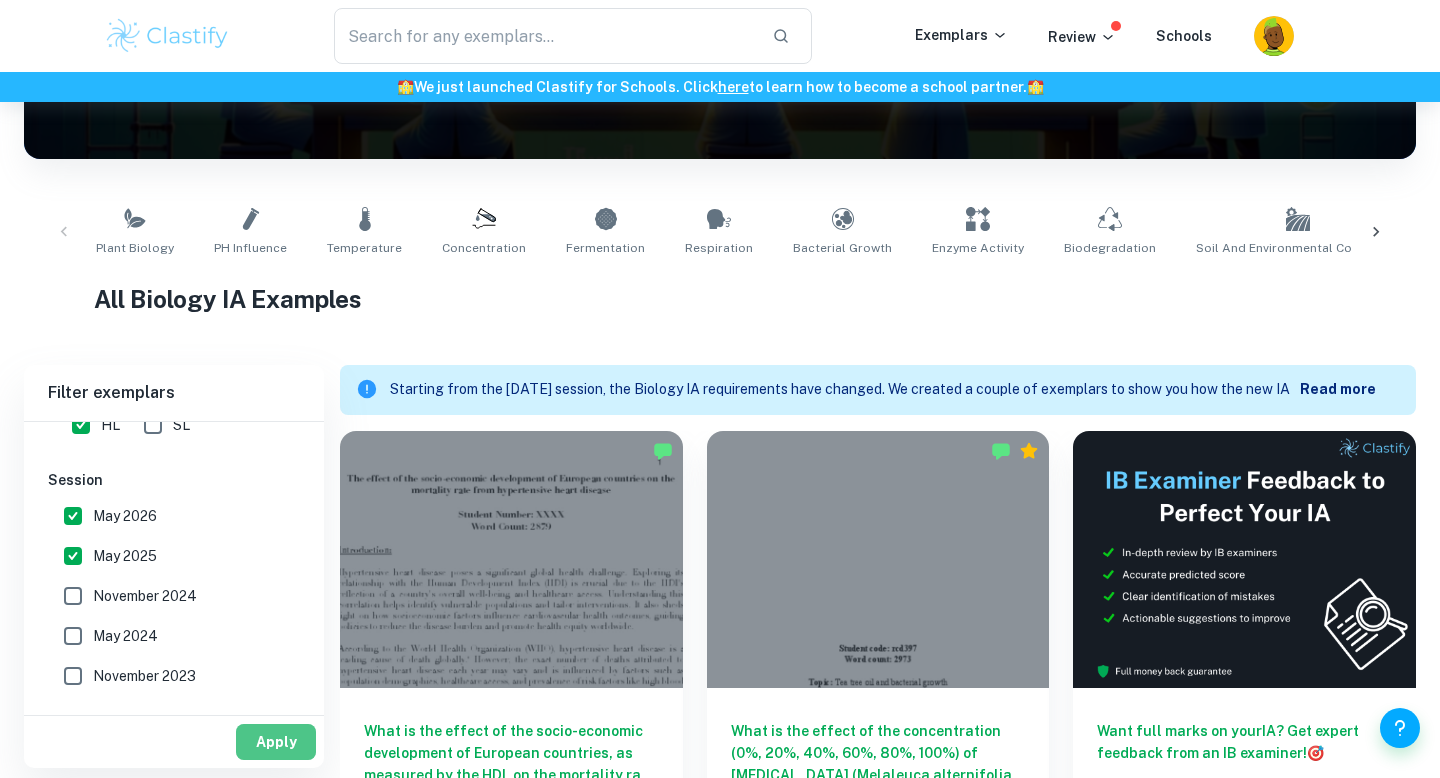 click on "Apply" at bounding box center [276, 742] 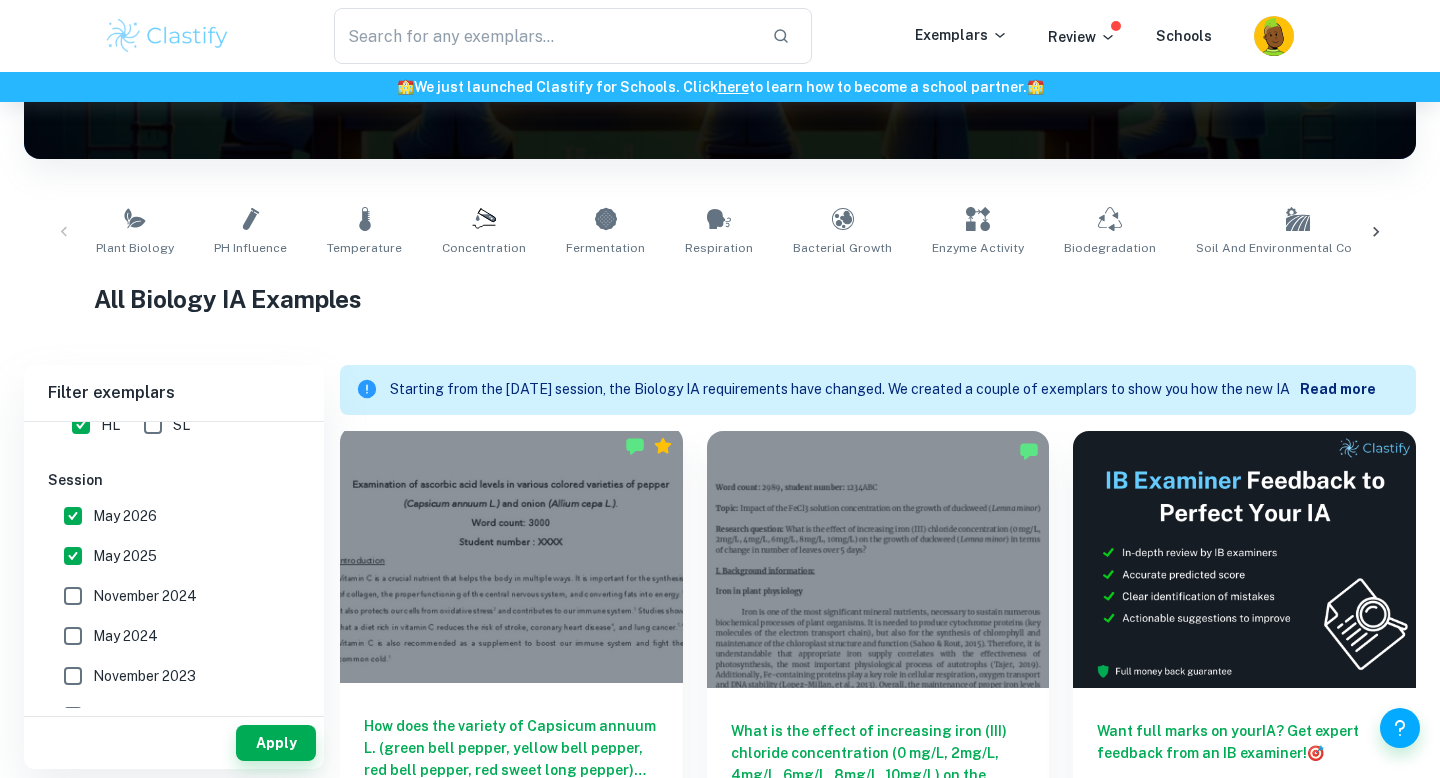 scroll, scrollTop: 591, scrollLeft: 0, axis: vertical 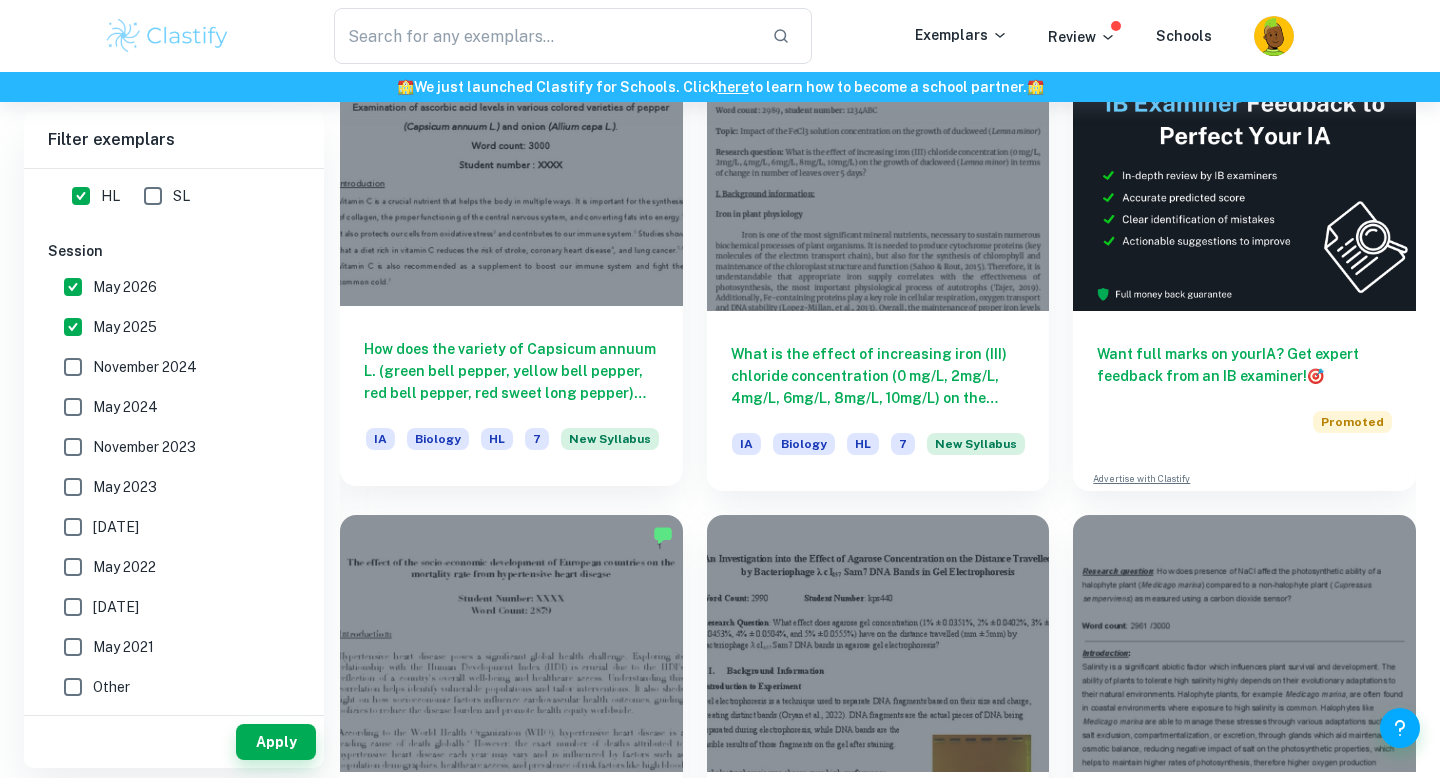 click at bounding box center [511, 177] 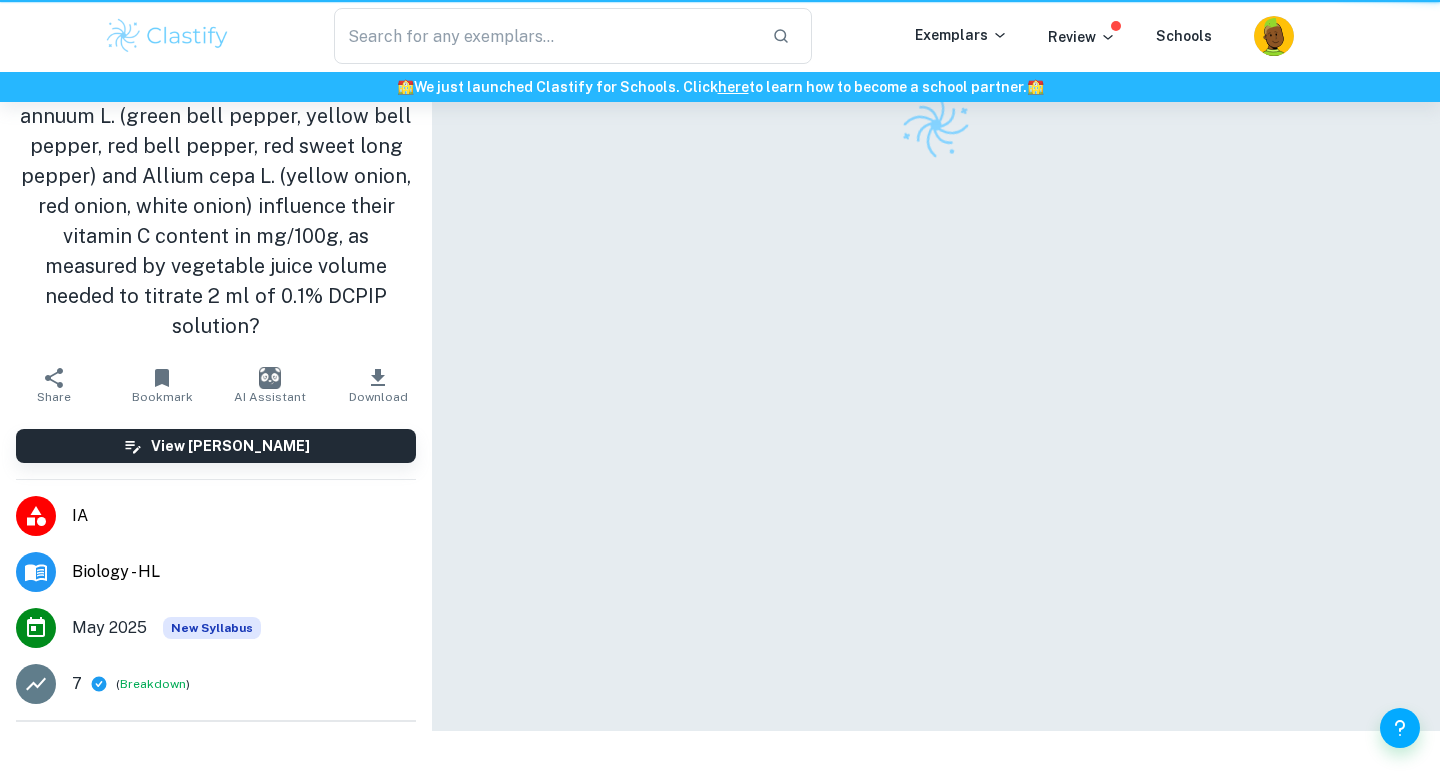 scroll, scrollTop: 0, scrollLeft: 0, axis: both 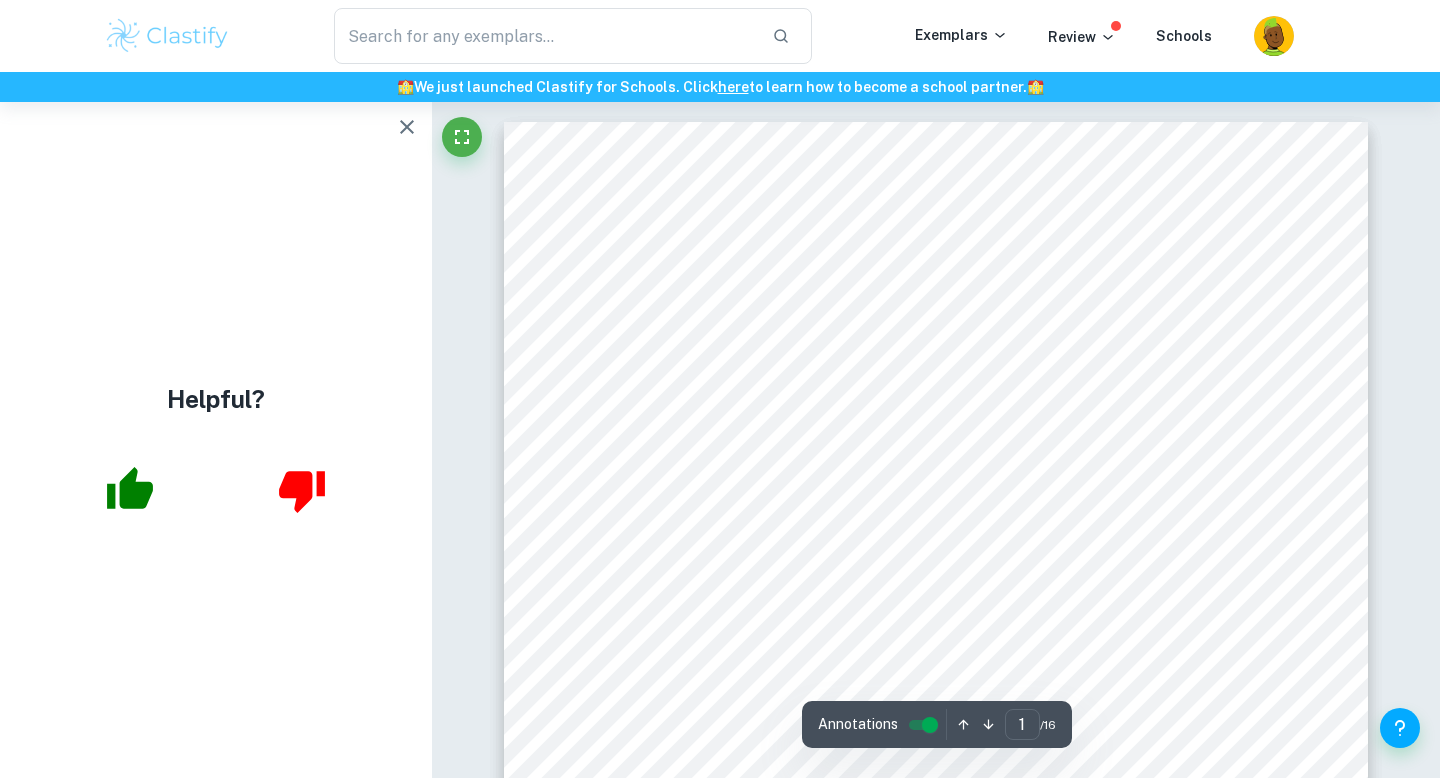 click 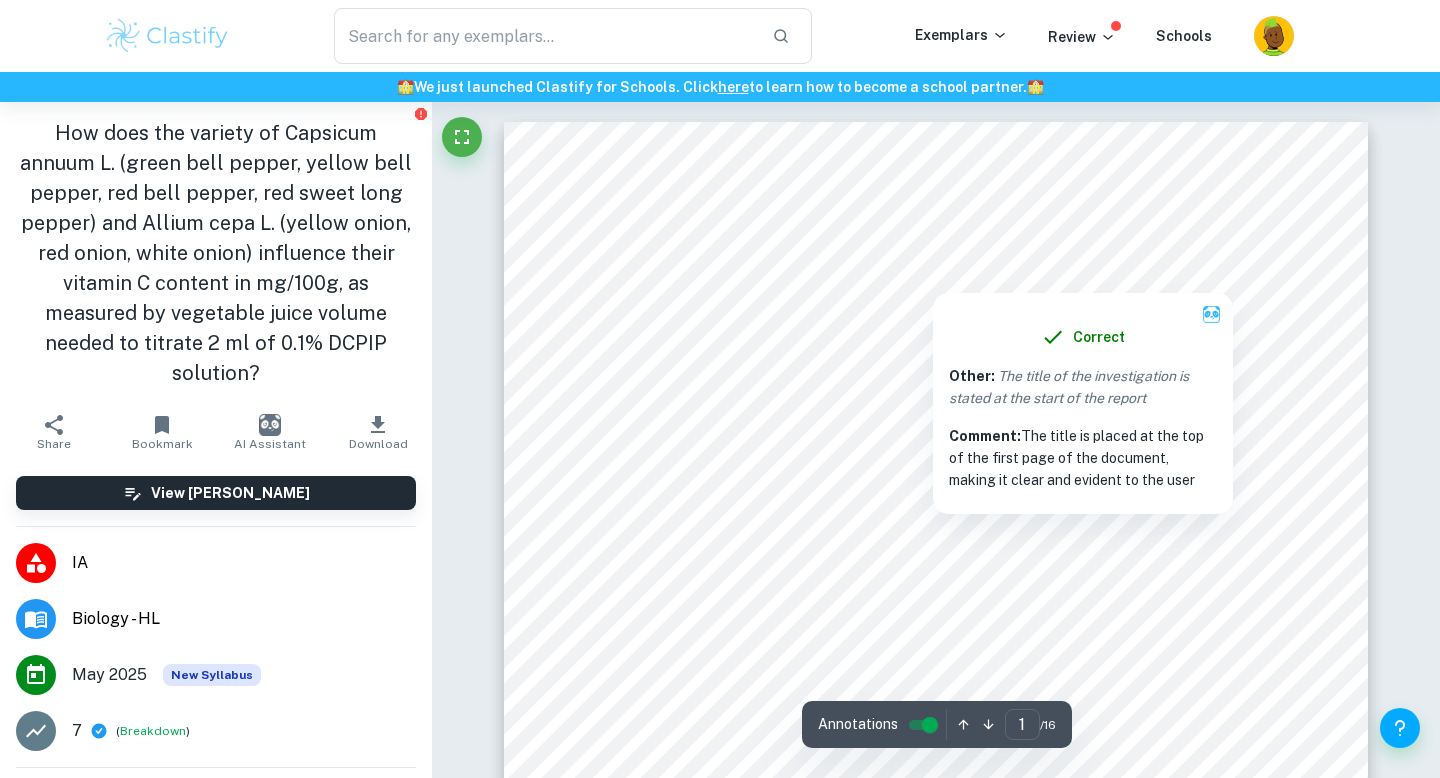scroll, scrollTop: 111, scrollLeft: 0, axis: vertical 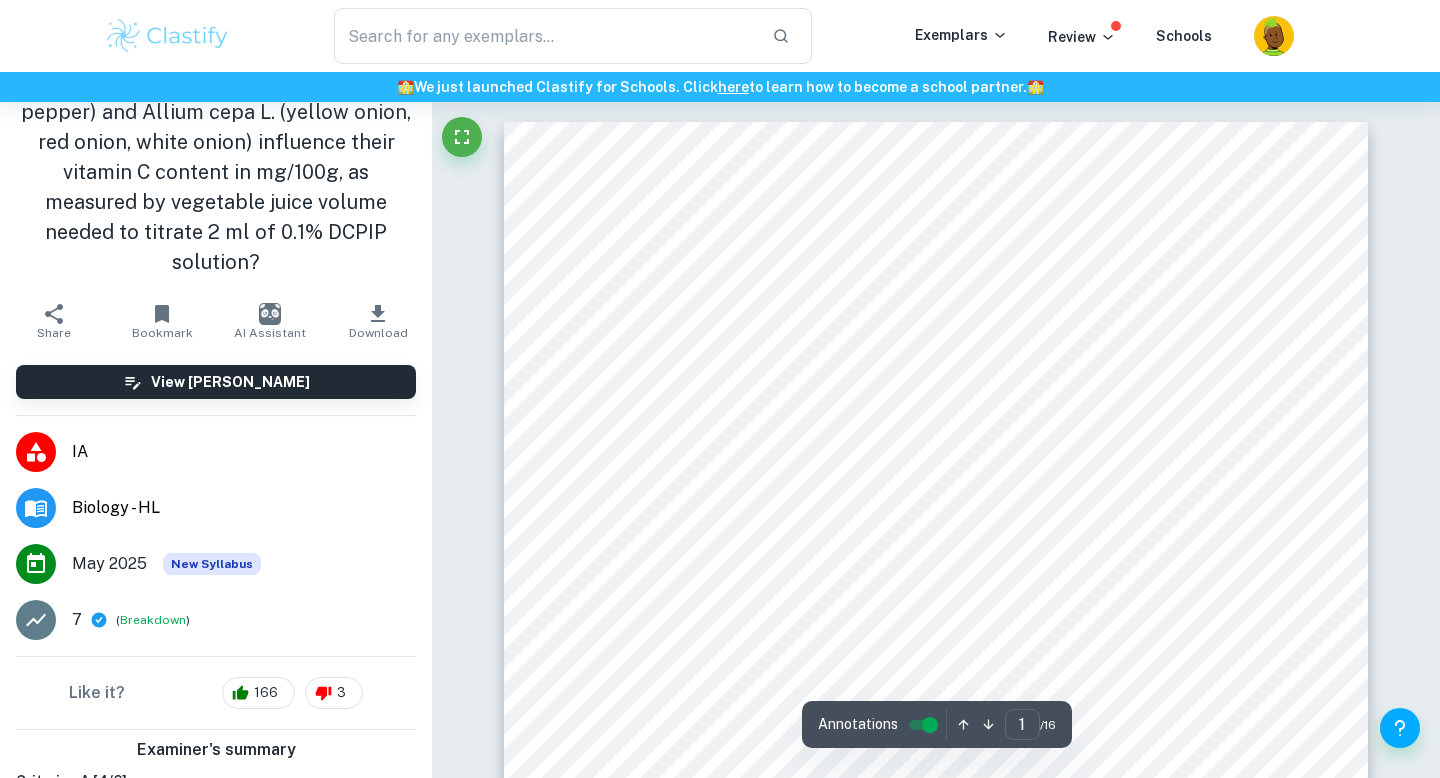 click on "that a diet rich in vitamin C reduces the risk of stroke, coronary heart disease" at bounding box center [845, 527] 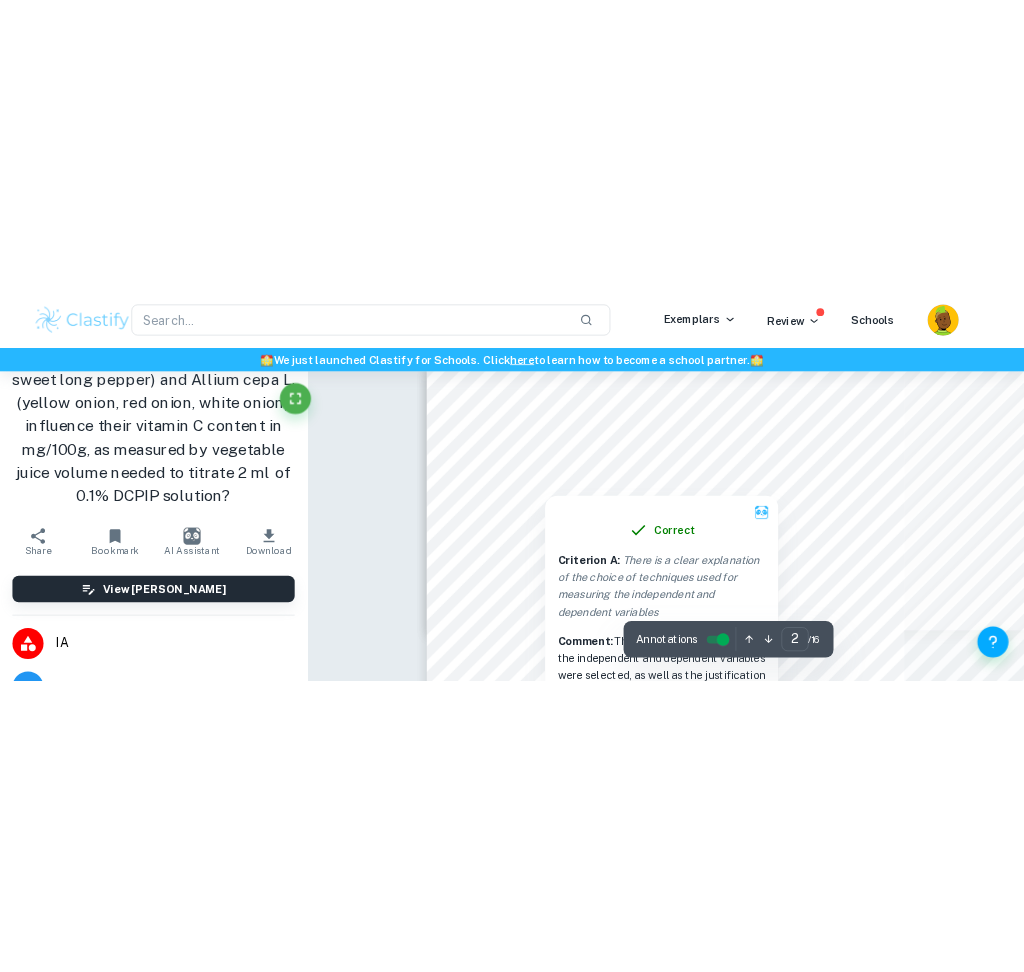 scroll, scrollTop: 1928, scrollLeft: 0, axis: vertical 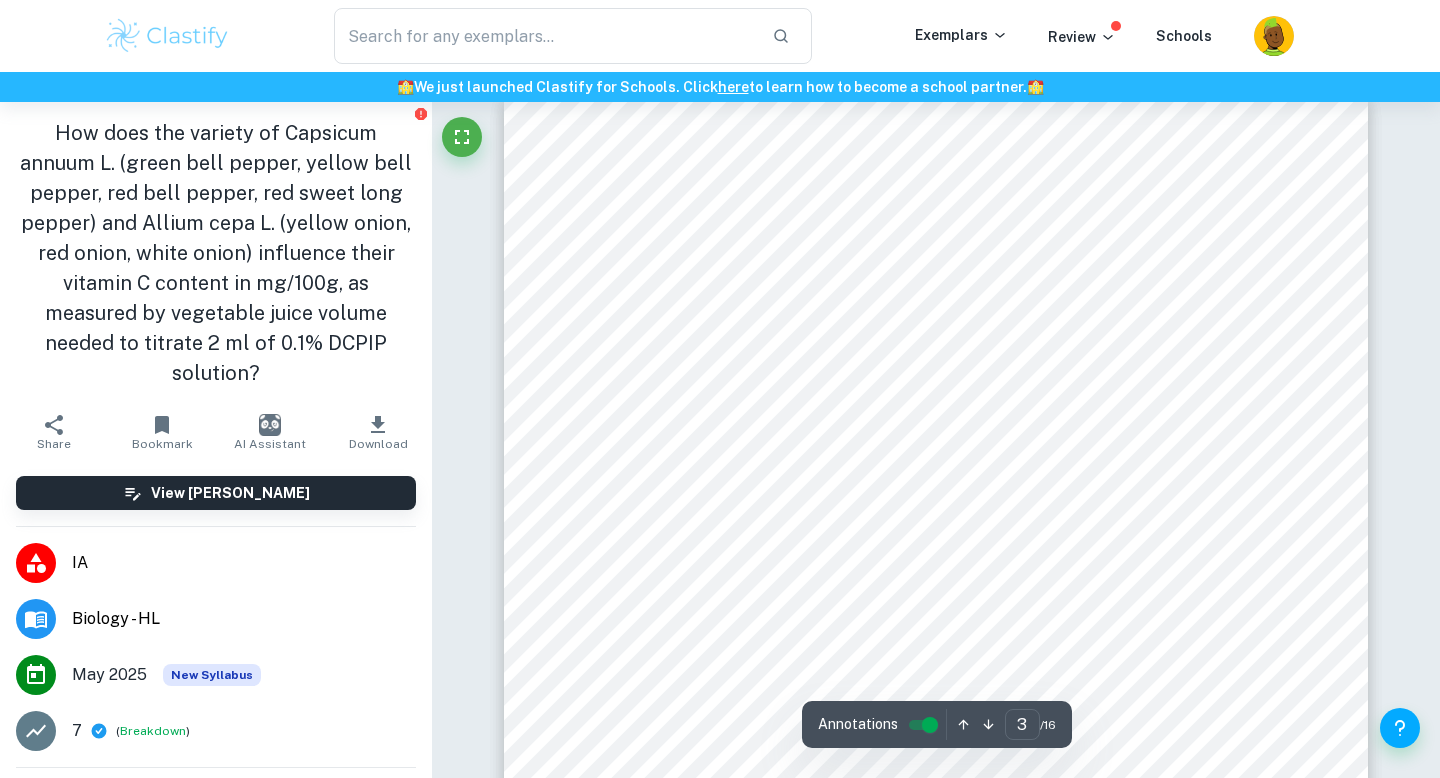 type on "2" 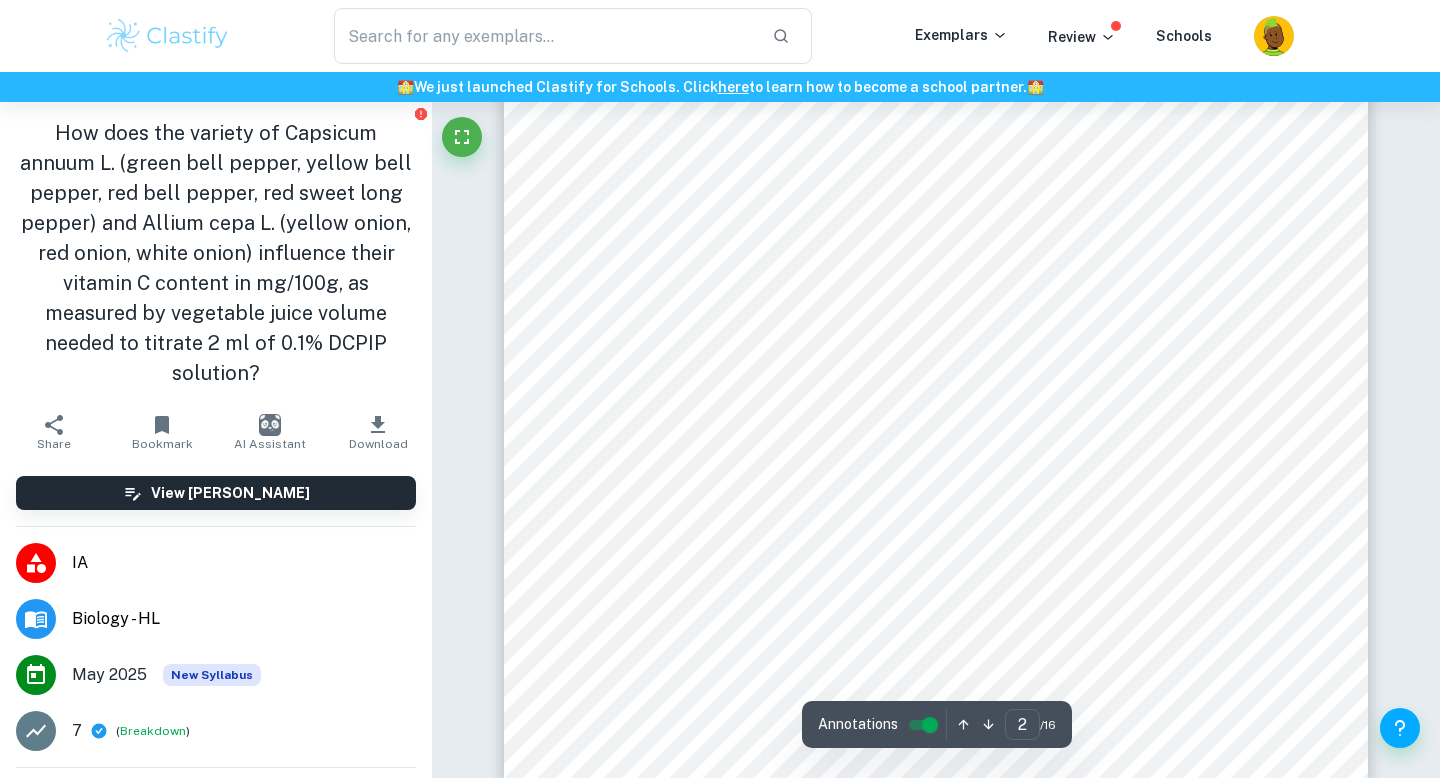 scroll, scrollTop: 1438, scrollLeft: 0, axis: vertical 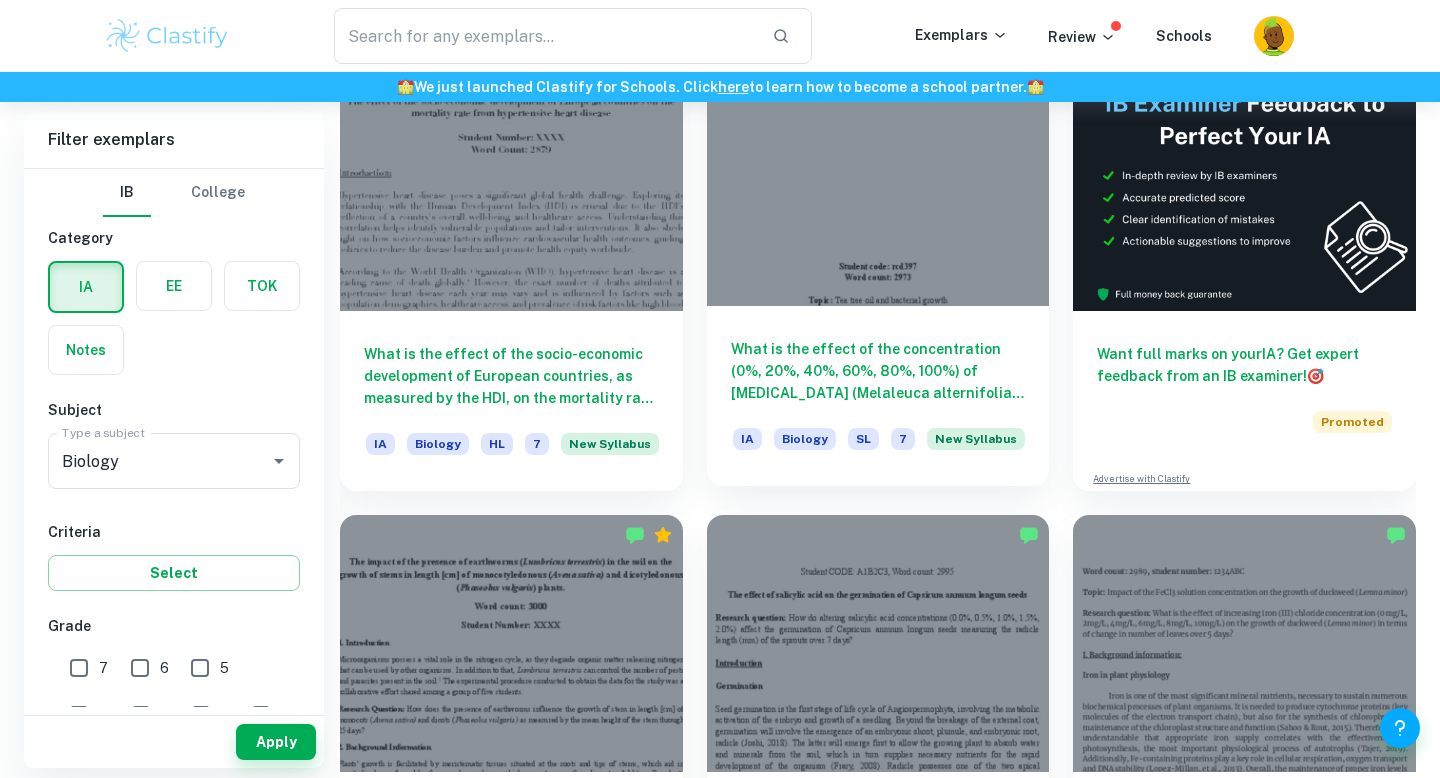 click at bounding box center (878, 177) 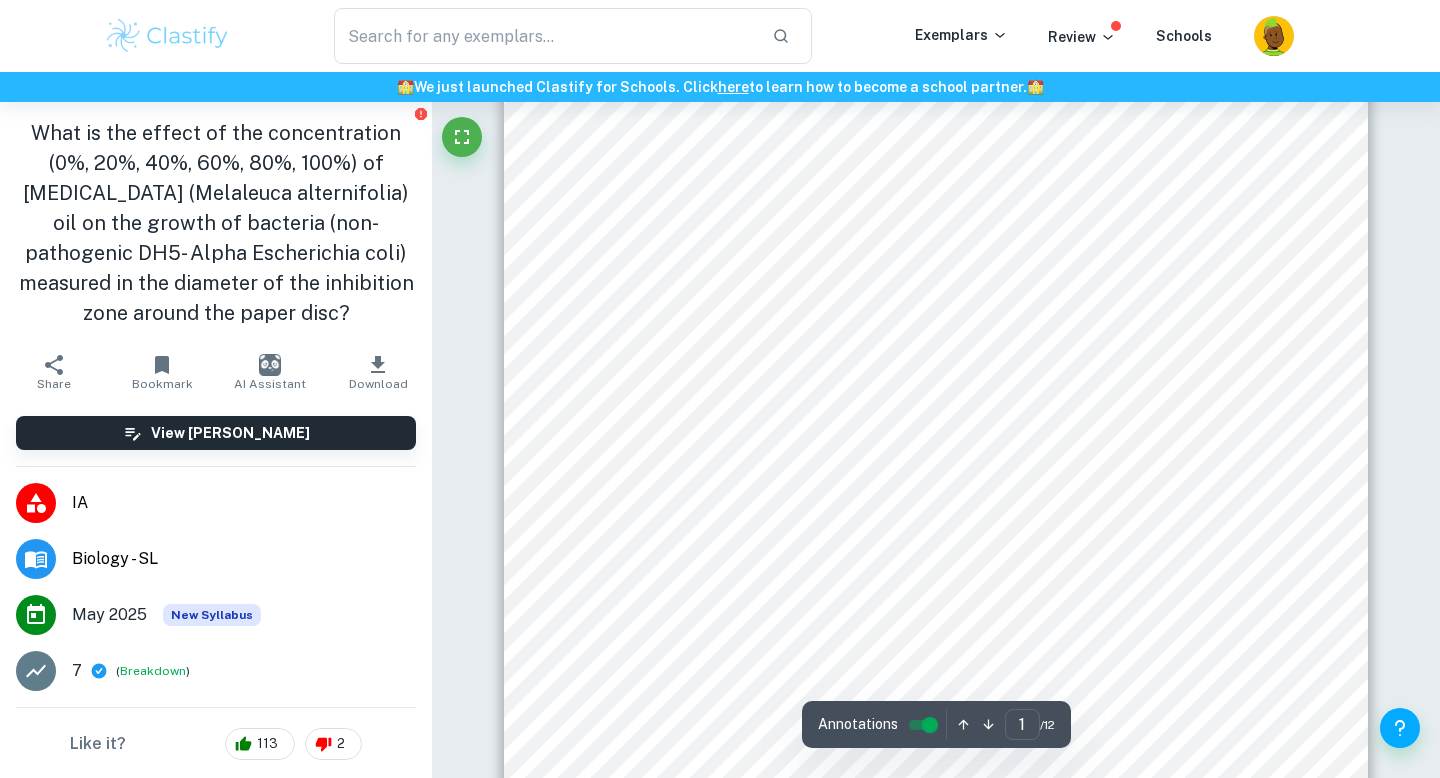 scroll, scrollTop: 447, scrollLeft: 0, axis: vertical 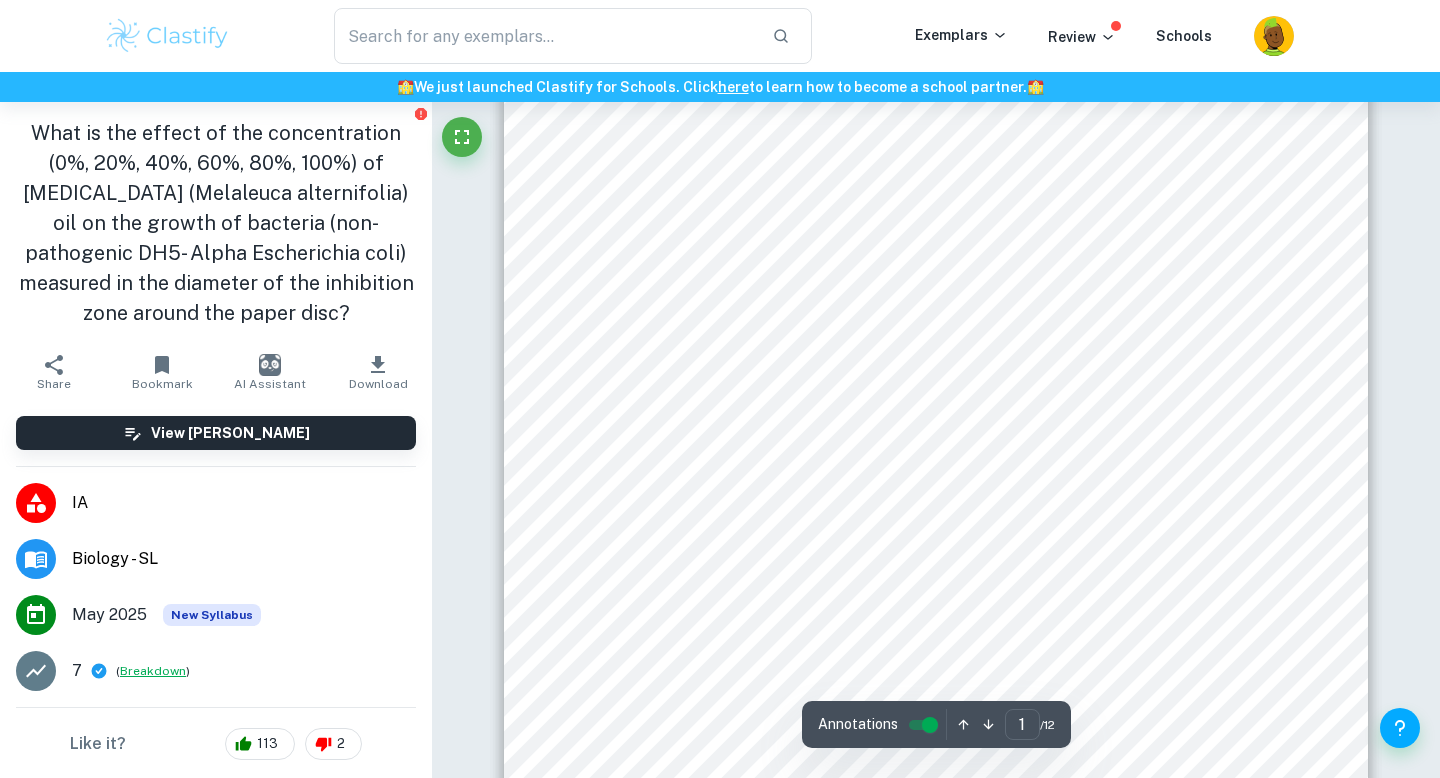 click on "Breakdown" at bounding box center (153, 671) 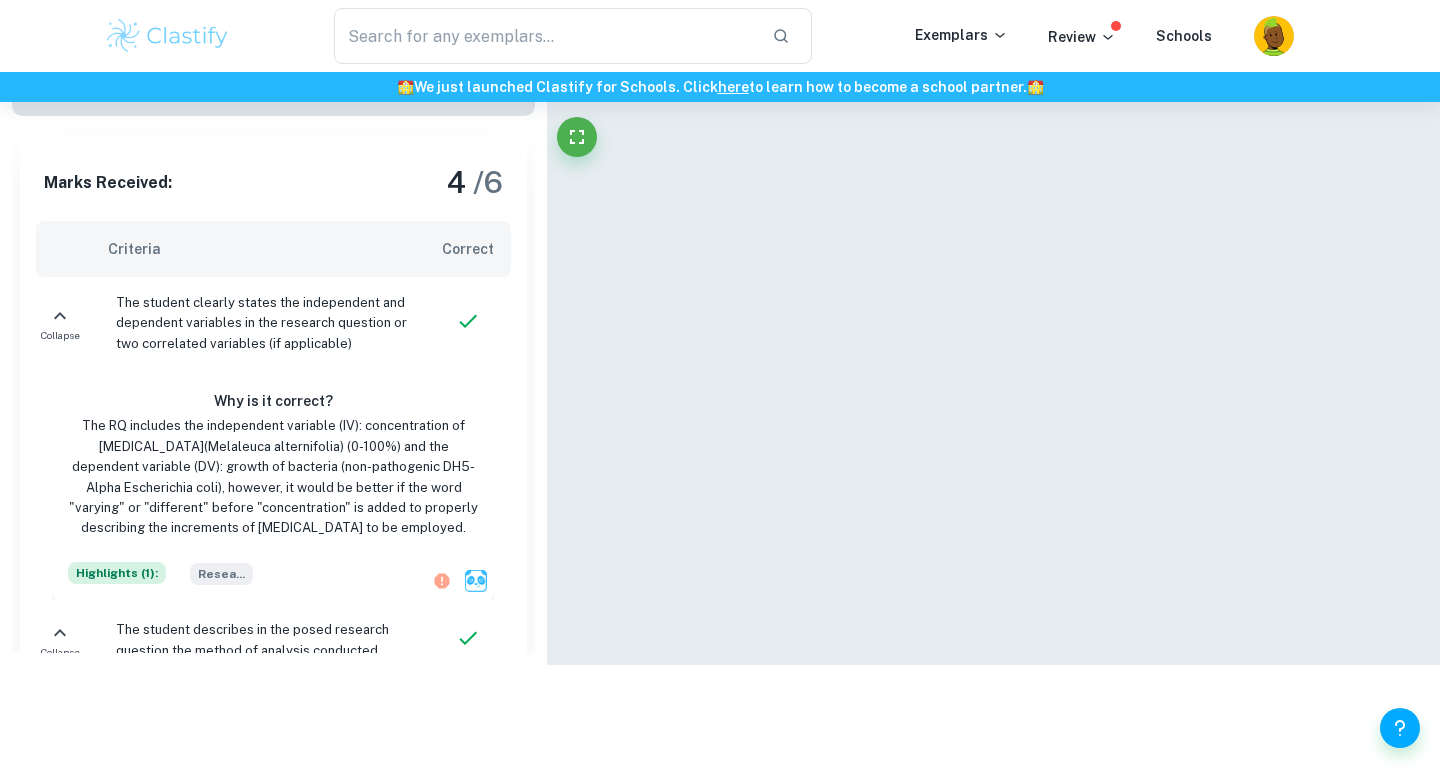 scroll, scrollTop: 168, scrollLeft: 0, axis: vertical 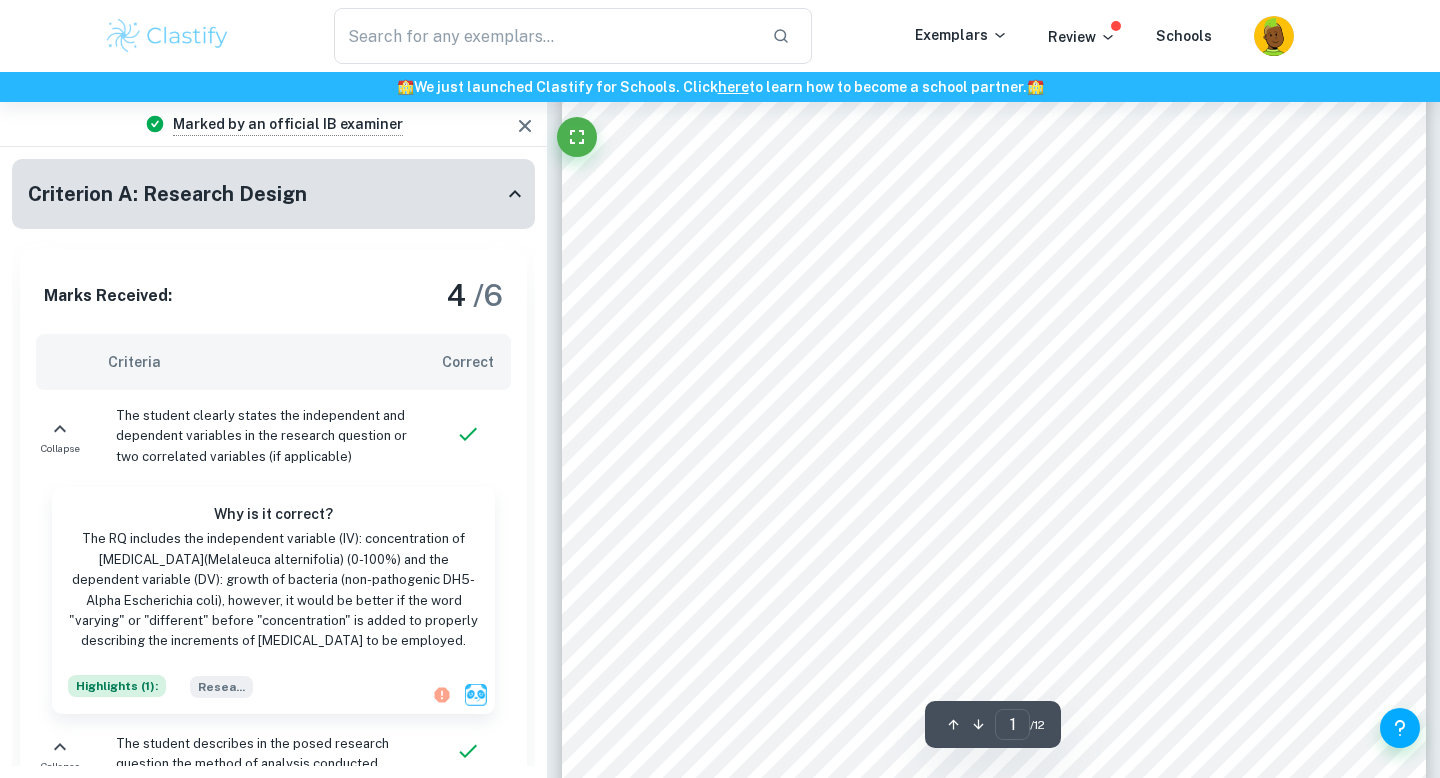 click on "Criterion A: Research Design" at bounding box center [273, 194] 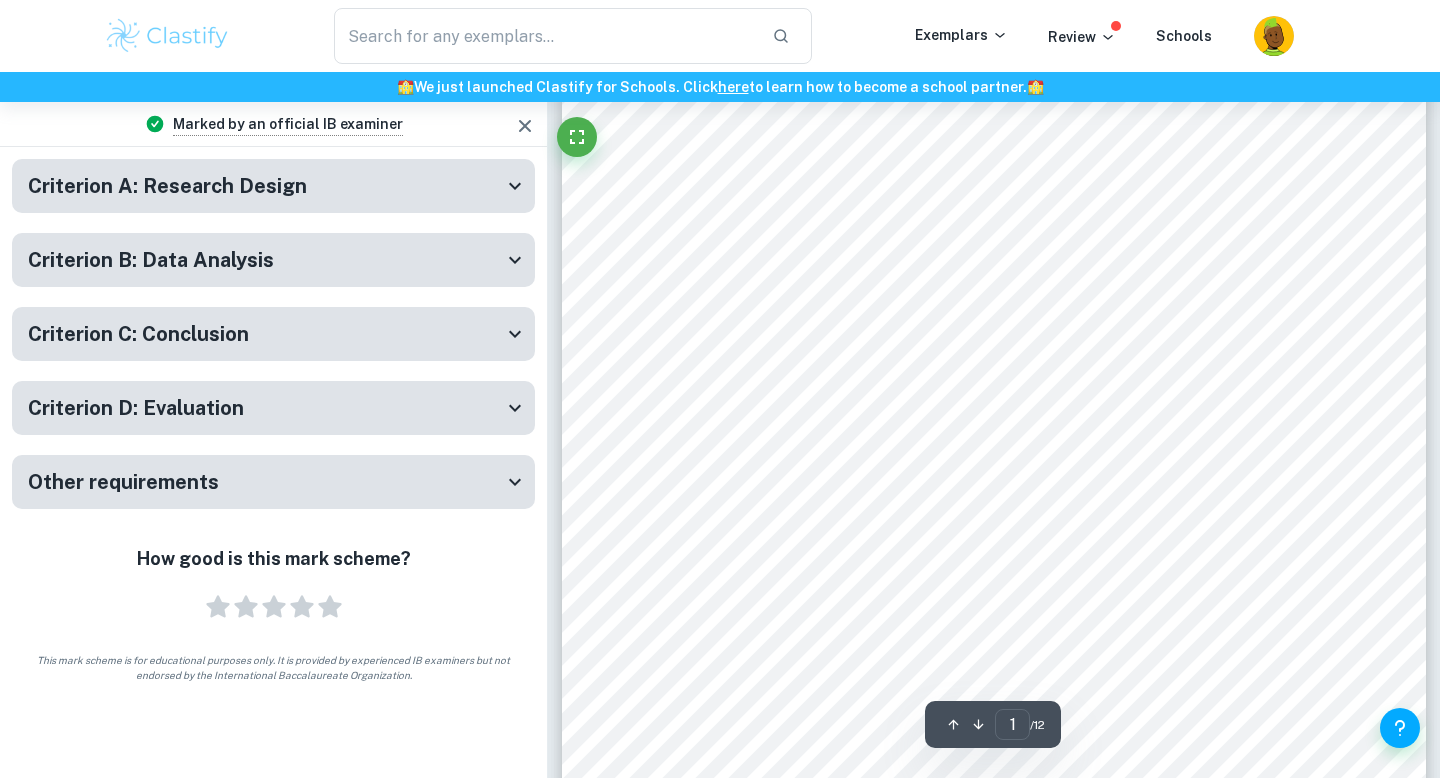click 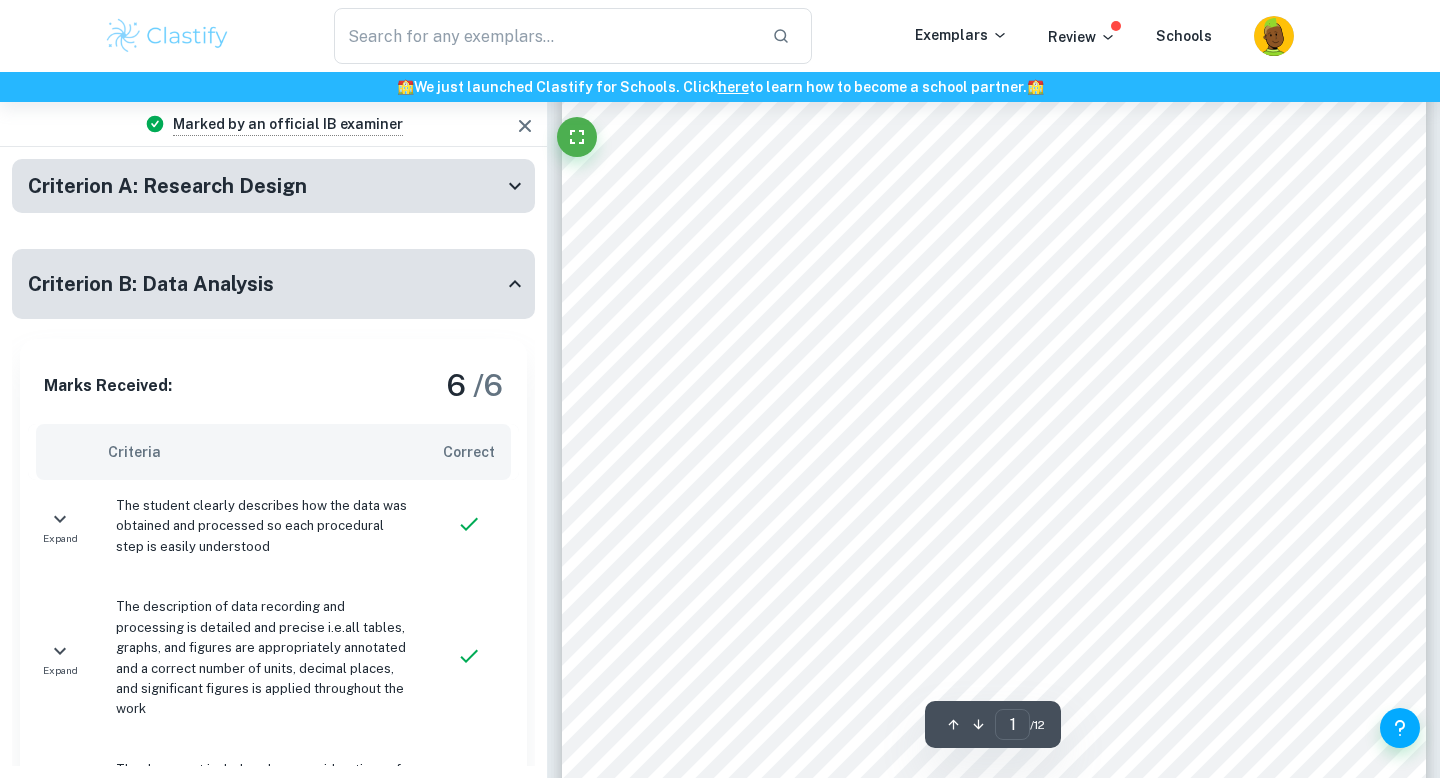click 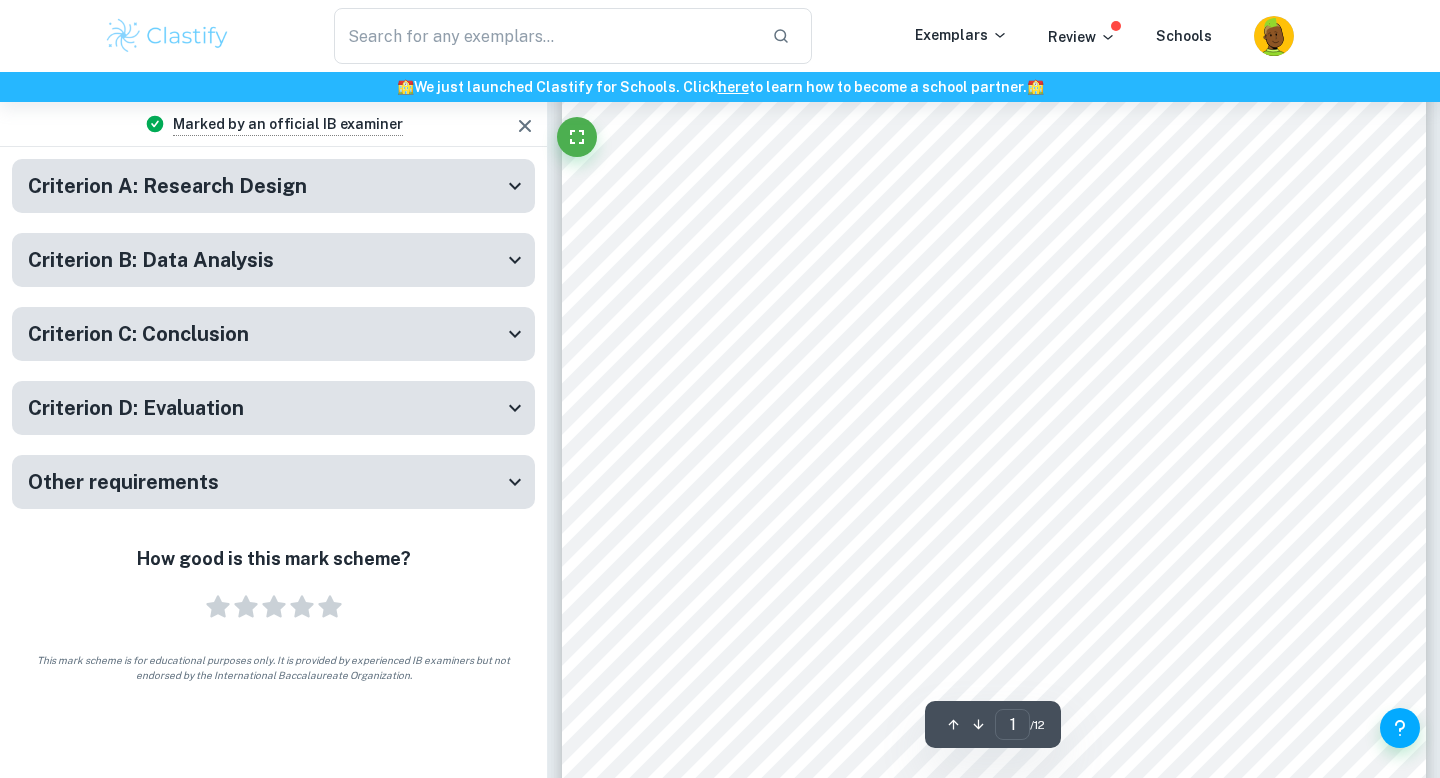click on "Criterion A: Research Design" at bounding box center (273, 186) 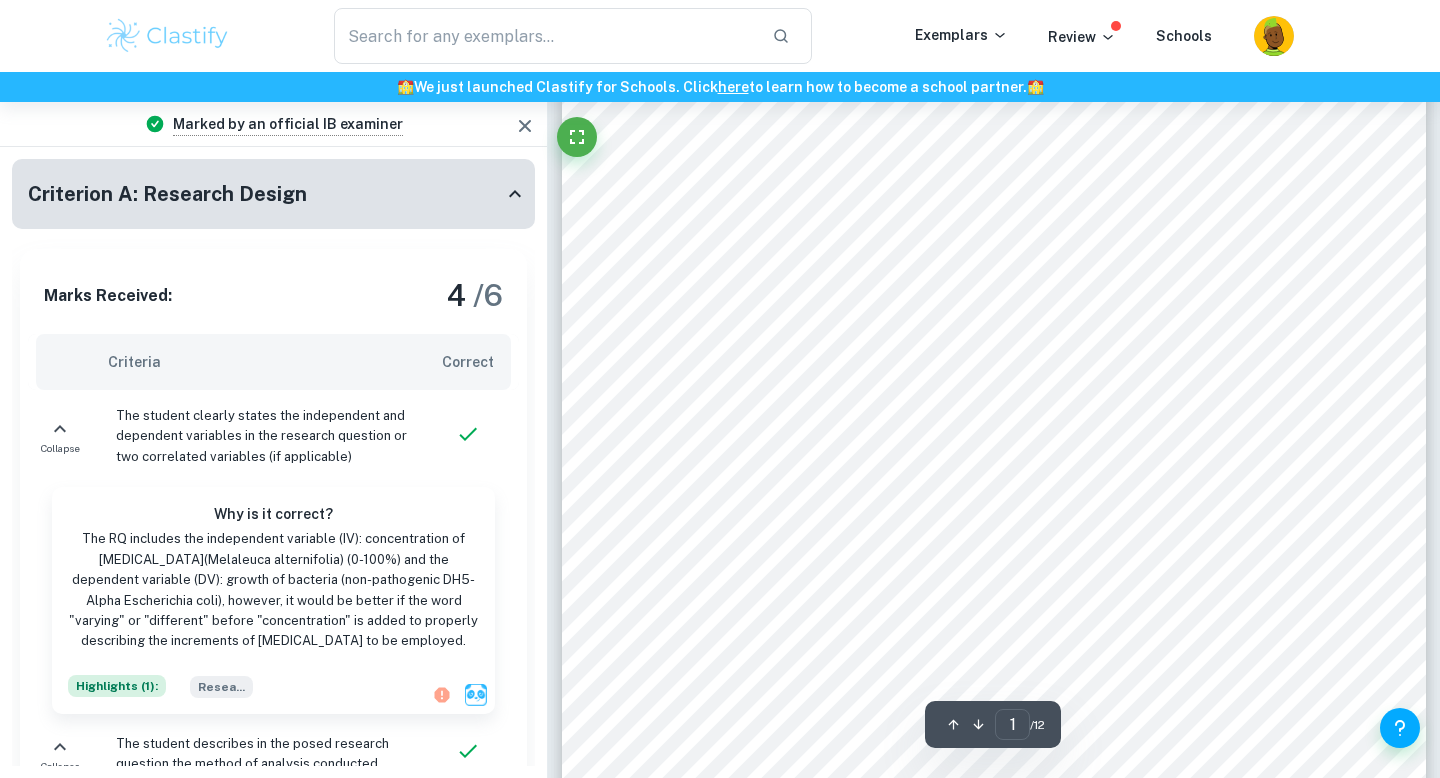 click 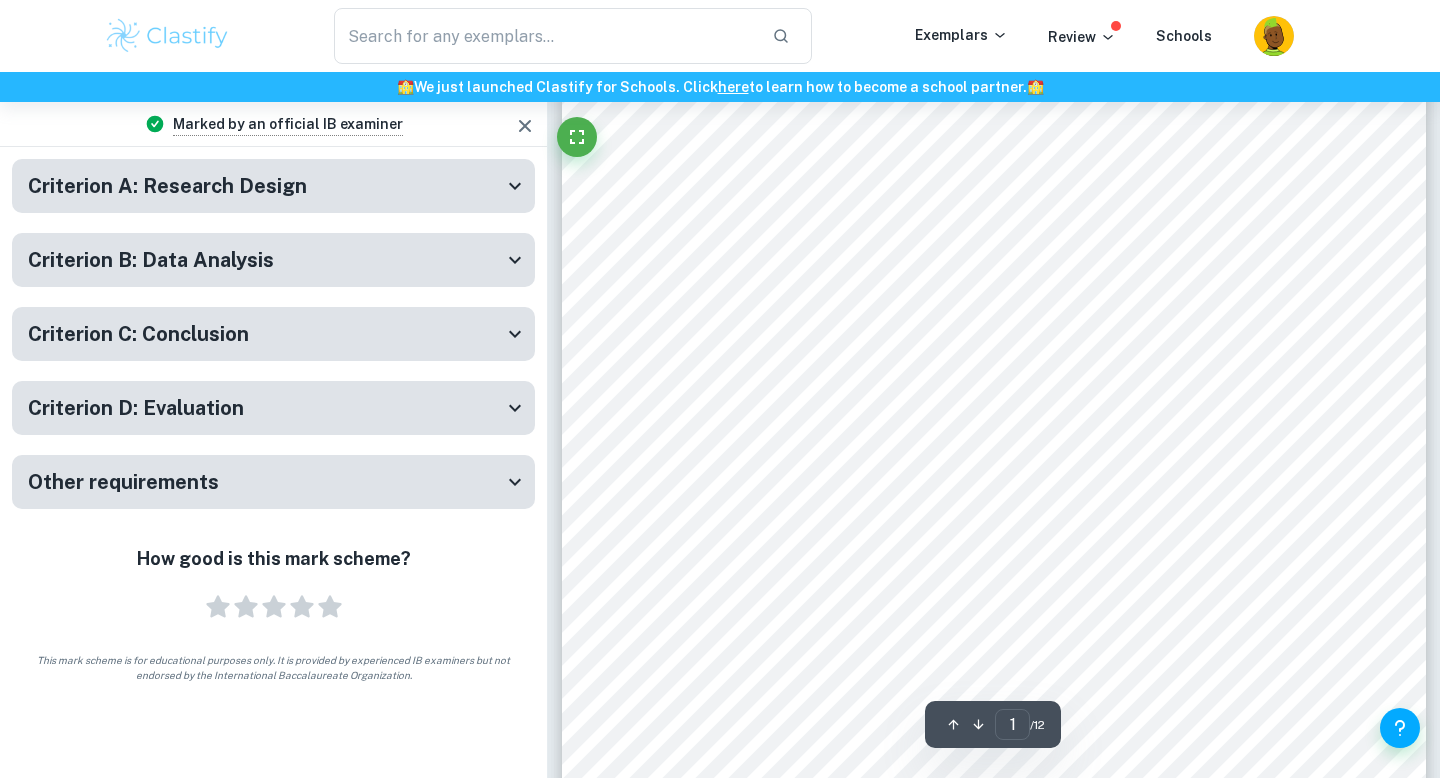 click 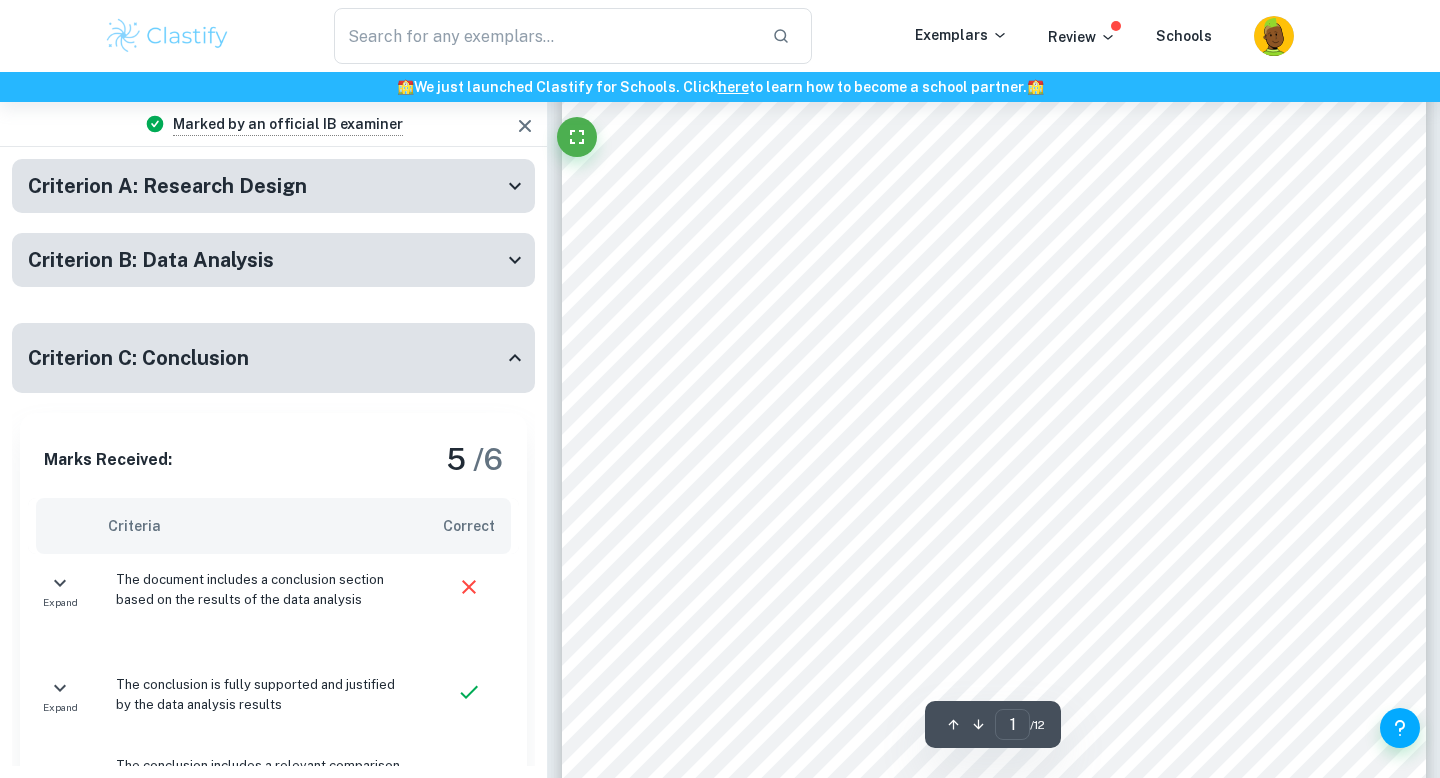 click on "Criterion C: Conclusion" at bounding box center [273, 358] 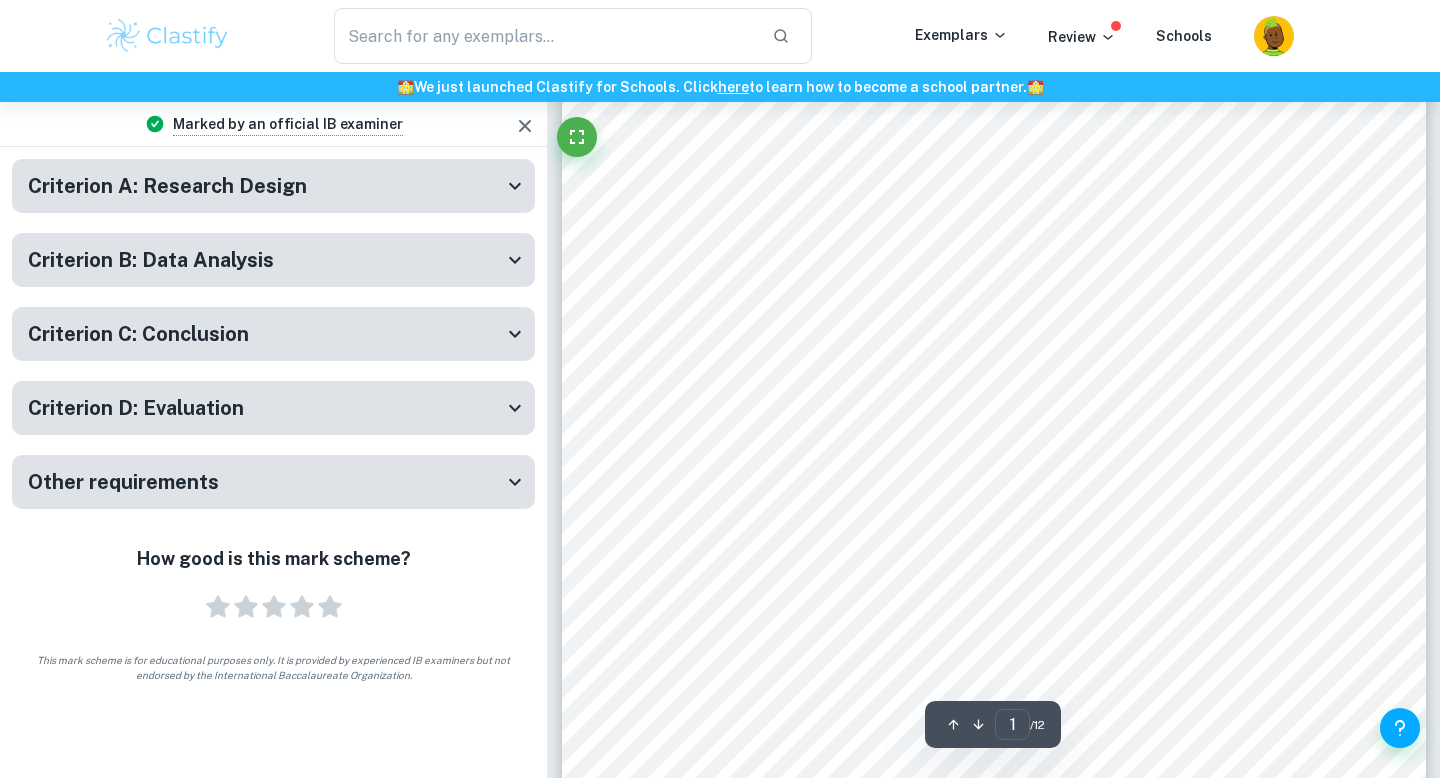 click 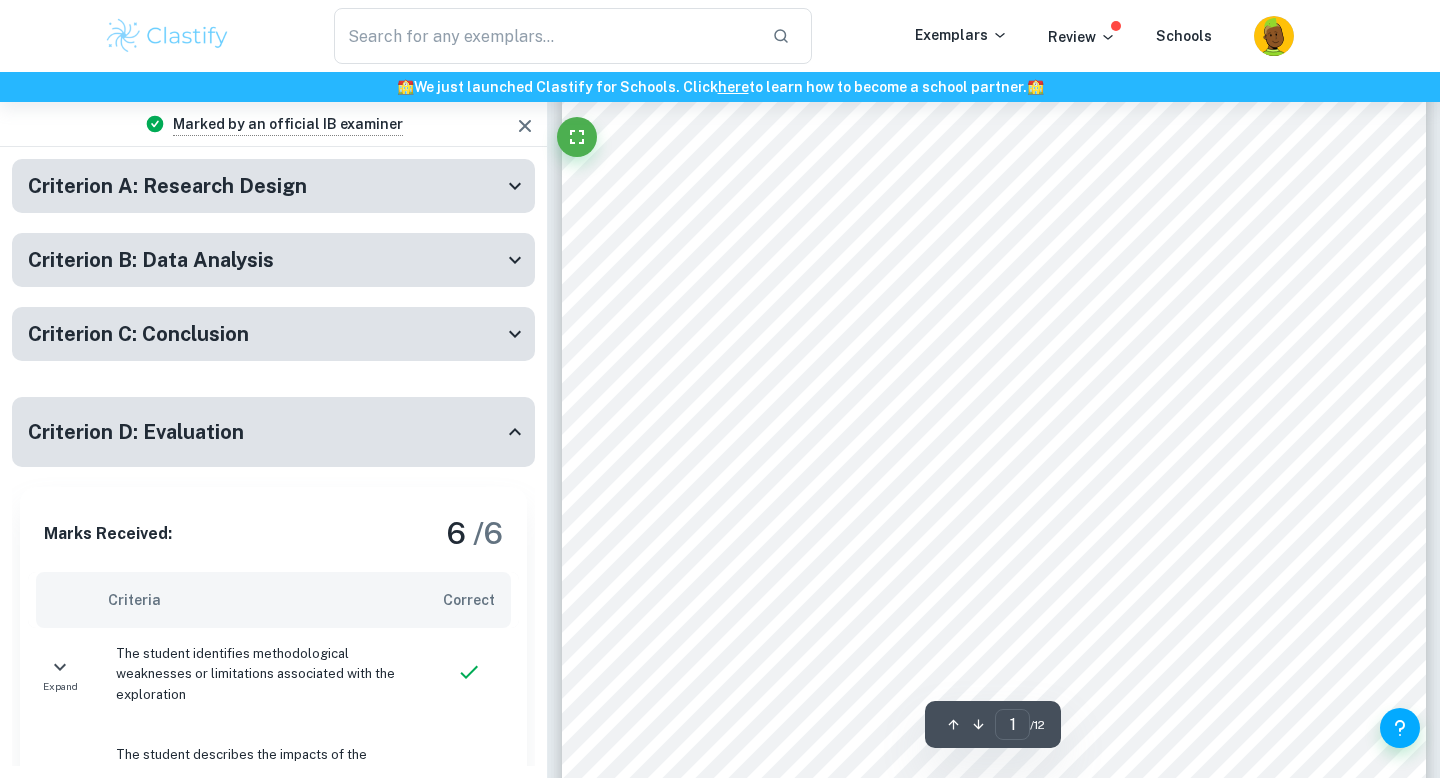 click on "Criterion D: Evaluation" at bounding box center [273, 432] 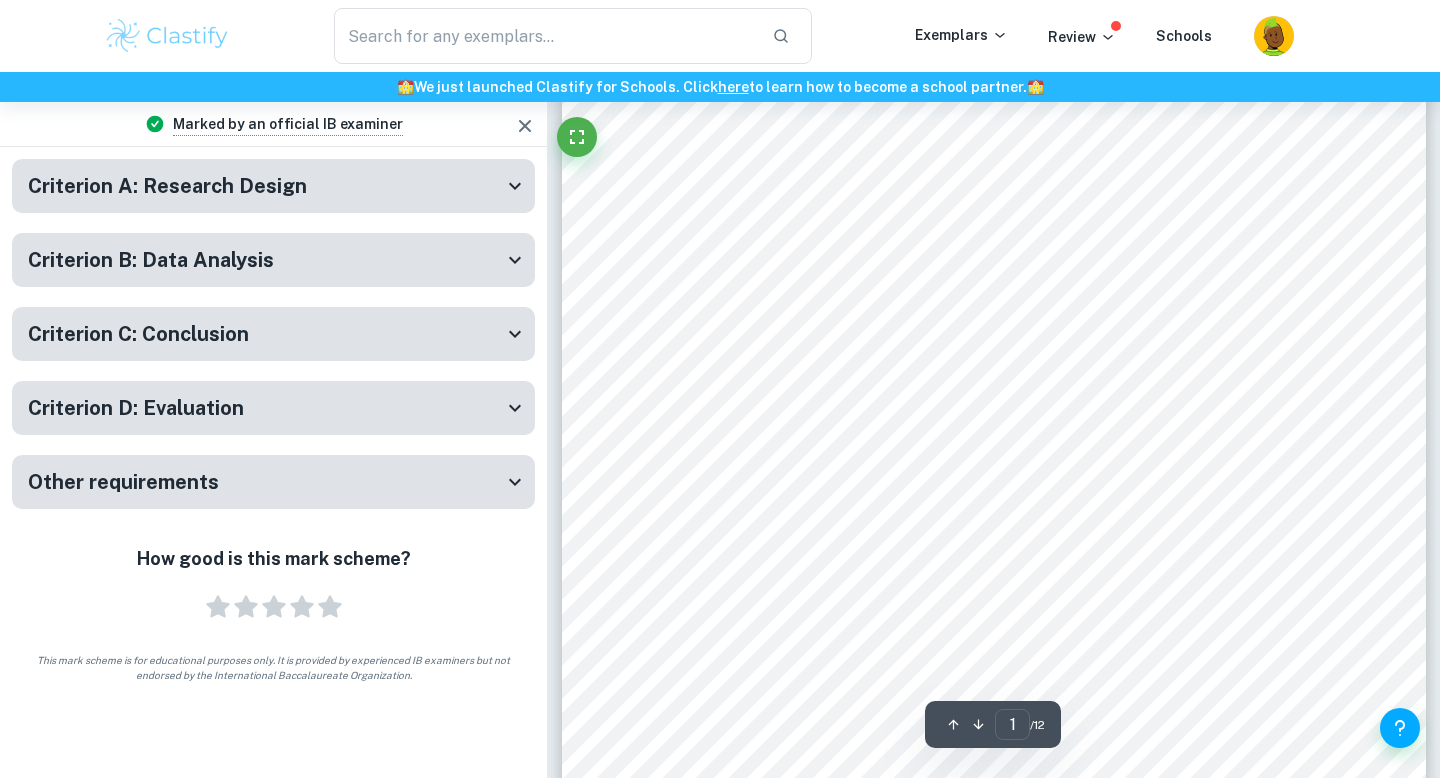 click on "Other requirements" at bounding box center [273, 482] 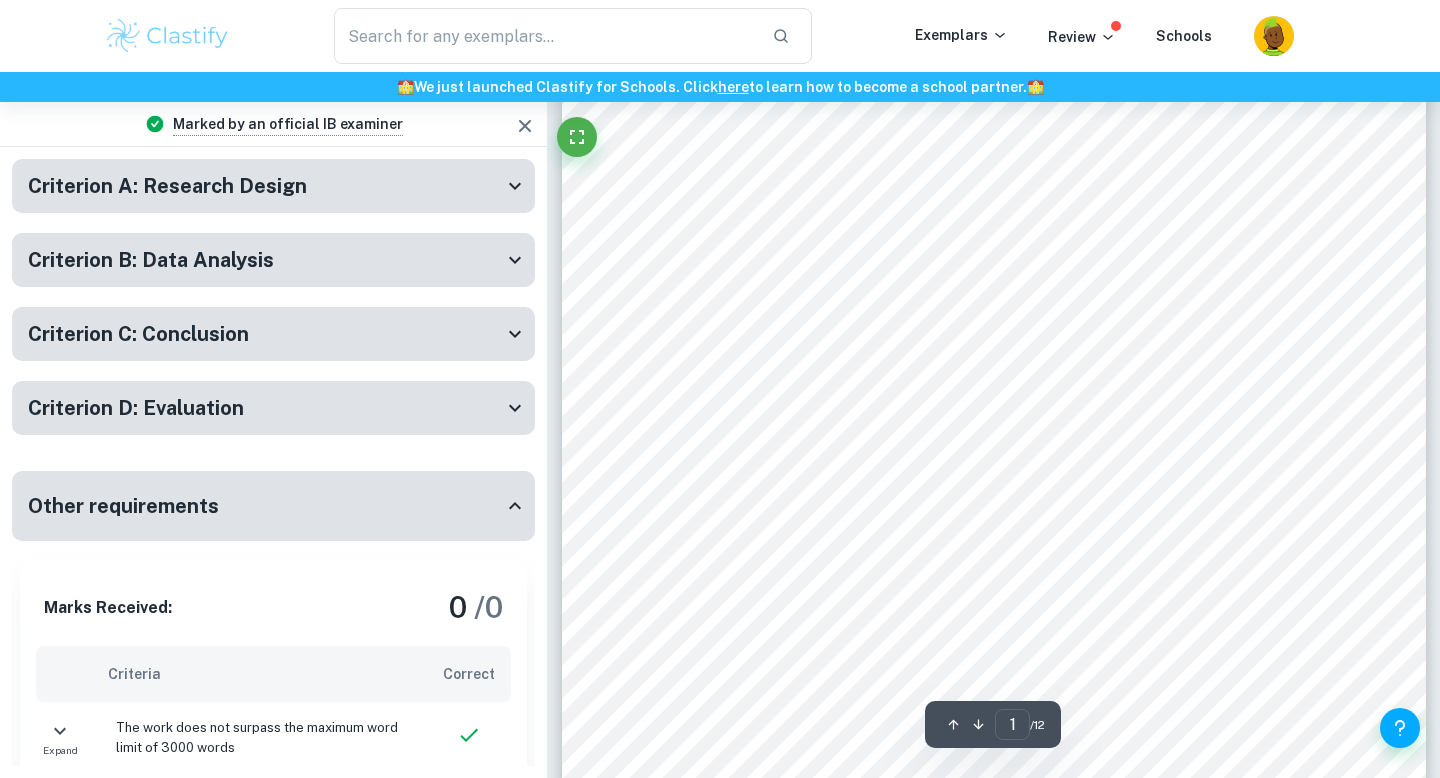 click 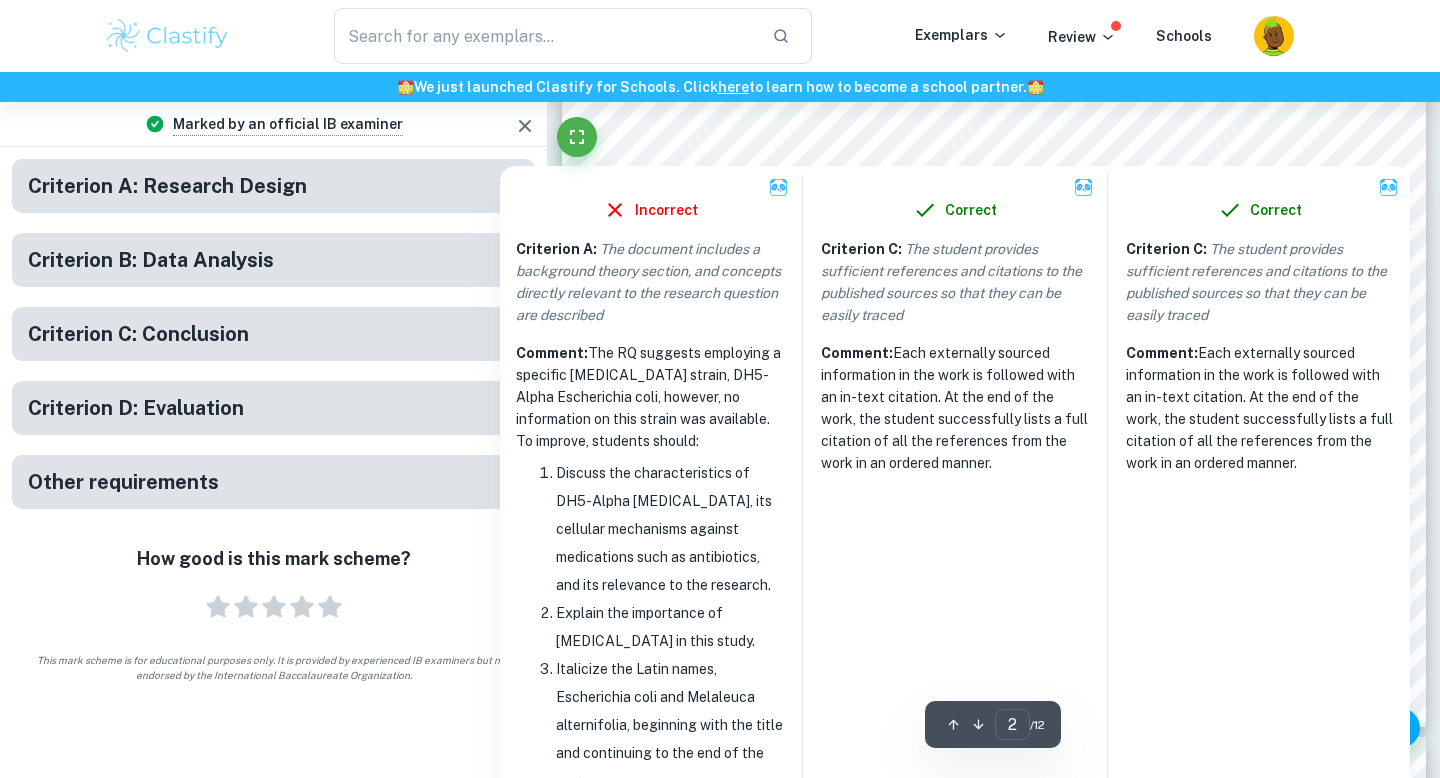 scroll, scrollTop: 1988, scrollLeft: 0, axis: vertical 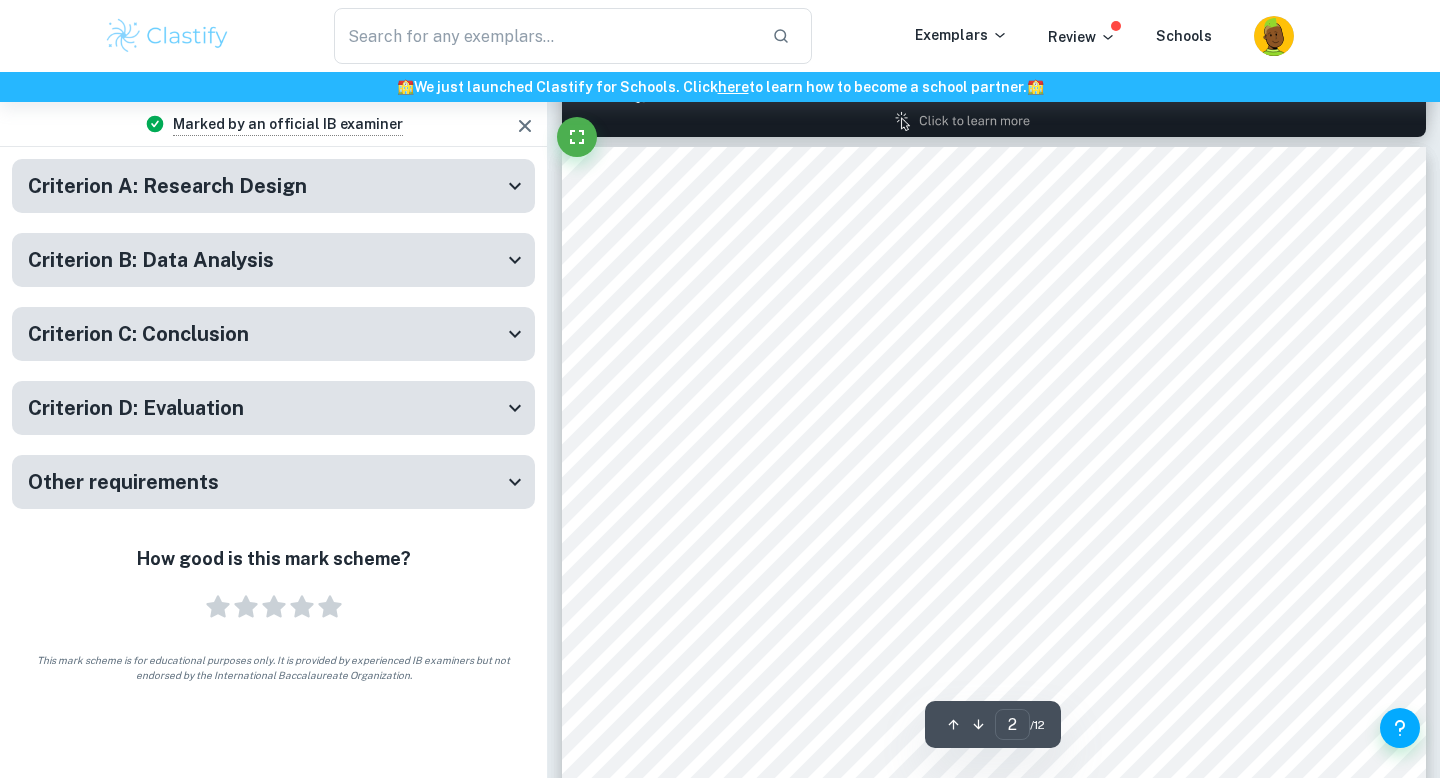 type on "1" 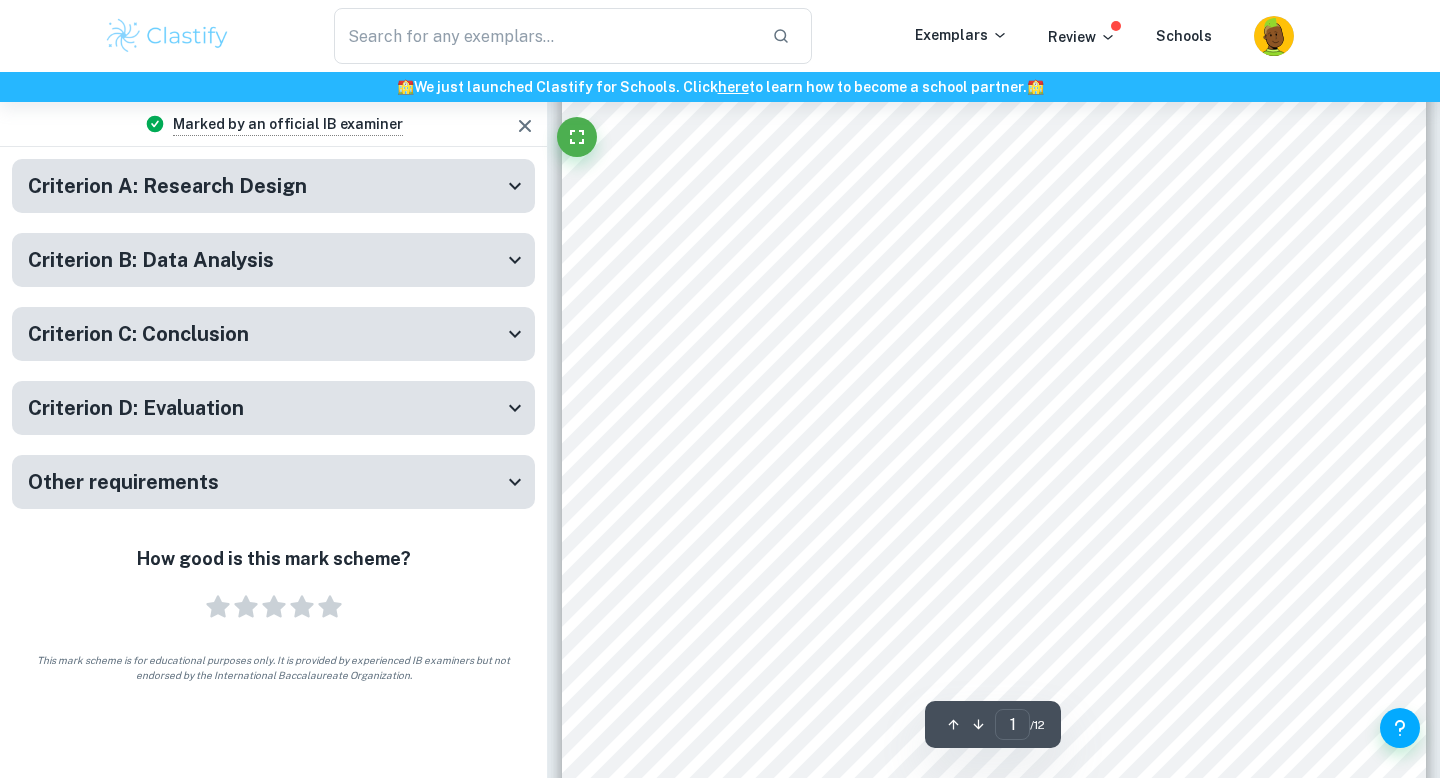 scroll, scrollTop: 298, scrollLeft: 0, axis: vertical 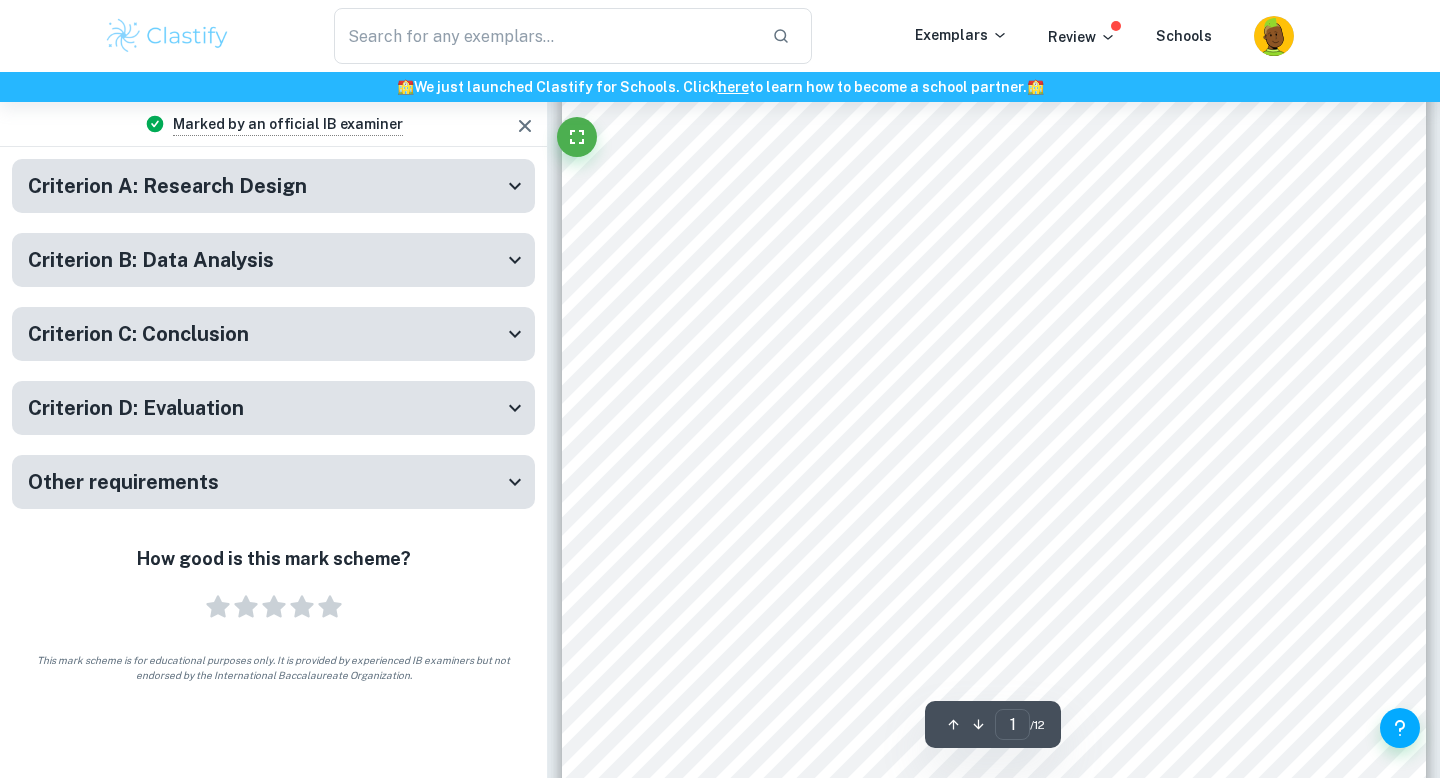 click 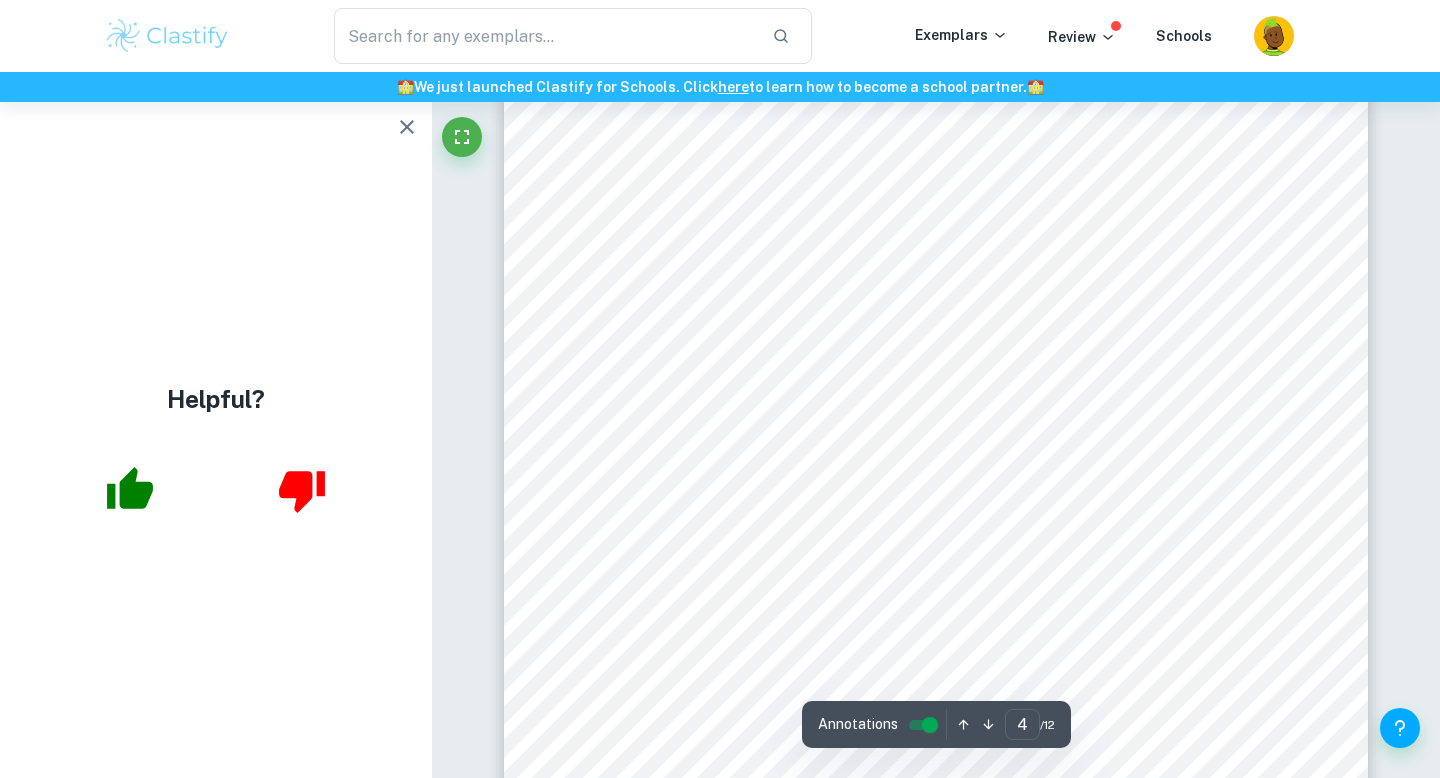 scroll, scrollTop: 4005, scrollLeft: 0, axis: vertical 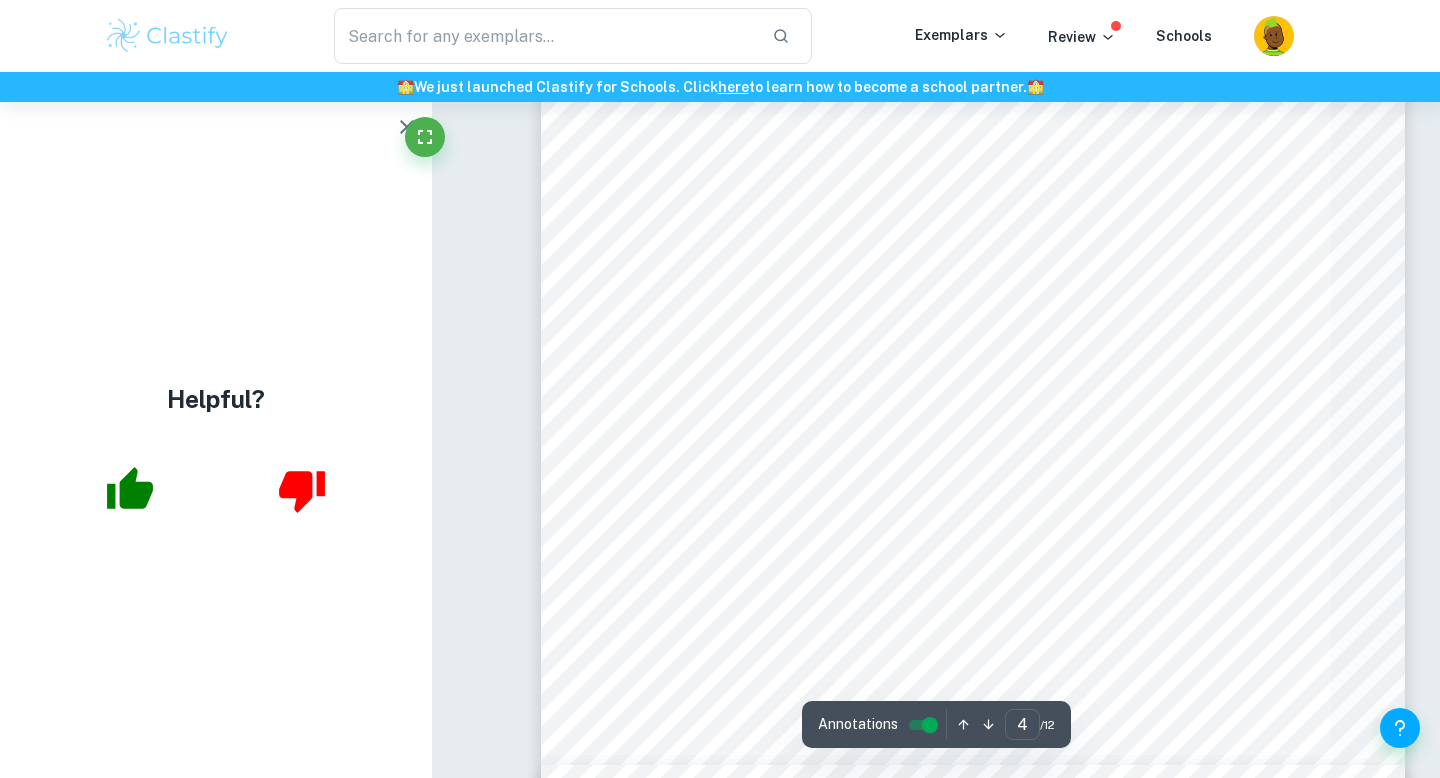 type on "3" 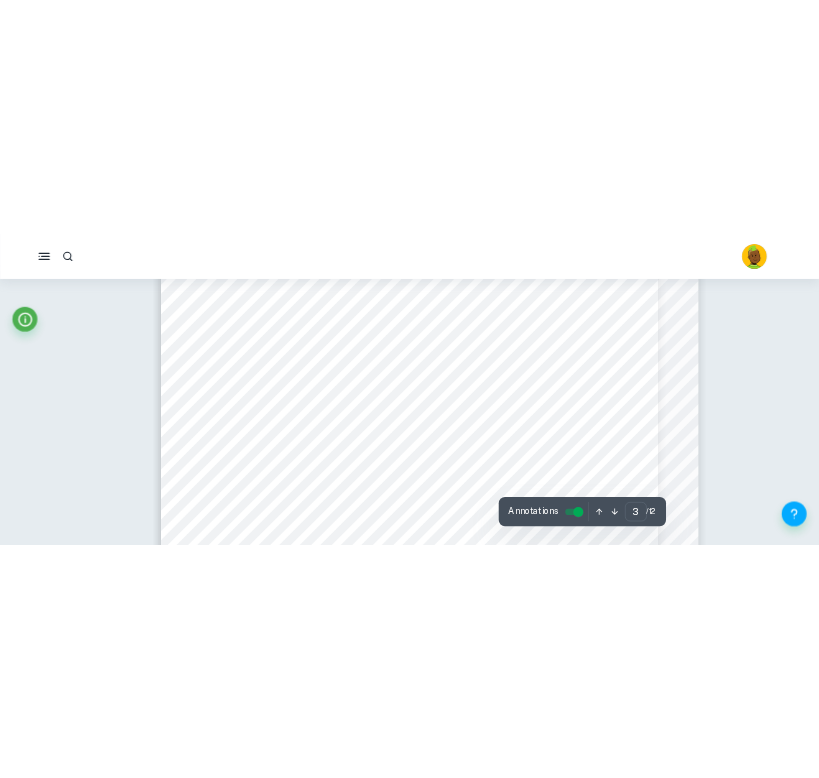 scroll, scrollTop: 2427, scrollLeft: 0, axis: vertical 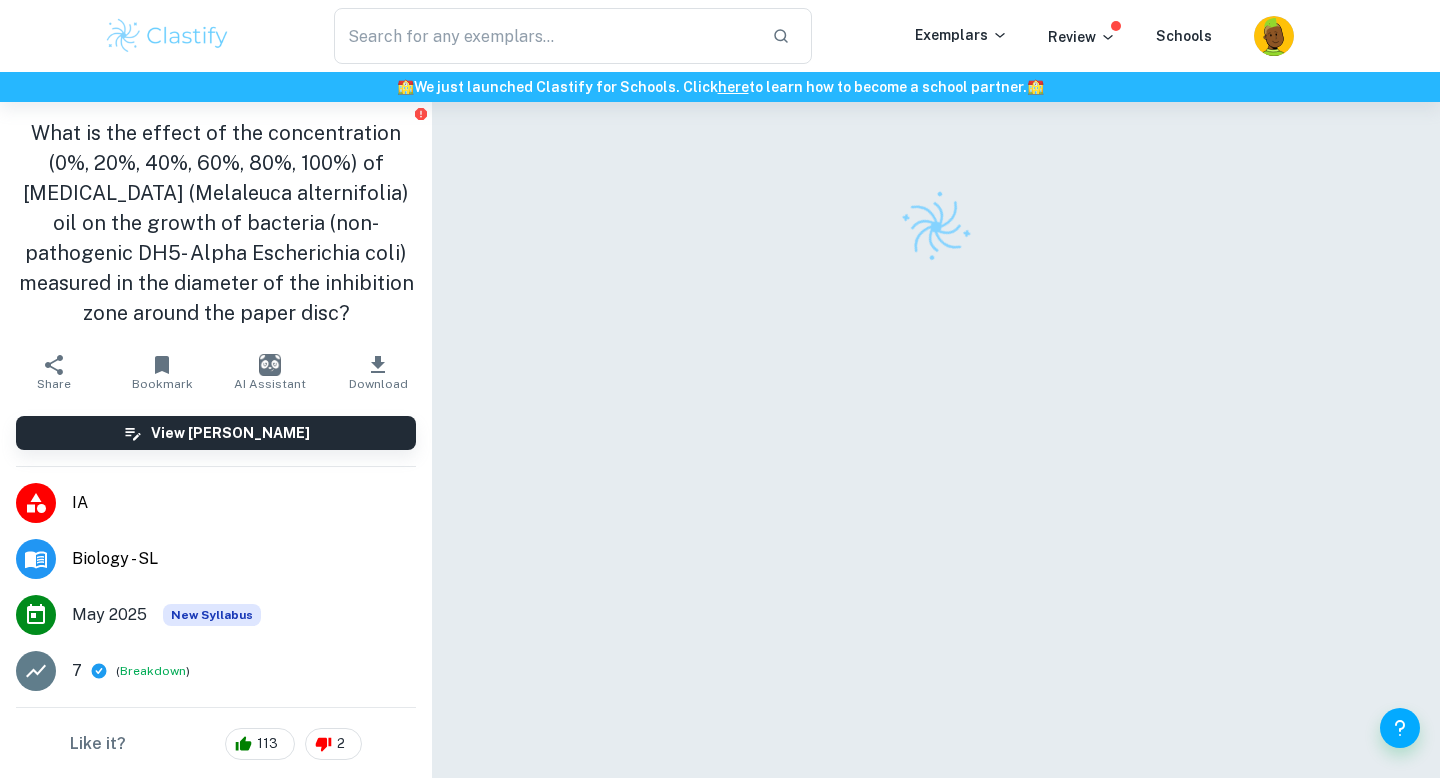 click at bounding box center (167, 36) 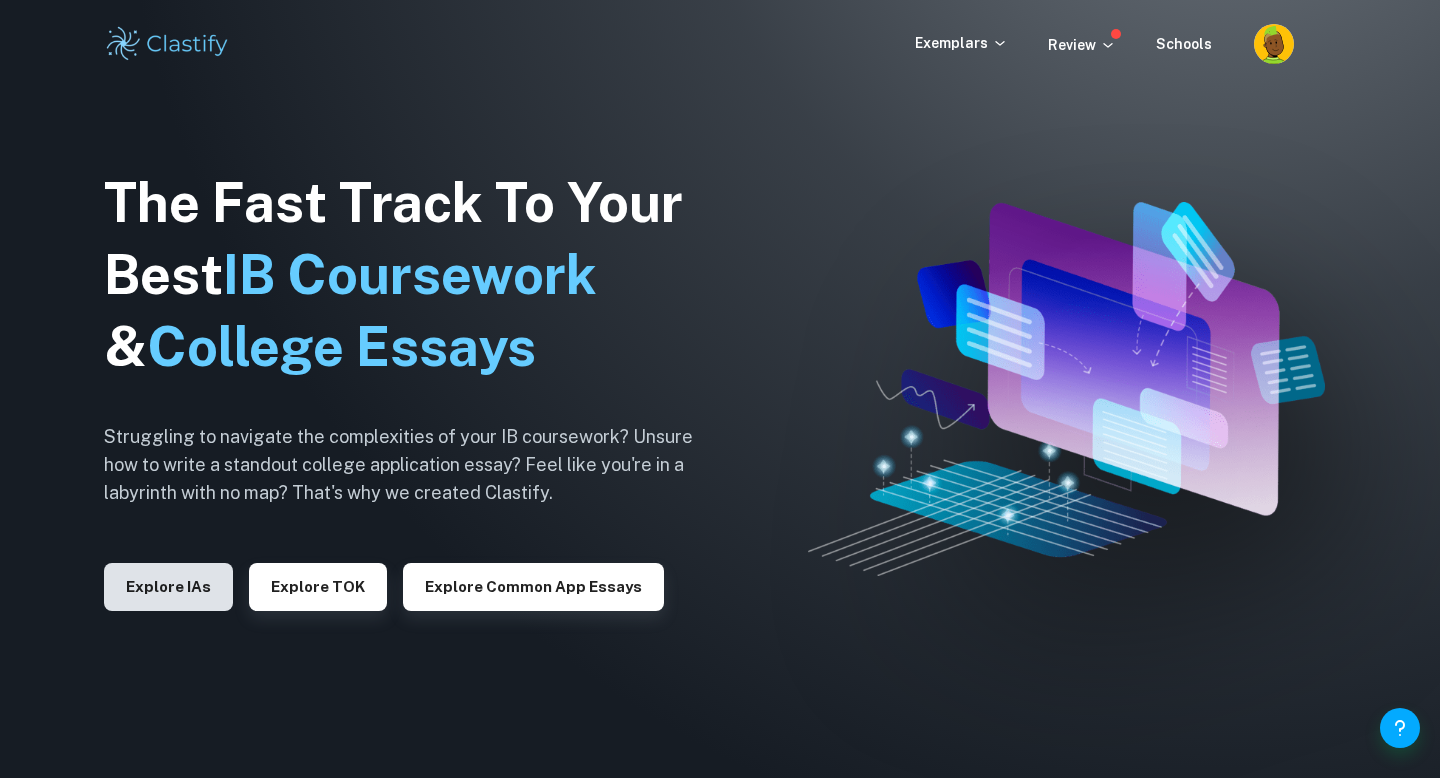 click on "Explore IAs" at bounding box center (168, 587) 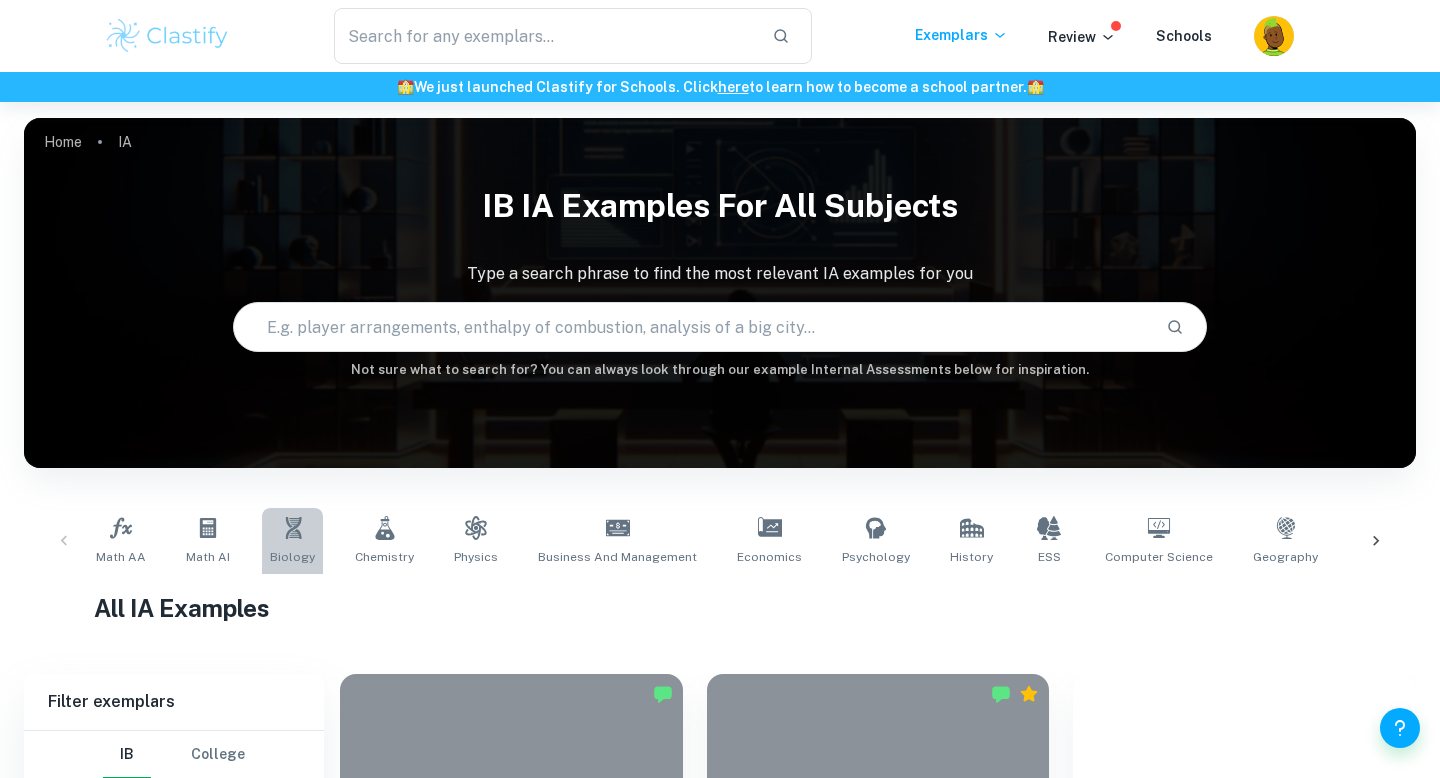click 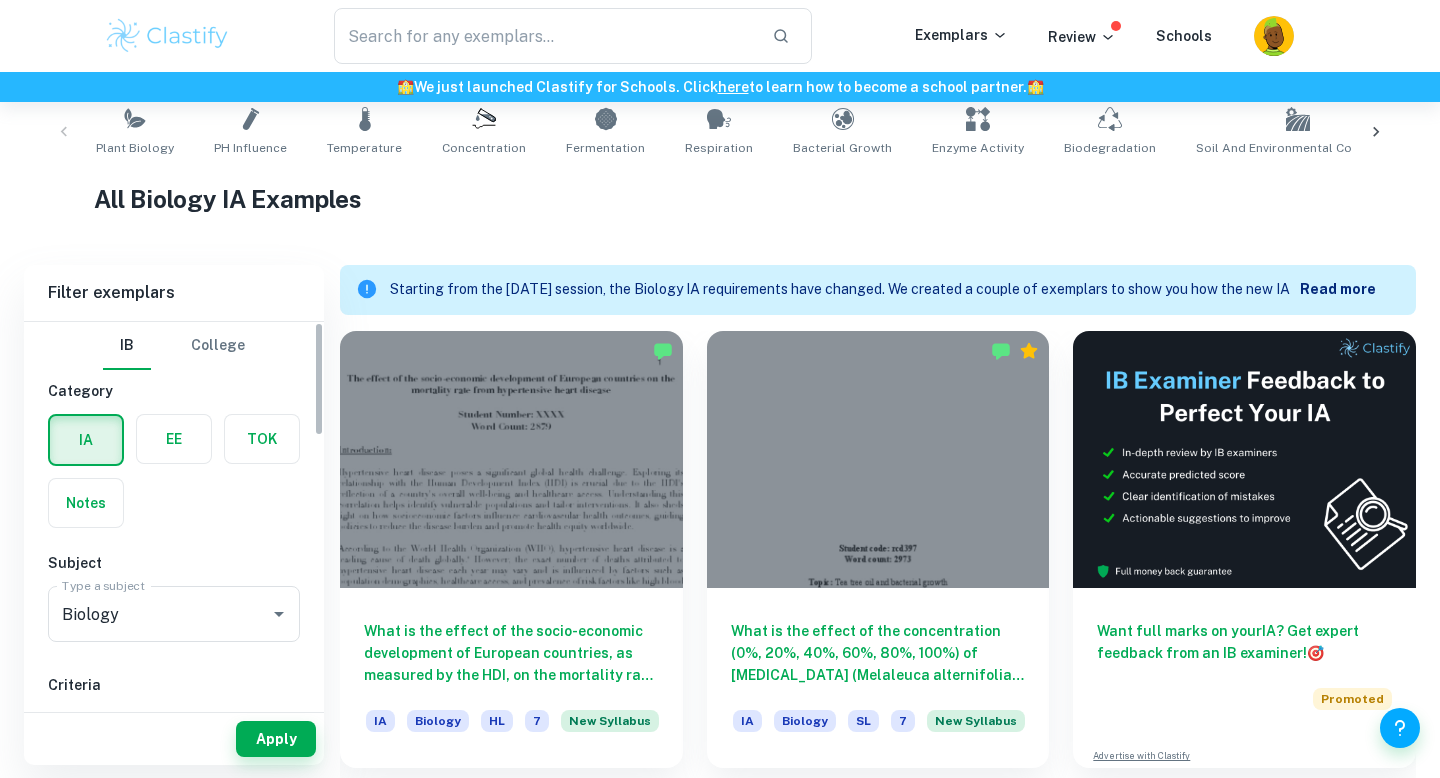 scroll, scrollTop: 419, scrollLeft: 0, axis: vertical 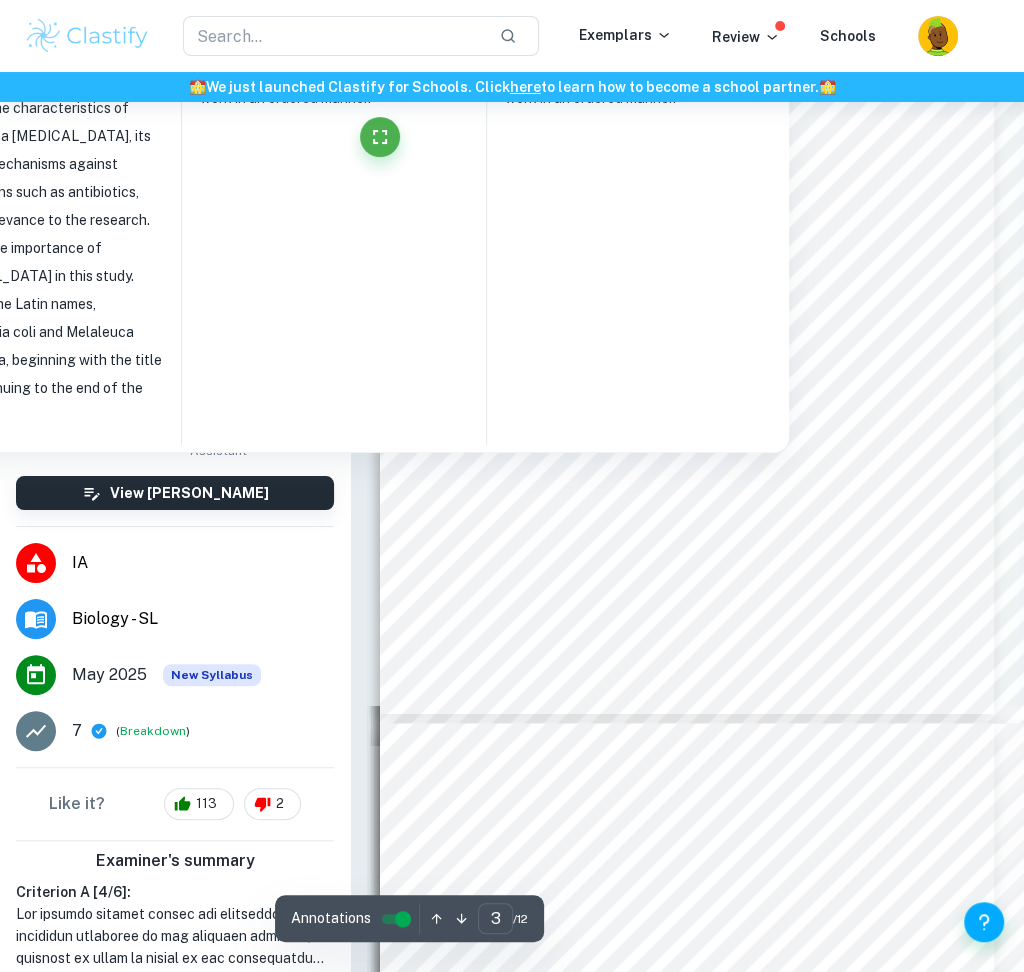 type on "2" 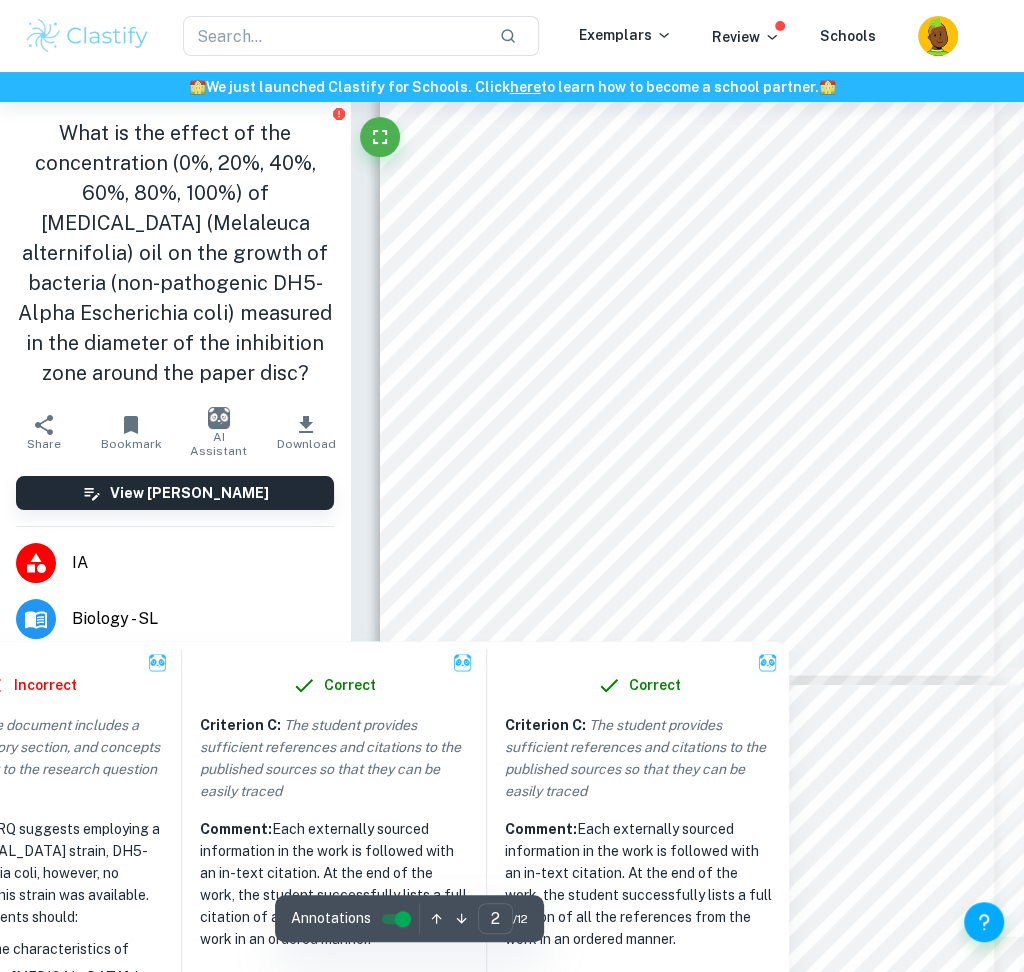 scroll, scrollTop: 1183, scrollLeft: 0, axis: vertical 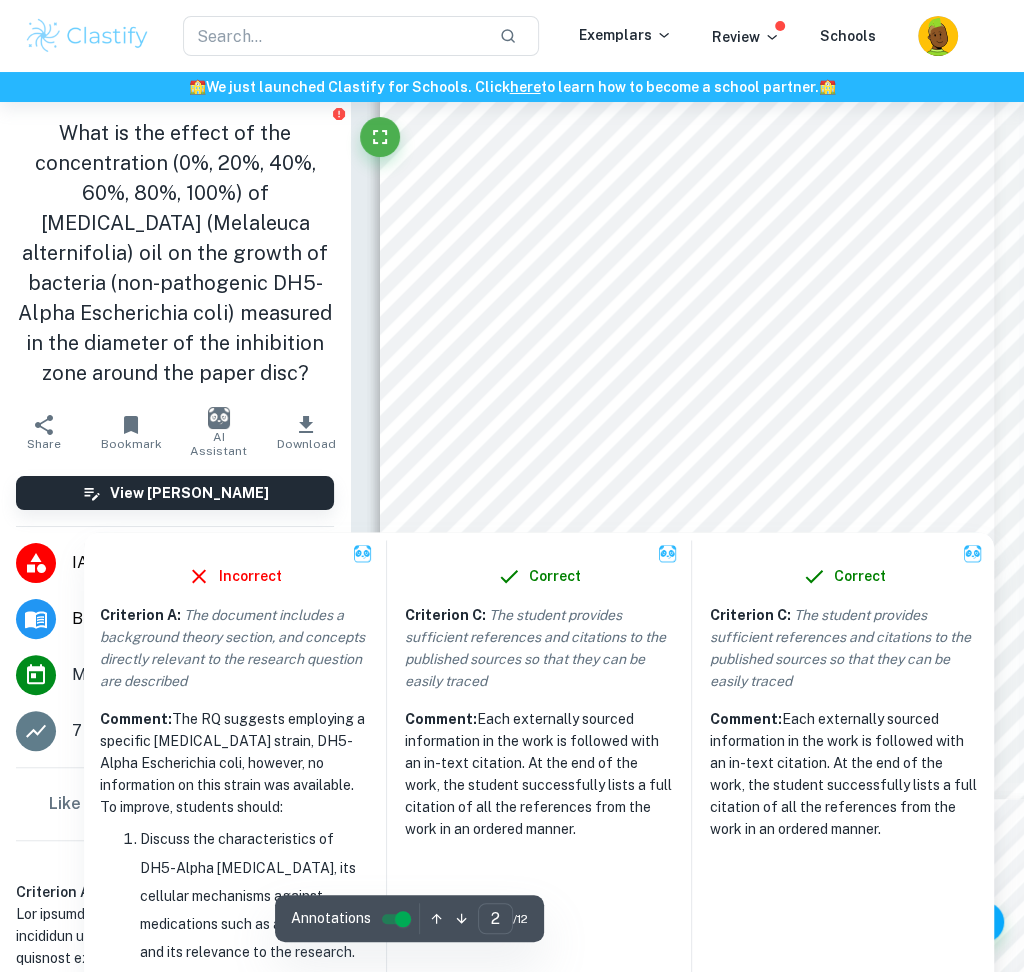 click at bounding box center [779, 358] 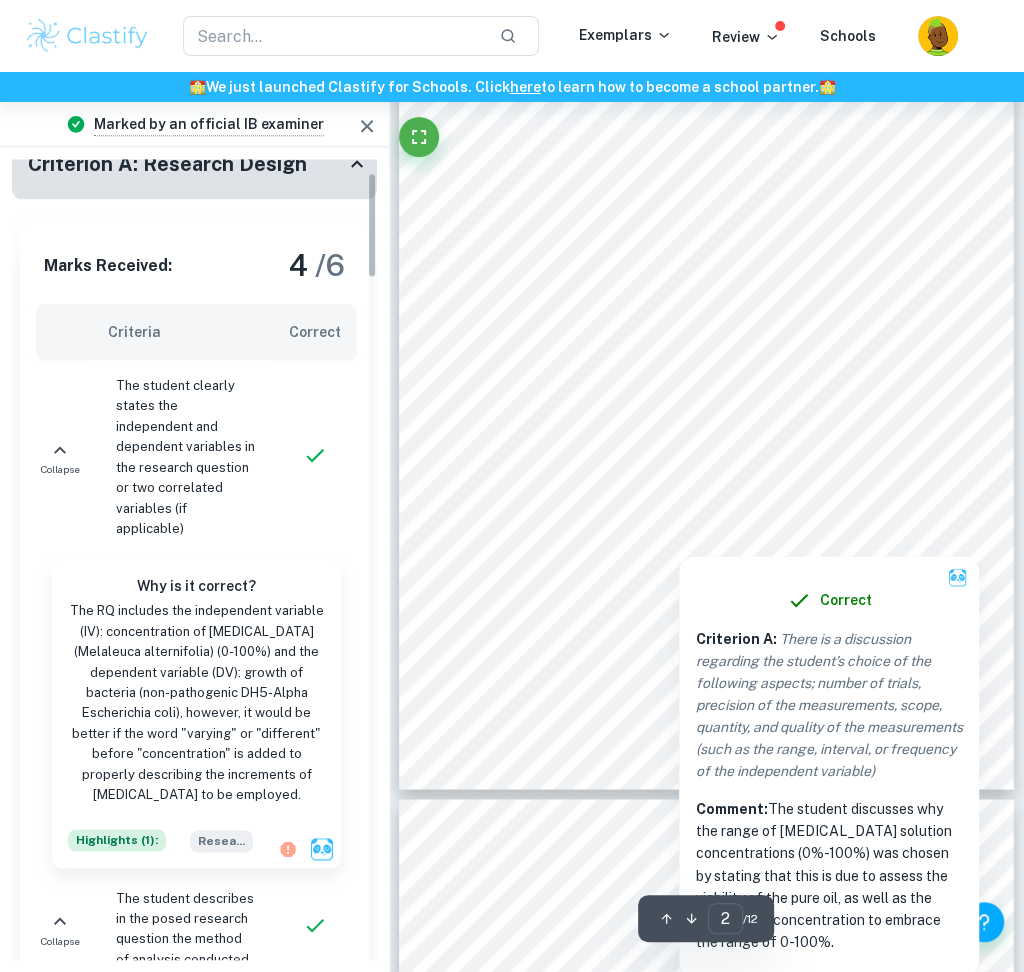 scroll, scrollTop: 0, scrollLeft: 0, axis: both 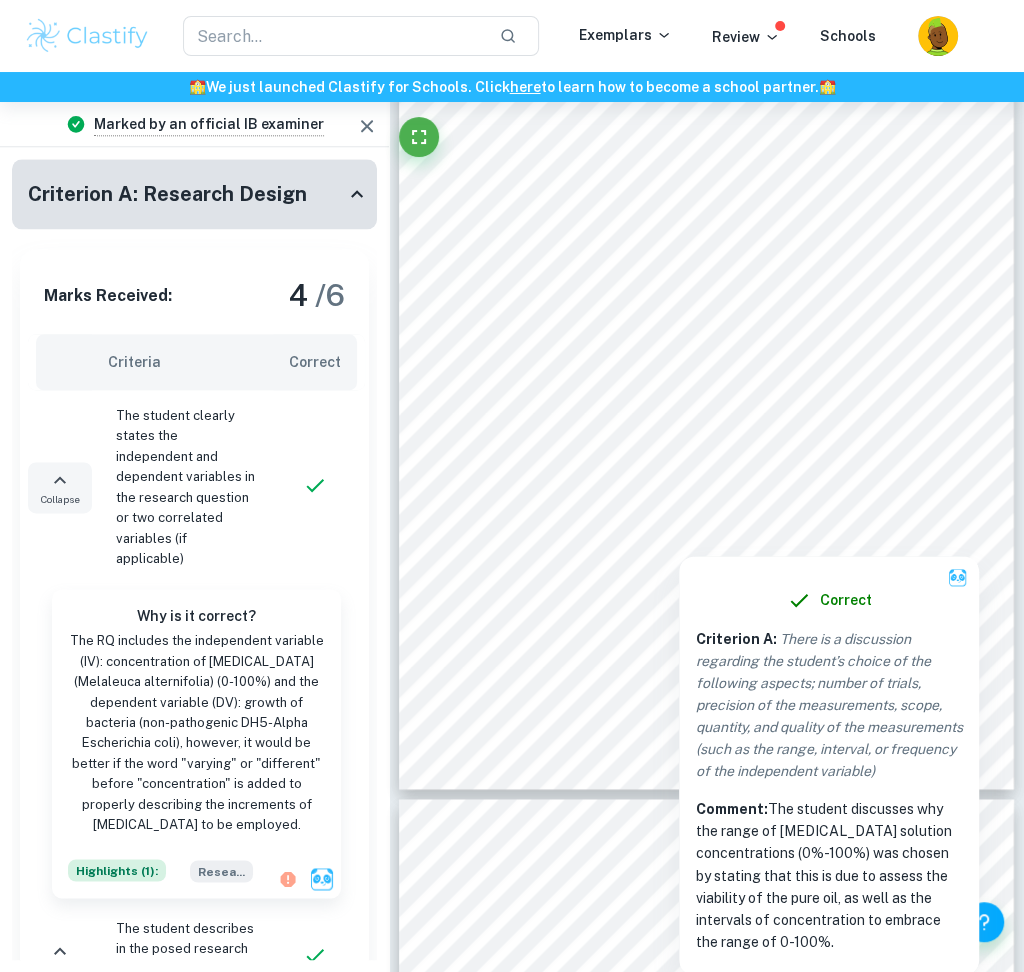 click 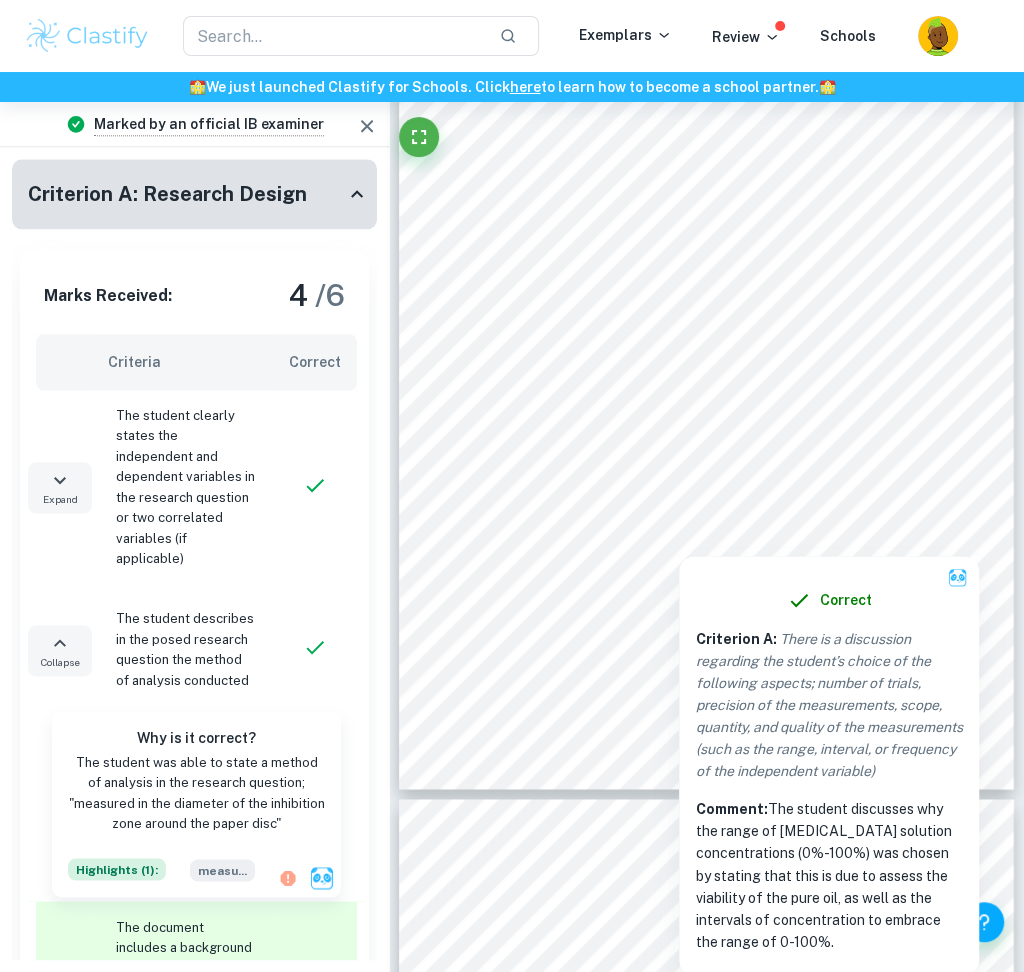 click 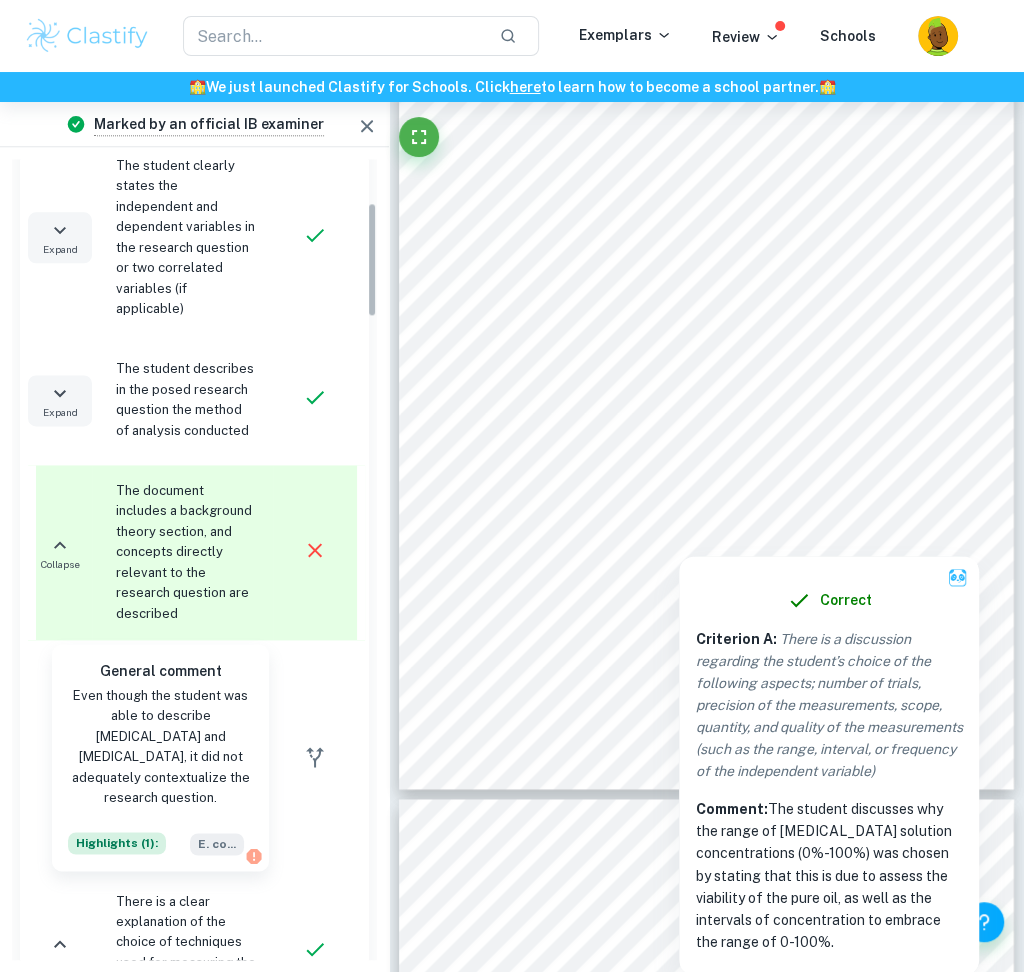 scroll, scrollTop: 300, scrollLeft: 0, axis: vertical 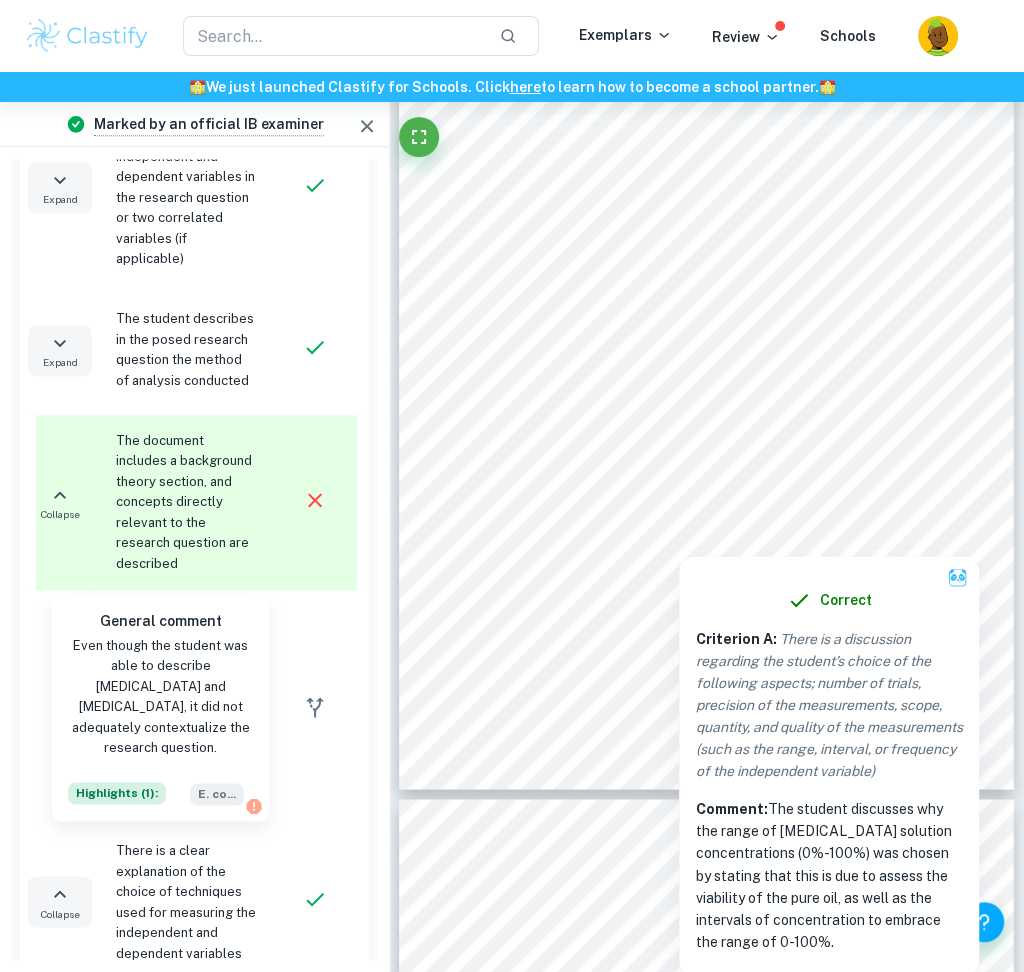 click 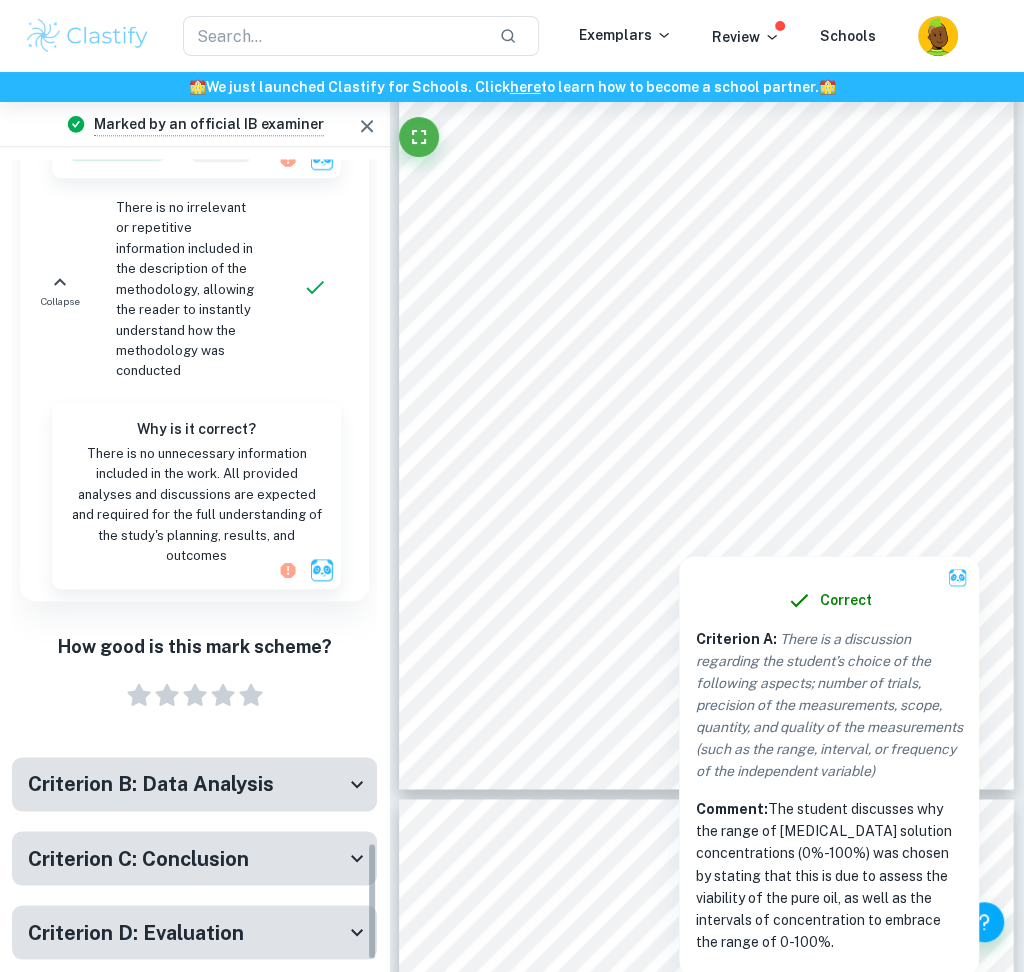 scroll, scrollTop: 4606, scrollLeft: 0, axis: vertical 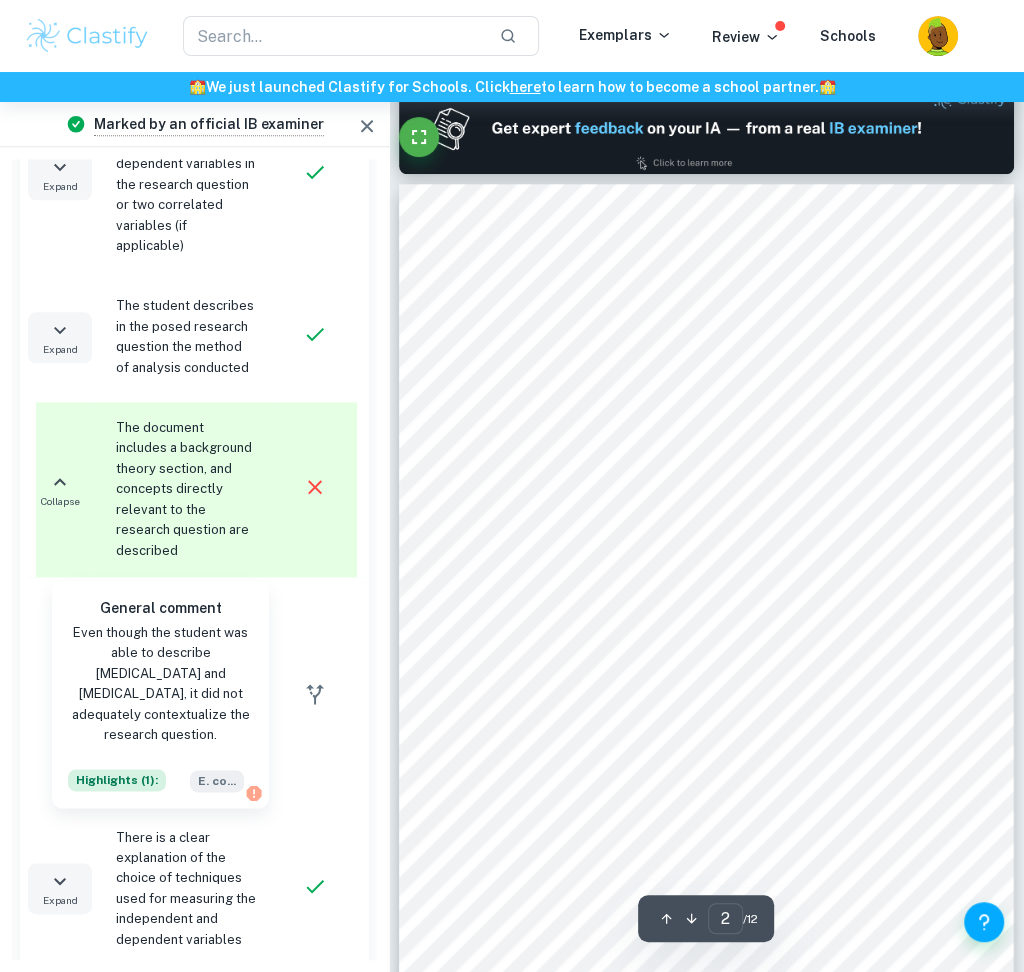 type on "1" 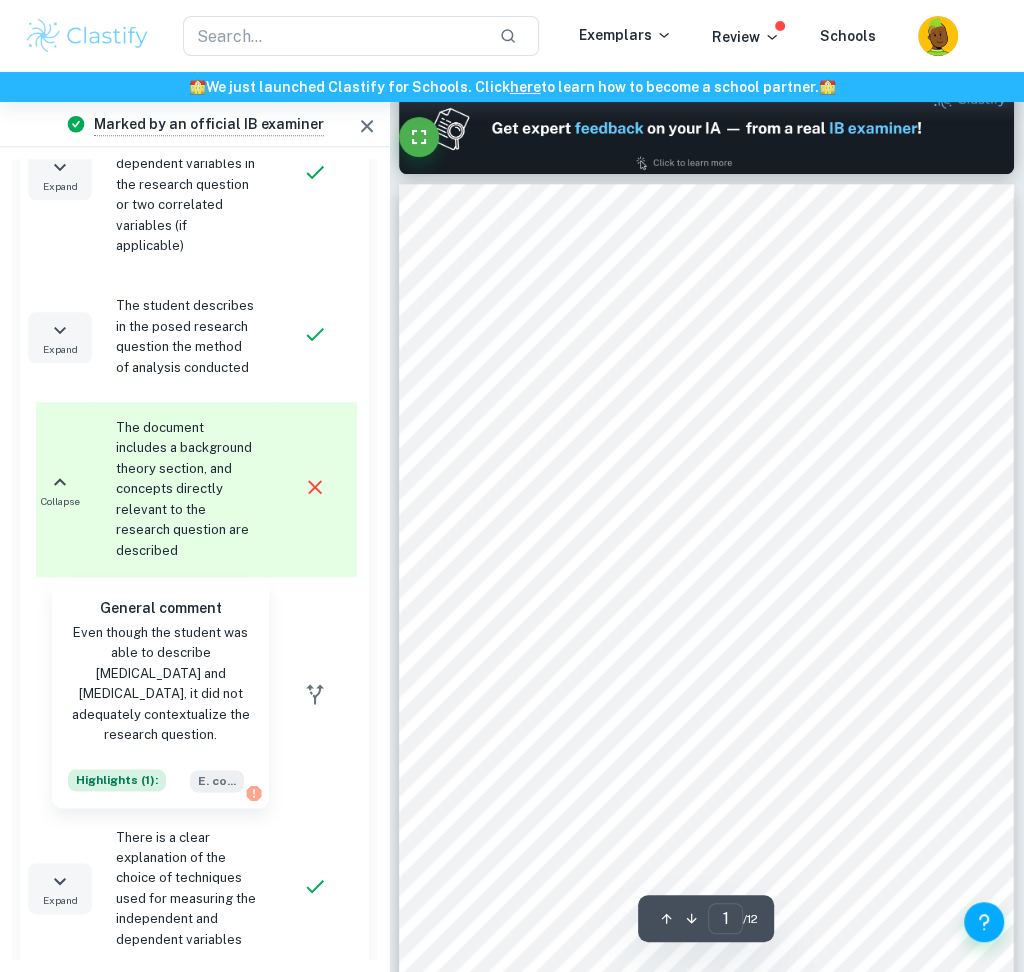 scroll, scrollTop: 0, scrollLeft: 0, axis: both 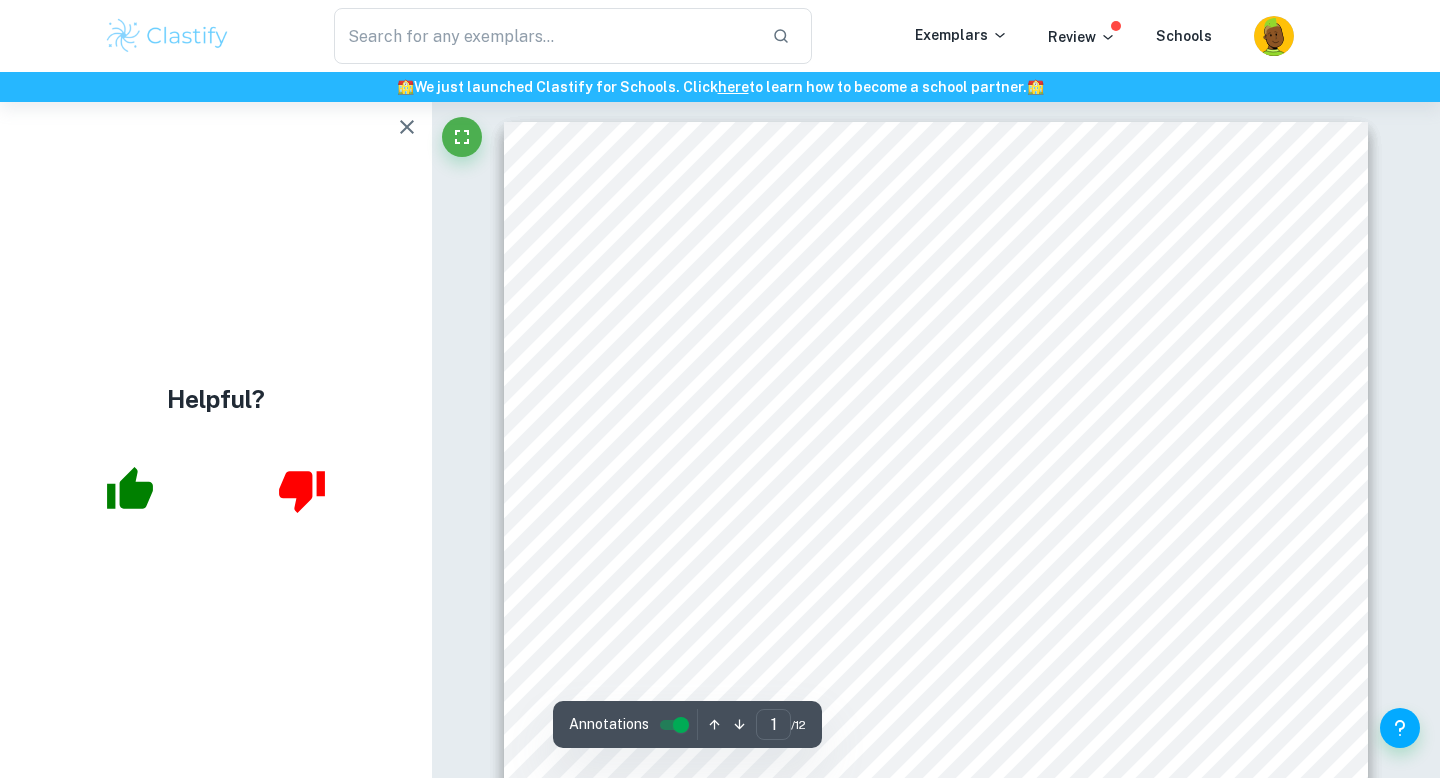 click 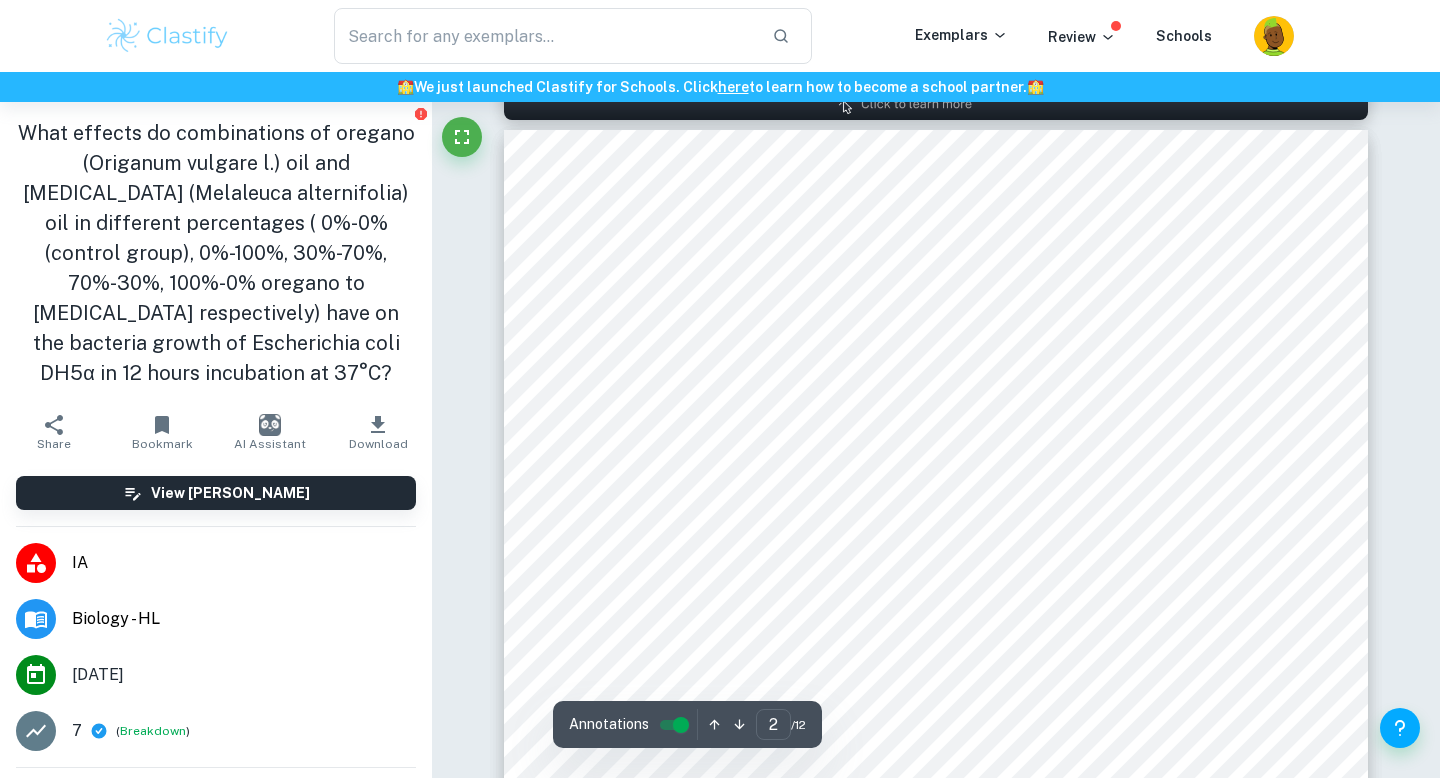 scroll, scrollTop: 1361, scrollLeft: 0, axis: vertical 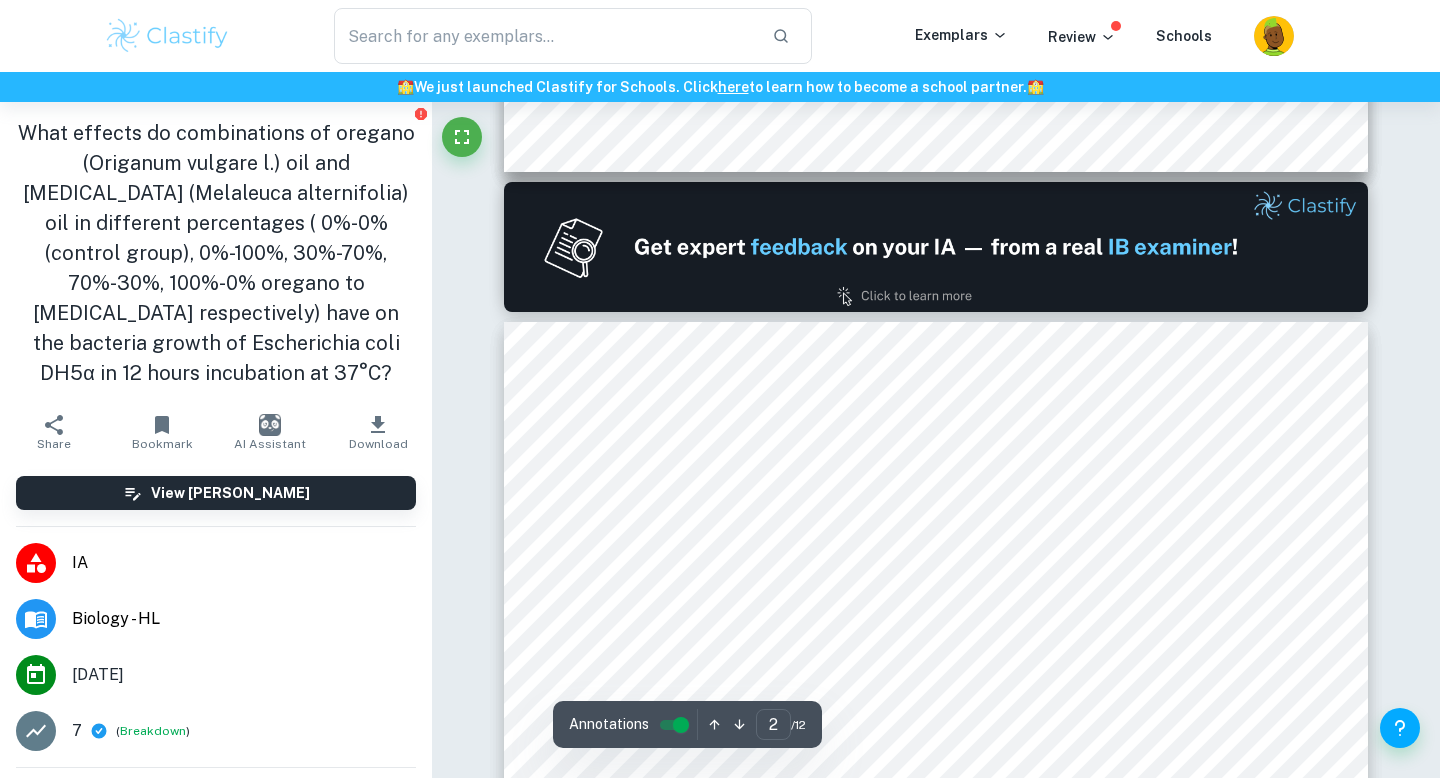 type on "1" 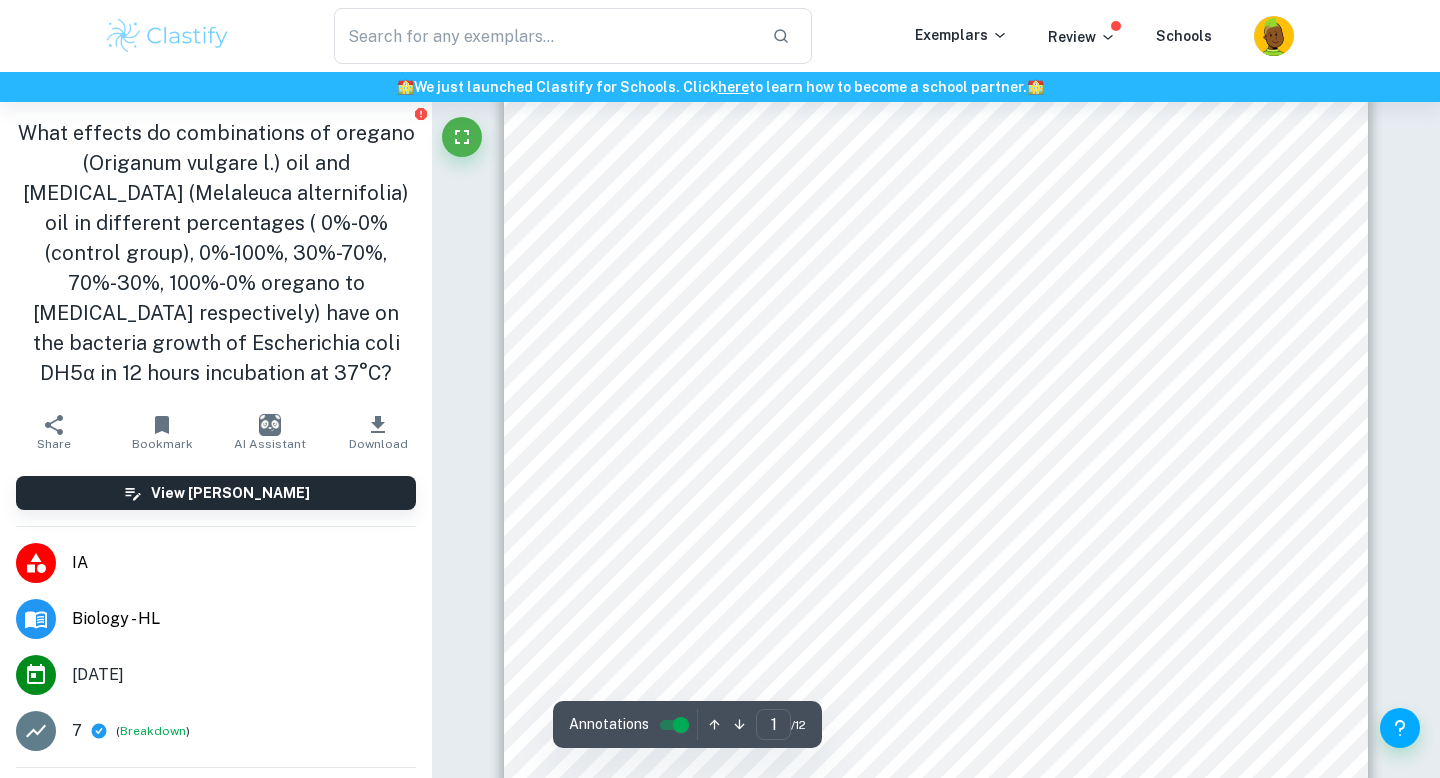 scroll, scrollTop: 16, scrollLeft: 0, axis: vertical 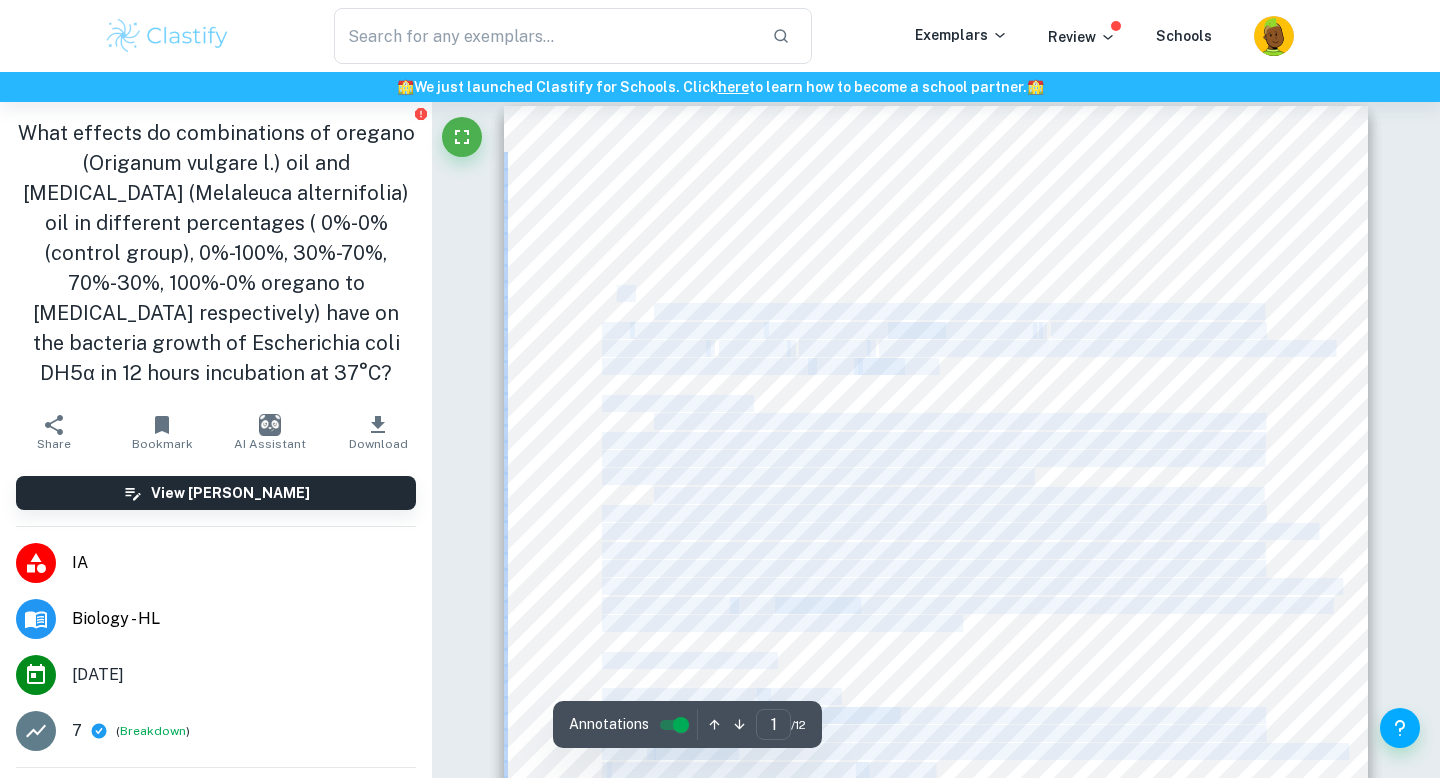 drag, startPoint x: 635, startPoint y: 296, endPoint x: 621, endPoint y: 295, distance: 14.035668 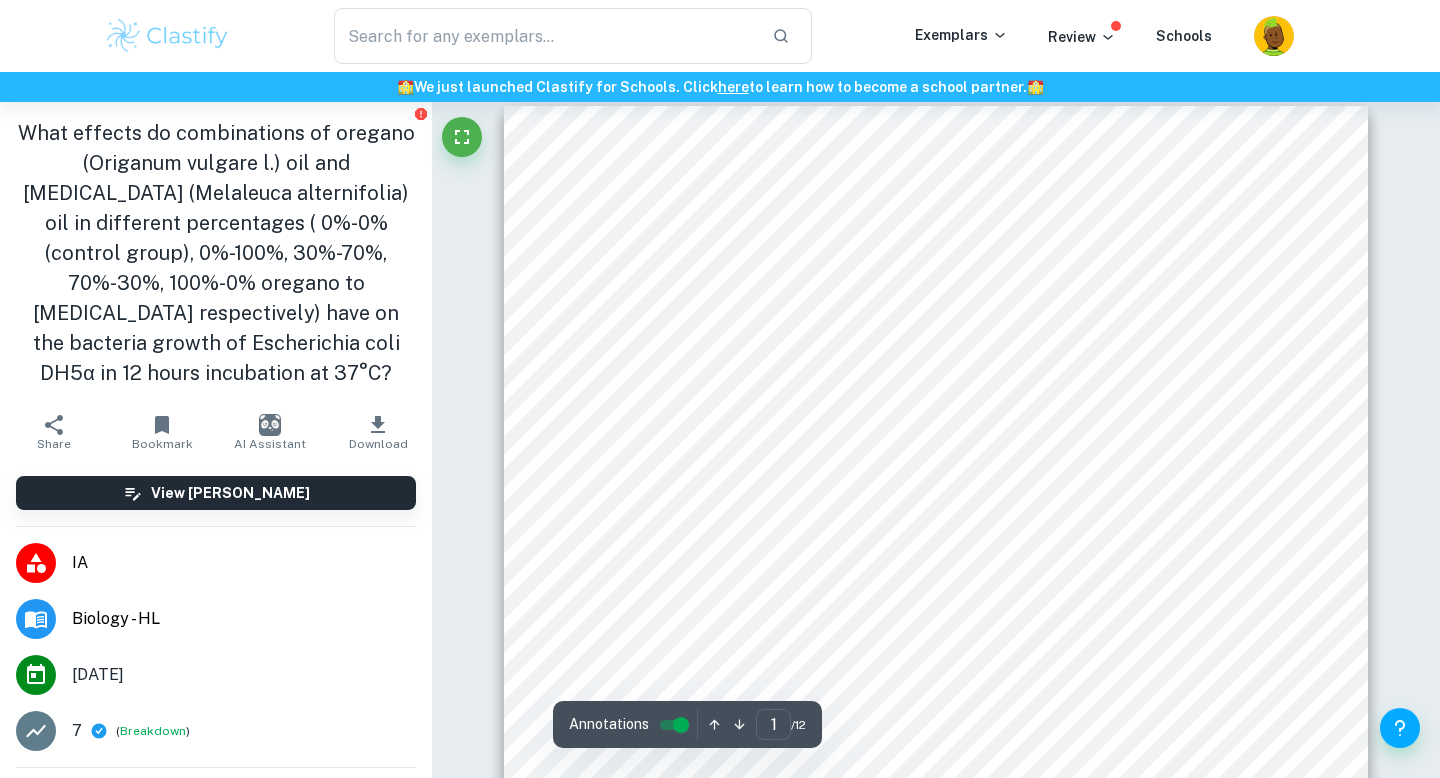 click on "A Study In the Effect of Different Percentages of Combinations of Oregano and [MEDICAL_DATA] on the Growth of the Bacteria   Escherichia coli Introduction Aim This investigation aims to determine the antibacterial properties of the combination of oregano oil ( Origanum vulgare l. ) and [MEDICAL_DATA] ( Melaleuca alternifolia )   in different percentages (0%-0% (control group),   0%-100%,   30%-70%,   70%-30%, 100%-0% oregano to [MEDICAL_DATA] respectively), by analyzing the growth of bacteria   [MEDICAL_DATA]   DH5α. Personal Engagement Essential oils are concentrated plant extracts that retain the natural smell and flavor, or "essence," of their source. They have various uses in [DATE] world, such as reducing anxiety, relieving headaches, and improving mood. Some of these essential oils also have antibacterial properties, which makes them helpful for reducing inflammation and killing bacteria. Like every teenager, I have been facing some acne problems. To reduce my acne problems, I affect the growth of   [MEDICAL_DATA] ):   (" at bounding box center [936, 716] 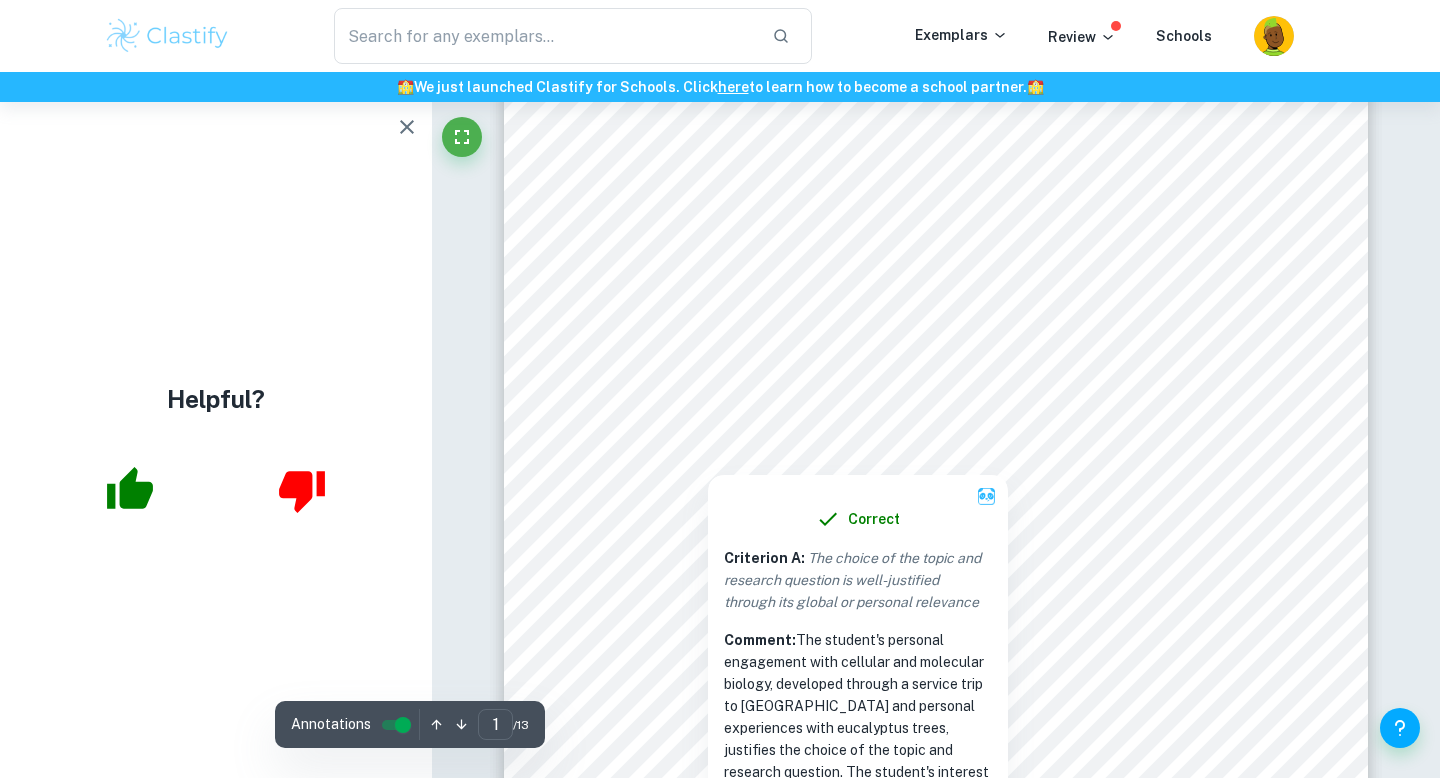 scroll, scrollTop: 261, scrollLeft: 0, axis: vertical 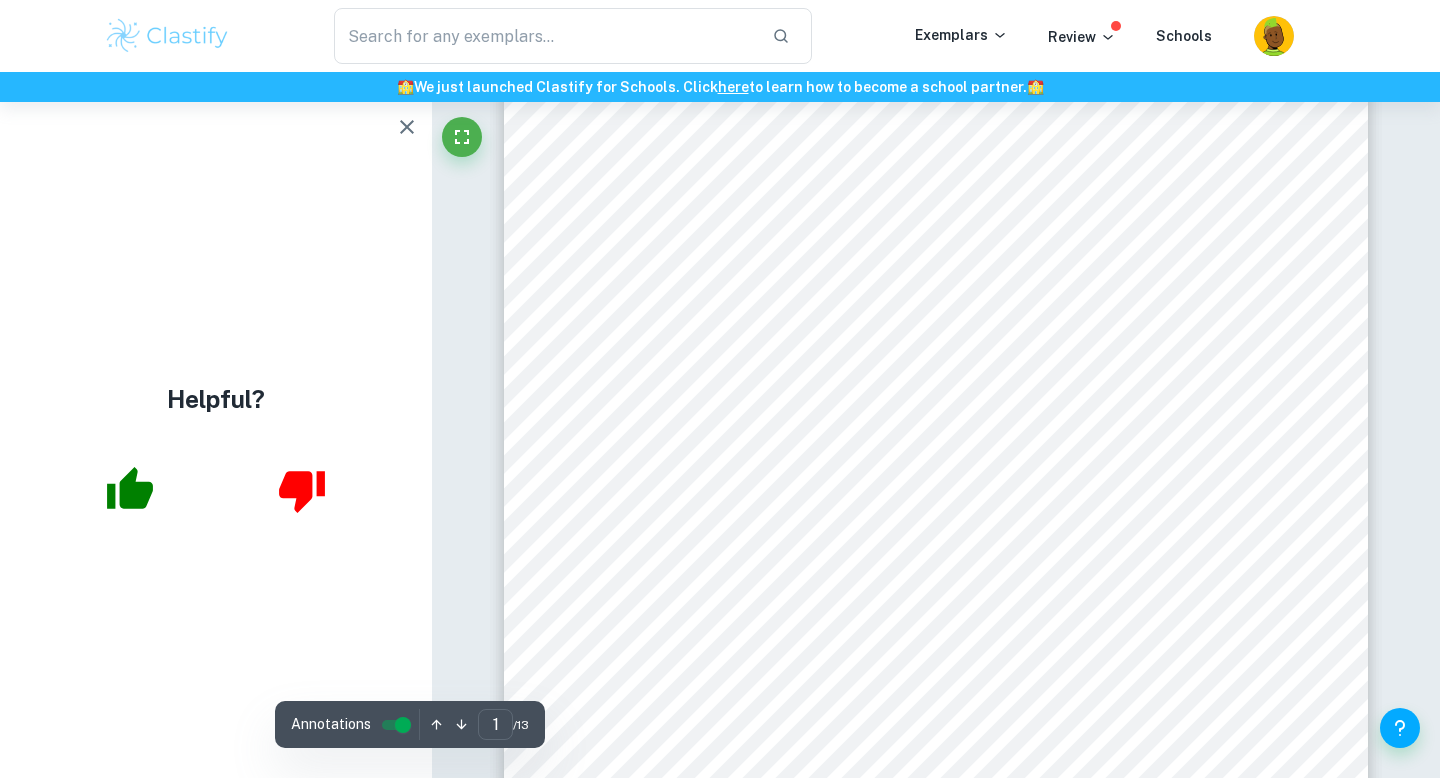 click 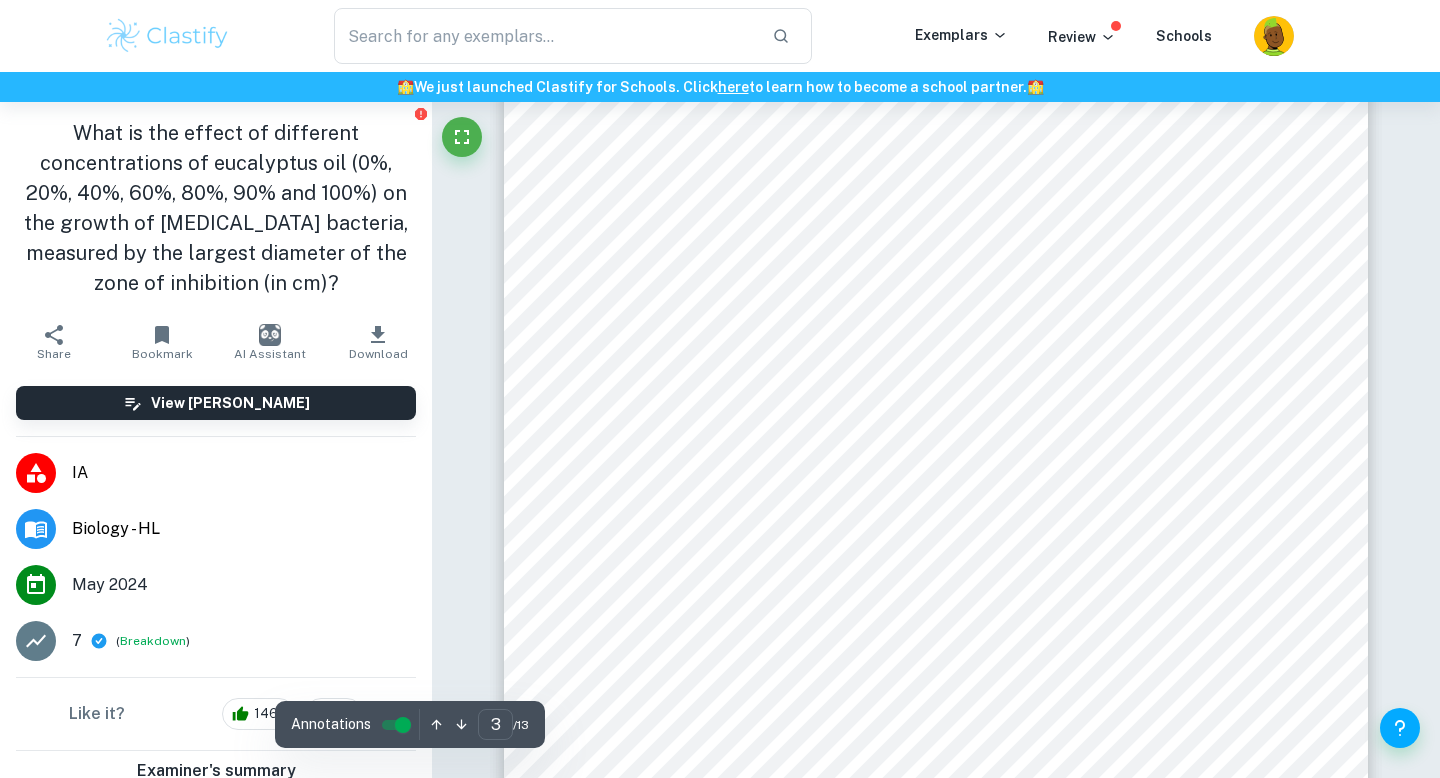 scroll, scrollTop: 2695, scrollLeft: 0, axis: vertical 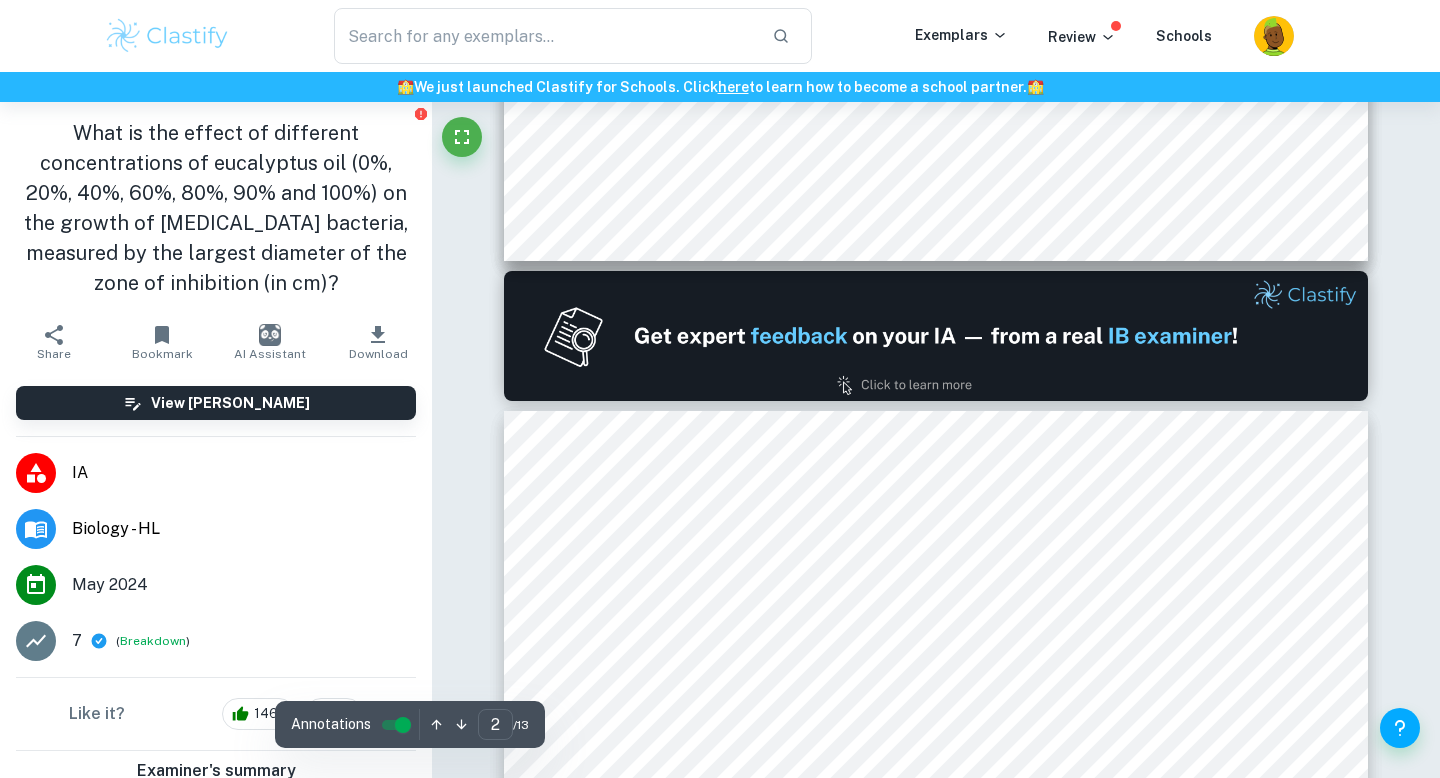 type on "1" 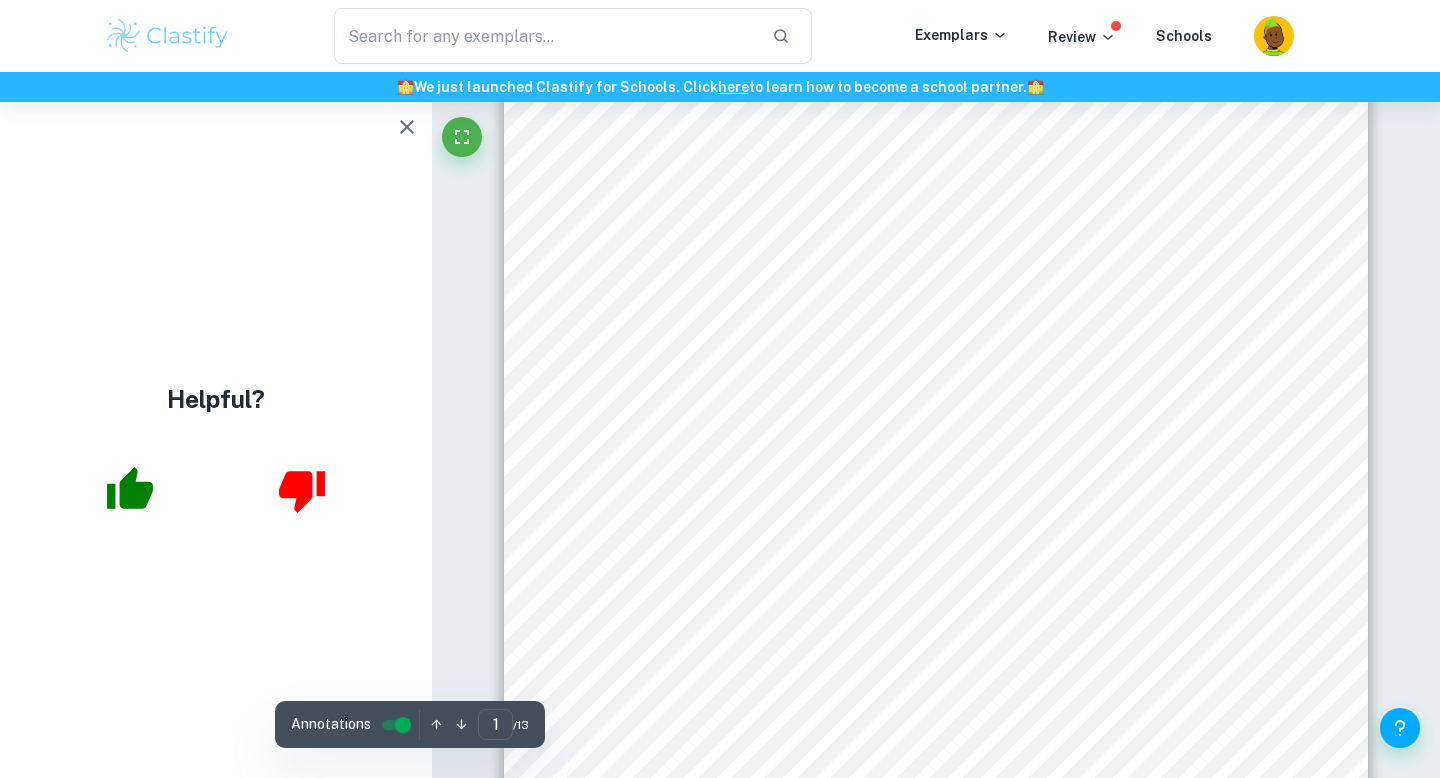 scroll, scrollTop: 0, scrollLeft: 0, axis: both 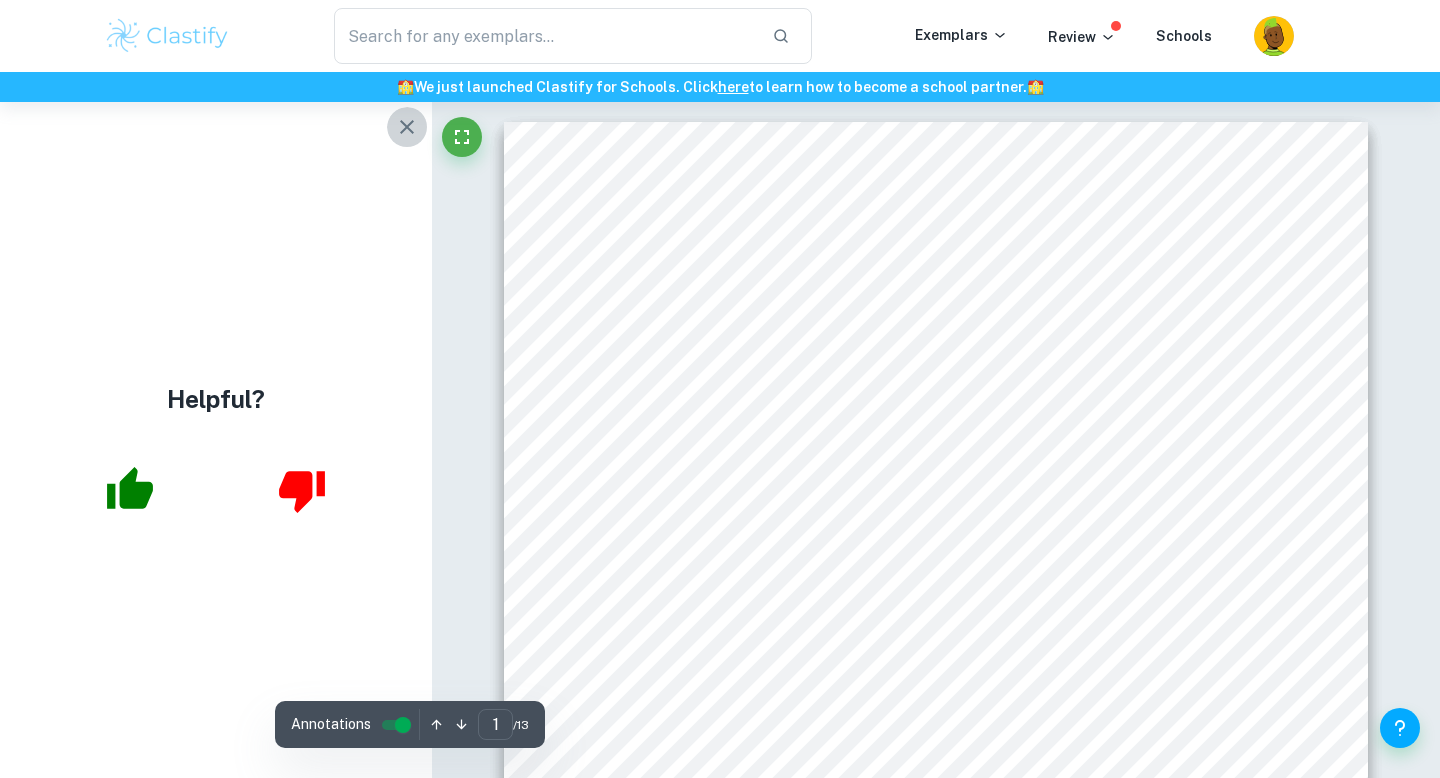 click 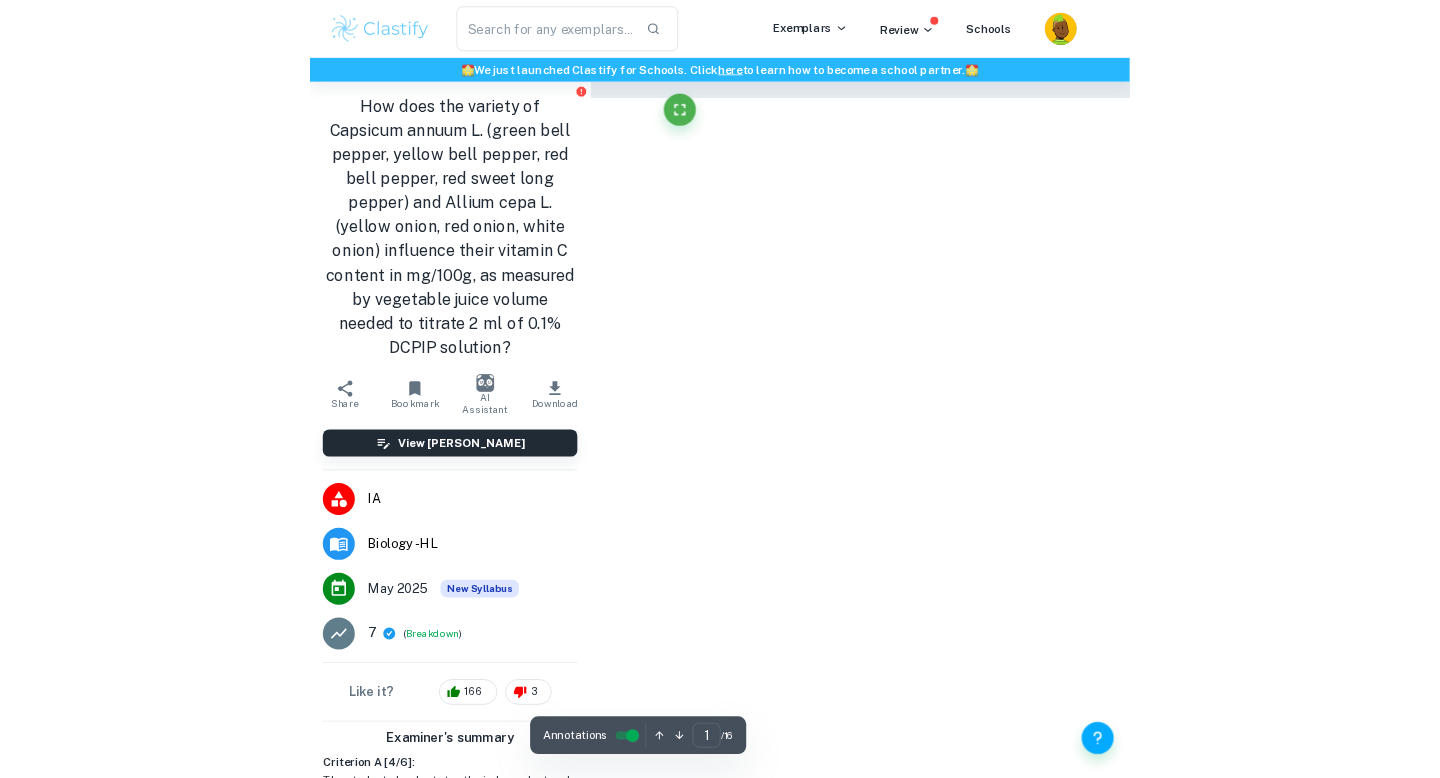 scroll, scrollTop: 0, scrollLeft: 0, axis: both 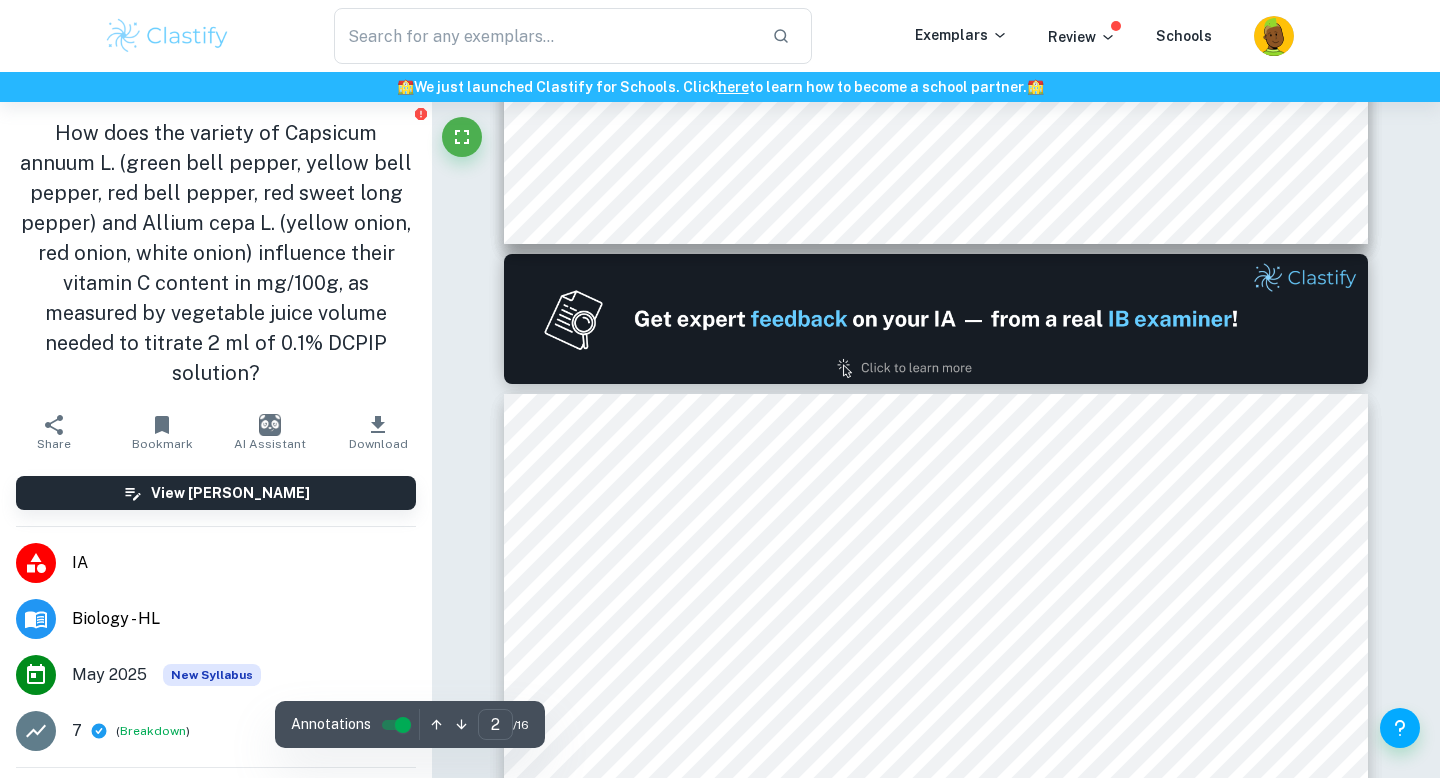 type on "1" 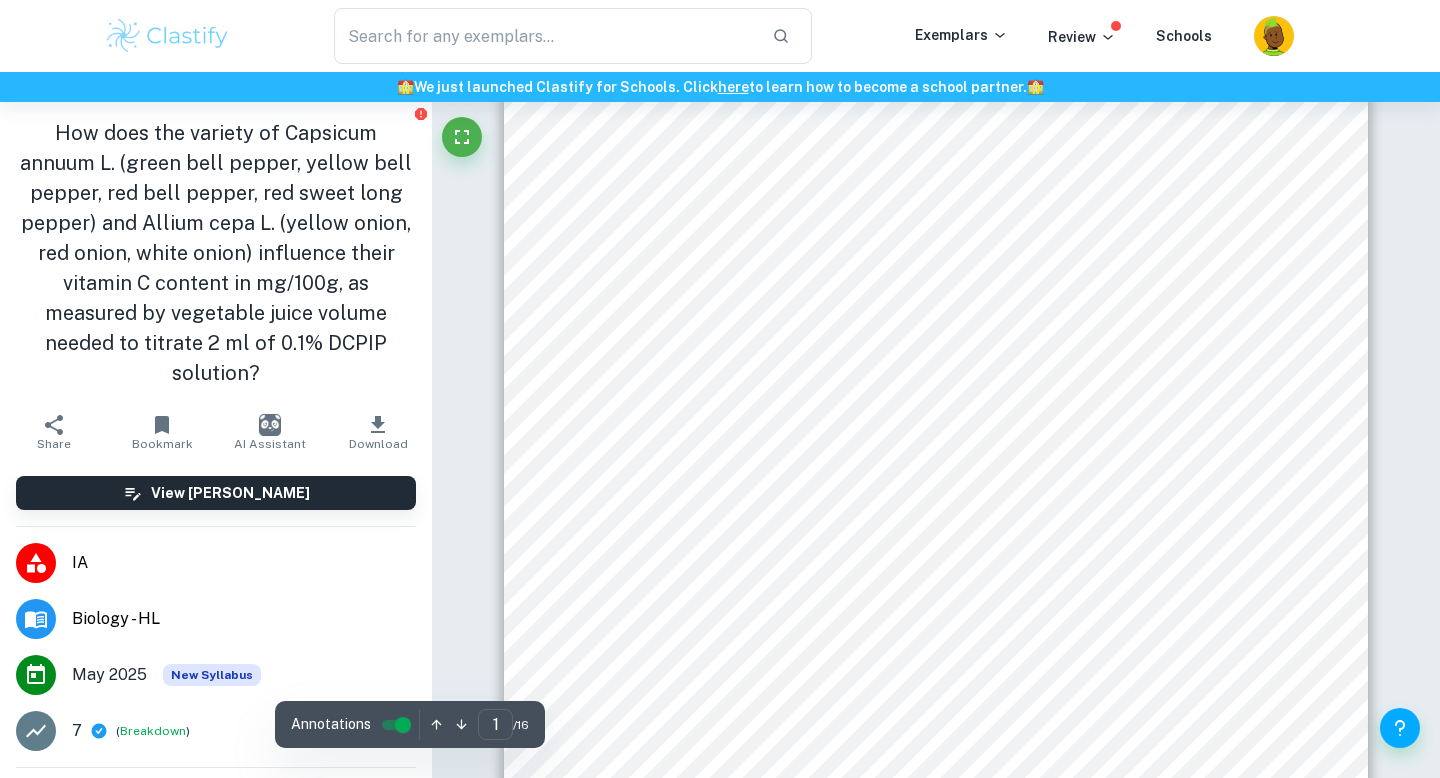 scroll, scrollTop: 128, scrollLeft: 0, axis: vertical 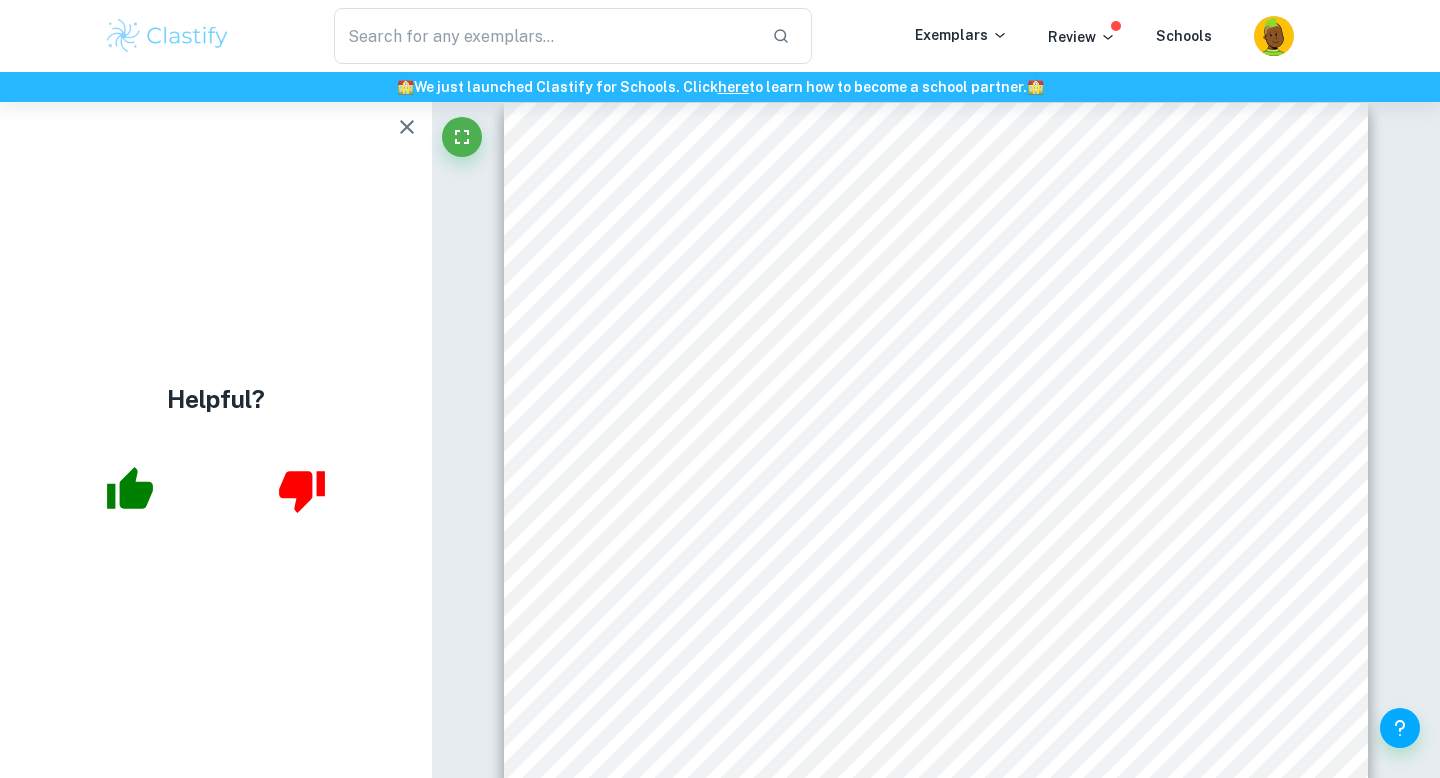 click at bounding box center (407, 127) 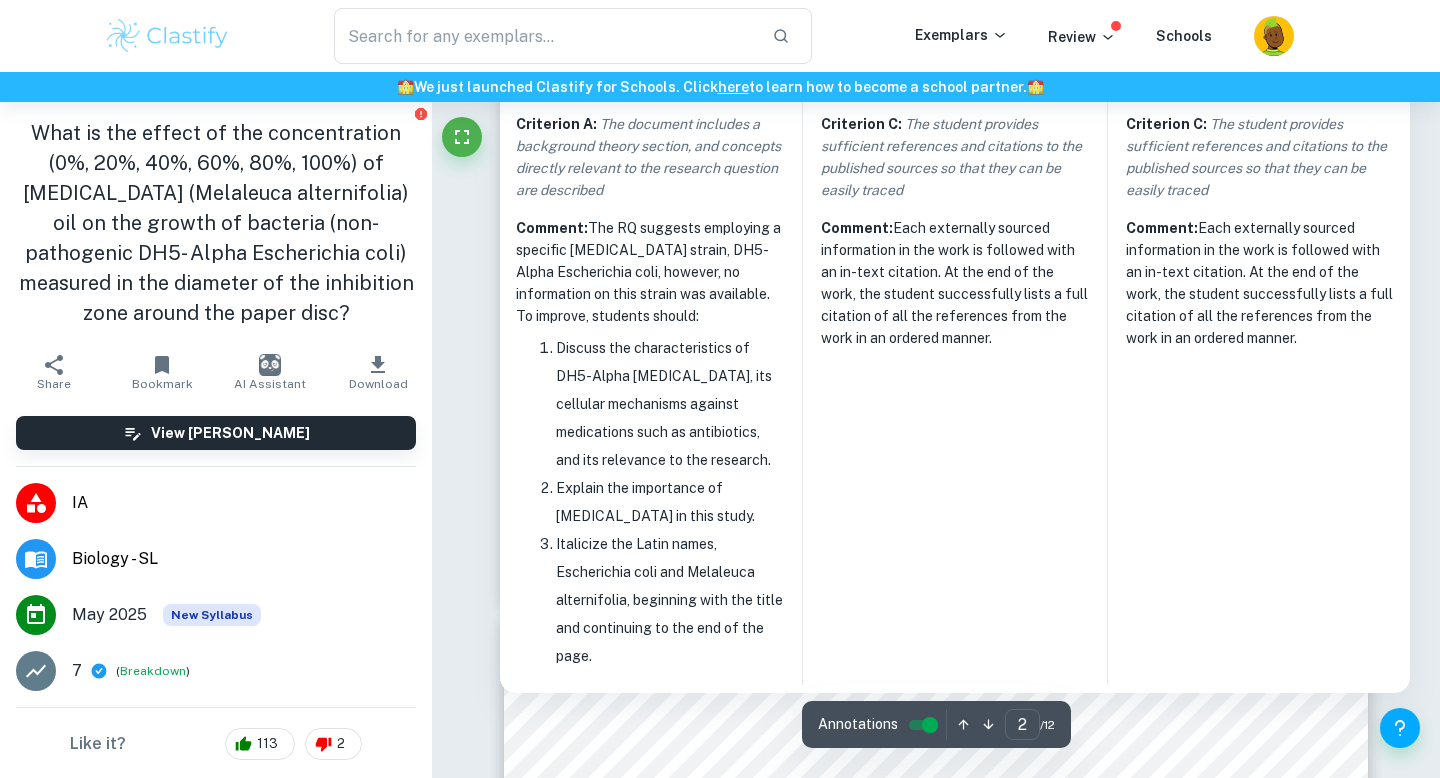 scroll, scrollTop: 2133, scrollLeft: 0, axis: vertical 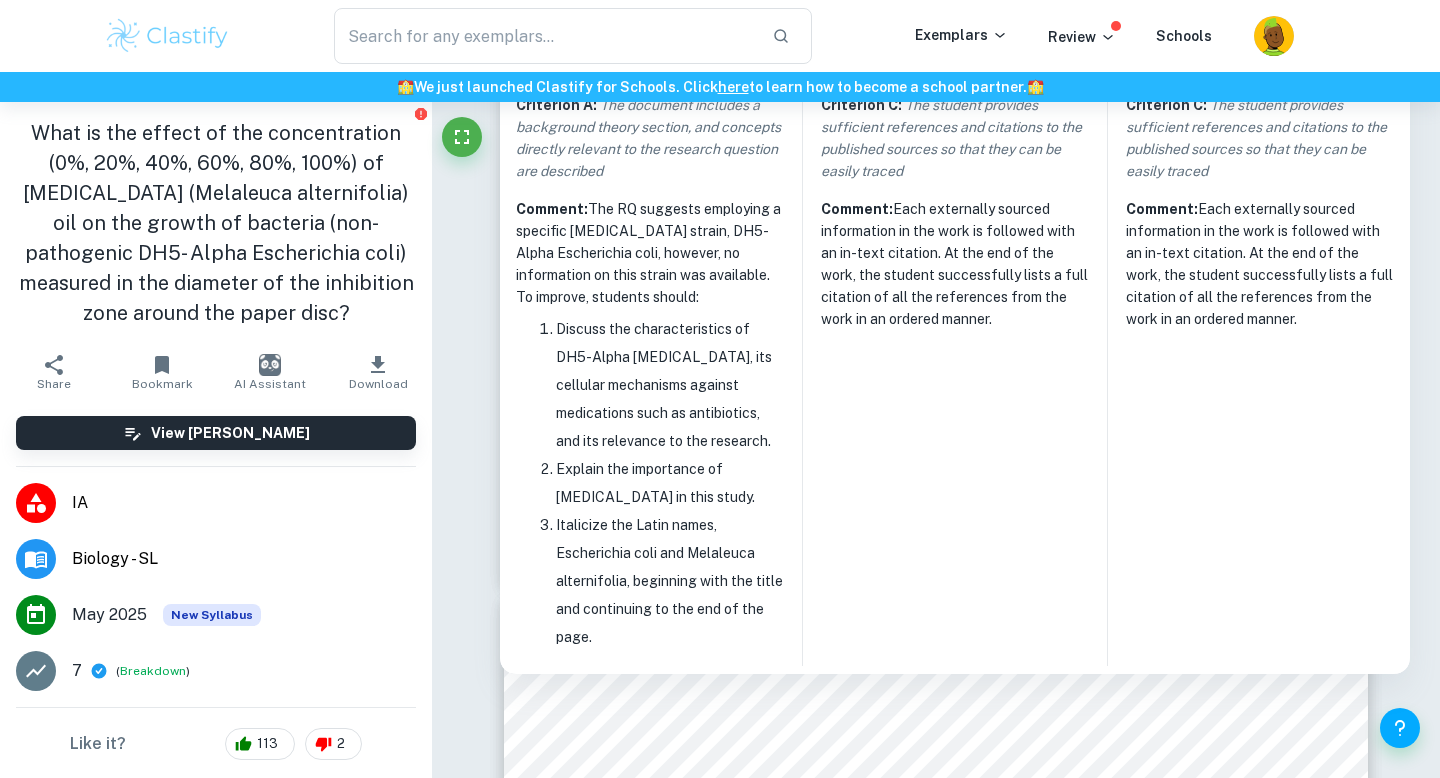 click on "Correct Criterion A :   The student clearly states the independent and dependent variables in the research question or two correlated variables (if applicable) Comment:  The RQ includes the independent variable (IV): concentration of [MEDICAL_DATA](Melaleuca alternifolia) (0-100%) and the dependent variable (DV): growth of bacteria (non-pathogenic DH5-Alpha Escherichia coli), however, it would be better if the word "varying" or "different" before "concentration" is added to properly describing the increments of [MEDICAL_DATA] to be employed. Correct Criterion A :   The student describes in the posed research question the method of analysis conducted Comment:  The student was able to state a method of analysis in the research question; "measured in the diameter of the inhibition zone around the paper disc" Incorrect Criterion A :   The document includes a background theory section, and concepts directly relevant to the research question are described Comment:
Correct Criterion C :   Comment: Correct :" at bounding box center (936, 5446) 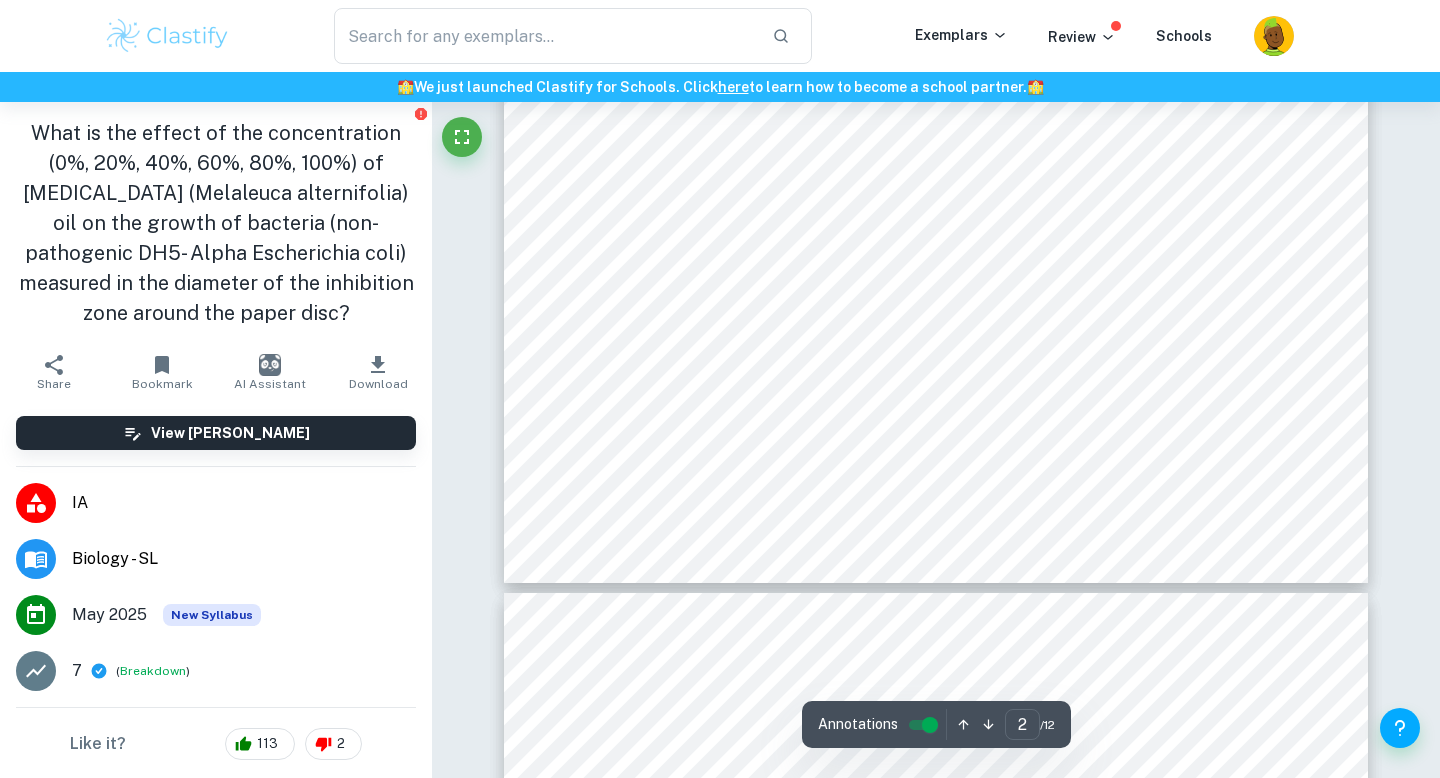 click on "- 3 - Controlled variables Table 1. Controlled variables Controlled variable Reason for control   Method of control Source of agar plates The same agar plates (composition listed in Materials) were used for all trials. The nutritional environment that the bacteria grow in has the greatest impact on the dynamics of the colony development. Using different media would decrease the chance of observing meaningful differences between the trials. Source of bacteria All of the bacteria were grown from the same mother colony of DH5- Alpha [MEDICAL_DATA]. Different strains of bacteria can show varying sensitivity to the antimicrobial agents of the [MEDICAL_DATA], hence the bacteria used were sourced from the same colony (presumably showing less variety within the population than wild strains). Paper disc diameter Paper discs were punched with the same stapler and all had 6 mm diameter. The size of the paper disc influenced the area of distribution of the [MEDICAL_DATA] and hence also the size of the growth inhibition zone. oil" at bounding box center [936, 1204] 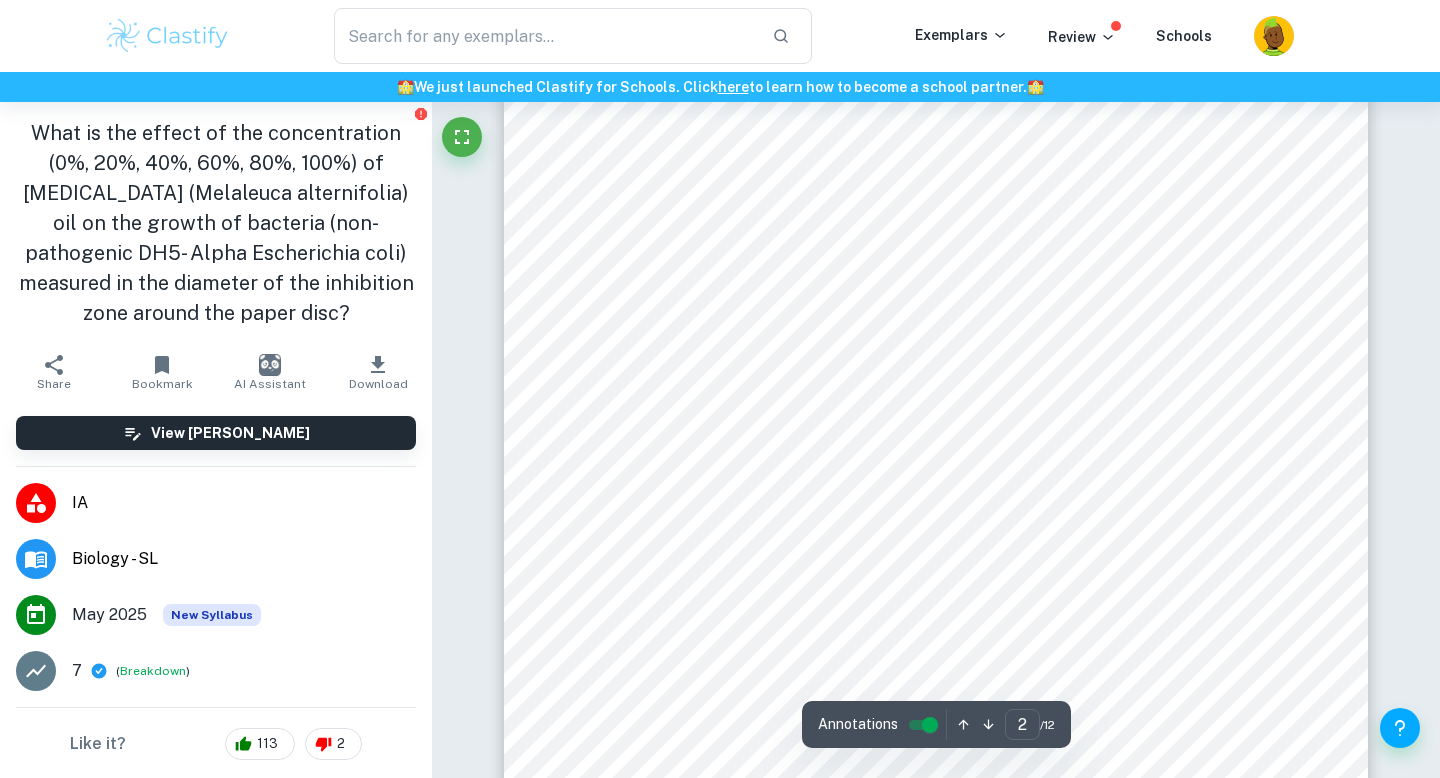 scroll, scrollTop: 1450, scrollLeft: 0, axis: vertical 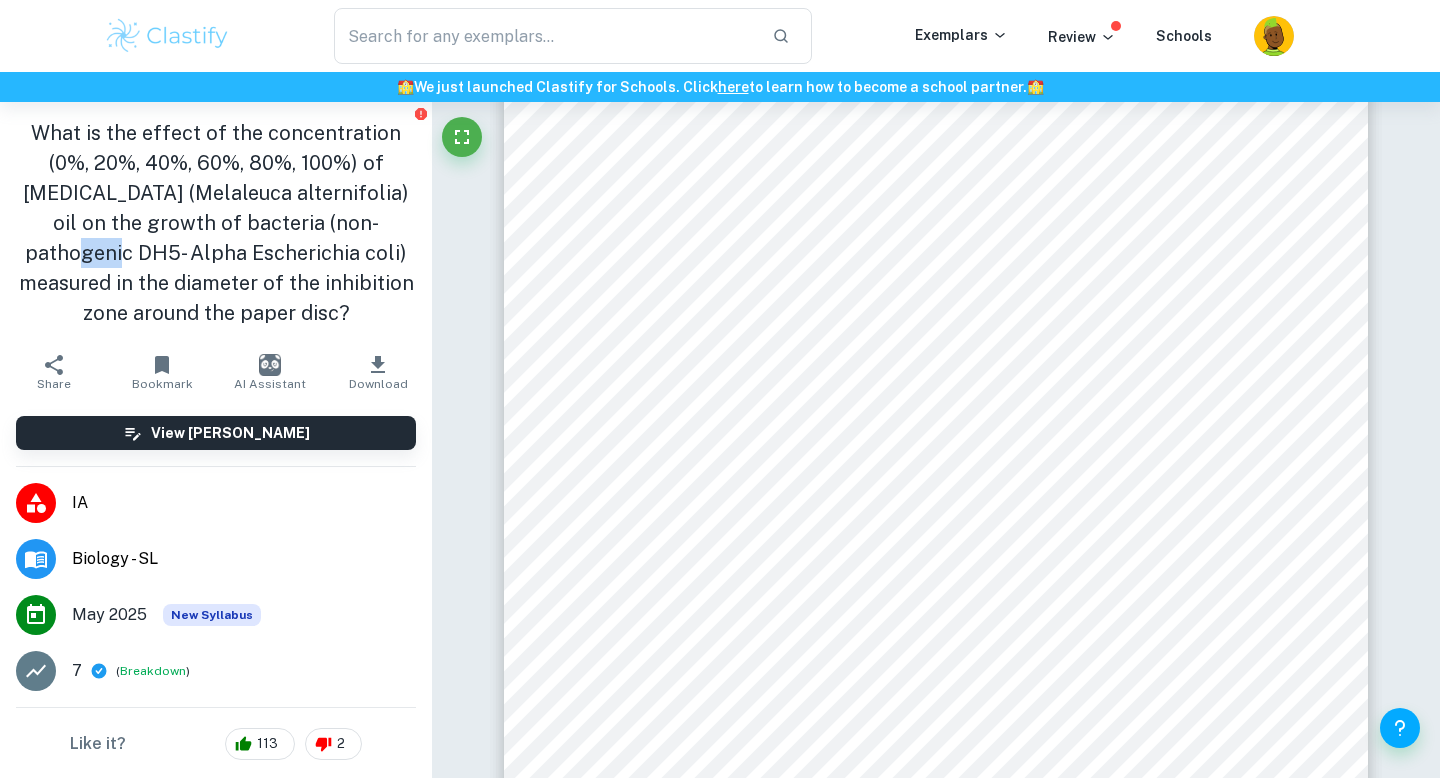 drag, startPoint x: 360, startPoint y: 222, endPoint x: 406, endPoint y: 224, distance: 46.043457 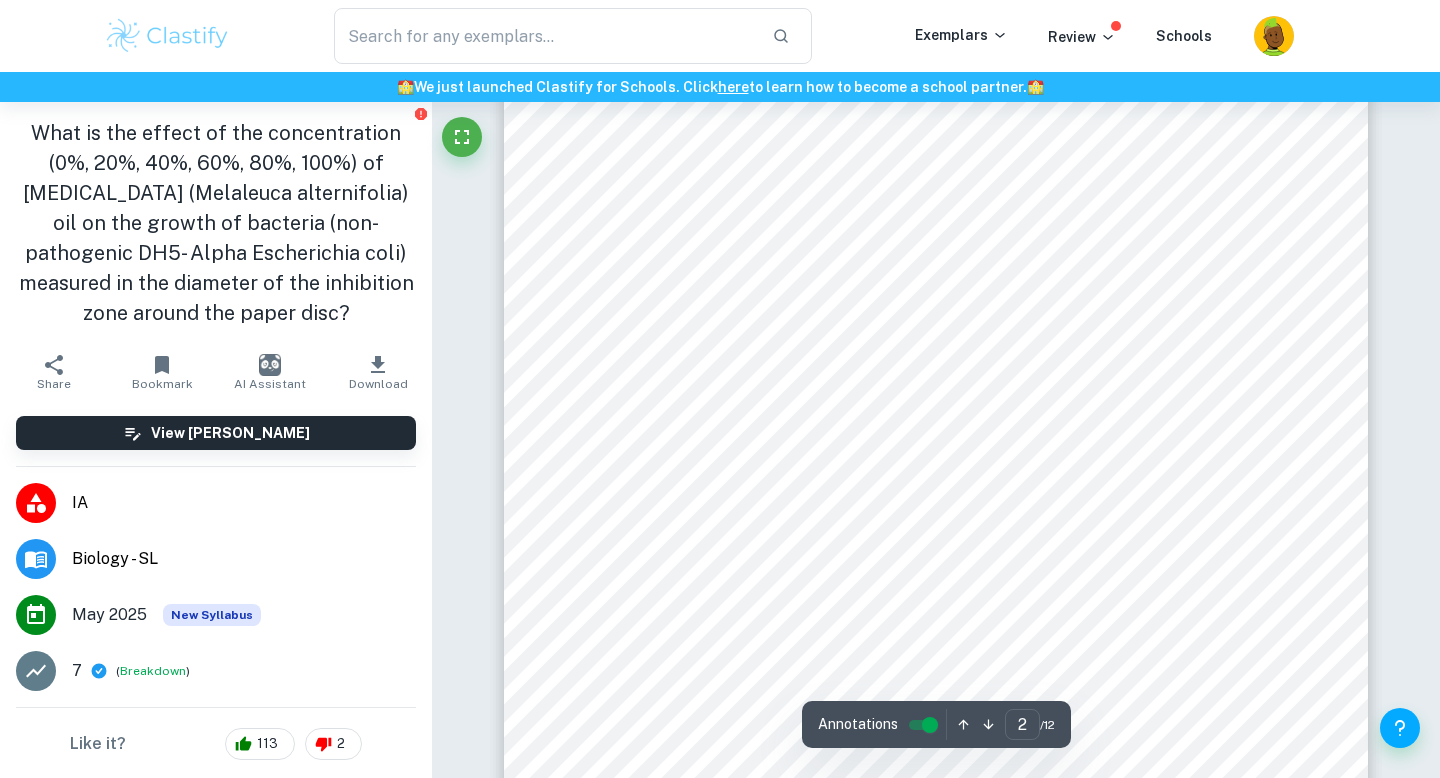 click on "What is the effect of the concentration (0%, 20%, 40%, 60%, 80%, 100%) of [MEDICAL_DATA] (Melaleuca alternifolia) oil on the growth of bacteria (non-pathogenic DH5- Alpha Escherichia coli) measured in the diameter of the inhibition zone around the paper disc?" at bounding box center (216, 223) 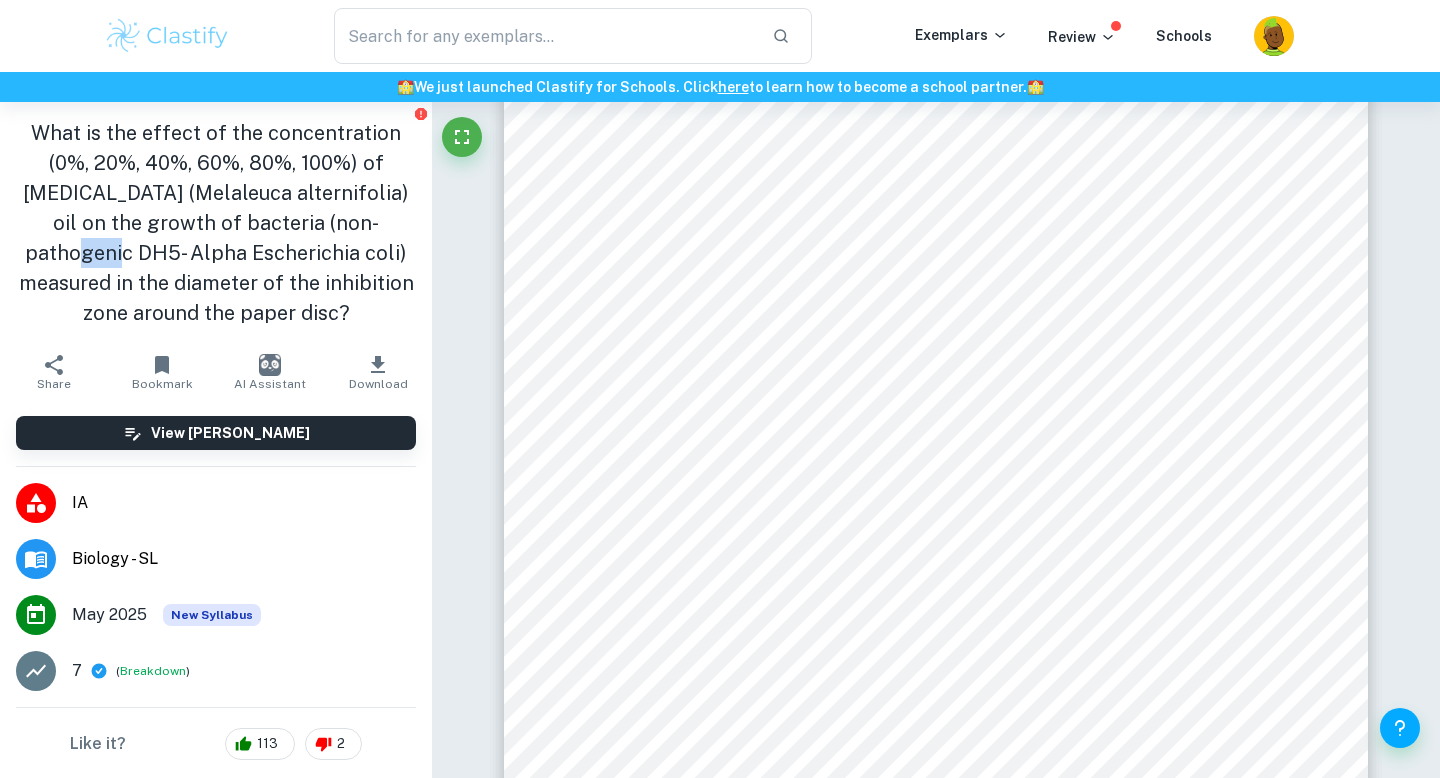drag, startPoint x: 358, startPoint y: 222, endPoint x: 405, endPoint y: 226, distance: 47.169907 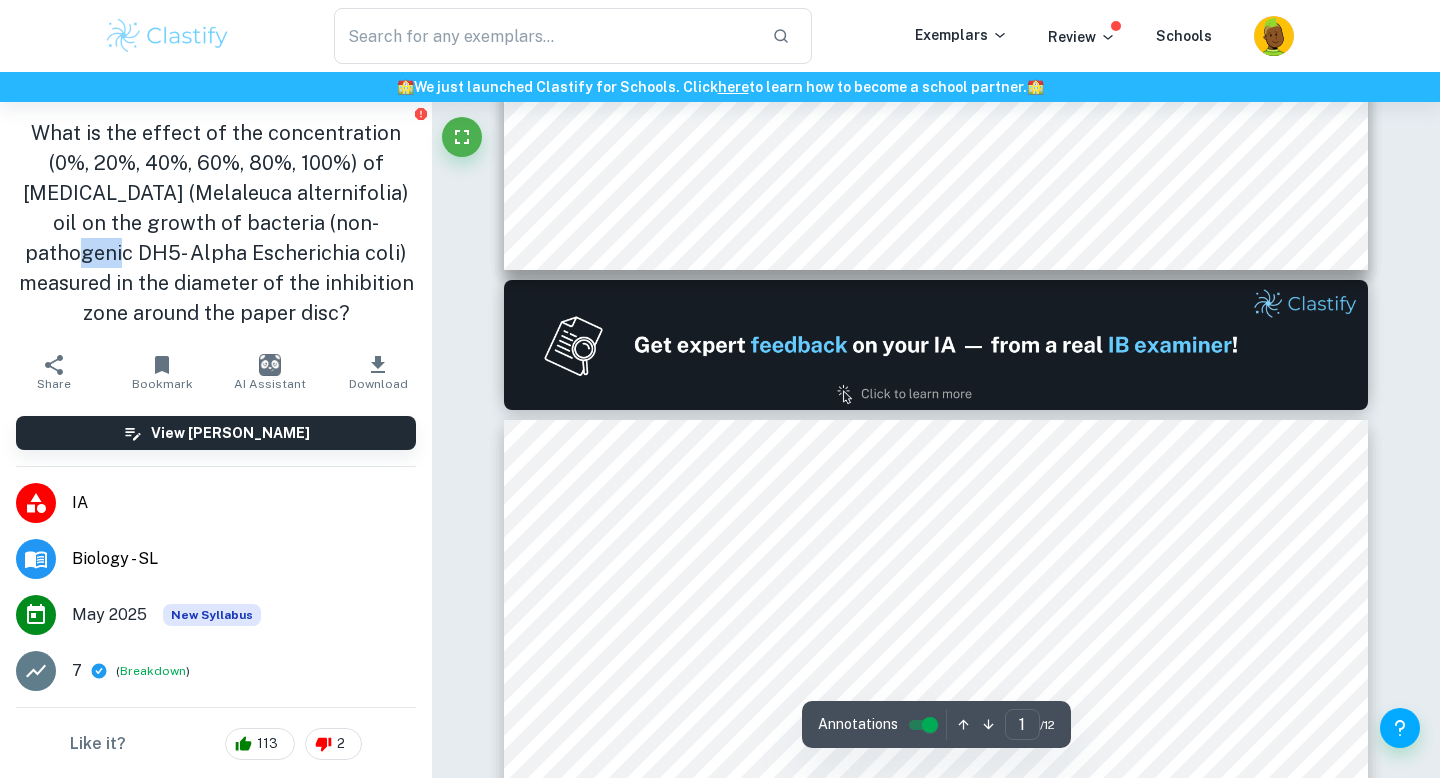 scroll, scrollTop: 0, scrollLeft: 0, axis: both 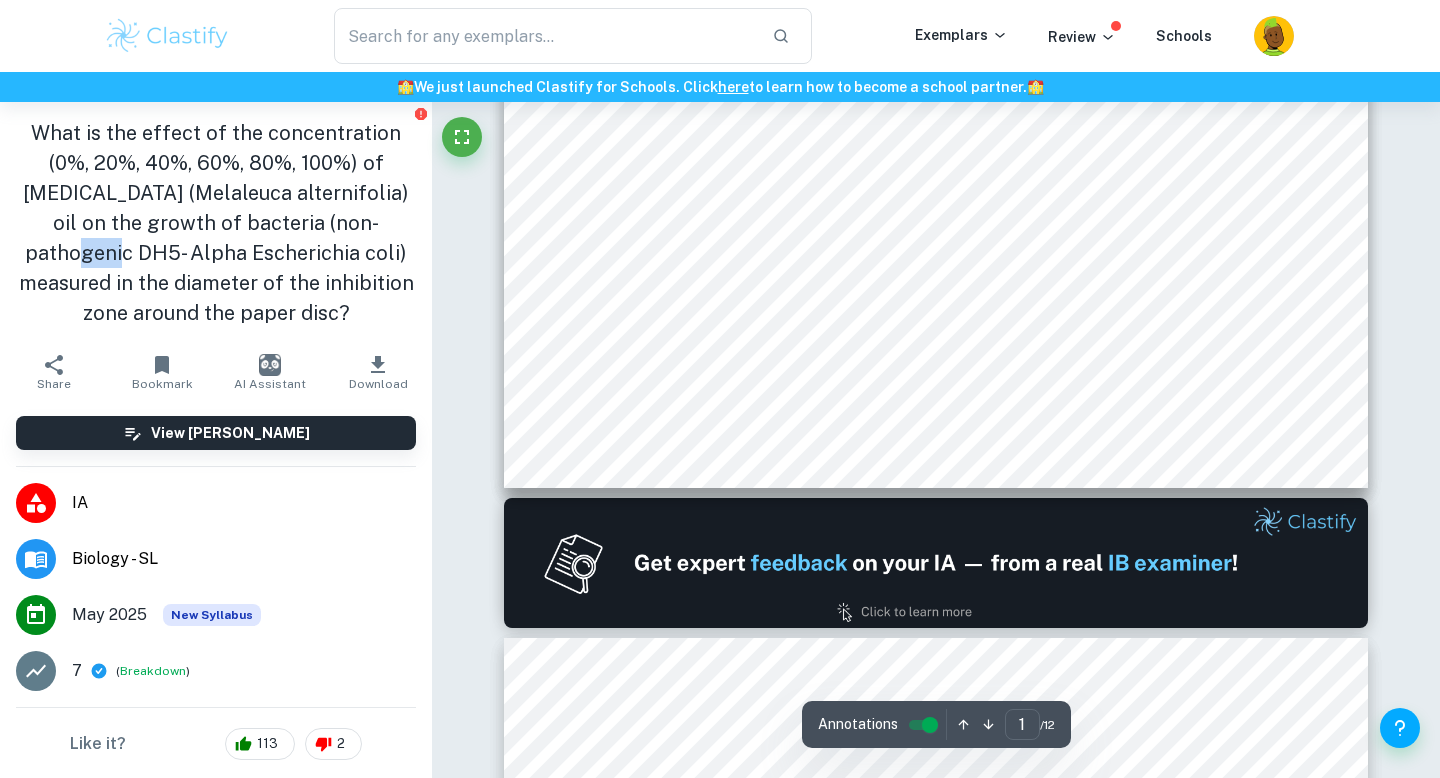 type on "2" 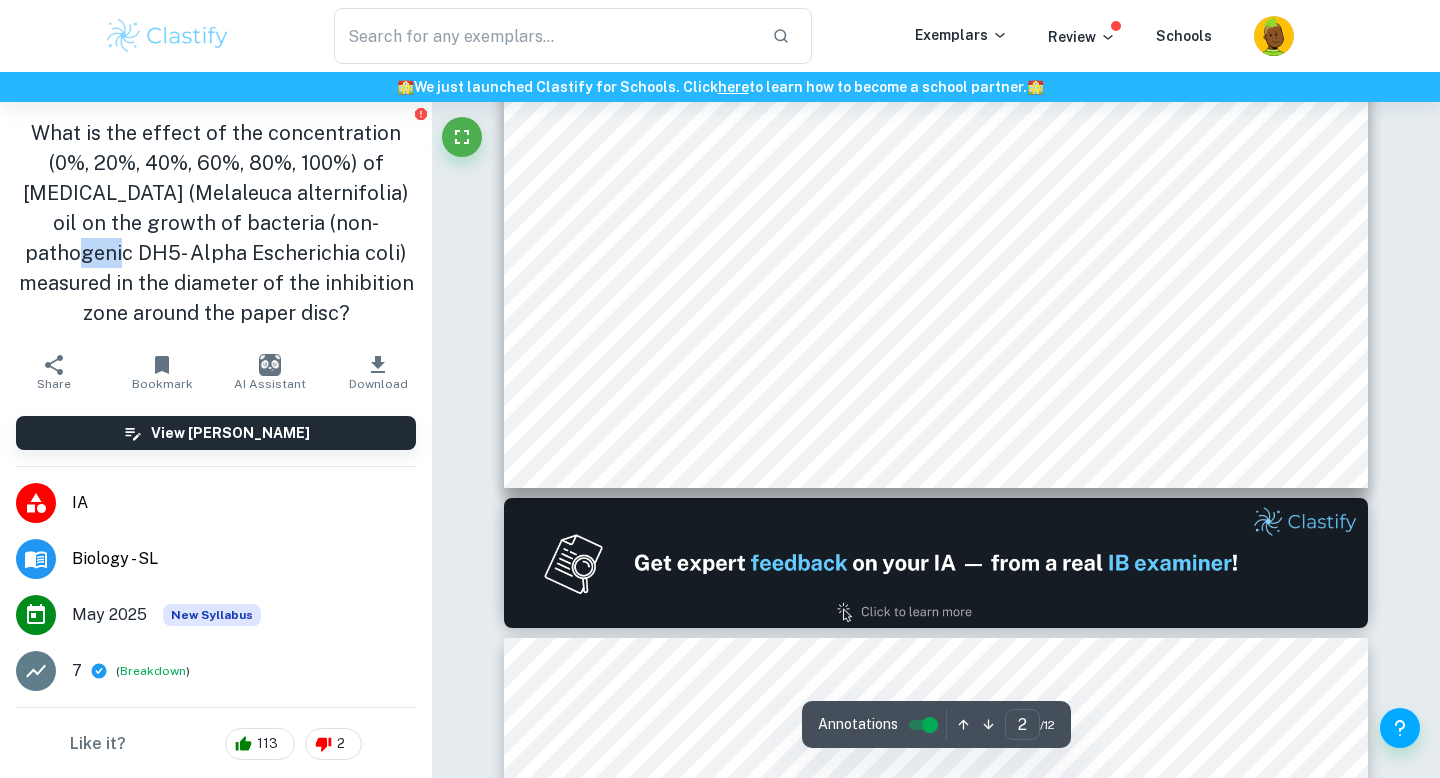 scroll, scrollTop: 1443, scrollLeft: 0, axis: vertical 